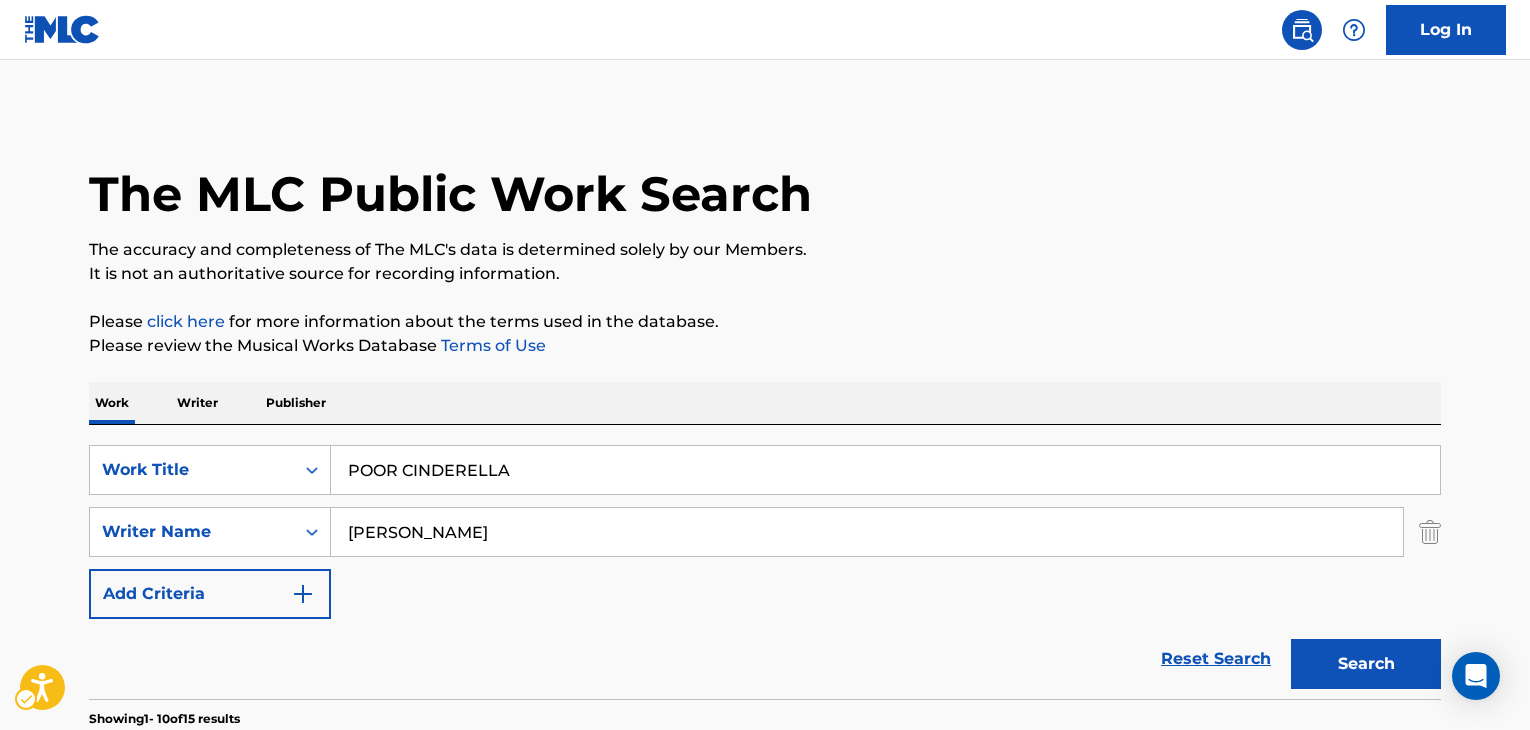 scroll, scrollTop: 308, scrollLeft: 0, axis: vertical 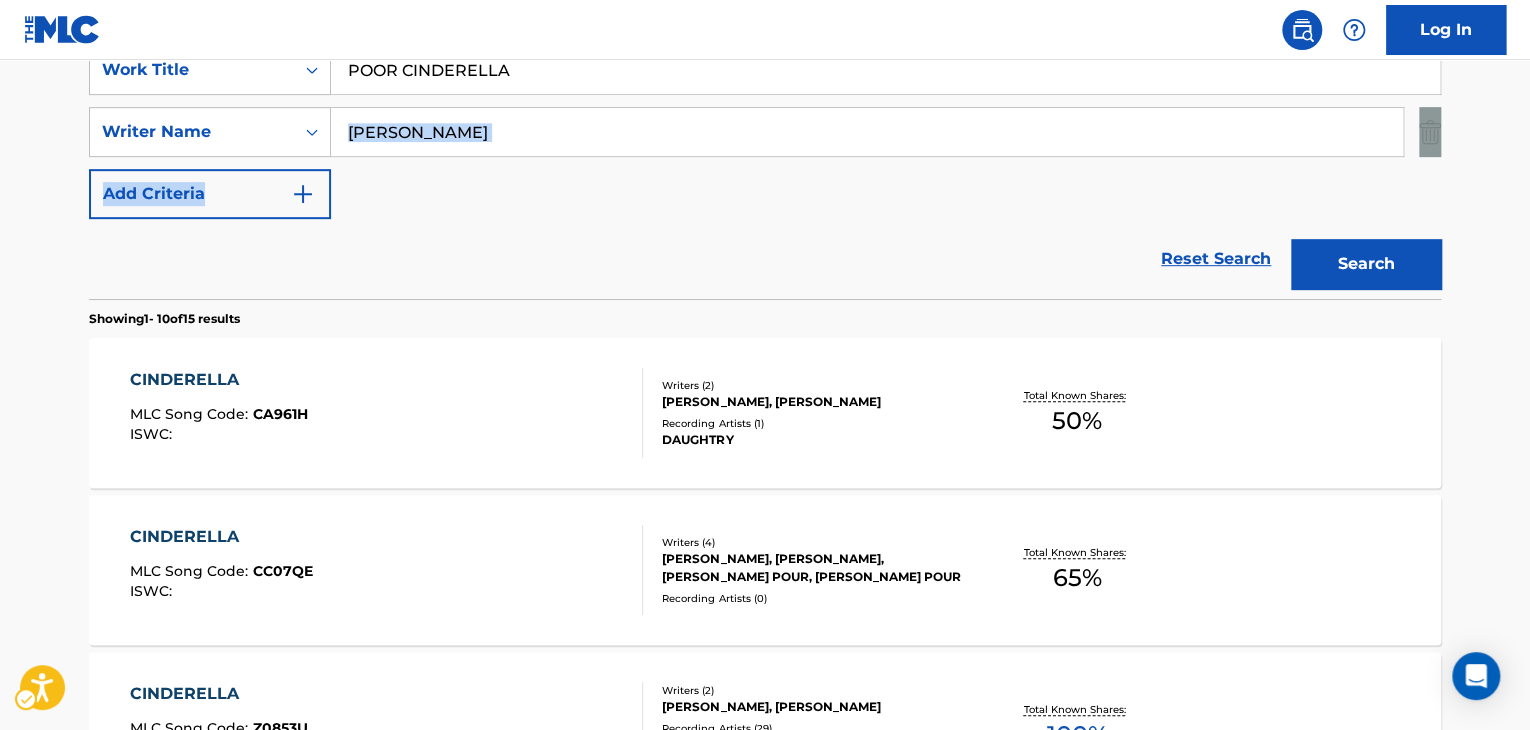 click on "SearchWithCriteria8cb281d6-ad06-4b36-a10e-a7c665479351 Work Title POOR CINDERELLA Remove -  SearchWithCriteria68a54667-bf41-4d34-a674-71b1e774f4ce Writer Name TOBIAS Add Criteria" at bounding box center [765, 132] 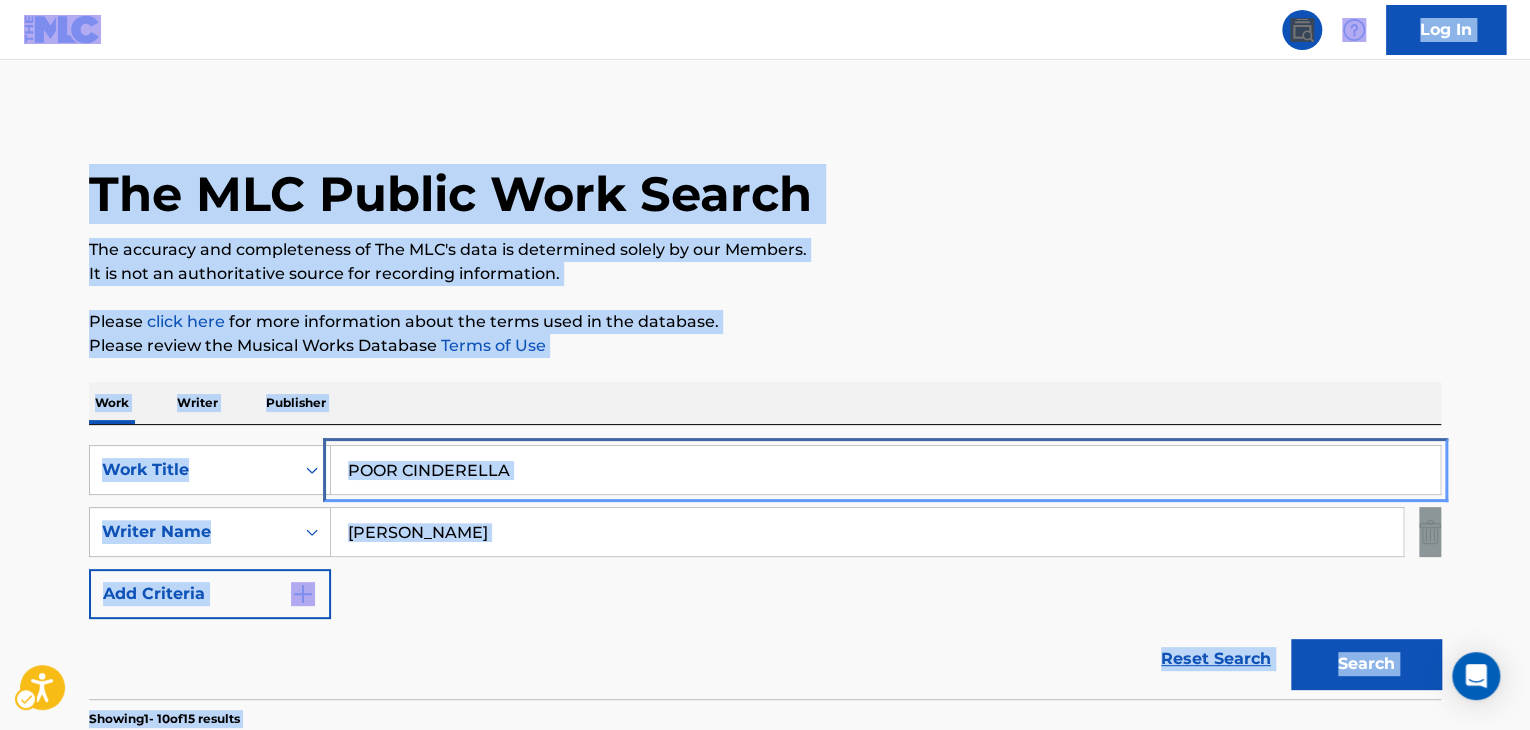 click on "POOR CINDERELLA" at bounding box center [885, 470] 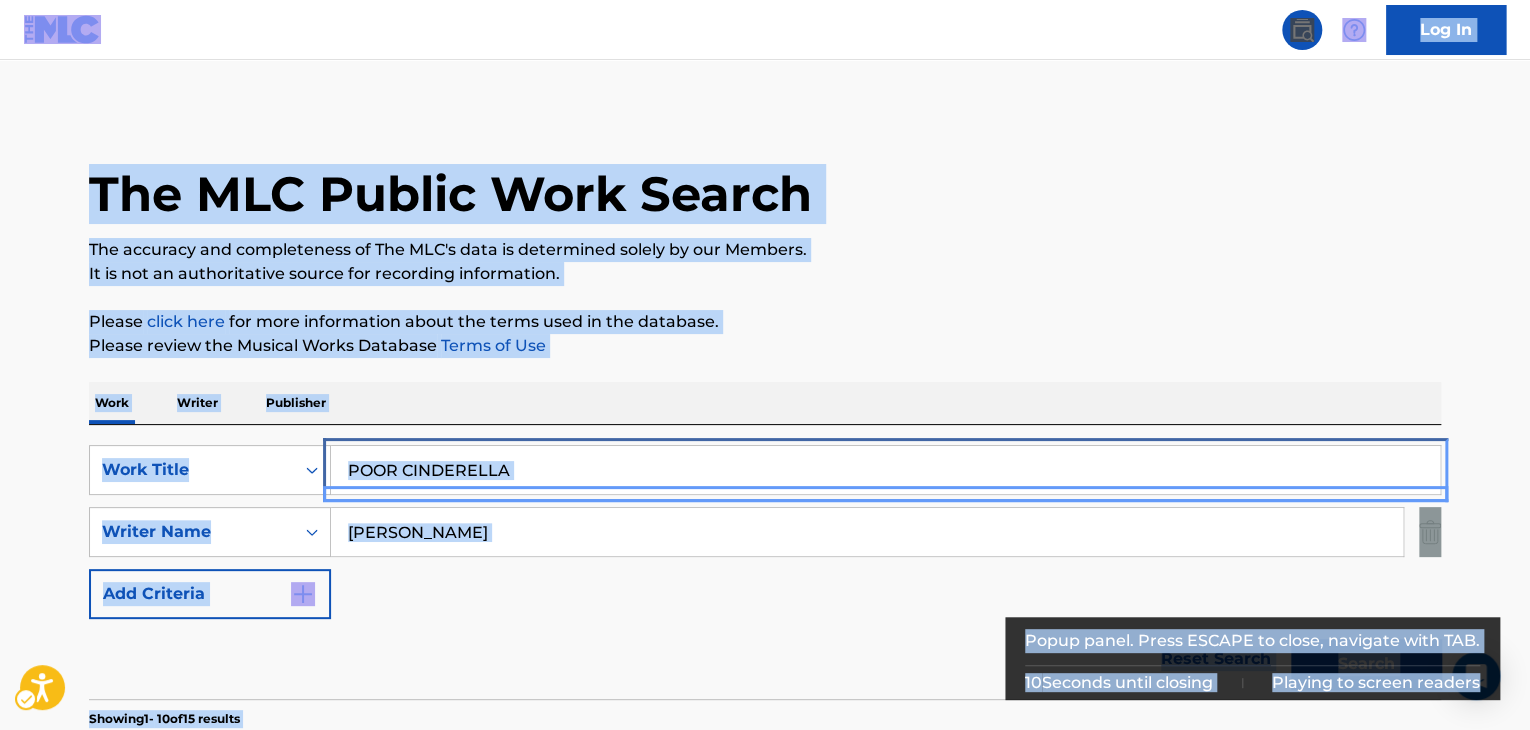 click on "POOR CINDERELLA" at bounding box center (885, 470) 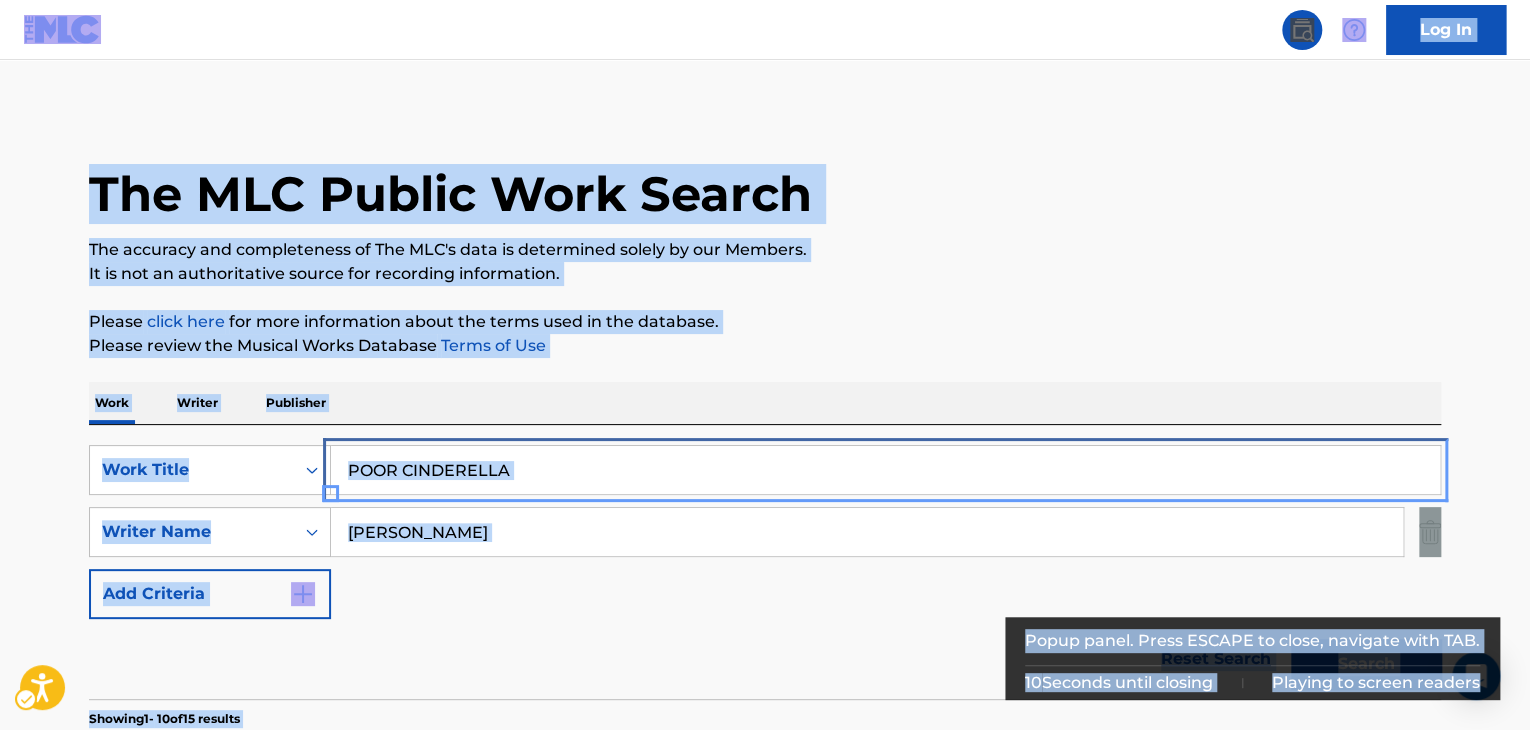 click on "POOR CINDERELLA" at bounding box center [885, 470] 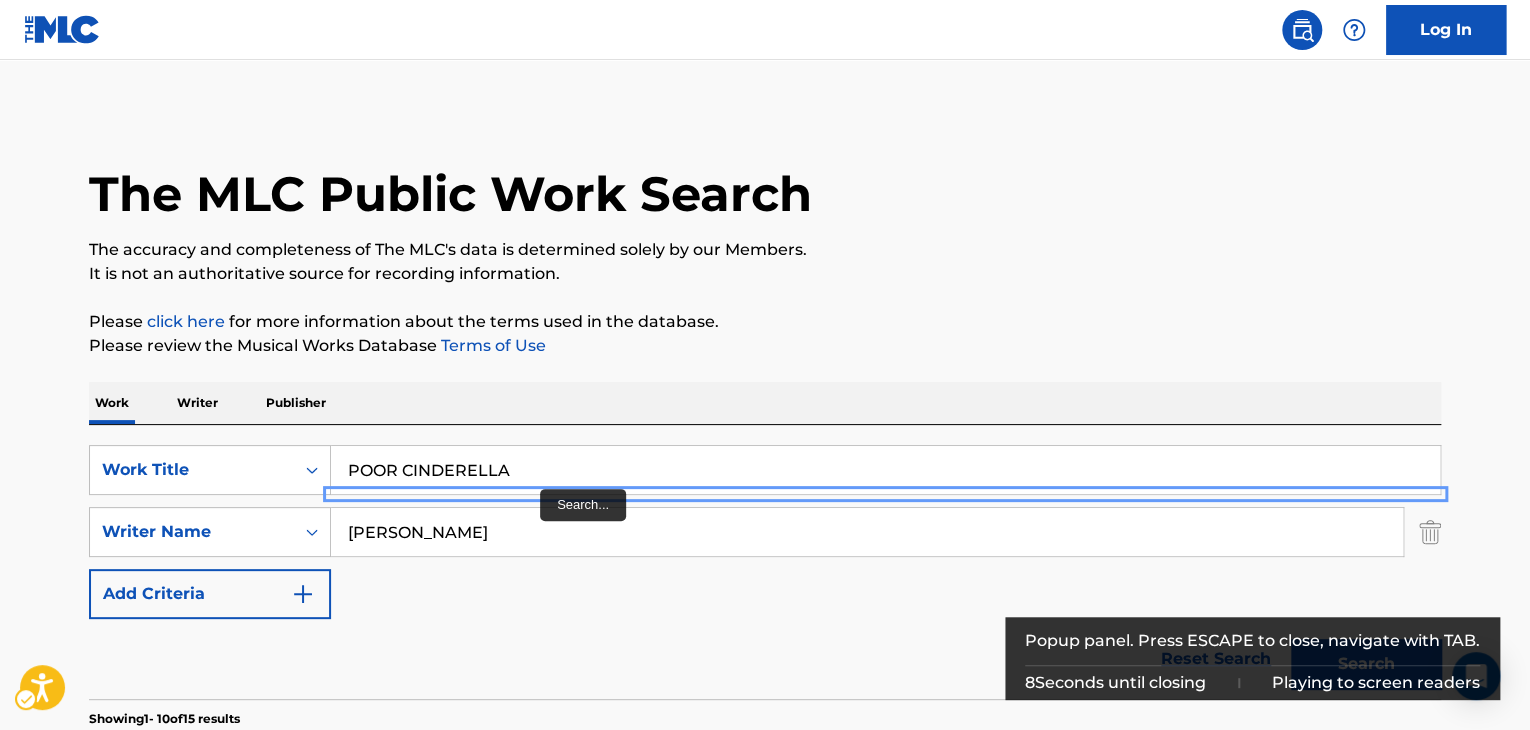 click on "POOR CINDERELLA" at bounding box center [885, 470] 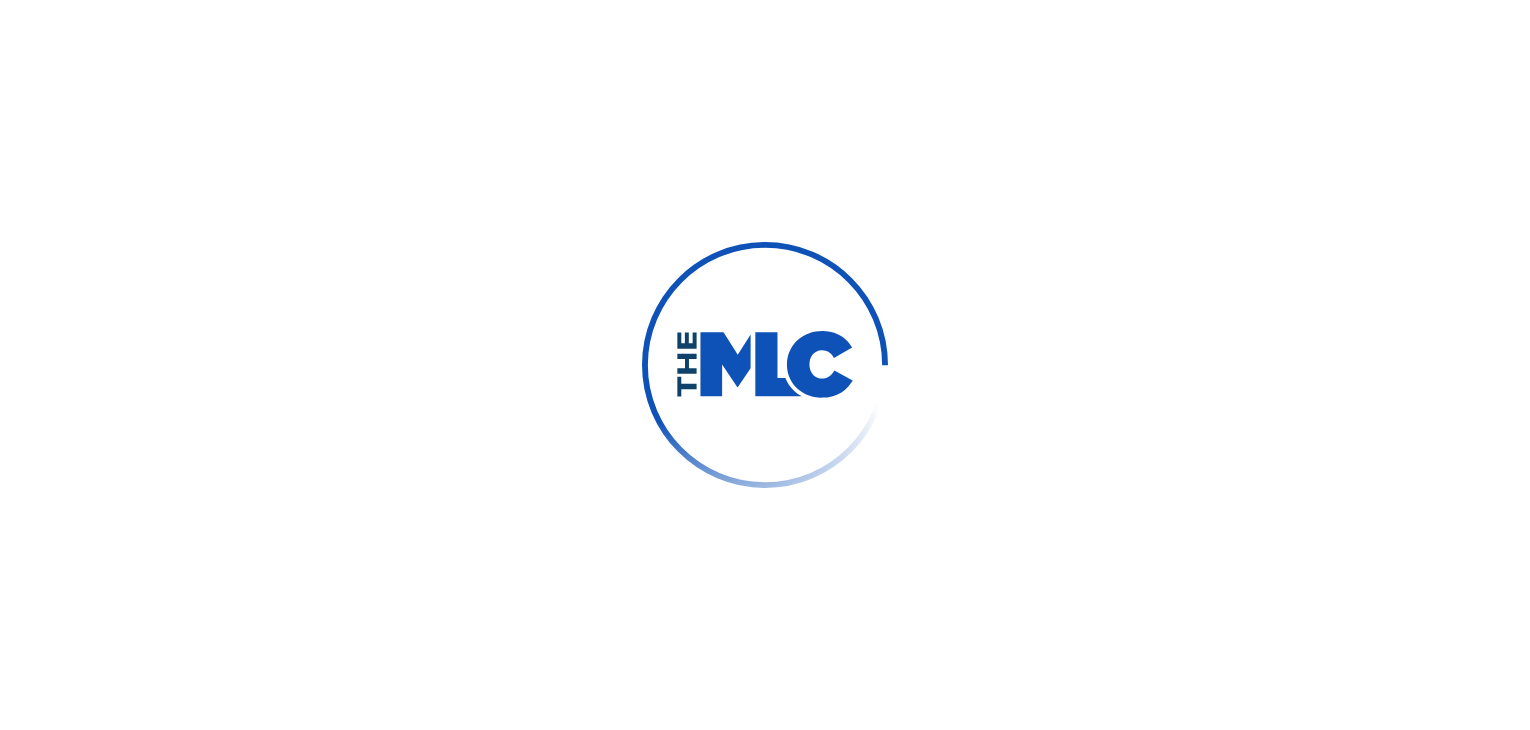 scroll, scrollTop: 0, scrollLeft: 0, axis: both 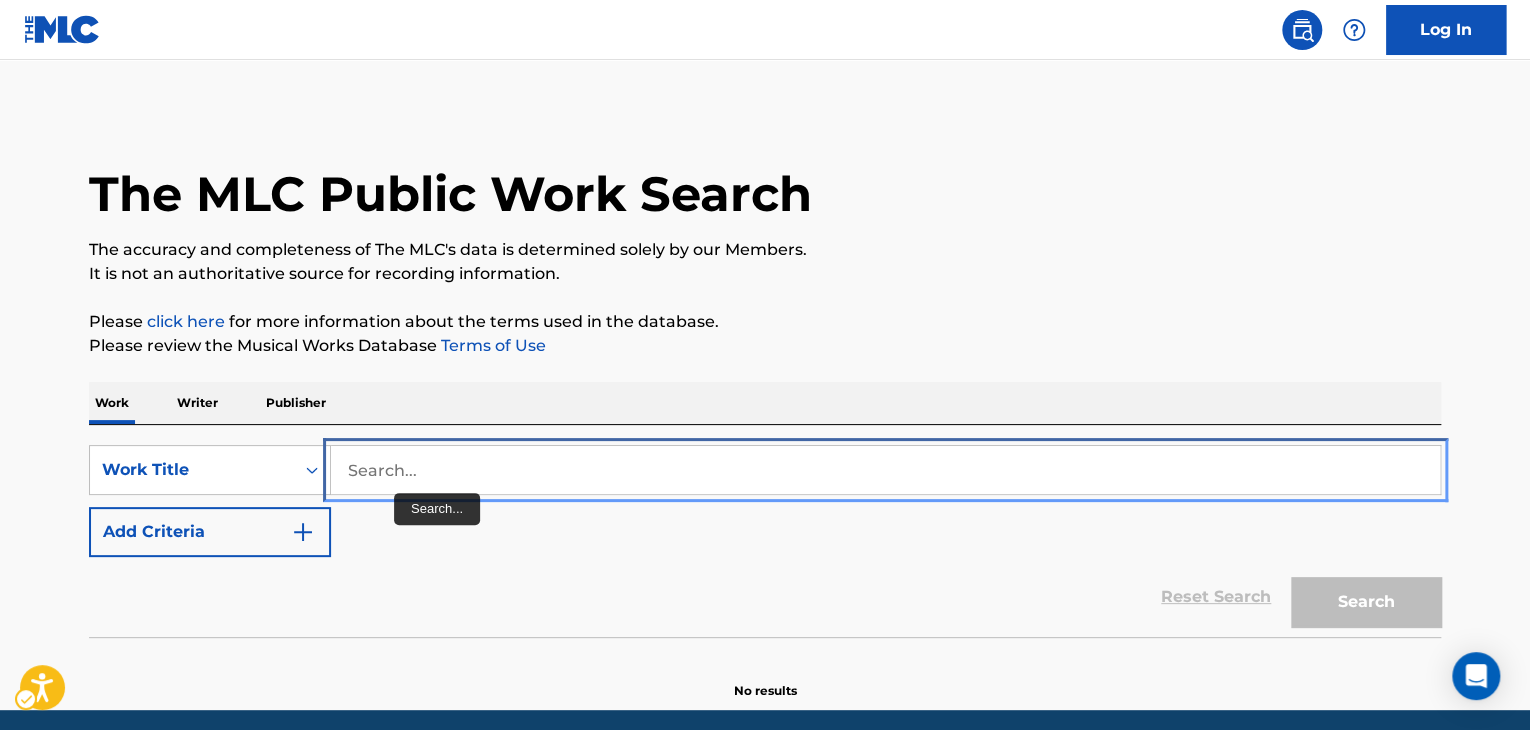 click at bounding box center [885, 470] 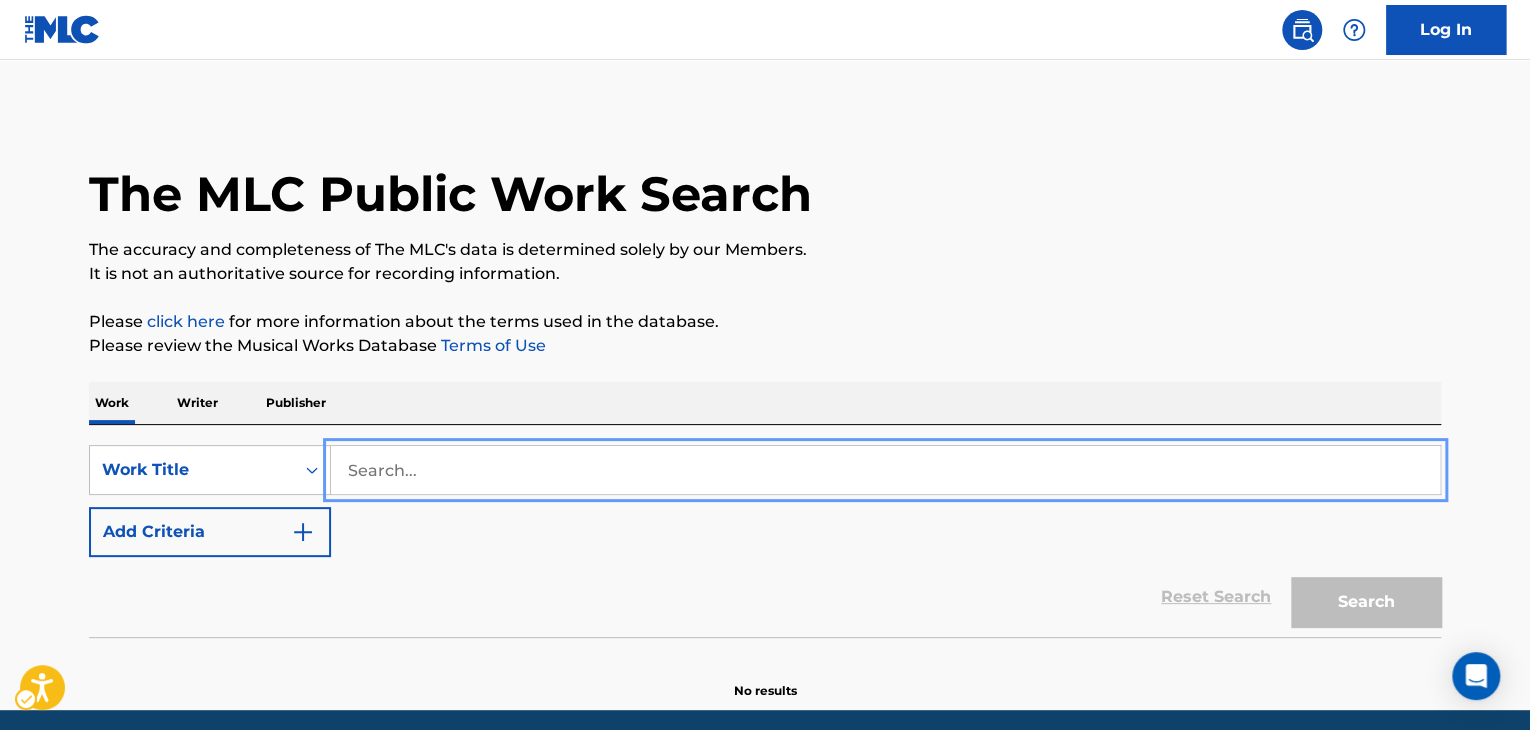 paste on "POWER OF PRAYER" 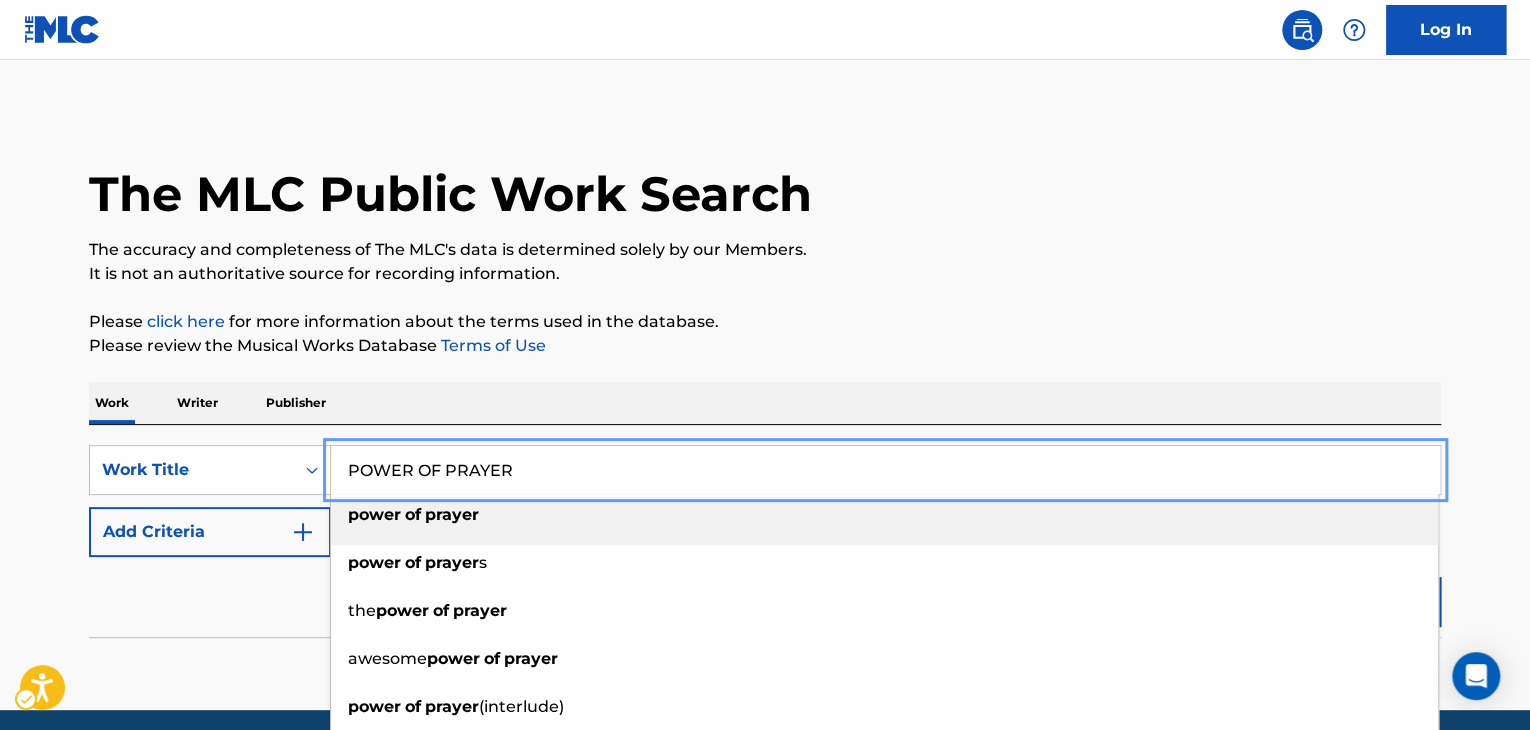 type on "POWER OF PRAYER" 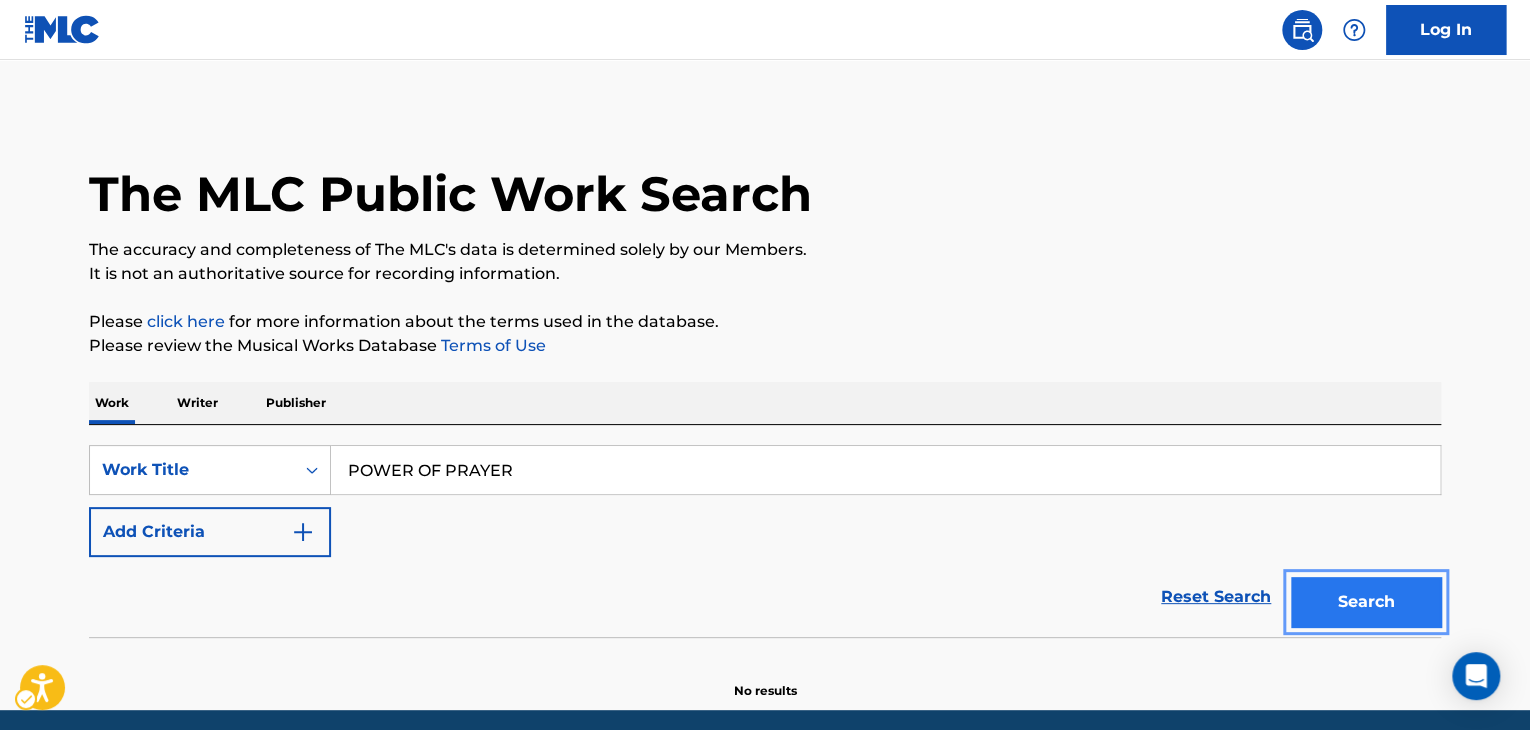 click on "Search" at bounding box center (1366, 602) 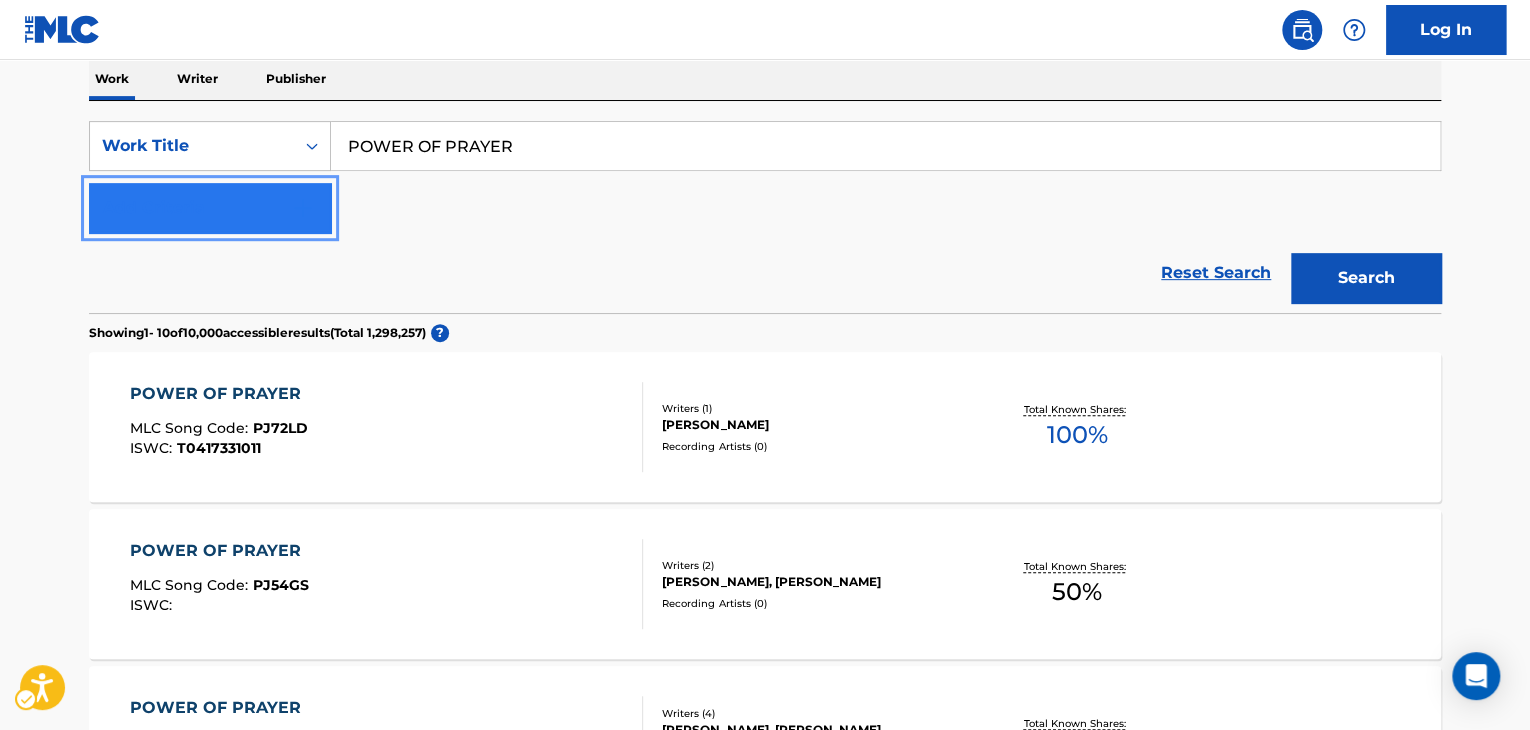 drag, startPoint x: 249, startPoint y: 202, endPoint x: 263, endPoint y: 203, distance: 14.035668 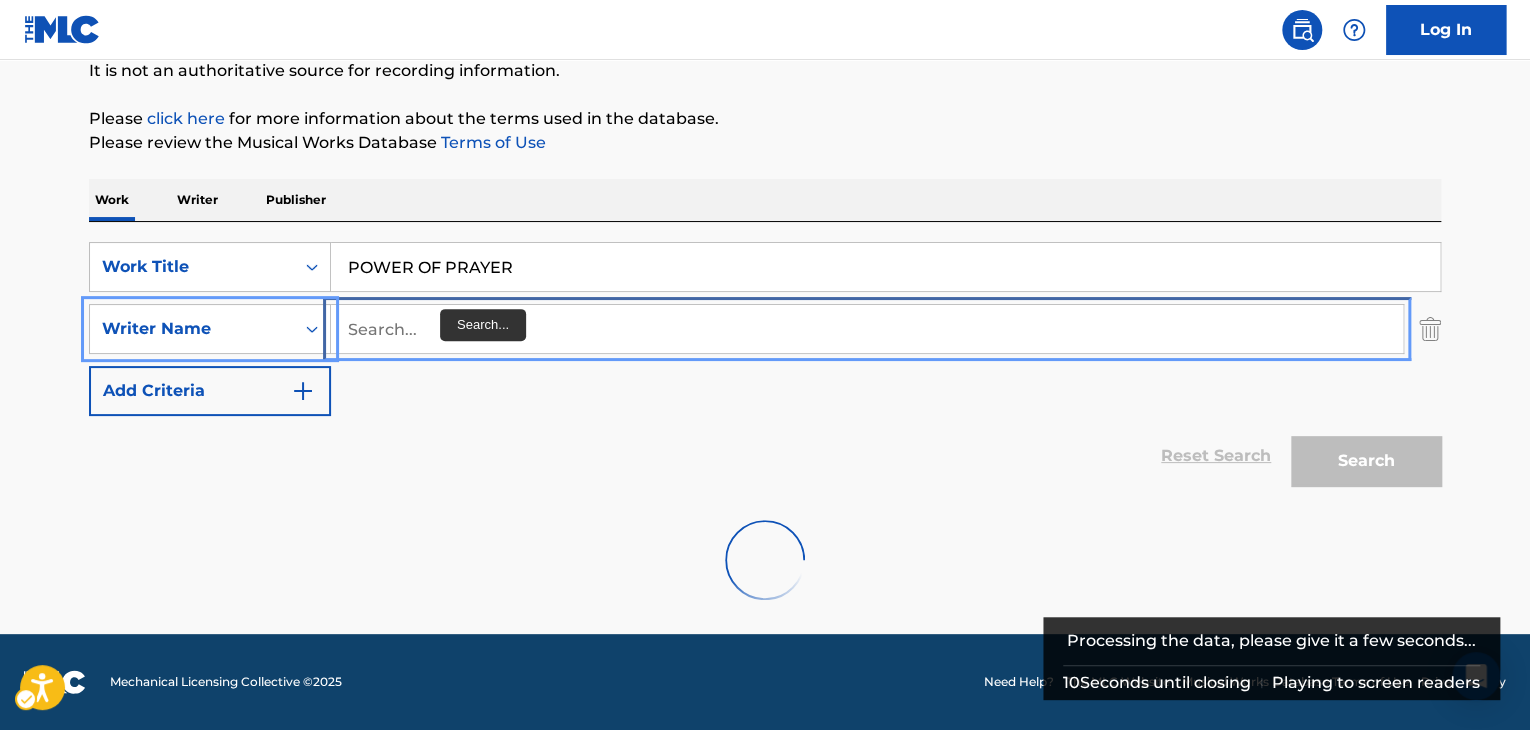 click at bounding box center [867, 329] 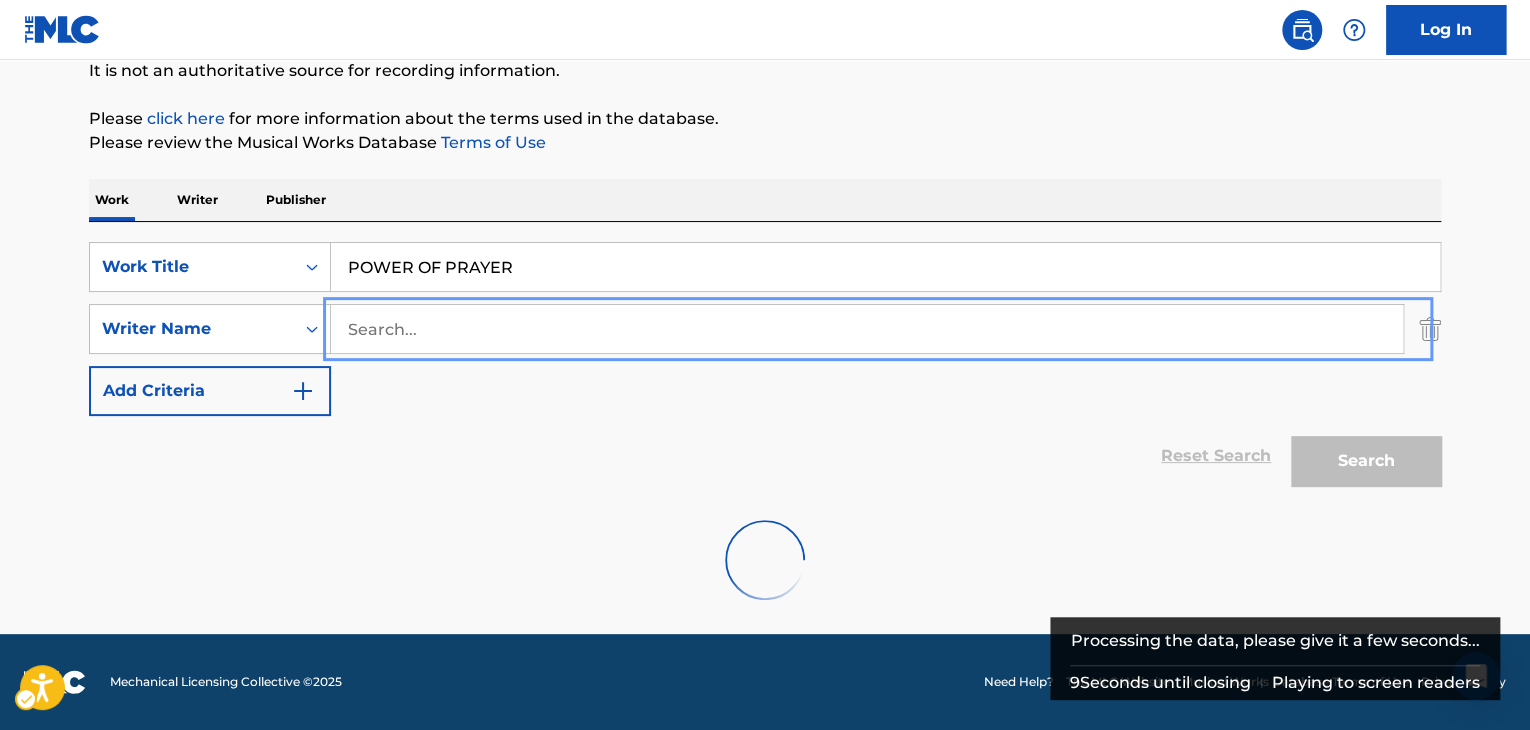 type on "[PERSON_NAME]" 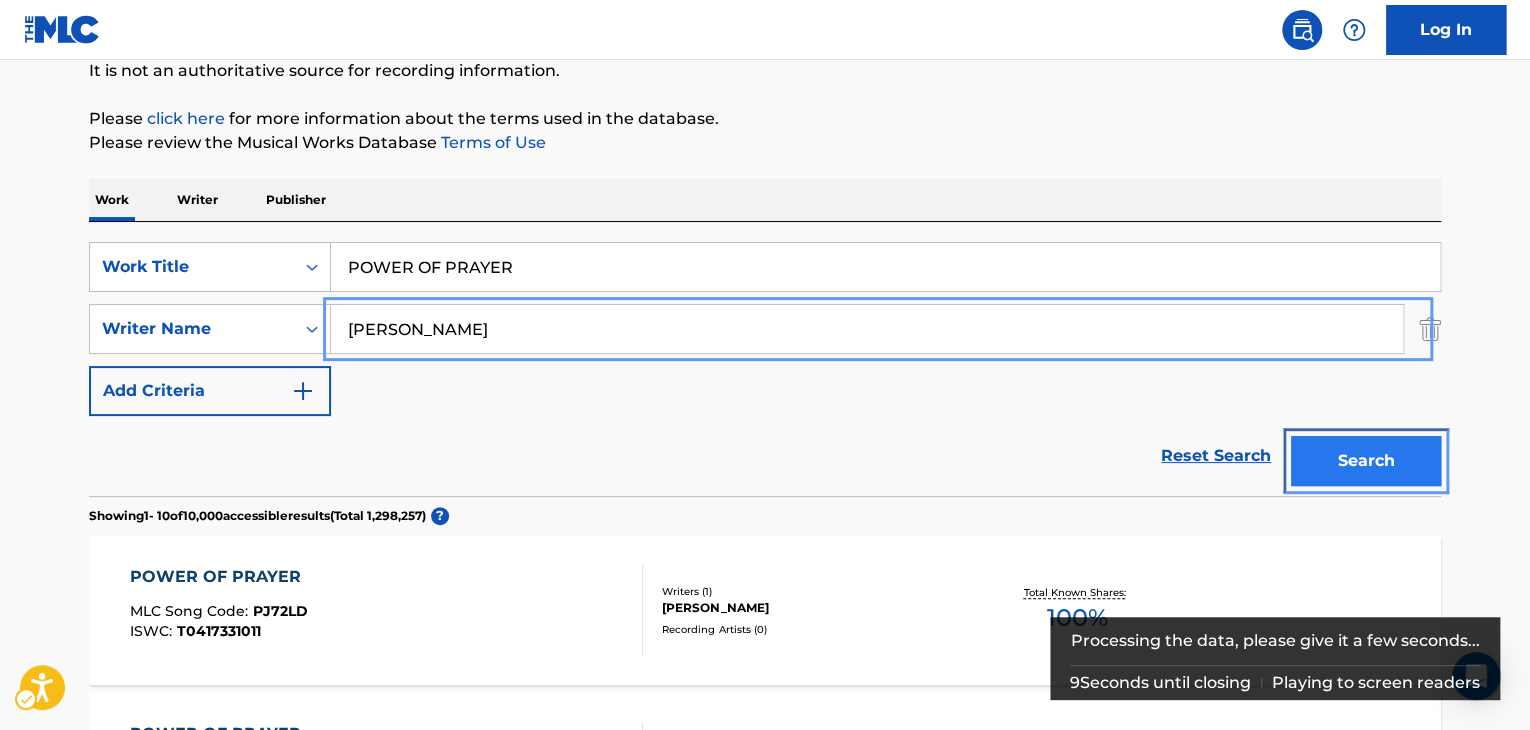 click on "Search" at bounding box center [1366, 461] 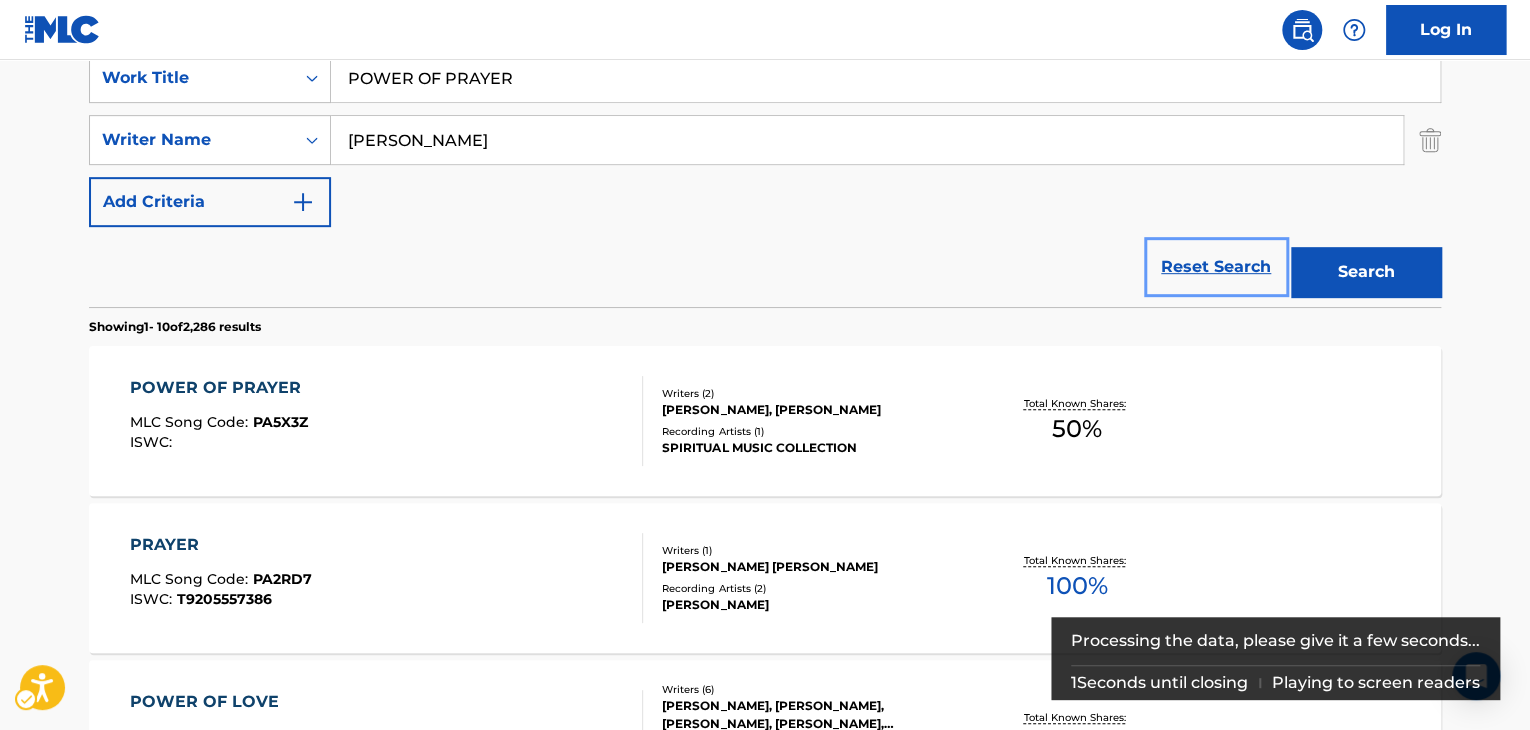 scroll, scrollTop: 403, scrollLeft: 0, axis: vertical 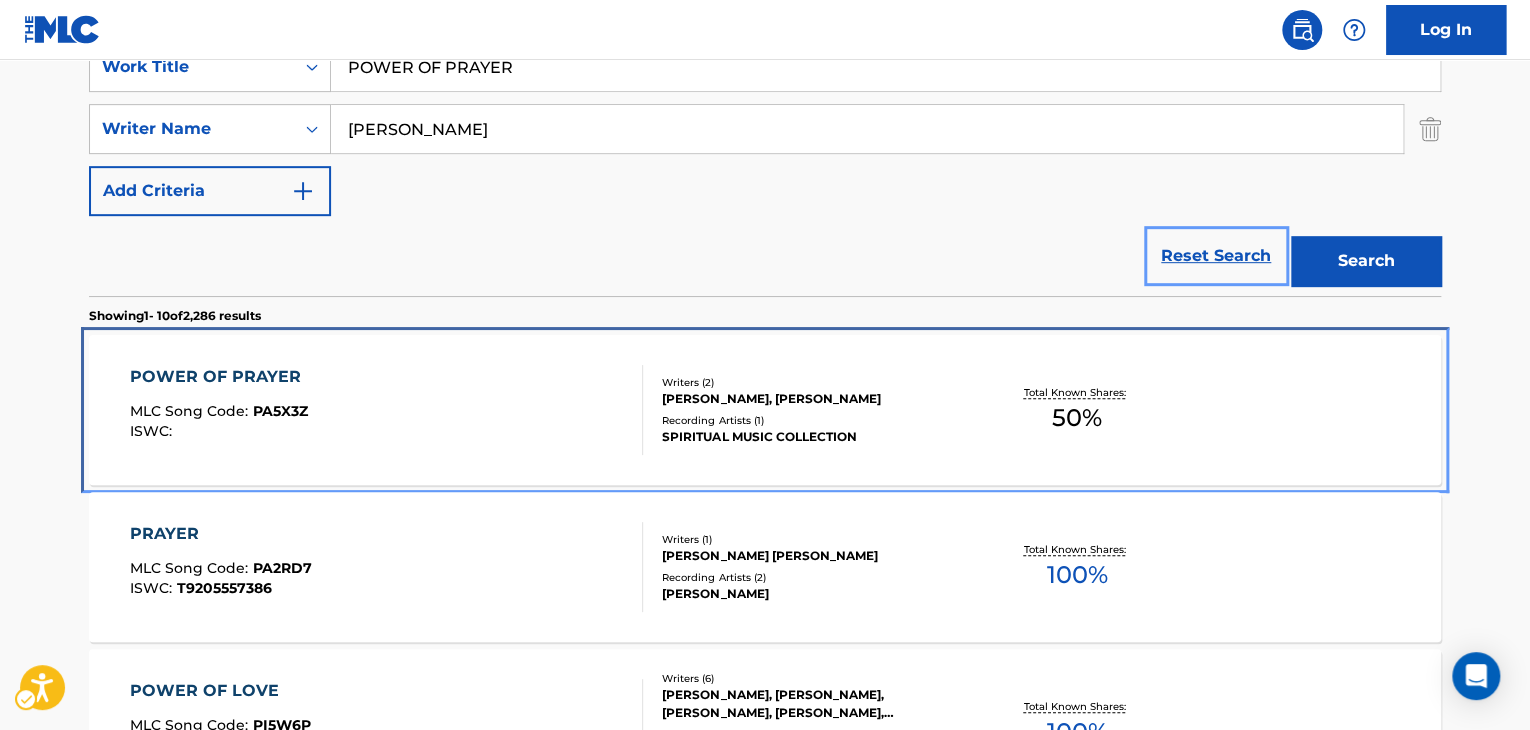 click on "[PERSON_NAME], [PERSON_NAME]" at bounding box center [813, 399] 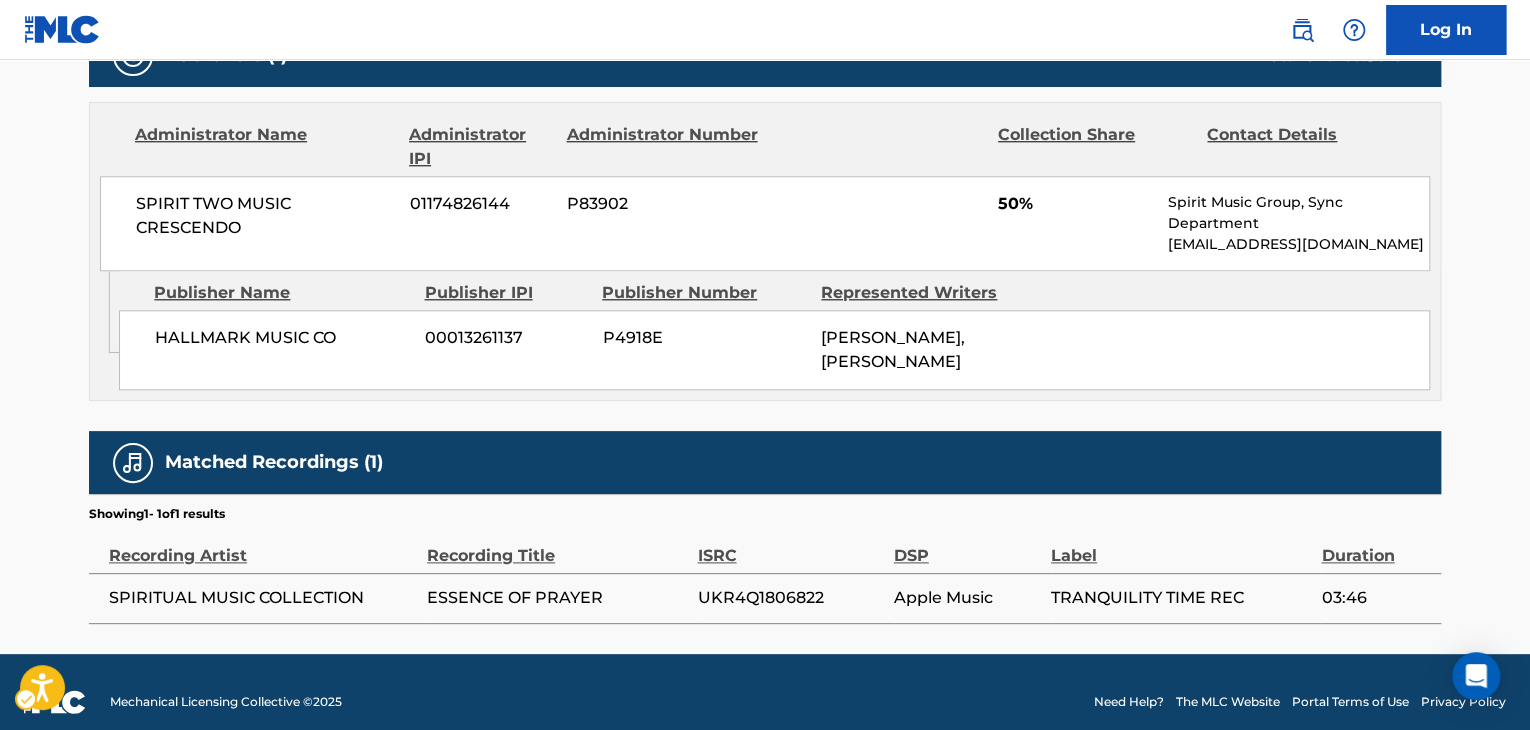 scroll, scrollTop: 941, scrollLeft: 0, axis: vertical 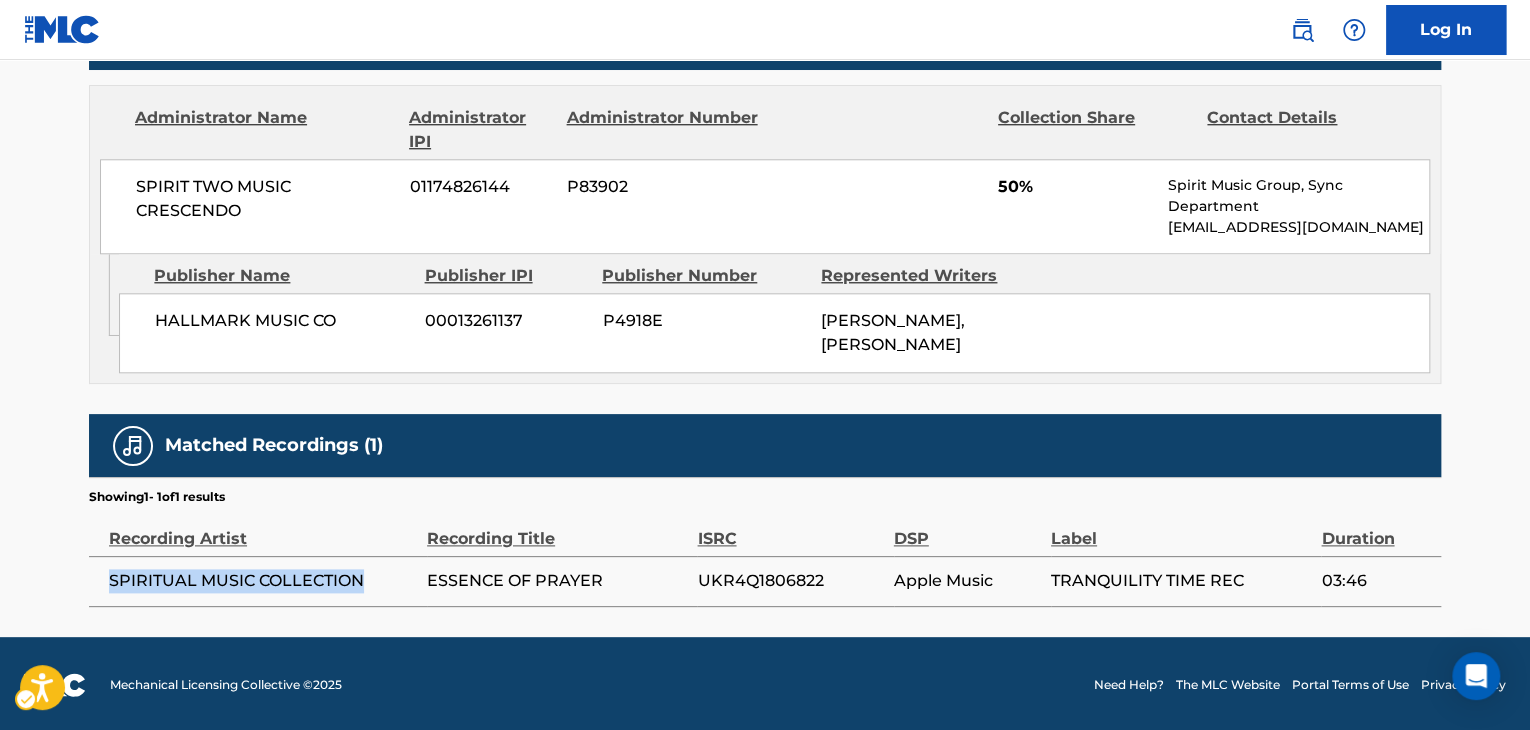 drag, startPoint x: 110, startPoint y: 582, endPoint x: 396, endPoint y: 585, distance: 286.01575 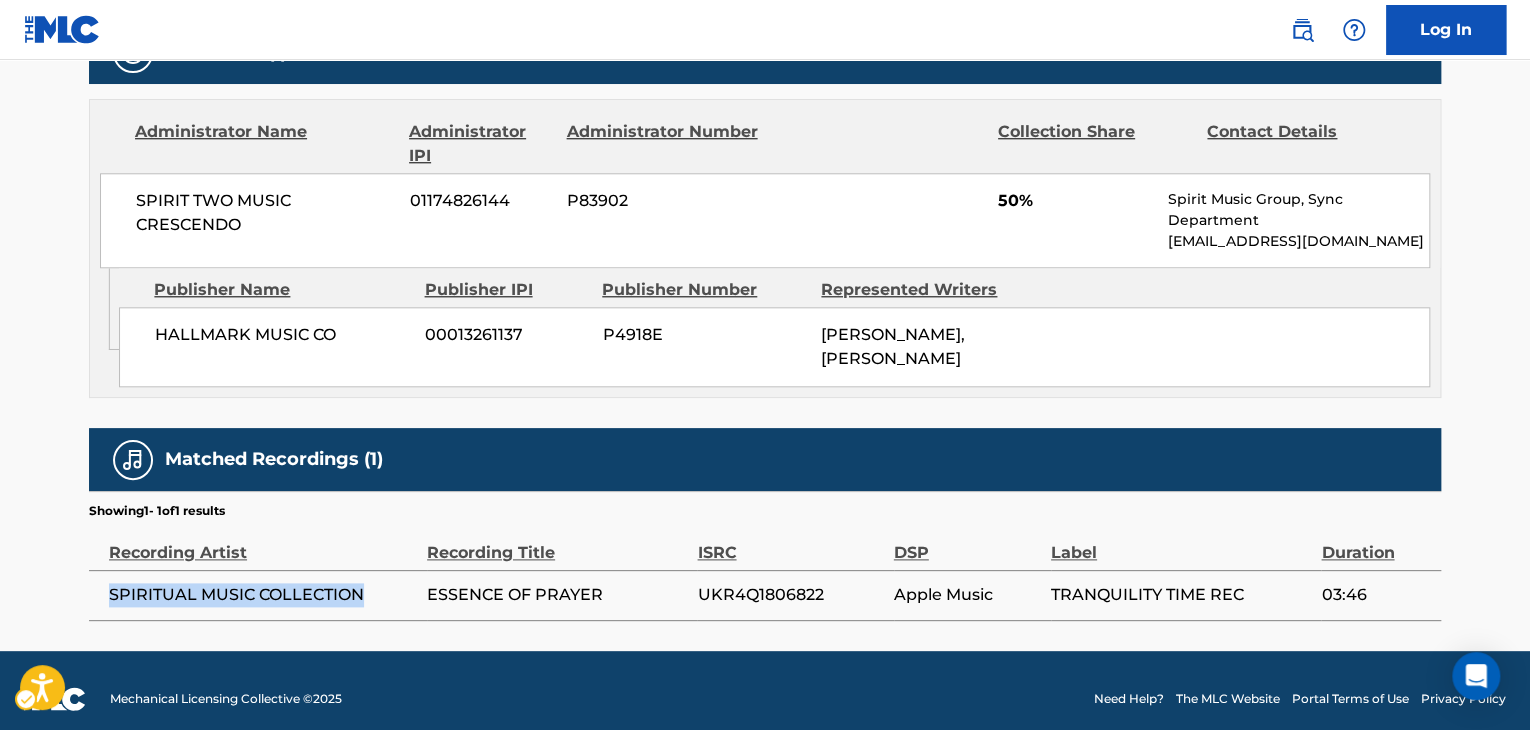 scroll, scrollTop: 941, scrollLeft: 0, axis: vertical 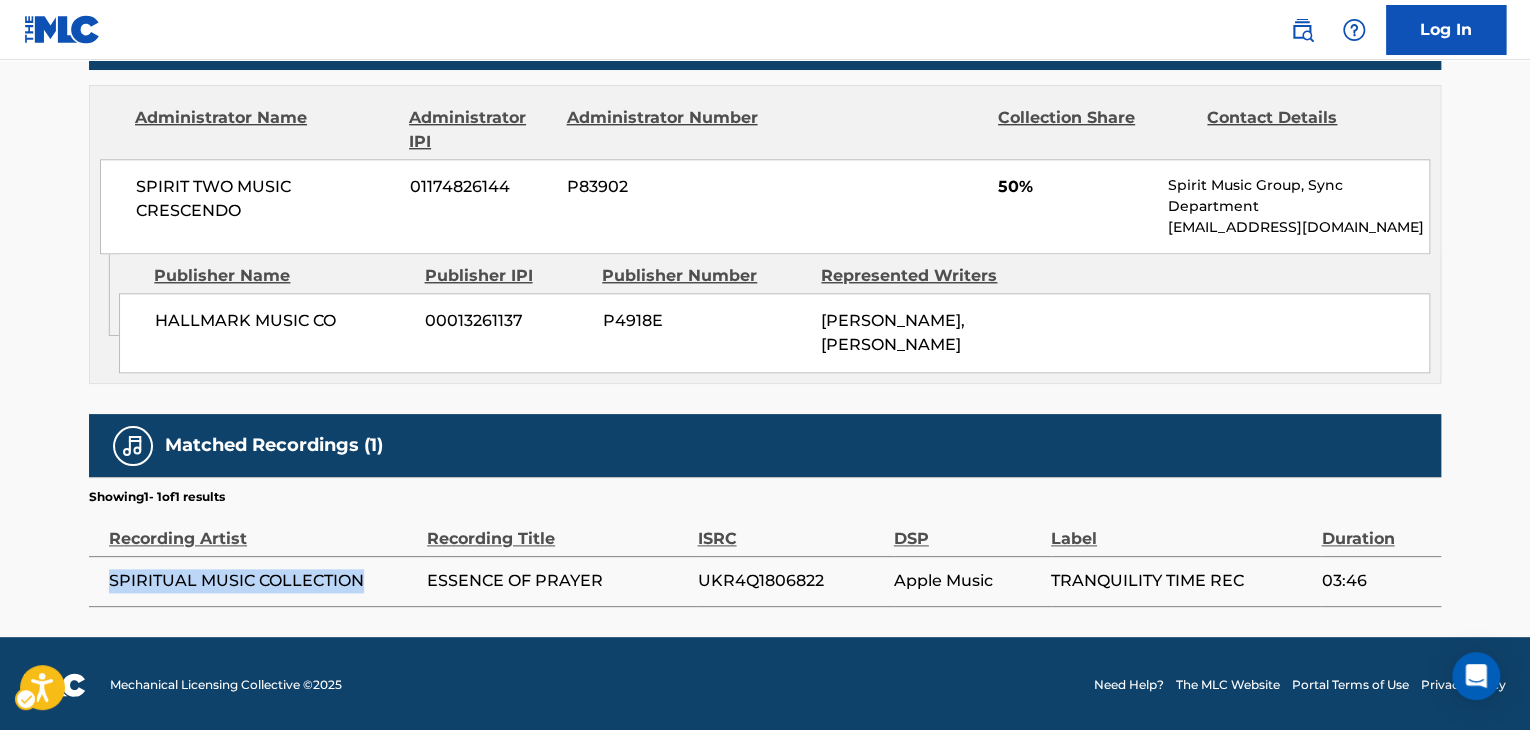 copy on "SPIRITUAL MUSIC COLLECTION" 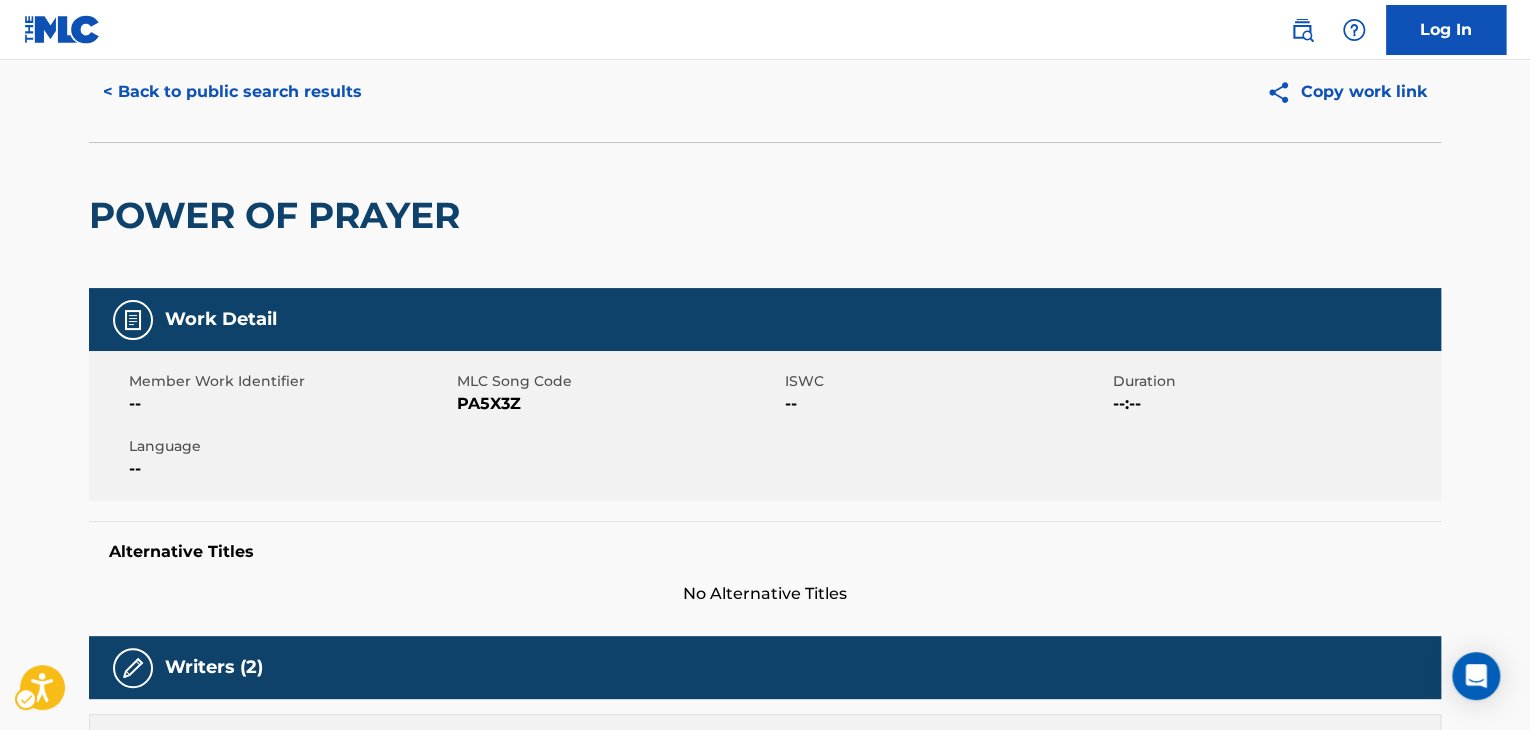 scroll, scrollTop: 0, scrollLeft: 0, axis: both 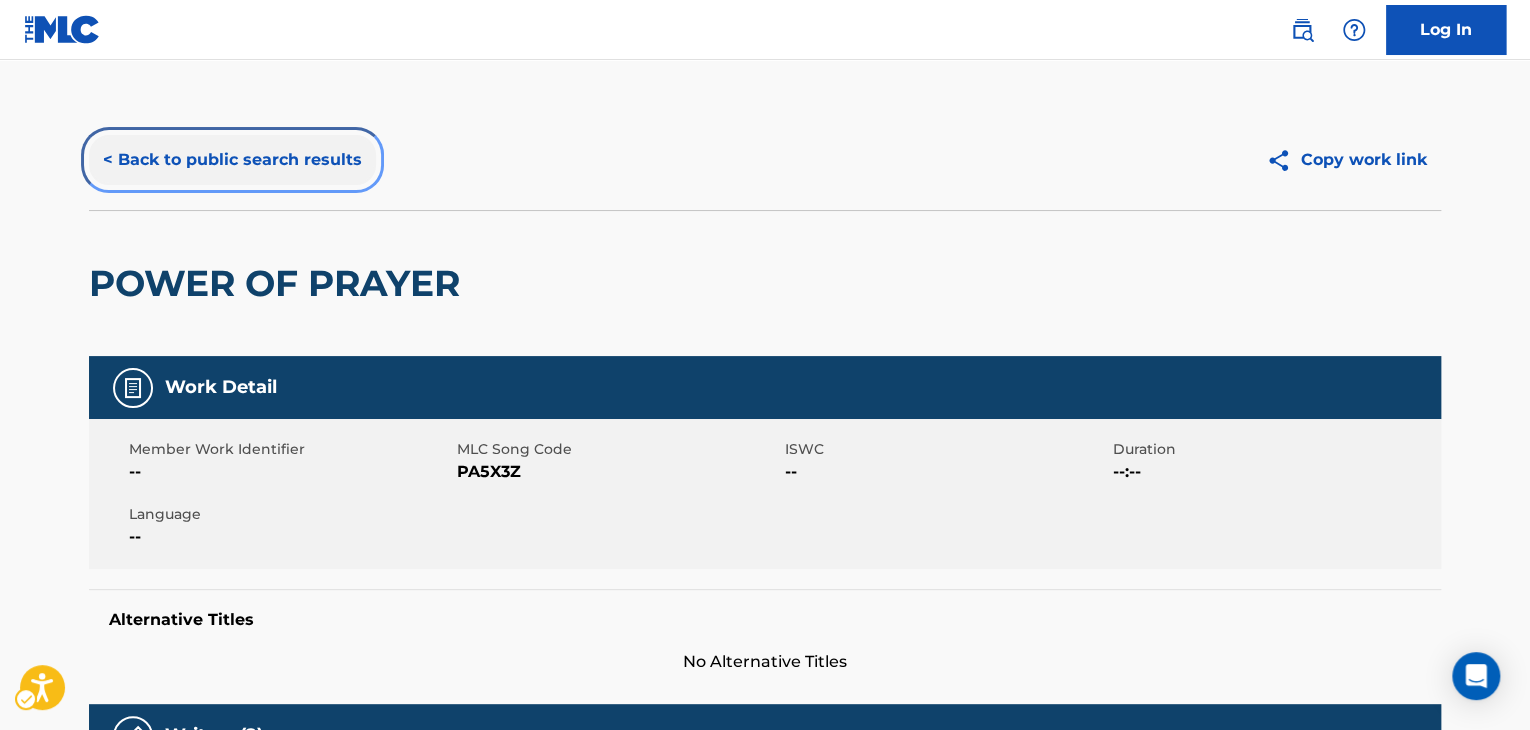 click on "< Back to public search results" at bounding box center [232, 160] 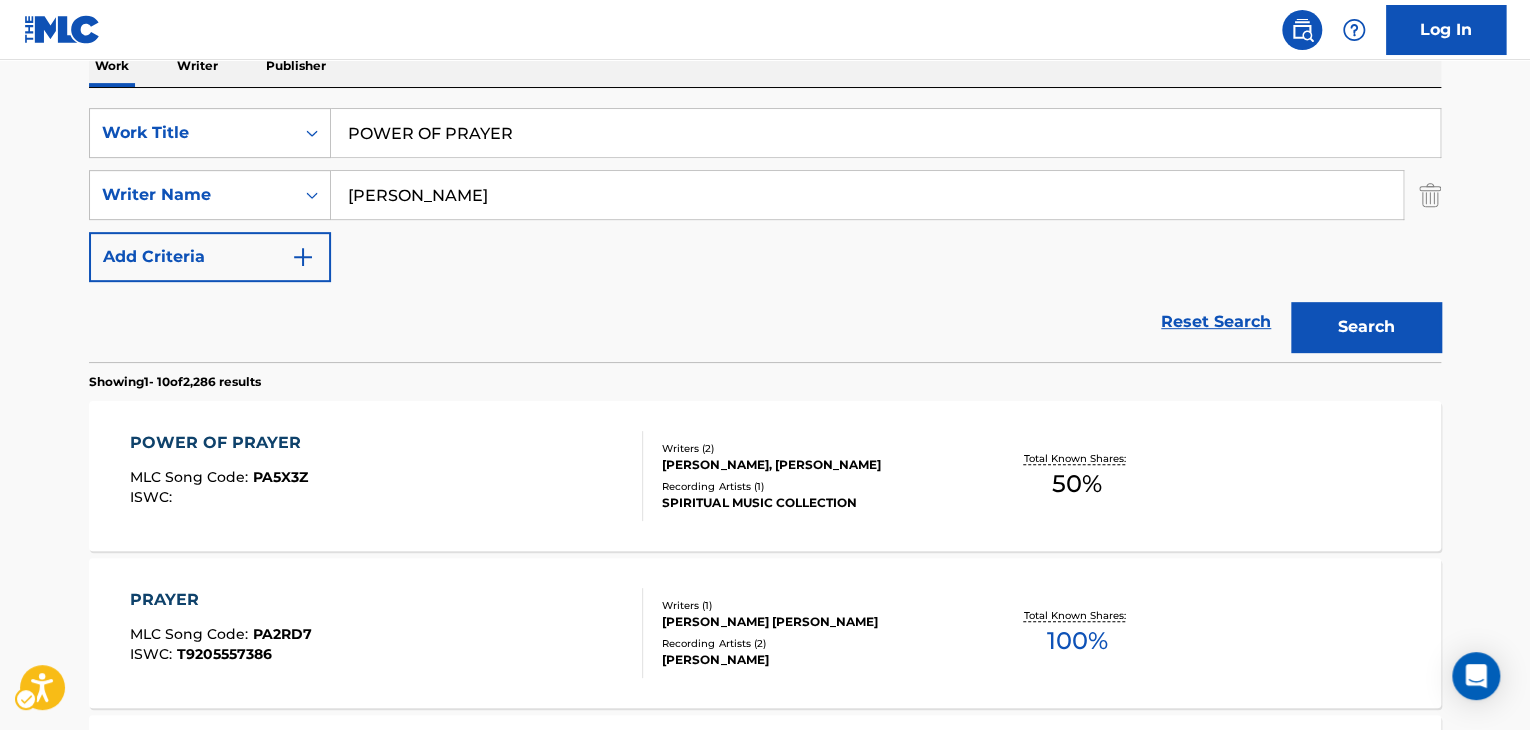 scroll, scrollTop: 303, scrollLeft: 0, axis: vertical 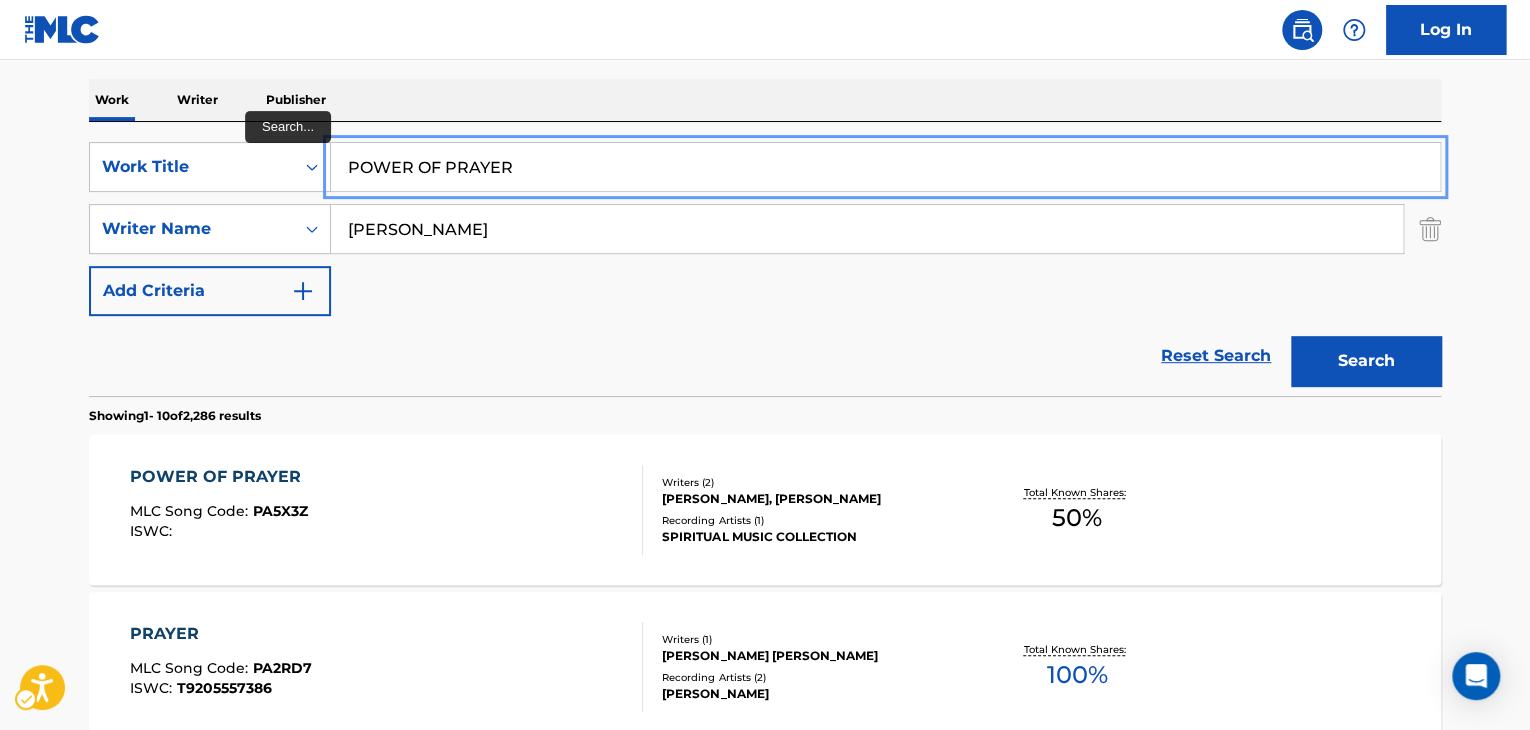 click on "POWER OF PRAYER" at bounding box center (885, 167) 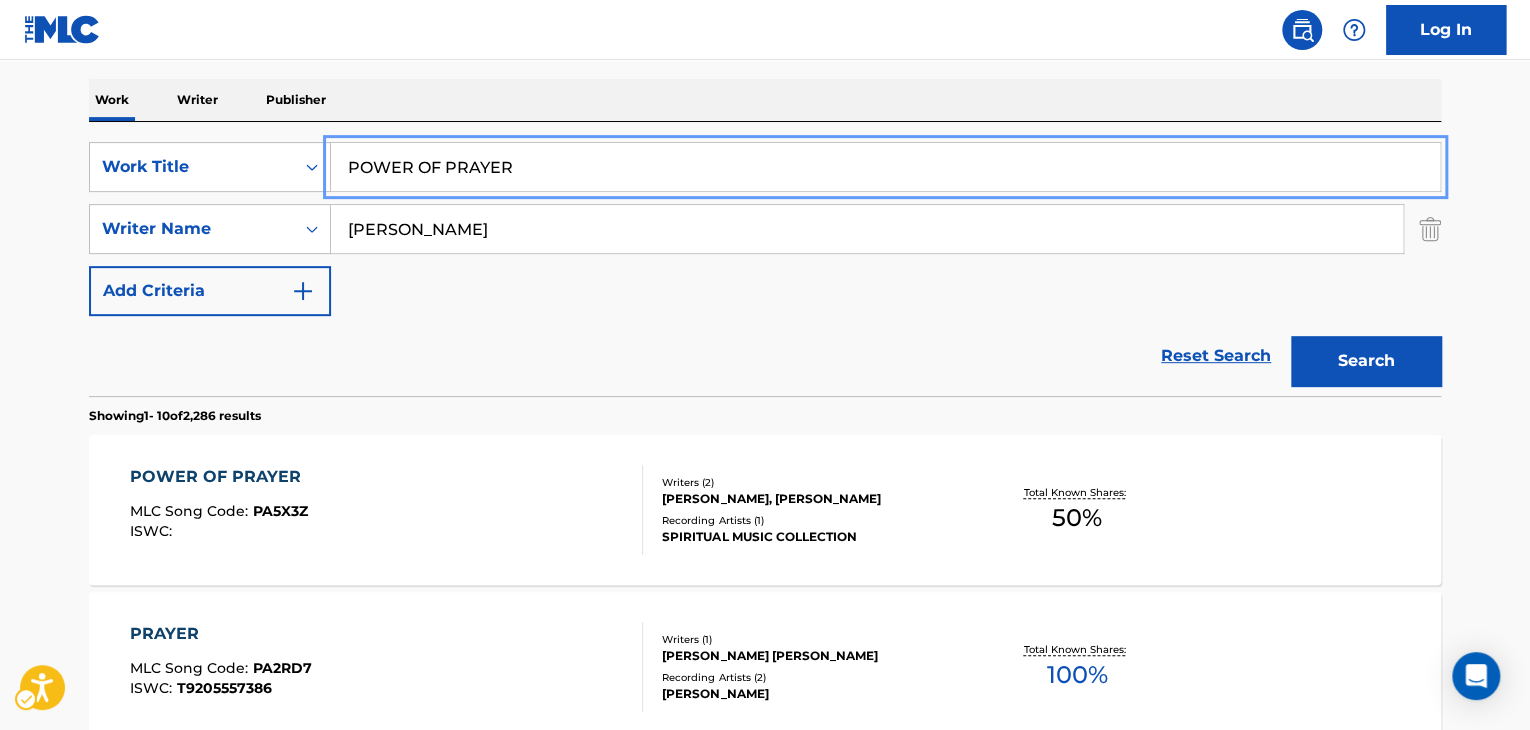 paste on "A PRAIRIE FAIRY TALE" 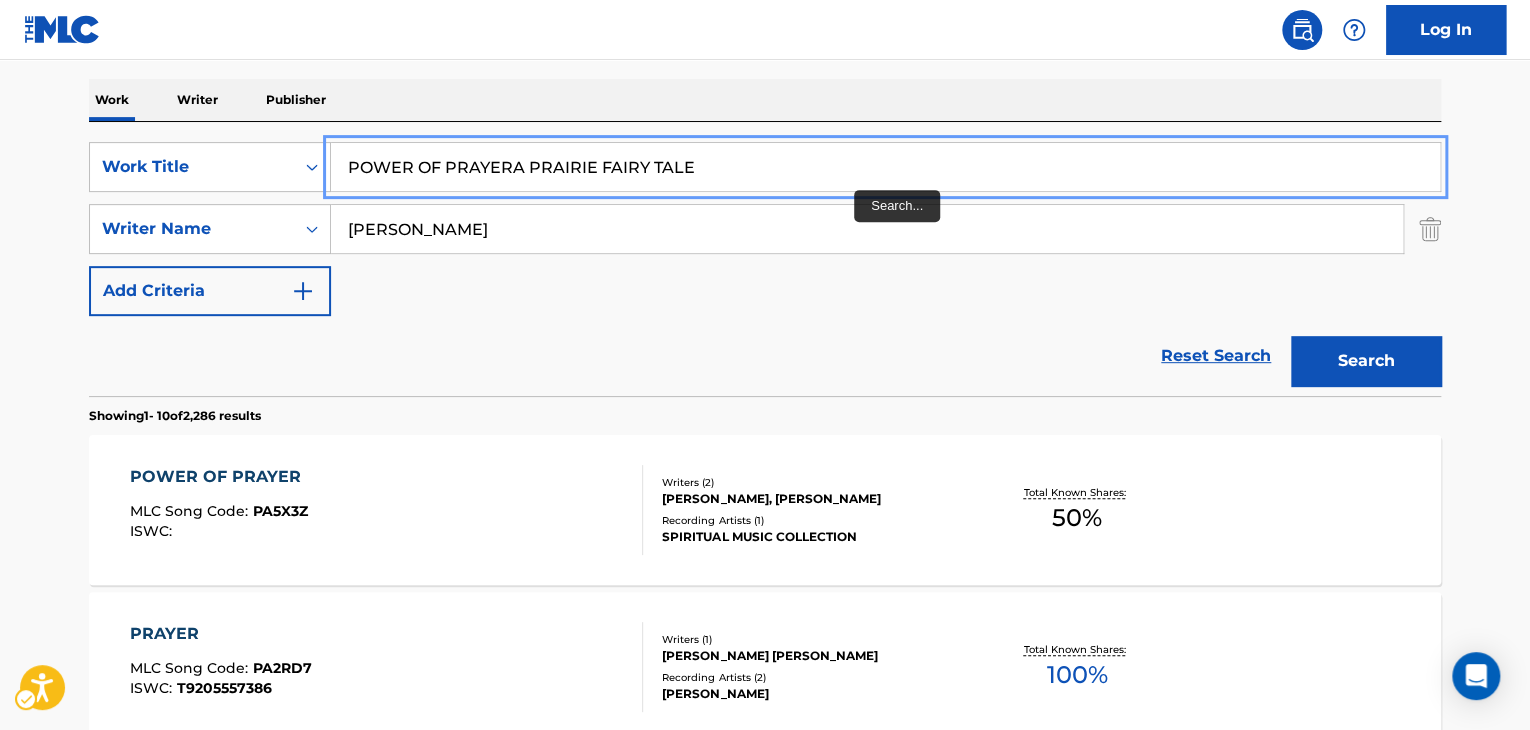 drag, startPoint x: 797, startPoint y: 160, endPoint x: 61, endPoint y: 148, distance: 736.09784 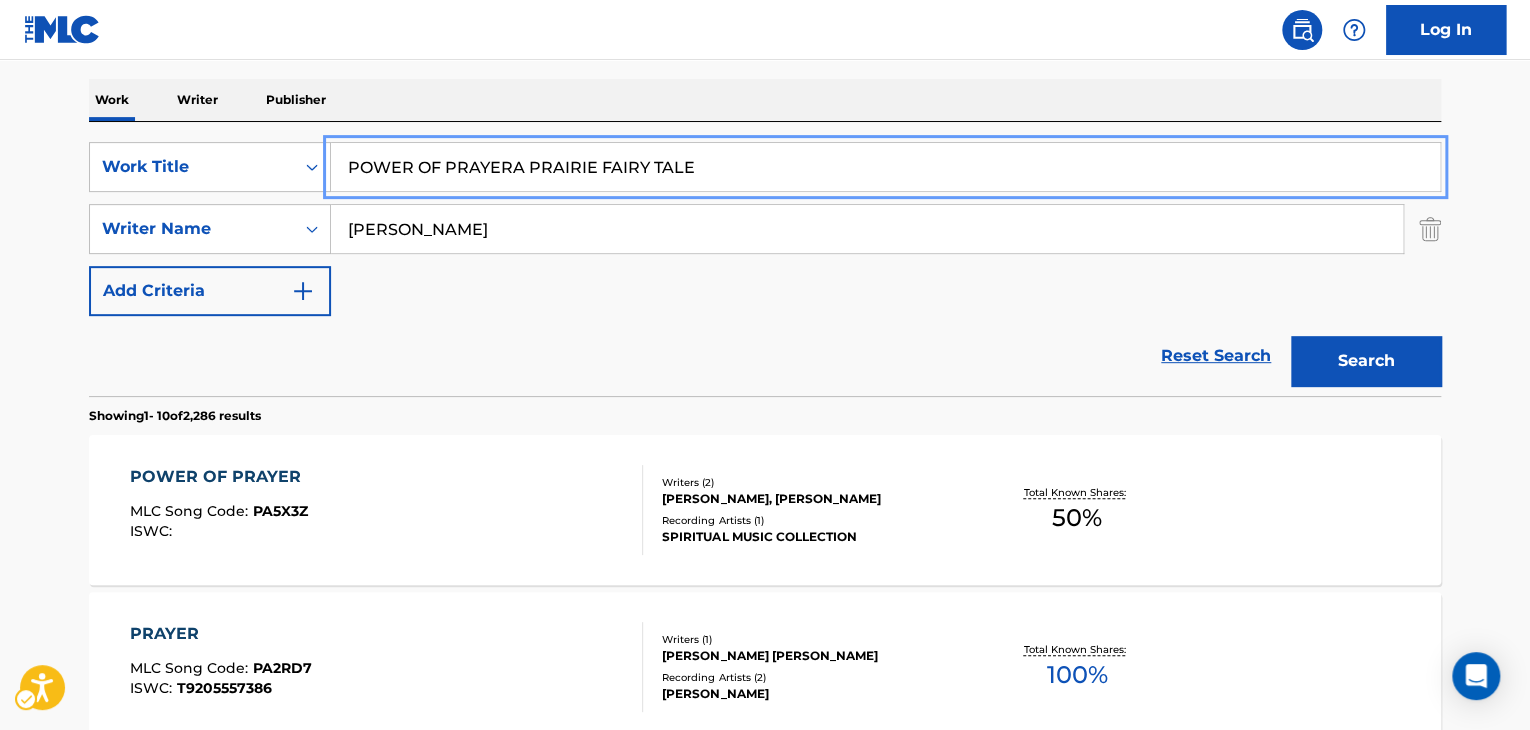 paste 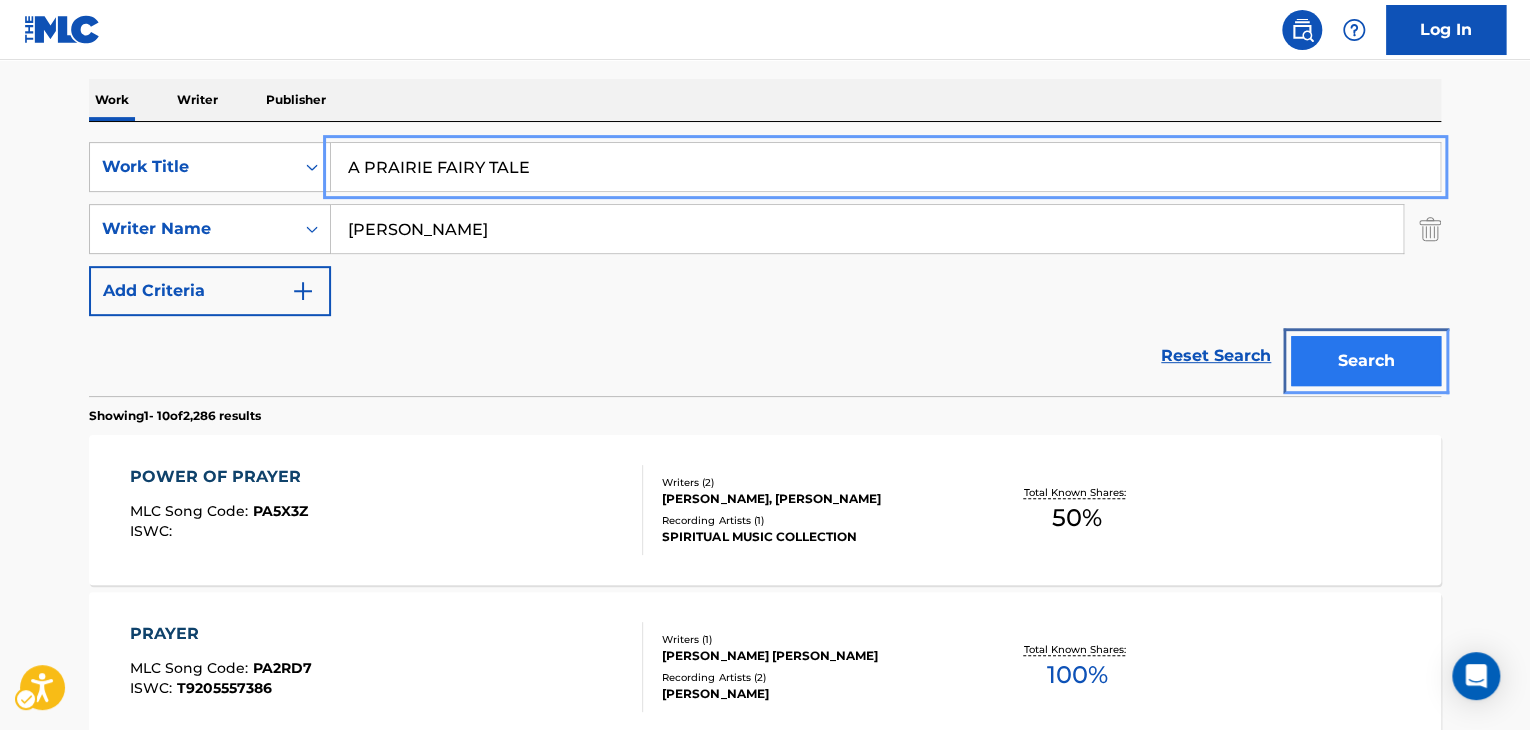 click on "Search" at bounding box center [1366, 361] 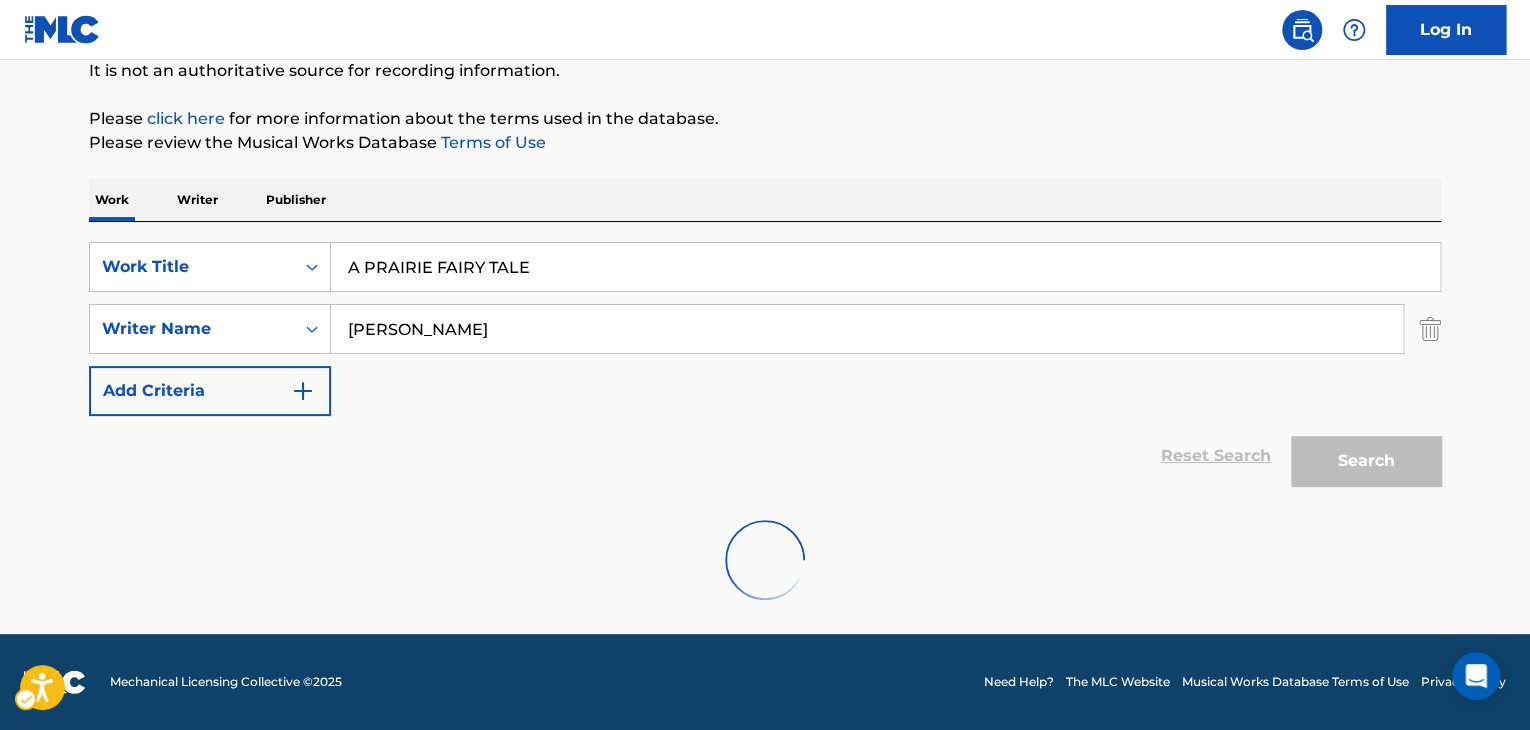 scroll, scrollTop: 203, scrollLeft: 0, axis: vertical 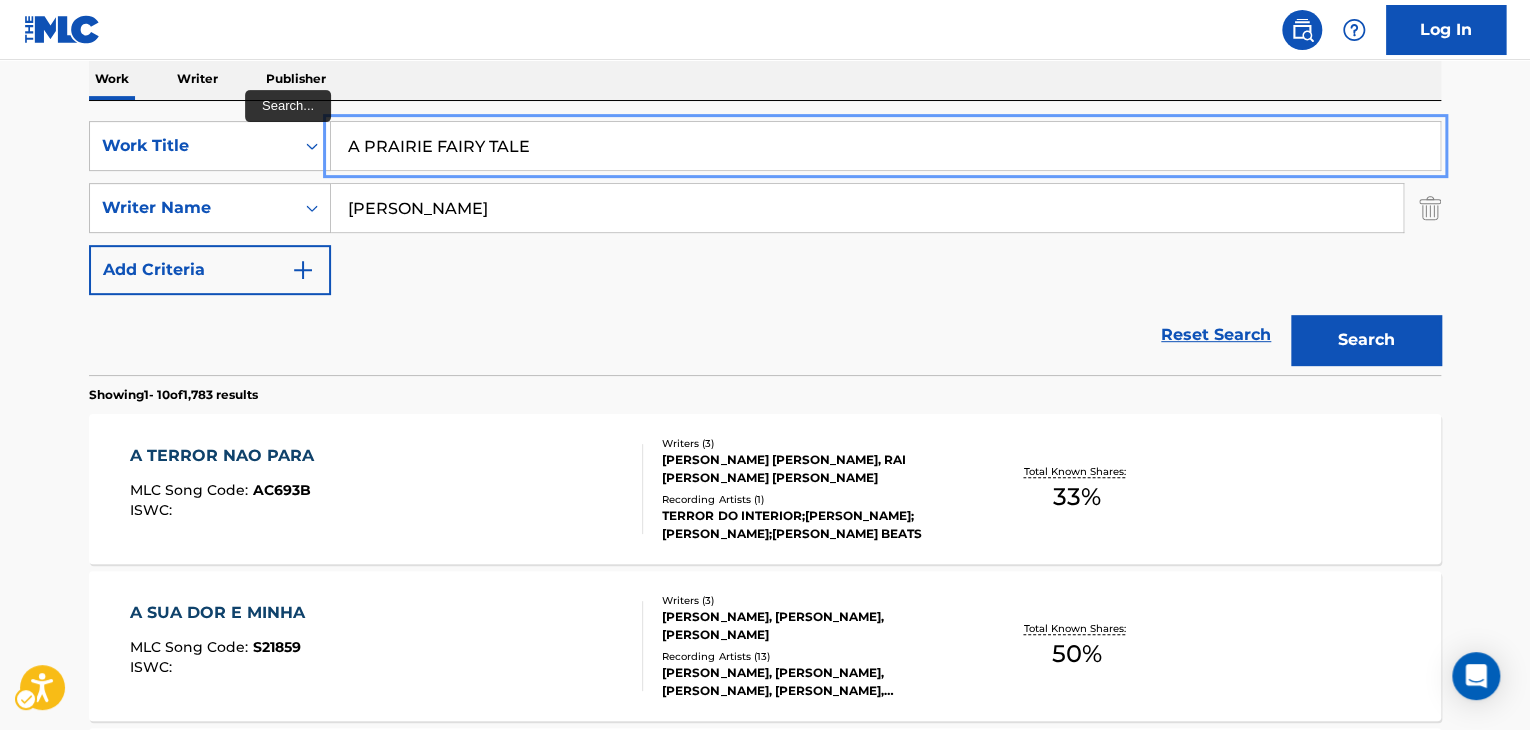 click on "A PRAIRIE FAIRY TALE" at bounding box center [885, 146] 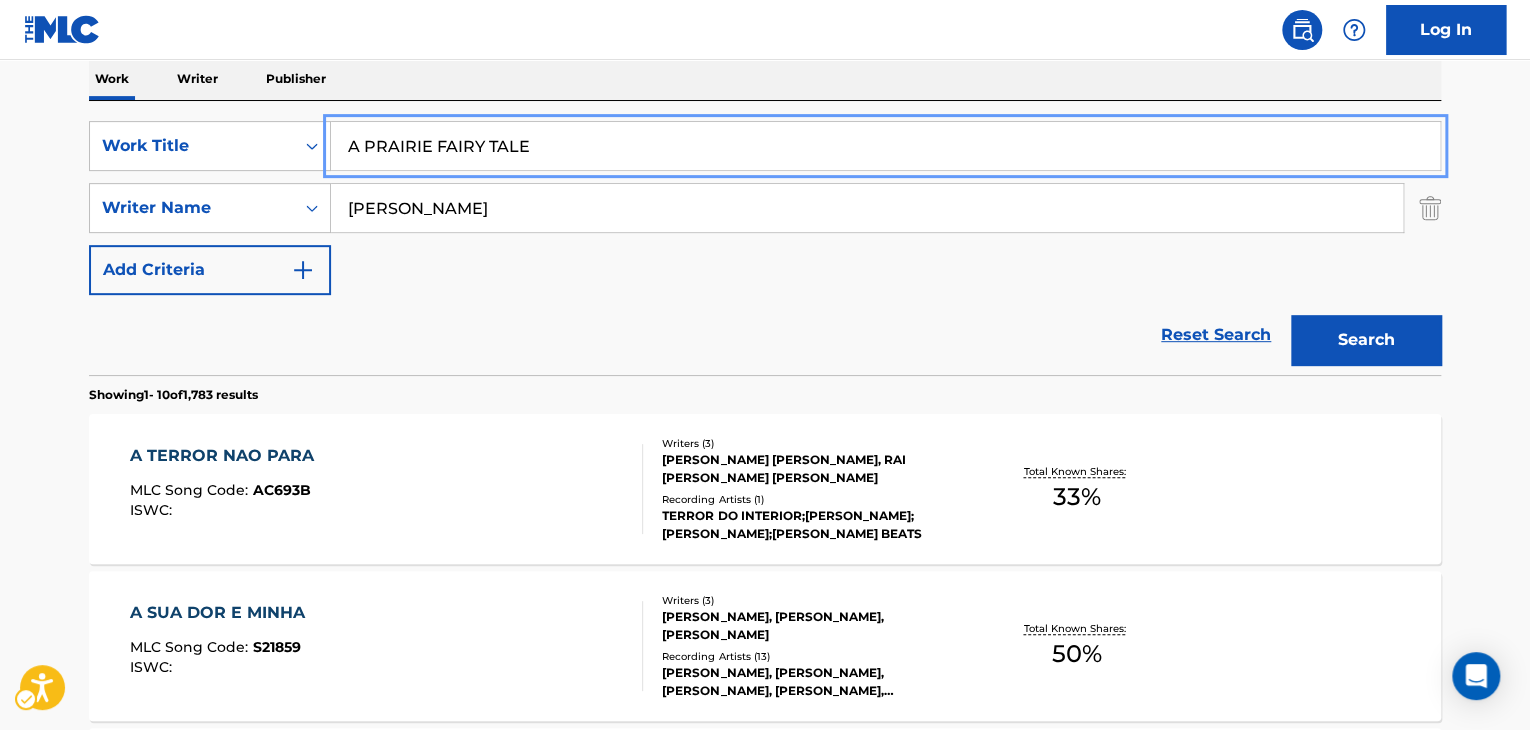 paste on "PRAIRIE [PERSON_NAME]" 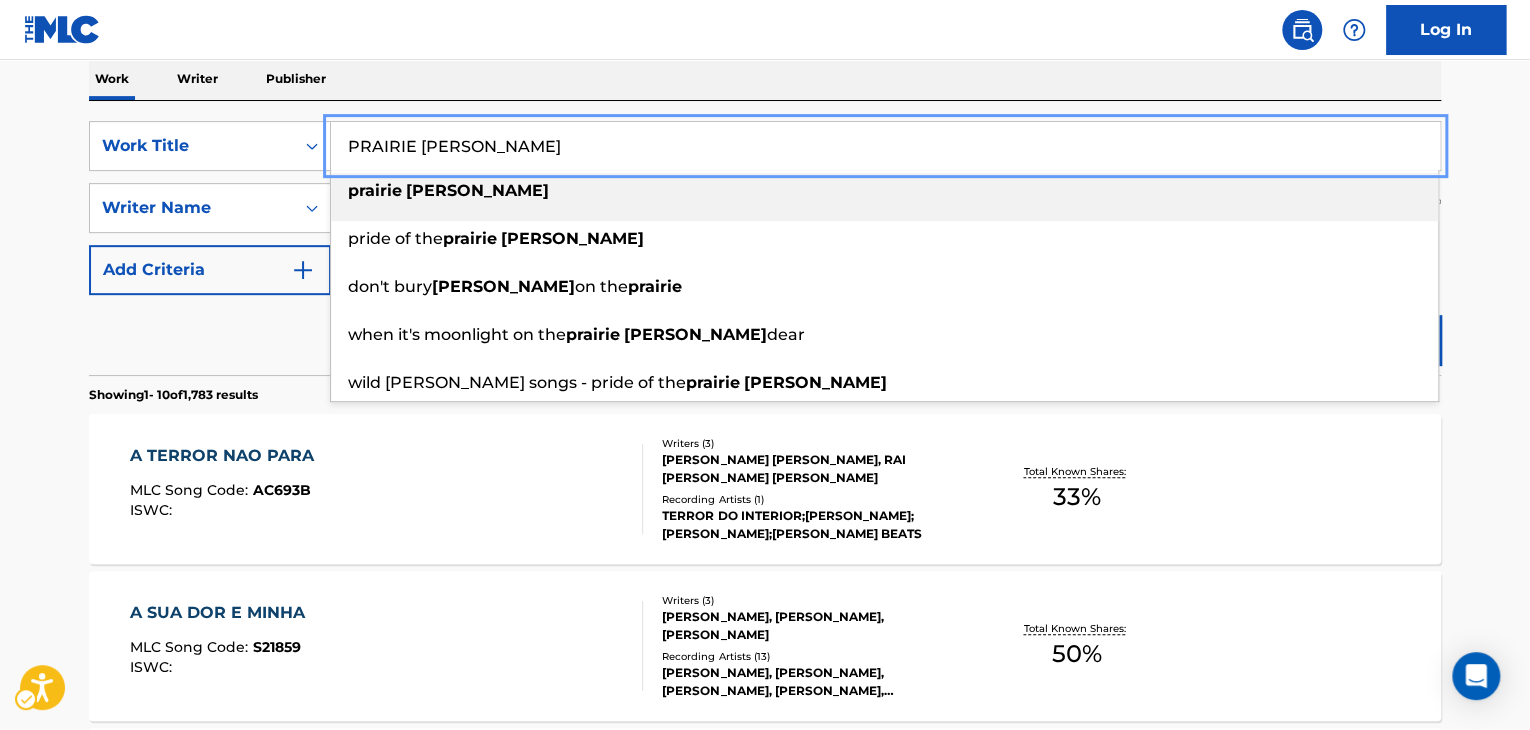 click on "when it's moonlight on the  prairie   [PERSON_NAME]" at bounding box center (884, 335) 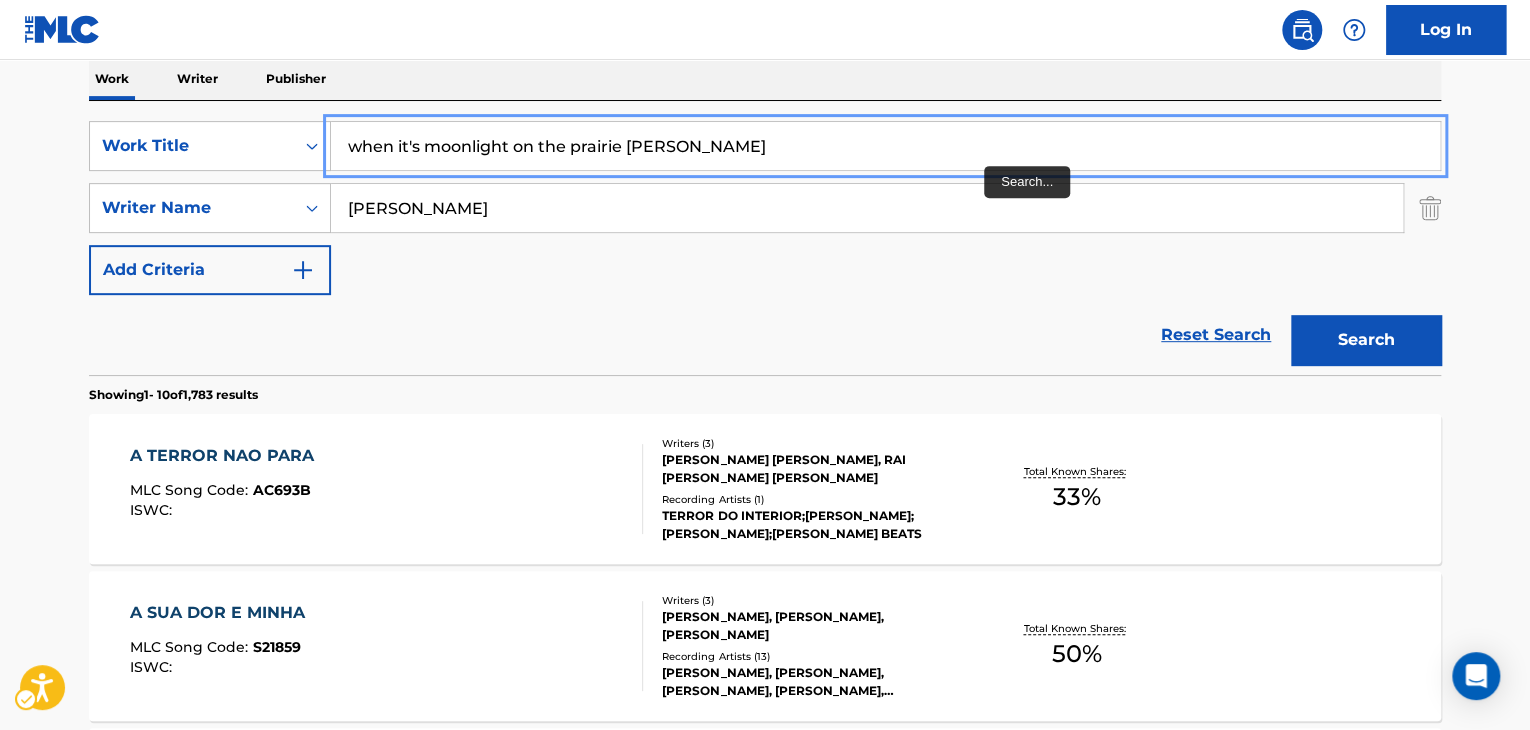 click on "when it's moonlight on the prairie [PERSON_NAME]" at bounding box center [885, 146] 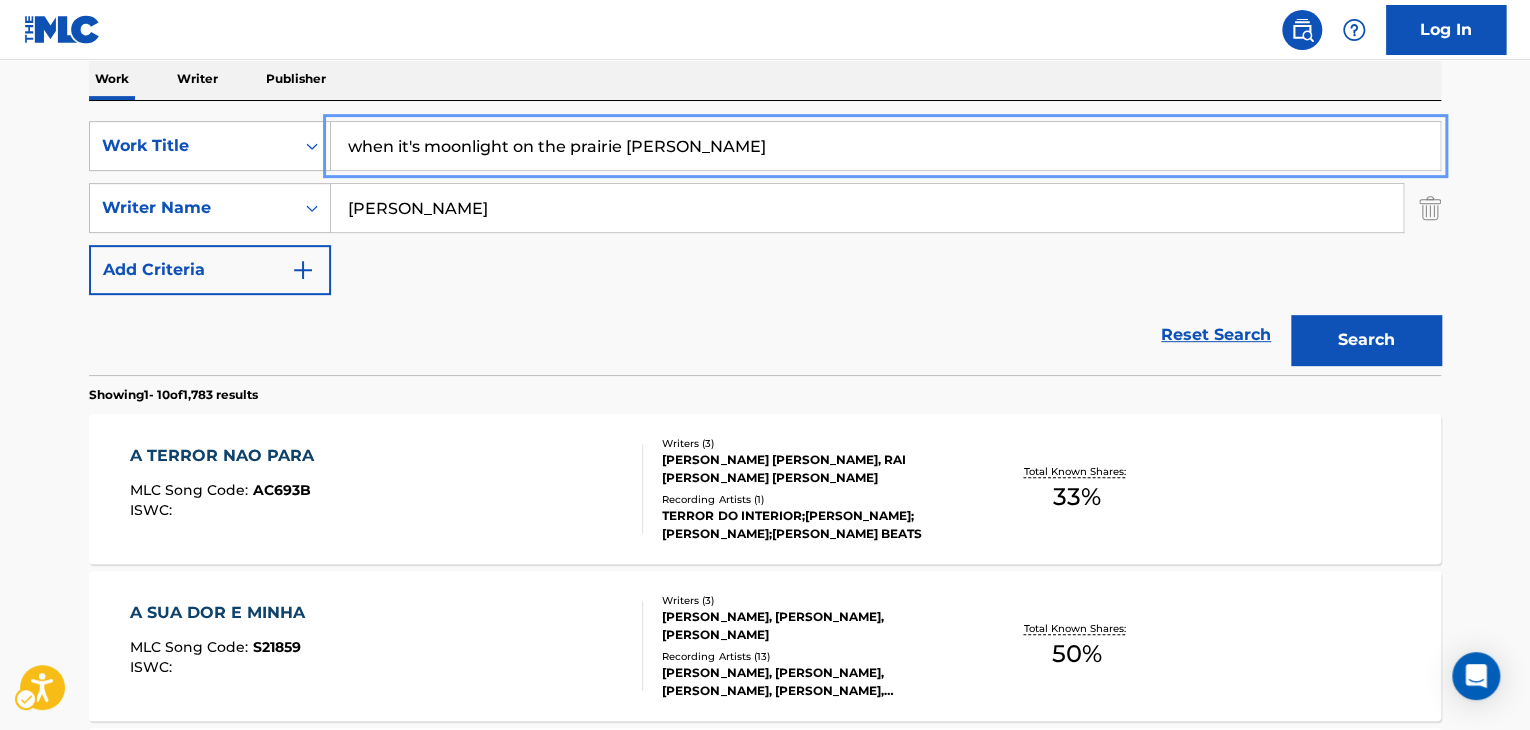 paste on "PRAIRIE [PERSON_NAME]" 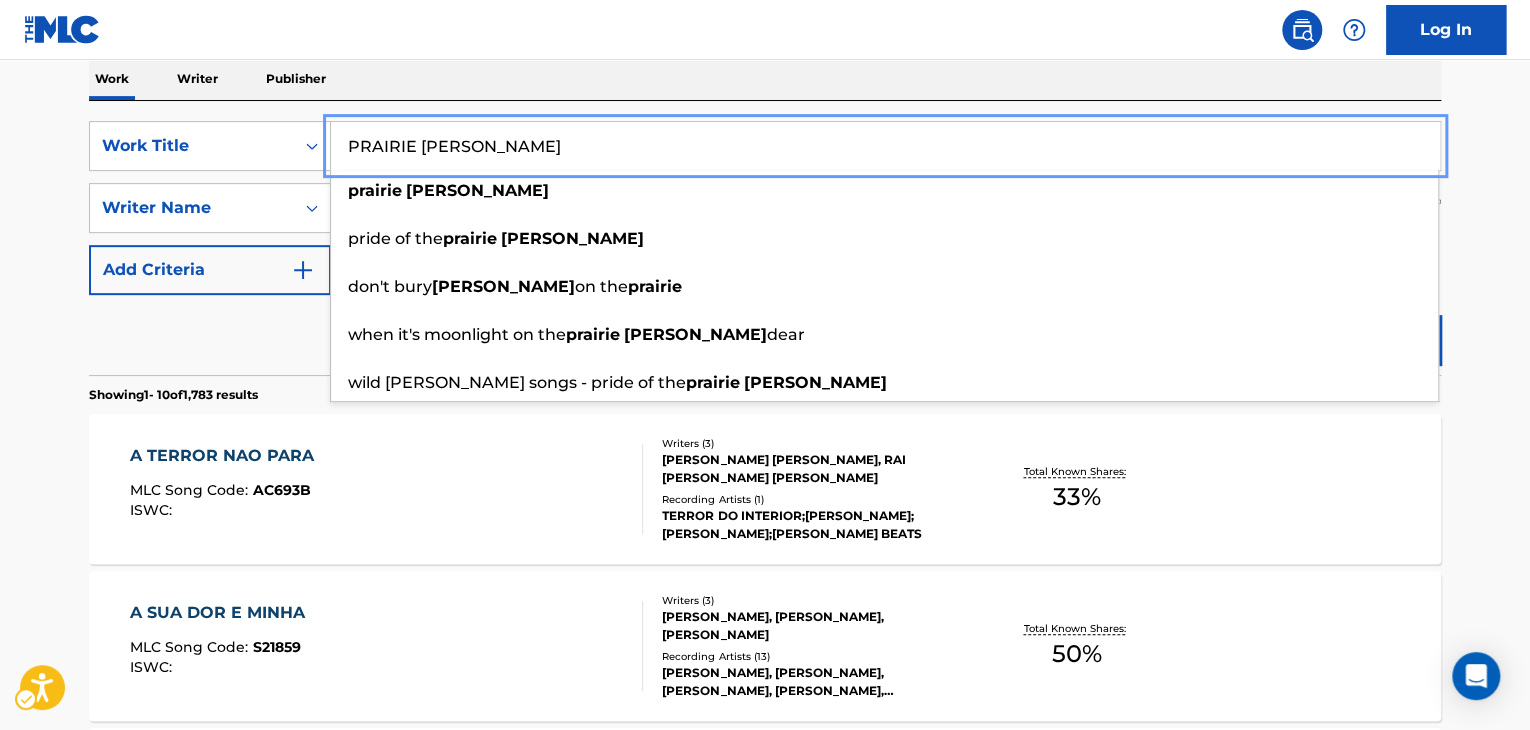 type on "PRAIRIE [PERSON_NAME]" 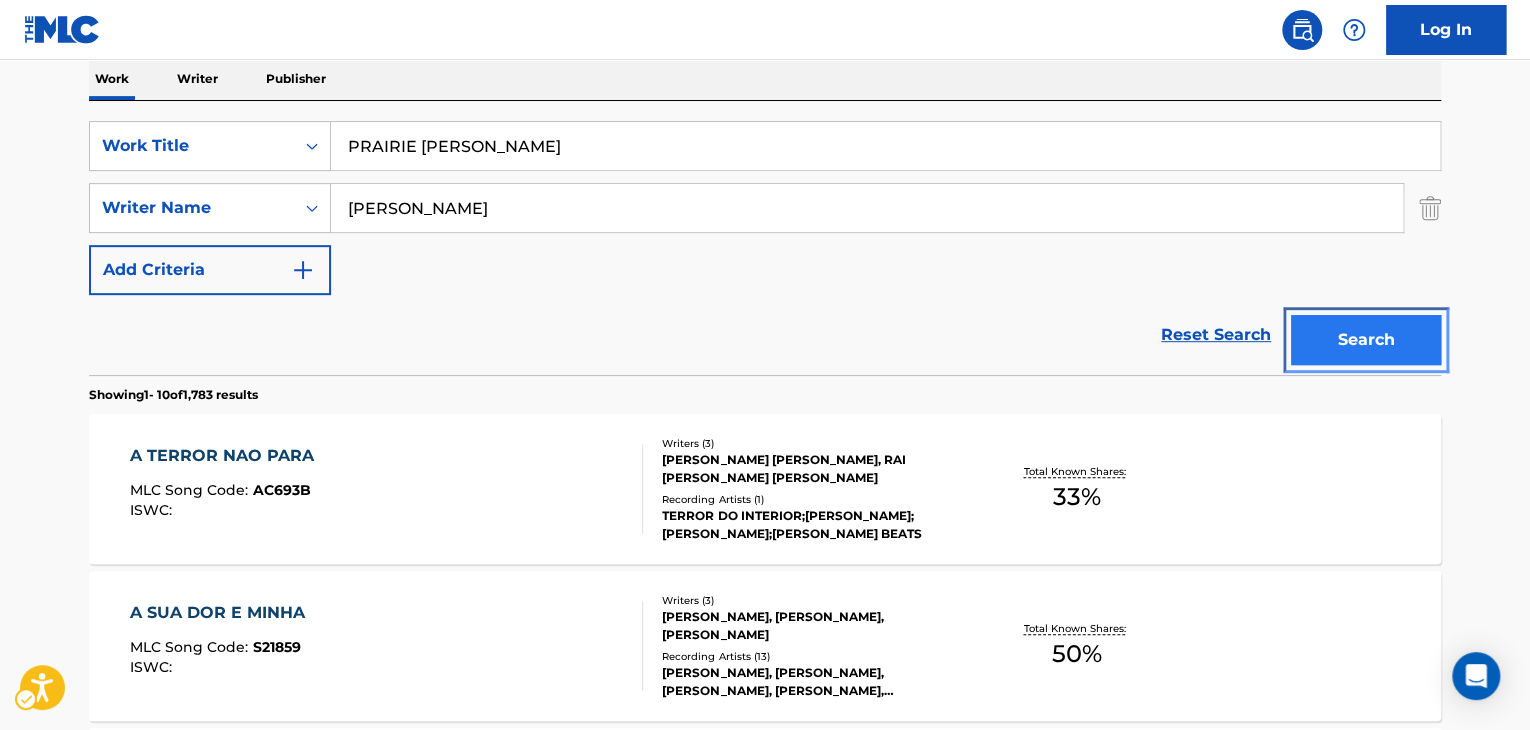 click on "Search" at bounding box center [1366, 340] 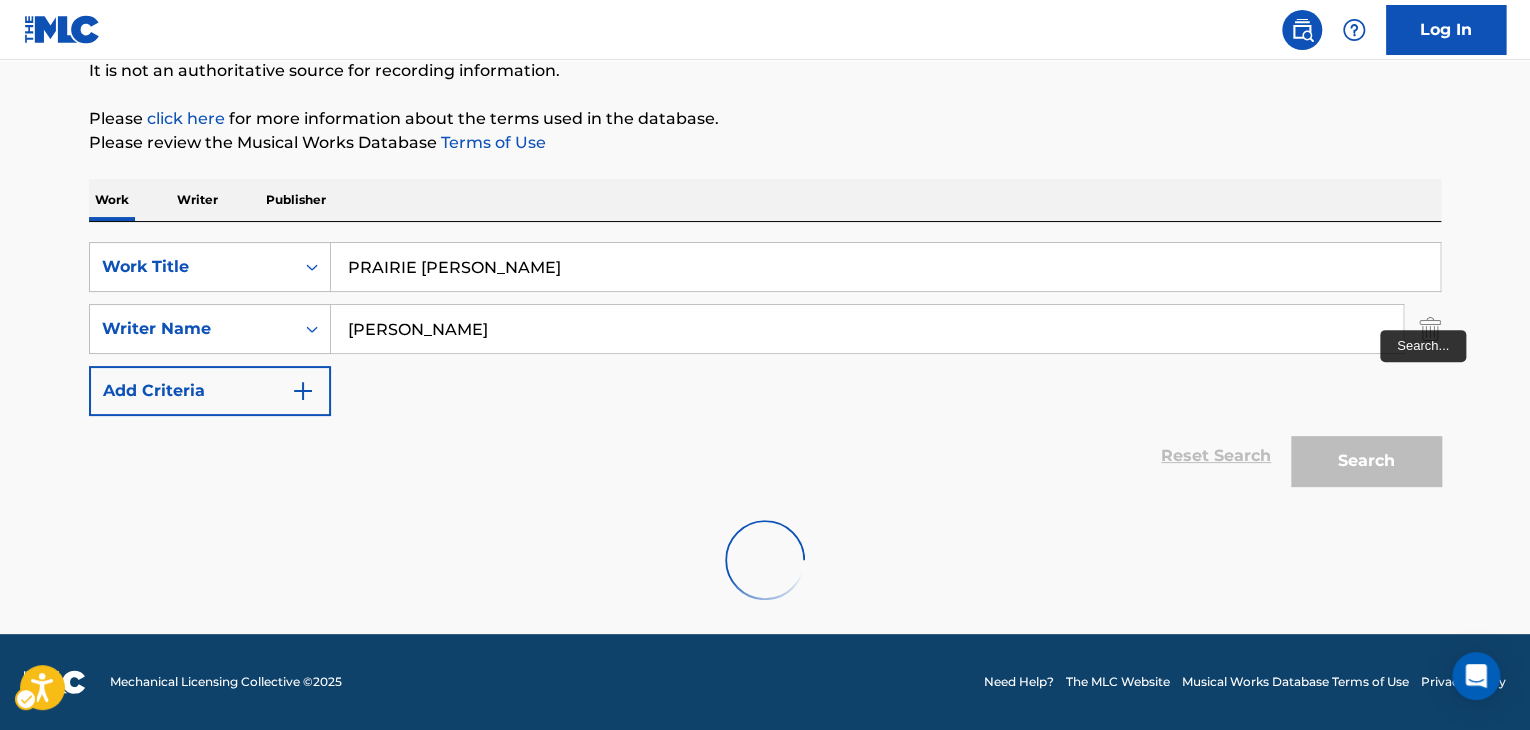 scroll, scrollTop: 203, scrollLeft: 0, axis: vertical 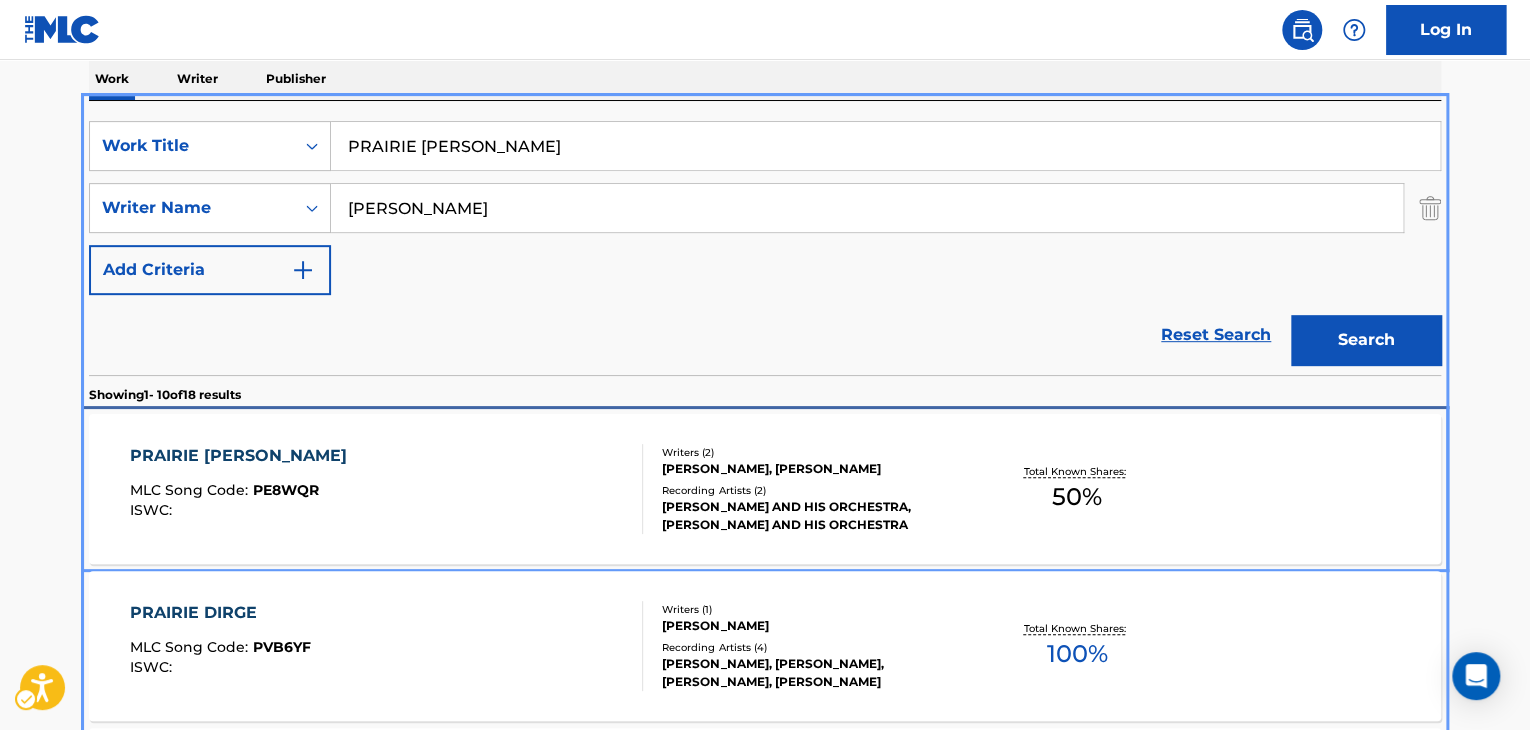 click on "[PERSON_NAME], [PERSON_NAME]" at bounding box center [813, 469] 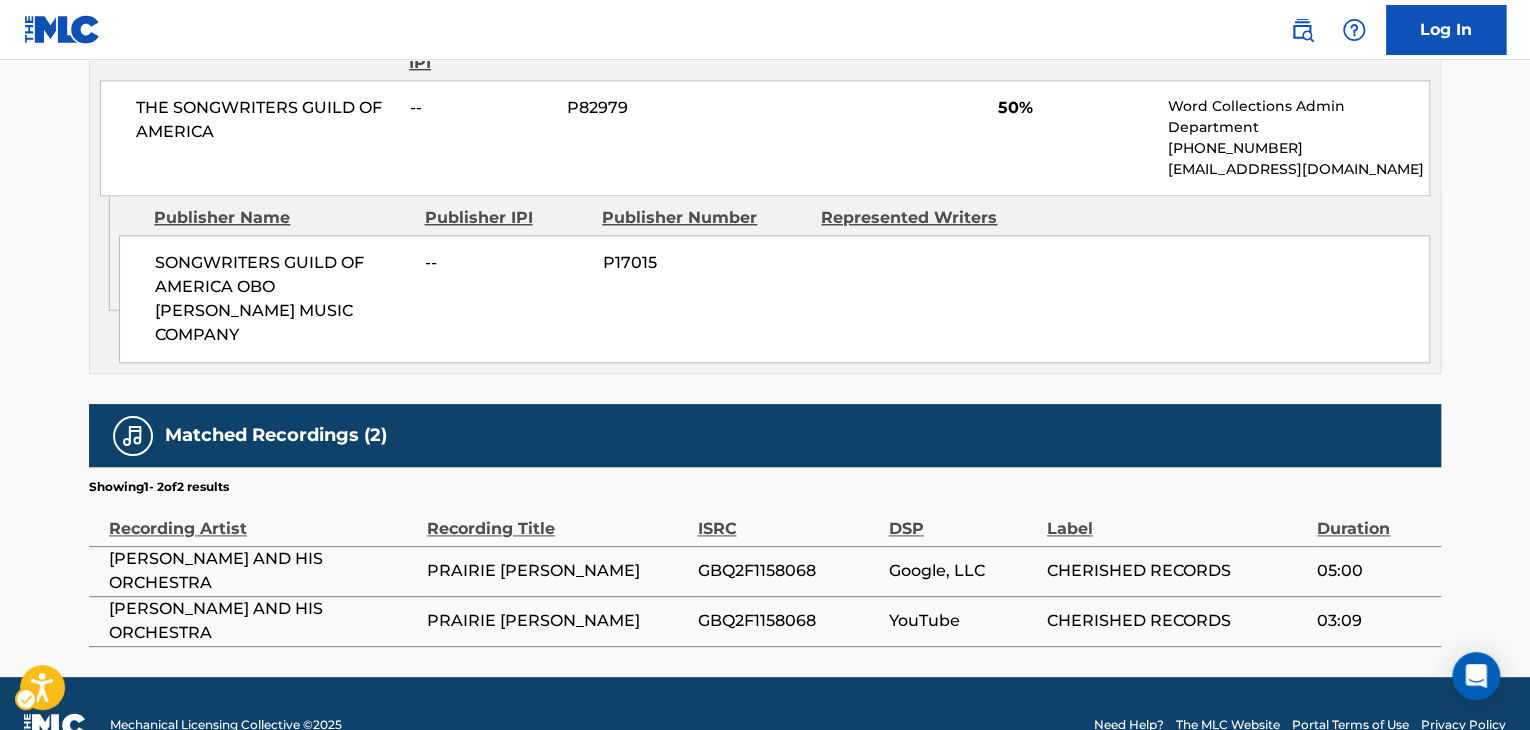 scroll, scrollTop: 1036, scrollLeft: 0, axis: vertical 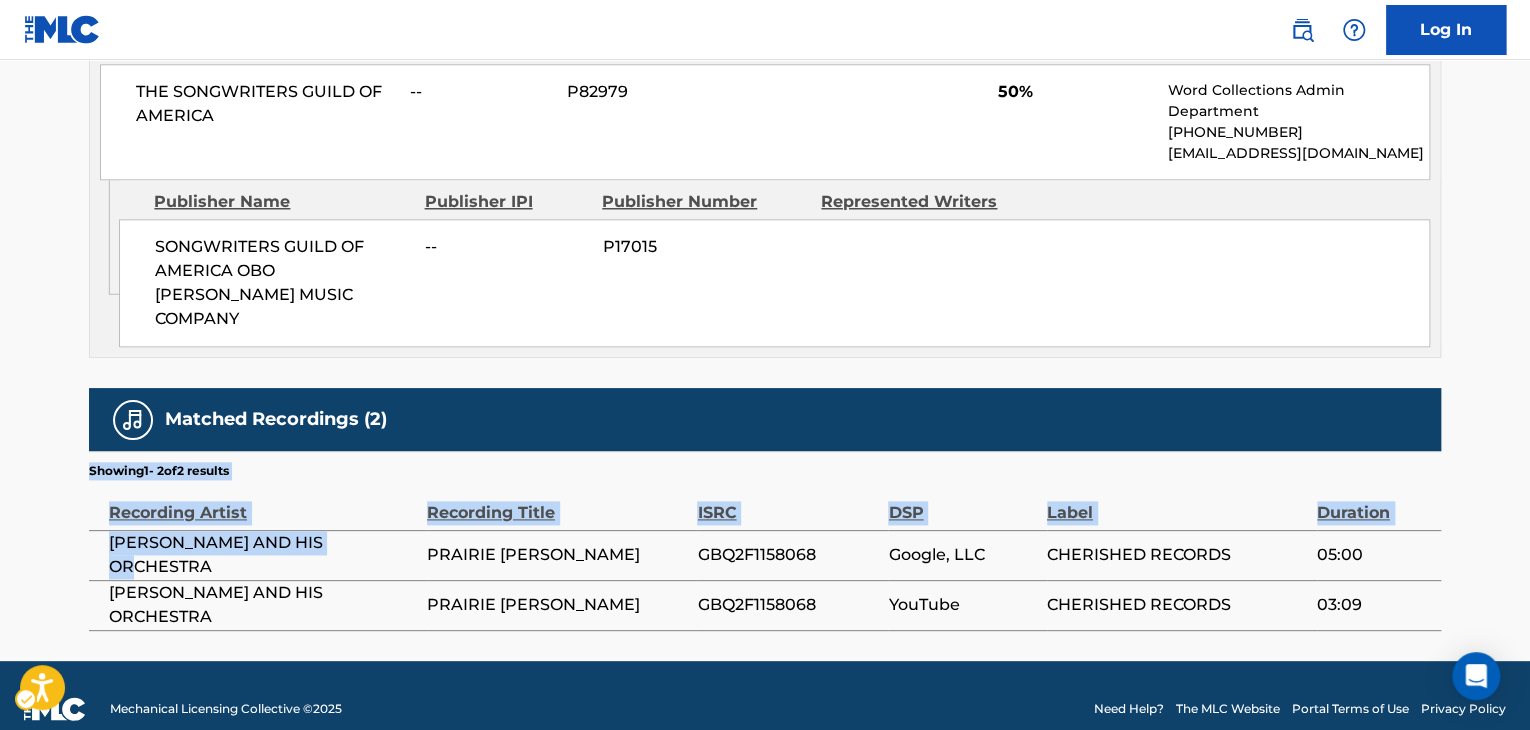 drag, startPoint x: 106, startPoint y: 520, endPoint x: 365, endPoint y: 535, distance: 259.434 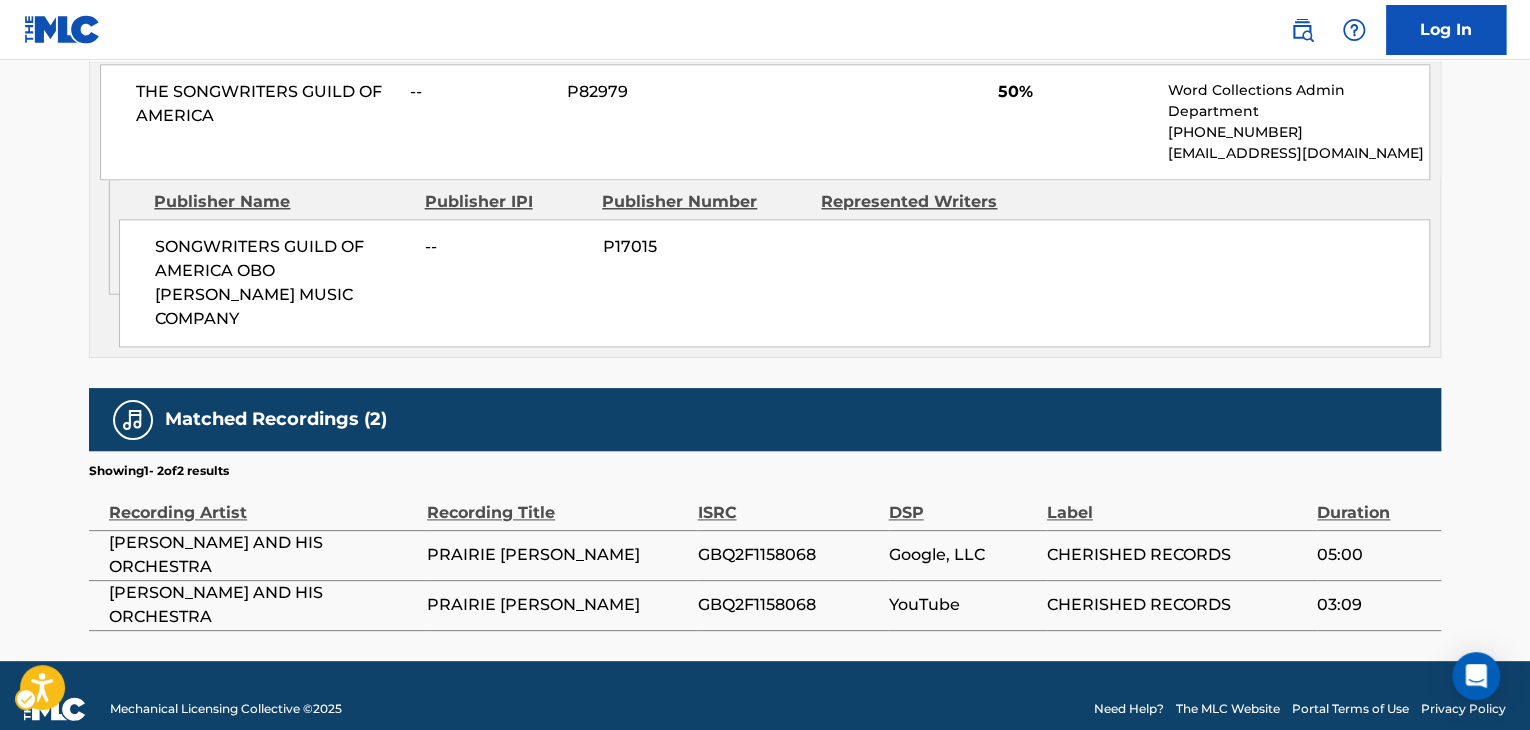 click on "[PERSON_NAME] AND HIS ORCHESTRA" at bounding box center [263, 555] 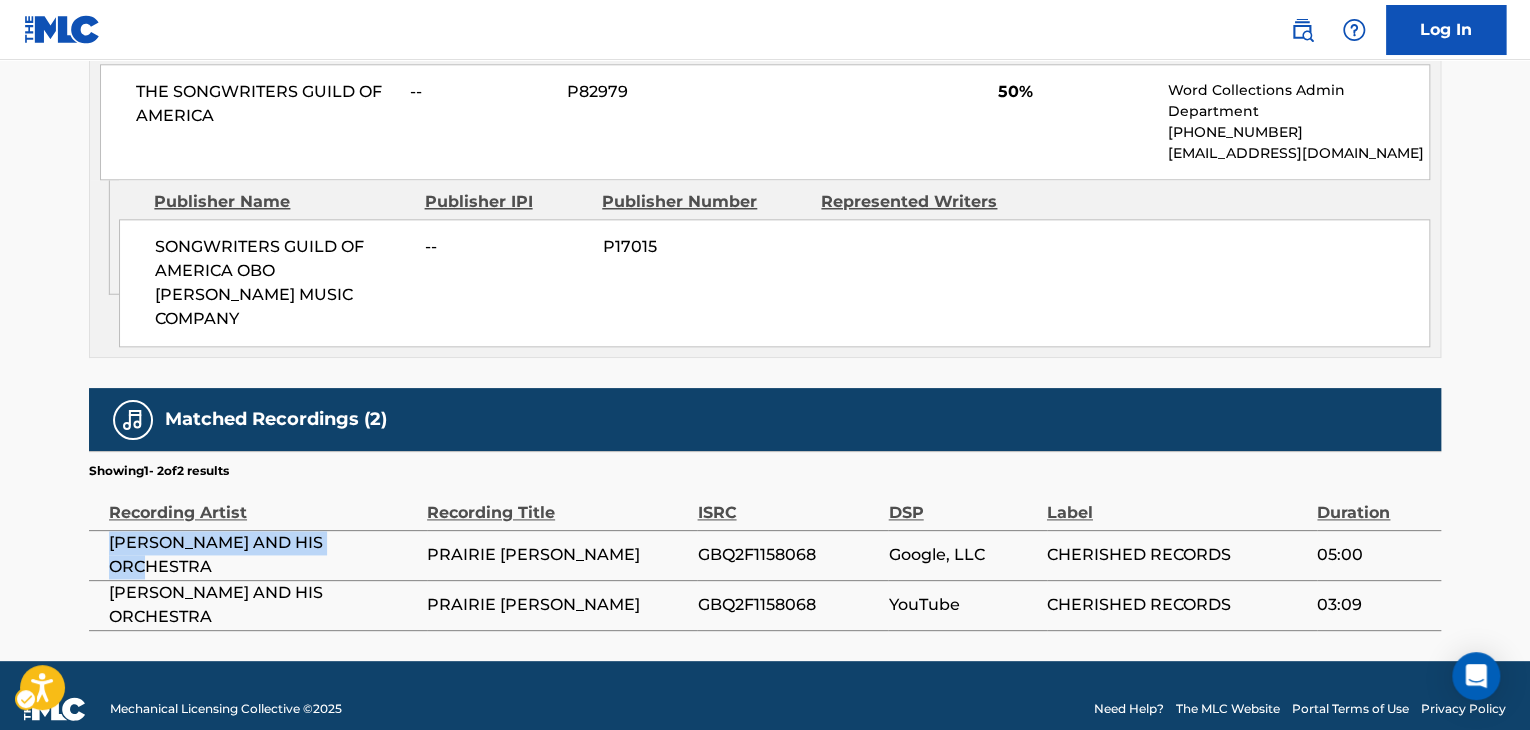 drag, startPoint x: 371, startPoint y: 533, endPoint x: 96, endPoint y: 536, distance: 275.01636 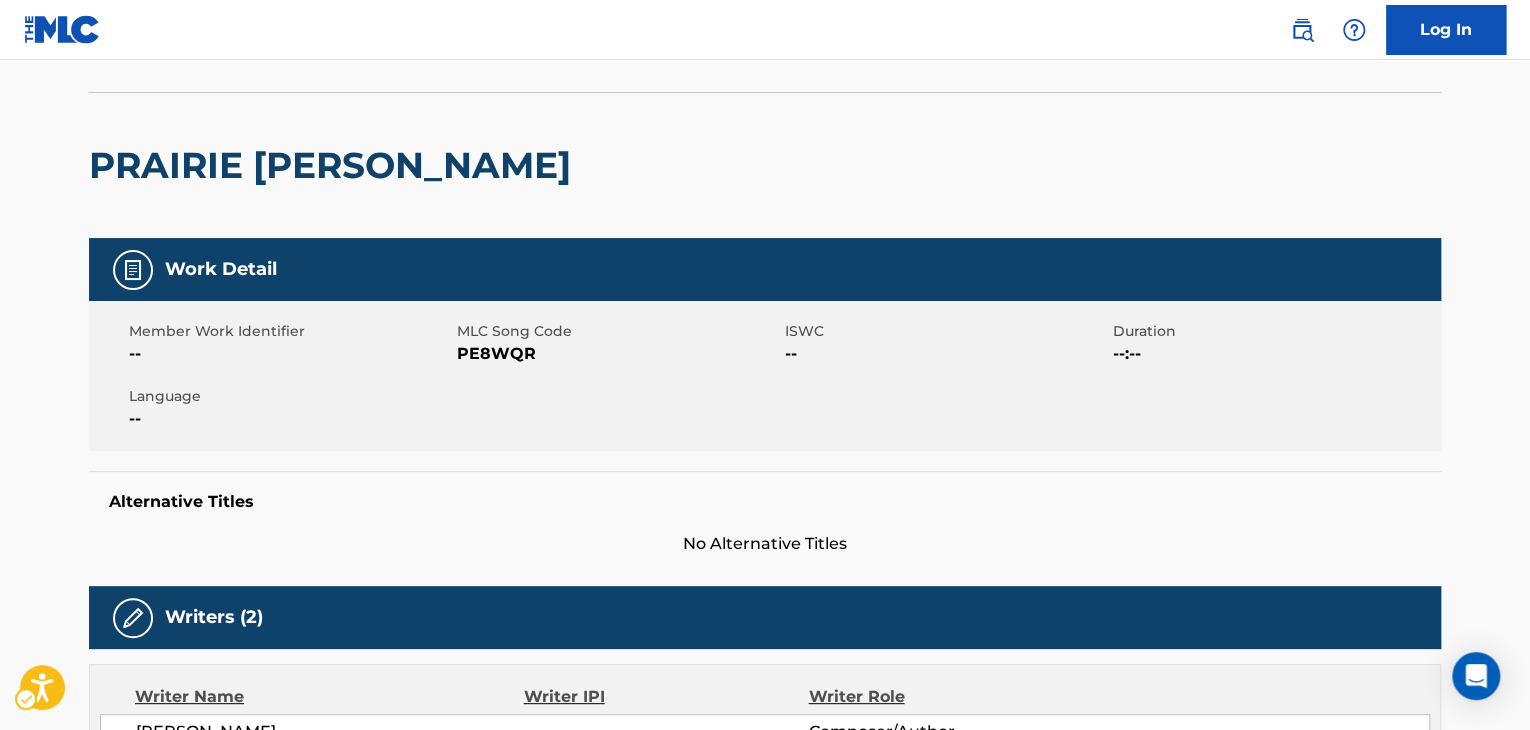 scroll, scrollTop: 0, scrollLeft: 0, axis: both 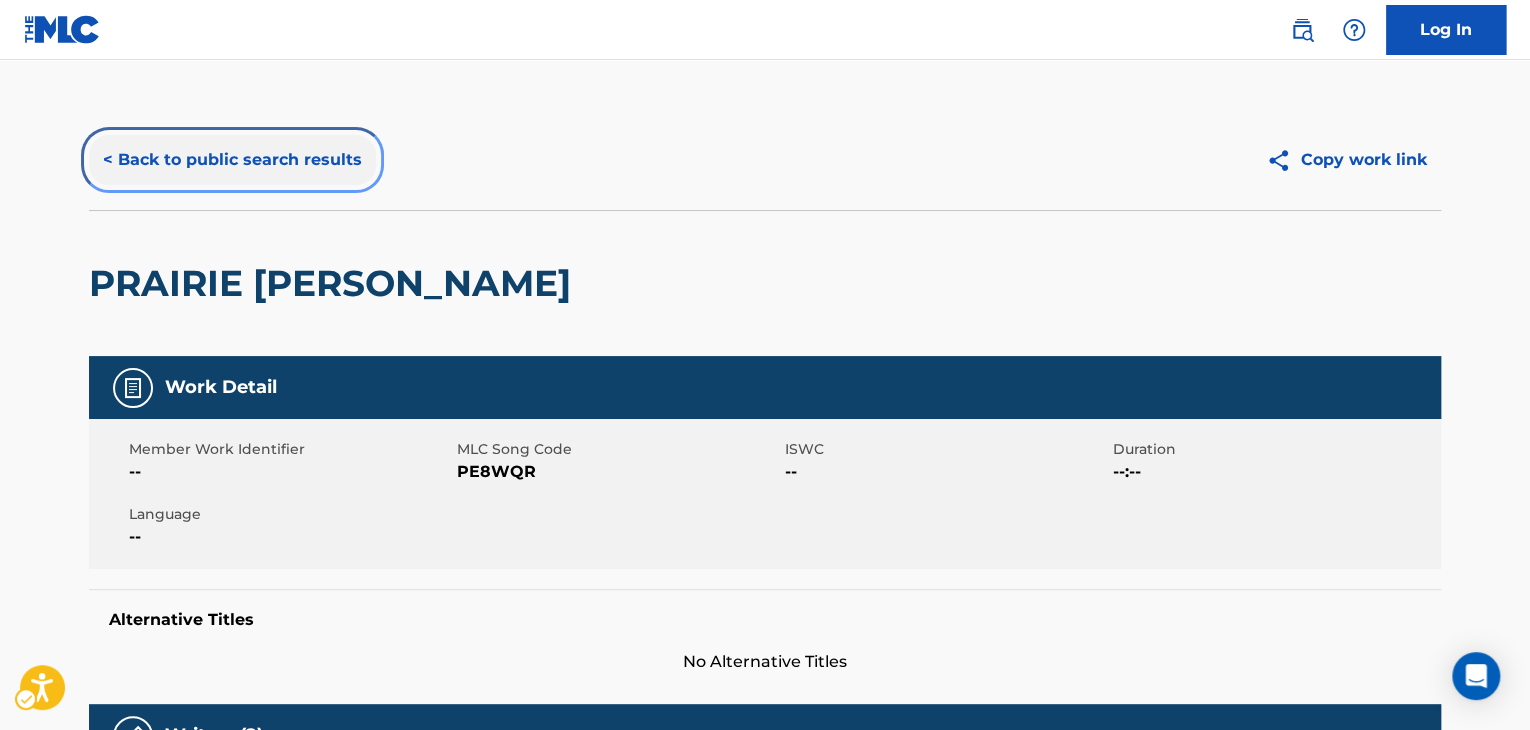 click on "< Back to public search results" at bounding box center [232, 160] 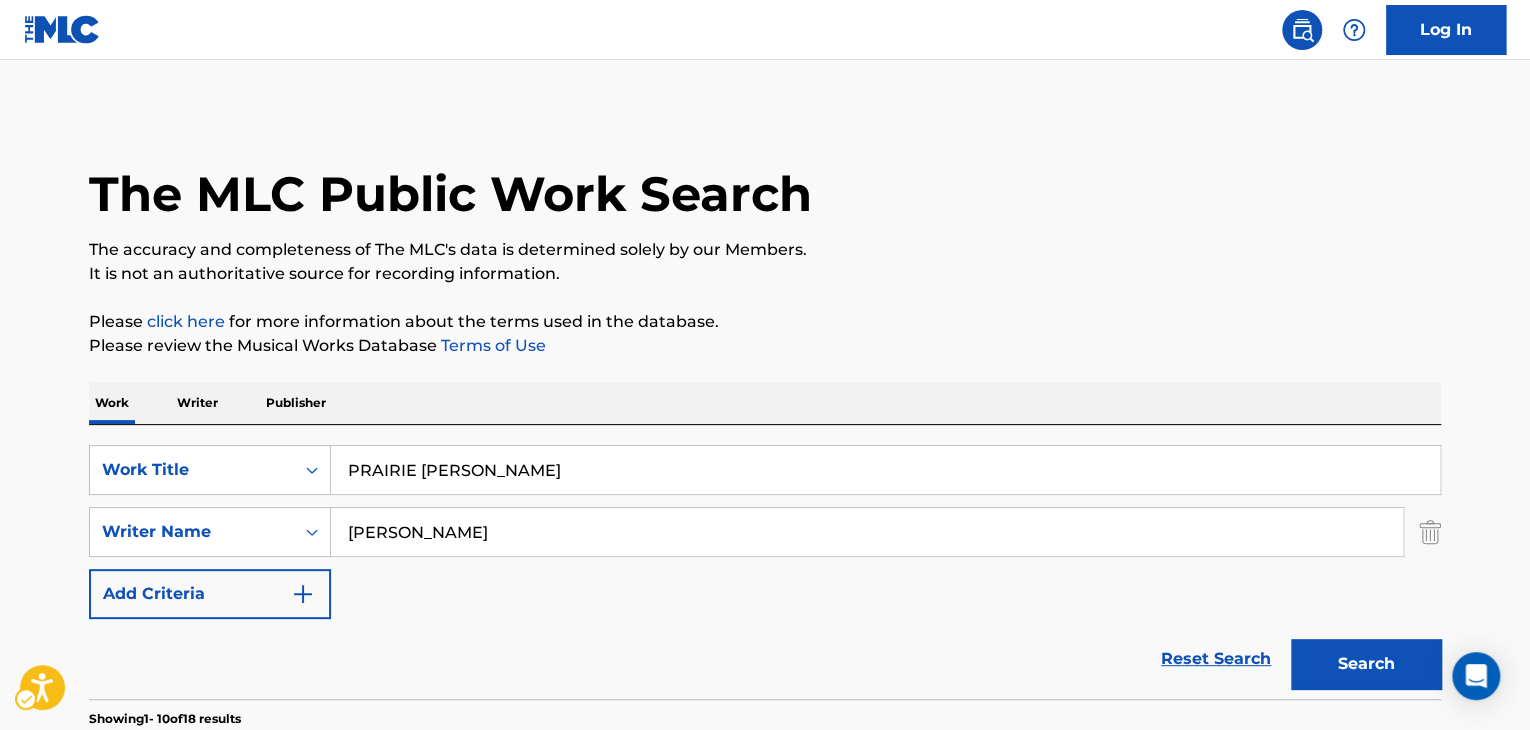 scroll, scrollTop: 324, scrollLeft: 0, axis: vertical 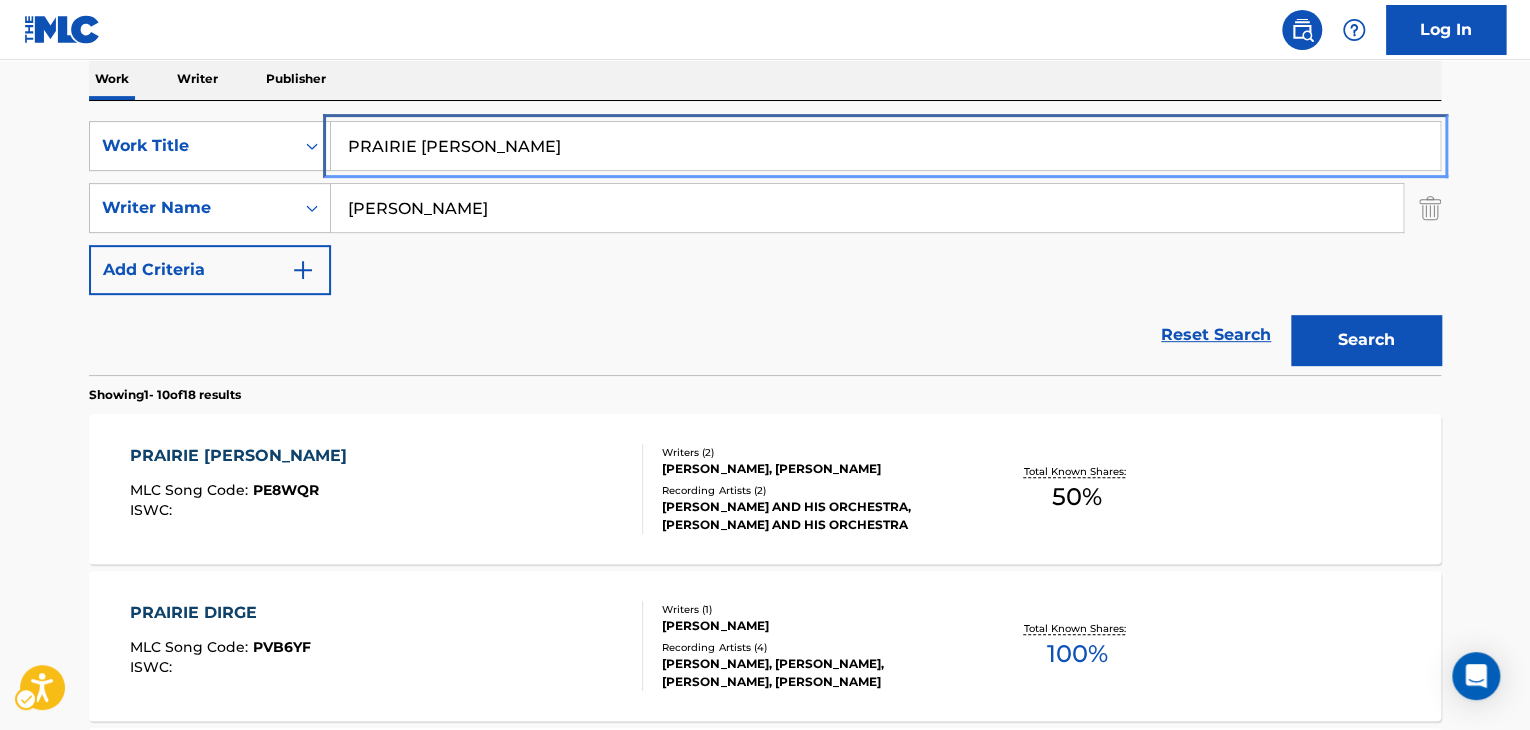 click on "PRAIRIE [PERSON_NAME]" at bounding box center (885, 146) 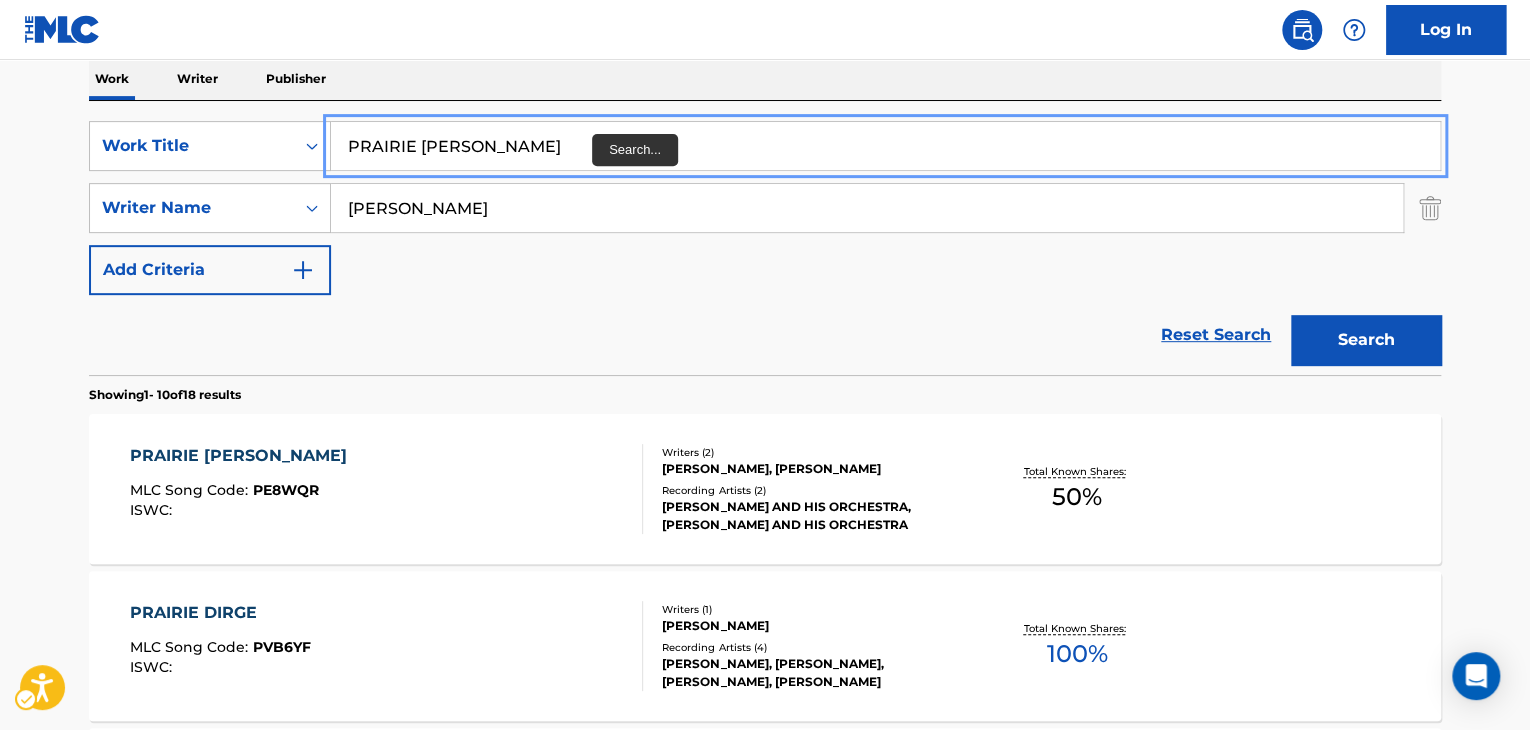 paste on "[PERSON_NAME] PEASANT" 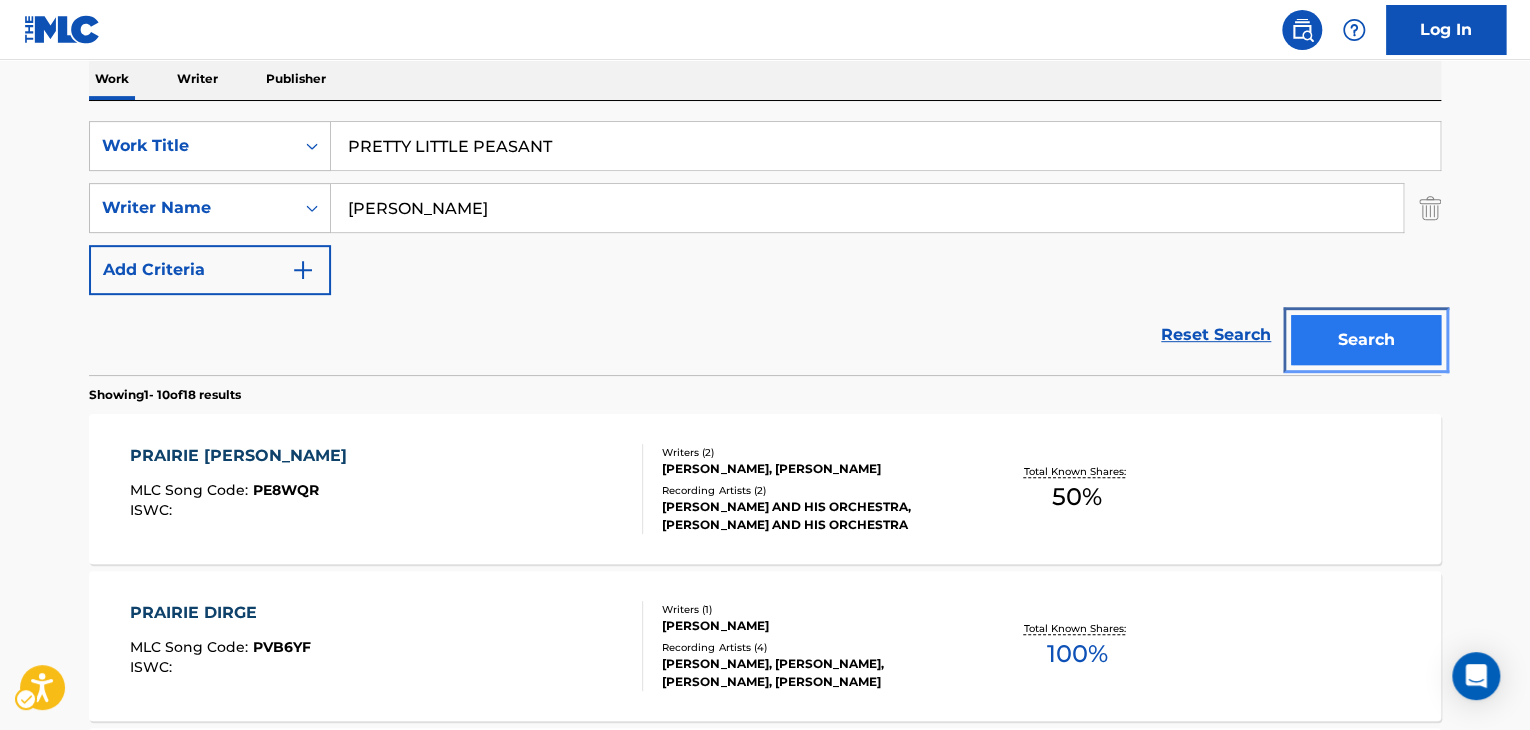 click on "Search" at bounding box center (1366, 340) 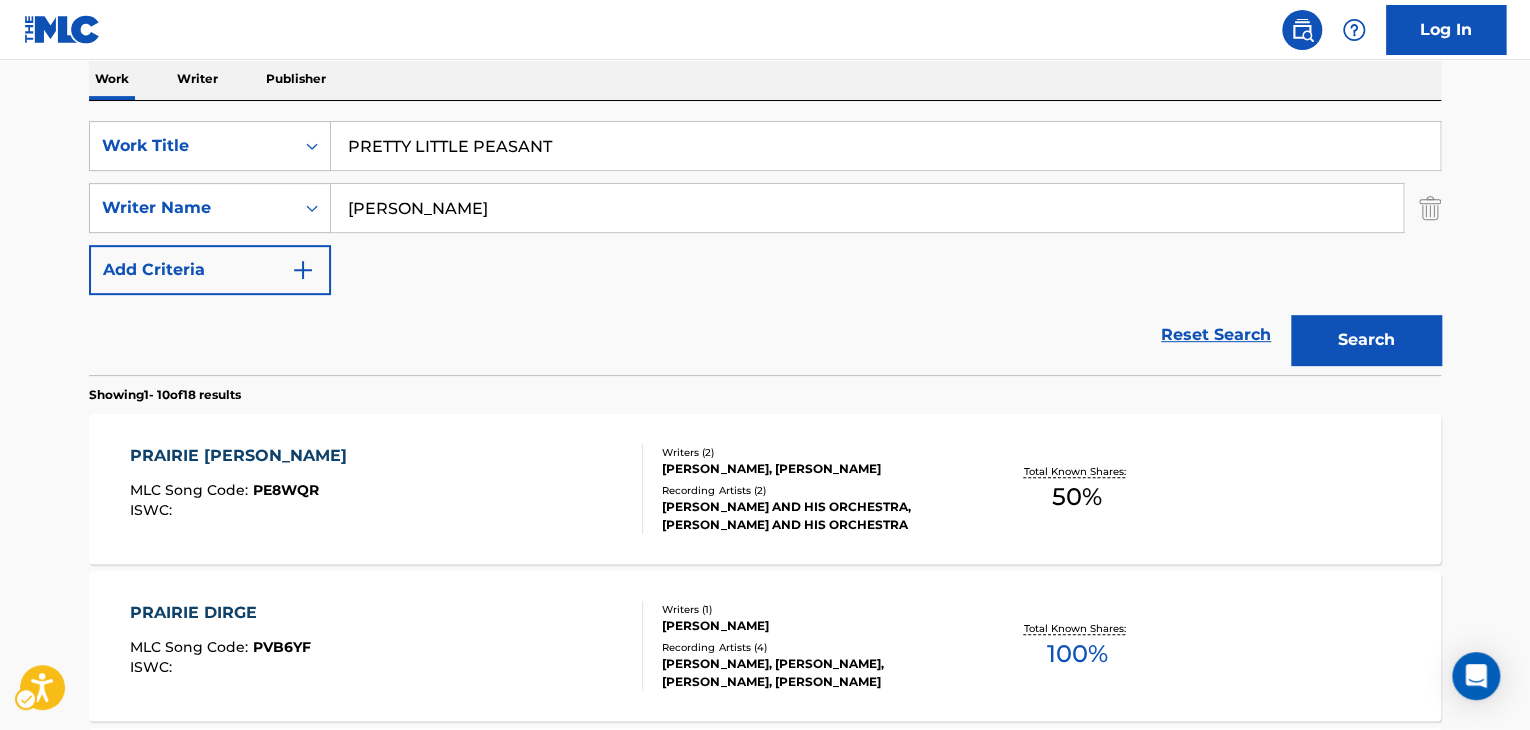 scroll, scrollTop: 203, scrollLeft: 0, axis: vertical 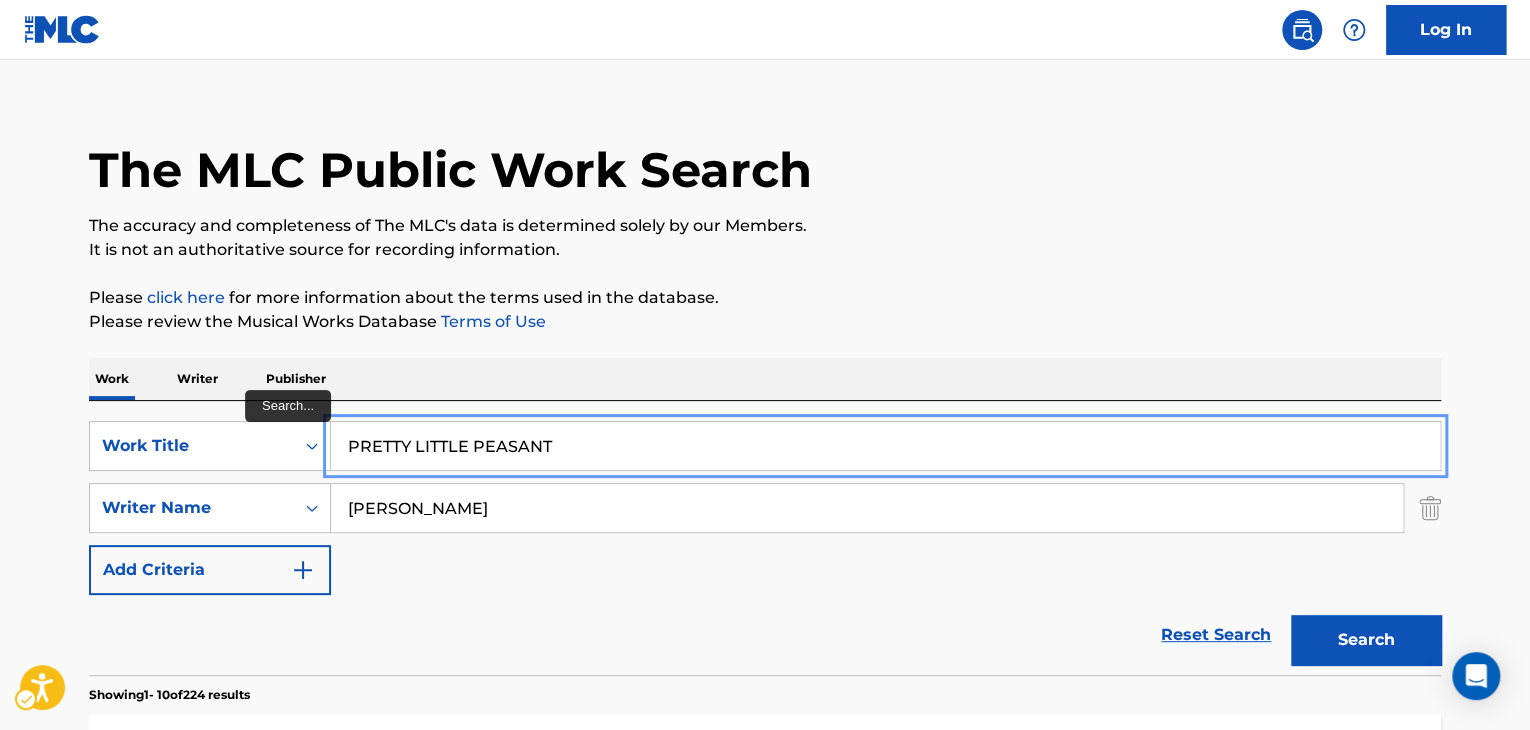 drag, startPoint x: 518, startPoint y: 457, endPoint x: 353, endPoint y: 458, distance: 165.00304 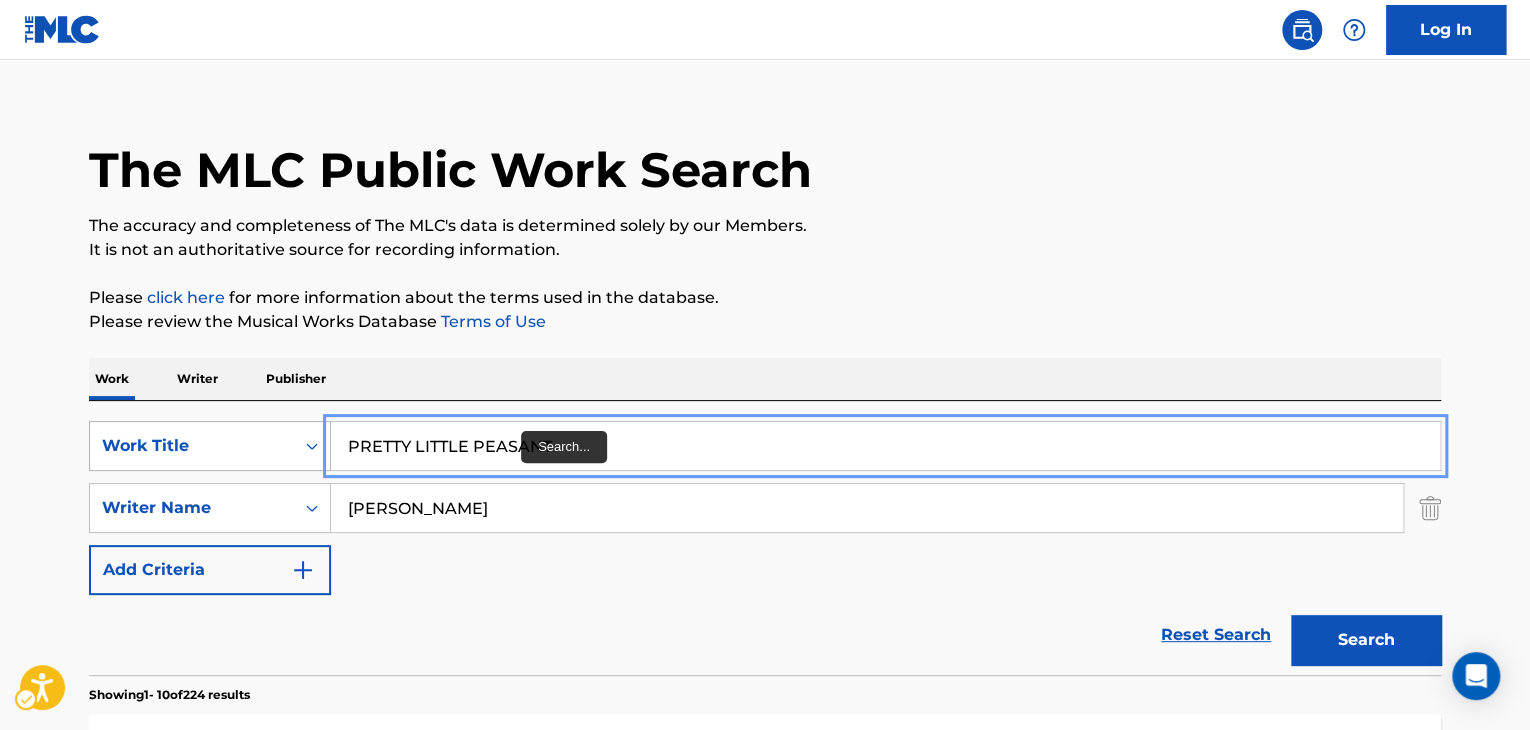 drag, startPoint x: 576, startPoint y: 440, endPoint x: 309, endPoint y: 440, distance: 267 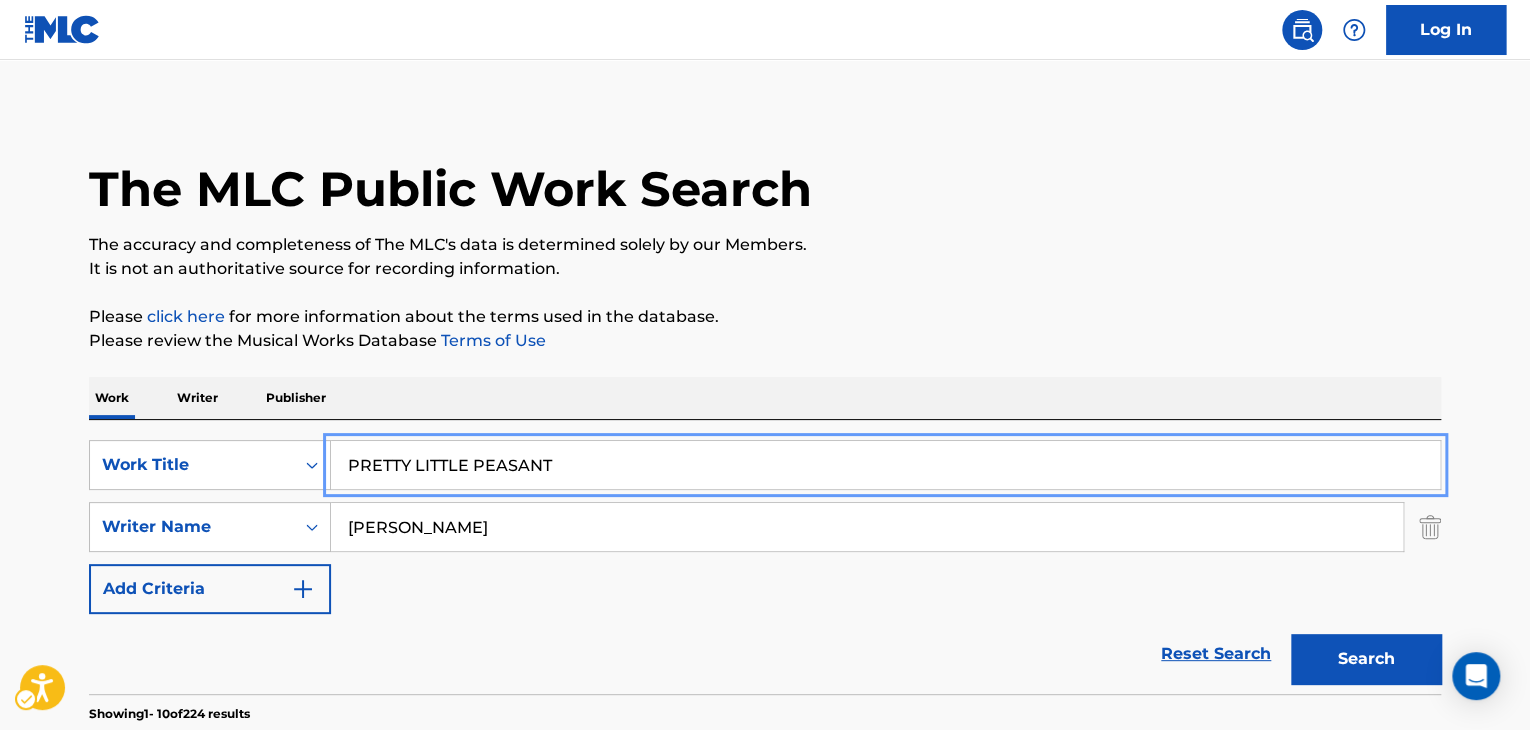 scroll, scrollTop: 0, scrollLeft: 0, axis: both 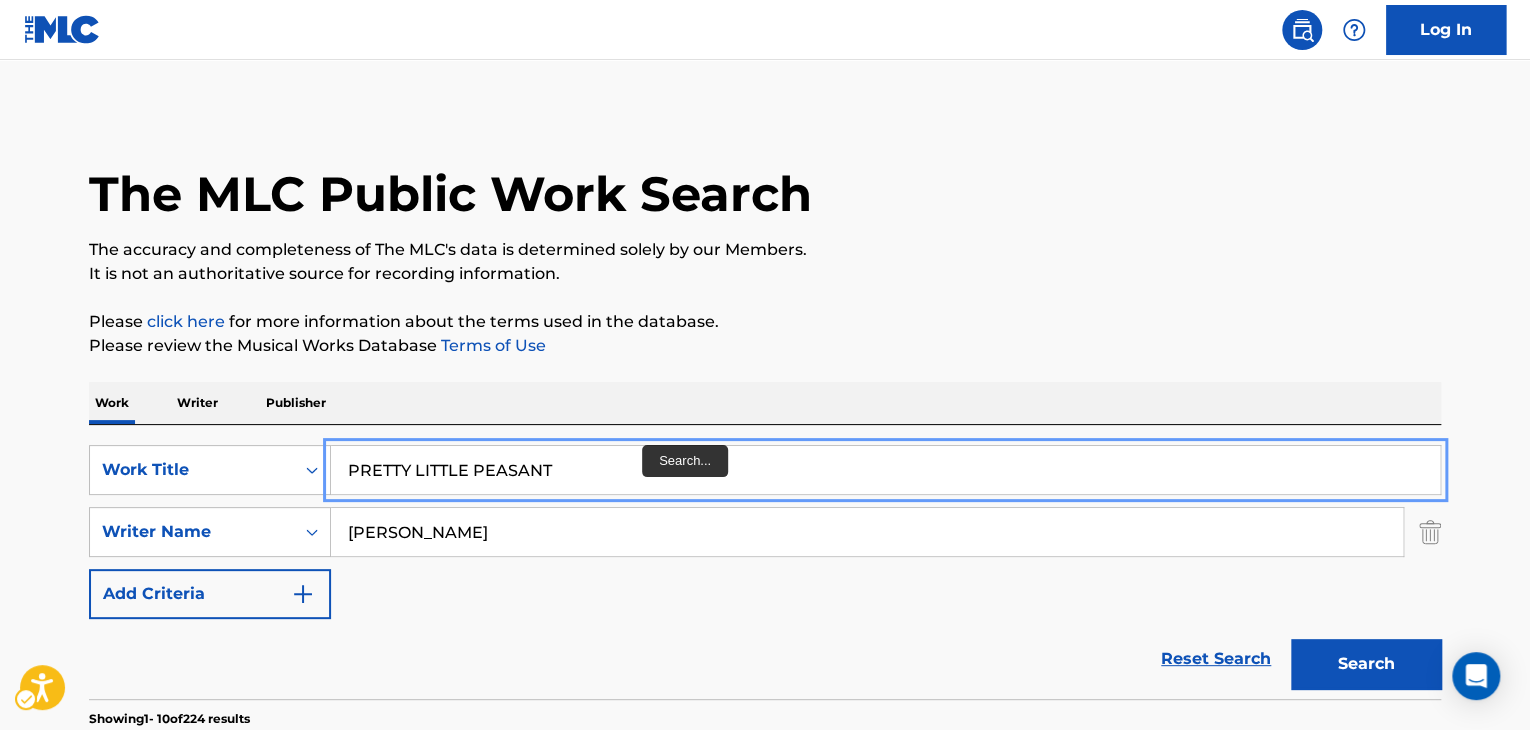 paste on "[PERSON_NAME]" 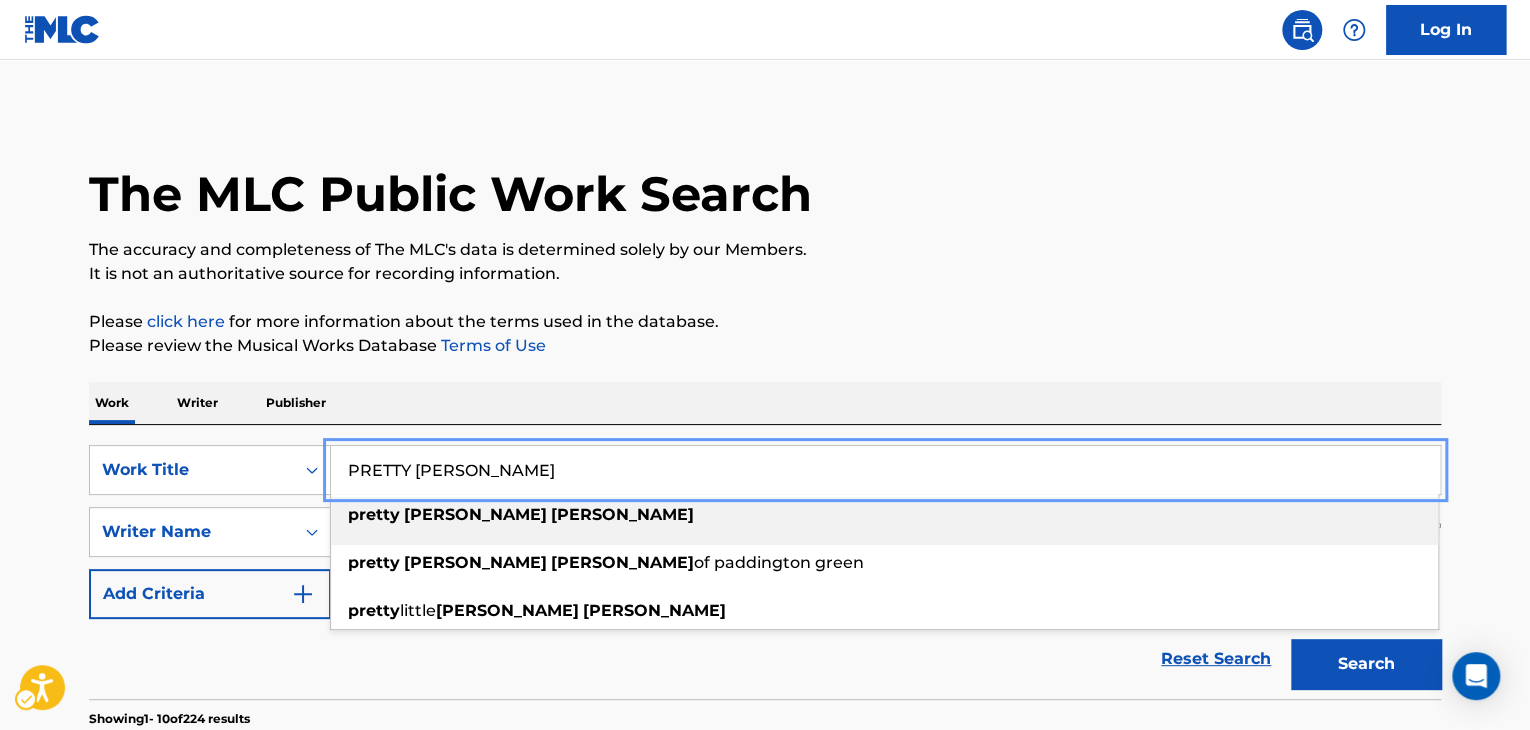 click on "The MLC Public Work Search The accuracy and completeness of The MLC's data is determined solely by our Members. It is not an authoritative source for recording information. Please   click here  | New Window   for more information about the terms used in the database. Please review the Musical Works Database   Terms of Use  | New Window Work Writer Publisher SearchWithCriteria24fef01e-832d-439e-807c-42a86965291e Work Title PRETTY [PERSON_NAME] pretty   [PERSON_NAME] pretty   [PERSON_NAME]  of paddington green pretty  little  [PERSON_NAME] SearchWithCriteriad565d373-4d69-4743-8984-924384a383b5 Writer Name [PERSON_NAME] Add Criteria Reset Search Search Showing  1  -   10  of  224   results   LITTLE [DEMOGRAPHIC_DATA] MAKE BELIEVE MLC Song Code : WB30EJ ISWC : Writers ( 1 ) [PERSON_NAME] Recording Artists ( 5 ) [PERSON_NAME][DATE], [PERSON_NAME], [PERSON_NAME], [PERSON_NAME], [PERSON_NAME] Total Known Shares: 100 % PRETTY LITTLE GIRL MLC Song Code : P6284N ISWC : Writers ( 2 ) [PERSON_NAME], [PERSON_NAME] Recording Artists ( 0" at bounding box center [765, 1237] 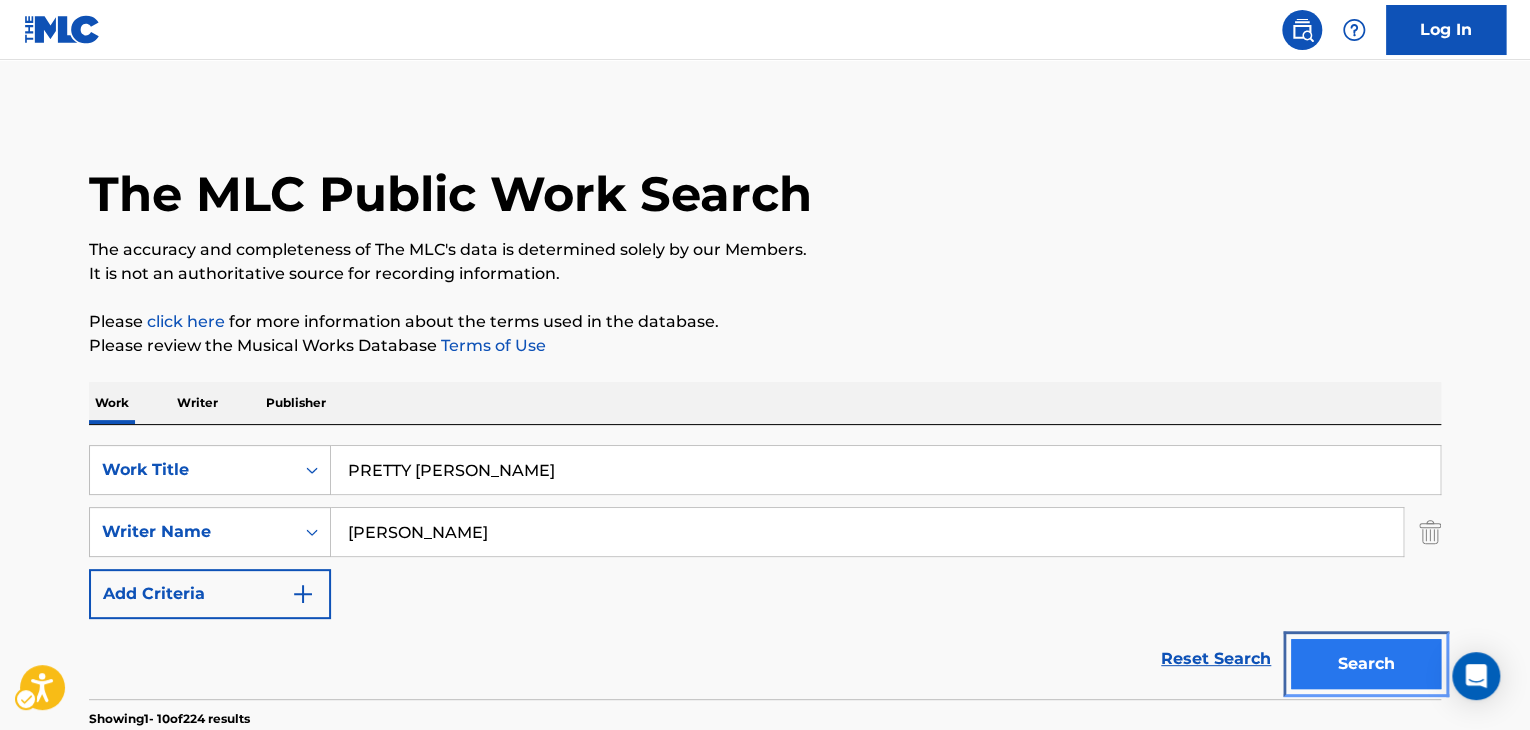 click on "Search" at bounding box center [1366, 664] 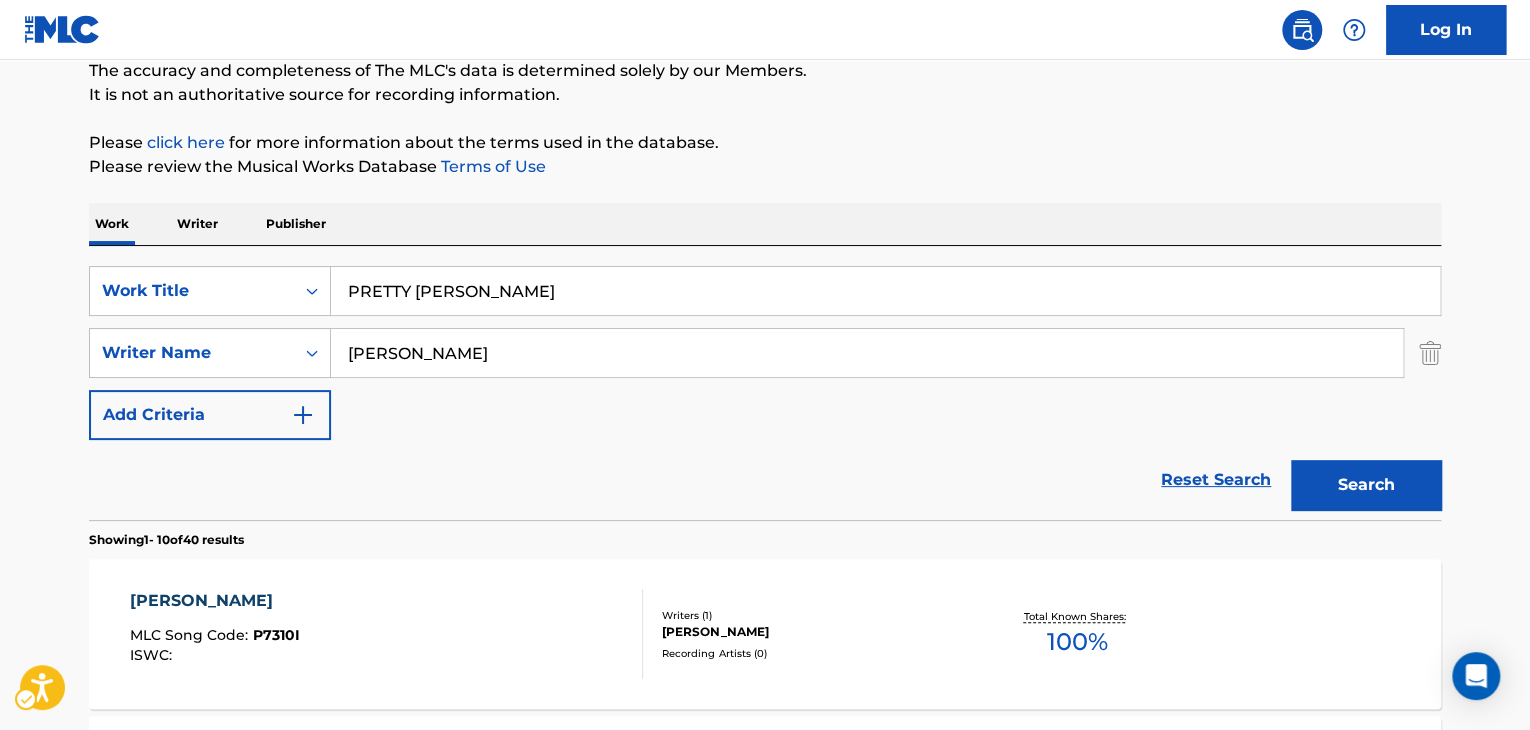 scroll, scrollTop: 24, scrollLeft: 0, axis: vertical 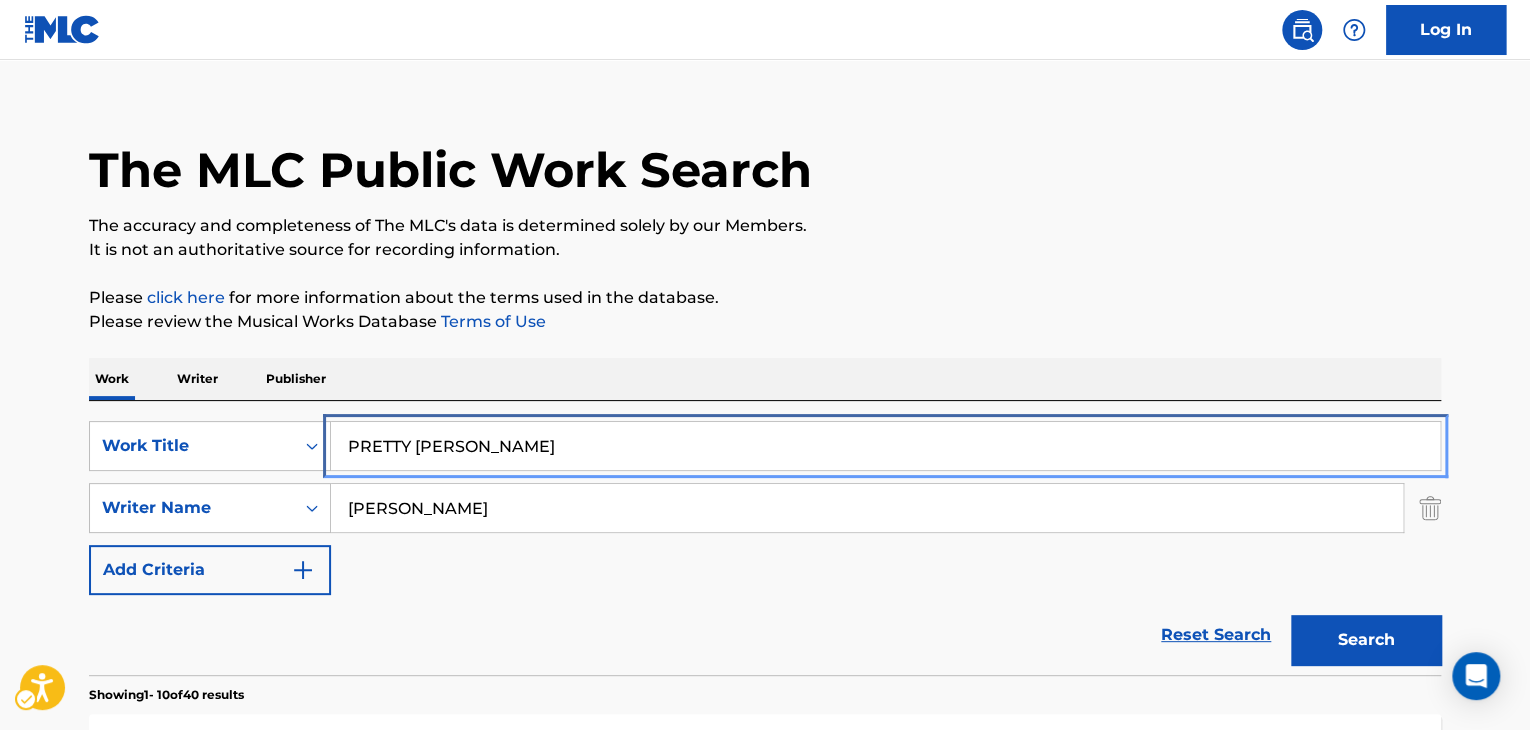 click on "PRETTY [PERSON_NAME]" at bounding box center (885, 446) 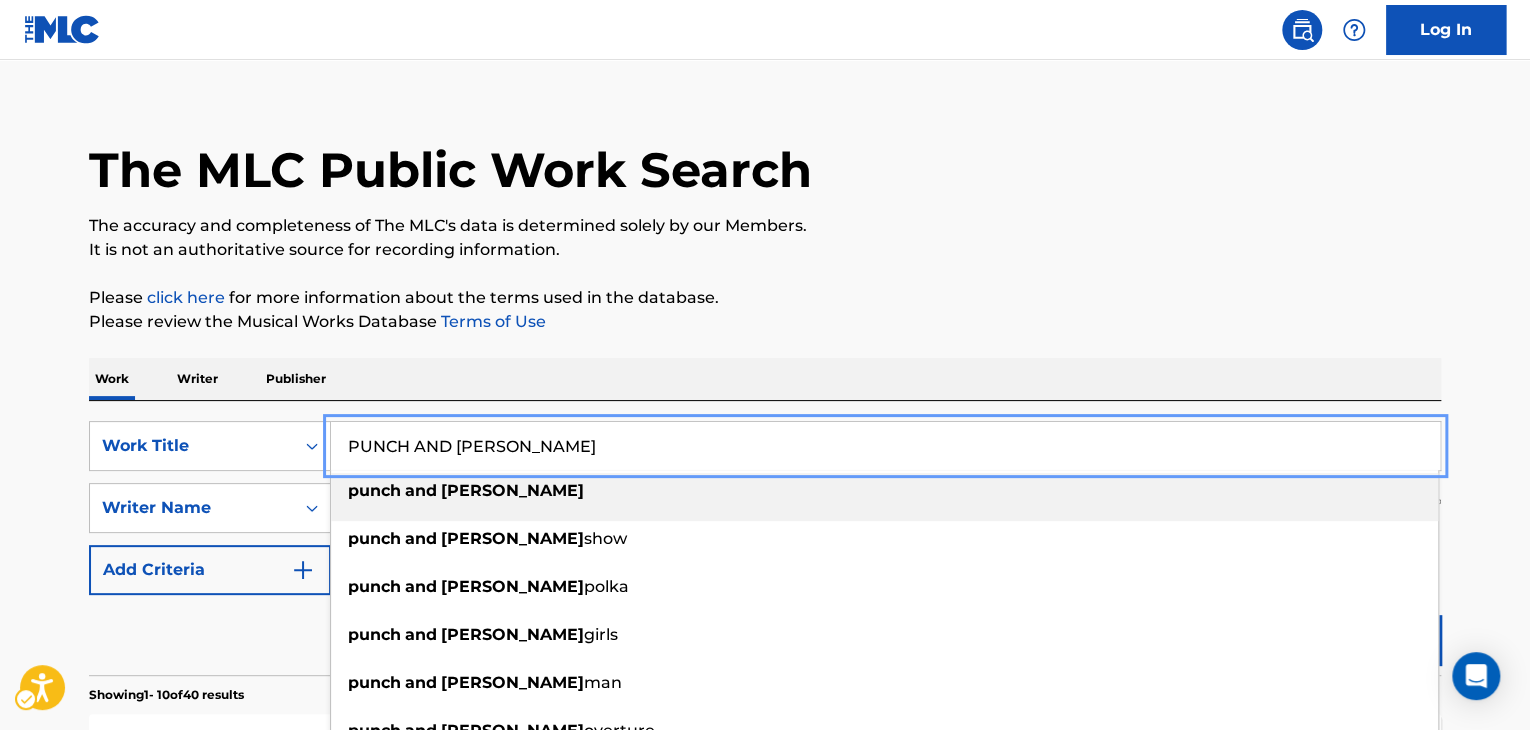 type on "PUNCH AND [PERSON_NAME]" 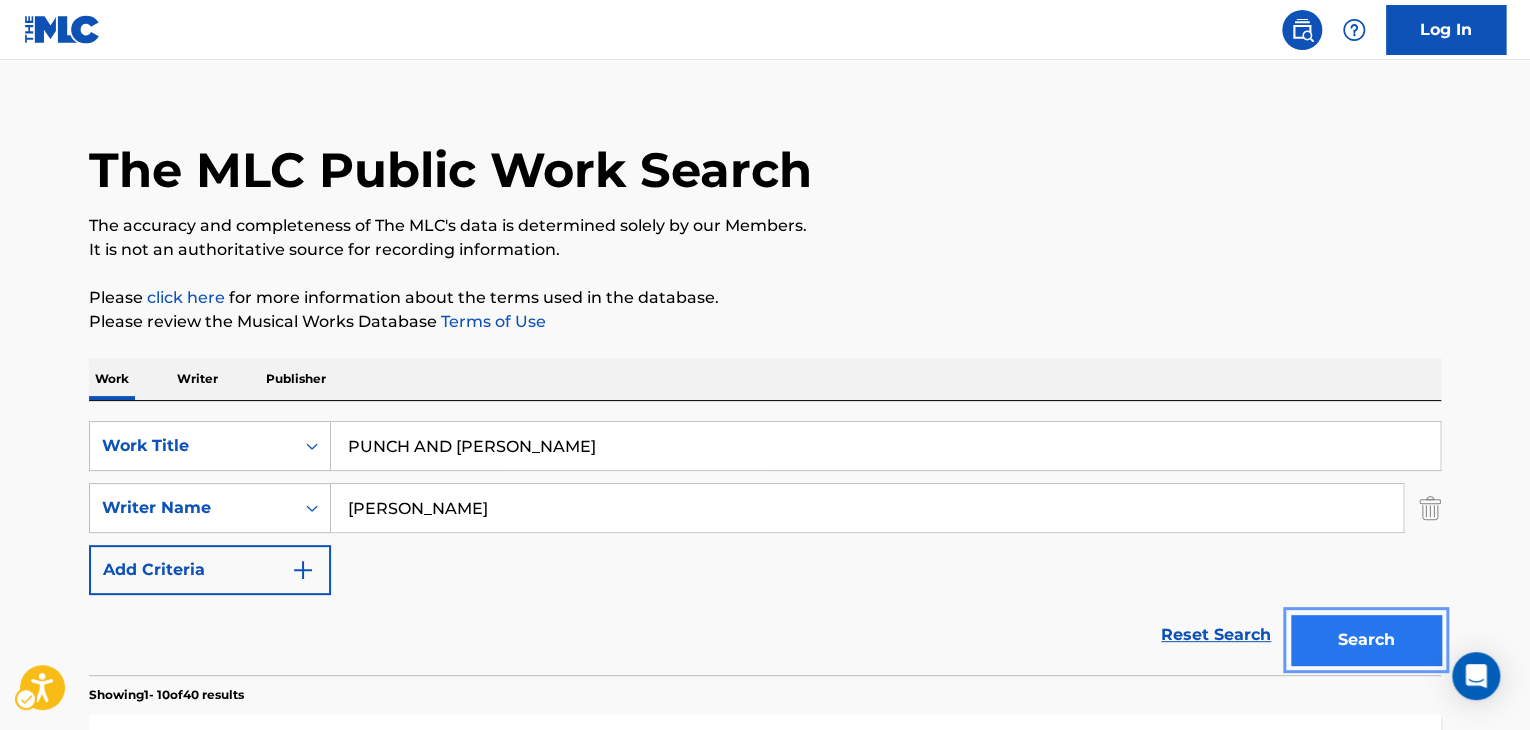 drag, startPoint x: 1411, startPoint y: 640, endPoint x: 1129, endPoint y: 380, distance: 383.56747 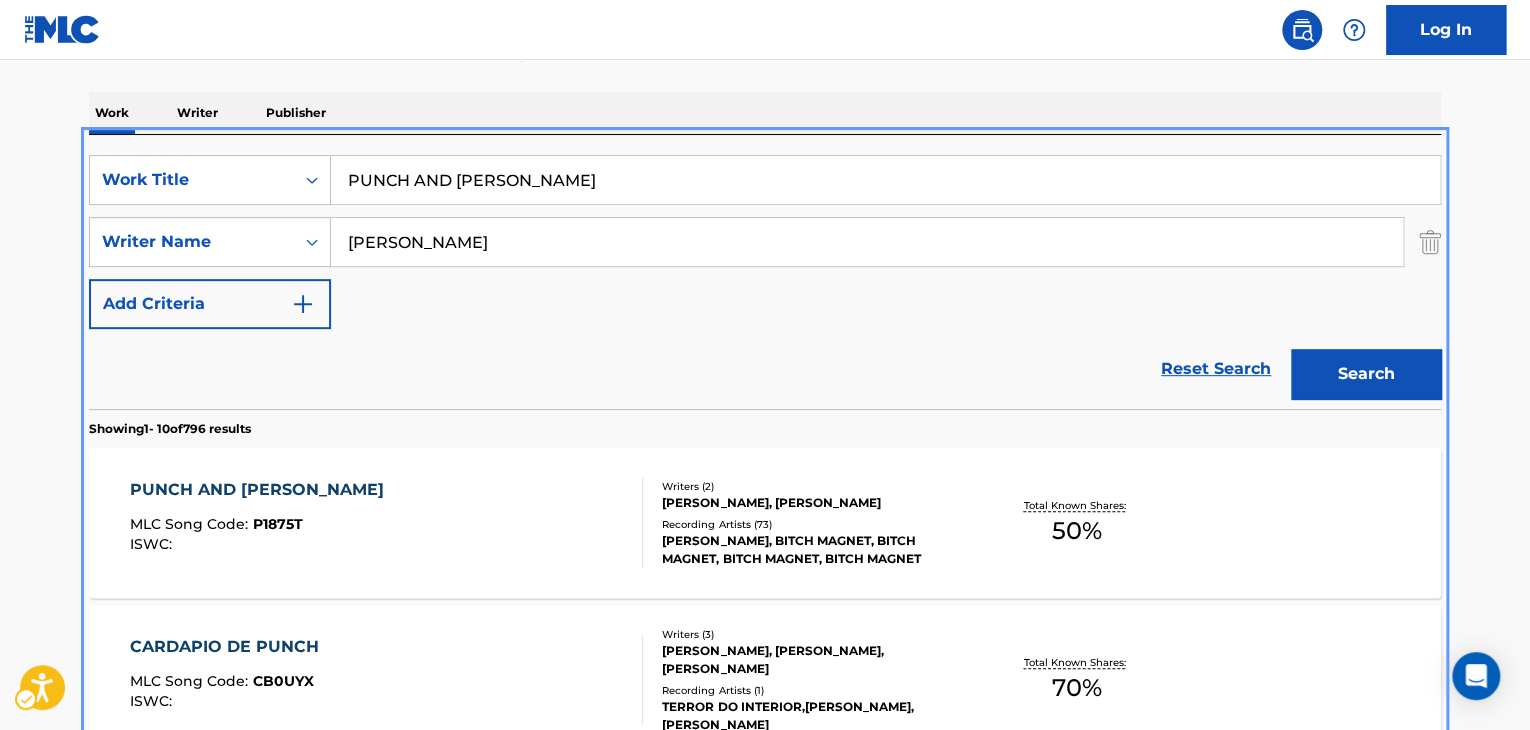 scroll, scrollTop: 324, scrollLeft: 0, axis: vertical 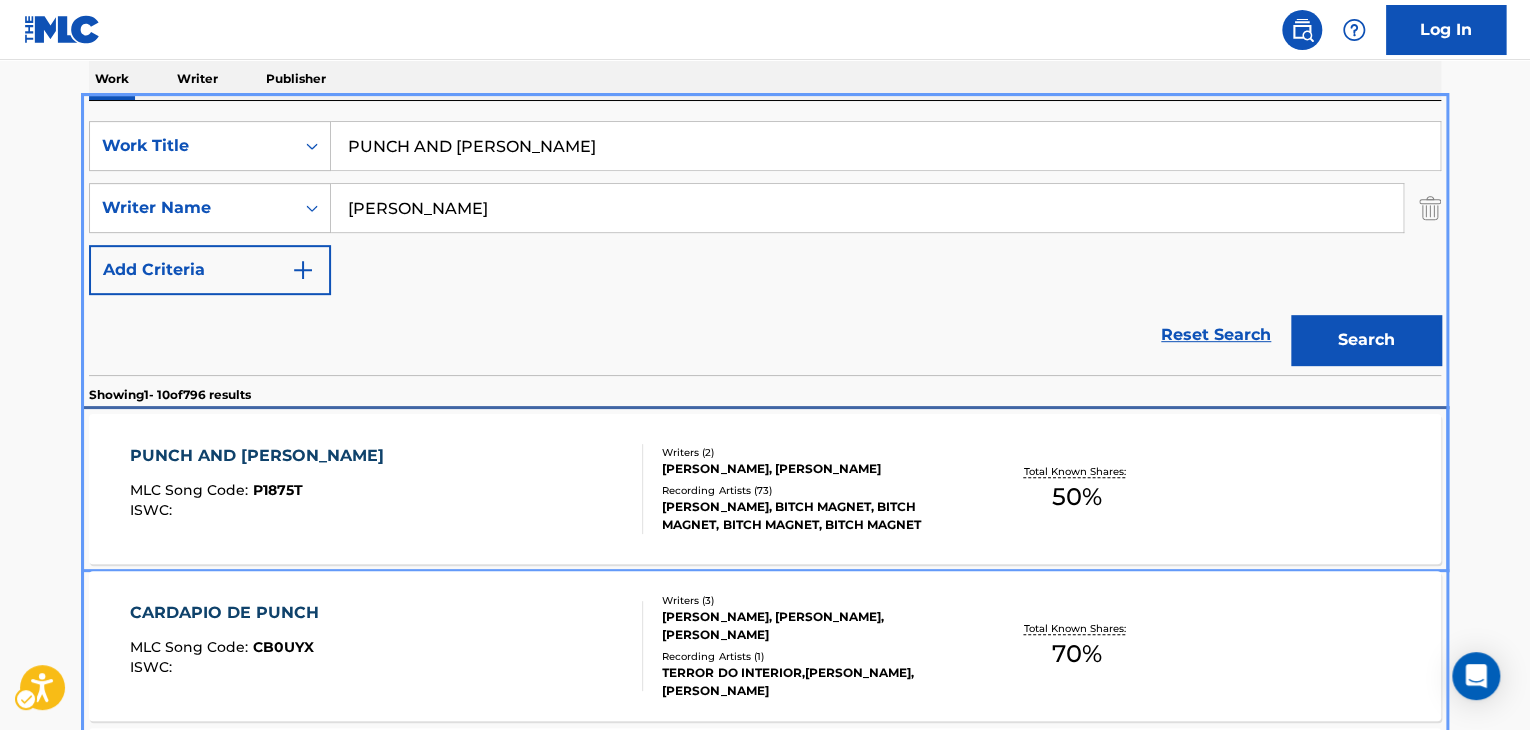 click on "Writers ( 2 ) [PERSON_NAME], [PERSON_NAME] Recording Artists ( 73 ) [PERSON_NAME], BITCH MAGNET, BITCH MAGNET, BITCH MAGNET, BITCH MAGNET" at bounding box center [803, 489] 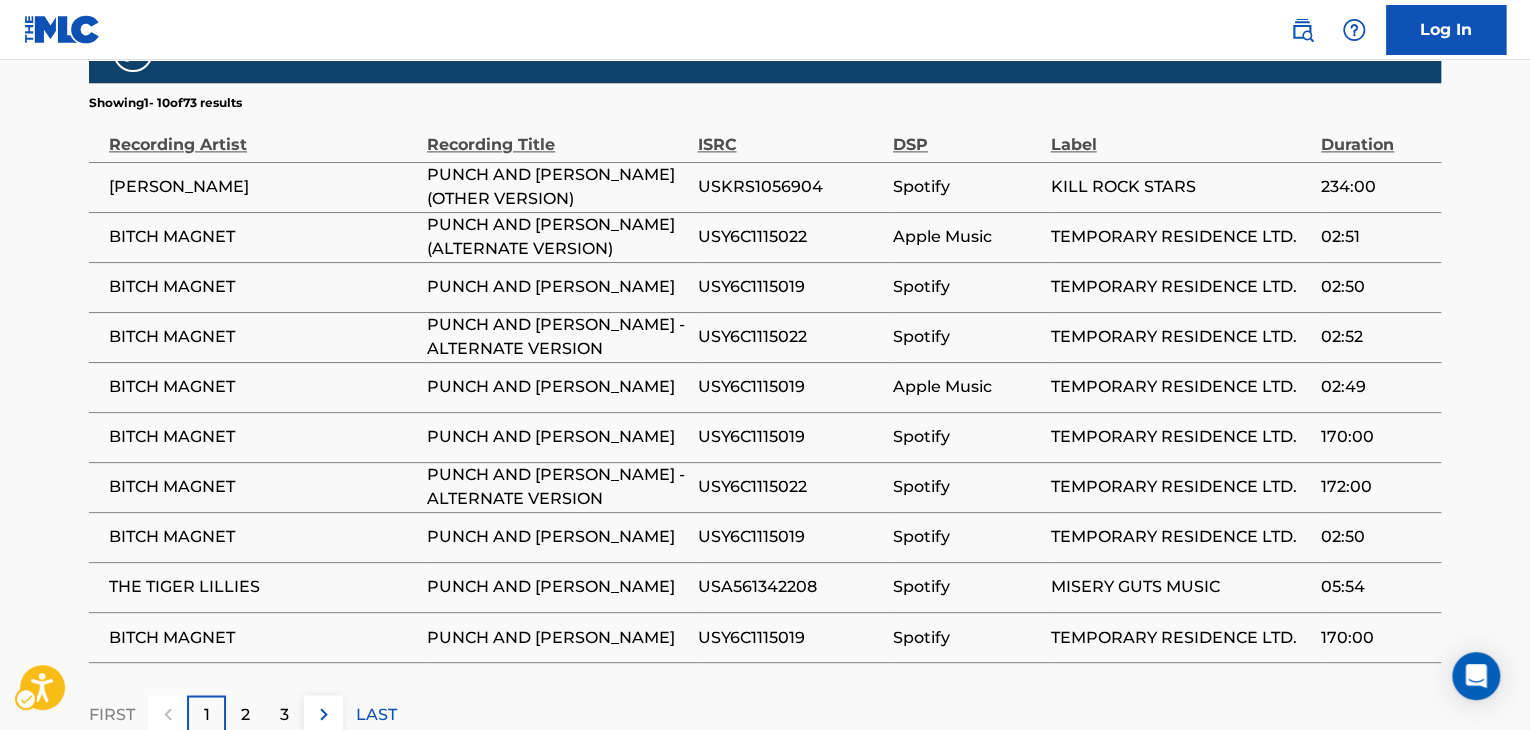 scroll, scrollTop: 1345, scrollLeft: 0, axis: vertical 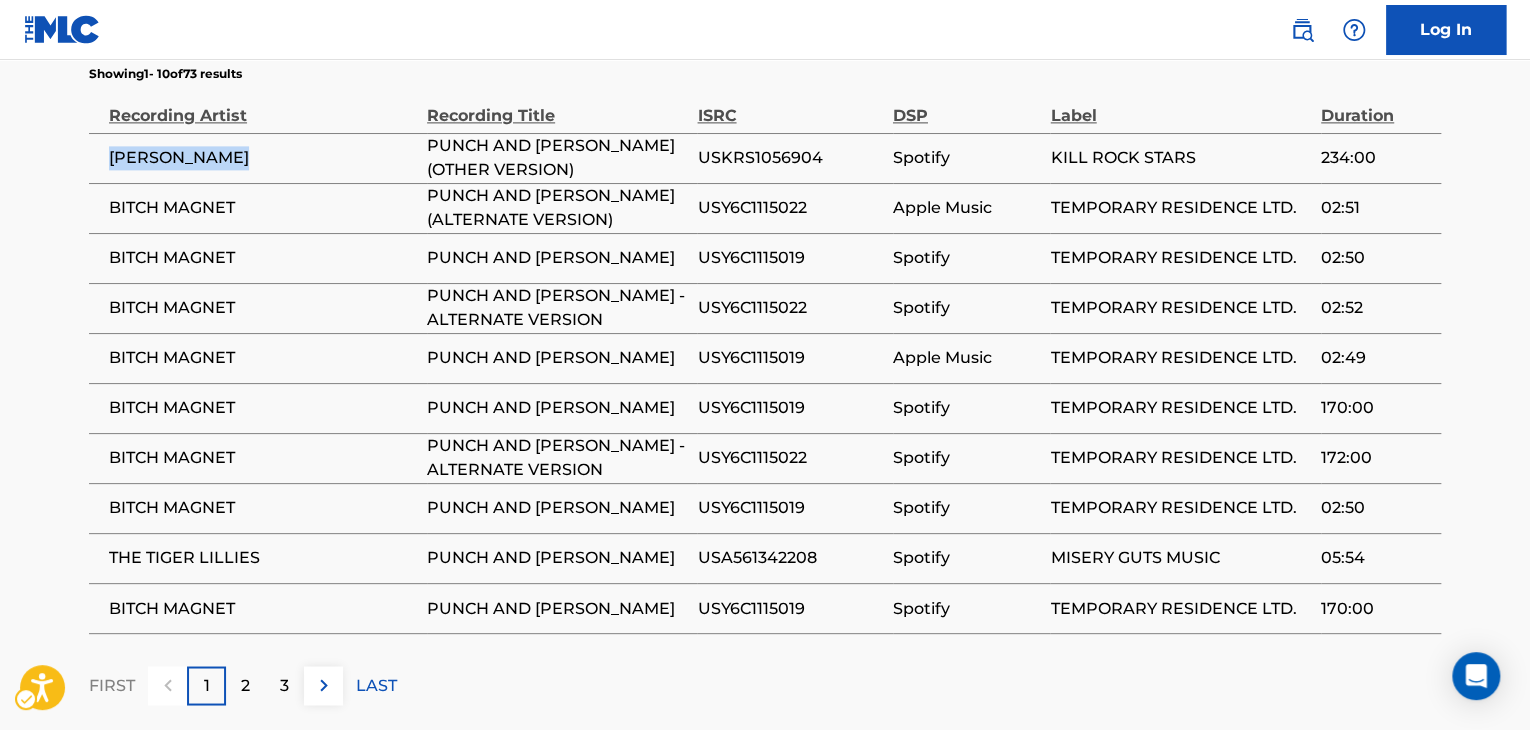 drag, startPoint x: 184, startPoint y: 159, endPoint x: 256, endPoint y: 159, distance: 72 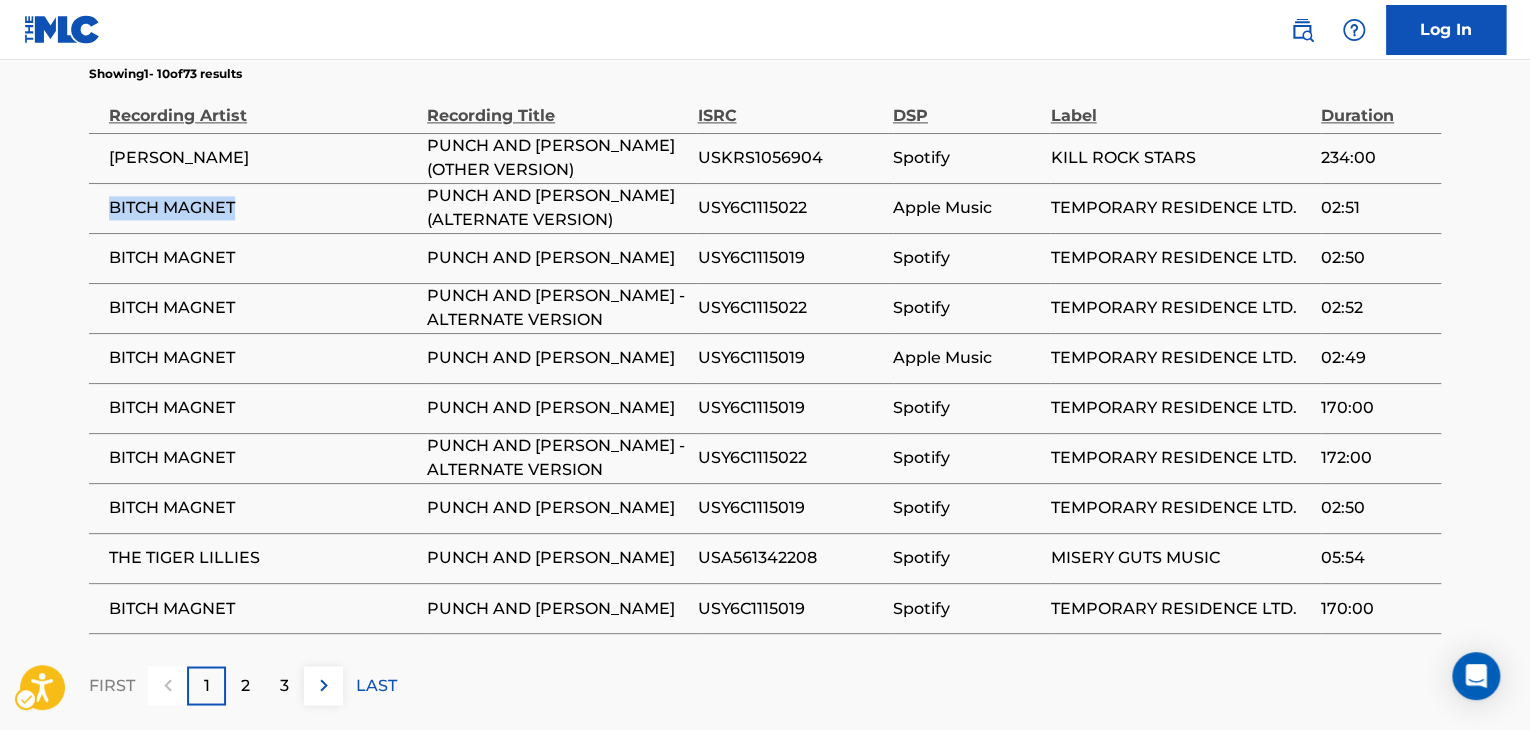 drag, startPoint x: 237, startPoint y: 200, endPoint x: 109, endPoint y: 205, distance: 128.09763 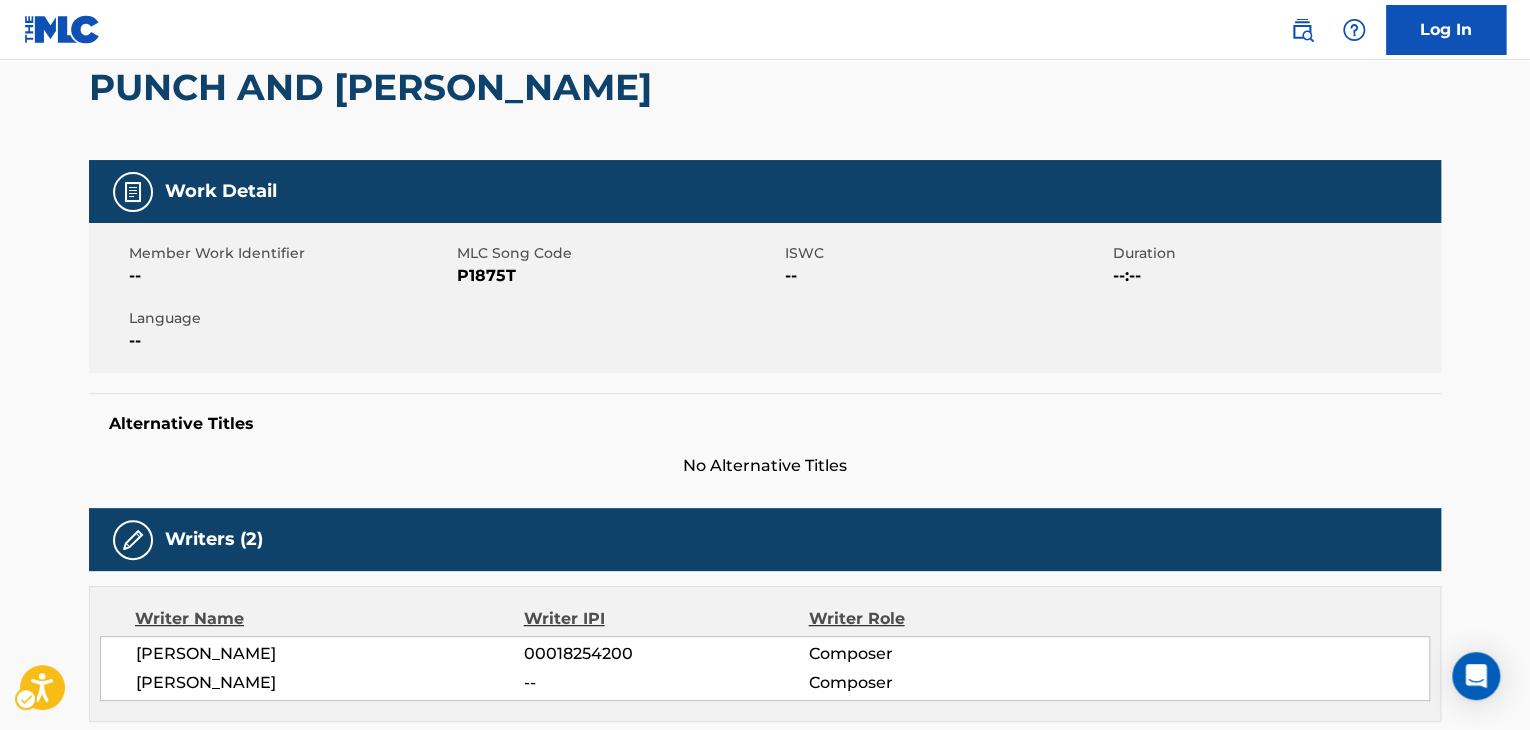 scroll, scrollTop: 45, scrollLeft: 0, axis: vertical 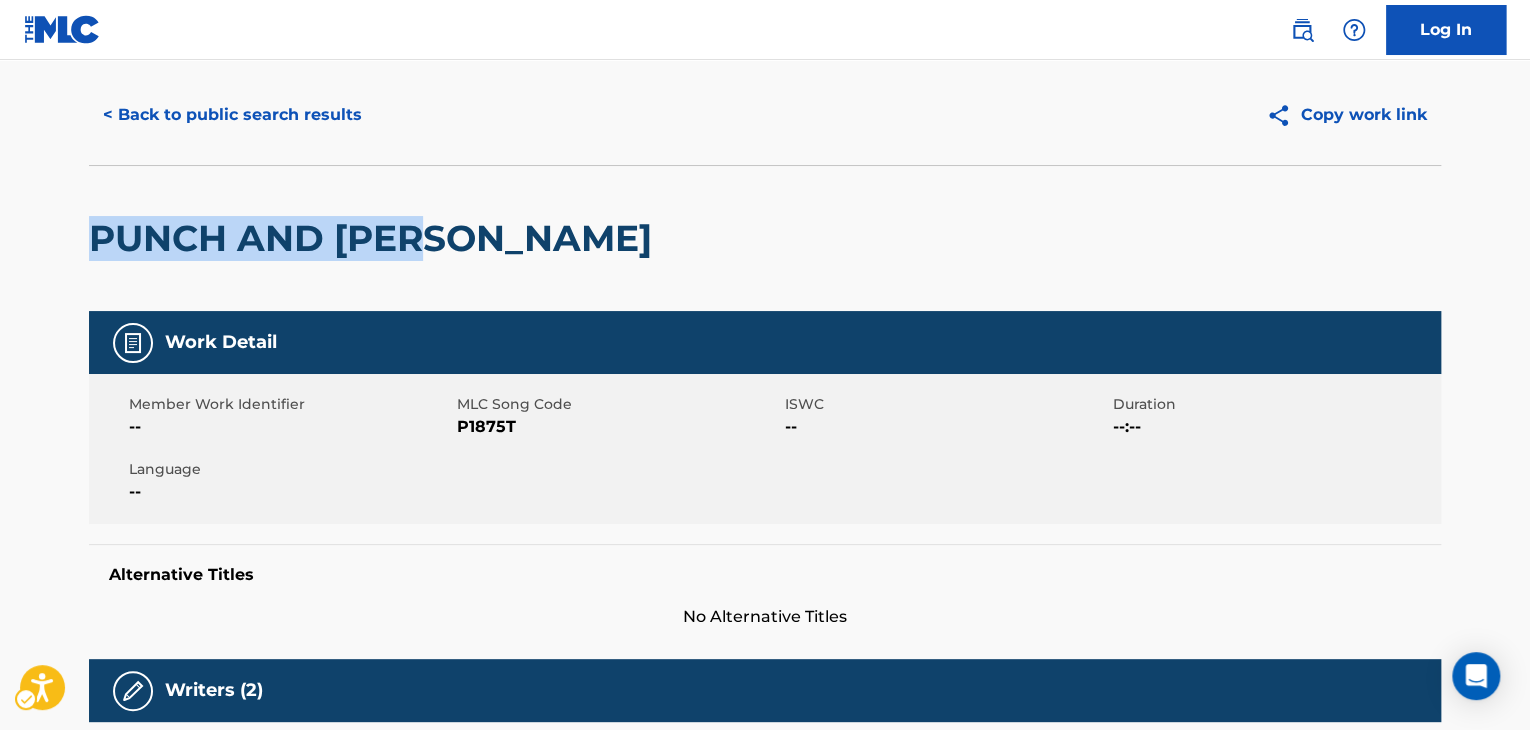 drag, startPoint x: 432, startPoint y: 233, endPoint x: 77, endPoint y: 254, distance: 355.62057 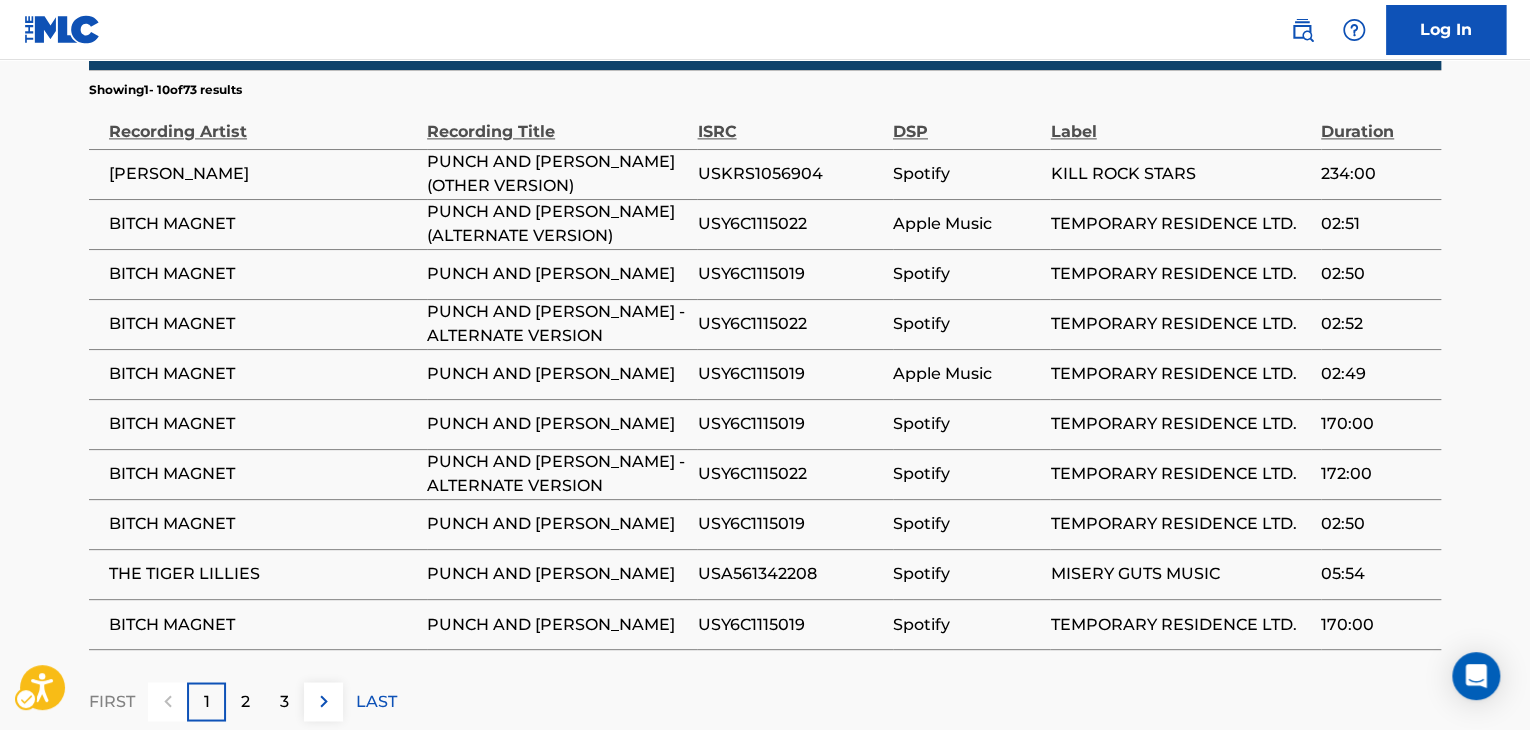 scroll, scrollTop: 1245, scrollLeft: 0, axis: vertical 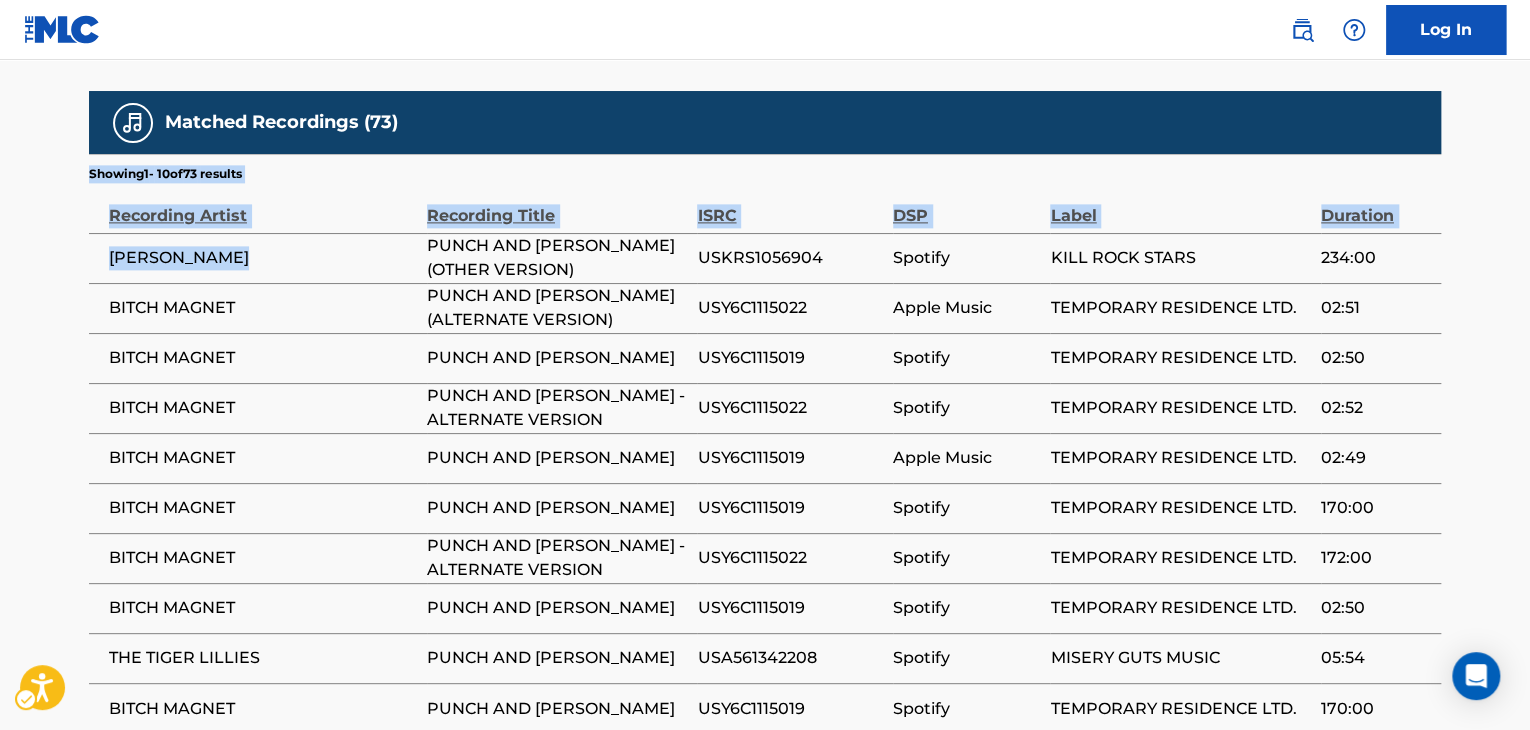 drag, startPoint x: 252, startPoint y: 263, endPoint x: 34, endPoint y: 261, distance: 218.00917 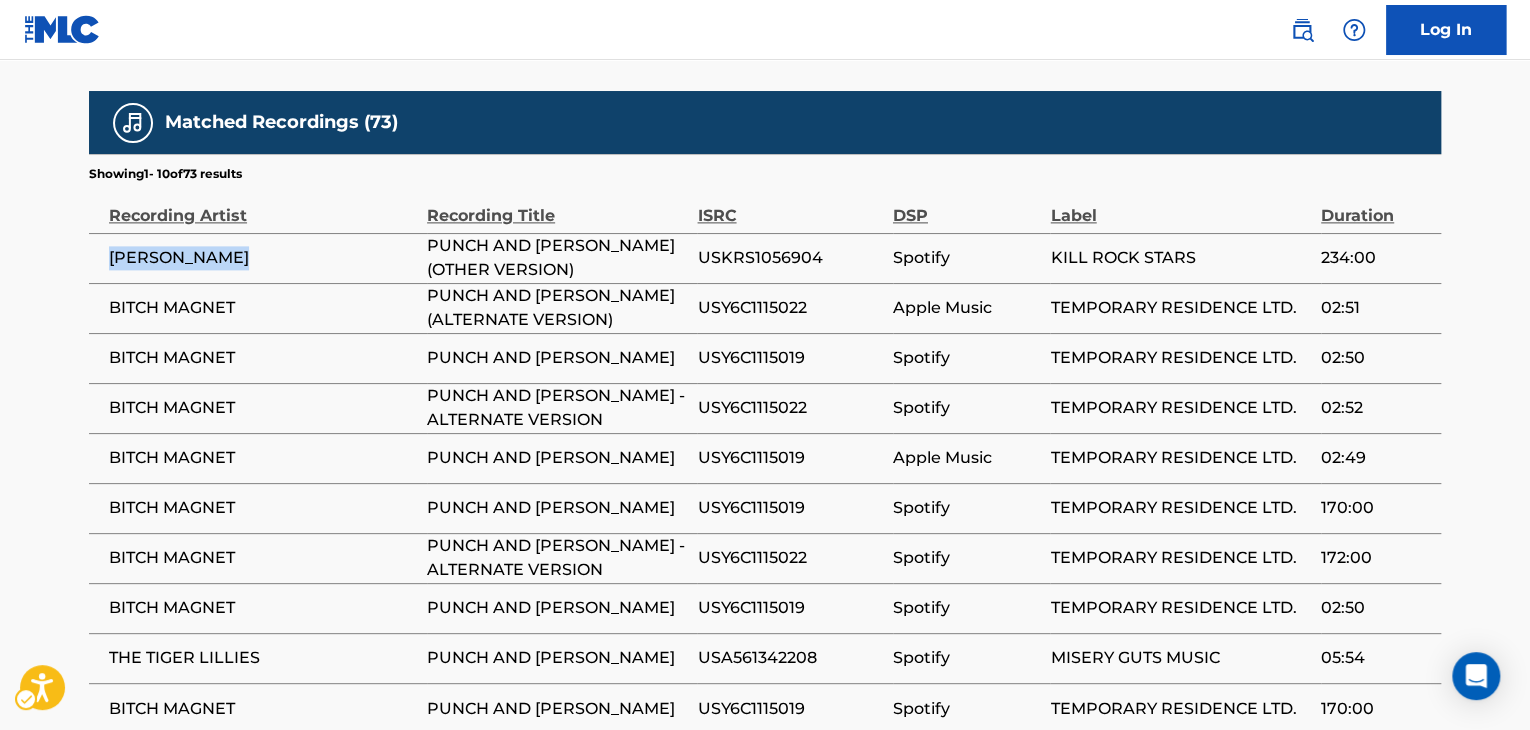 drag, startPoint x: 104, startPoint y: 257, endPoint x: 276, endPoint y: 257, distance: 172 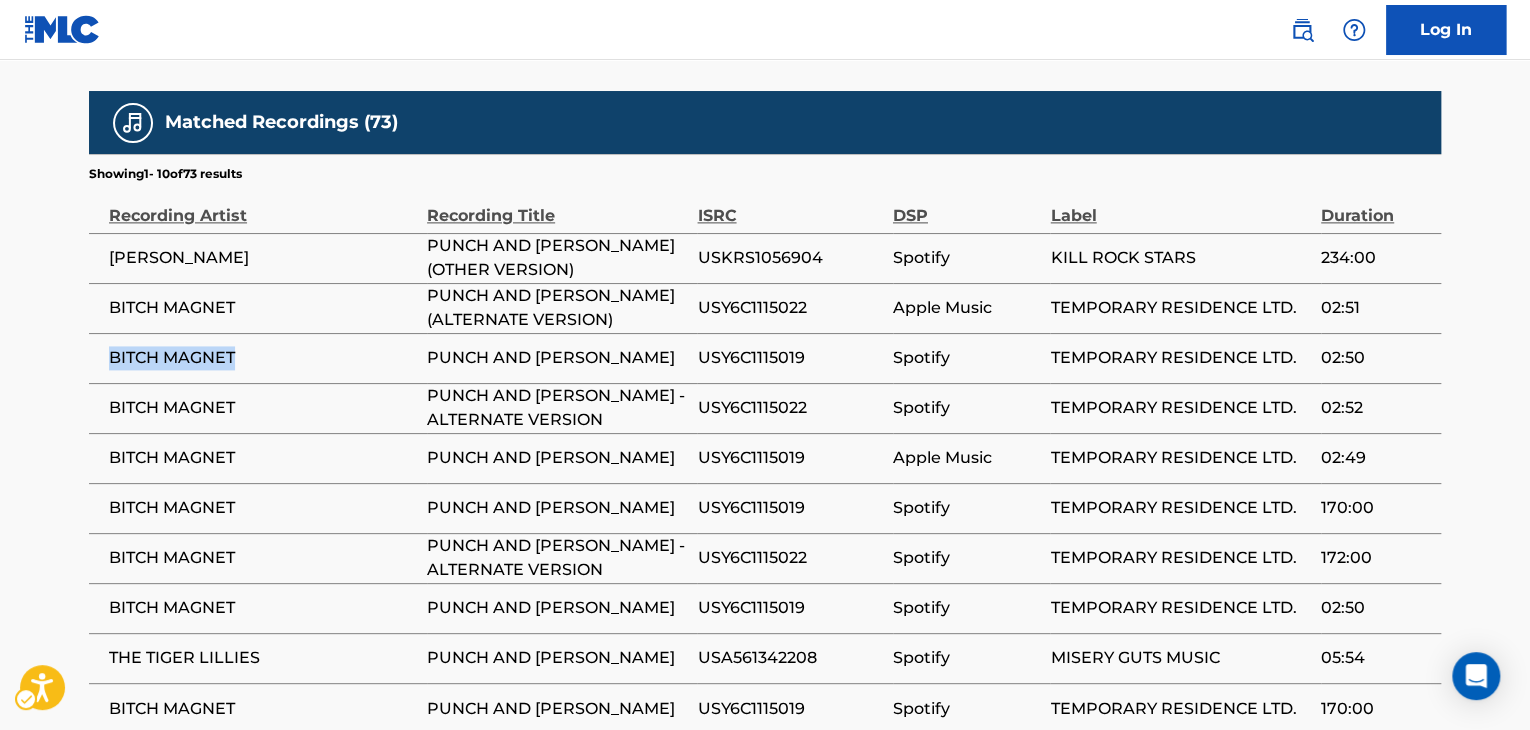 drag, startPoint x: 120, startPoint y: 369, endPoint x: 268, endPoint y: 369, distance: 148 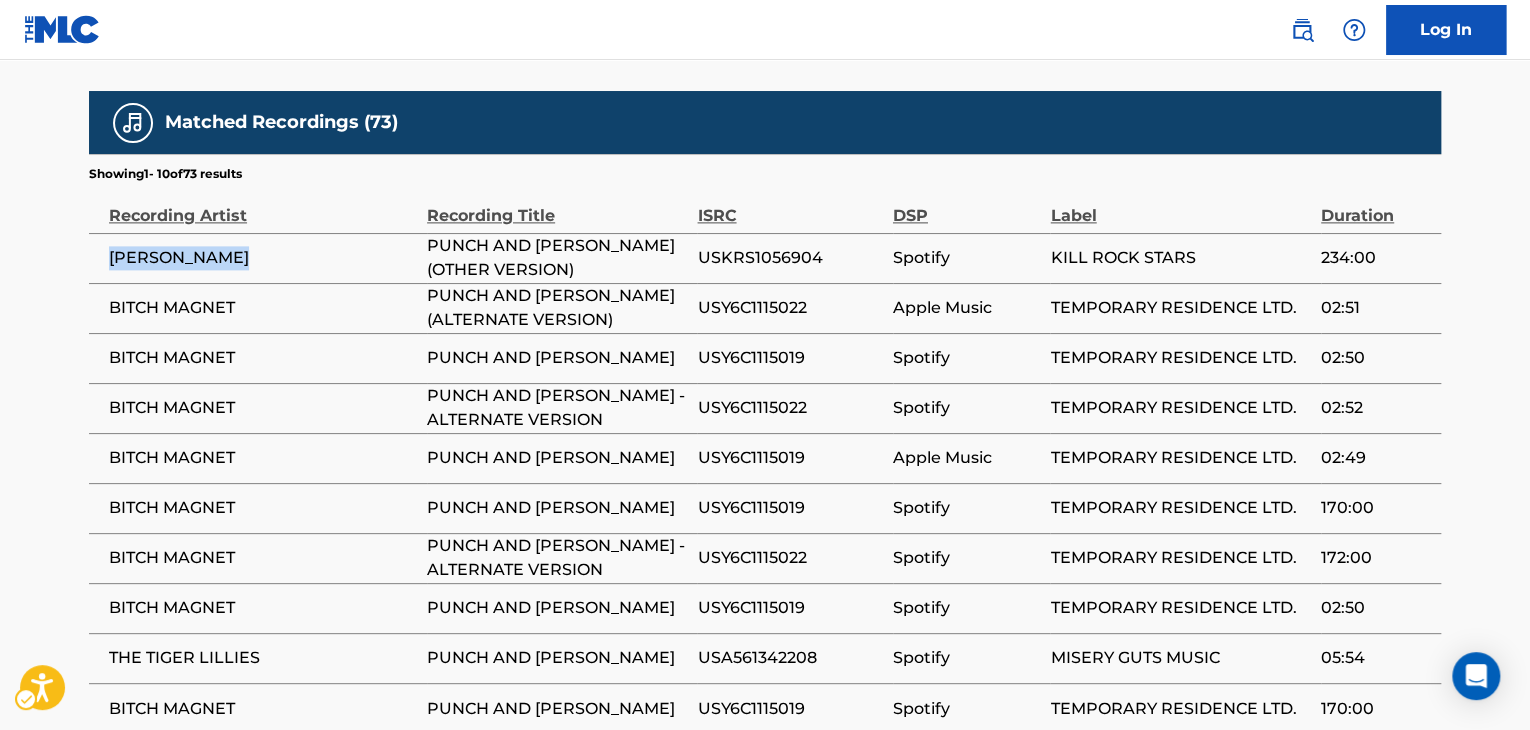 drag, startPoint x: 234, startPoint y: 257, endPoint x: 98, endPoint y: 266, distance: 136.29747 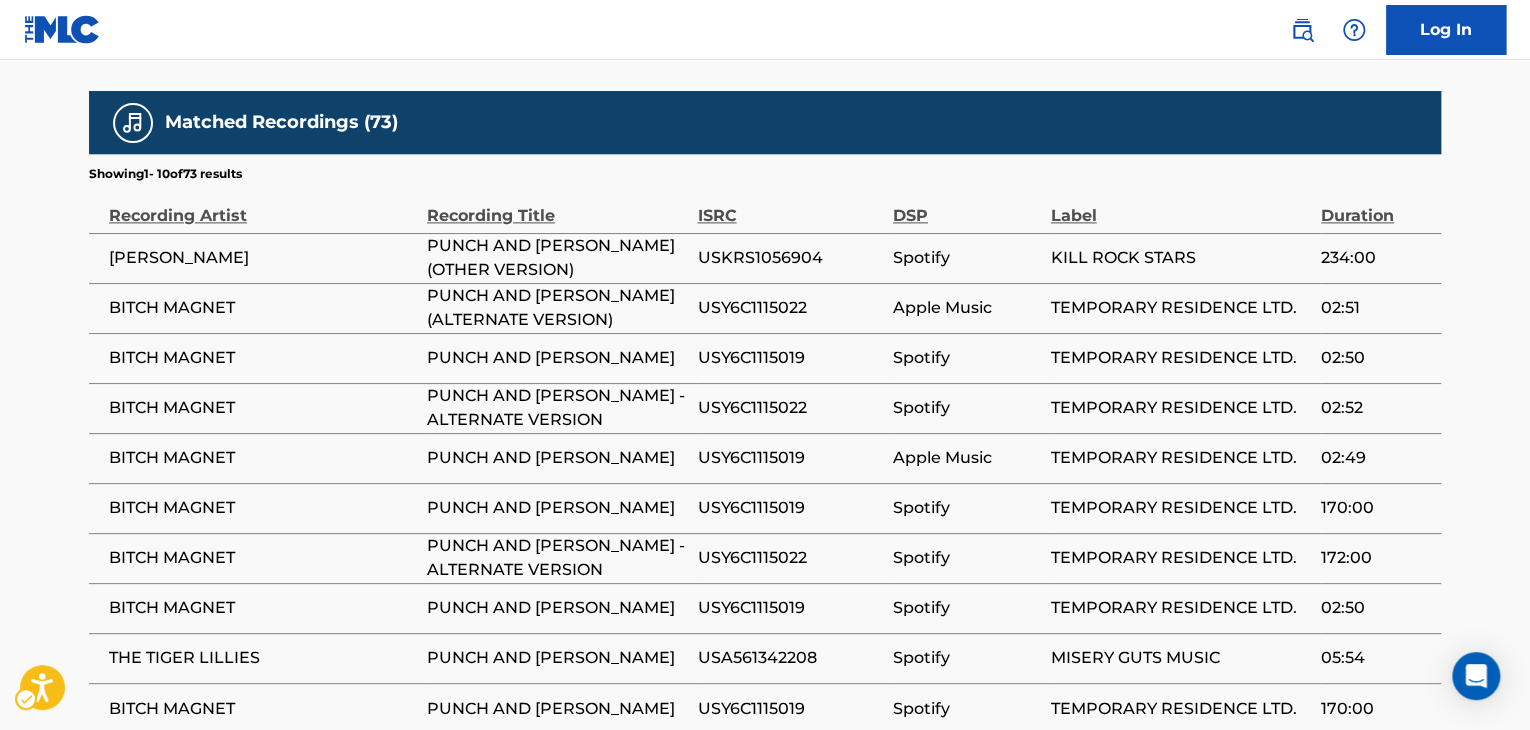 drag, startPoint x: 123, startPoint y: 258, endPoint x: 569, endPoint y: 577, distance: 548.3402 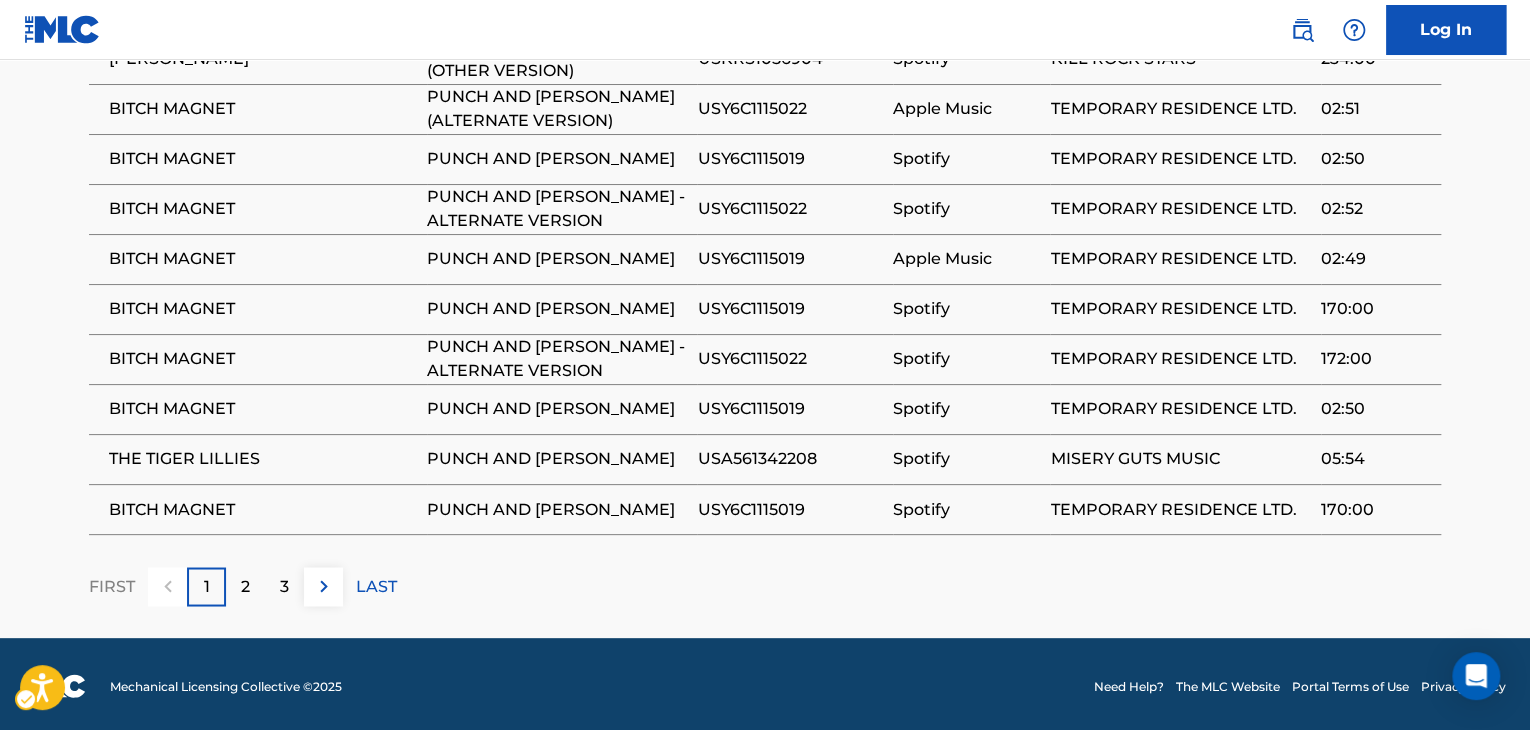 scroll, scrollTop: 1445, scrollLeft: 0, axis: vertical 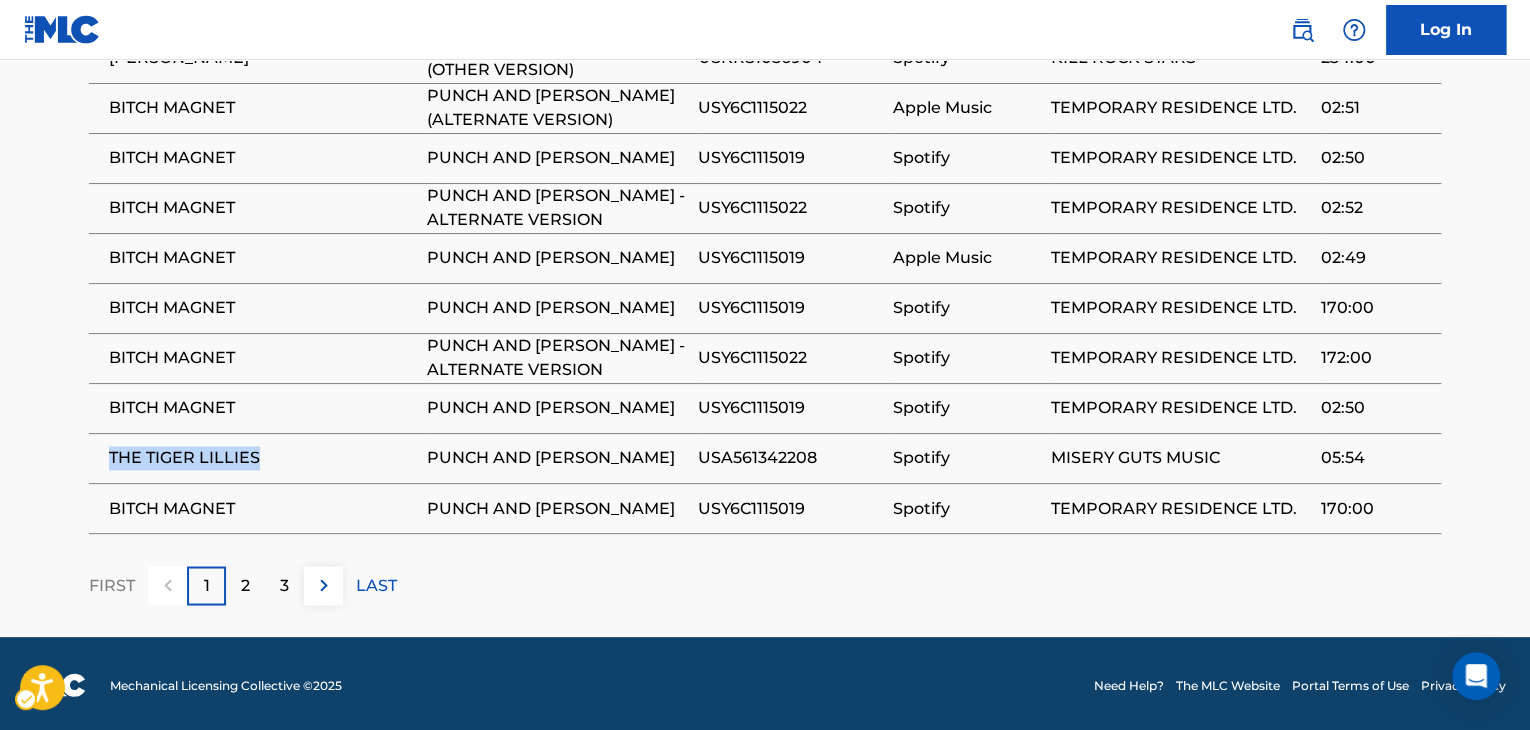 drag, startPoint x: 282, startPoint y: 458, endPoint x: 103, endPoint y: 457, distance: 179.00279 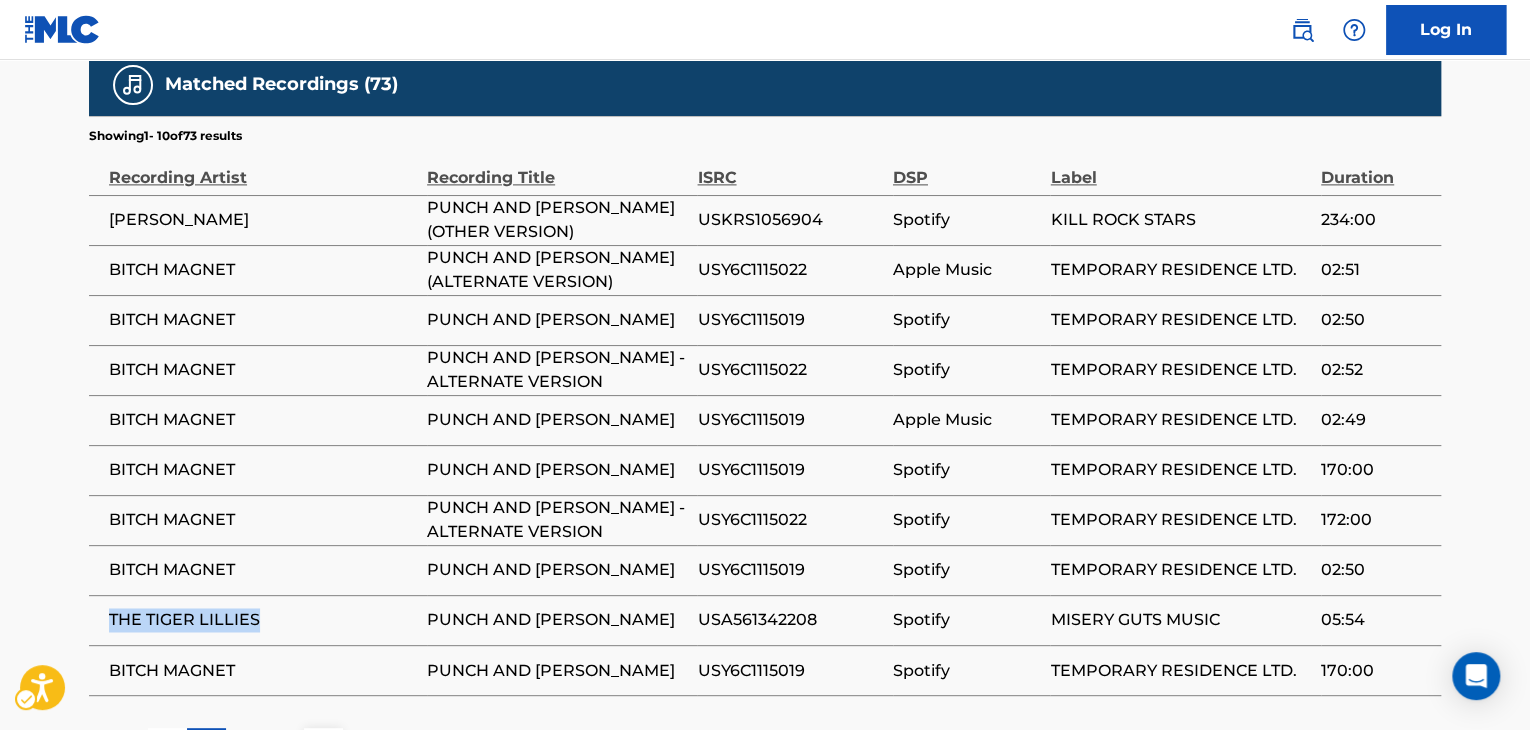 scroll, scrollTop: 1245, scrollLeft: 0, axis: vertical 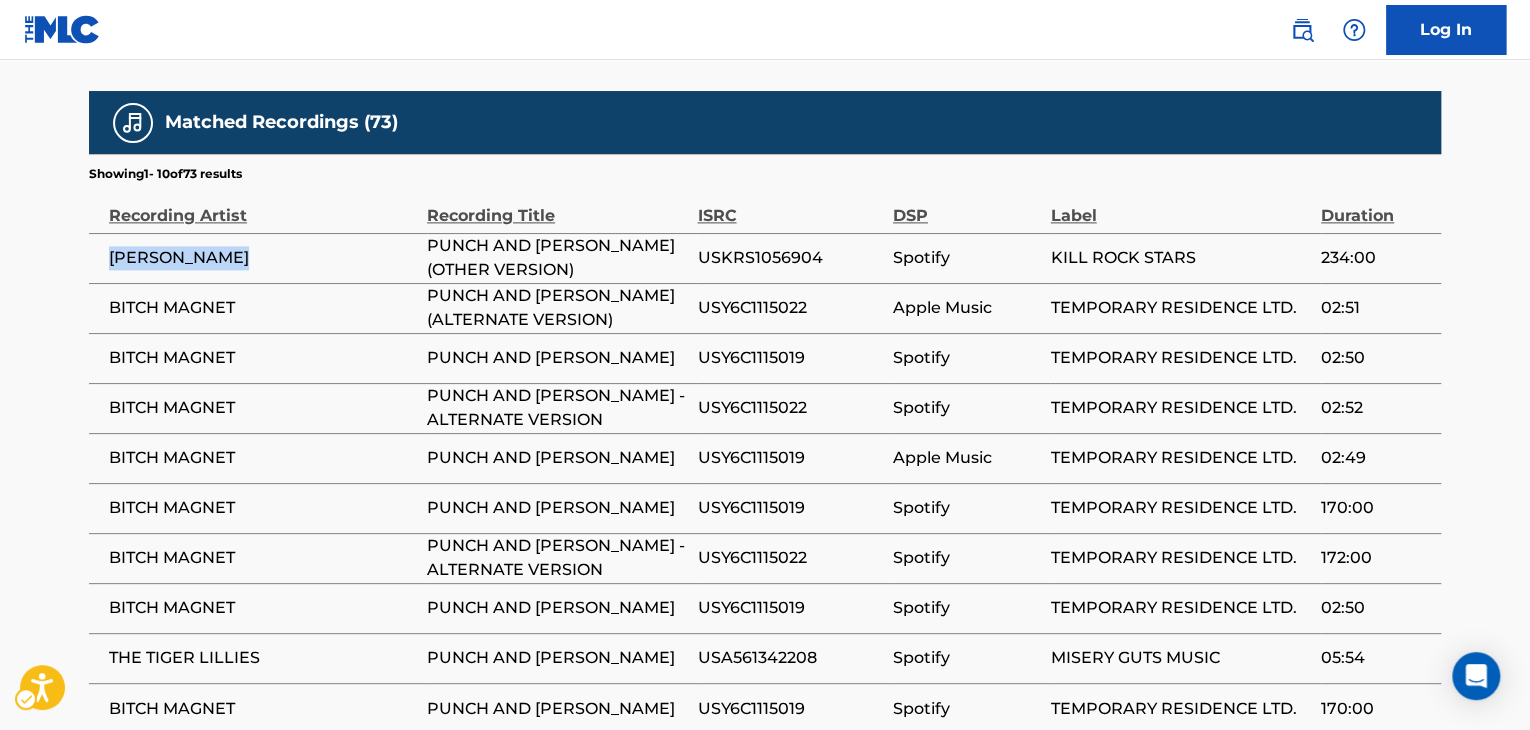 drag, startPoint x: 261, startPoint y: 268, endPoint x: 102, endPoint y: 256, distance: 159.4522 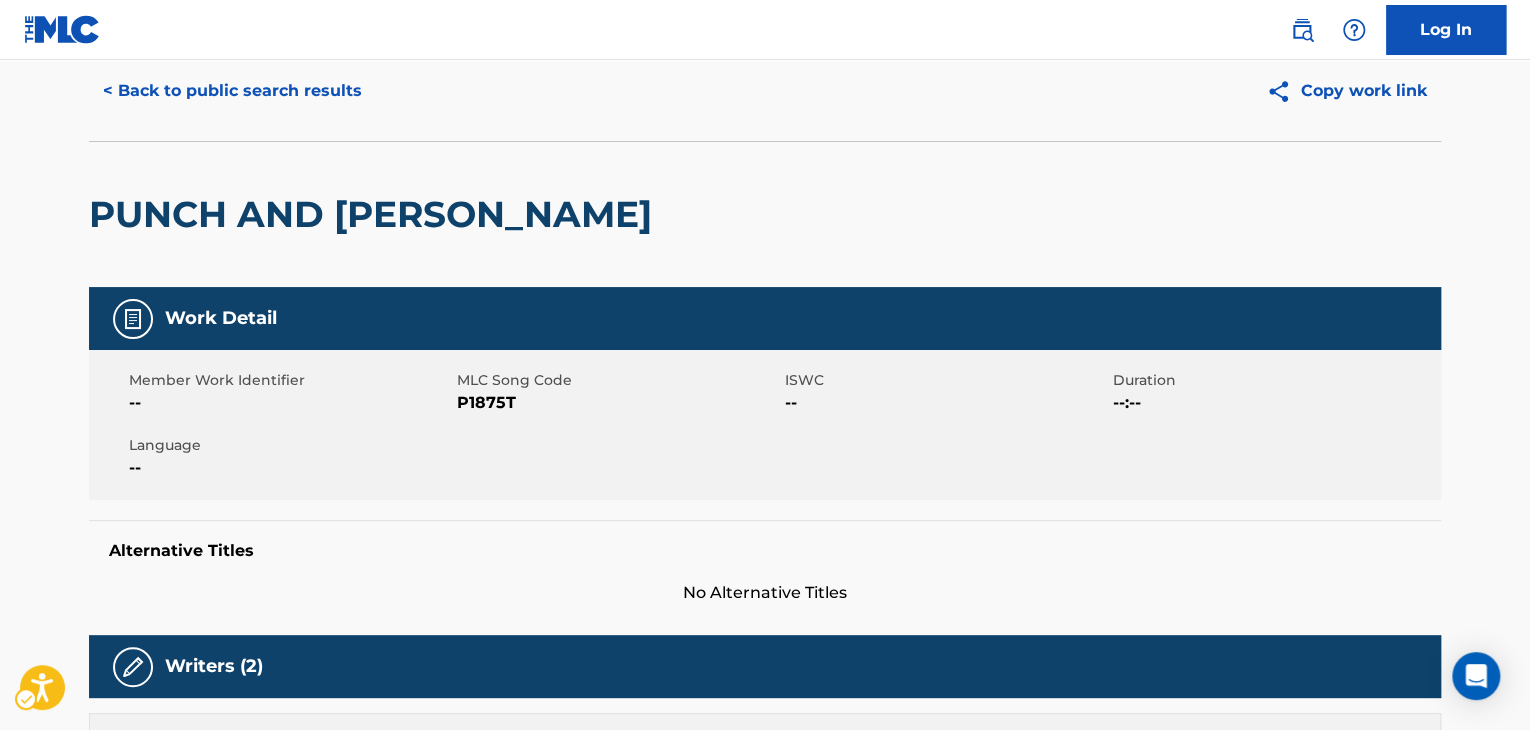 scroll, scrollTop: 0, scrollLeft: 0, axis: both 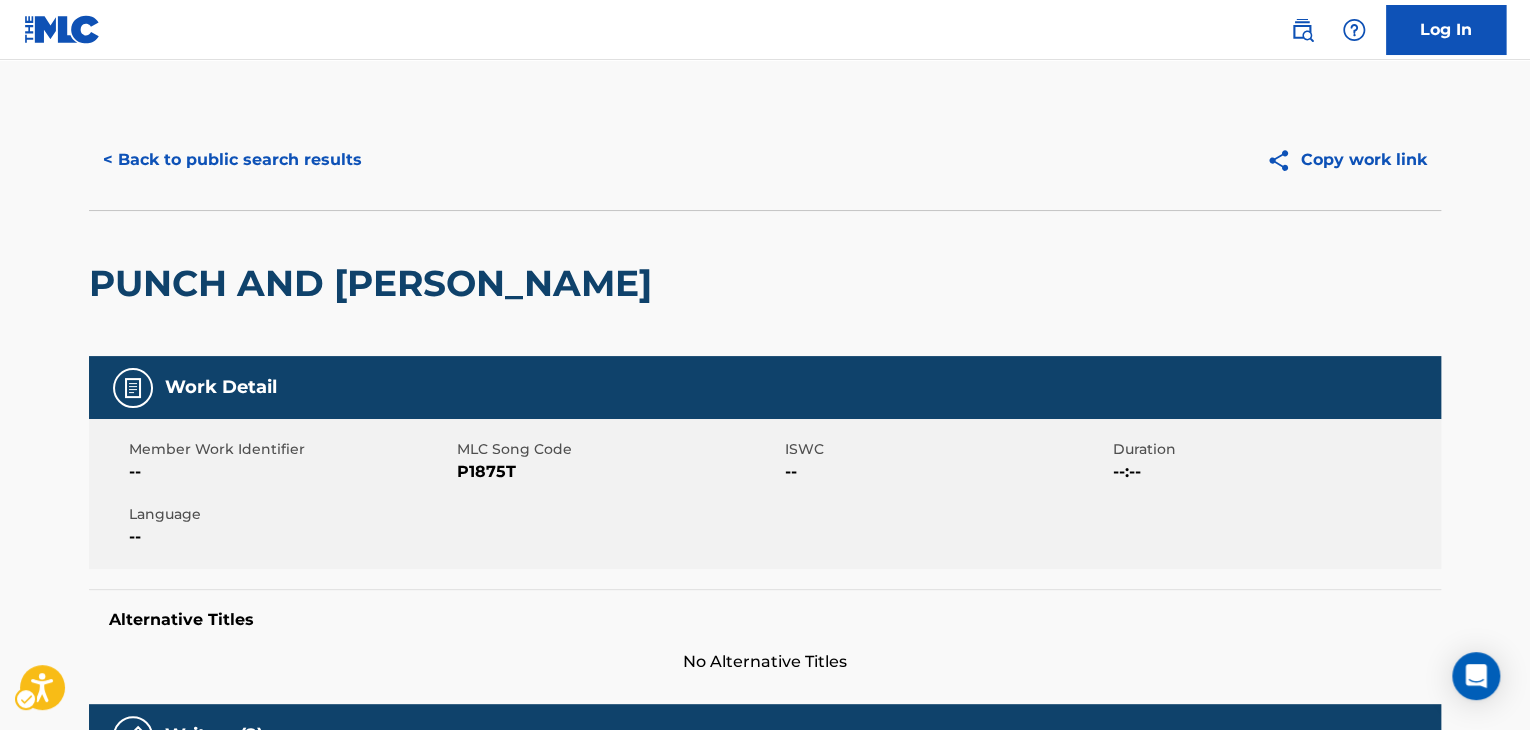 click on "< Back to public search results Copy work link" at bounding box center [765, 160] 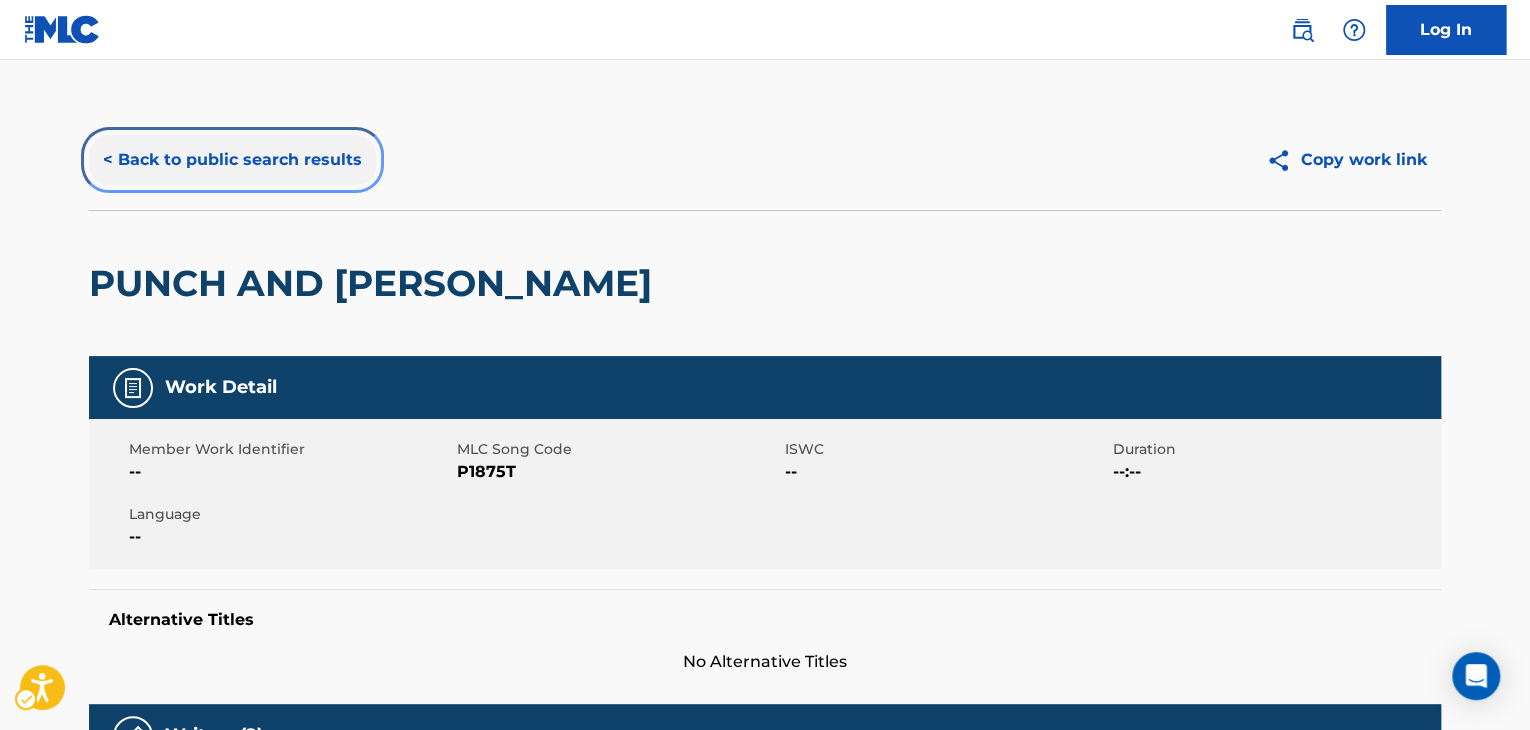 click on "< Back to public search results Copy work link" at bounding box center (765, 160) 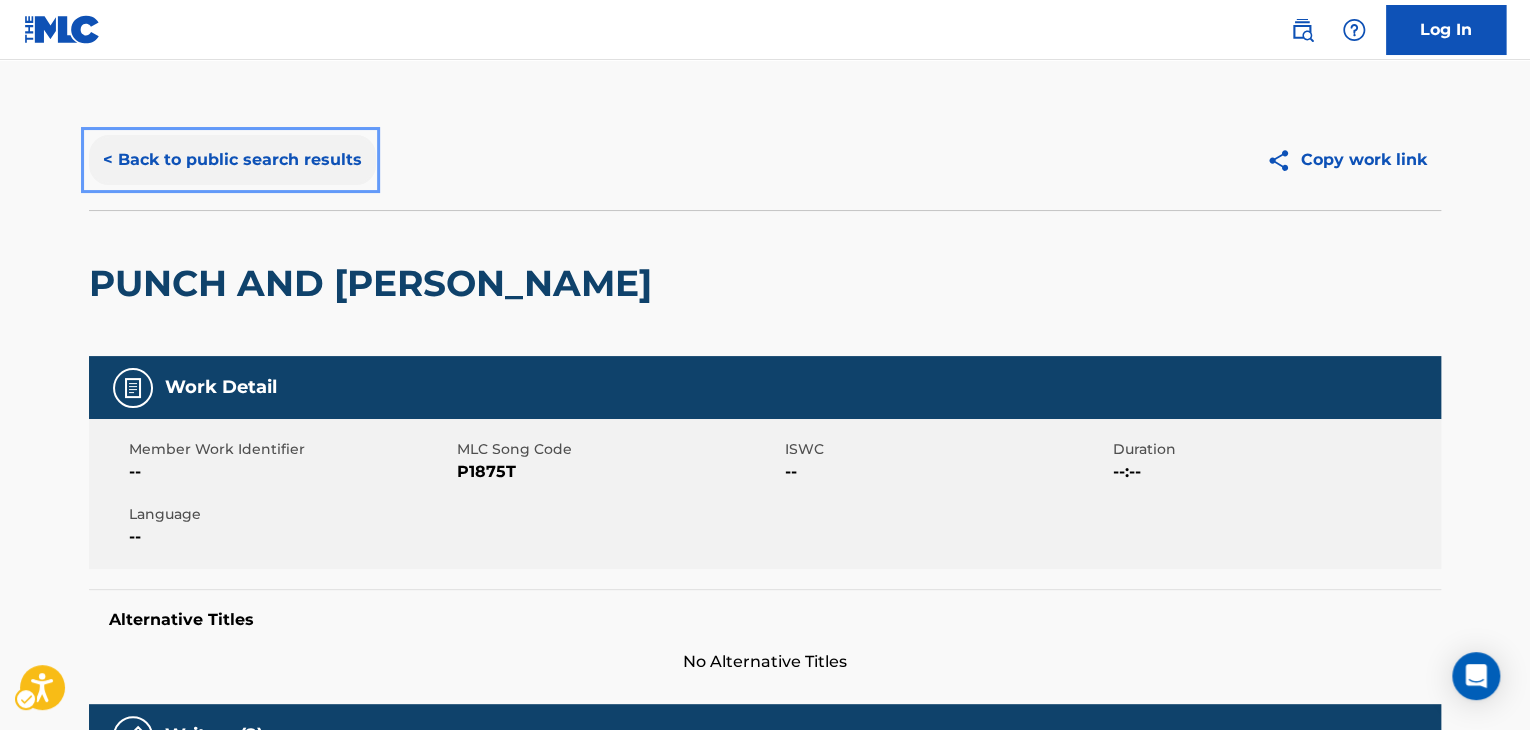 click on "< Back to public search results" at bounding box center [232, 160] 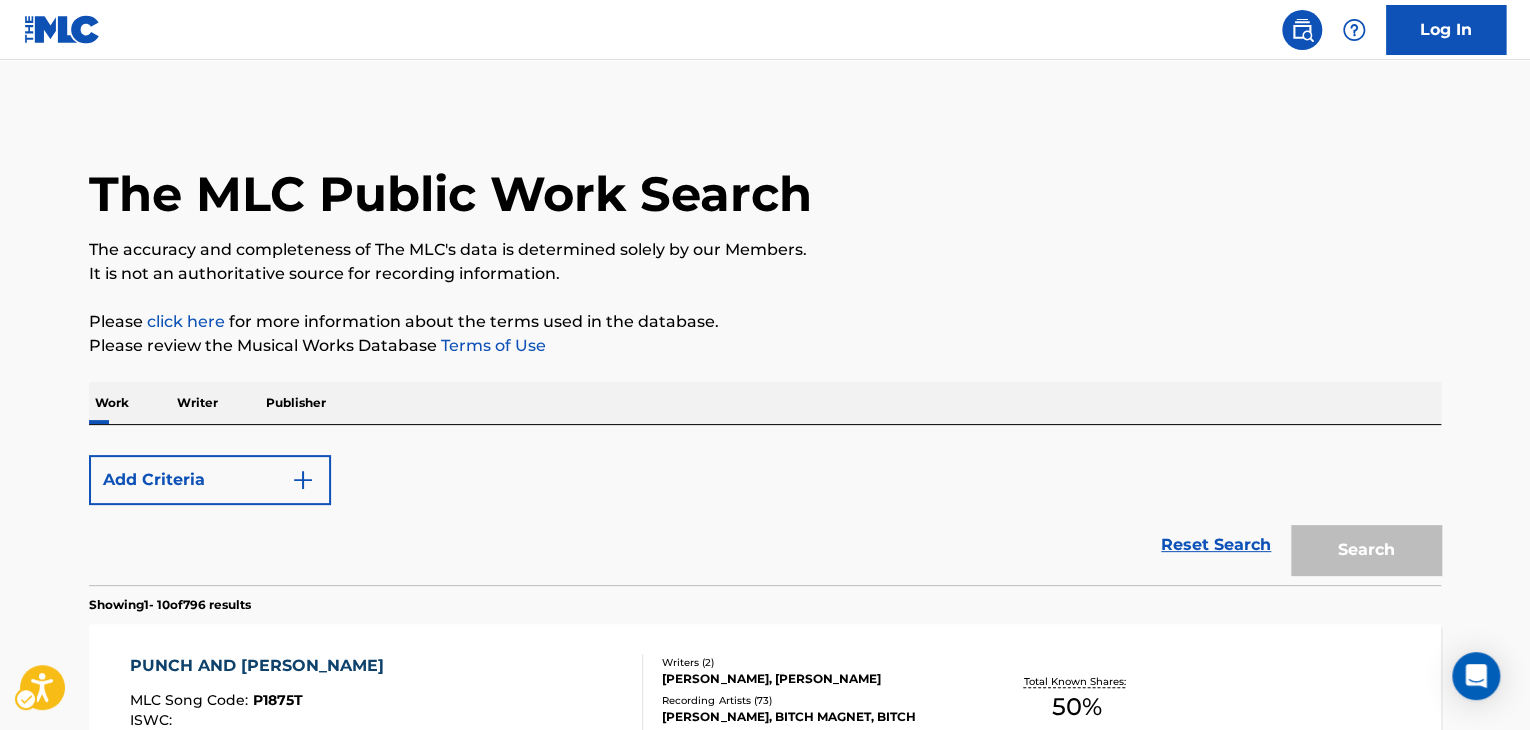 scroll, scrollTop: 324, scrollLeft: 0, axis: vertical 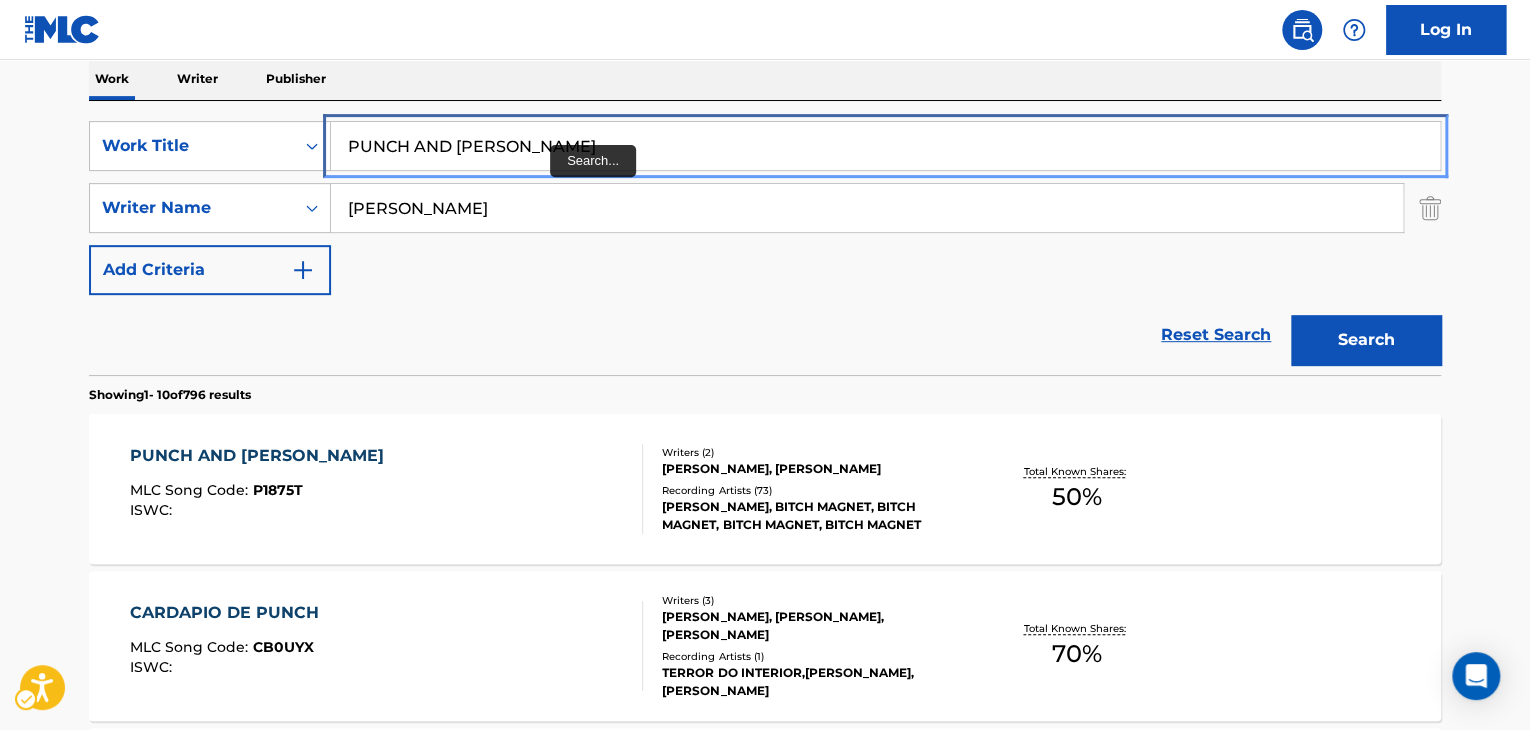 drag, startPoint x: 456, startPoint y: 153, endPoint x: 80, endPoint y: 171, distance: 376.4306 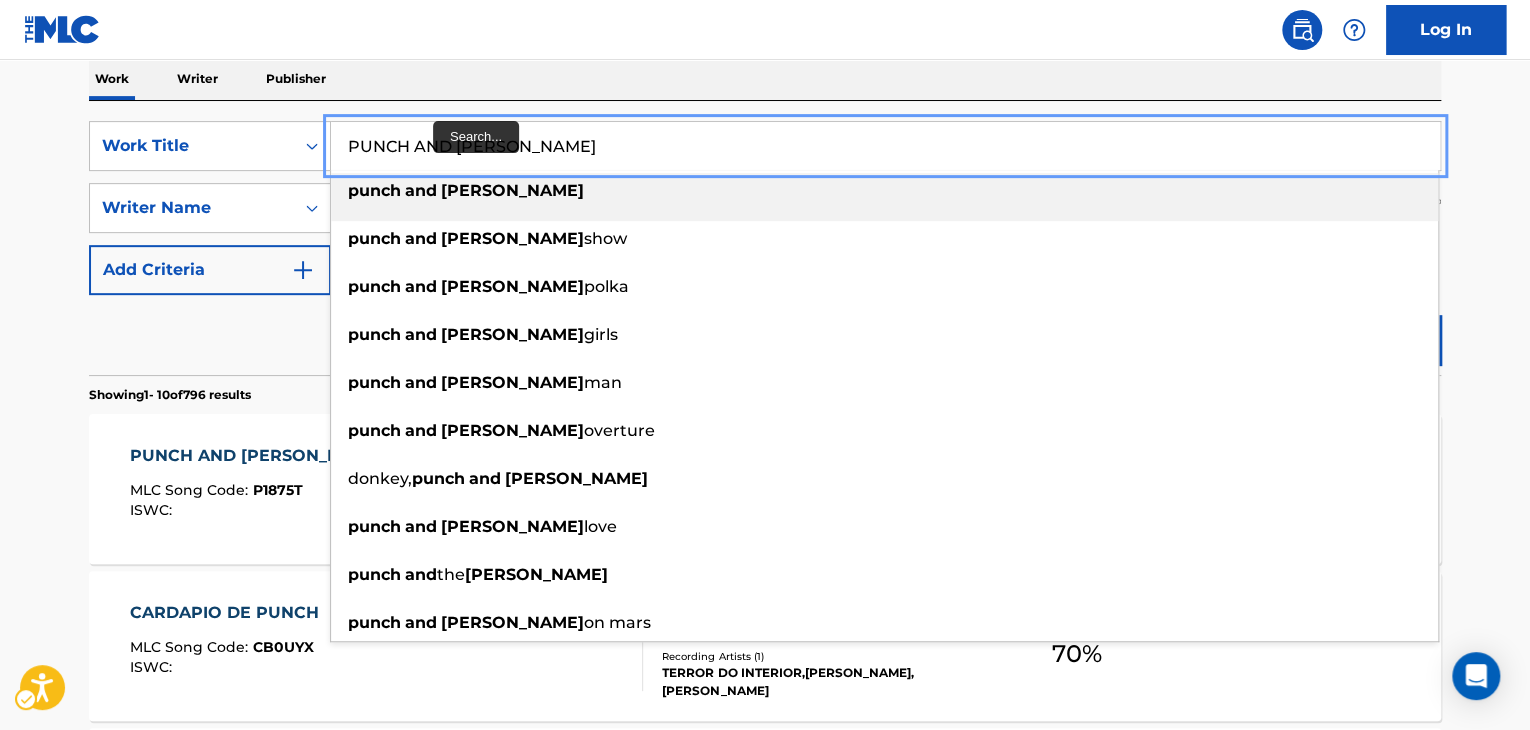 paste on "RABBIT PUNCH" 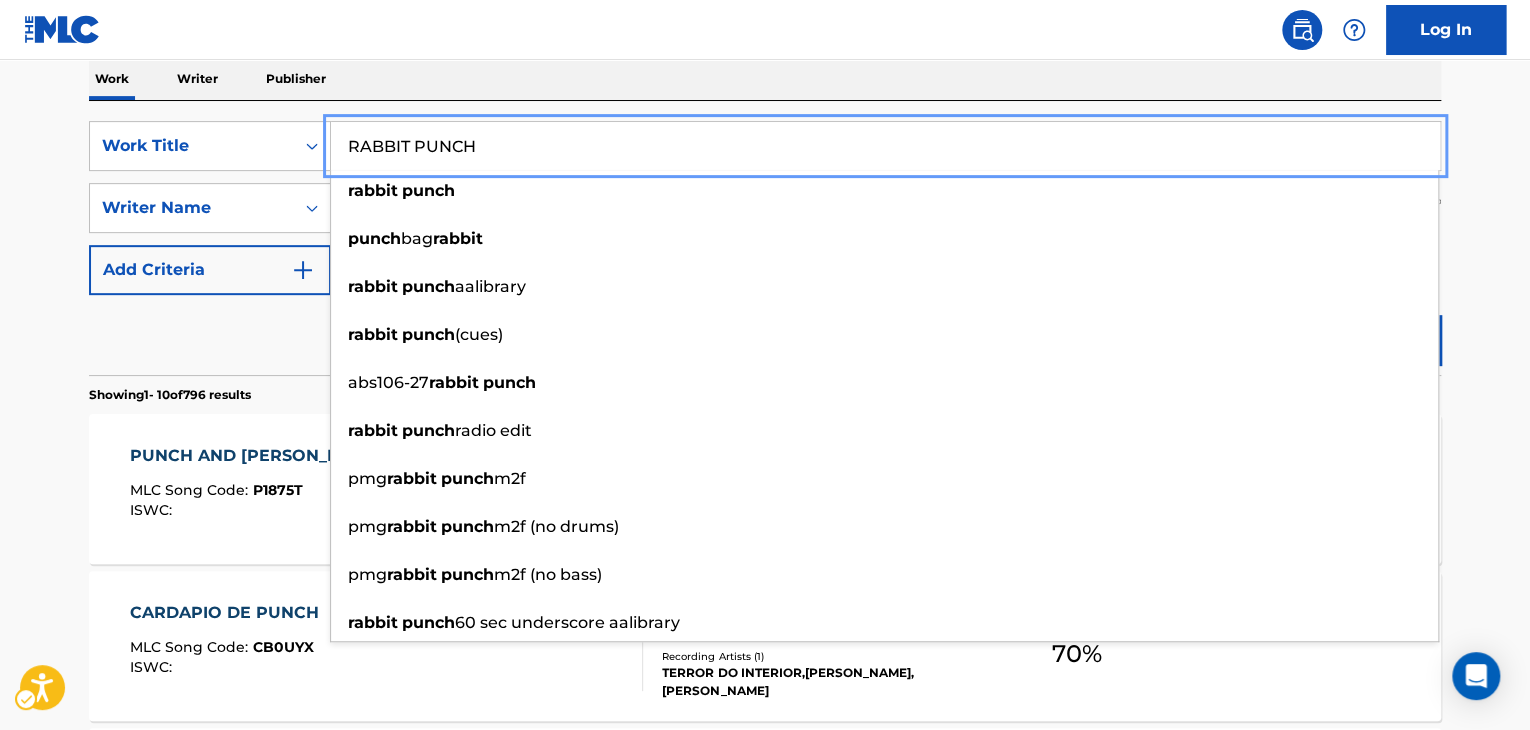 type on "RABBIT PUNCH" 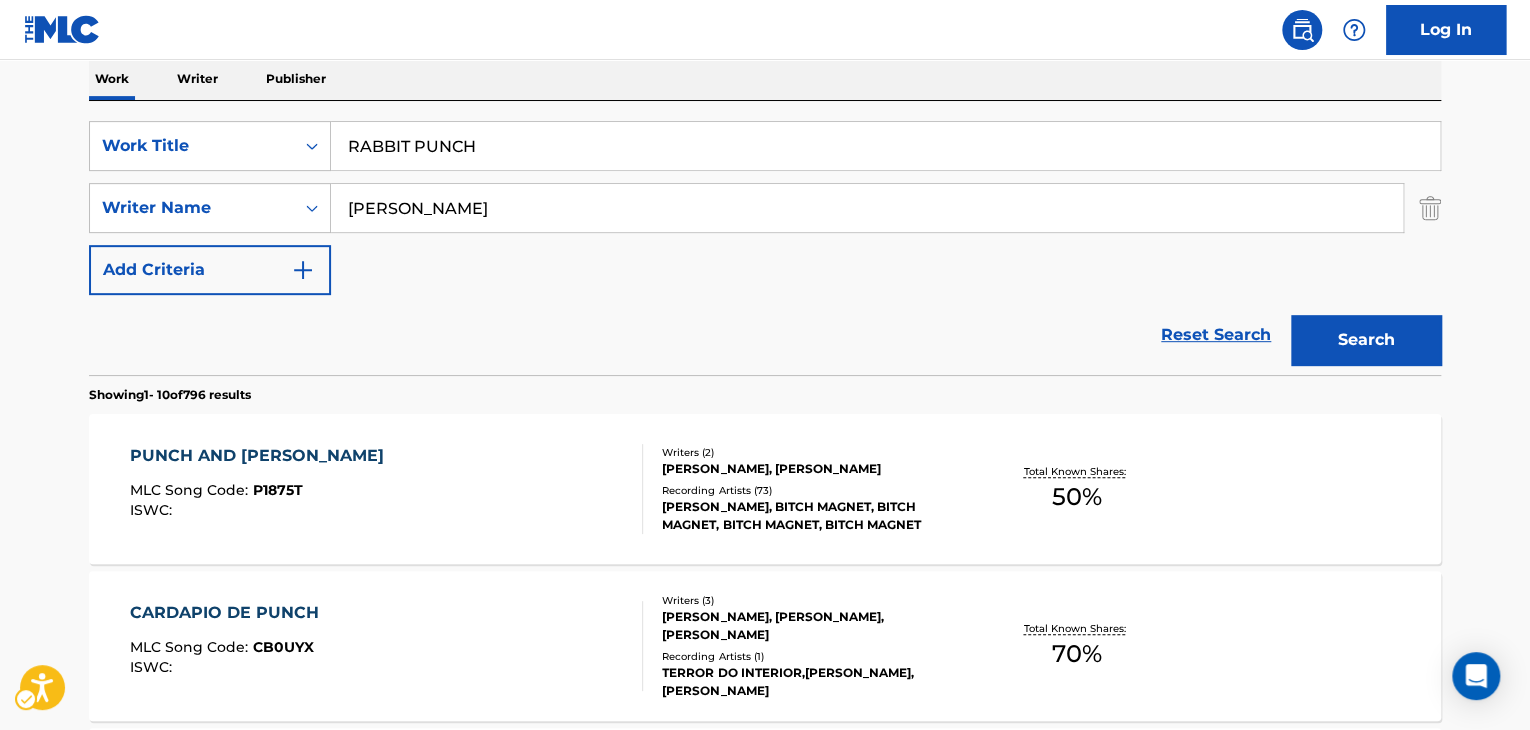 click on "The MLC Public Work Search The accuracy and completeness of The MLC's data is determined solely by our Members. It is not an authoritative source for recording information. Please   click here  | New Window   for more information about the terms used in the database. Please review the Musical Works Database   Terms of Use  | New Window Work Writer Publisher SearchWithCriteria24fef01e-832d-439e-807c-42a86965291e Work Title RABBIT PUNCH SearchWithCriteriad565d373-4d69-4743-8984-924384a383b5 Writer Name [PERSON_NAME] Add Criteria Reset Search Search Showing  1  -   10  of  796   results   PUNCH AND [PERSON_NAME] MLC Song Code : P1875T ISWC : Writers ( 2 ) [PERSON_NAME], [PERSON_NAME] Recording Artists ( 73 ) [PERSON_NAME], BITCH MAGNET, BITCH MAGNET, BITCH MAGNET, BITCH MAGNET Total Known Shares: 50 % CARDAPIO DE PUNCH MLC Song Code : CB0UYX ISWC : Writers ( 3 ) [PERSON_NAME], [PERSON_NAME], [PERSON_NAME] Recording Artists ( 1 ) TERROR DO INTERIOR,[PERSON_NAME],[PERSON_NAME] Total Known Shares: 70 % [PERSON_NAME] MLC Song Code : ISWC" at bounding box center [765, 913] 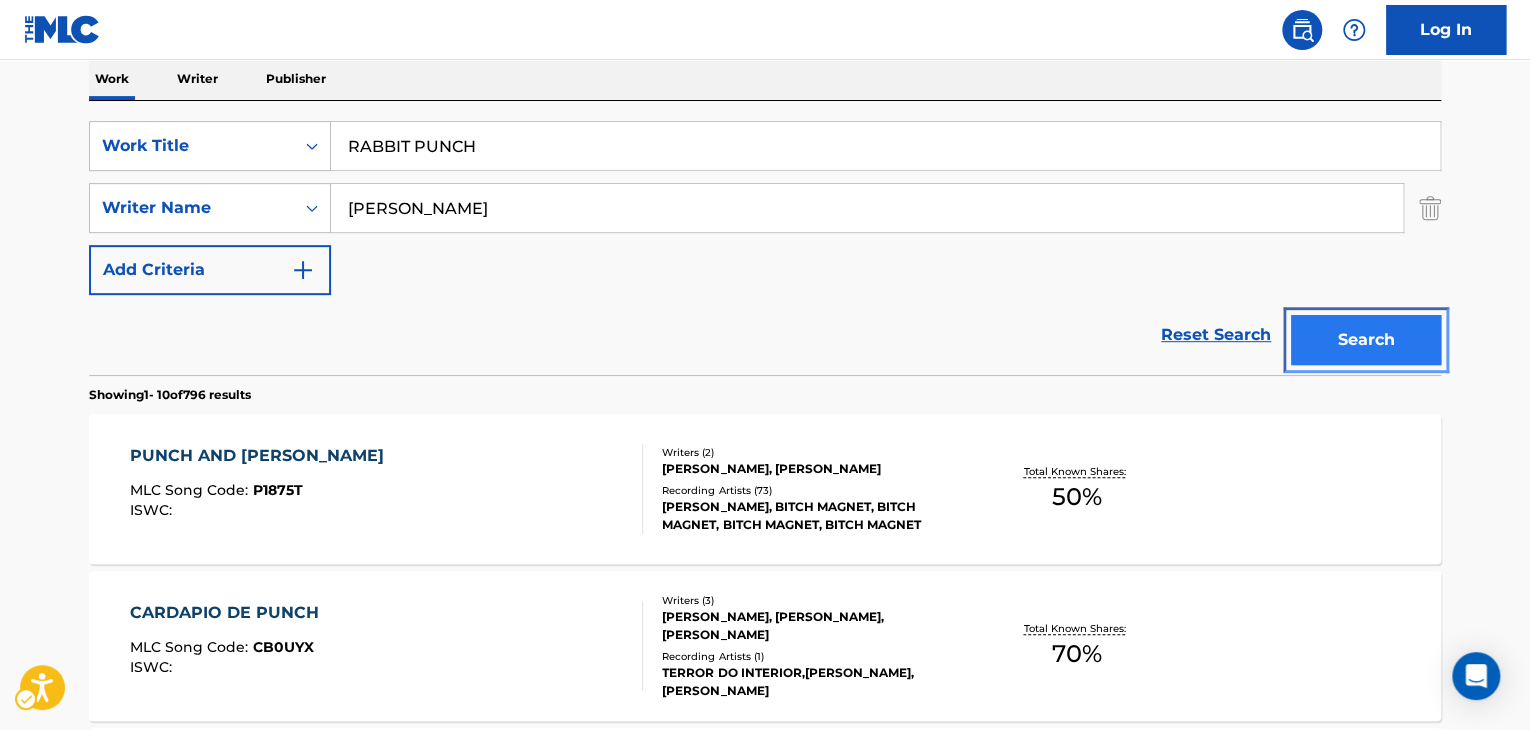 click on "Search" at bounding box center (1366, 340) 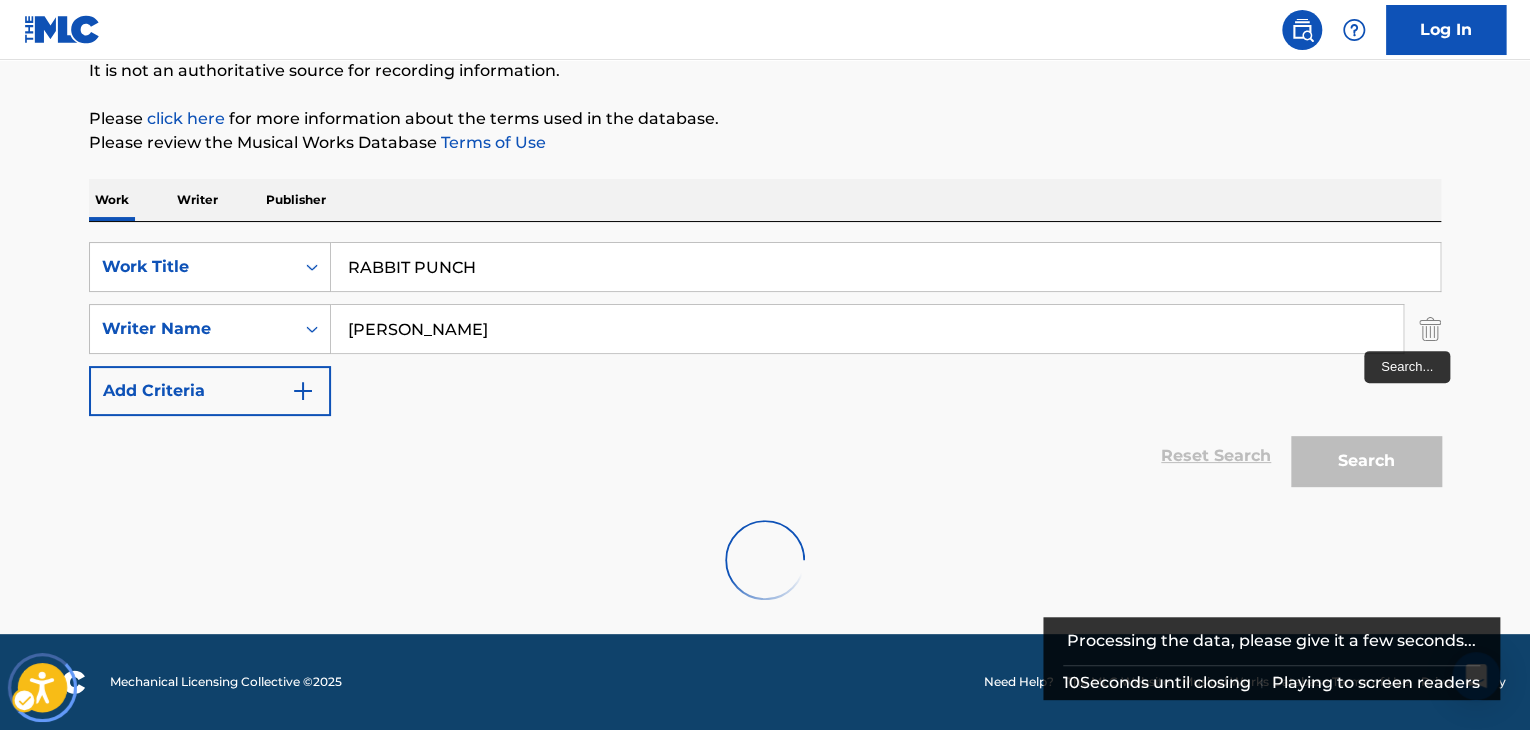 type 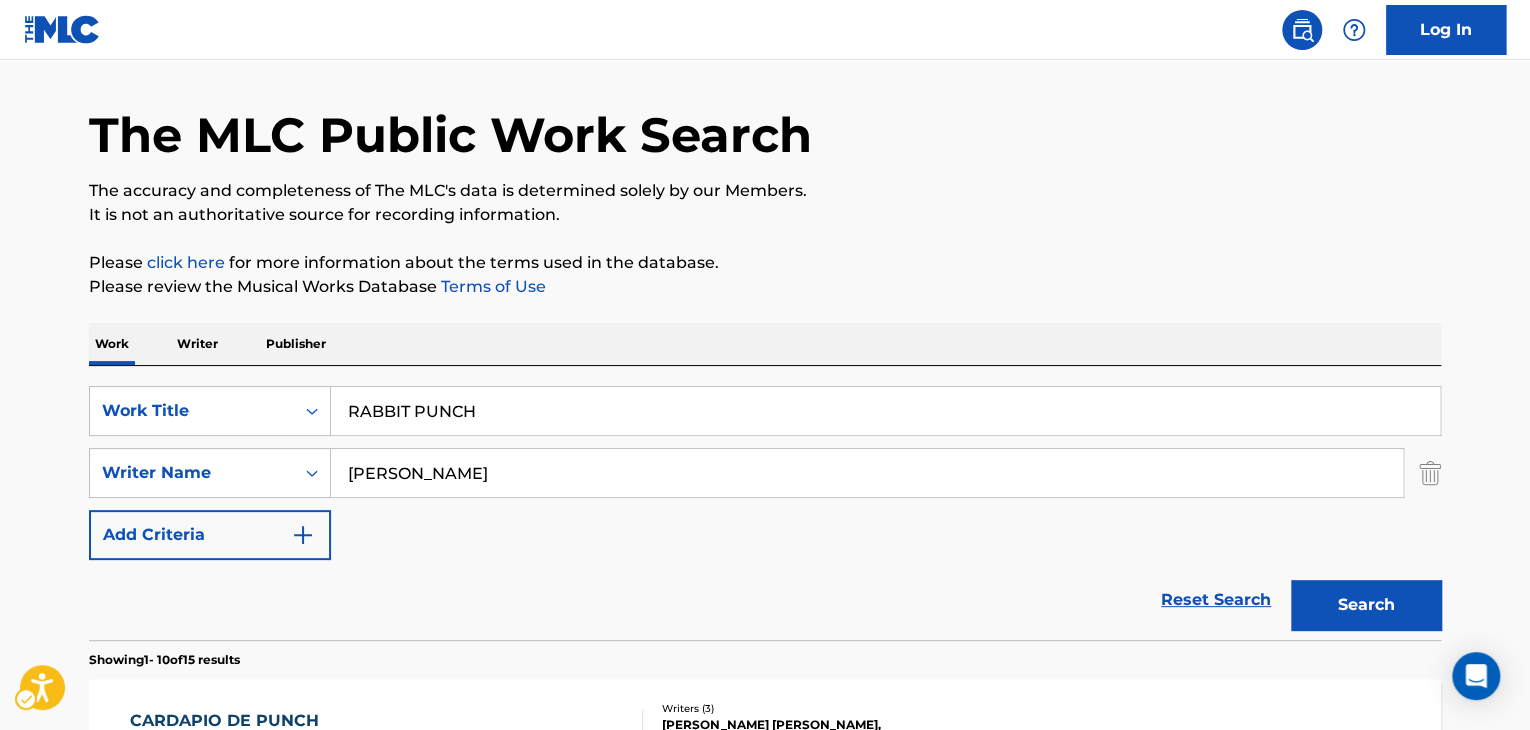 scroll, scrollTop: 0, scrollLeft: 0, axis: both 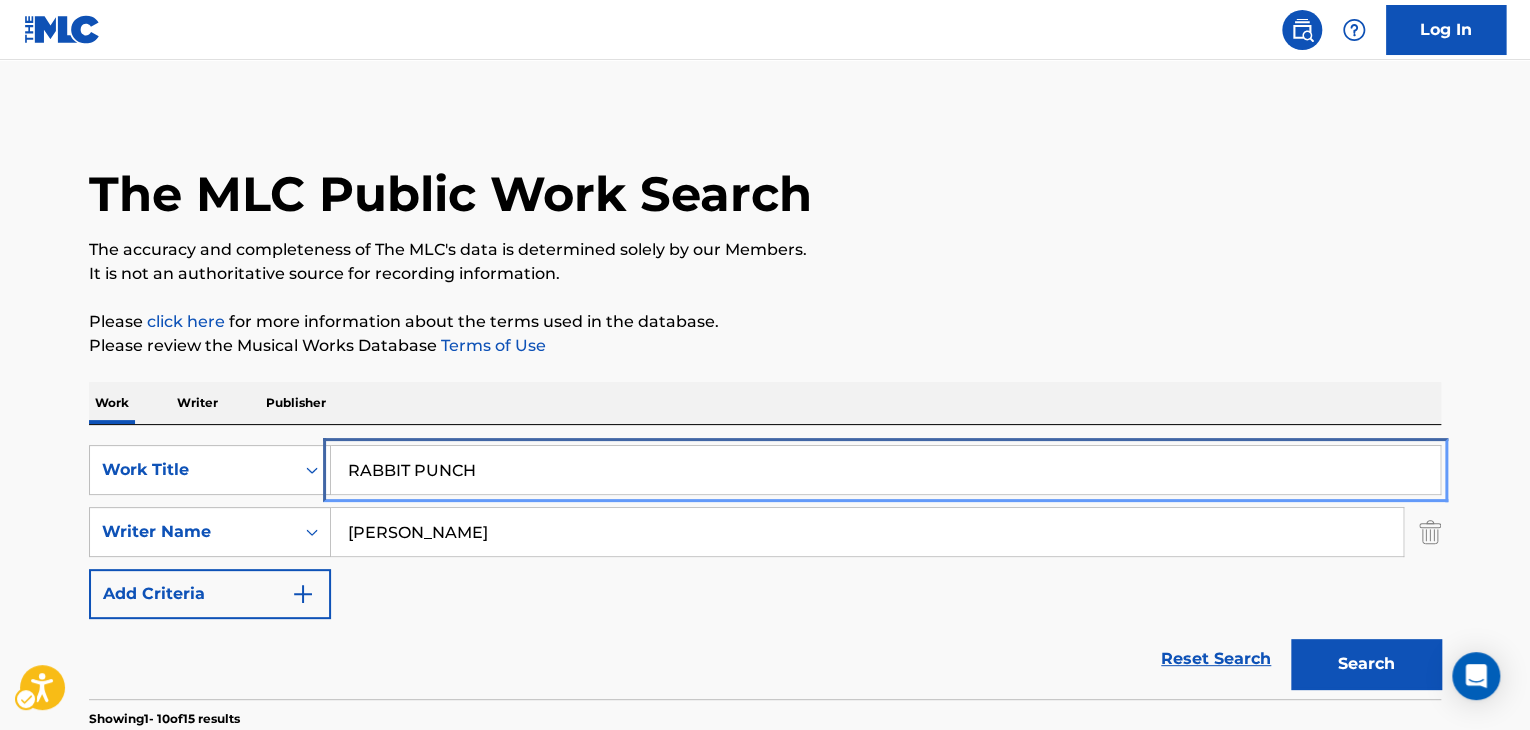 click on "RABBIT PUNCH" at bounding box center [885, 470] 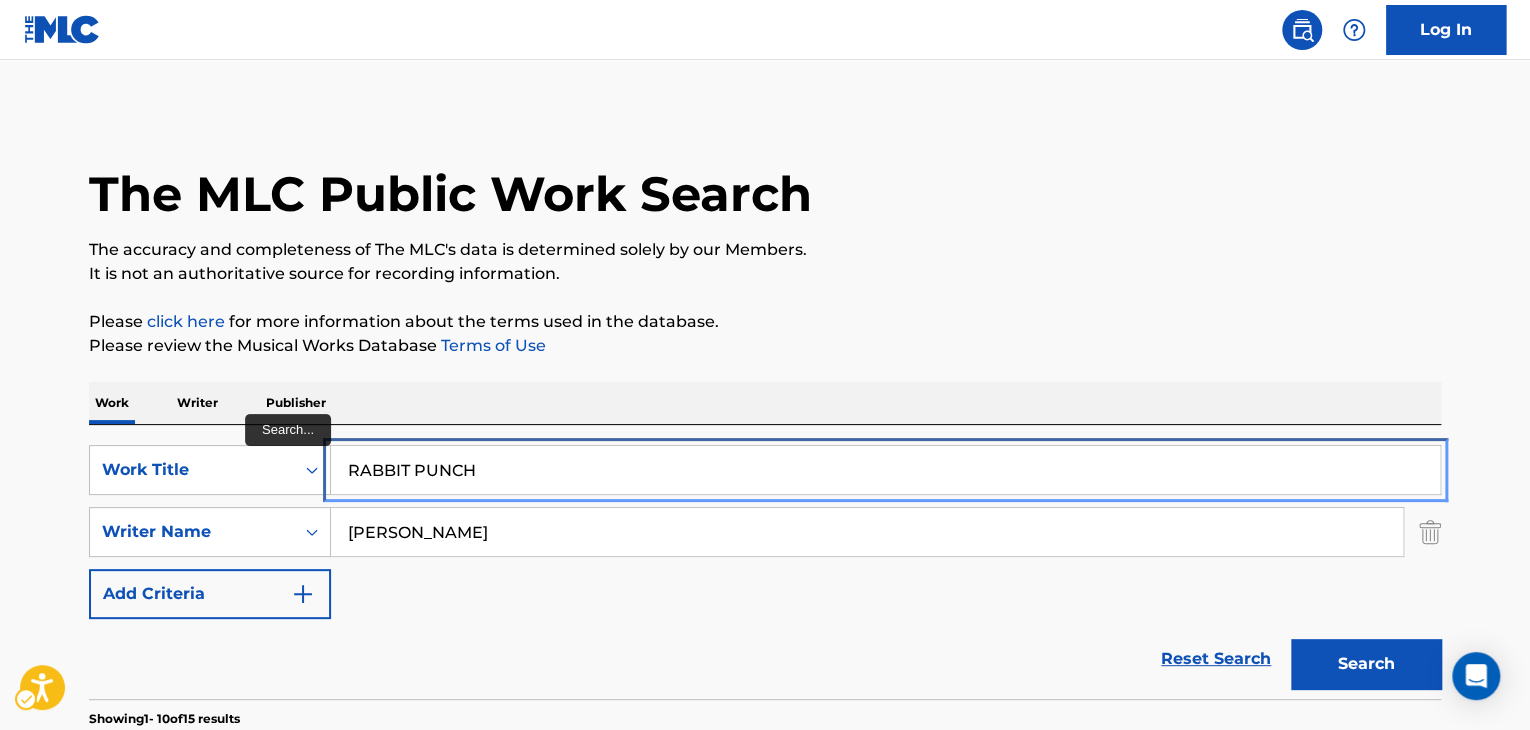 paste on "OCKY MOUNTAIN EXPRESS" 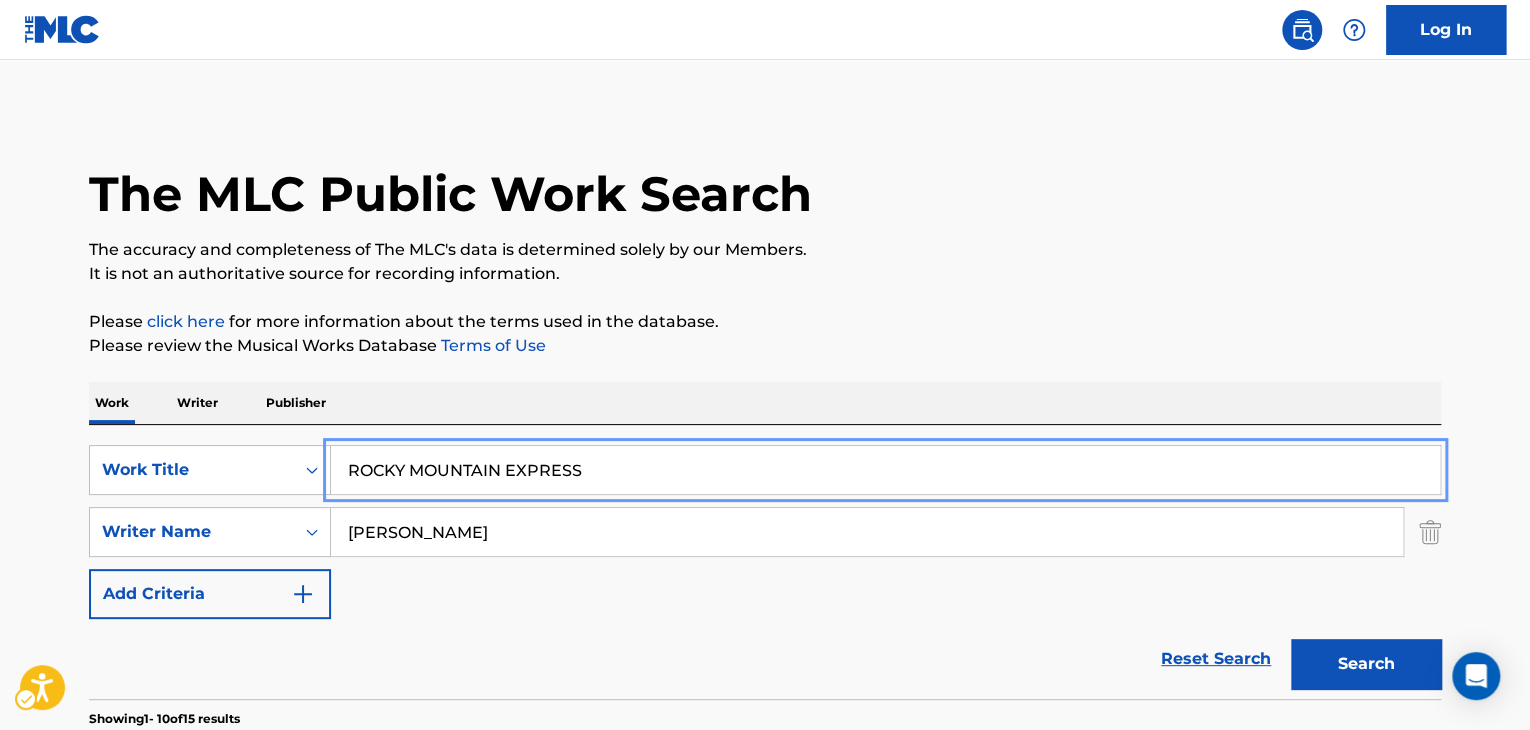 type on "ROCKY MOUNTAIN EXPRESS" 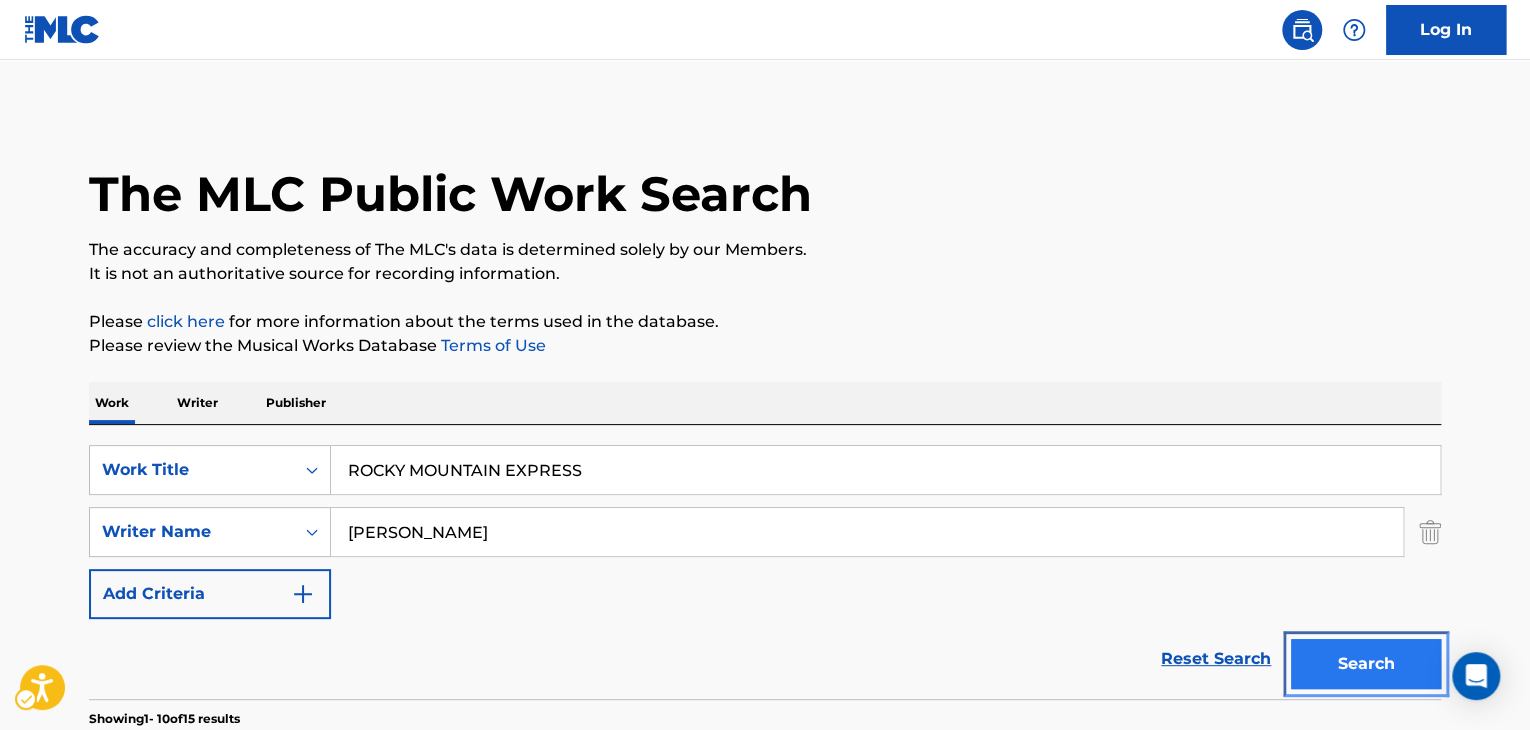 click on "Search" at bounding box center [1366, 664] 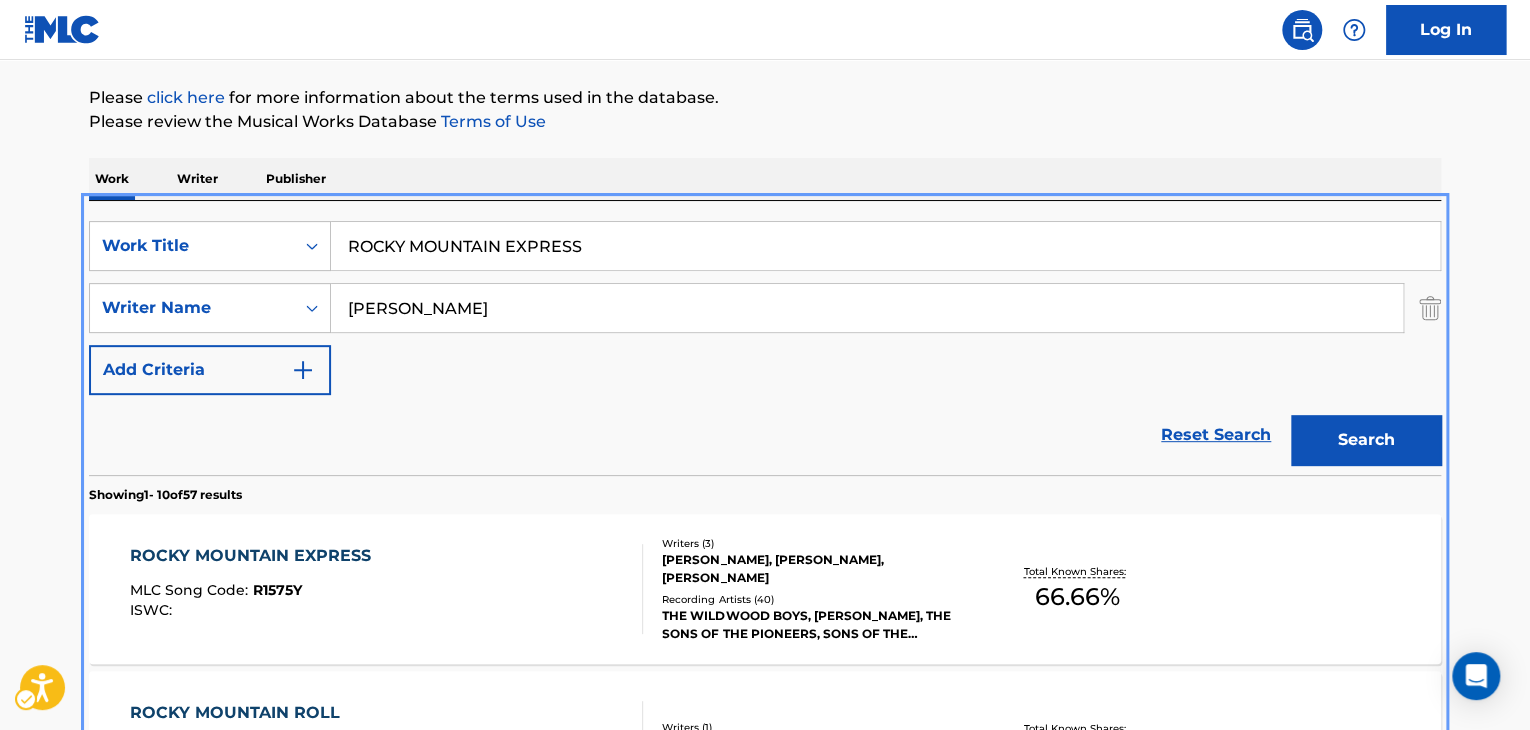scroll, scrollTop: 324, scrollLeft: 0, axis: vertical 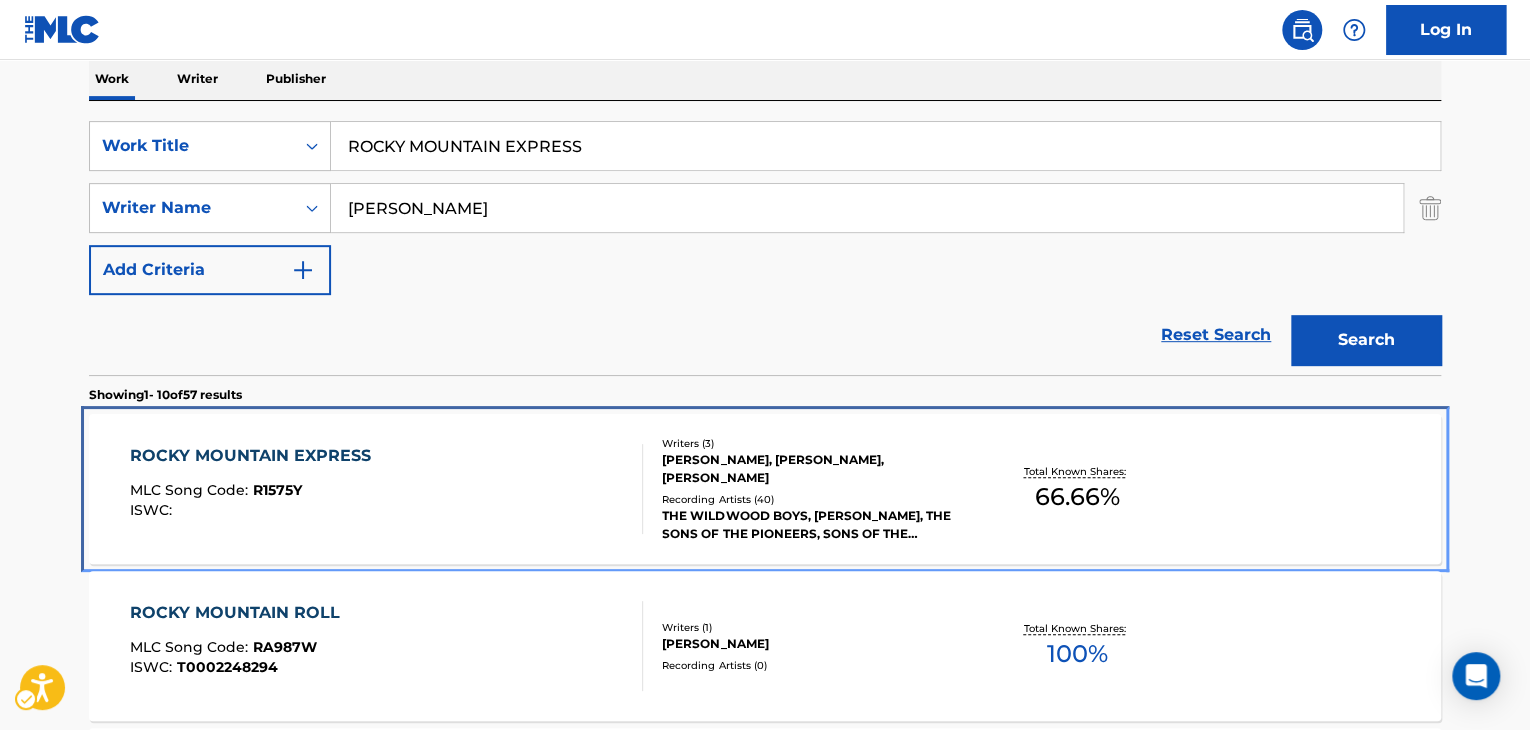 click on "Recording Artists ( 40 )" at bounding box center [813, 499] 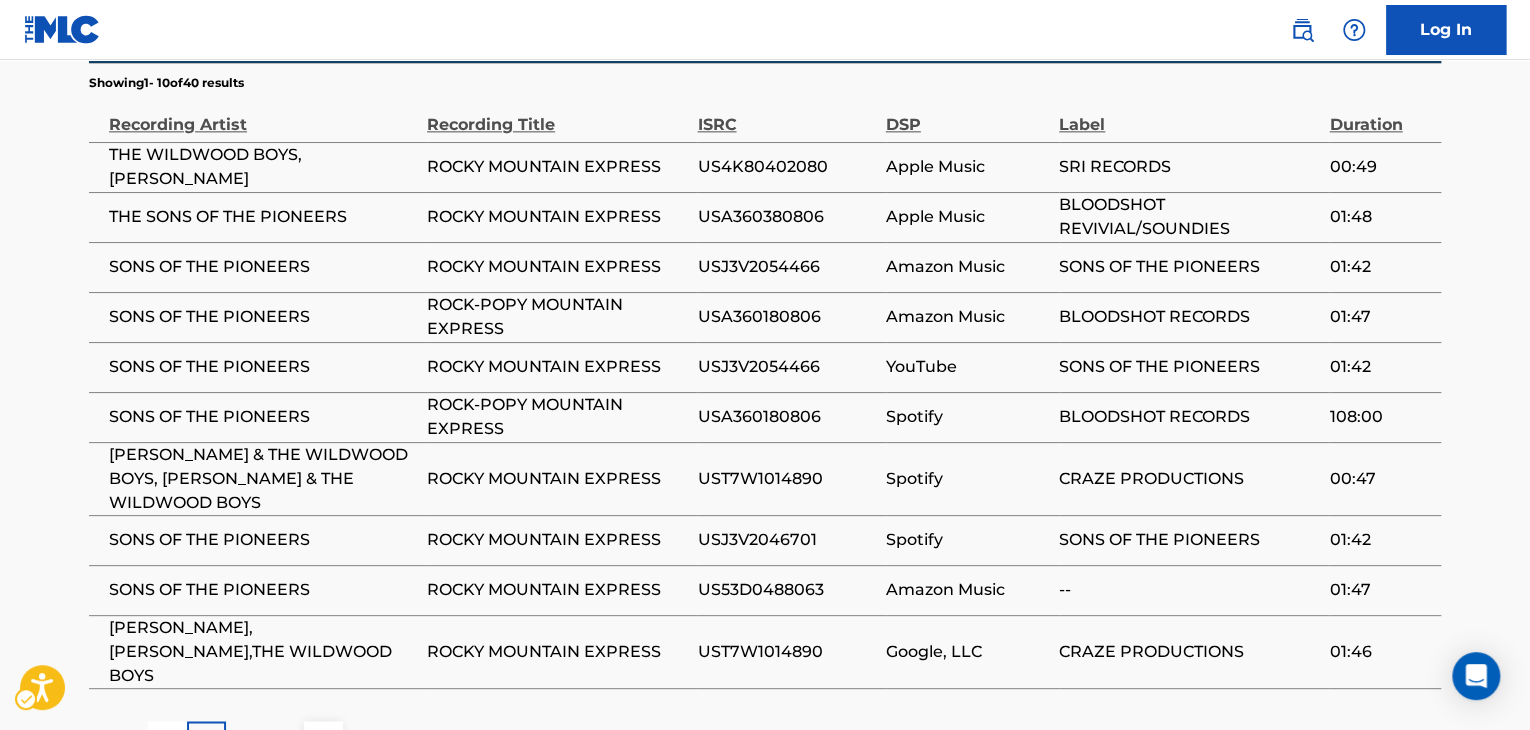 scroll, scrollTop: 1200, scrollLeft: 0, axis: vertical 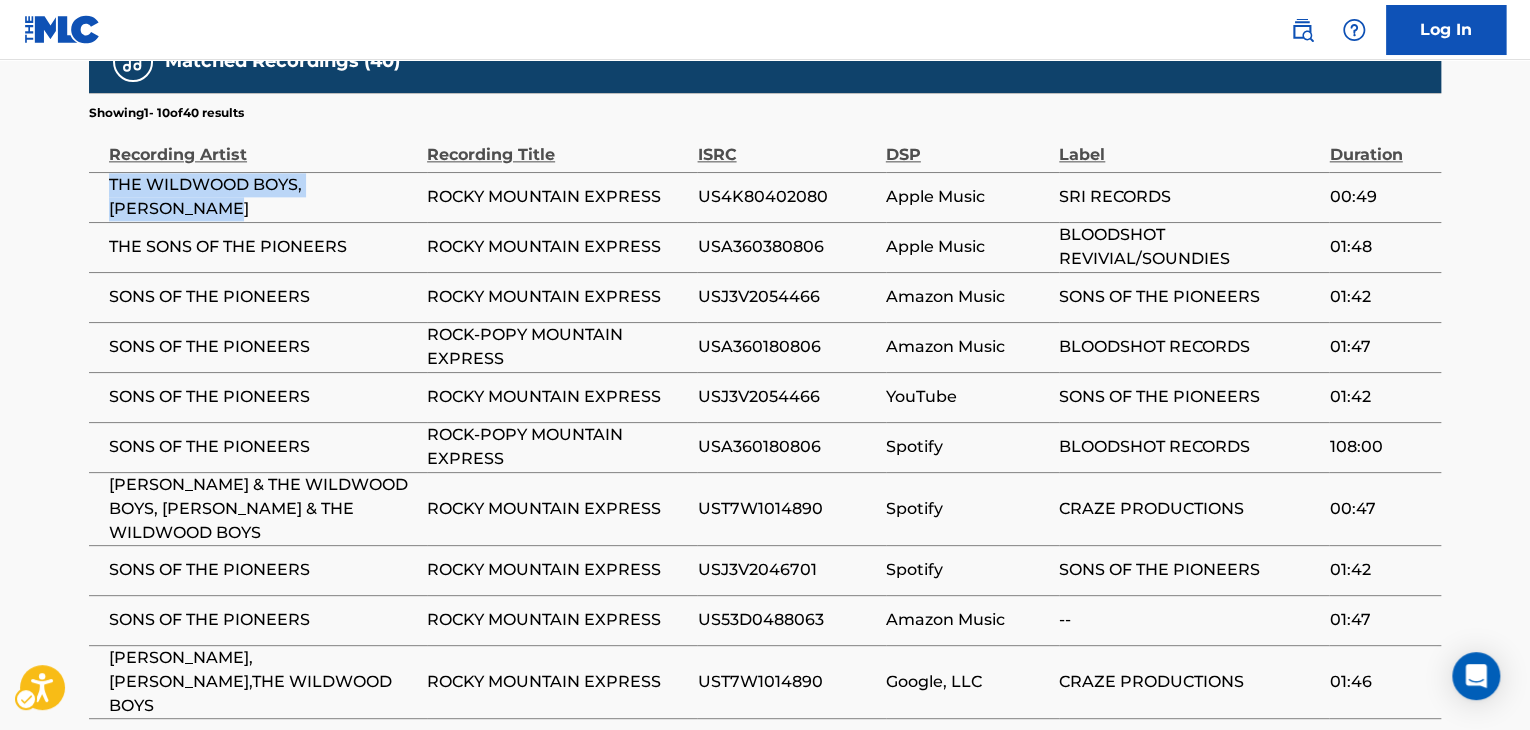 drag, startPoint x: 95, startPoint y: 181, endPoint x: 282, endPoint y: 204, distance: 188.40913 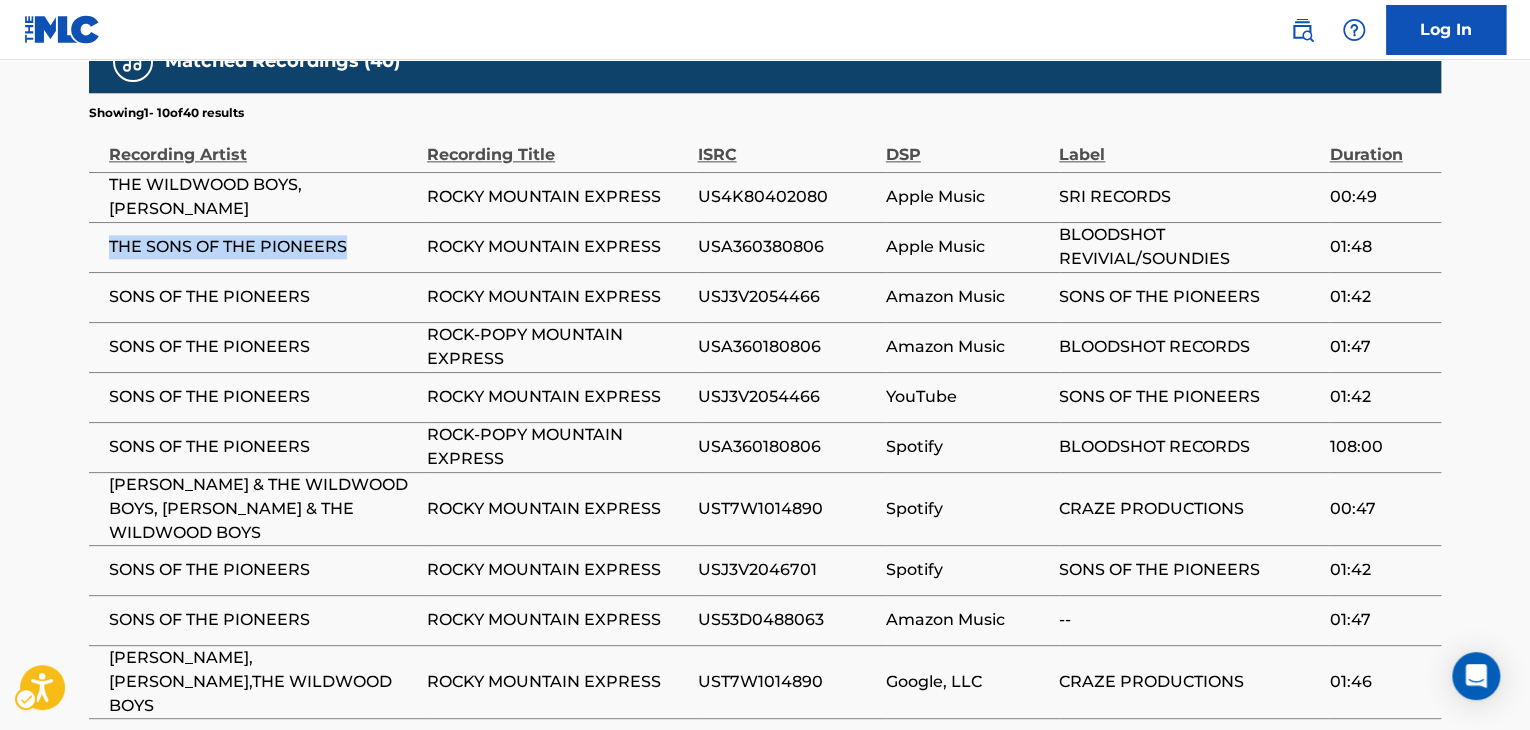 drag, startPoint x: 107, startPoint y: 250, endPoint x: 349, endPoint y: 245, distance: 242.05165 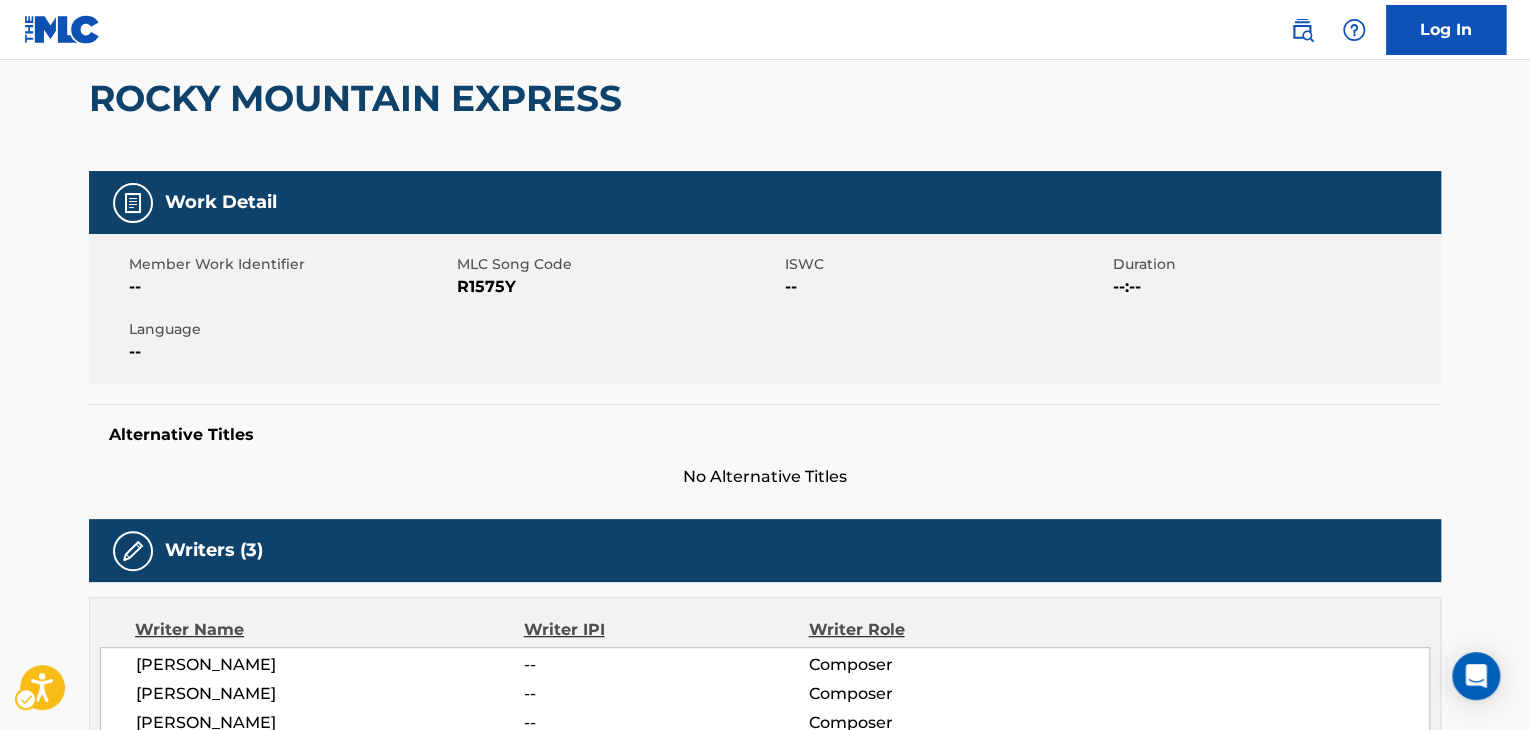 scroll, scrollTop: 0, scrollLeft: 0, axis: both 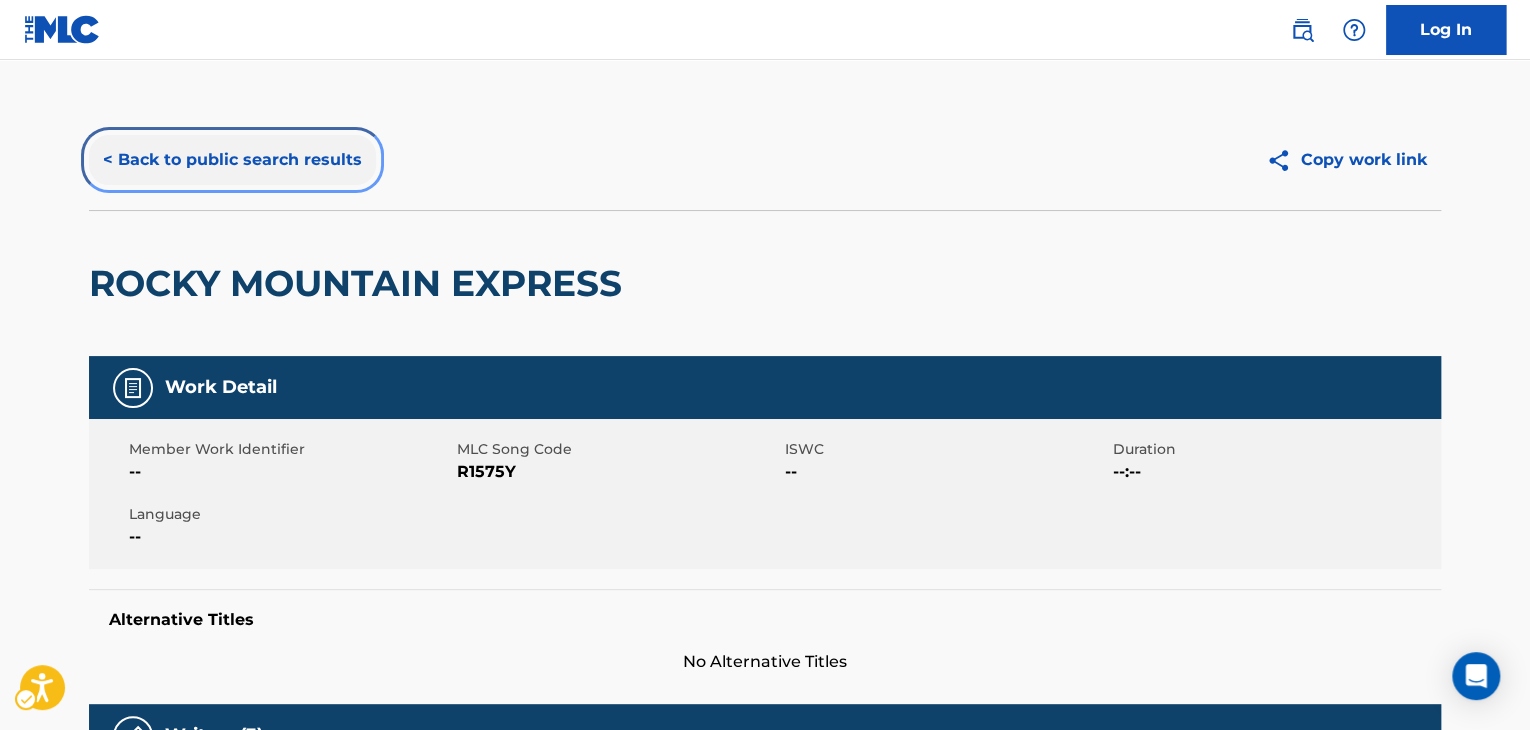 drag, startPoint x: 217, startPoint y: 151, endPoint x: 517, endPoint y: 177, distance: 301.12457 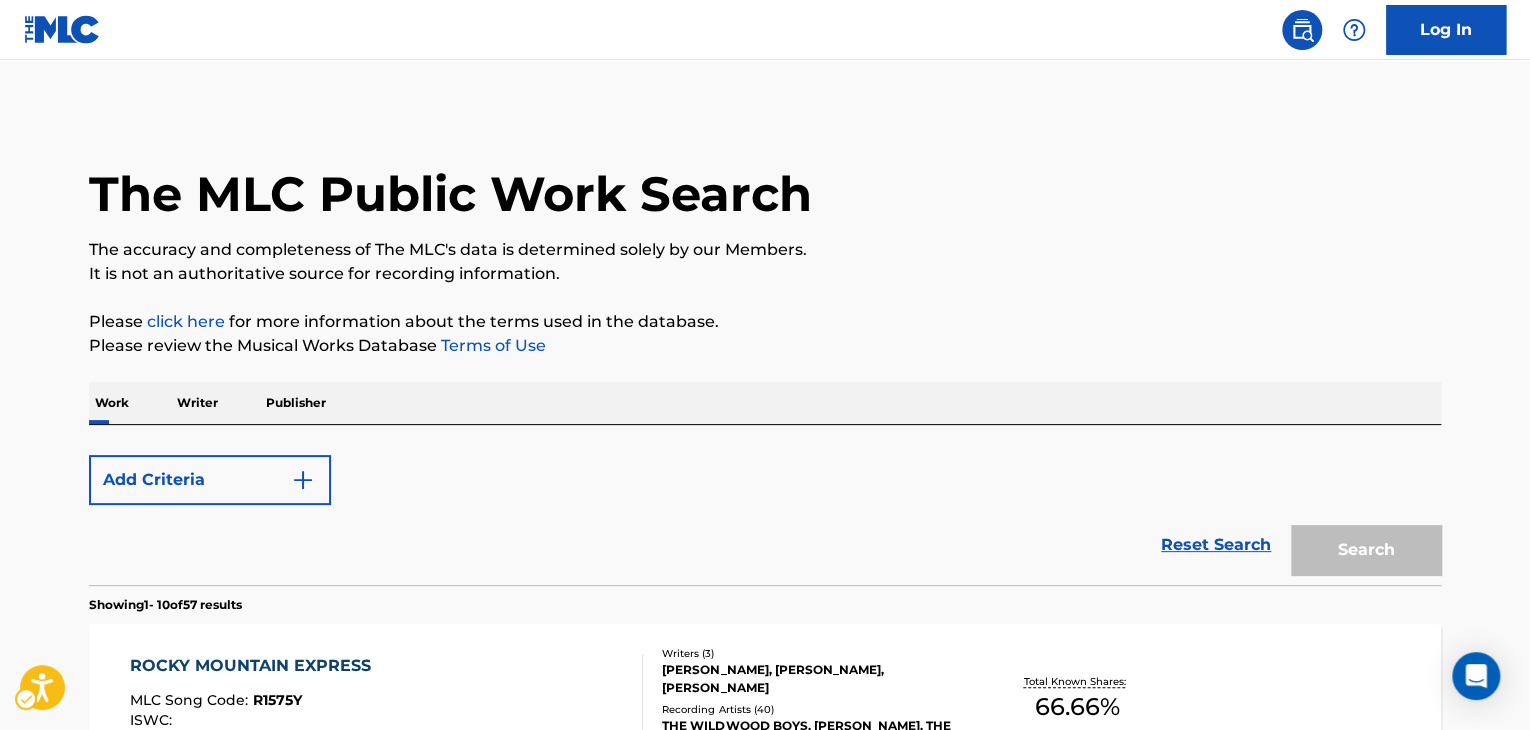 scroll, scrollTop: 324, scrollLeft: 0, axis: vertical 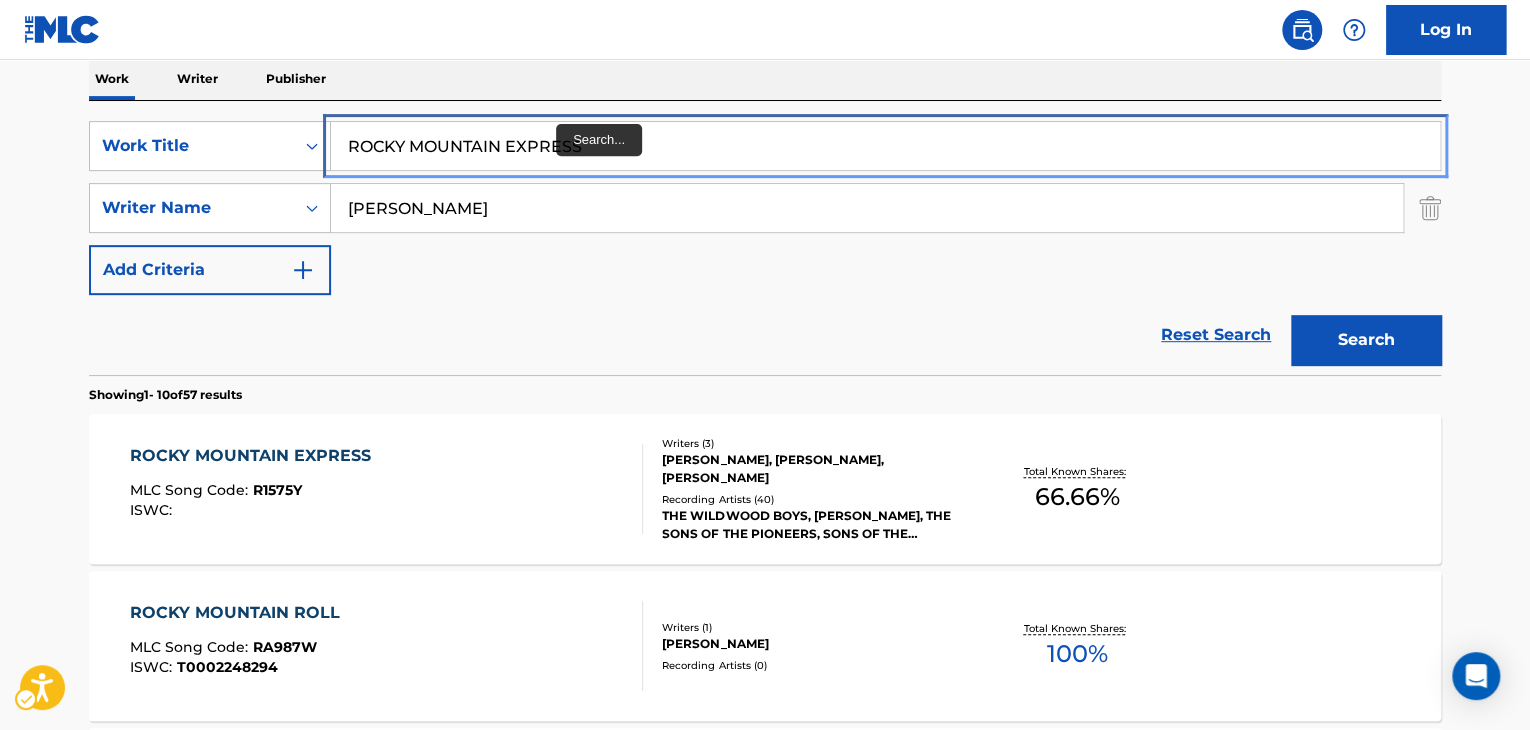 click on "ROCKY MOUNTAIN EXPRESS" at bounding box center (885, 146) 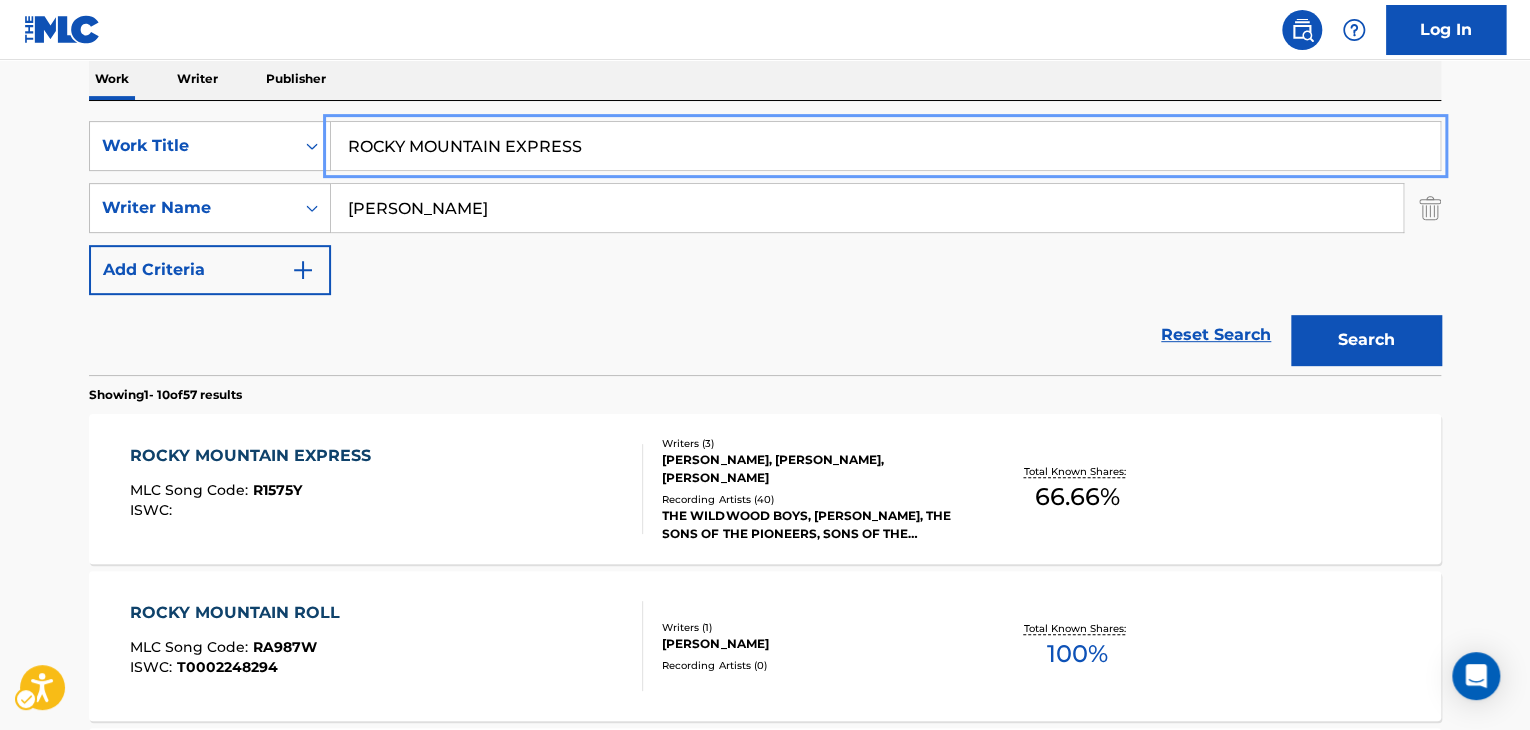 paste on "SE O'DAY" 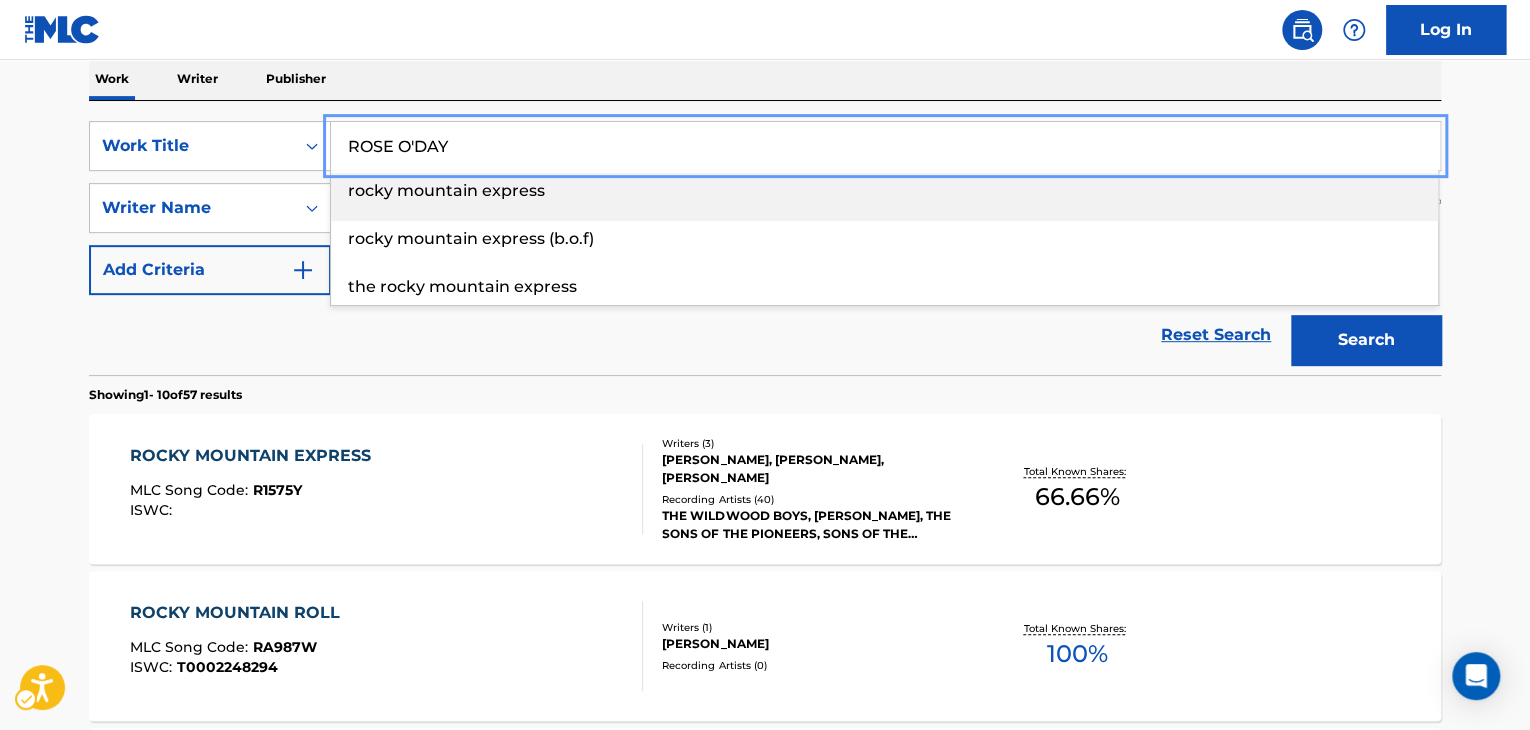 type on "ROSE O'DAY" 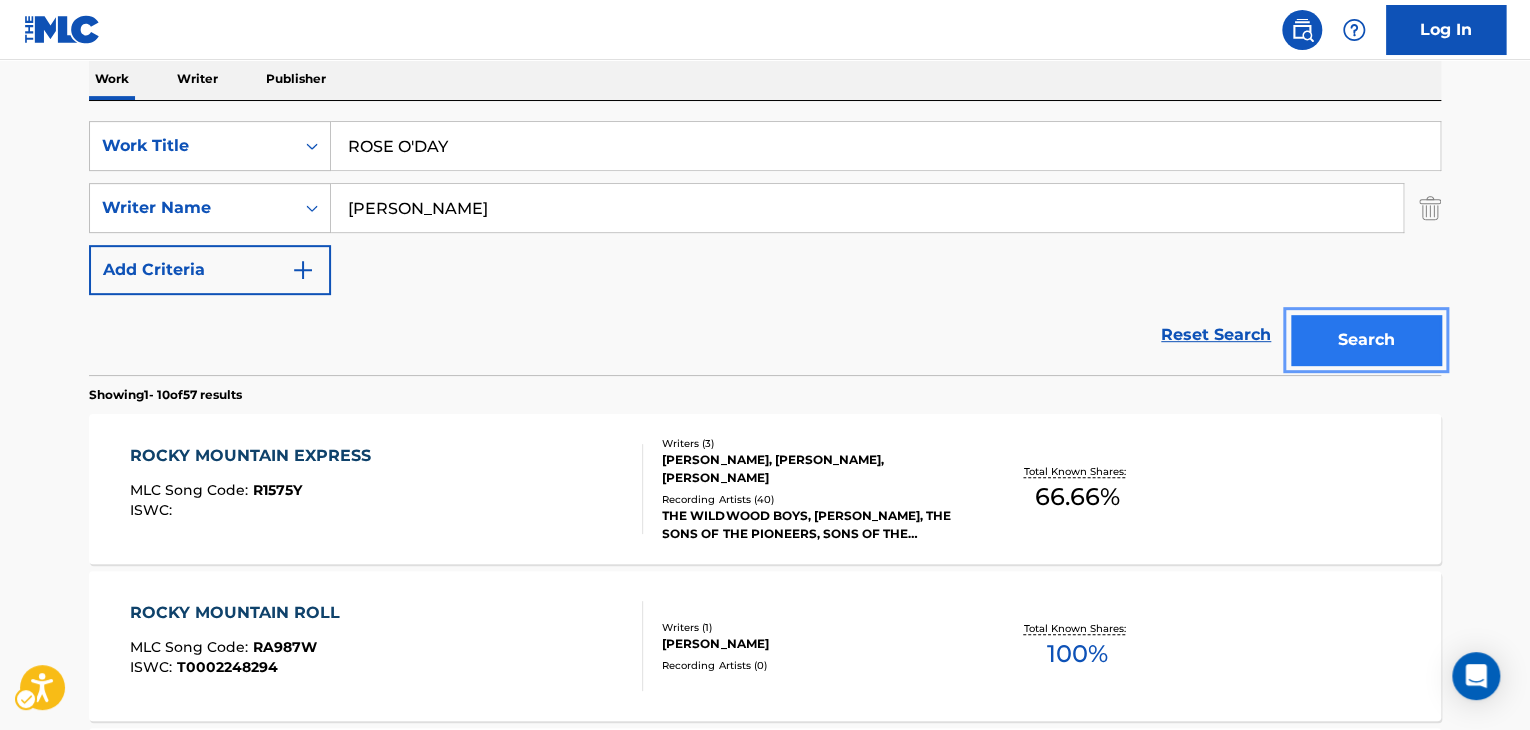 click on "Search" at bounding box center [1366, 340] 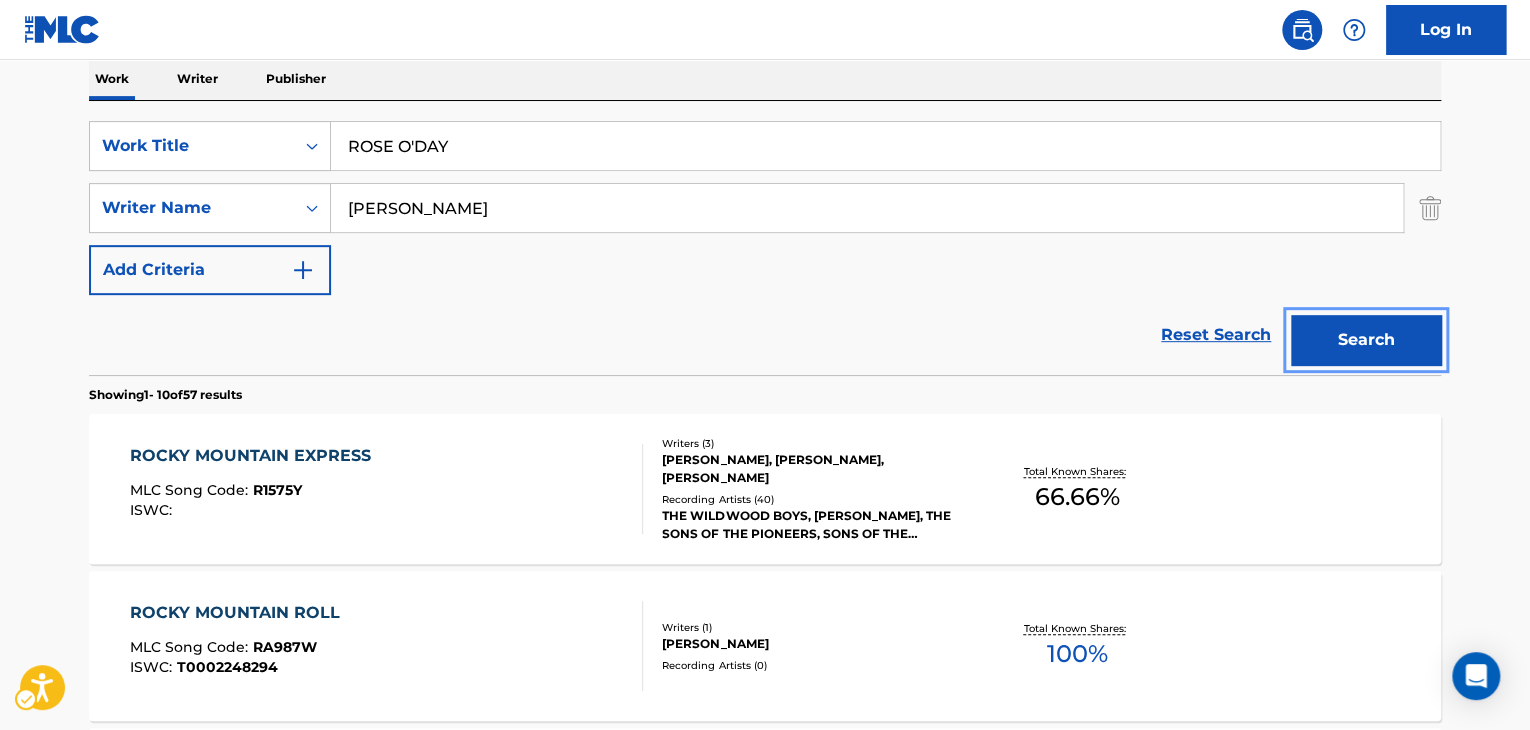 scroll, scrollTop: 203, scrollLeft: 0, axis: vertical 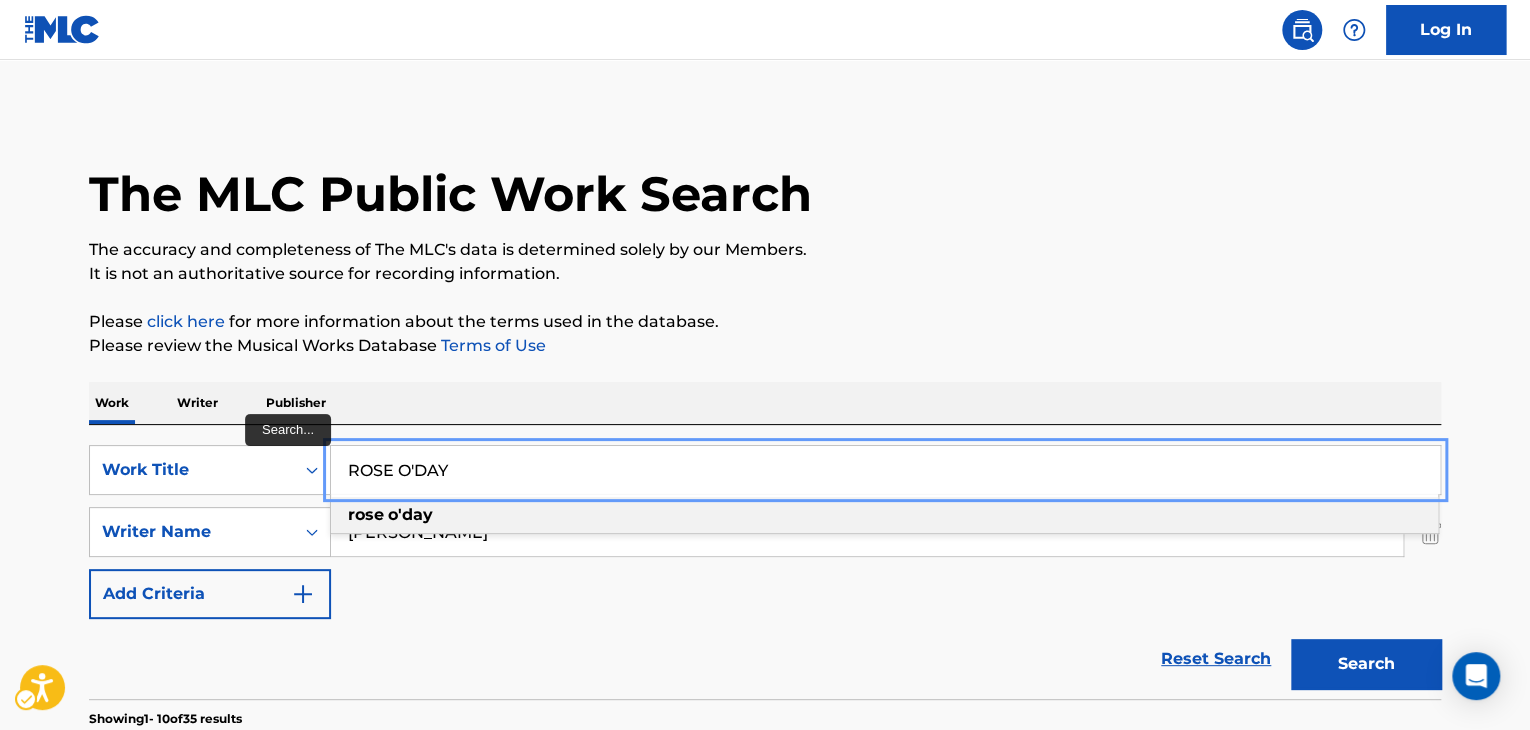 drag, startPoint x: 443, startPoint y: 461, endPoint x: 335, endPoint y: 462, distance: 108.00463 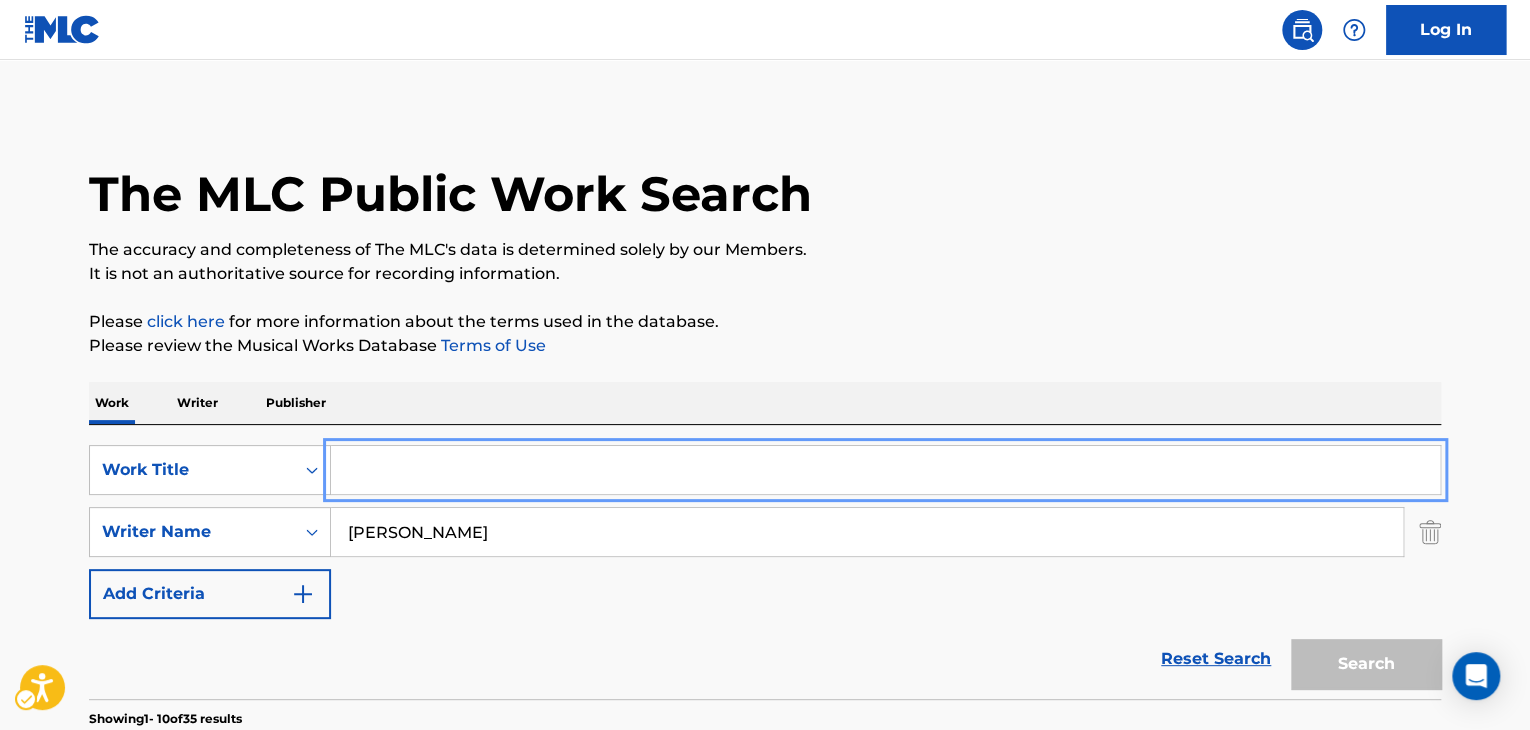 paste on "ROSEWOOD SPINET" 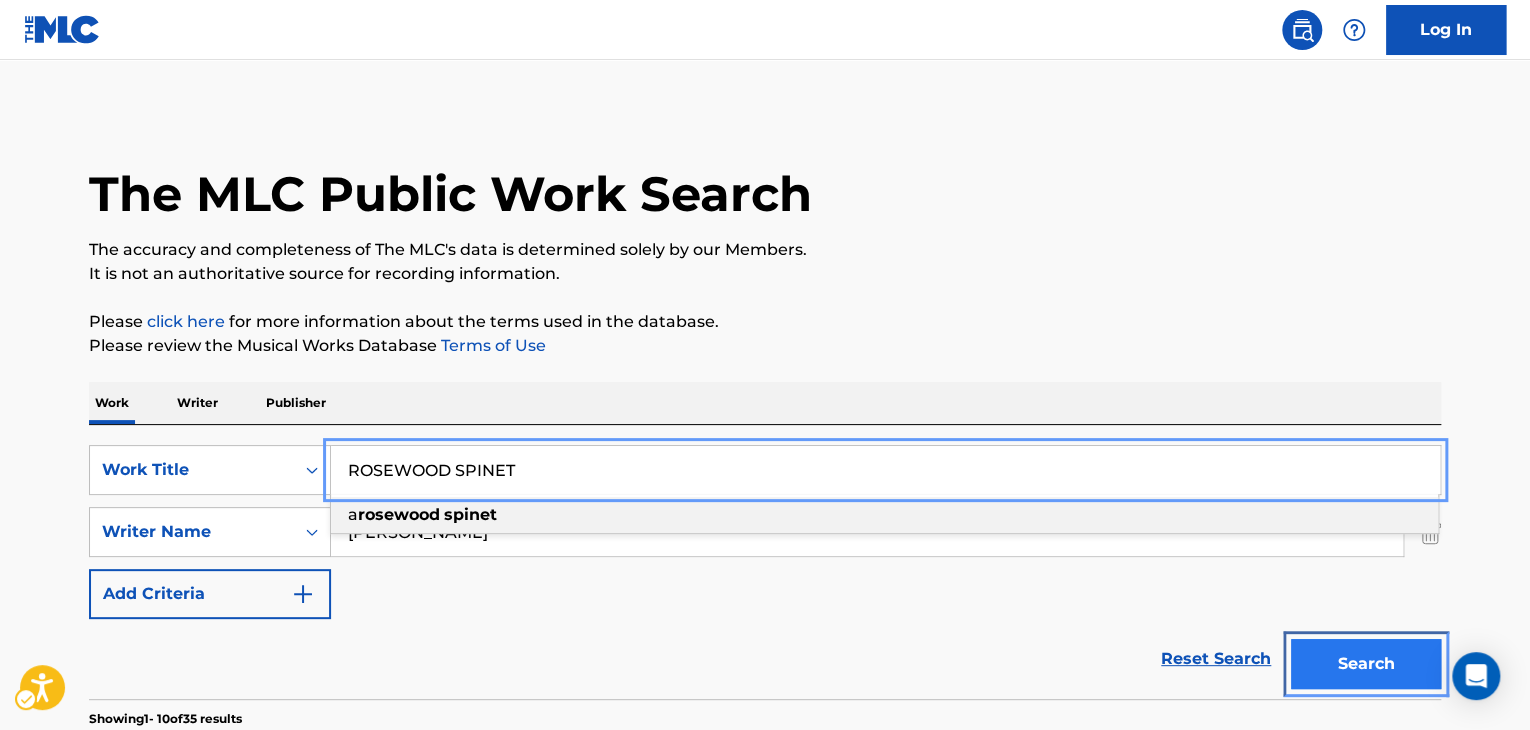 click on "Search" at bounding box center [1366, 664] 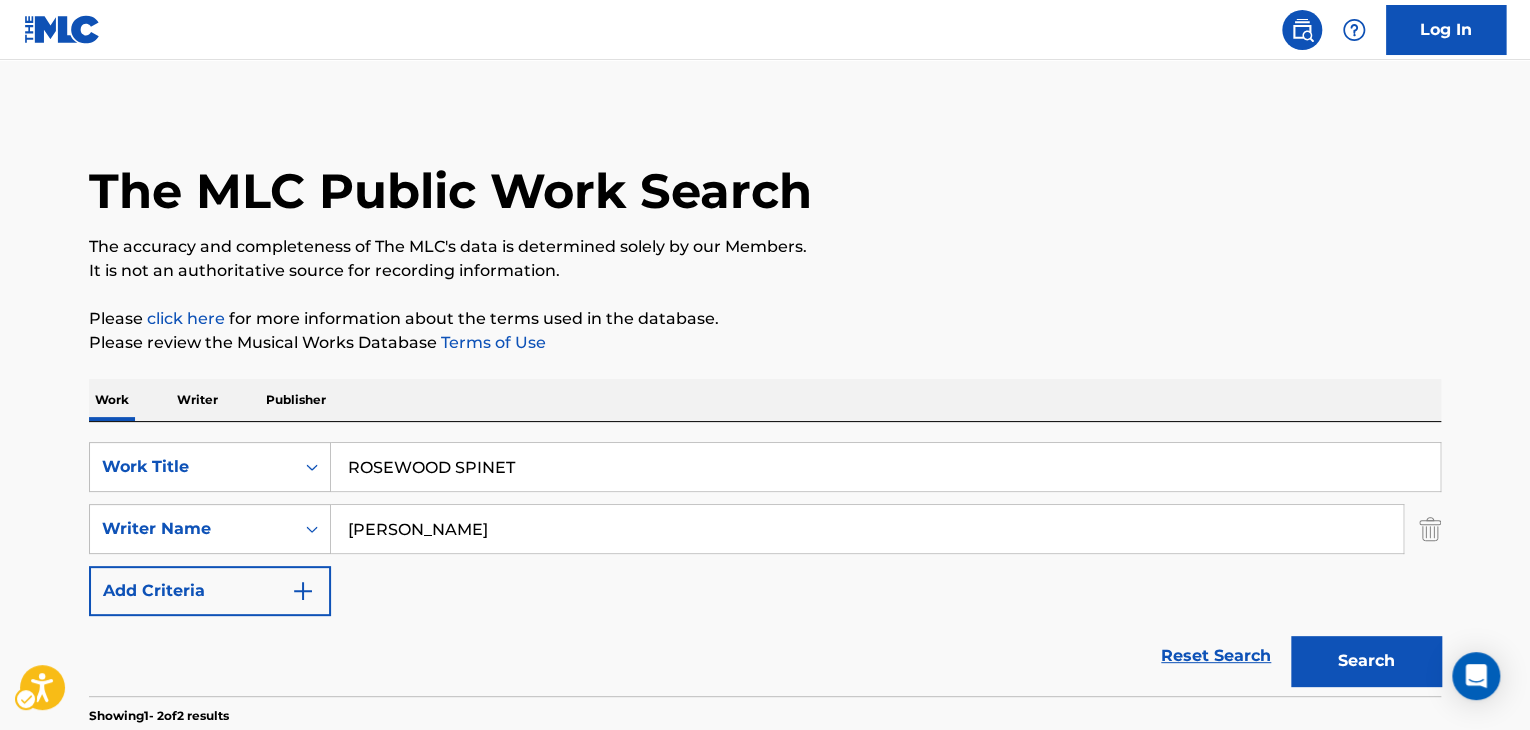 scroll, scrollTop: 0, scrollLeft: 0, axis: both 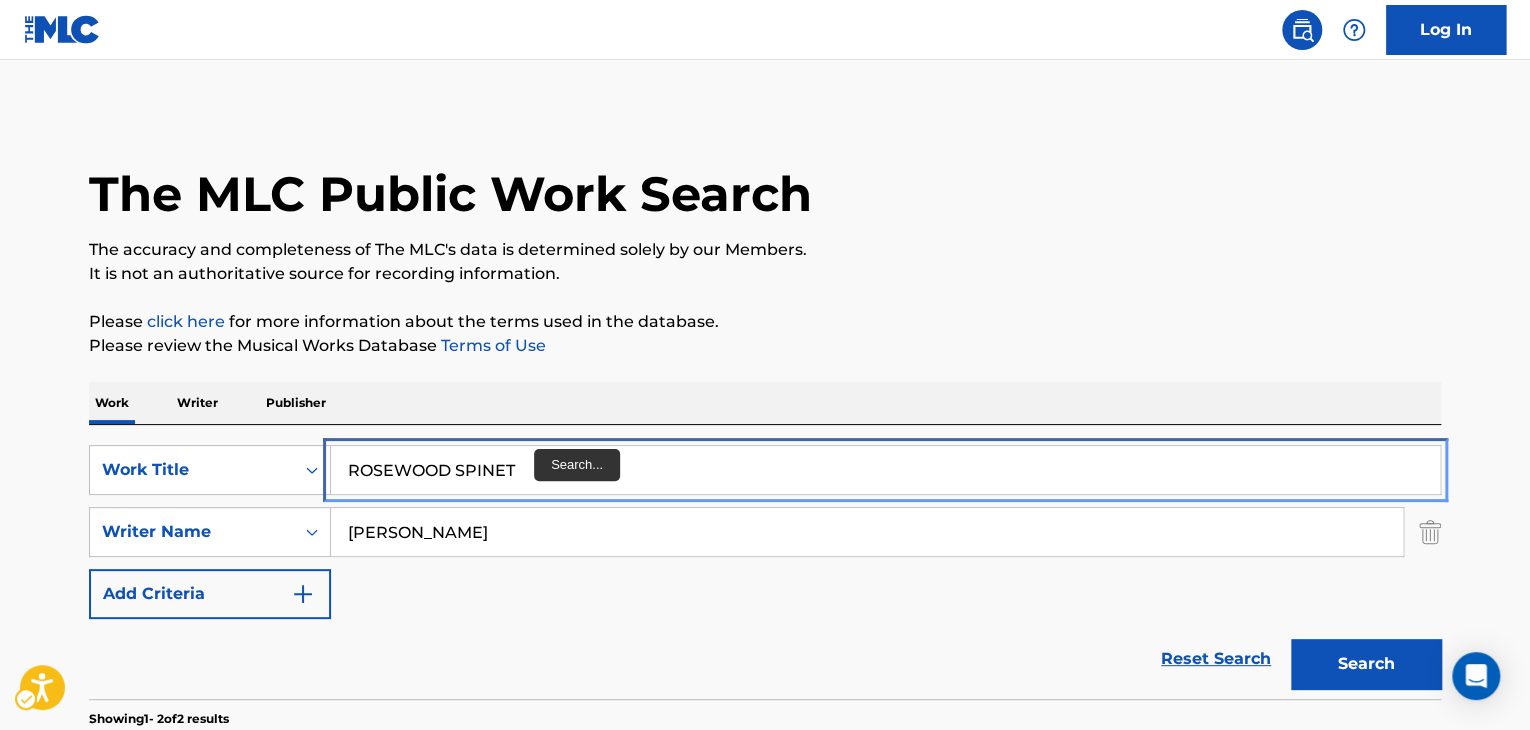 click on "ROSEWOOD SPINET" at bounding box center (885, 470) 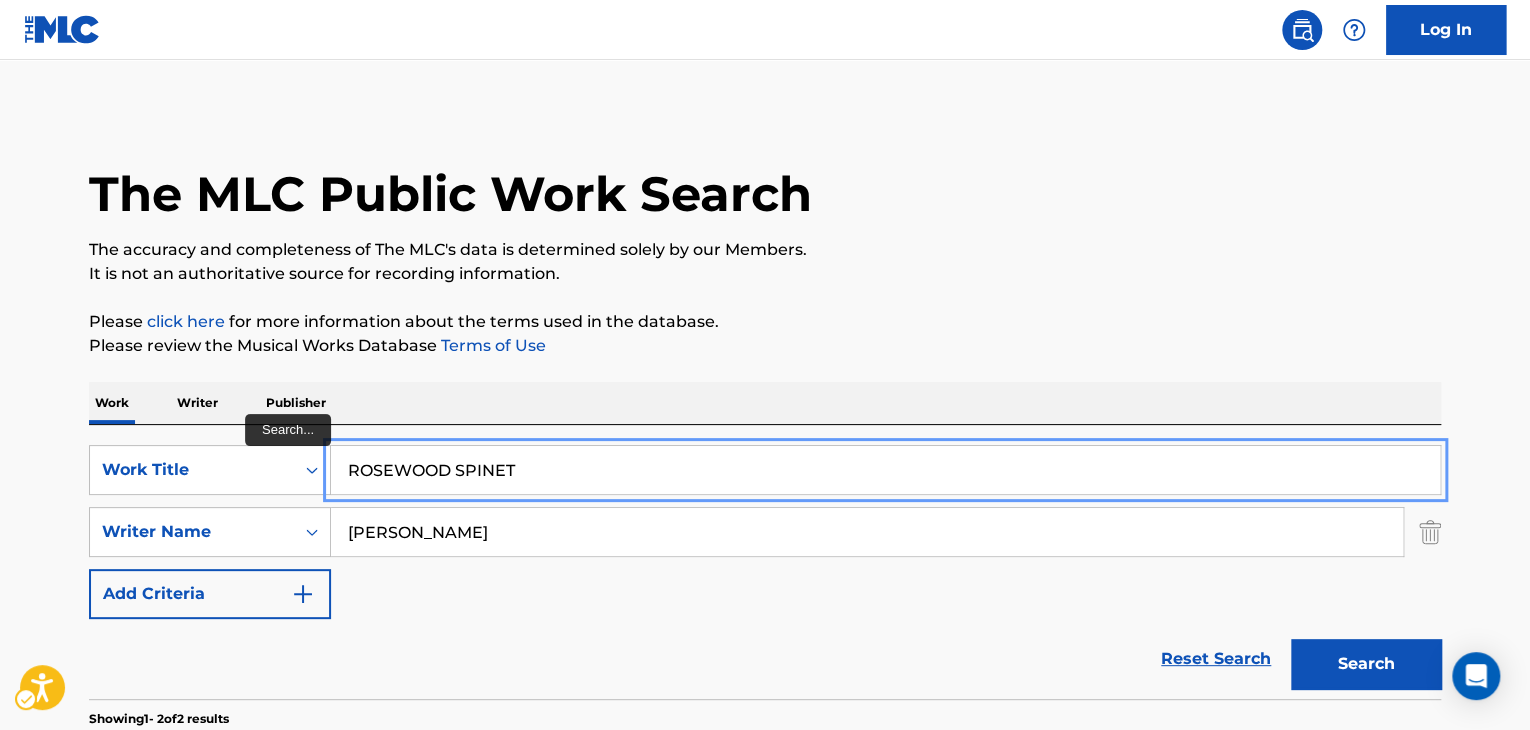 paste on "[PERSON_NAME] [PERSON_NAME]" 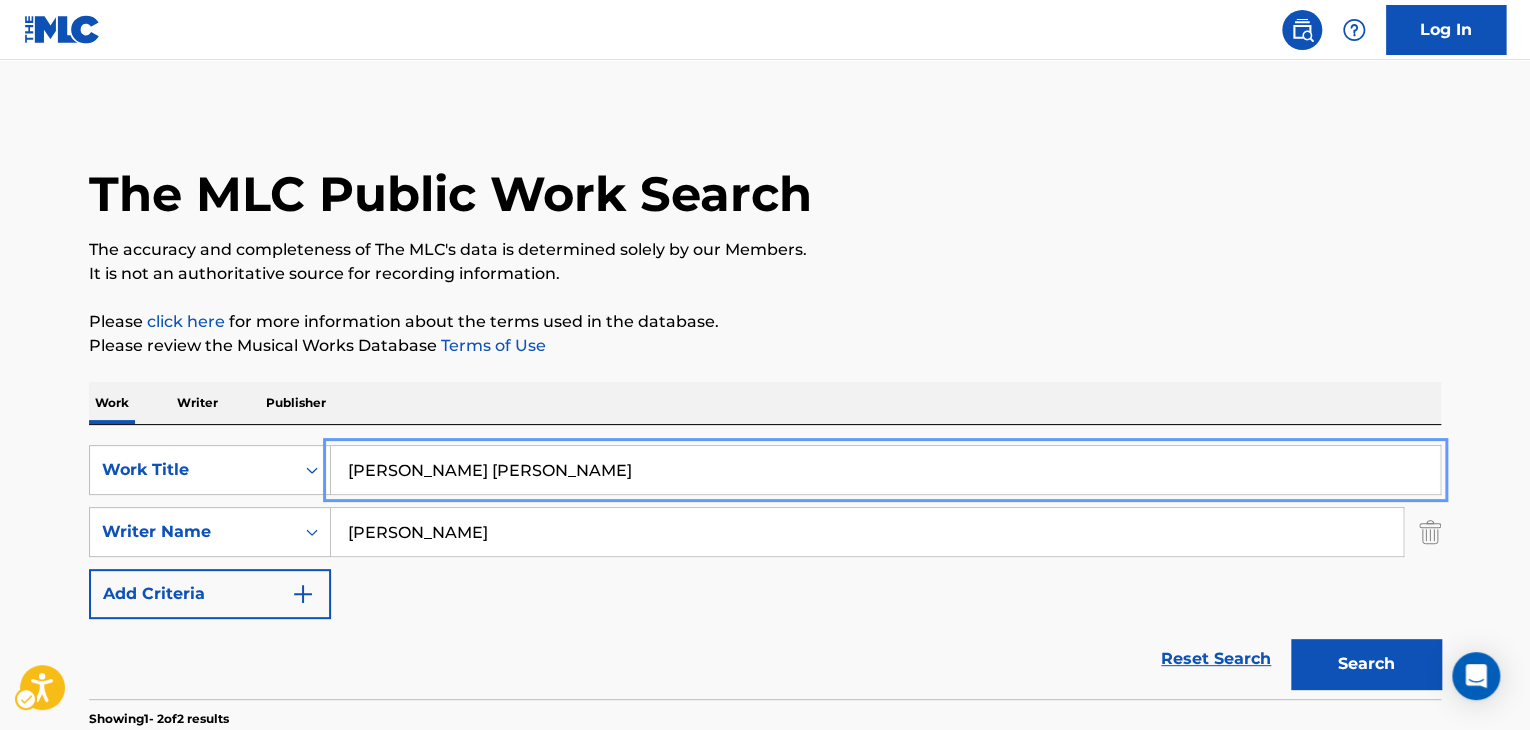 click on "The MLC Public Work Search The accuracy and completeness of The MLC's data is determined solely by our Members. It is not an authoritative source for recording information. Please   click here  | New Window   for more information about the terms used in the database. Please review the Musical Works Database   Terms of Use  | New Window Work Writer Publisher SearchWithCriteria24fef01e-832d-439e-807c-42a86965291e Work Title [PERSON_NAME] [PERSON_NAME] SearchWithCriteriad565d373-4d69-4743-8984-924384a383b5 Writer Name [PERSON_NAME] Add Criteria Reset Search Search Showing  1  -   2  of  2   results   A ROSEWOOD SPINET MLC Song Code : R28138 ISWC : Writers ( 2 ) [PERSON_NAME], [PERSON_NAME] Recording Artists ( 36 ) [PERSON_NAME], [PERSON_NAME], [PERSON_NAME], MGM STUDIO ORCHESTRA, [PERSON_NAME], [PERSON_NAME], [PERSON_NAME], MGM STUDIO ORCHESTRA, [PERSON_NAME] Total Known Shares: 100 % ROSEWOOD MLC Song Code : RN73NS ISWC : Writers ( 1 ) [PERSON_NAME] [PERSON_NAME] Recording Artists ( 2 ) [PERSON_NAME], [PERSON_NAME] Total Known Shares: 100" at bounding box center [765, 624] 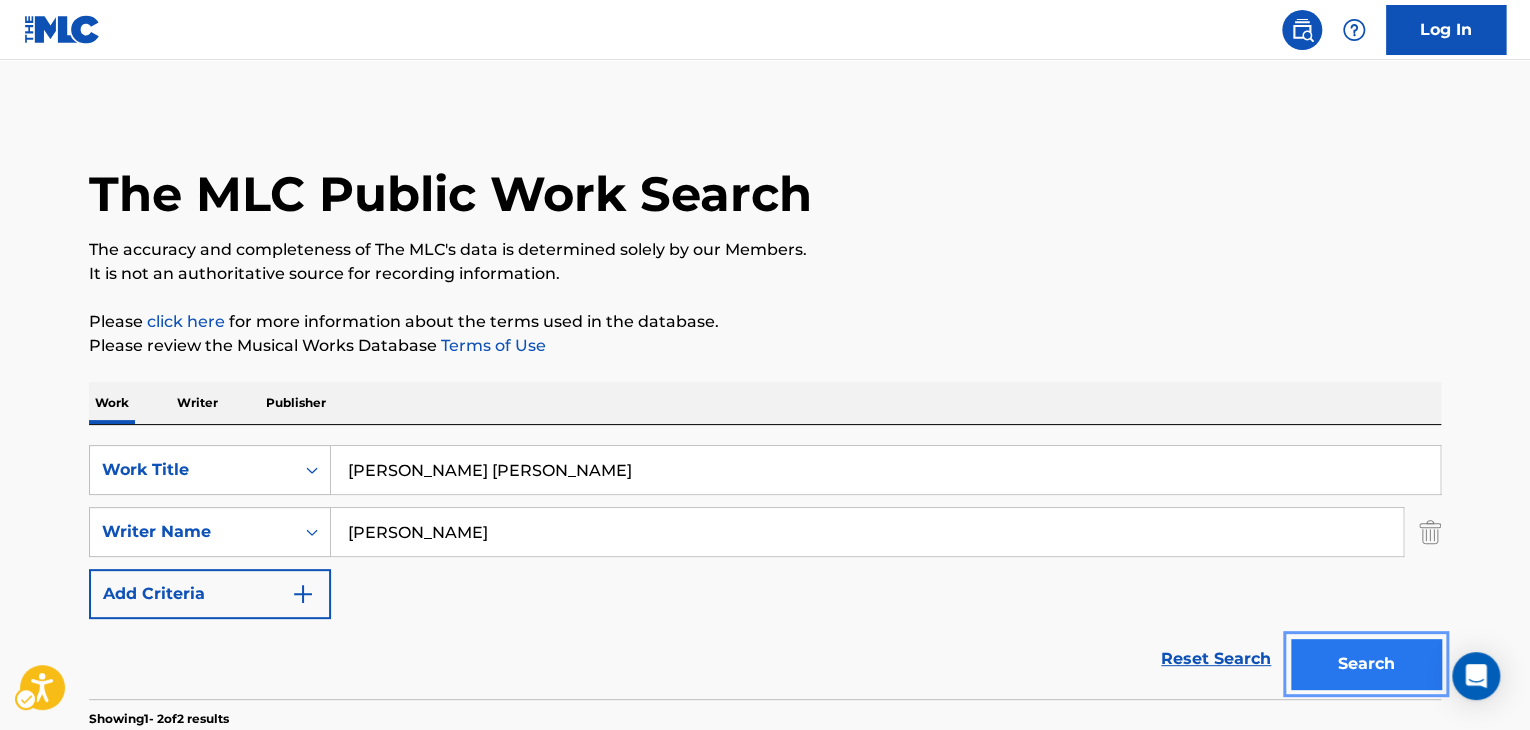 click on "Search" at bounding box center (1366, 664) 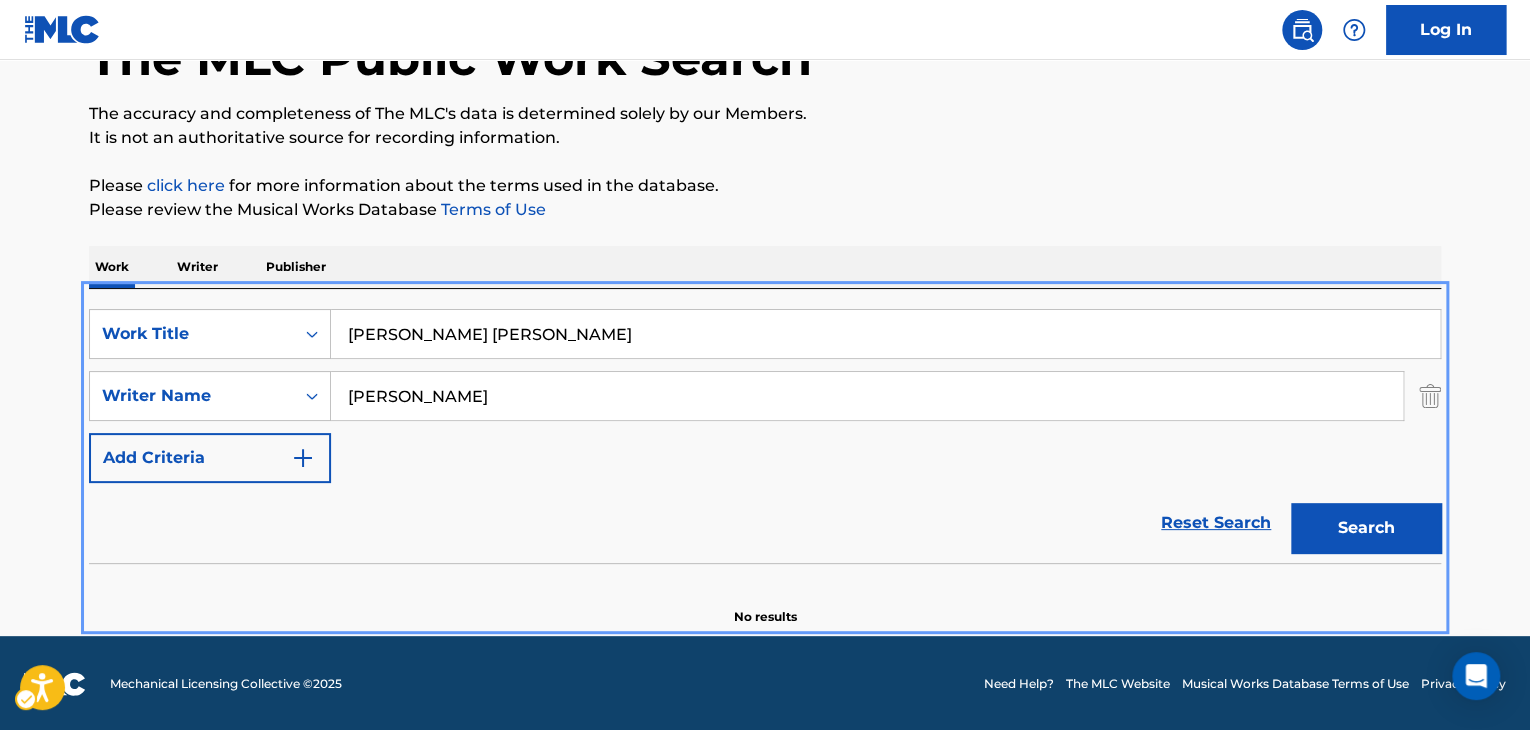 scroll, scrollTop: 138, scrollLeft: 0, axis: vertical 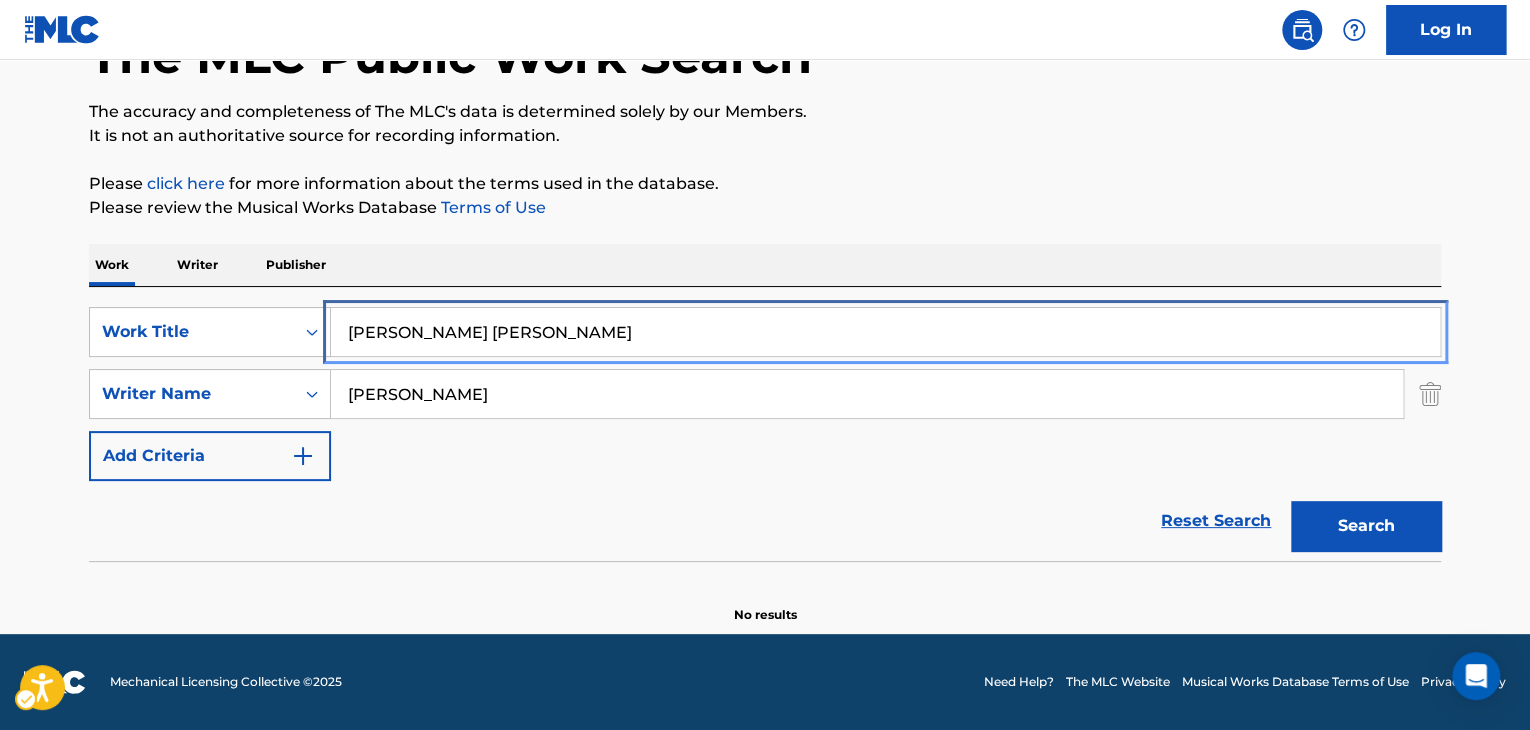 click on "[PERSON_NAME] [PERSON_NAME]" at bounding box center [885, 332] 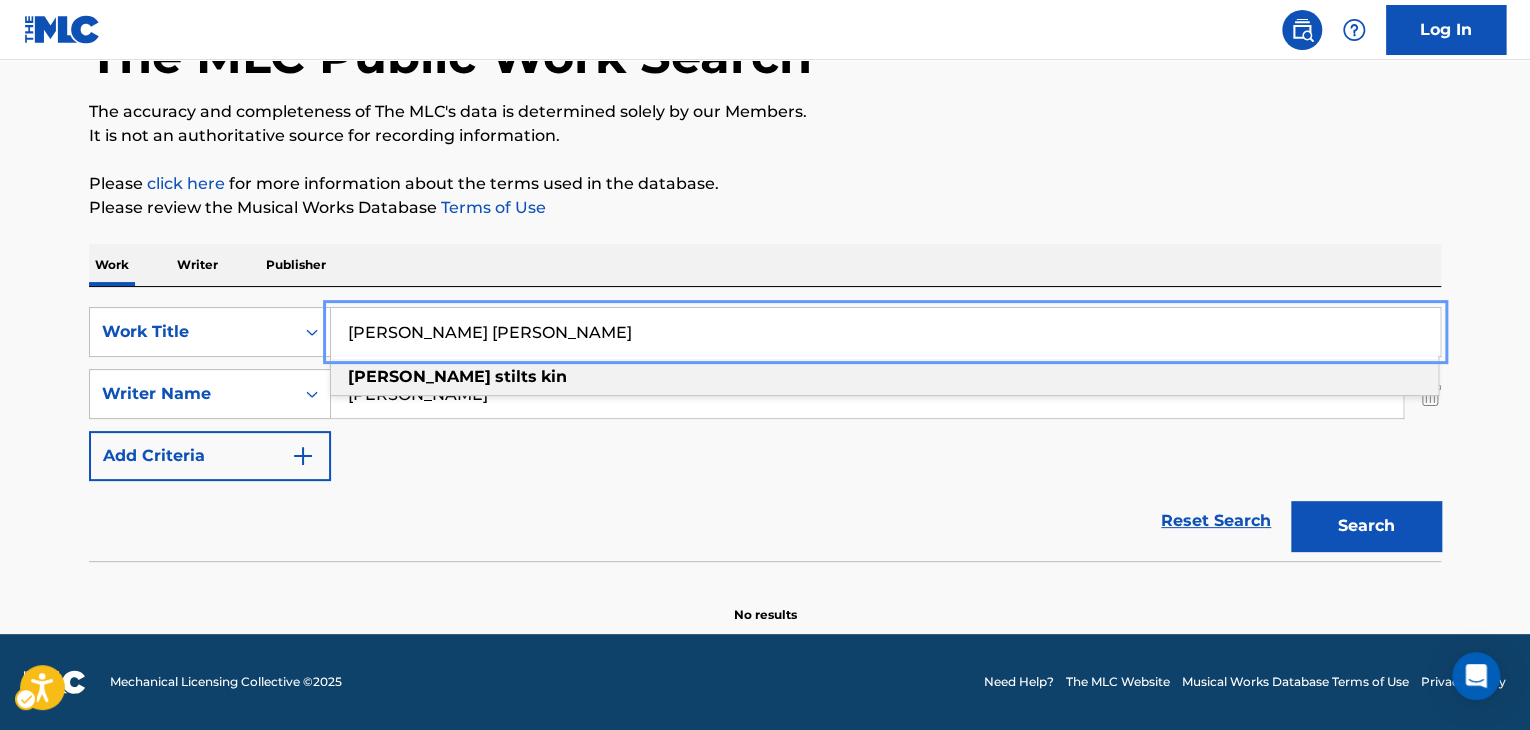 paste on "SAMBA NO ARPEGR" 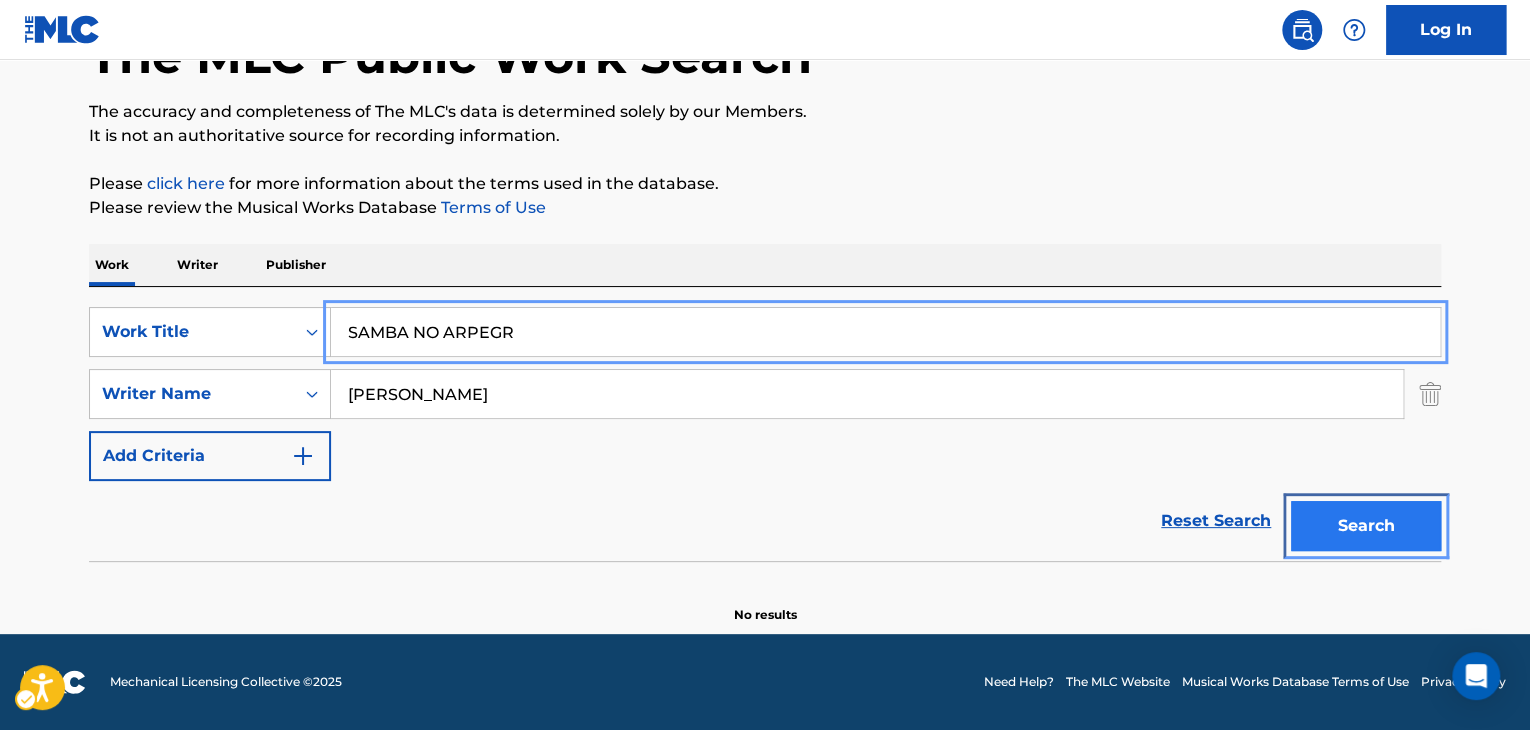 click on "Search" at bounding box center (1366, 526) 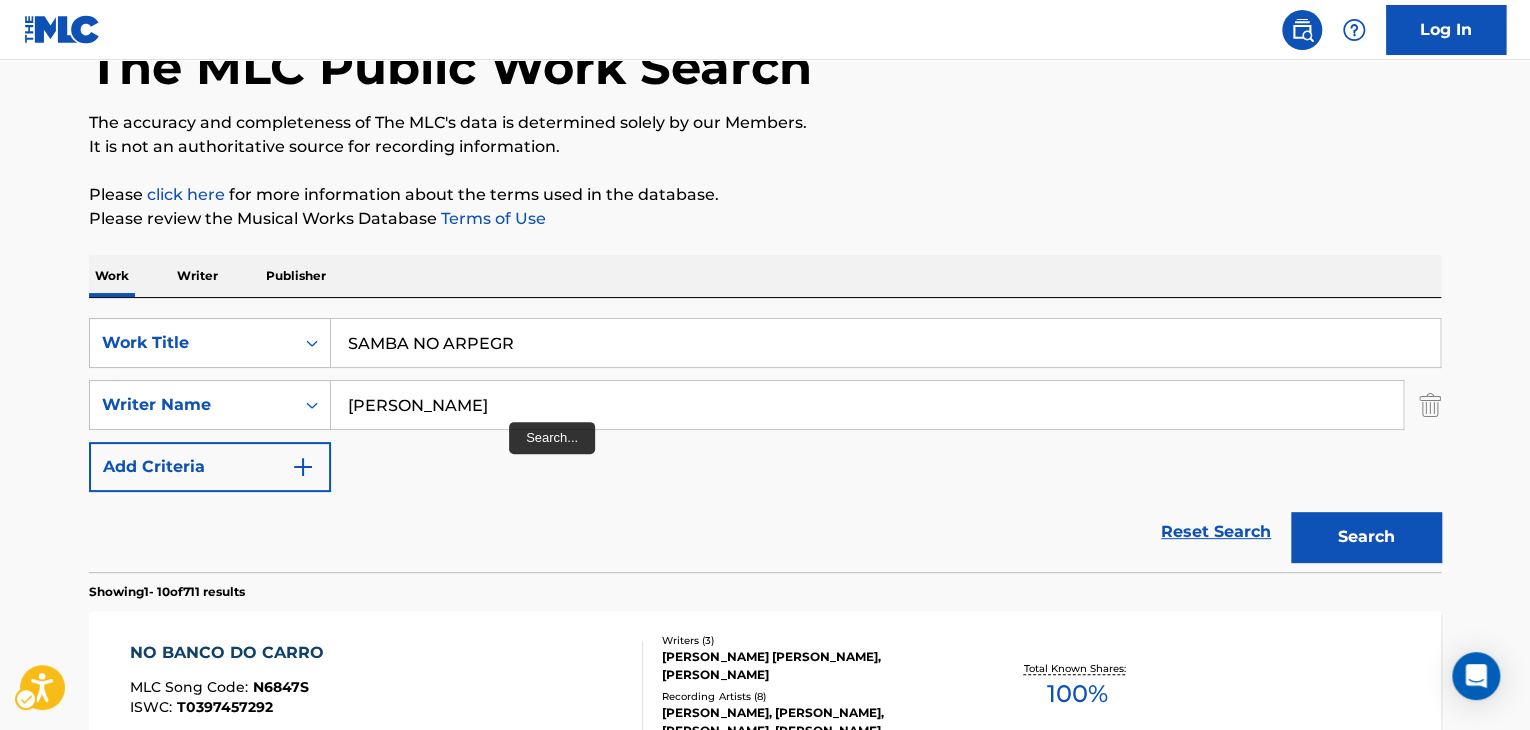 scroll, scrollTop: 124, scrollLeft: 0, axis: vertical 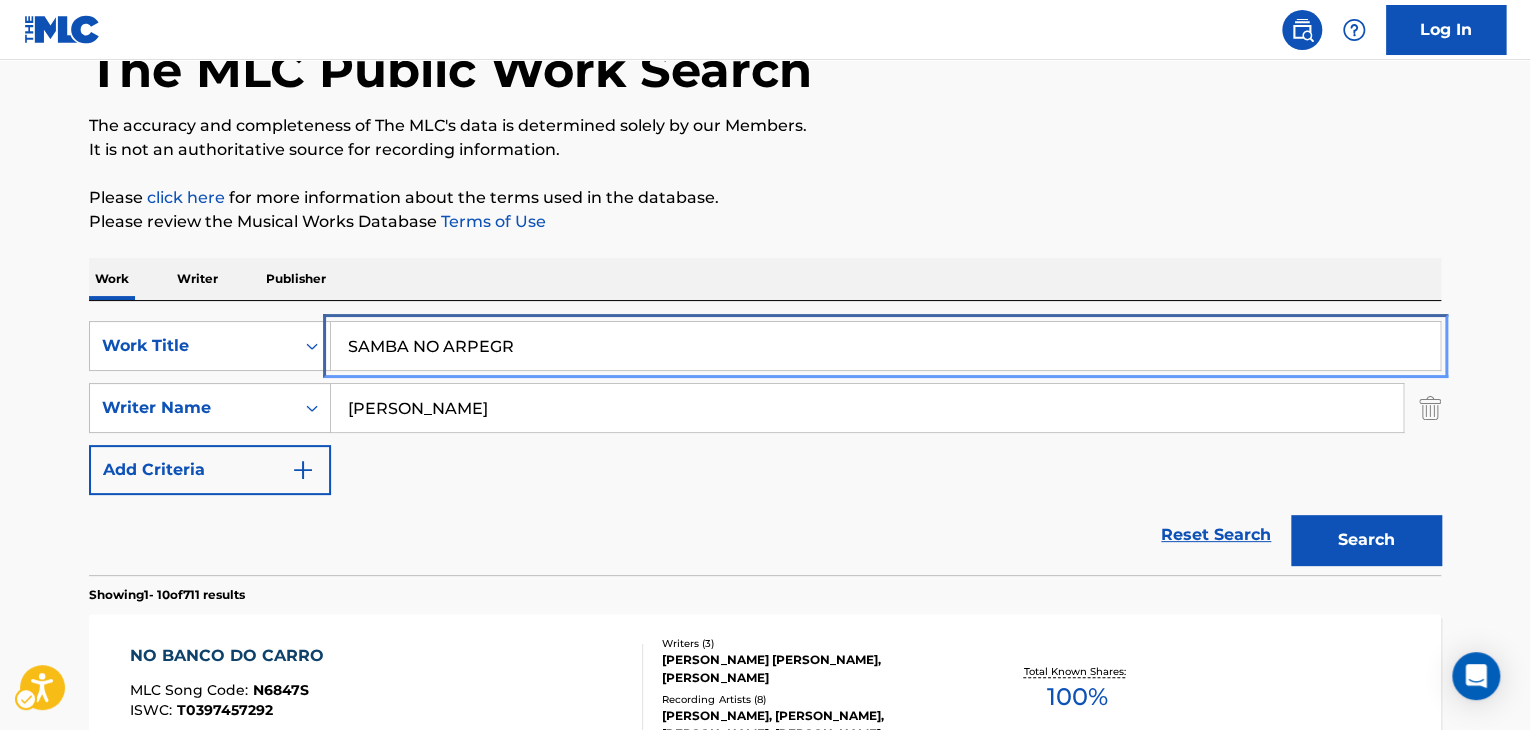 click on "SAMBA NO ARPEGR" at bounding box center [885, 346] 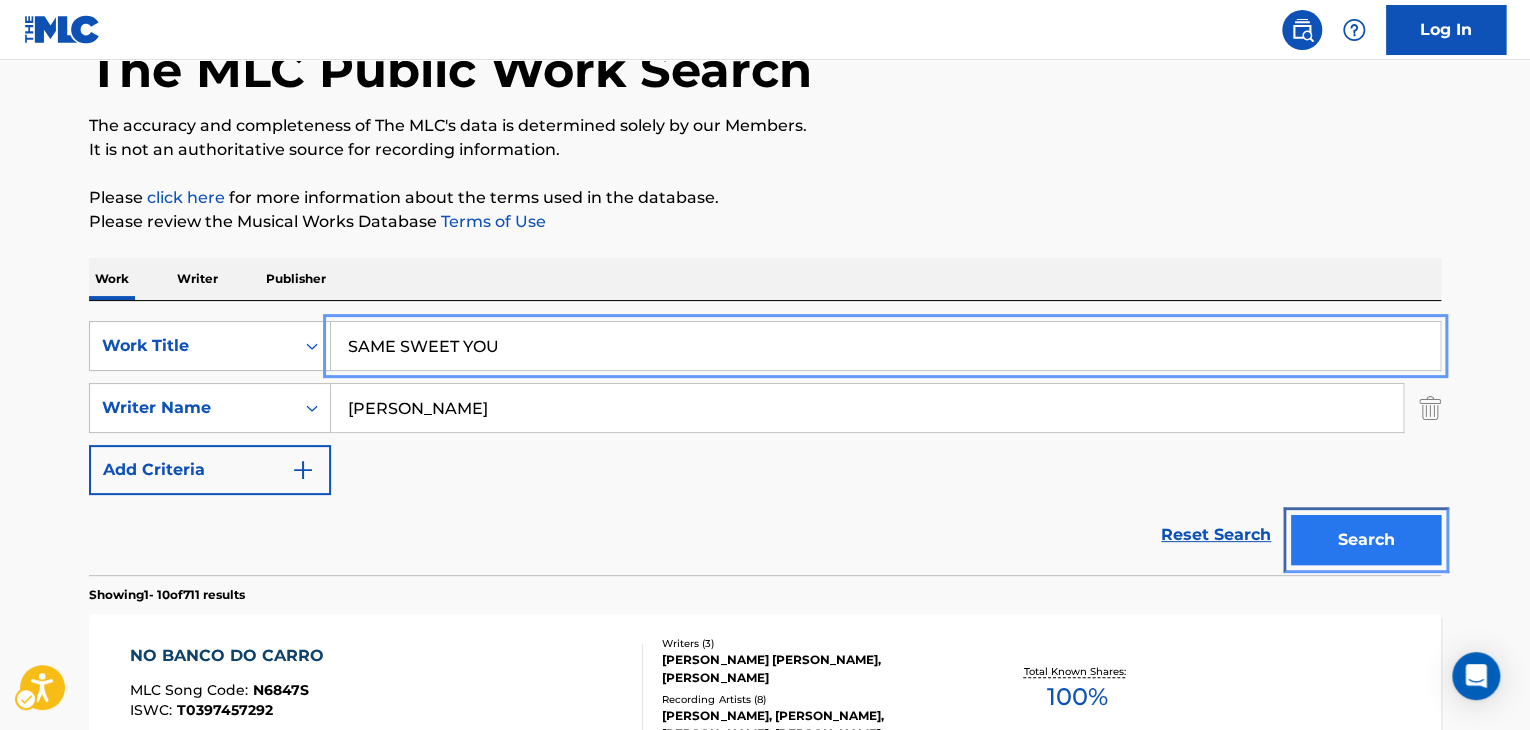 click on "Search" at bounding box center [1366, 540] 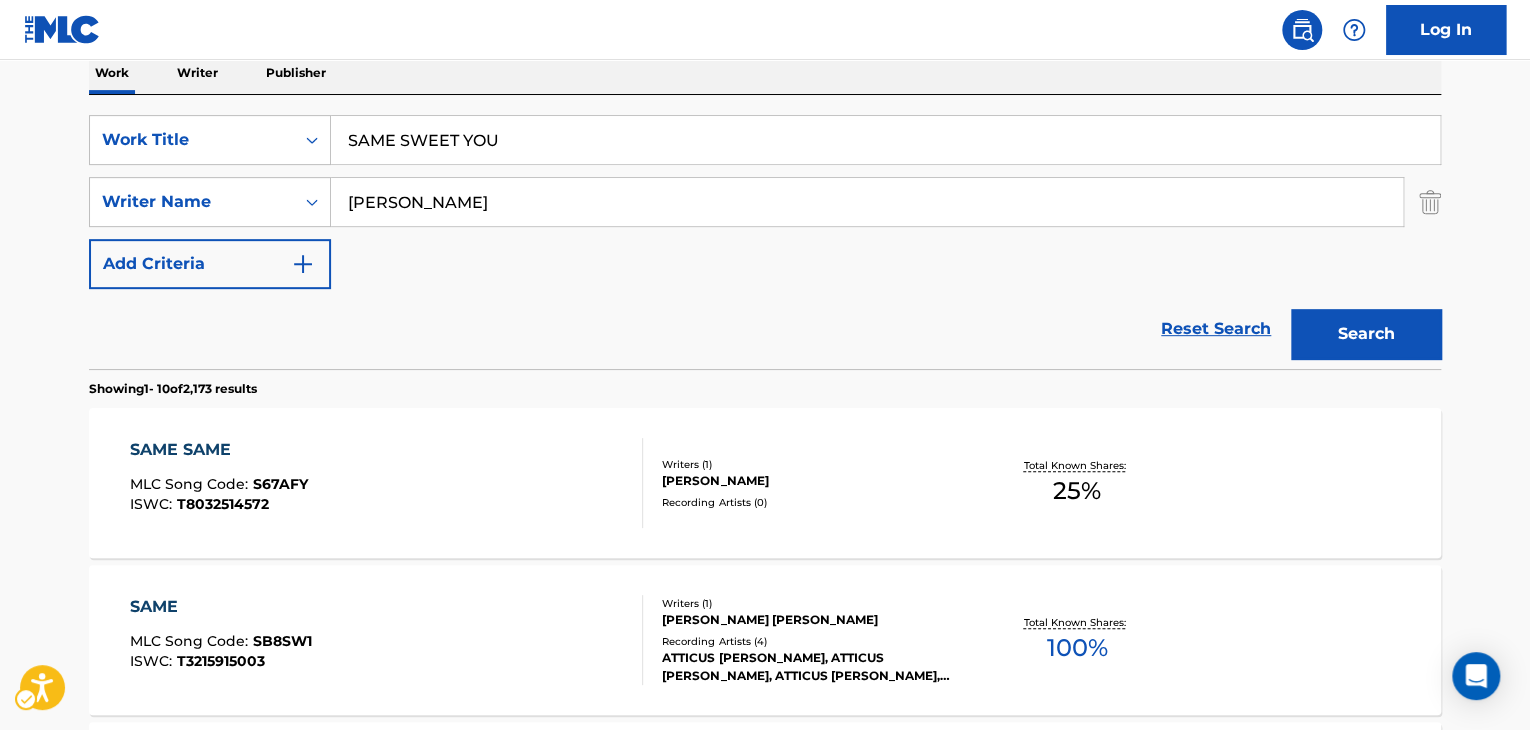 scroll, scrollTop: 200, scrollLeft: 0, axis: vertical 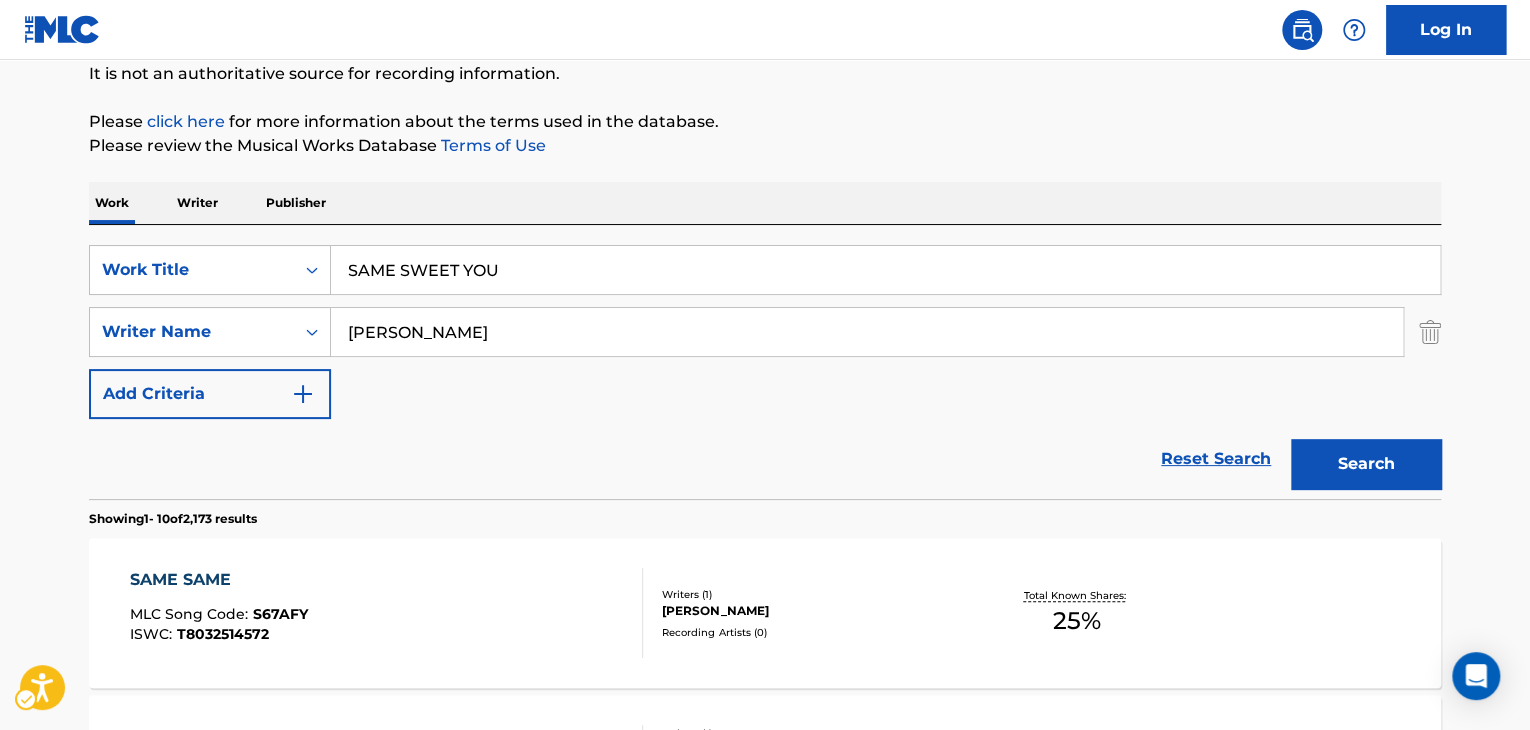 drag, startPoint x: 572, startPoint y: 300, endPoint x: 566, endPoint y: 274, distance: 26.683329 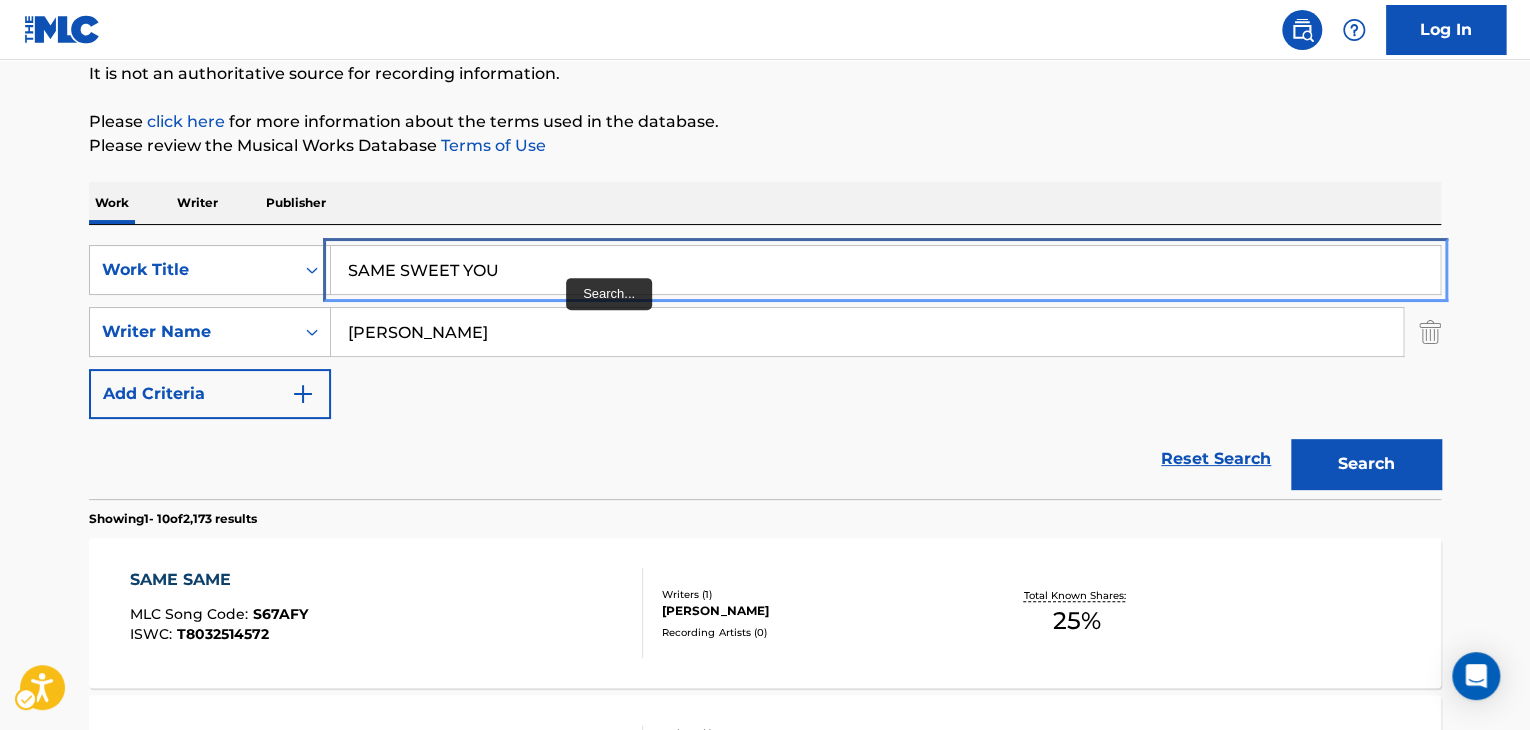 click on "SAME SWEET YOU" at bounding box center [885, 270] 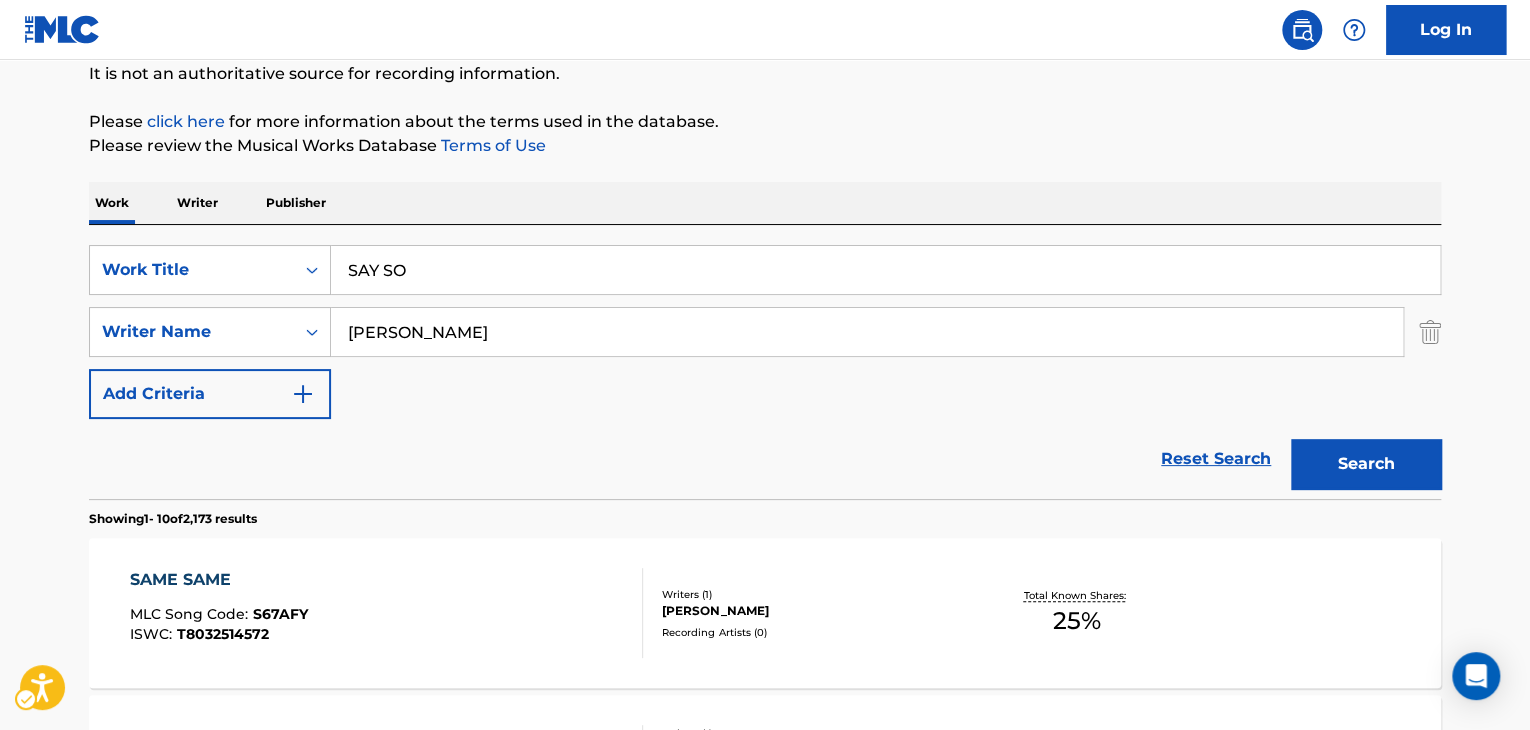 click on "The MLC Public Work Search The accuracy and completeness of The MLC's data is determined solely by our Members. It is not an authoritative source for recording information. Please   click here  | New Window   for more information about the terms used in the database. Please review the Musical Works Database   Terms of Use  | New Window Work Writer Publisher SearchWithCriteria24fef01e-832d-439e-807c-42a86965291e Work Title SAY SO SearchWithCriteriad565d373-4d69-4743-8984-924384a383b5 Writer Name [PERSON_NAME] Add Criteria Reset Search Search Showing  1  -   10  of  2,173   results   SAME SAME MLC Song Code : S67AFY ISWC : T8032514572 Writers ( 1 ) [PERSON_NAME] Recording Artists ( 0 ) Total Known Shares: 25 % SAME MLC Song Code : SB8SW1 ISWC : T3215915003 Writers ( 1 ) [PERSON_NAME] [PERSON_NAME] Recording Artists ( 4 ) [PERSON_NAME], [PERSON_NAME], [PERSON_NAME], [PERSON_NAME] Total Known Shares: 100 % SAME MLC Song Code : SA4BCK ISWC : T0618298626 Writers ( 1 ) [PERSON_NAME] Recording Artists ( 1 ) [PERSON_NAME] %" at bounding box center (765, 1037) 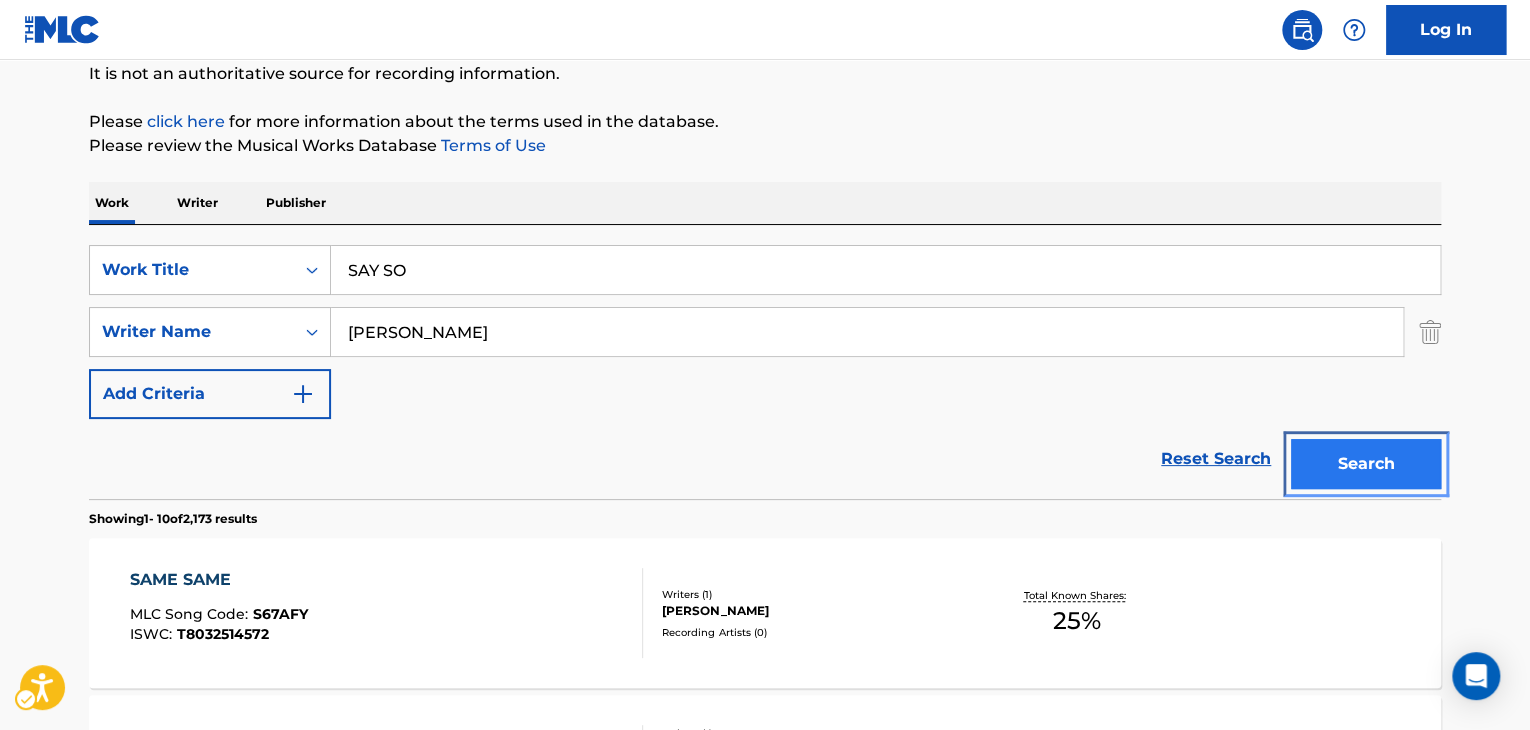 click on "Search" at bounding box center [1366, 464] 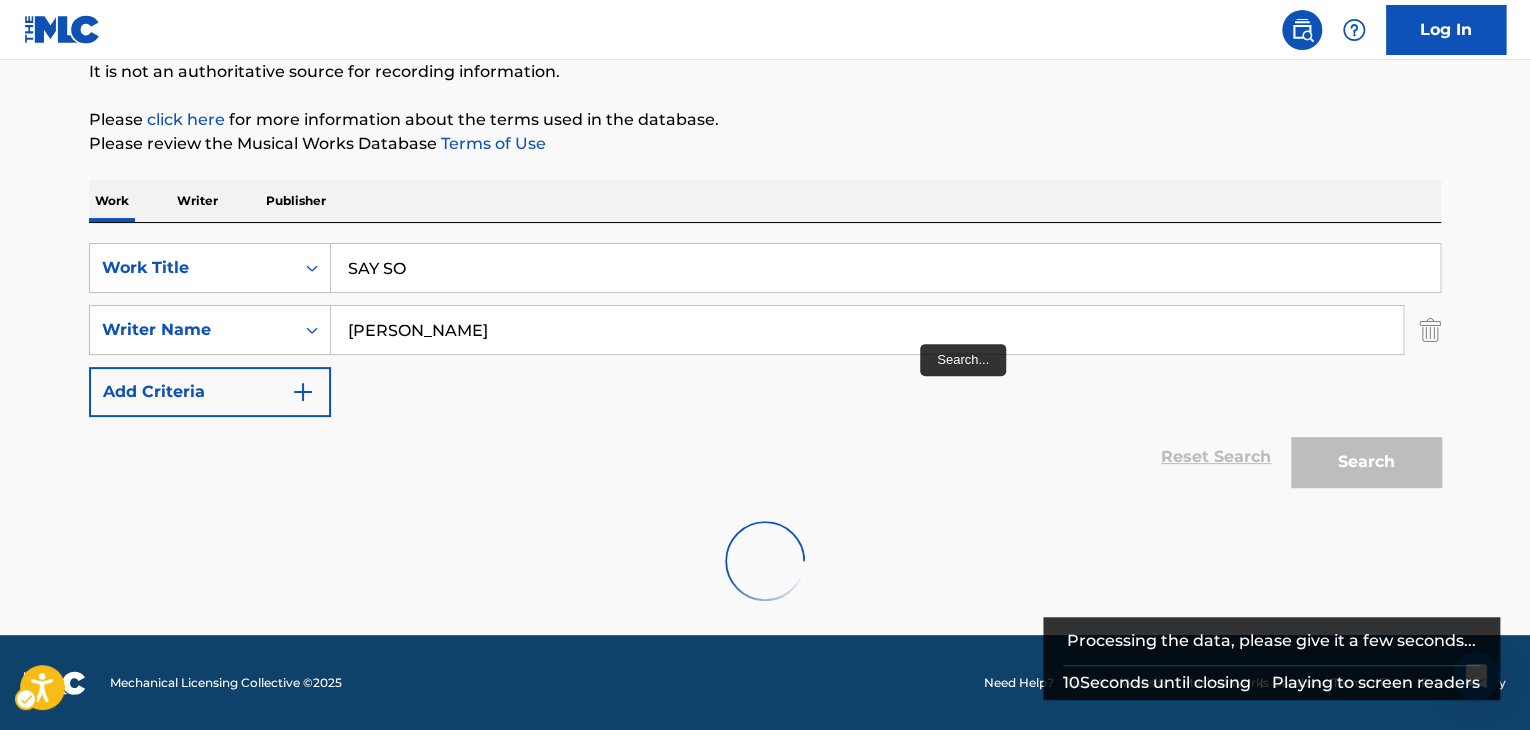 scroll, scrollTop: 203, scrollLeft: 0, axis: vertical 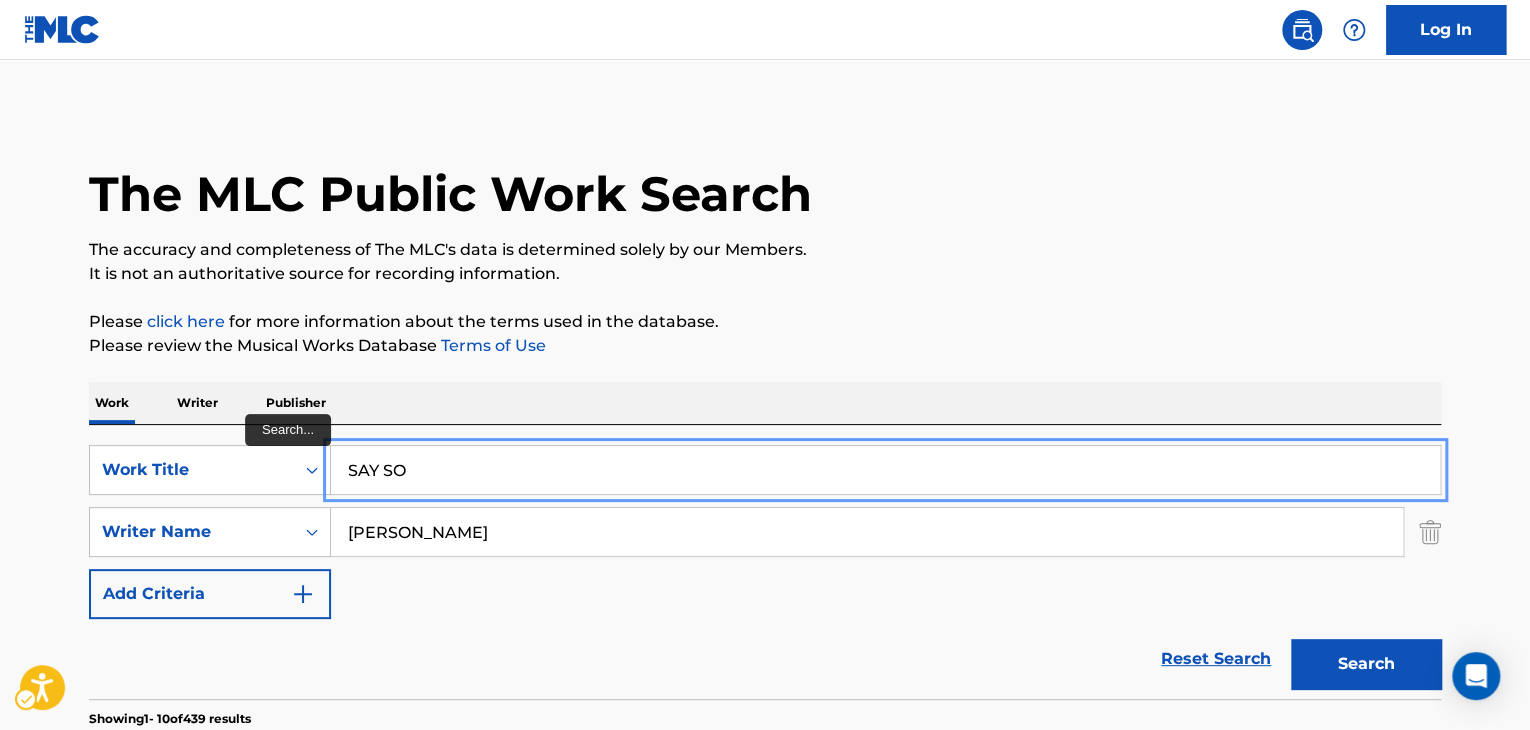 click on "SAY SO" at bounding box center (885, 470) 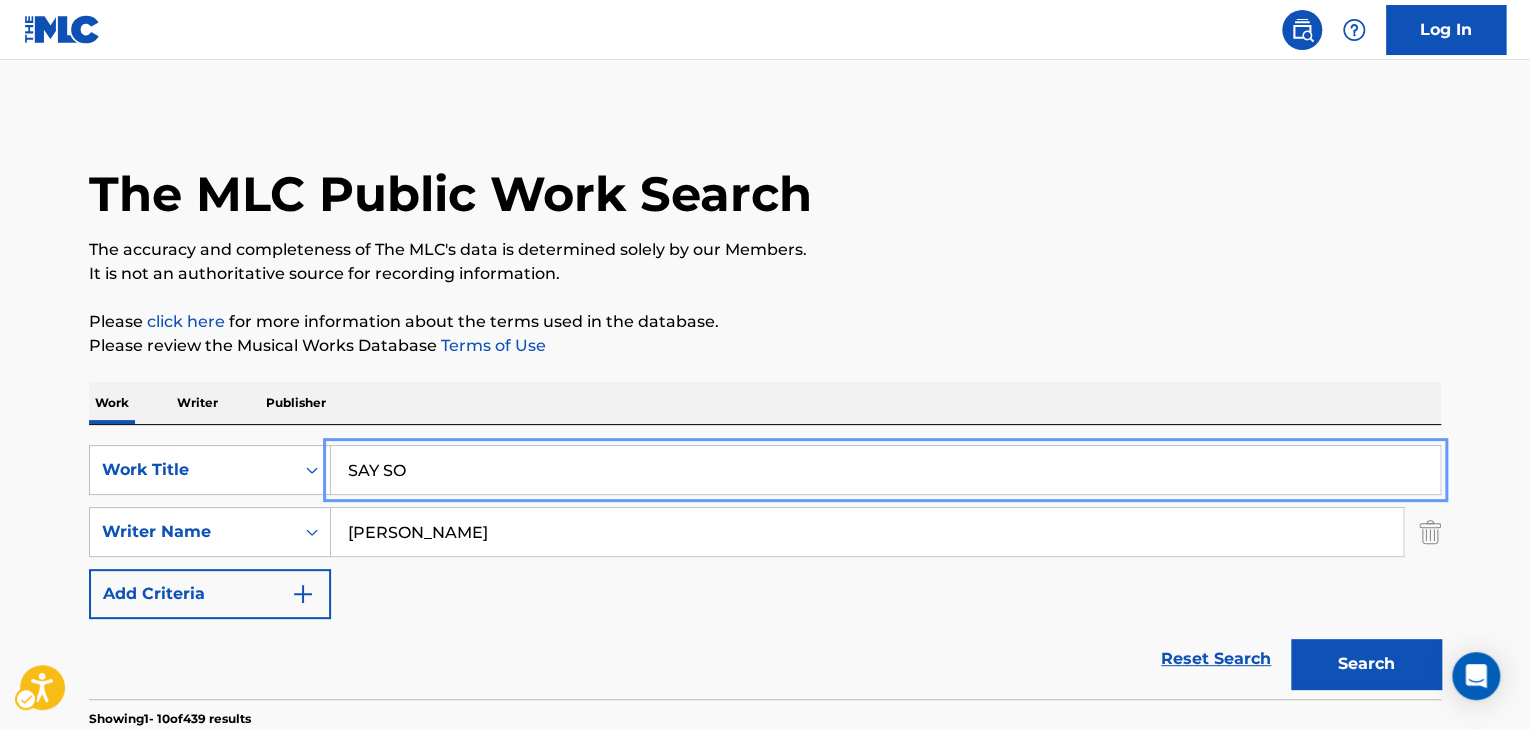 paste on "METHING NICE" 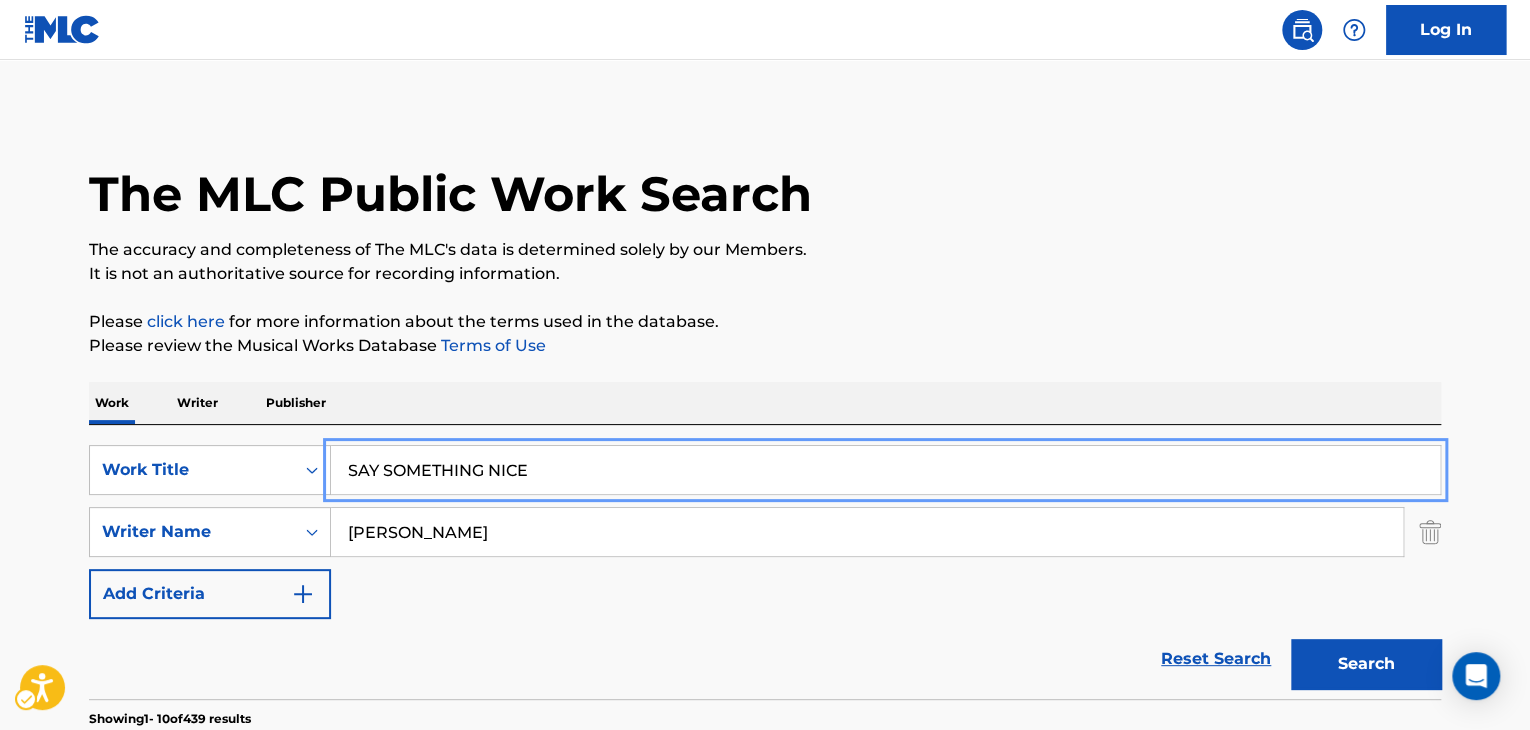 click on "The accuracy and completeness of The MLC's data is determined solely by our Members." at bounding box center [765, 250] 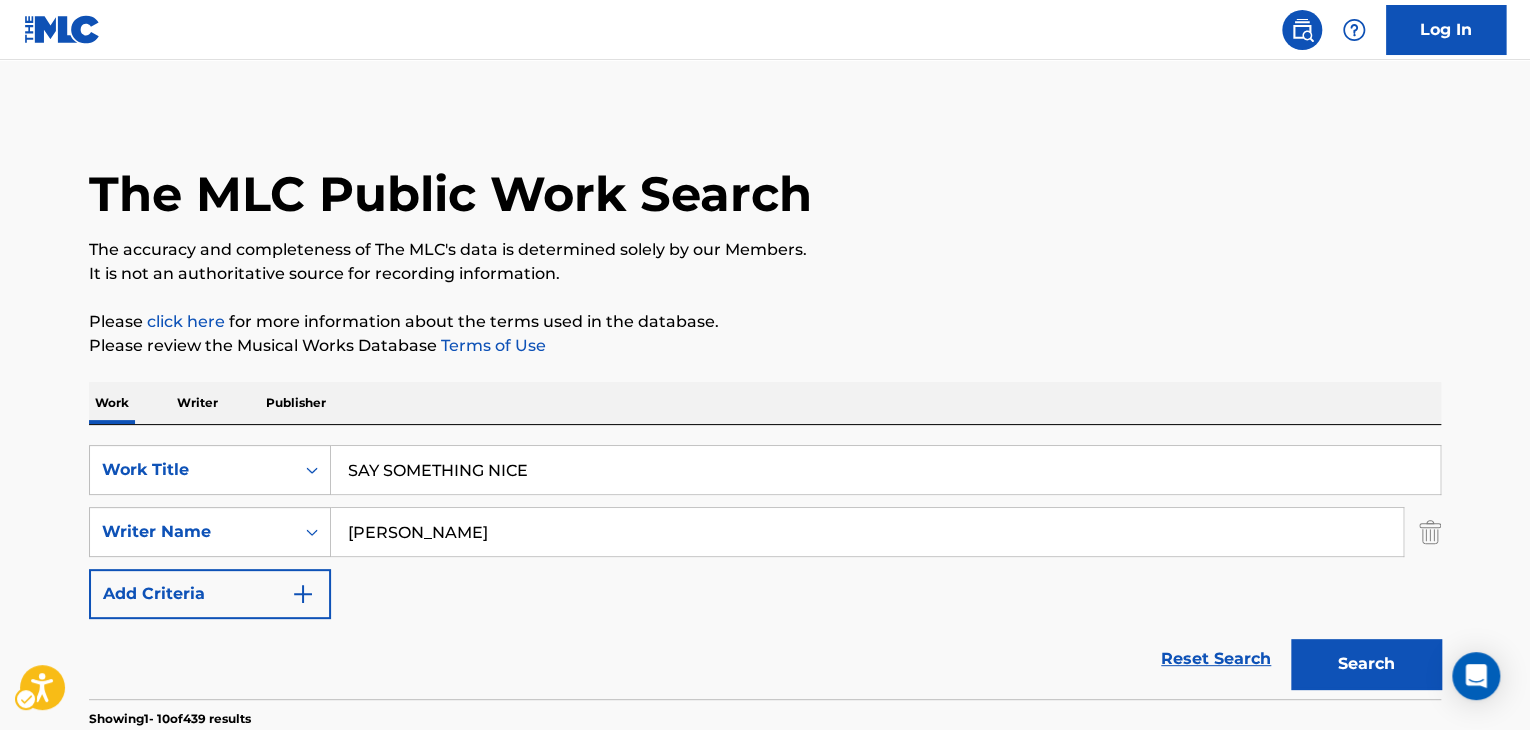 scroll, scrollTop: 200, scrollLeft: 0, axis: vertical 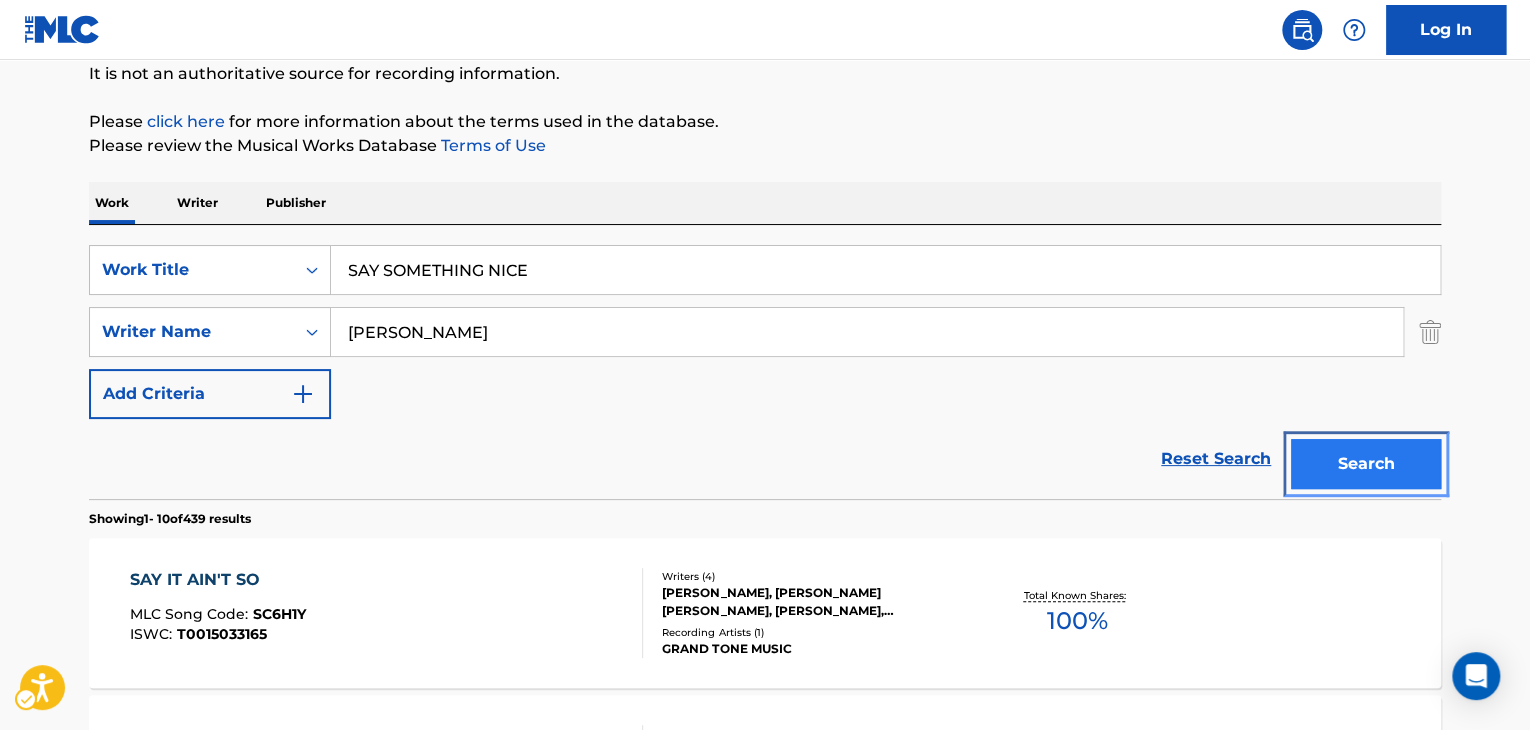 drag, startPoint x: 1380, startPoint y: 461, endPoint x: 982, endPoint y: 5, distance: 605.26025 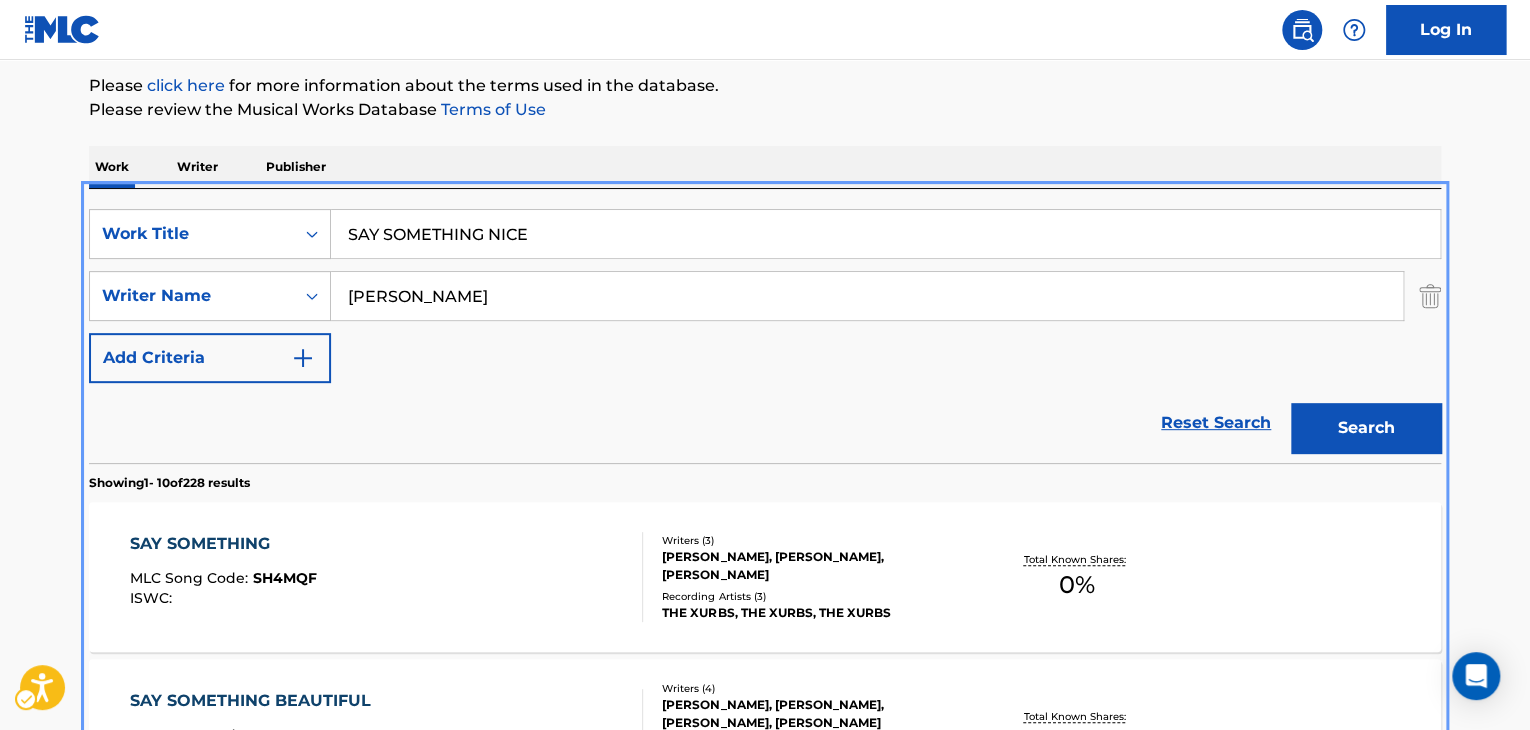scroll, scrollTop: 224, scrollLeft: 0, axis: vertical 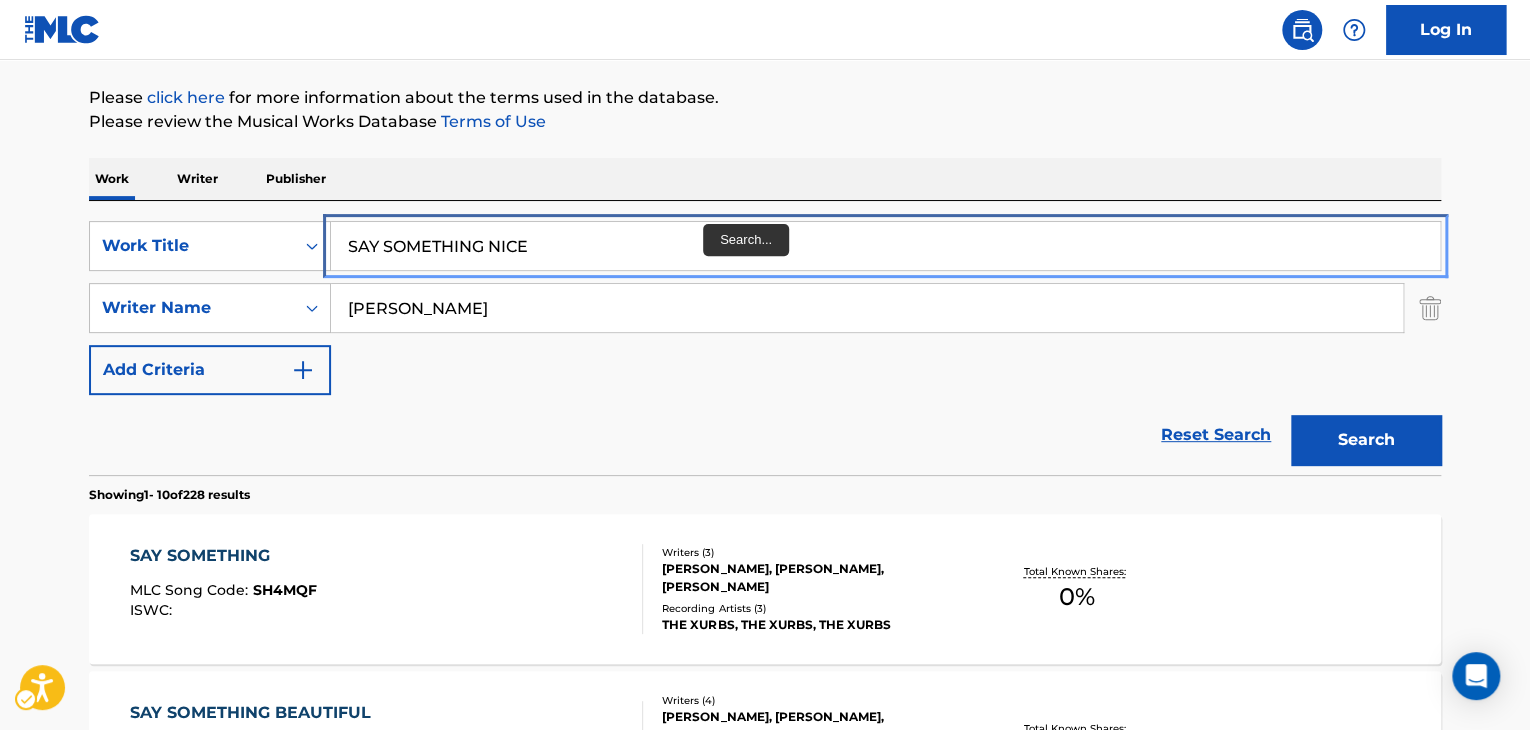 click on "SAY SOMETHING NICE" at bounding box center [885, 246] 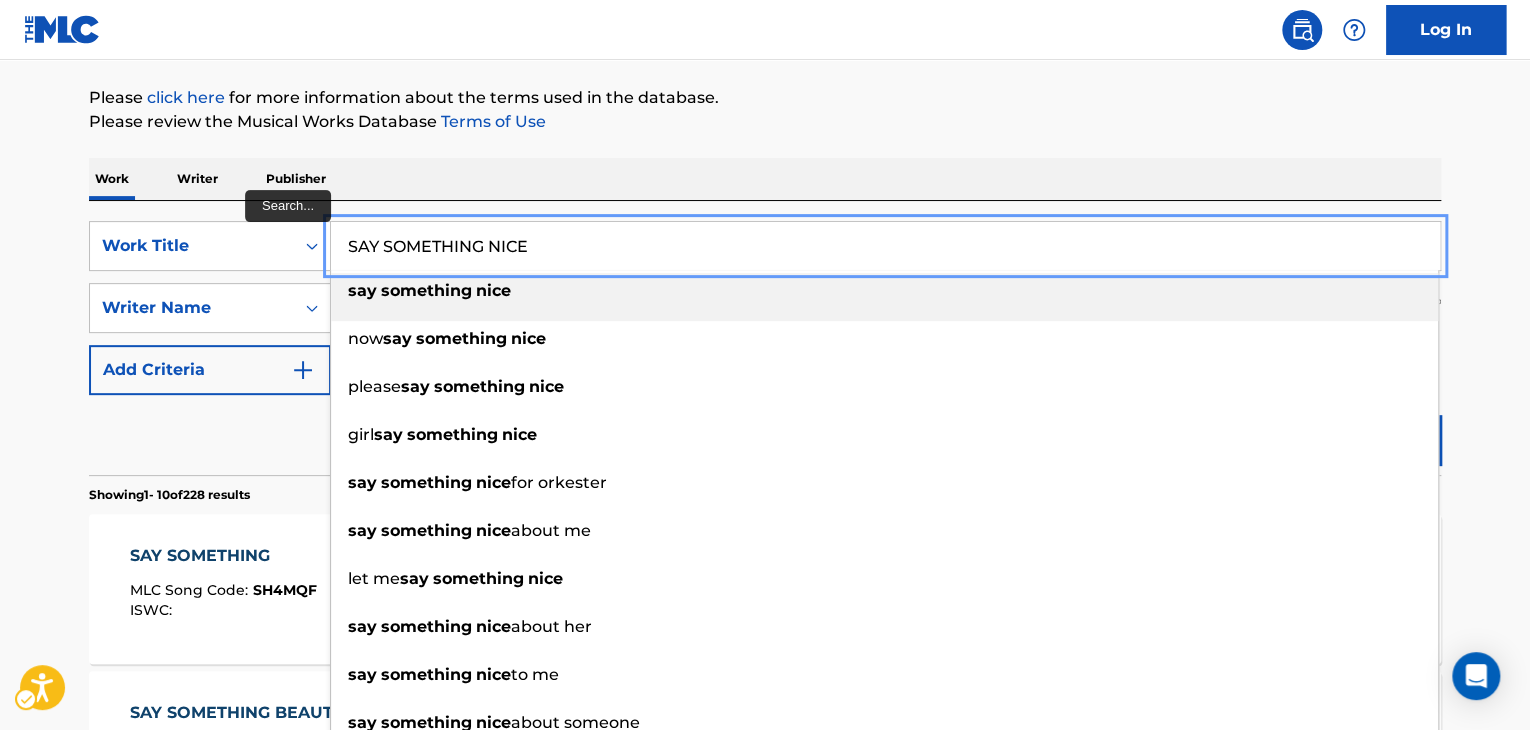 paste on "CRAPIN THE TOAST" 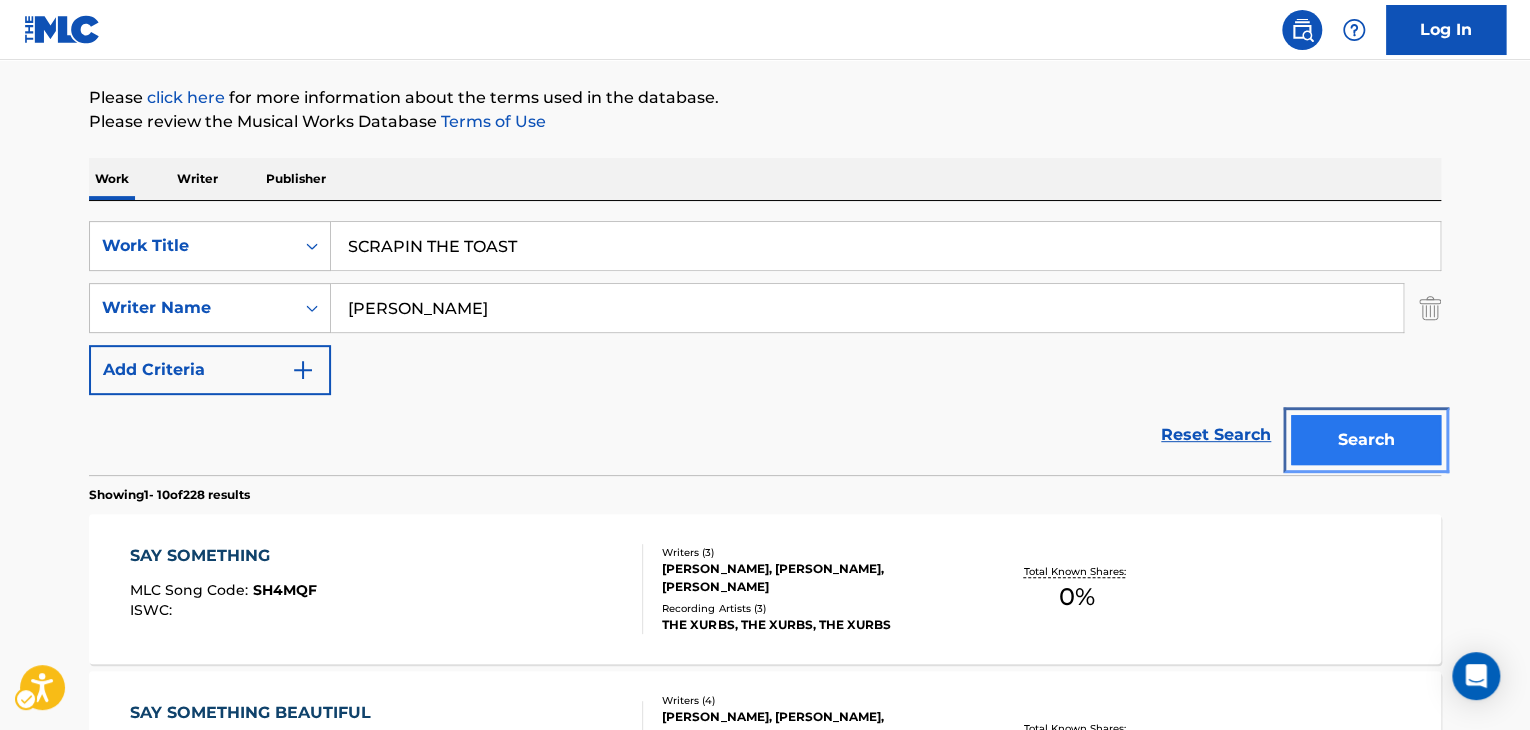 click on "Search" at bounding box center [1366, 440] 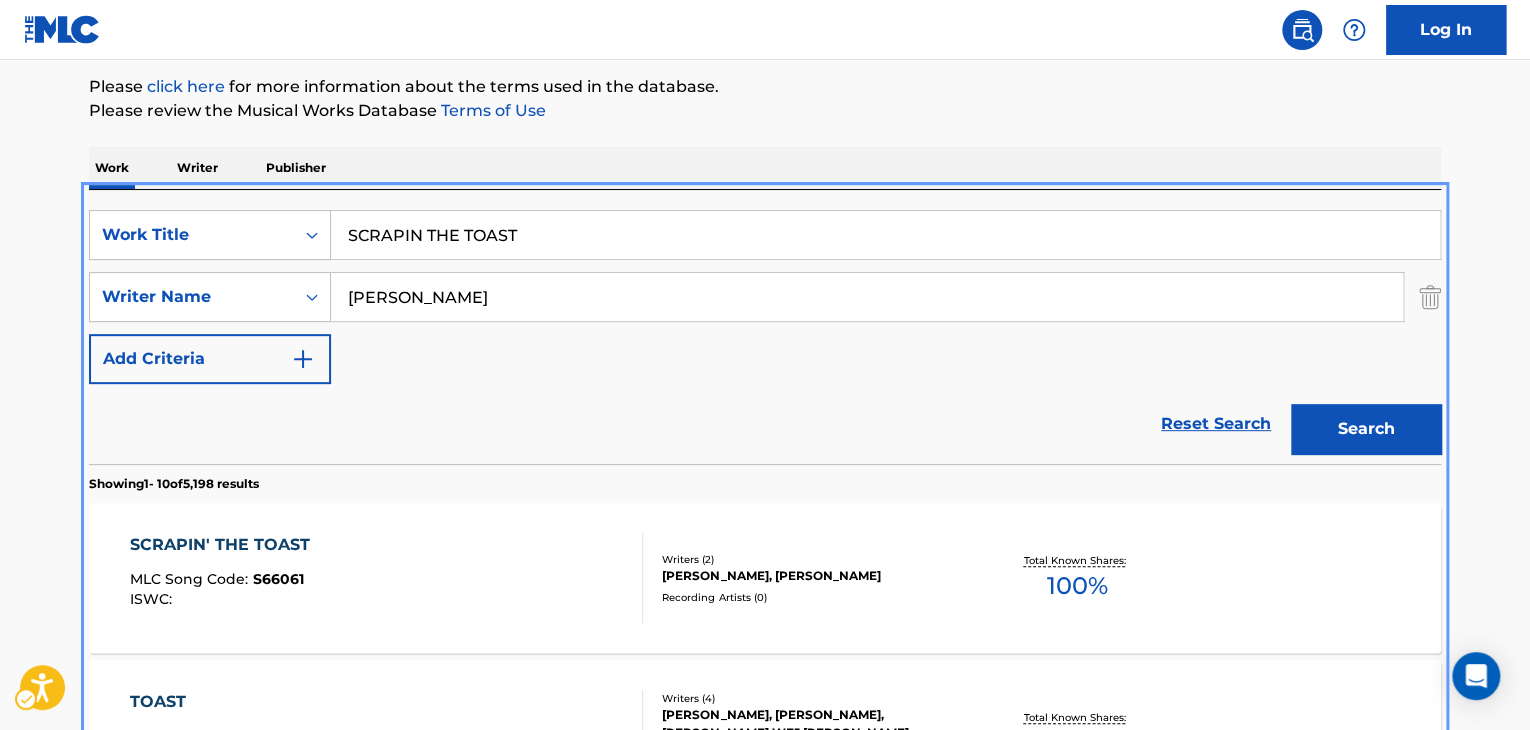 scroll, scrollTop: 224, scrollLeft: 0, axis: vertical 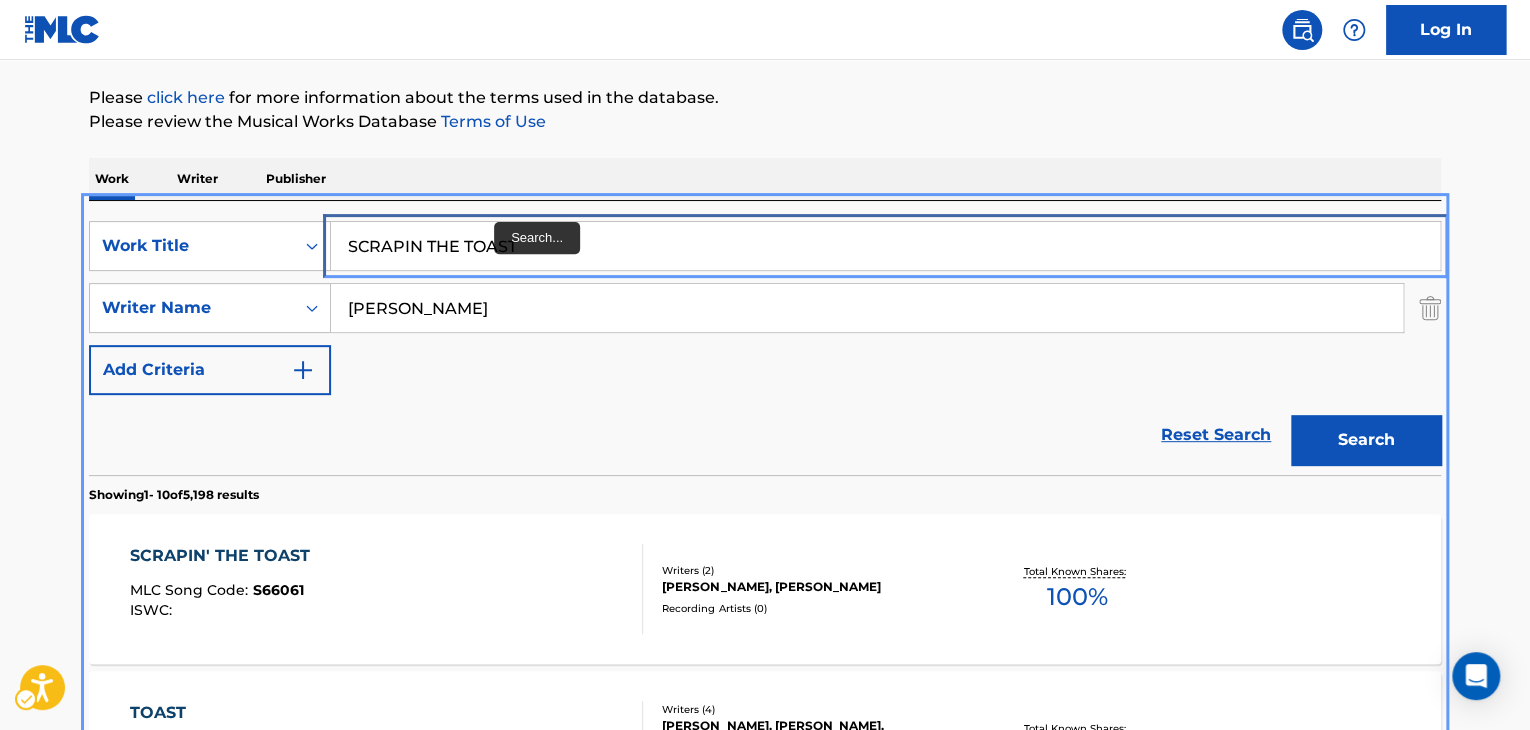 click on "SCRAPIN THE TOAST" at bounding box center (885, 246) 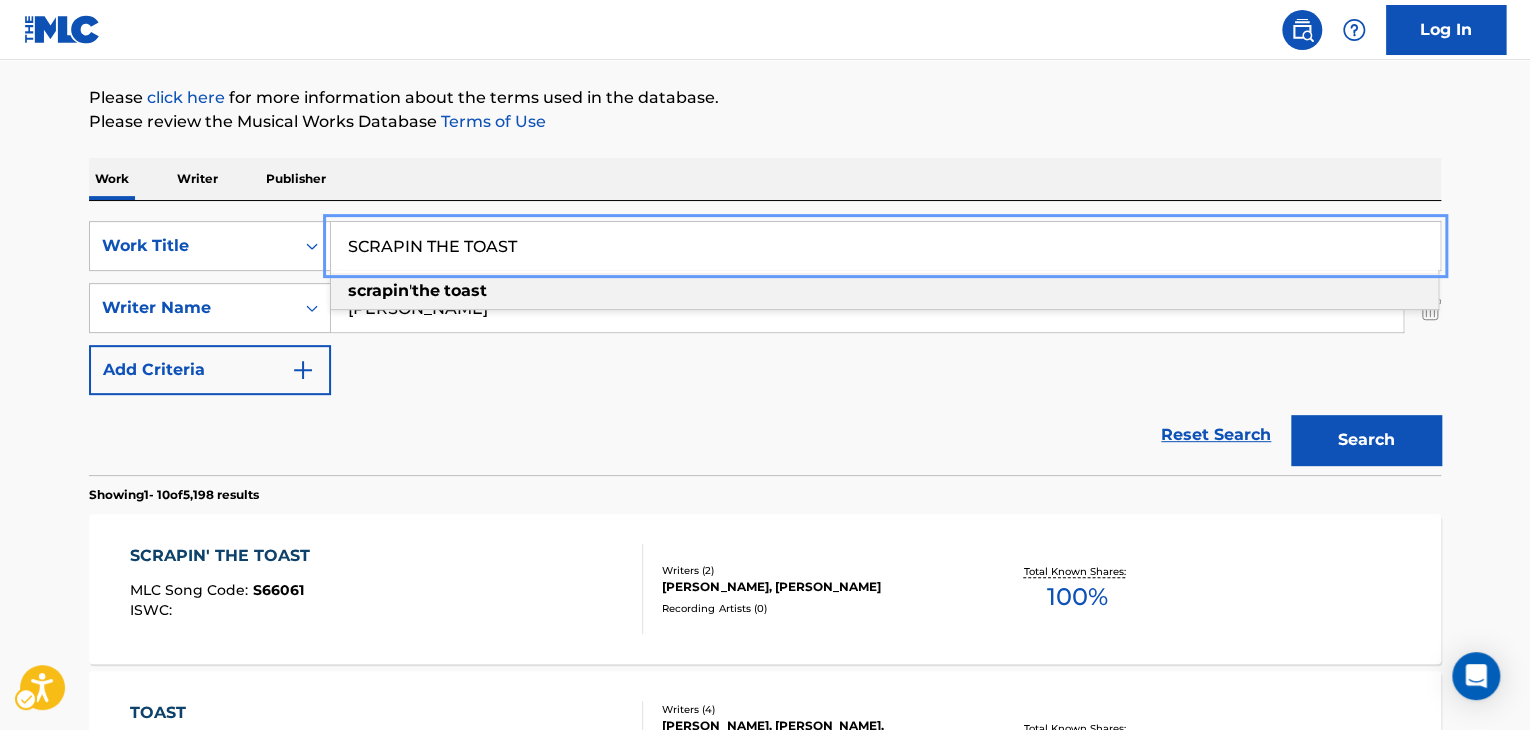 paste on "ENTIMENTAL EYES" 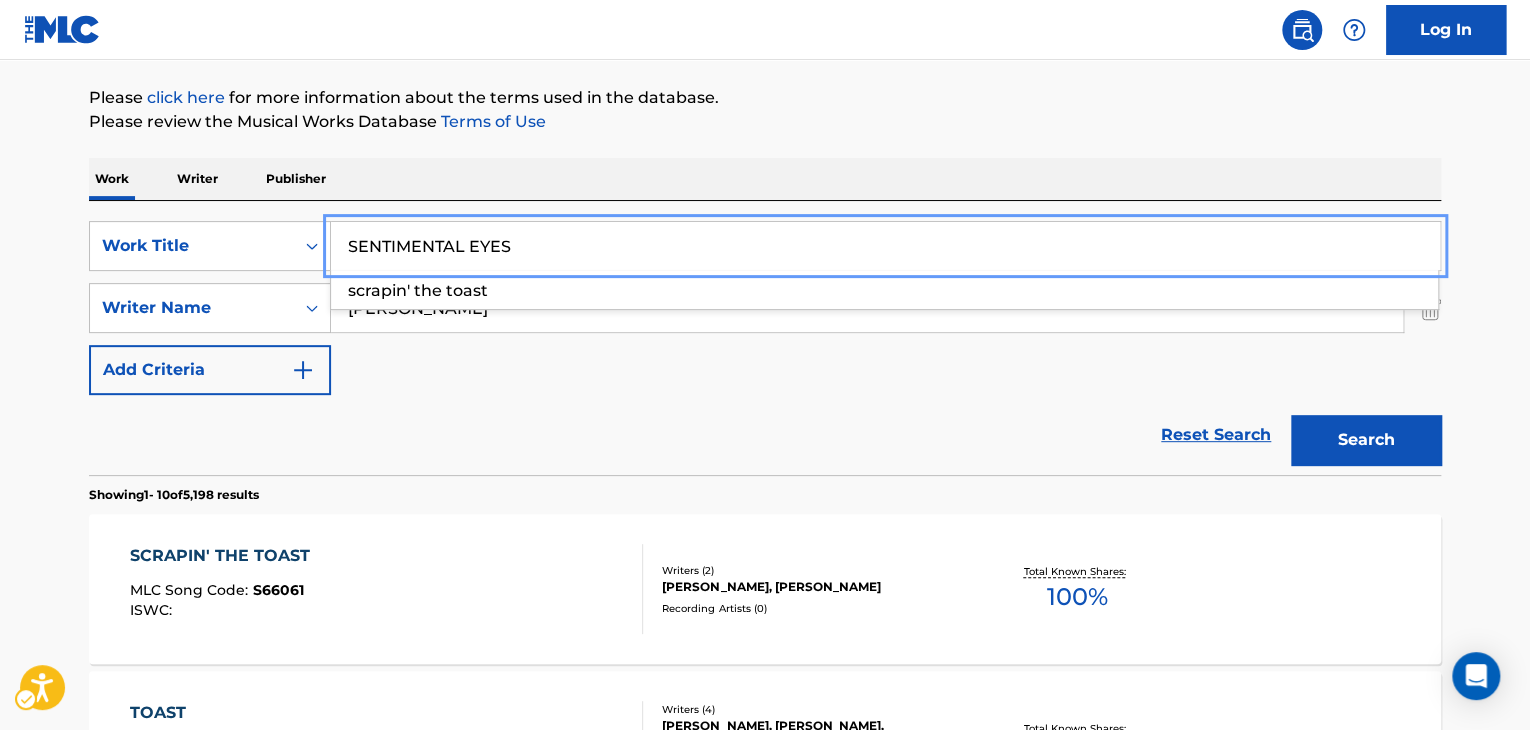 type on "SENTIMENTAL EYES" 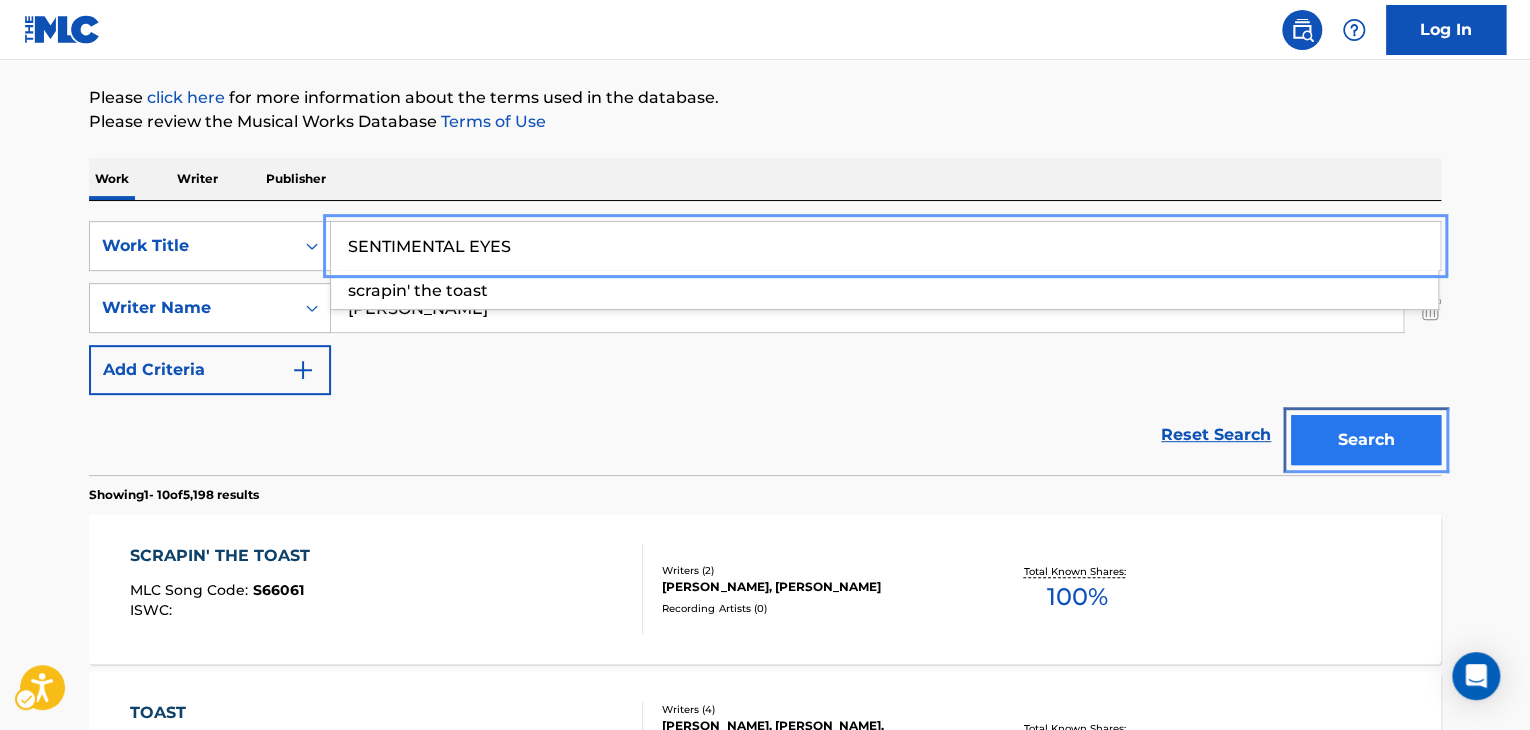 click on "Search" at bounding box center [1366, 440] 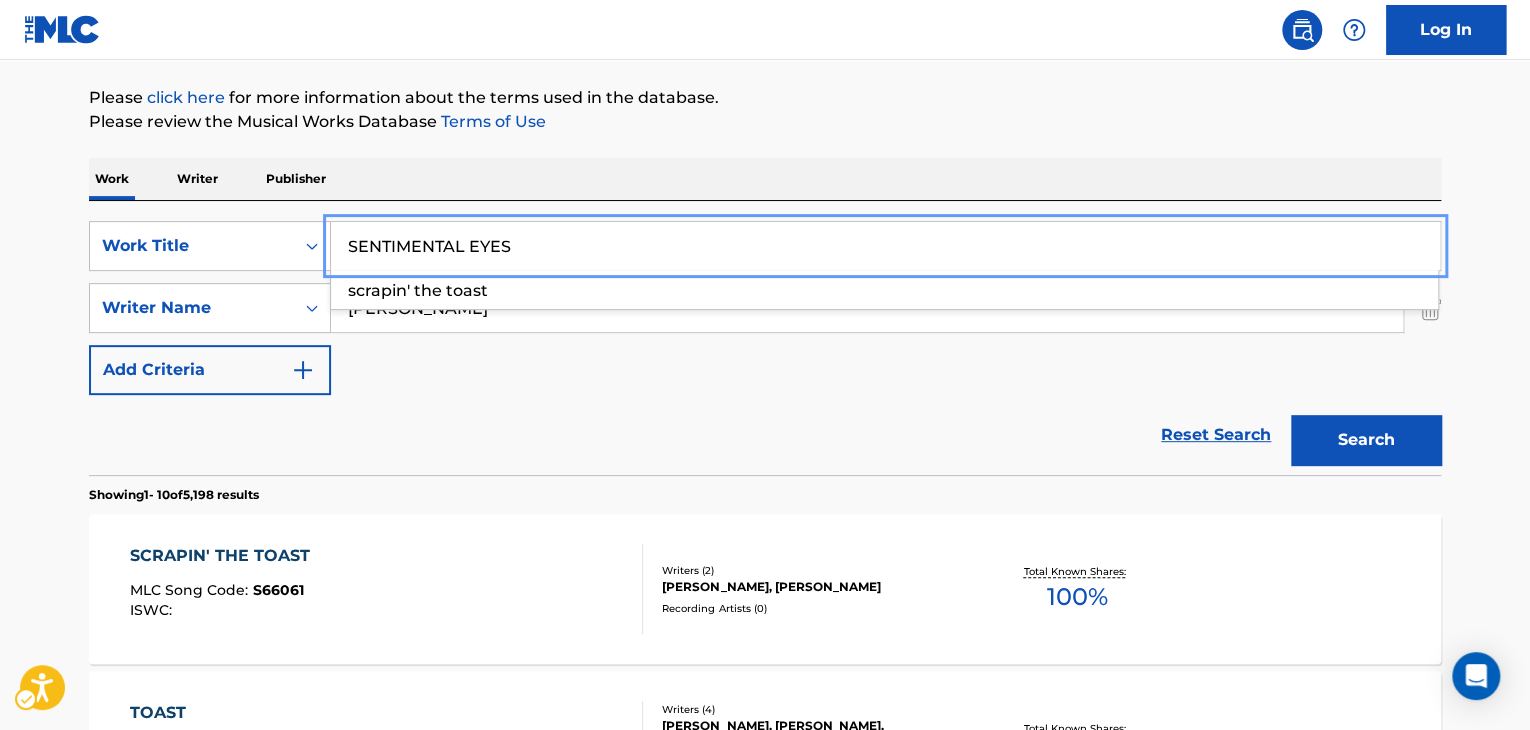 scroll, scrollTop: 203, scrollLeft: 0, axis: vertical 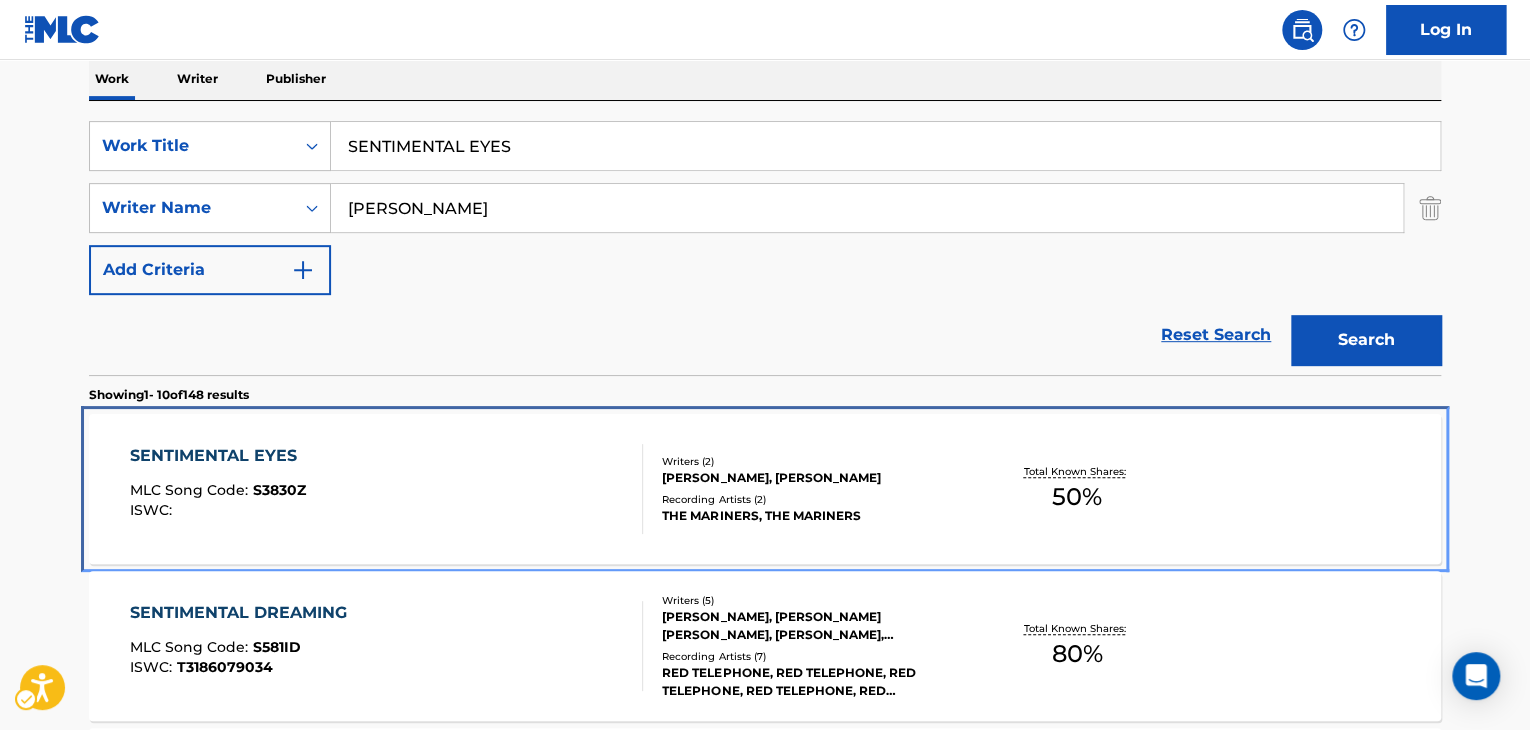 click on "[PERSON_NAME], [PERSON_NAME]" at bounding box center [813, 478] 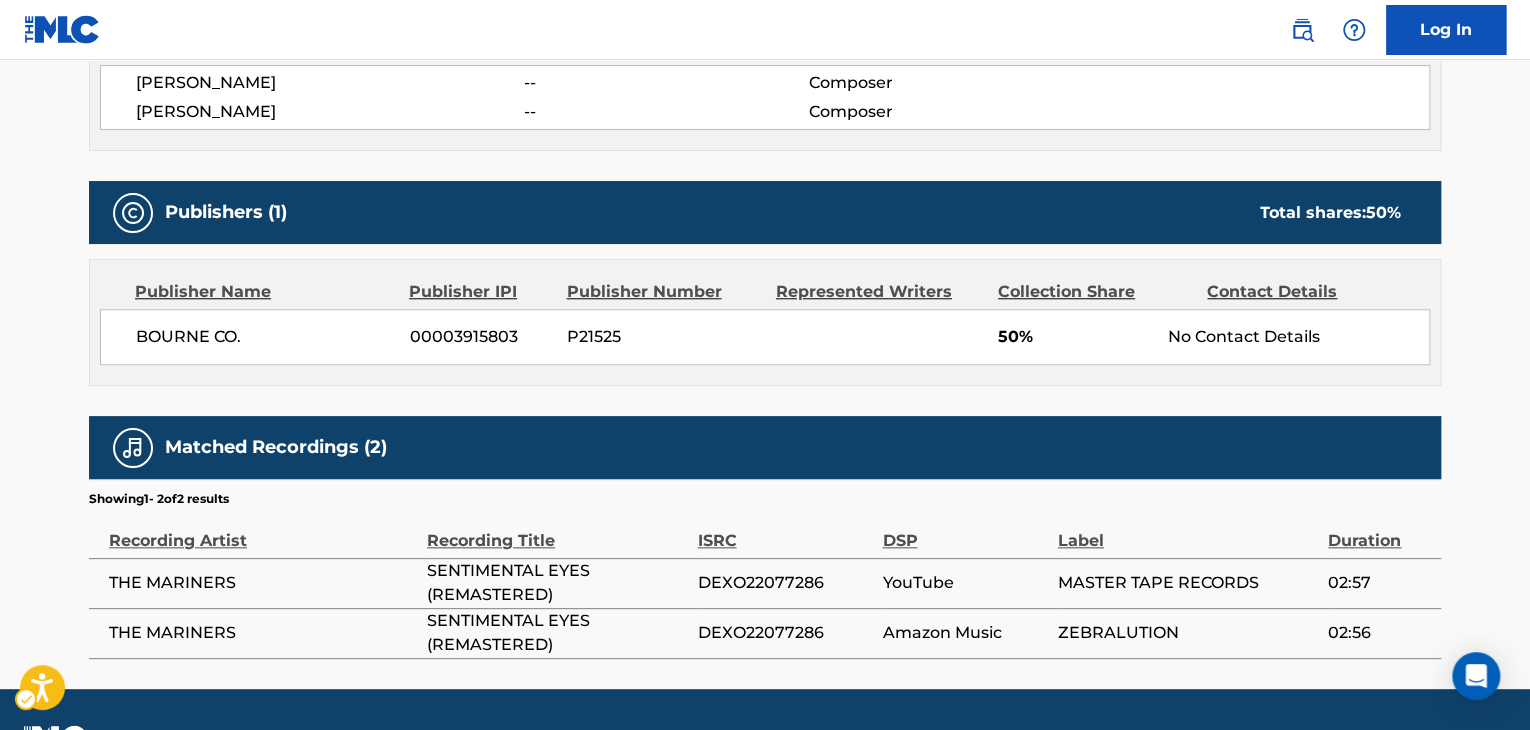 scroll, scrollTop: 800, scrollLeft: 0, axis: vertical 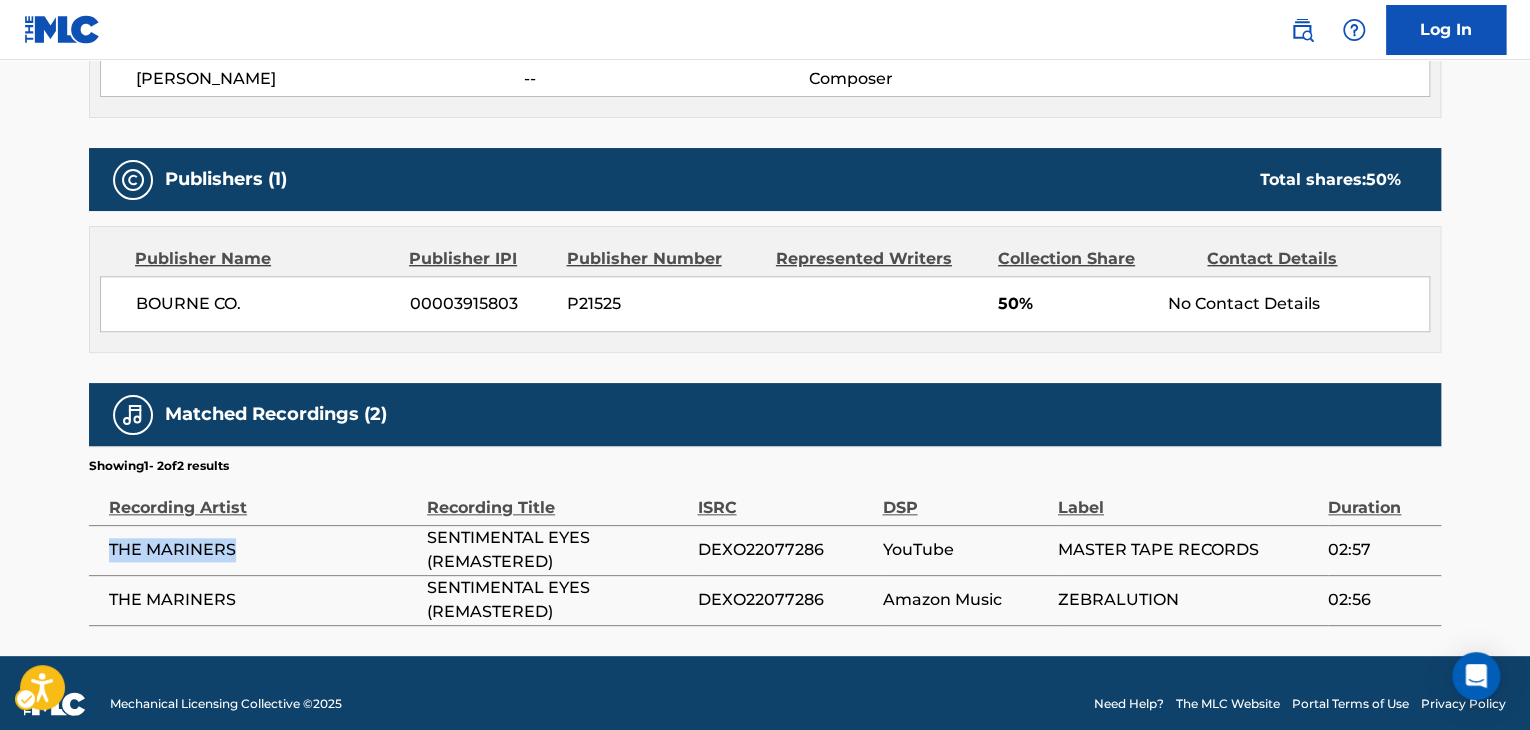 drag, startPoint x: 239, startPoint y: 546, endPoint x: 99, endPoint y: 566, distance: 141.42136 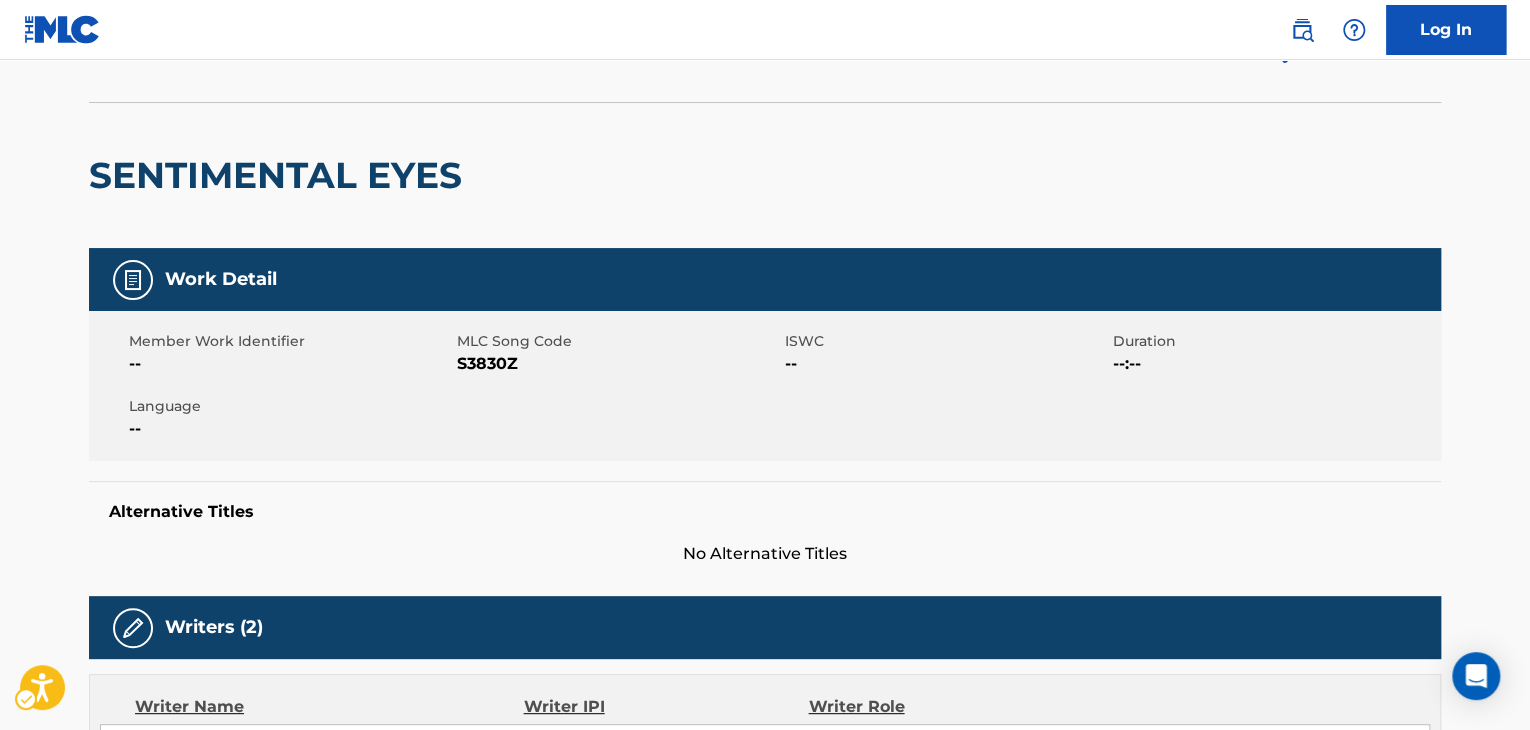 scroll, scrollTop: 0, scrollLeft: 0, axis: both 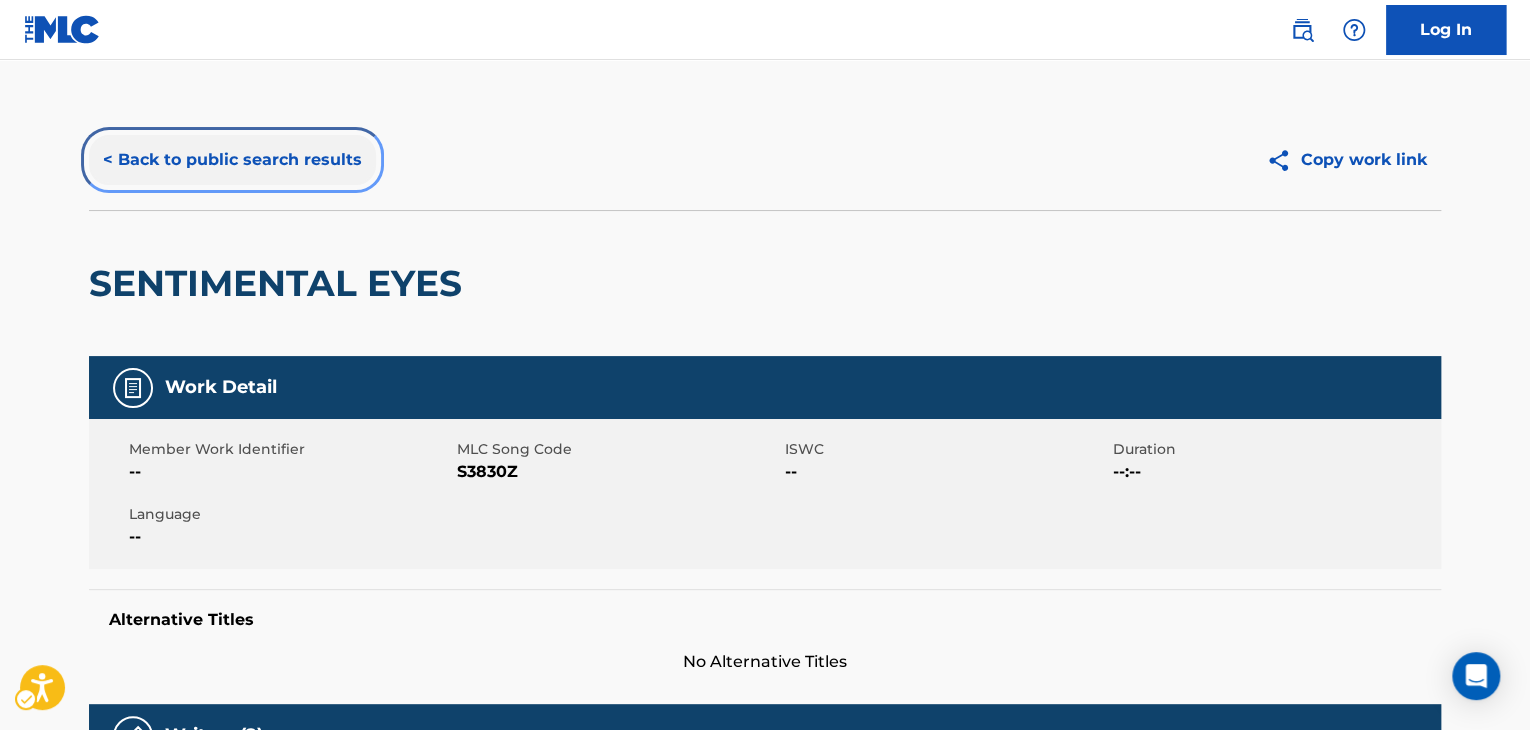 click on "< Back to public search results" at bounding box center [232, 160] 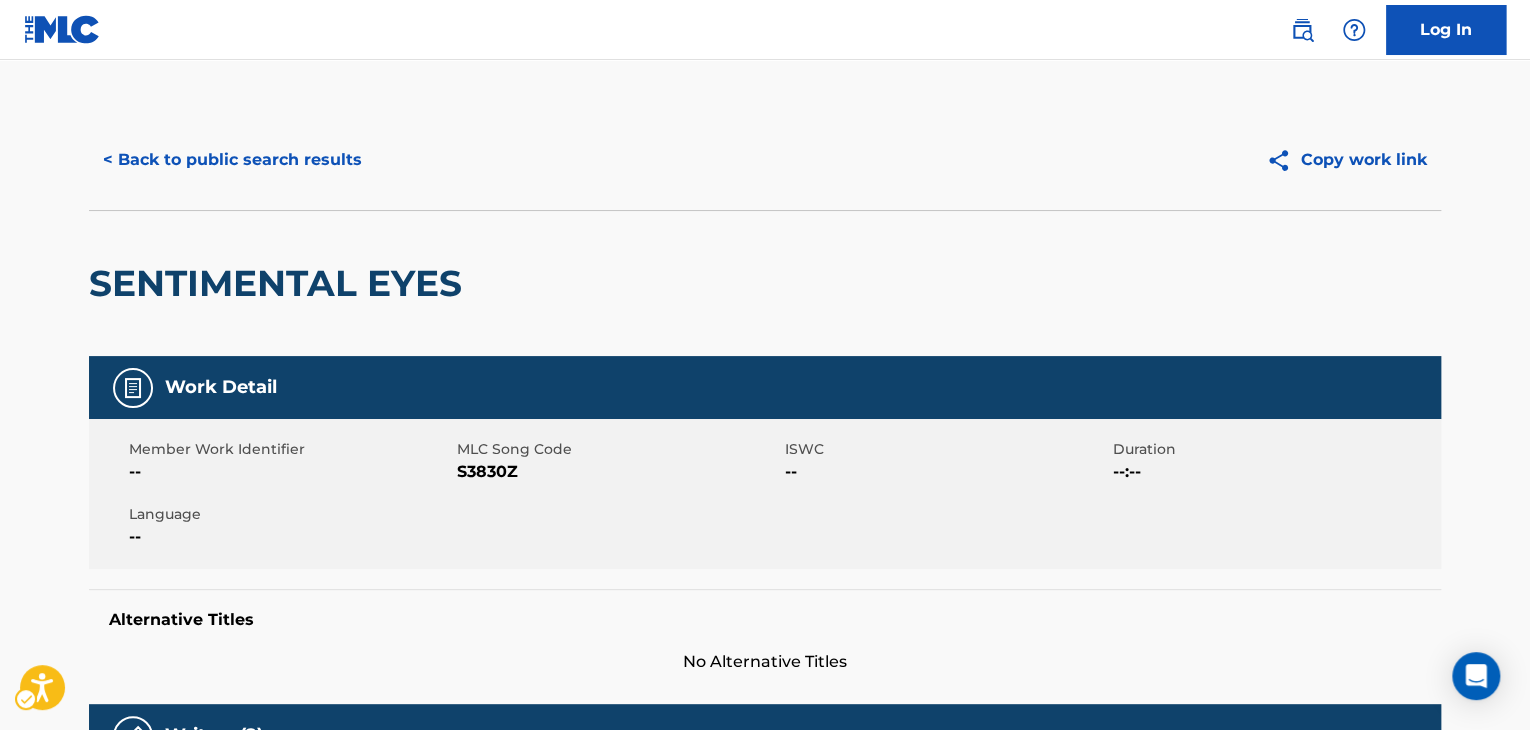 scroll, scrollTop: 324, scrollLeft: 0, axis: vertical 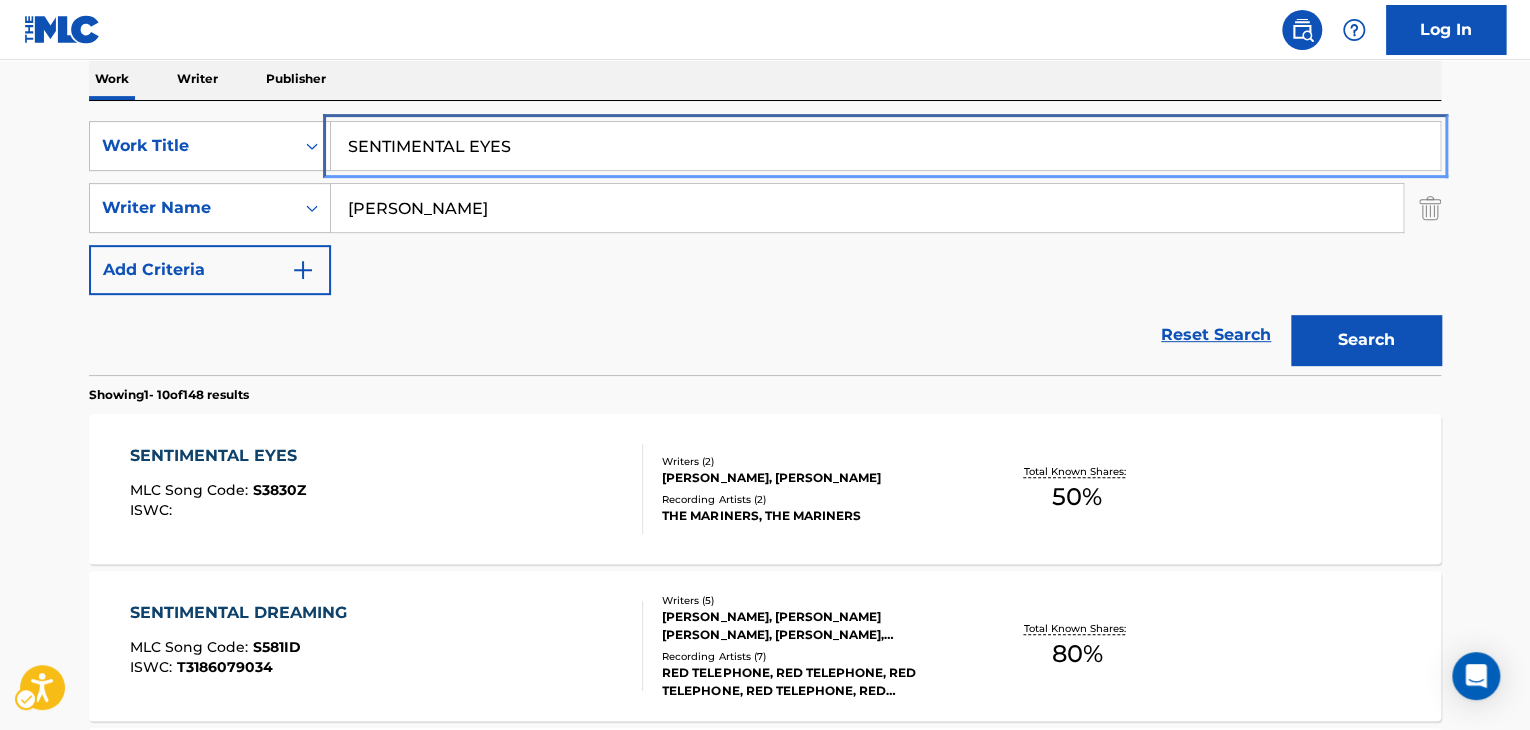click on "SENTIMENTAL EYES" at bounding box center (885, 146) 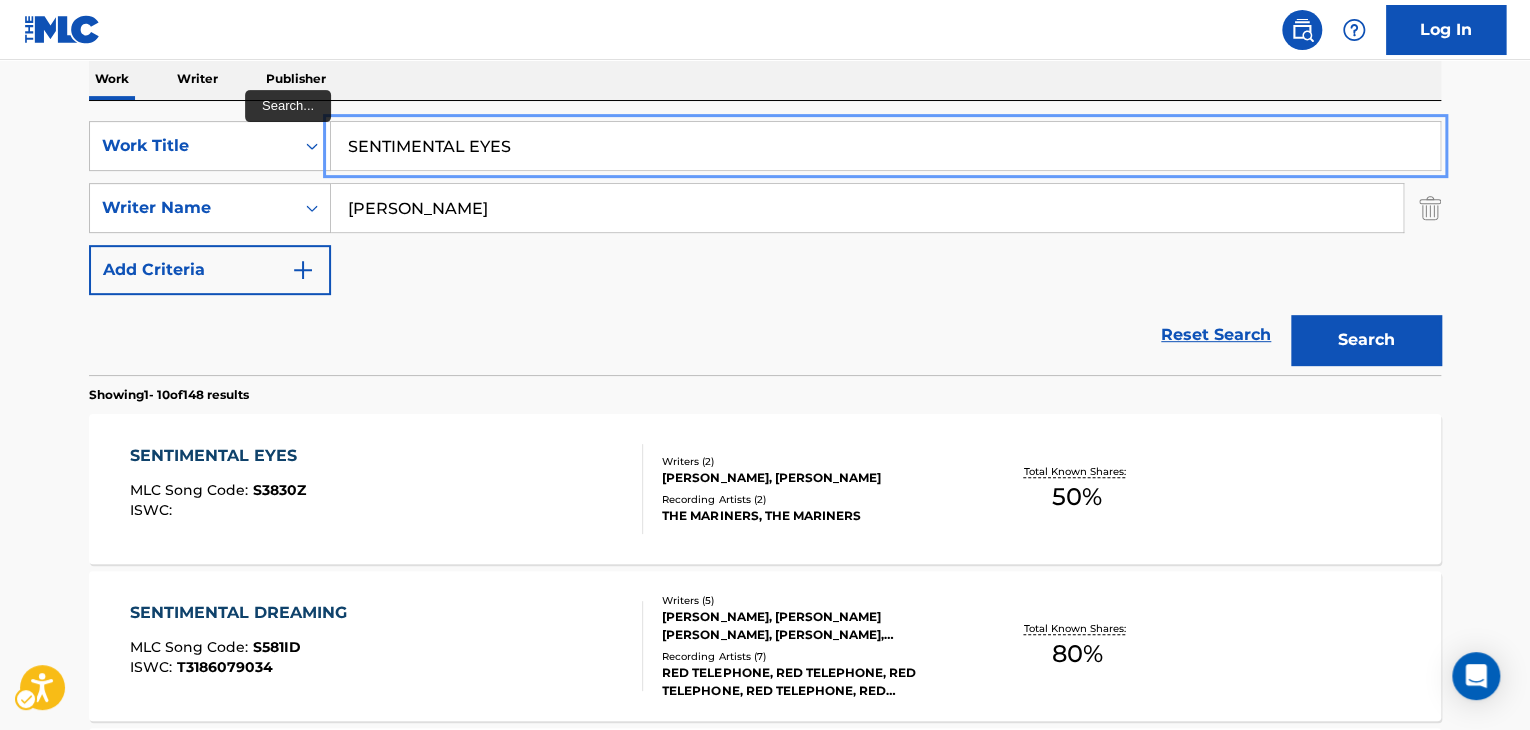 paste on "HADOW LAND" 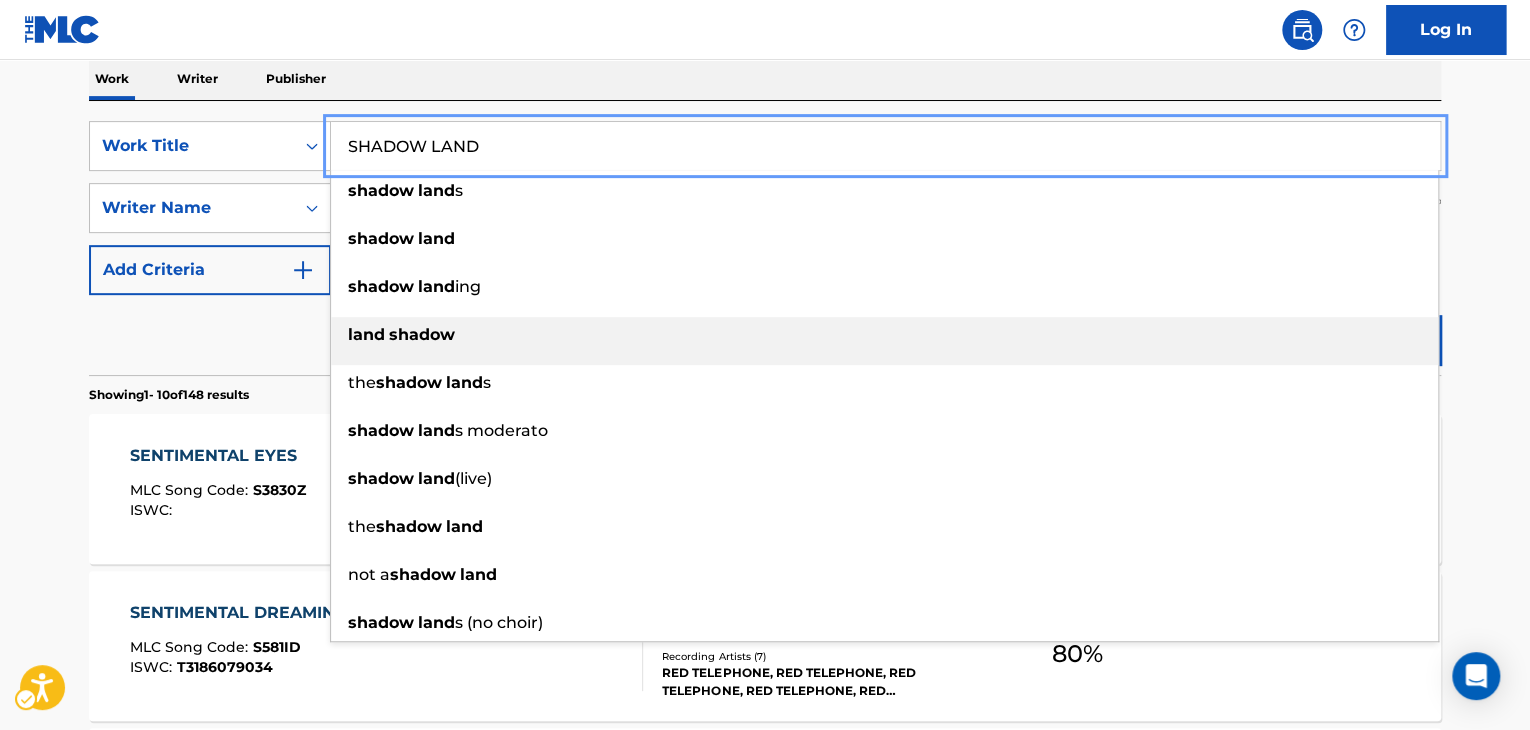 click on "land   shadow" at bounding box center (884, 335) 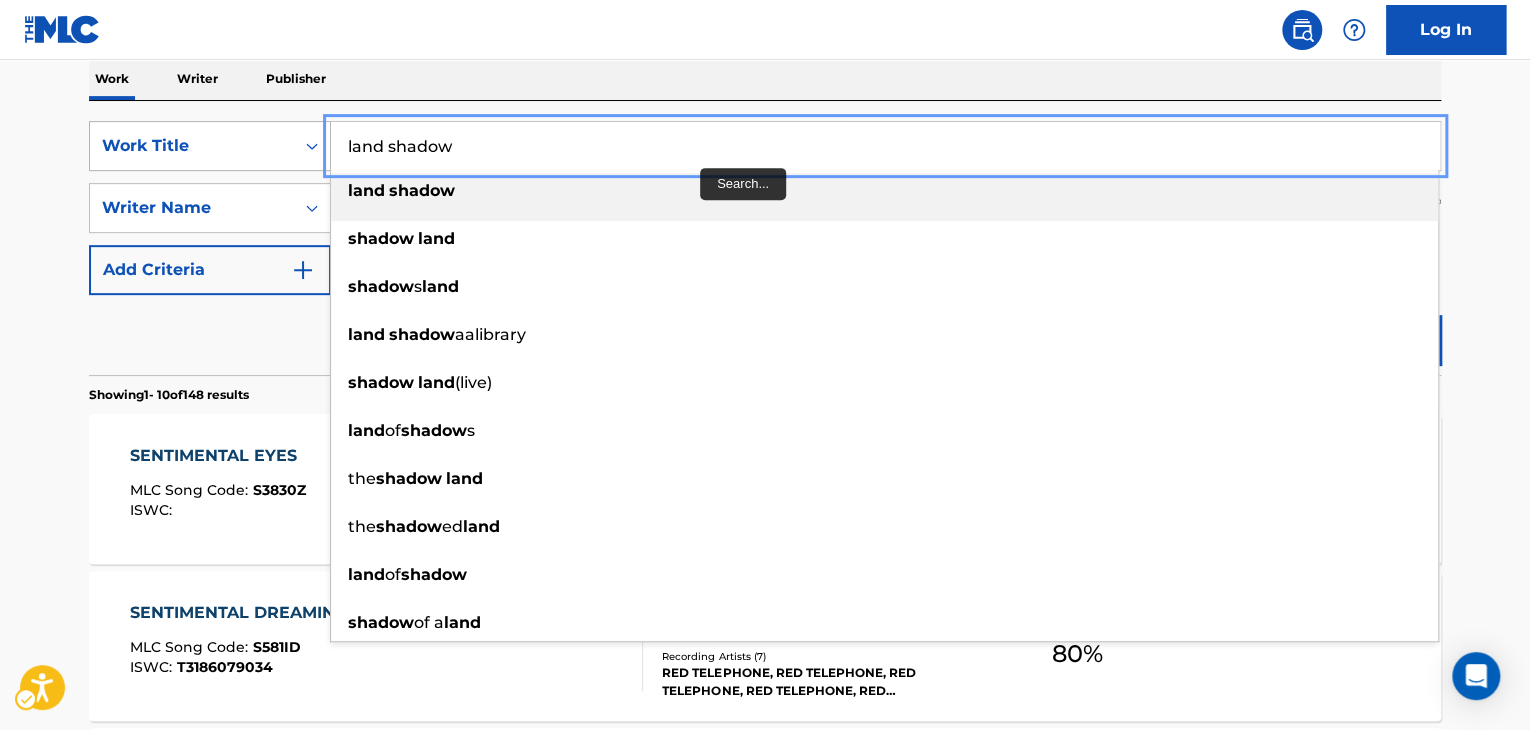 drag, startPoint x: 656, startPoint y: 132, endPoint x: 252, endPoint y: 141, distance: 404.10025 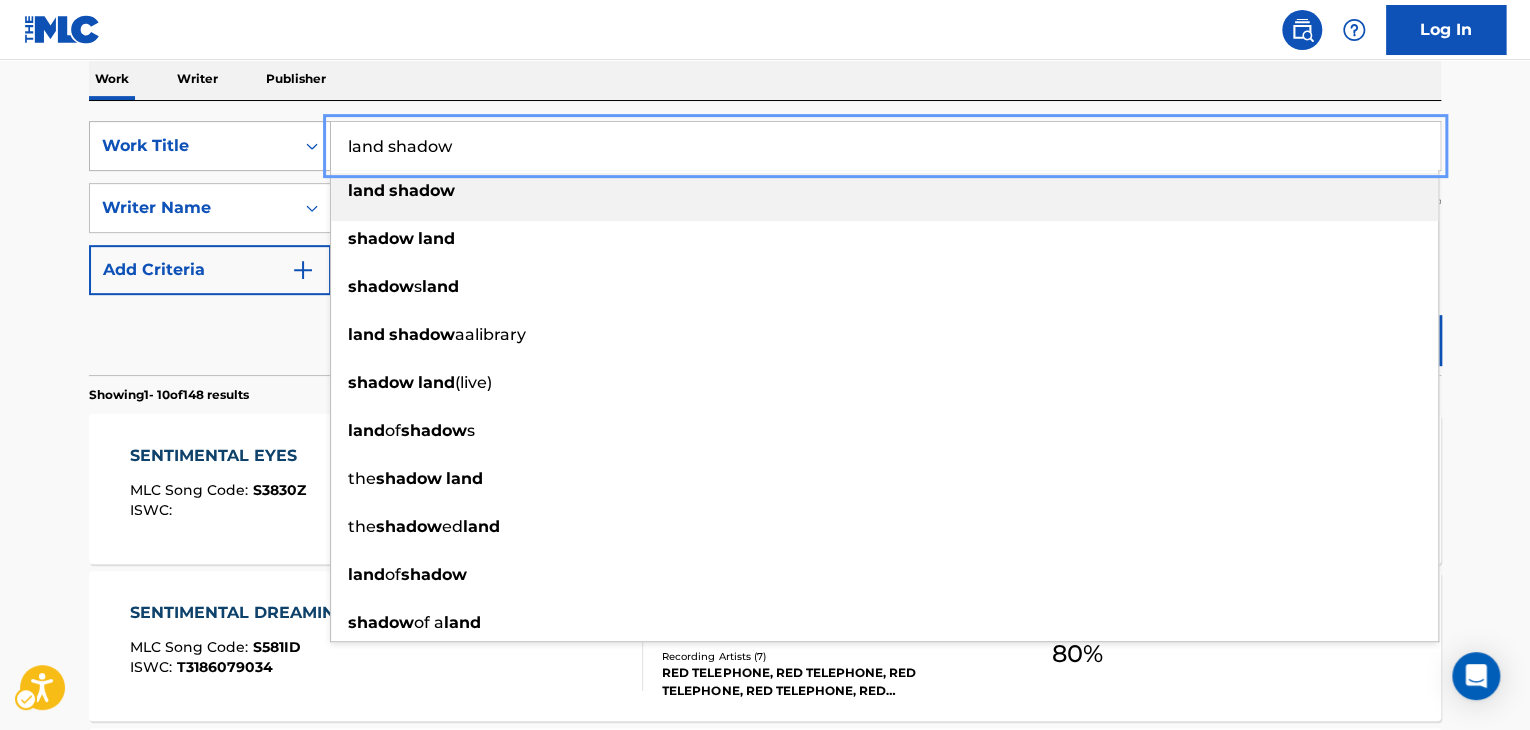 paste on "SHADOW LAND" 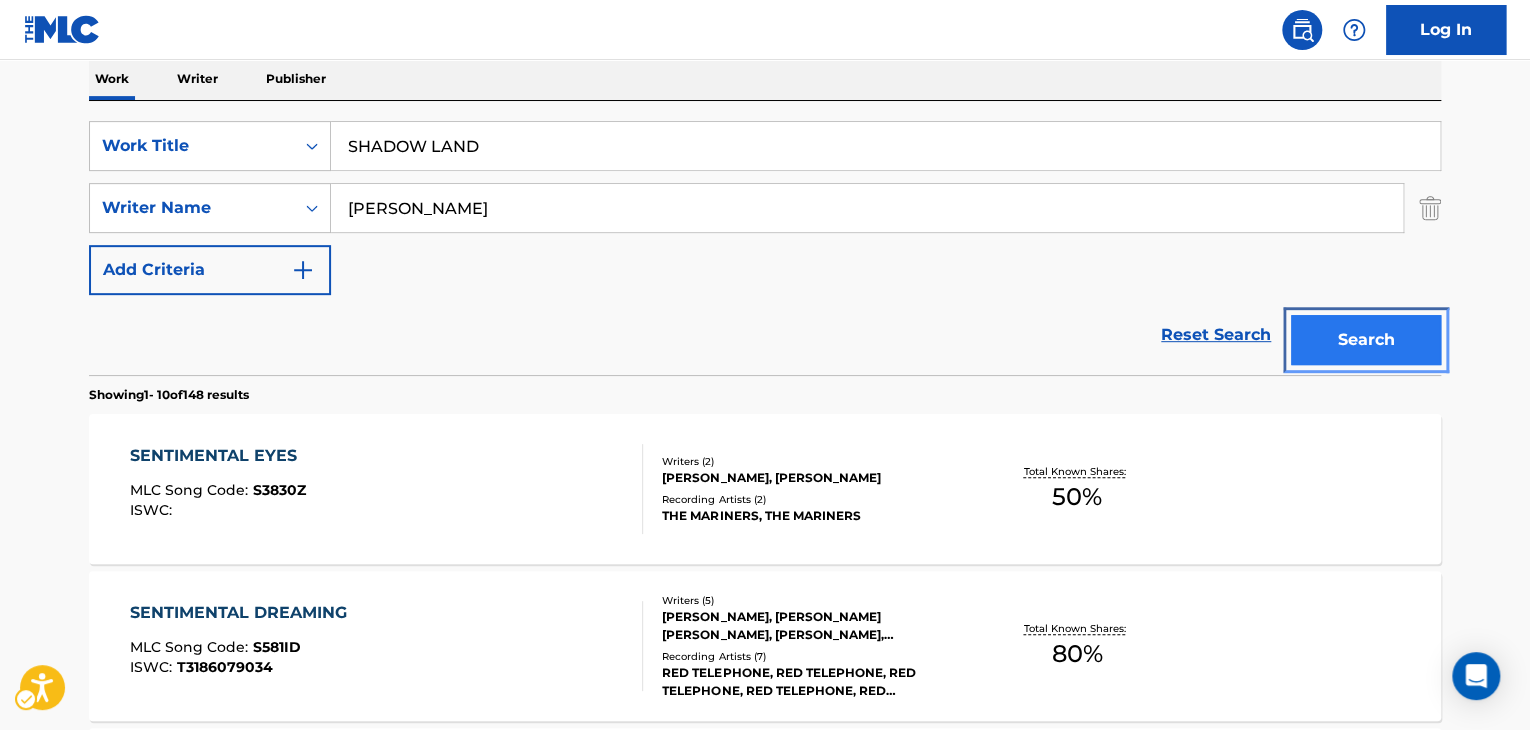 click on "Search" at bounding box center [1366, 340] 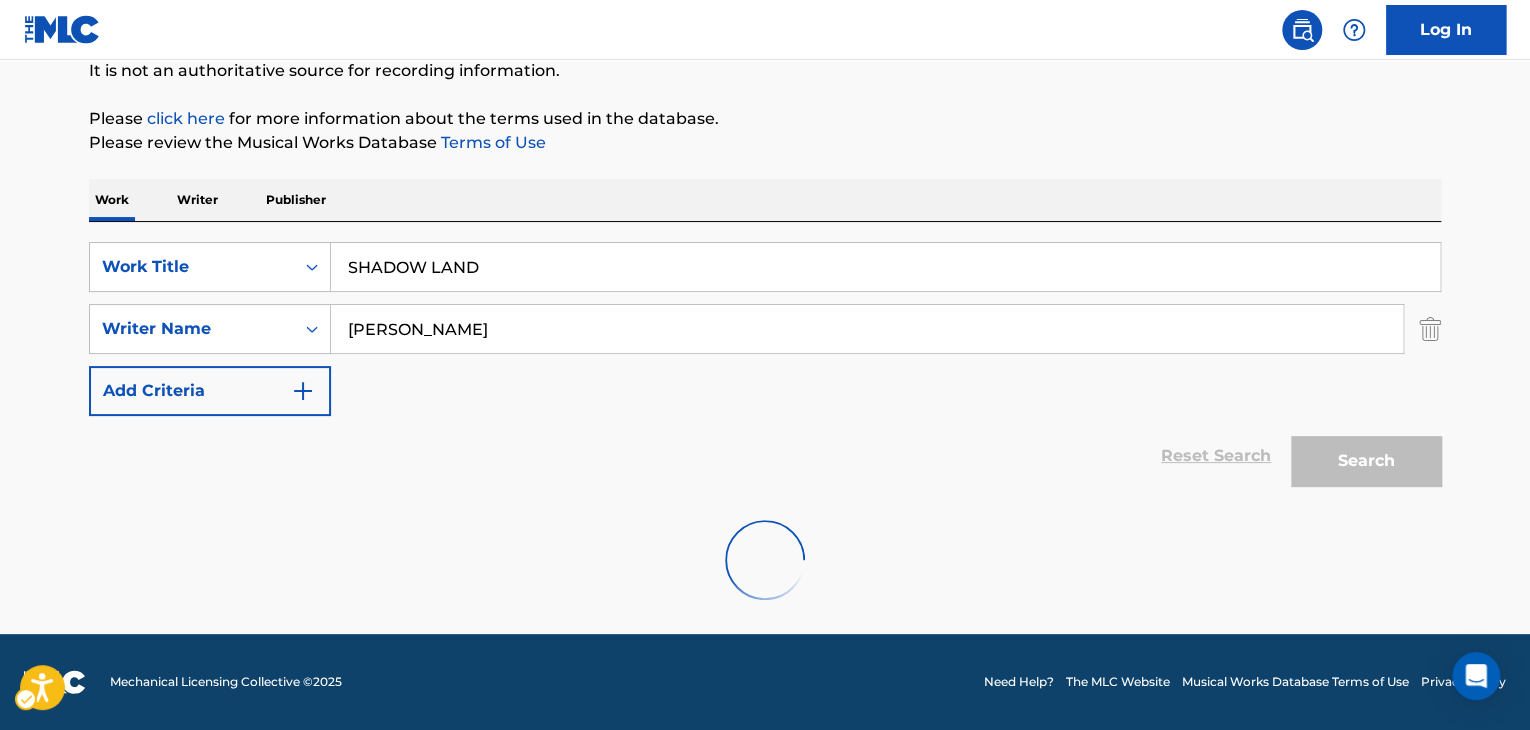 scroll, scrollTop: 203, scrollLeft: 0, axis: vertical 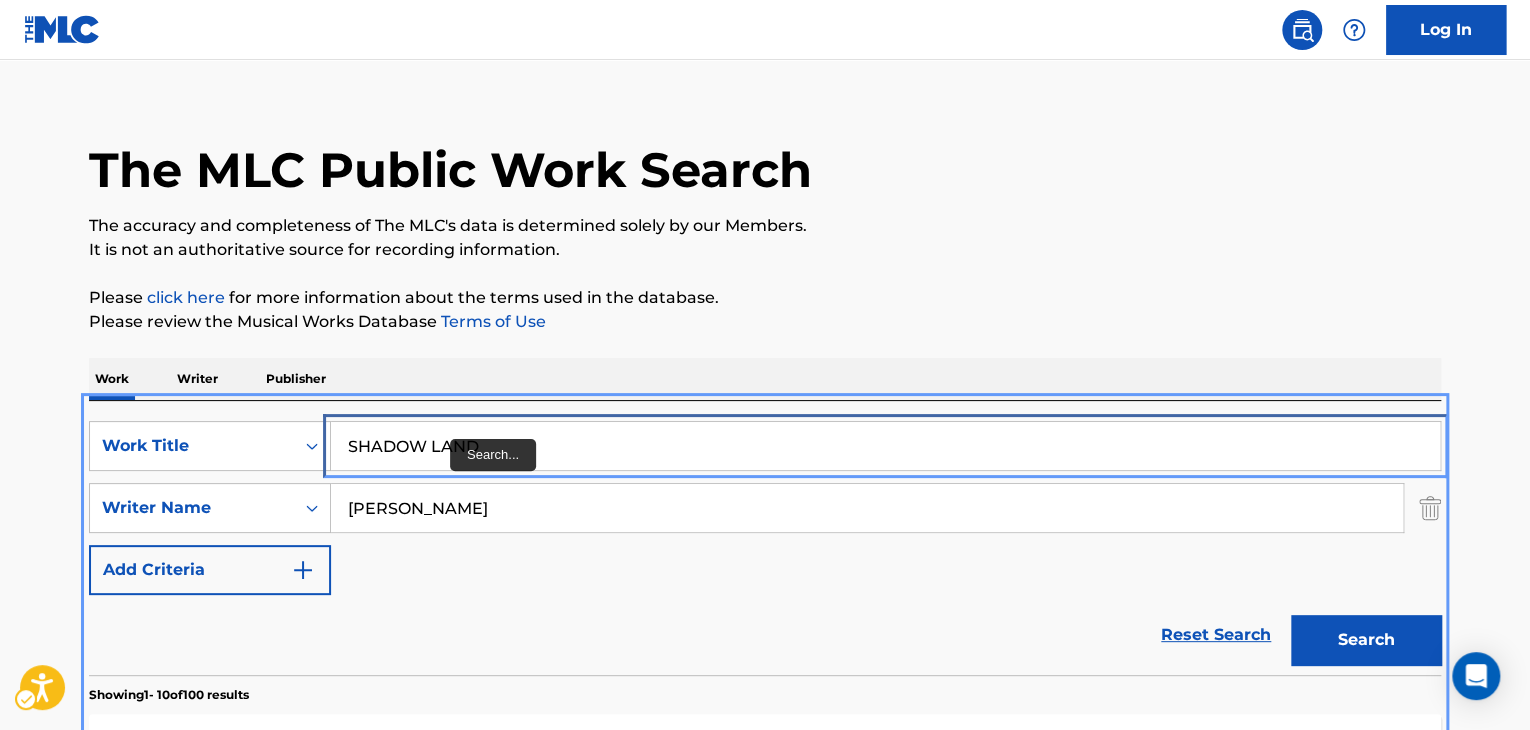 click on "SHADOW LAND" at bounding box center (885, 446) 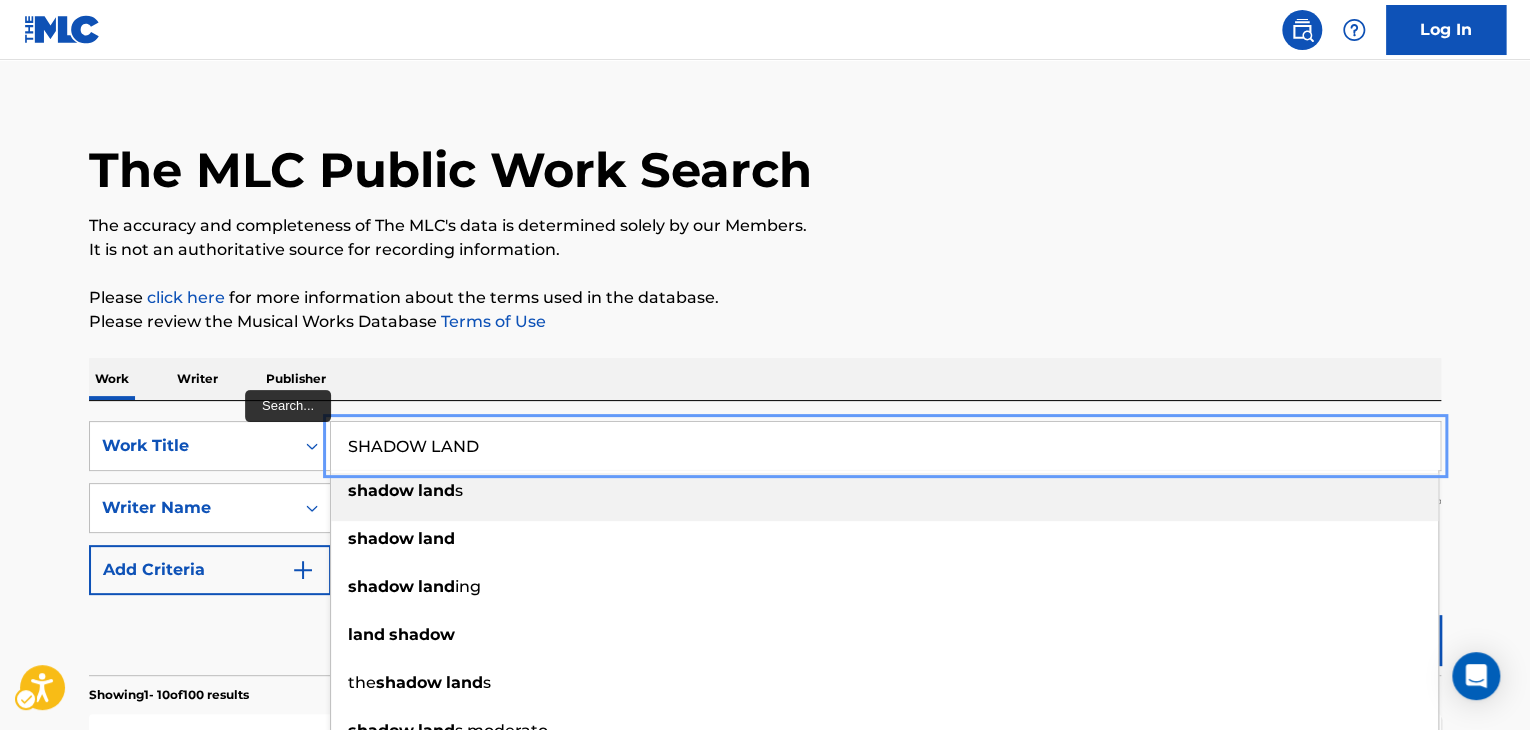 paste on "E S A GOOD LITTLE ETC" 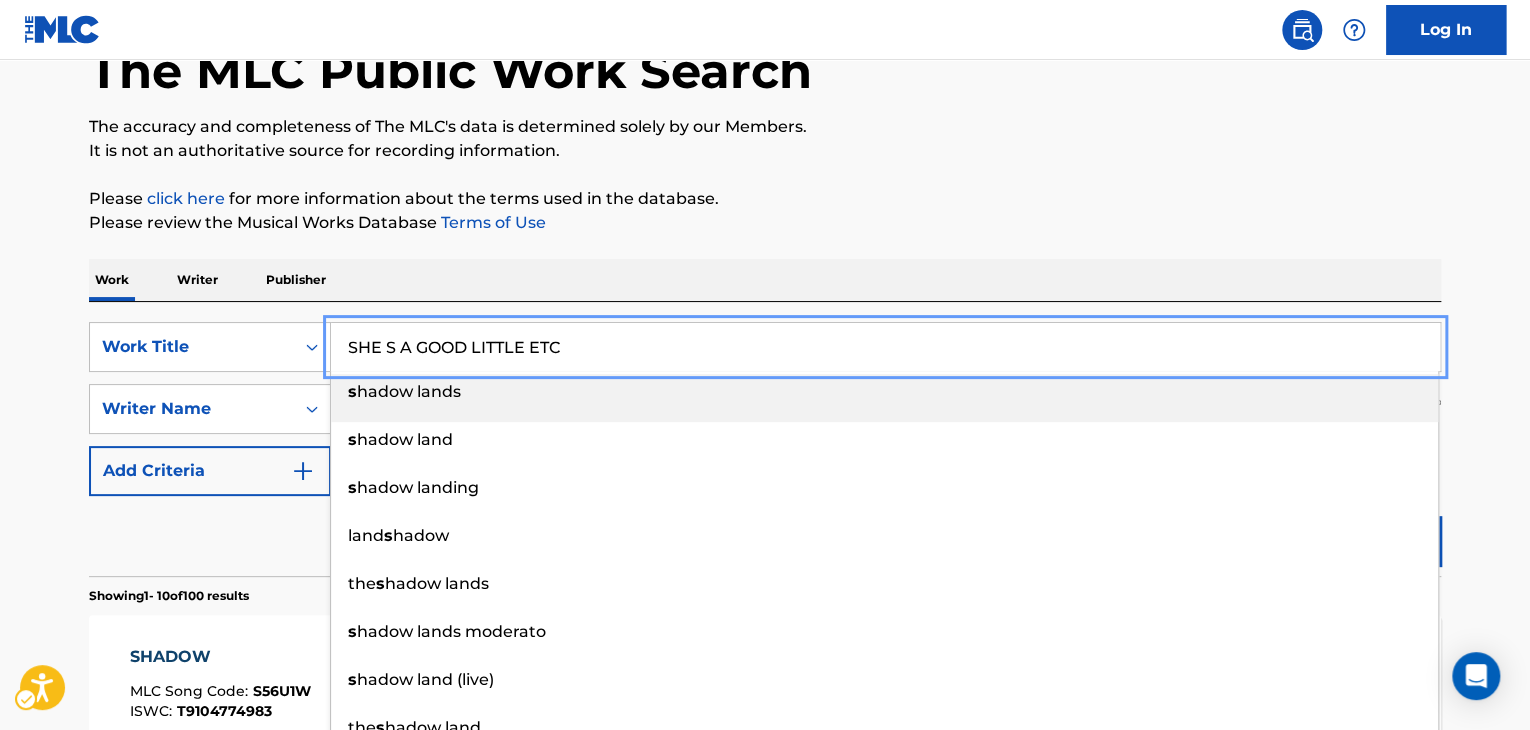 type on "SHE S A GOOD LITTLE ETC" 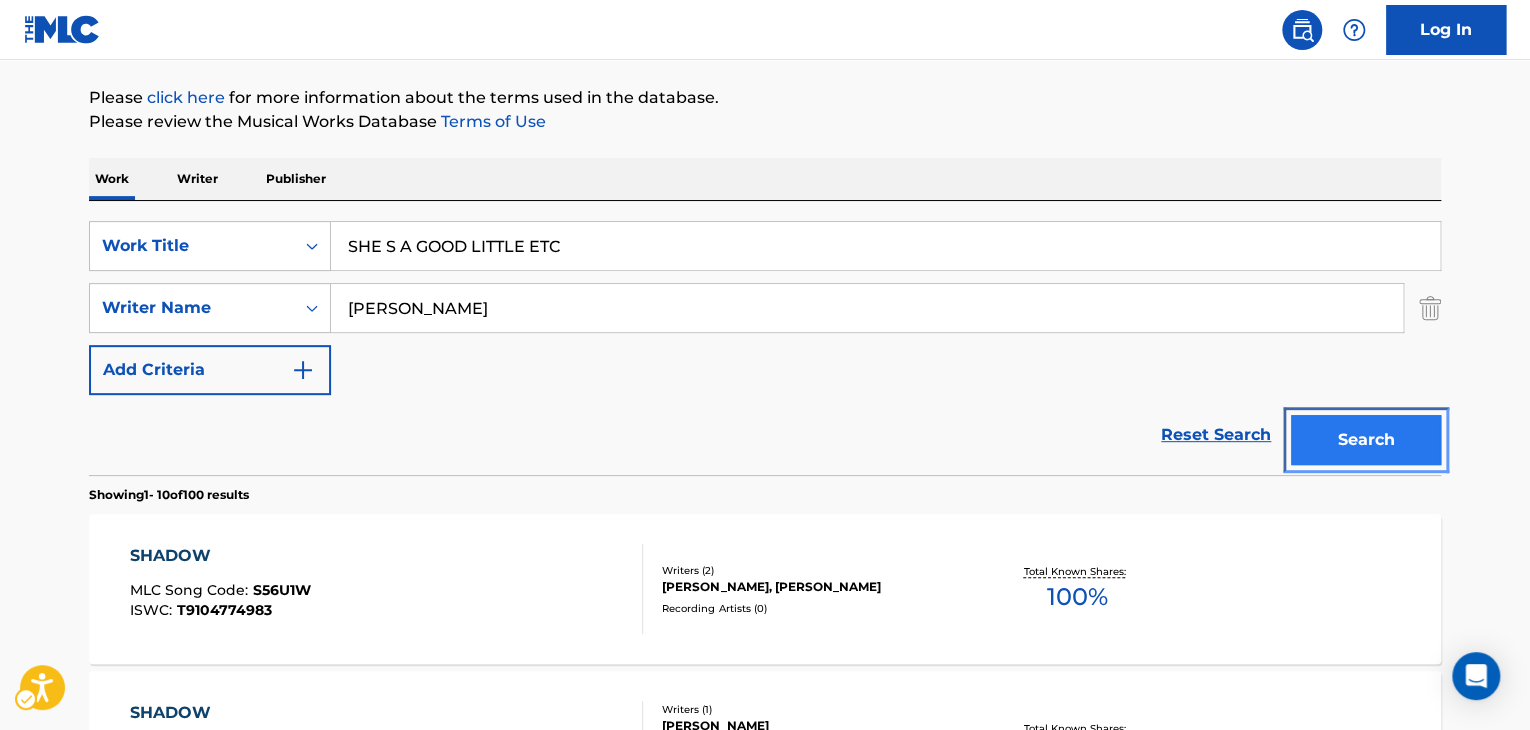 click on "Search" at bounding box center (1366, 440) 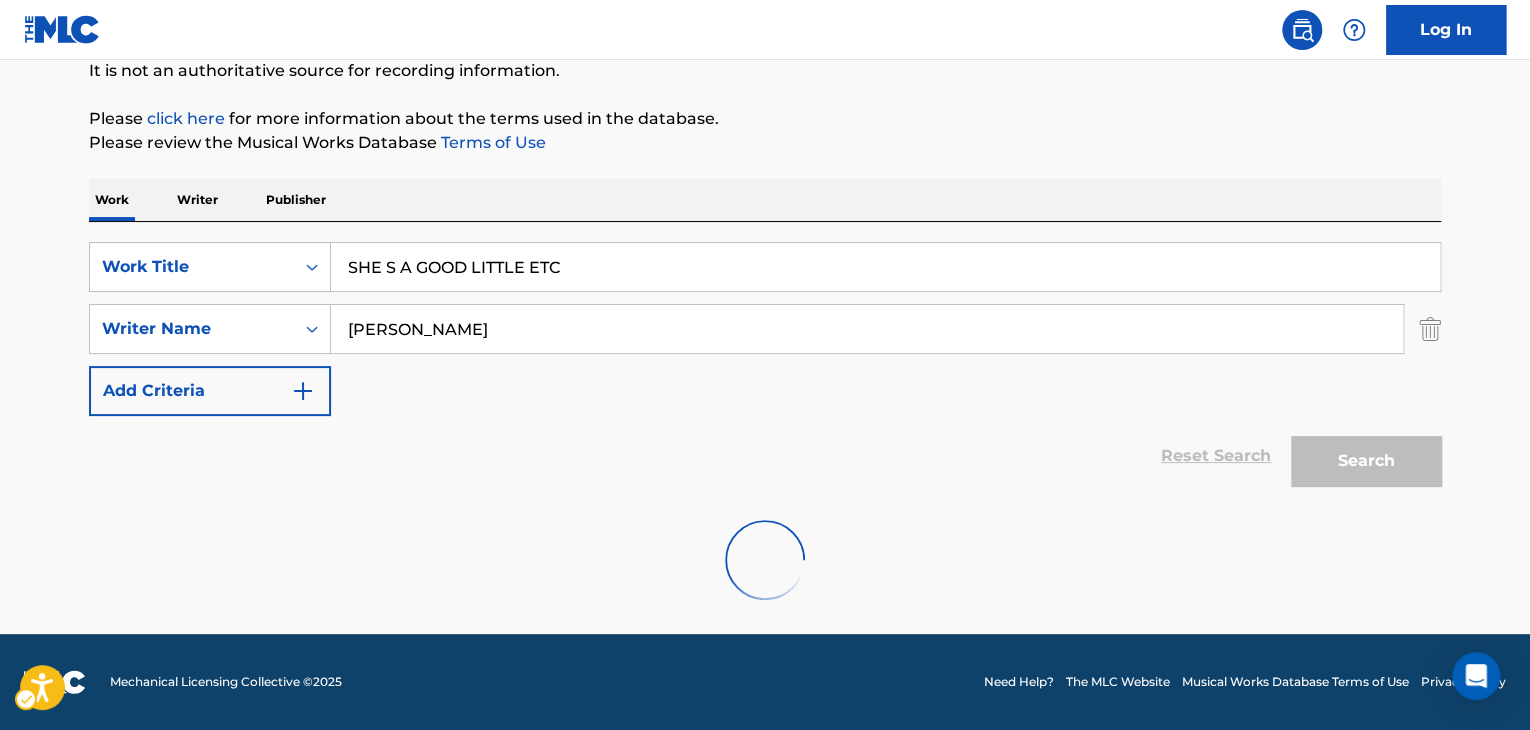 scroll, scrollTop: 203, scrollLeft: 0, axis: vertical 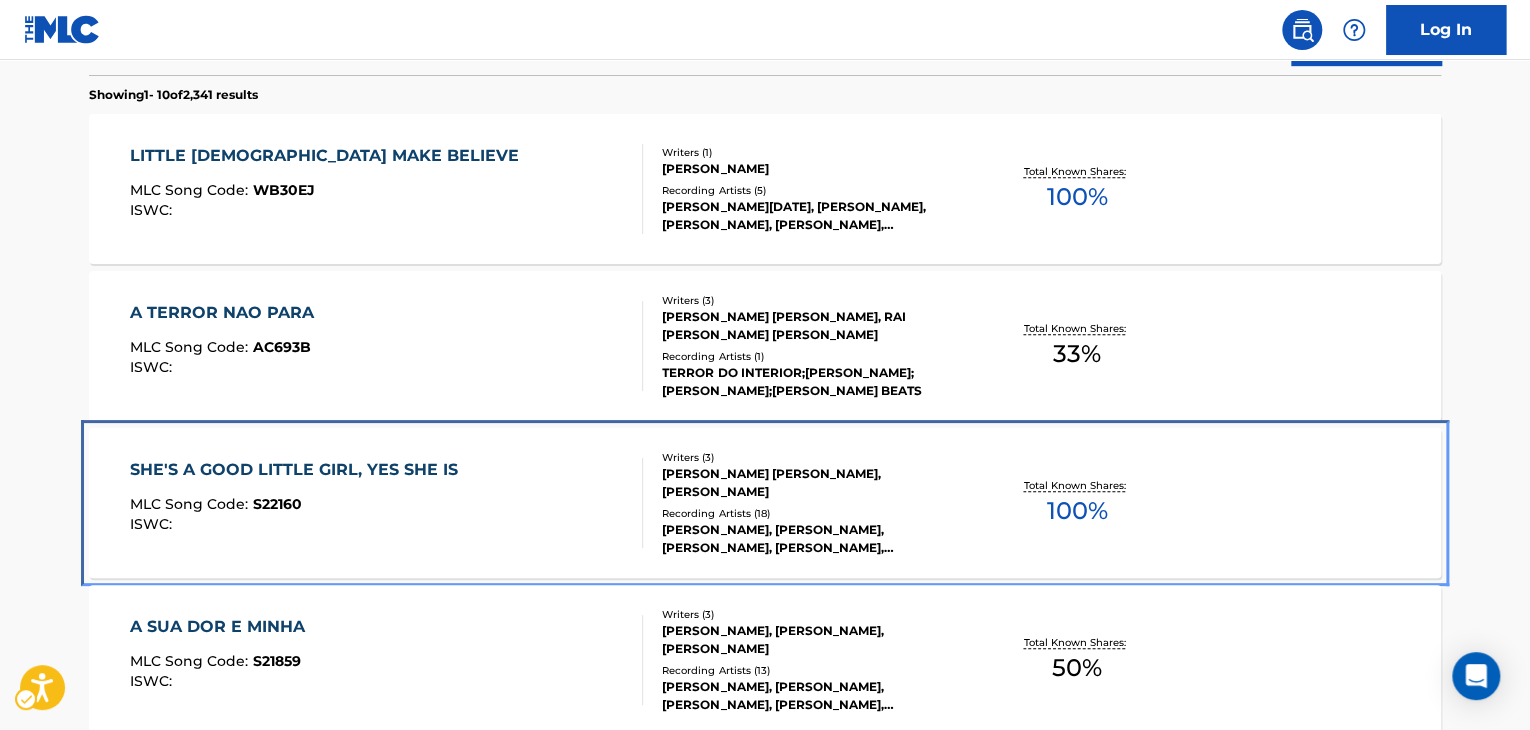 click on "[PERSON_NAME] [PERSON_NAME], [PERSON_NAME]" at bounding box center (813, 483) 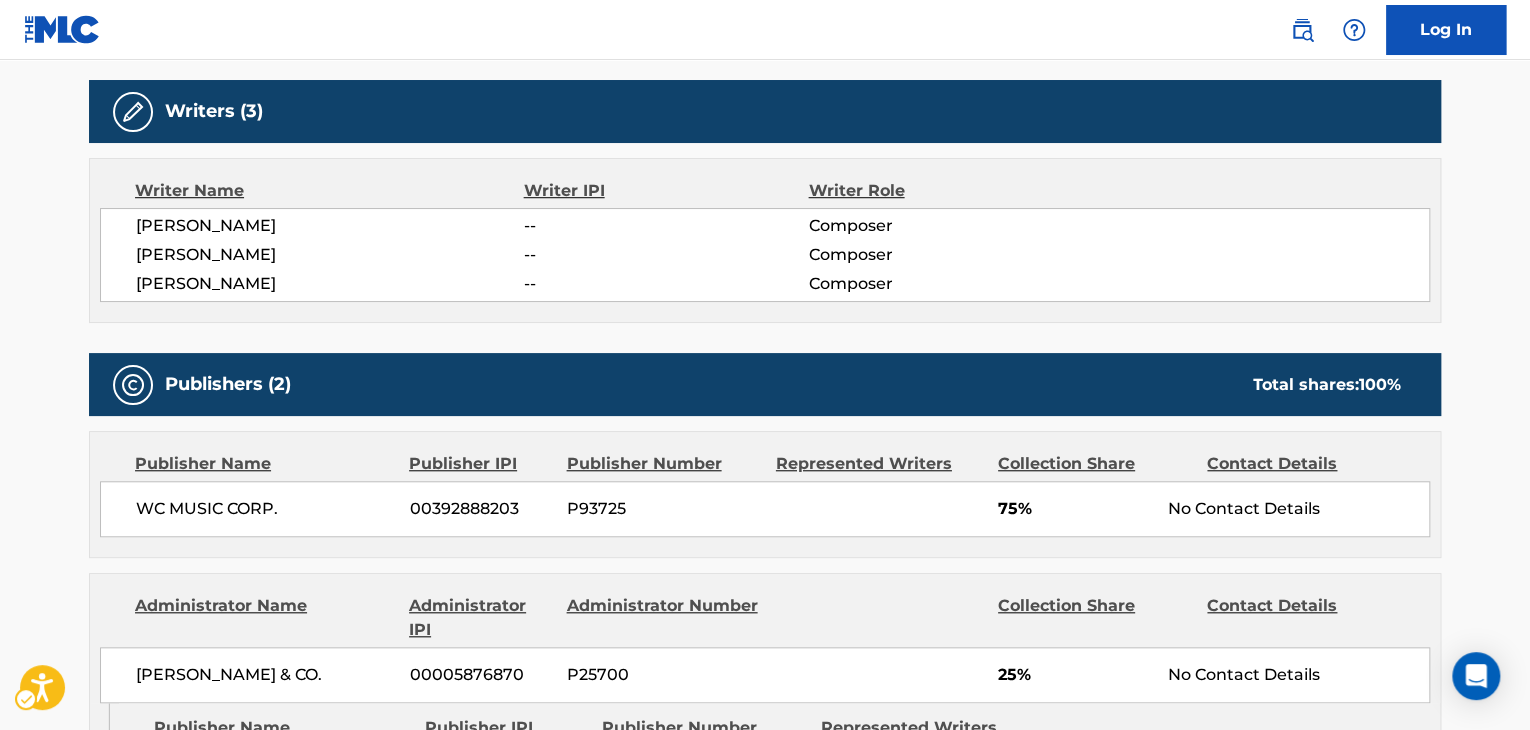 scroll, scrollTop: 0, scrollLeft: 0, axis: both 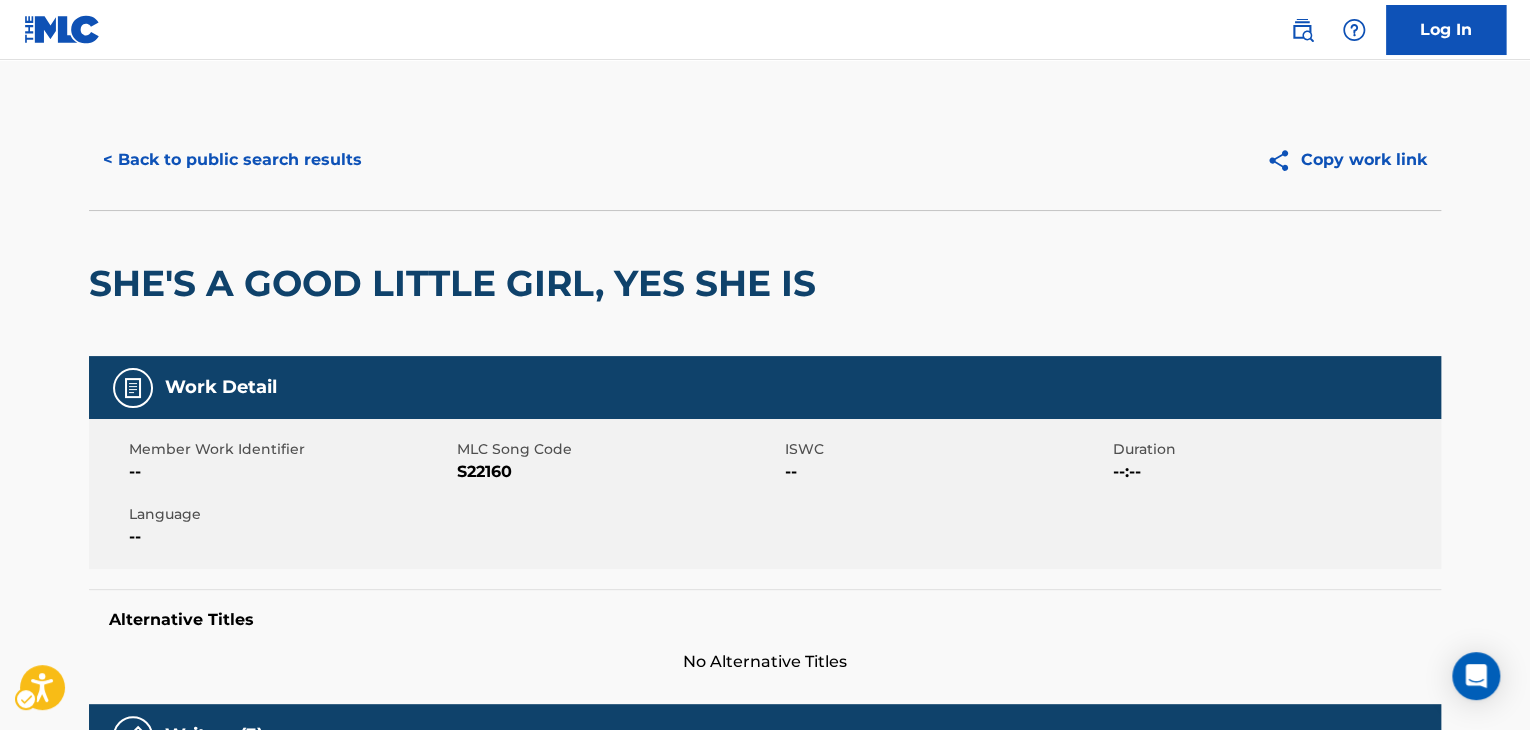 drag, startPoint x: 857, startPoint y: 281, endPoint x: 106, endPoint y: 269, distance: 751.0959 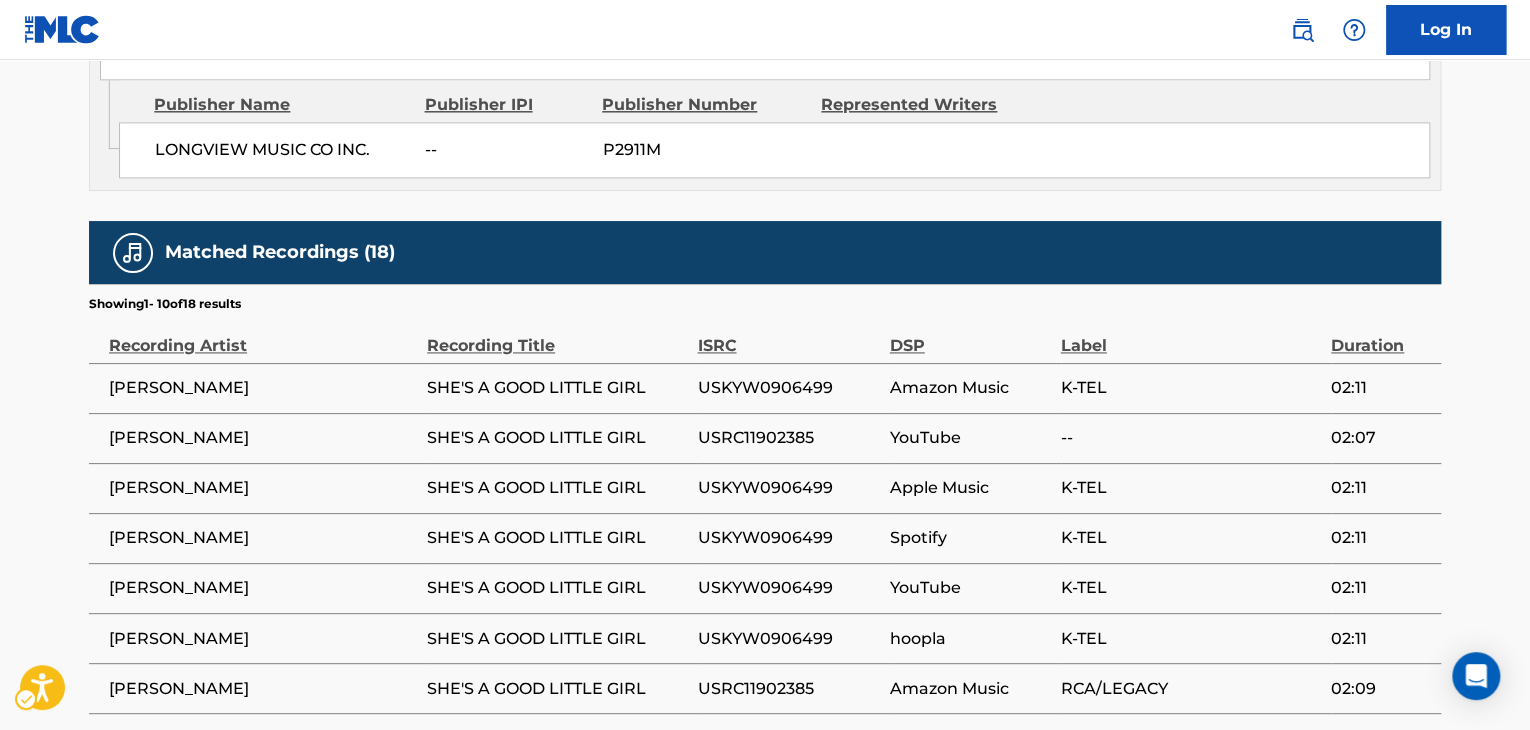scroll, scrollTop: 1300, scrollLeft: 0, axis: vertical 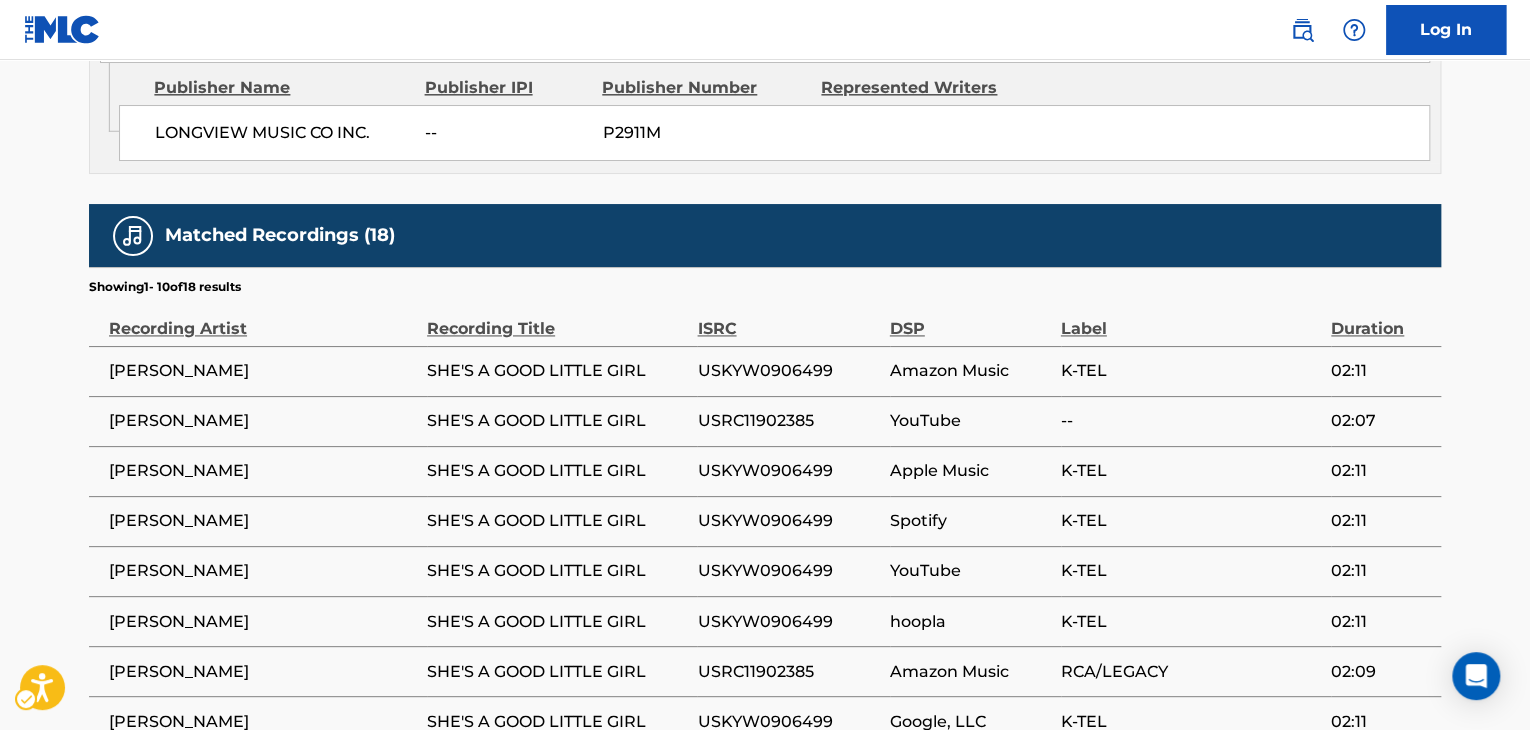 drag, startPoint x: 98, startPoint y: 376, endPoint x: 276, endPoint y: 367, distance: 178.22739 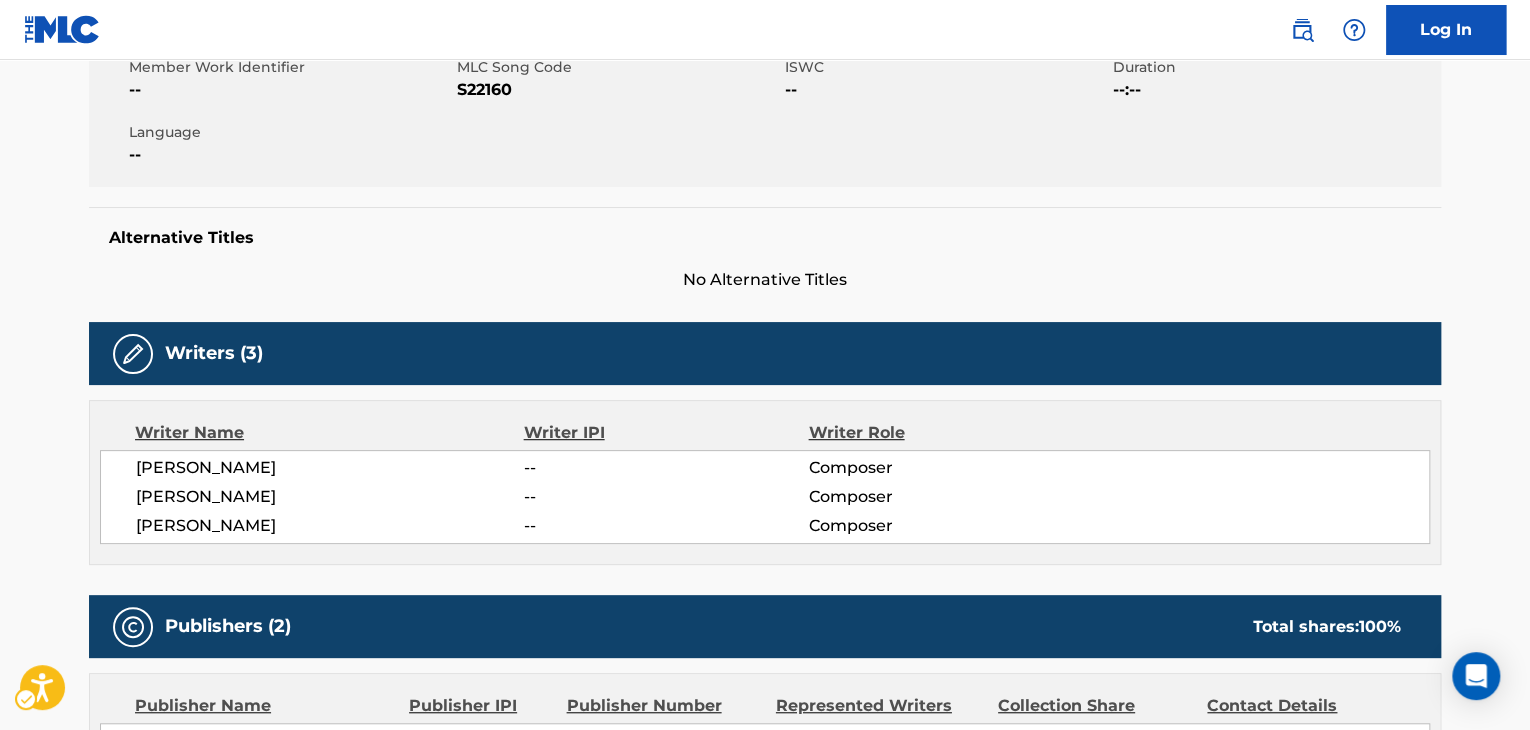 scroll, scrollTop: 100, scrollLeft: 0, axis: vertical 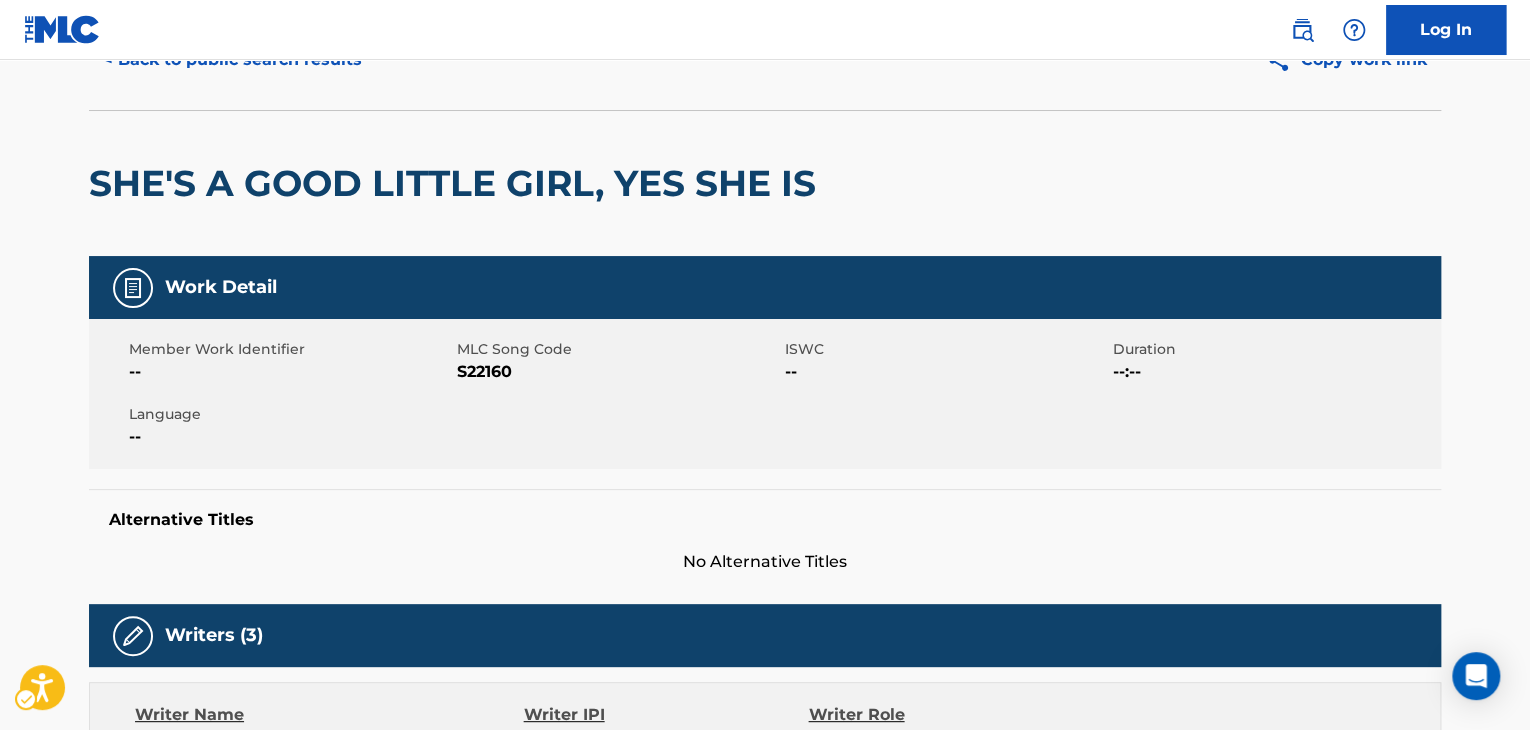 click on "SHE'S A GOOD LITTLE GIRL, YES SHE IS" at bounding box center [457, 183] 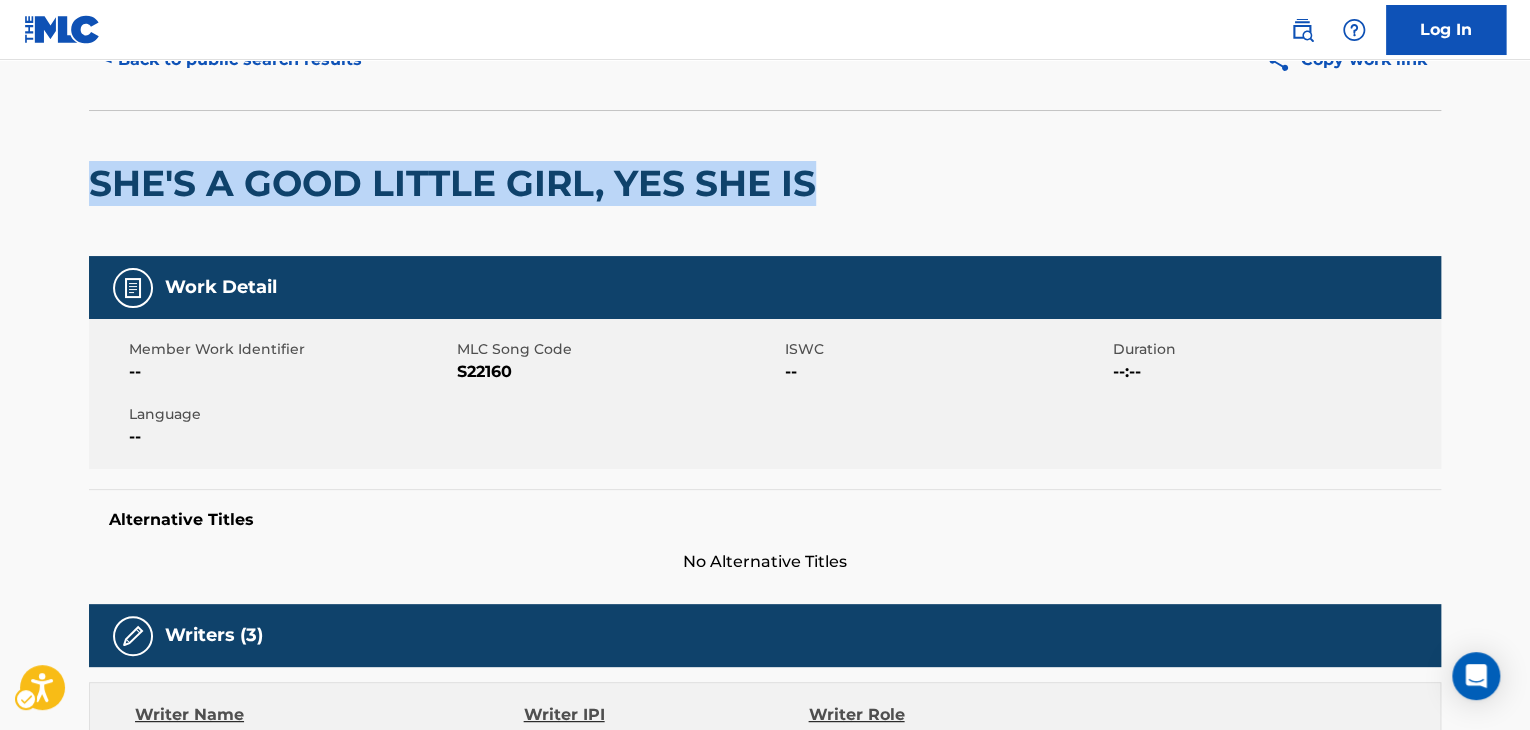 drag, startPoint x: 826, startPoint y: 189, endPoint x: 120, endPoint y: 98, distance: 711.8406 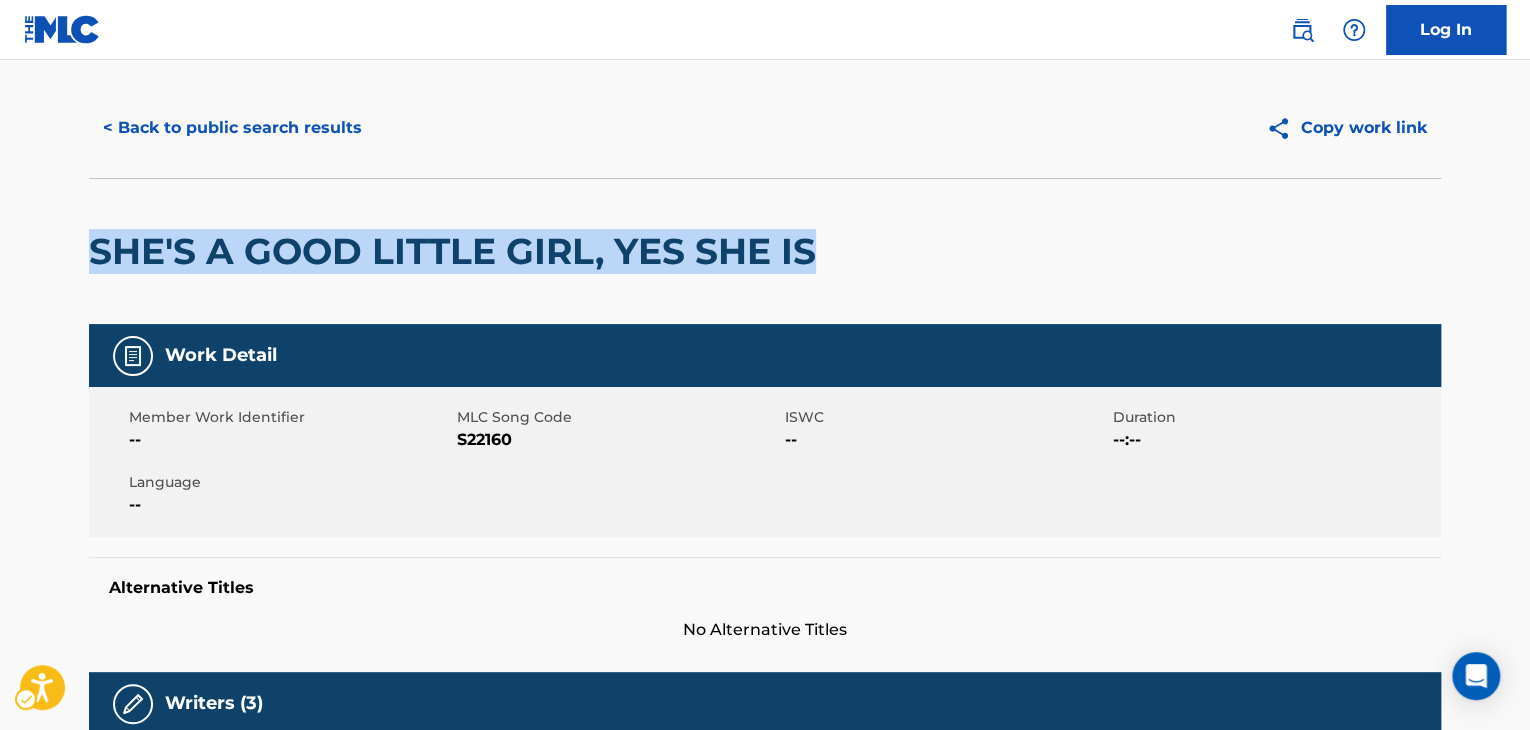 scroll, scrollTop: 0, scrollLeft: 0, axis: both 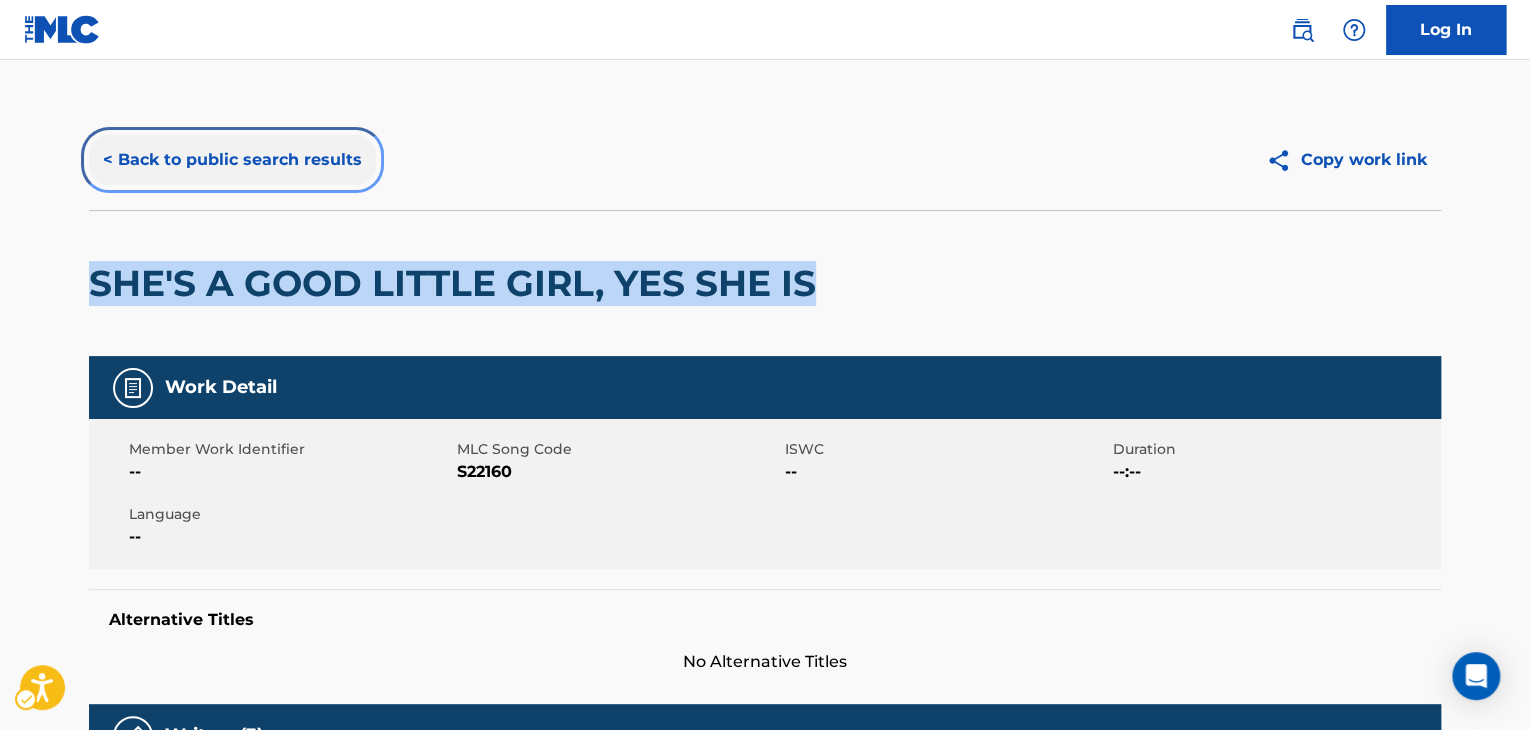 click on "< Back to public search results" at bounding box center [232, 160] 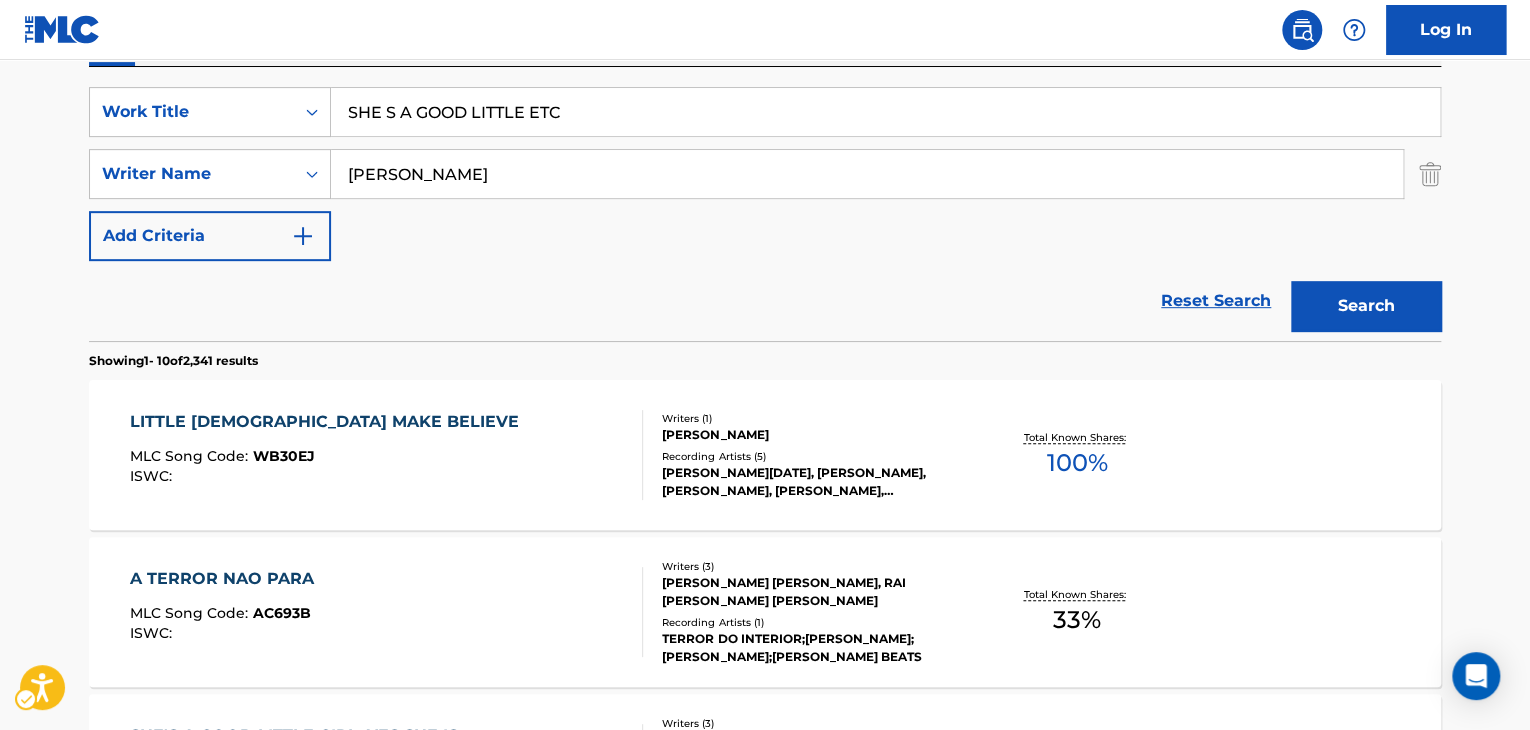 scroll, scrollTop: 137, scrollLeft: 0, axis: vertical 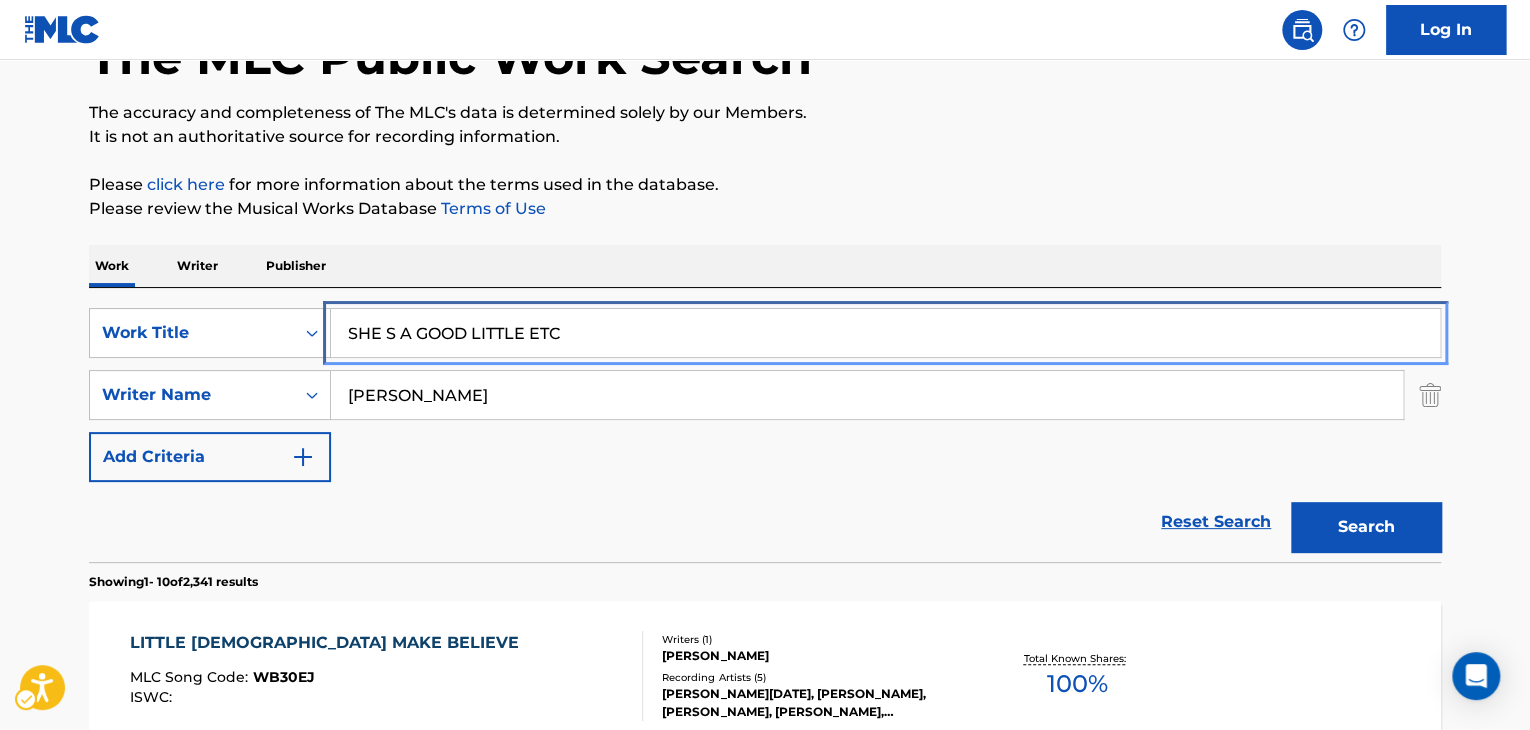 click on "SHE S A GOOD LITTLE ETC" at bounding box center [885, 333] 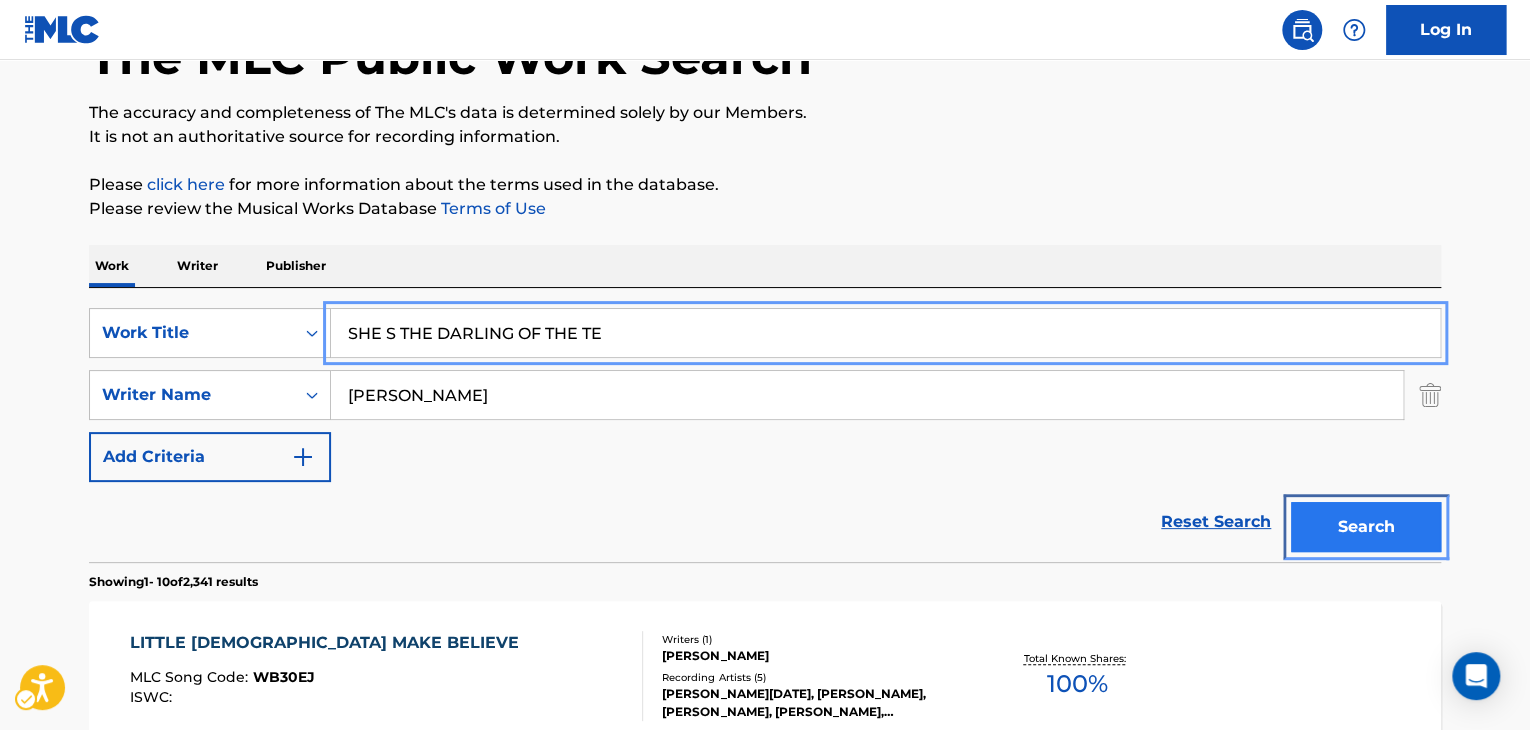 click on "Search" at bounding box center (1366, 527) 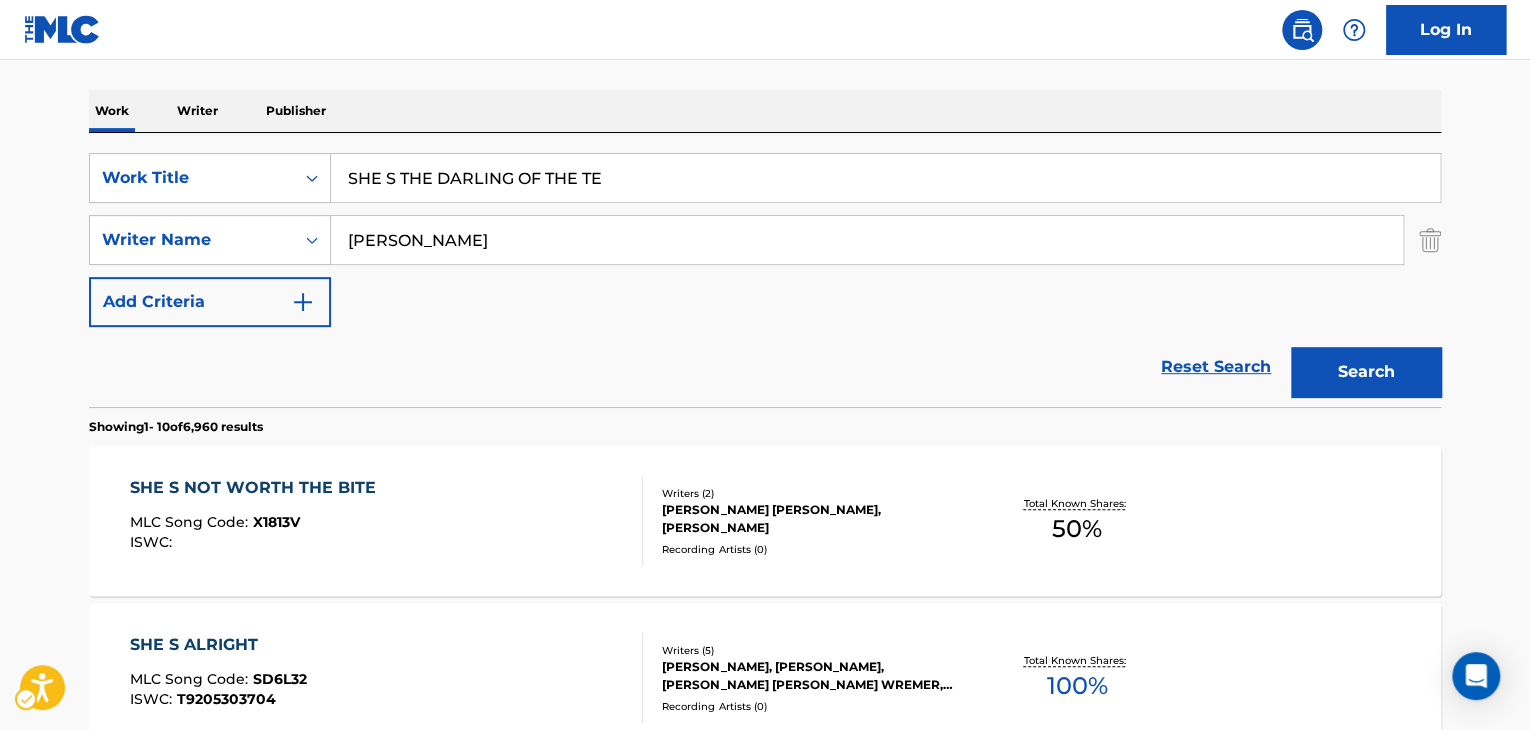 scroll, scrollTop: 237, scrollLeft: 0, axis: vertical 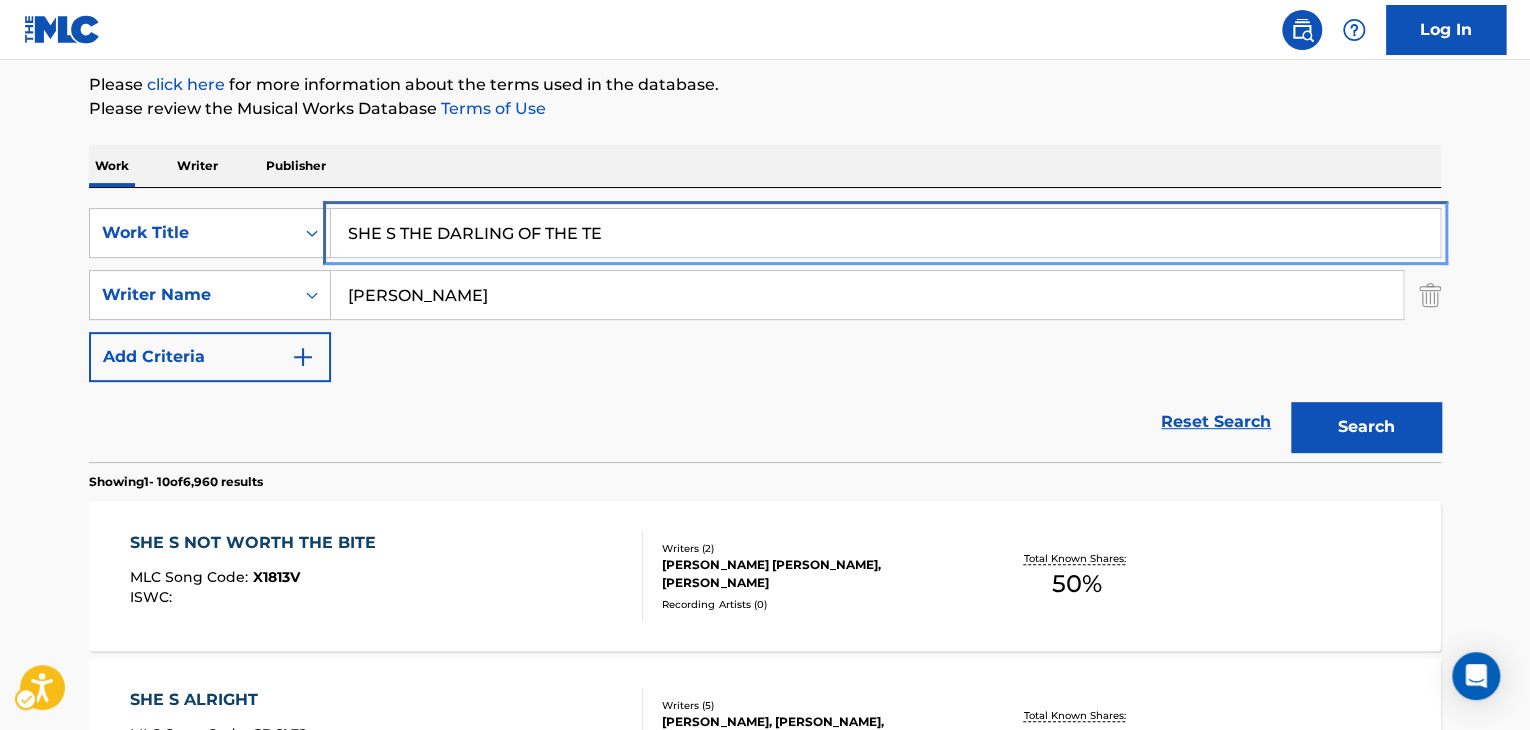 click on "SHE S THE DARLING OF THE TE" at bounding box center [885, 233] 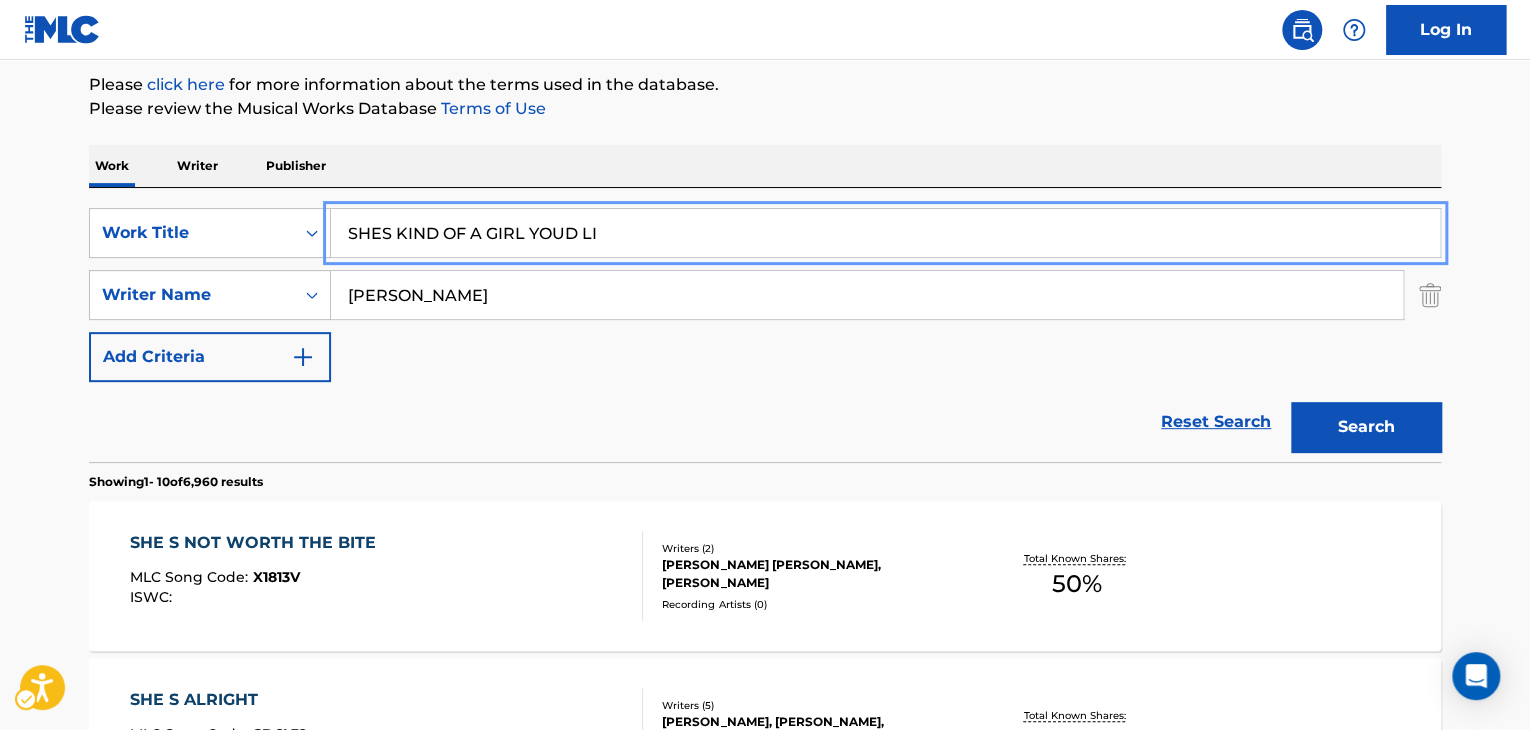 click on "The MLC Public Work Search The accuracy and completeness of The MLC's data is determined solely by our Members. It is not an authoritative source for recording information. Please   click here  | New Window   for more information about the terms used in the database. Please review the Musical Works Database   Terms of Use  | New Window Work Writer Publisher SearchWithCriteria24fef01e-832d-439e-807c-42a86965291e Work Title SHES KIND OF A GIRL YOUD LI SearchWithCriteriad565d373-4d69-4743-8984-924384a383b5 Writer Name [PERSON_NAME] Add Criteria Reset Search Search Showing  1  -   10  of  6,960   results   SHE S NOT WORTH THE BITE MLC Song Code : X1813V ISWC : Writers ( 2 ) [PERSON_NAME] [PERSON_NAME], [PERSON_NAME] Recording Artists ( 0 ) Total Known Shares: 50 % SHE S ALRIGHT MLC Song Code : SD6L32 ISWC : T9205303704 Writers ( 5 ) [PERSON_NAME], [PERSON_NAME], [PERSON_NAME] [PERSON_NAME] WREMER, [PERSON_NAME], [PERSON_NAME] Recording Artists ( 0 ) Total Known Shares: 100 % SHE S TORNADO : S53IBQ :" at bounding box center [765, 1000] 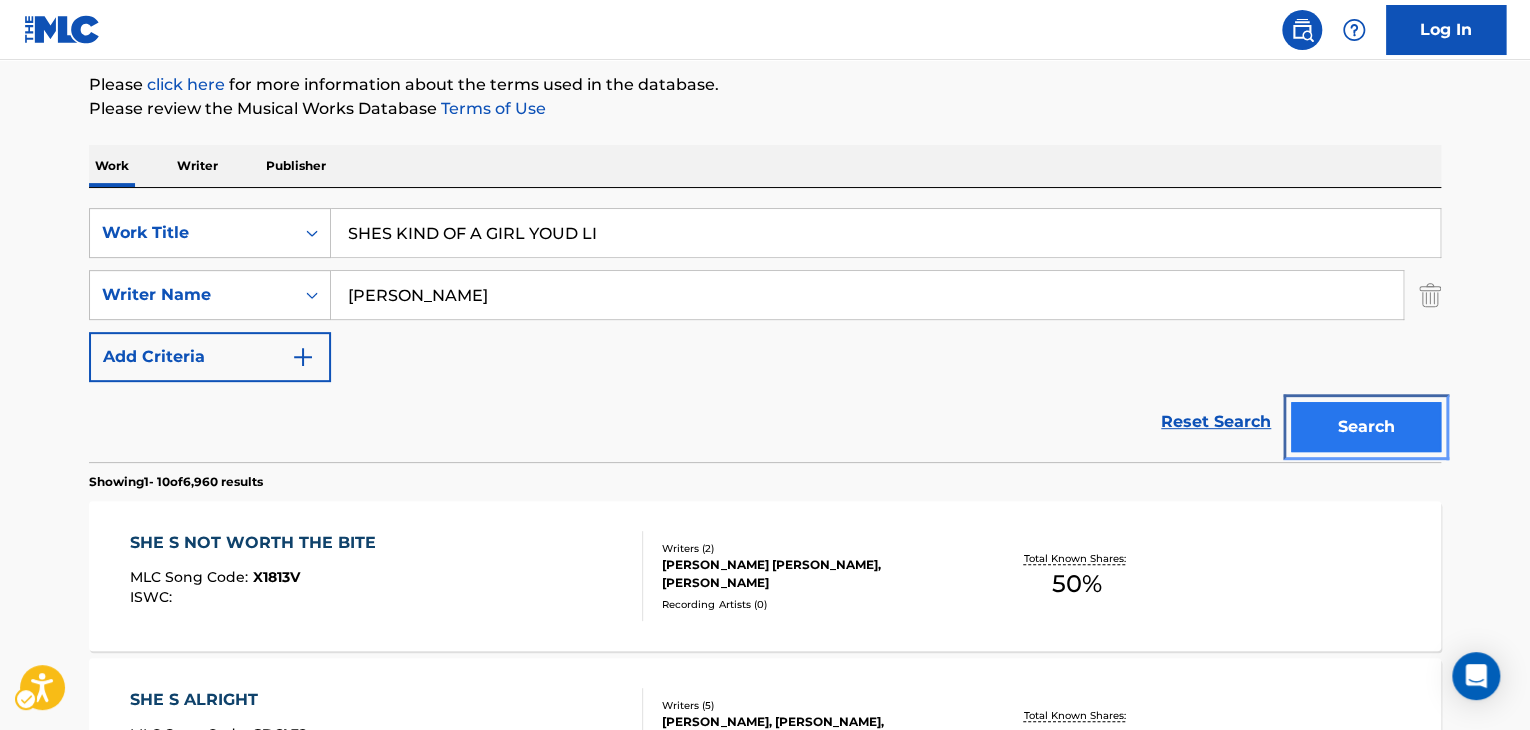 click on "Search" at bounding box center (1366, 427) 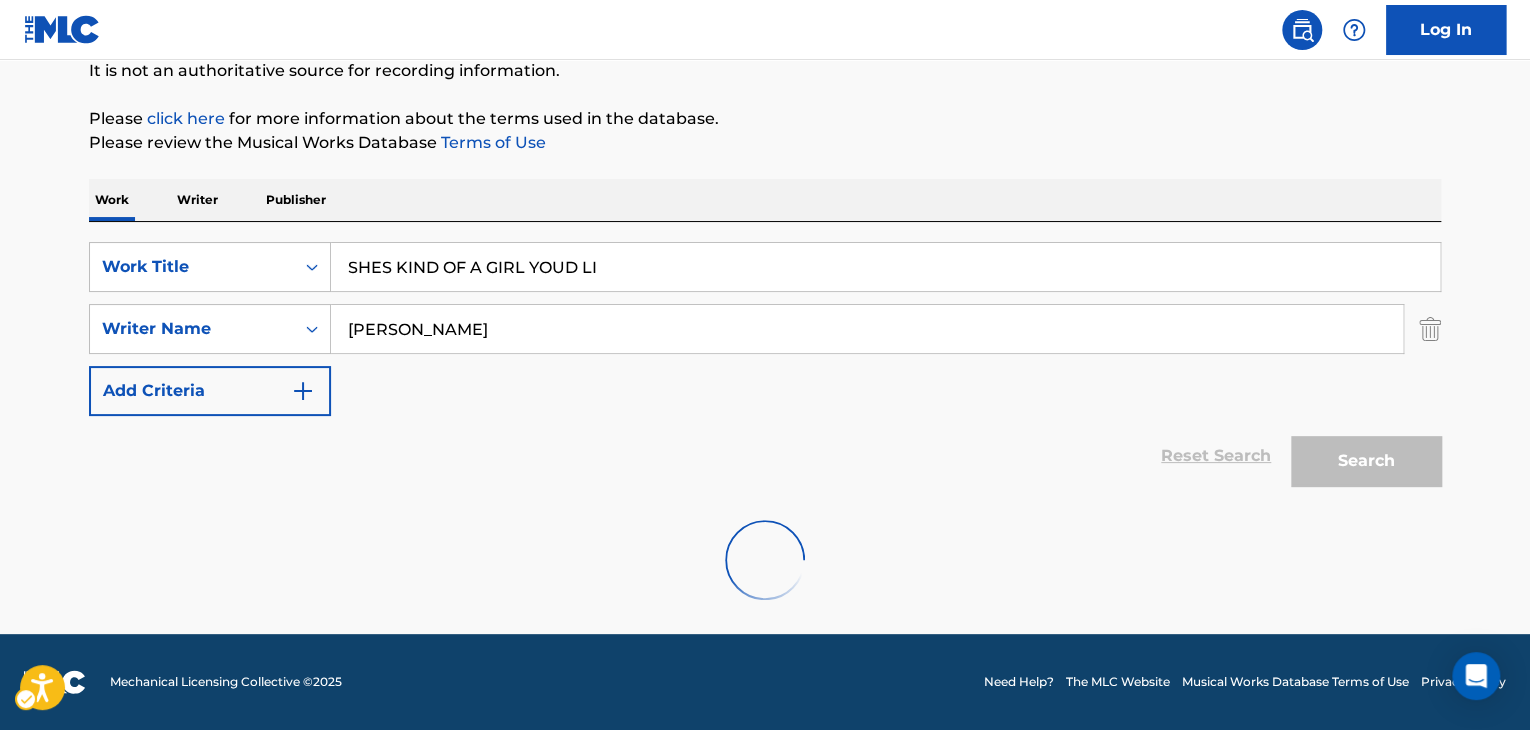 scroll, scrollTop: 203, scrollLeft: 0, axis: vertical 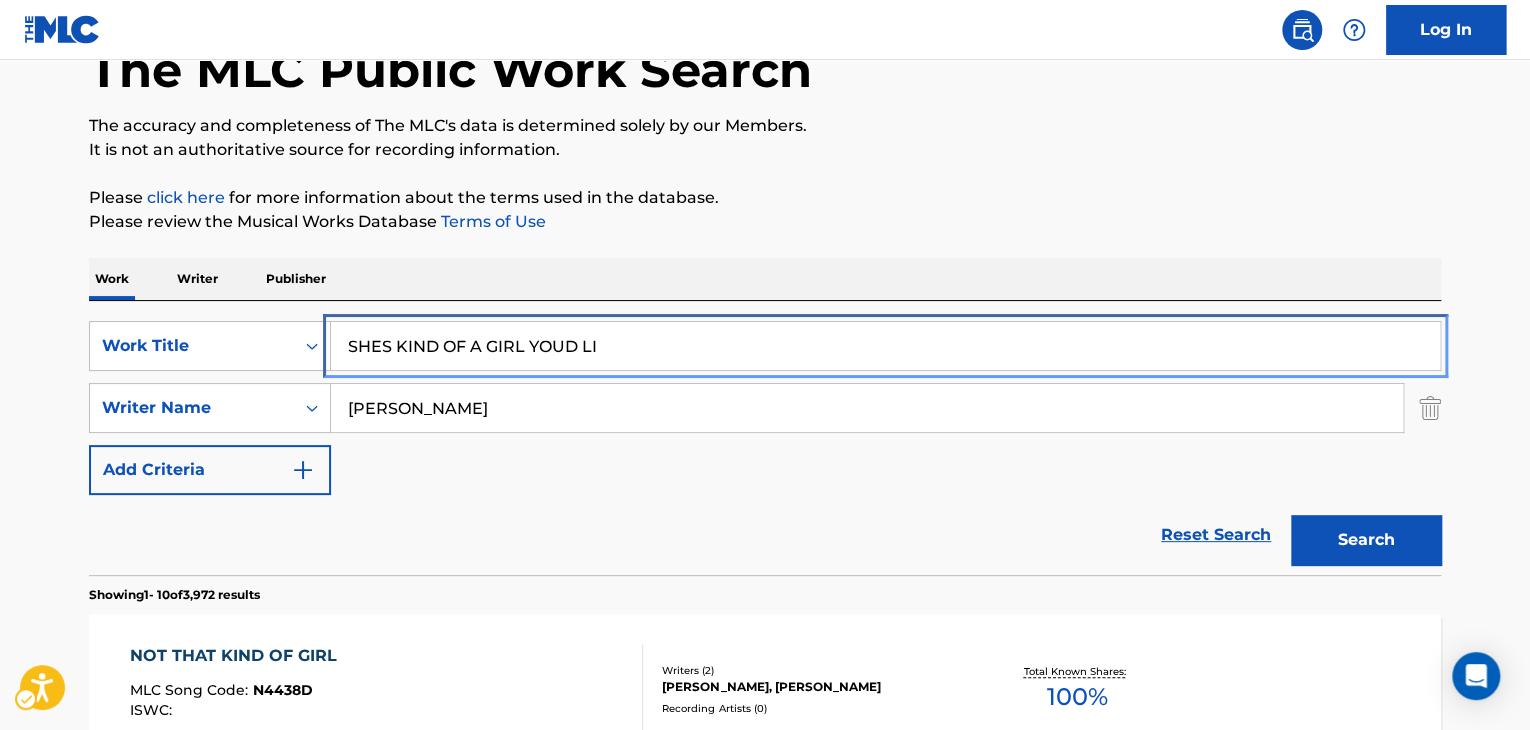click on "SHES KIND OF A GIRL YOUD LI" at bounding box center [885, 346] 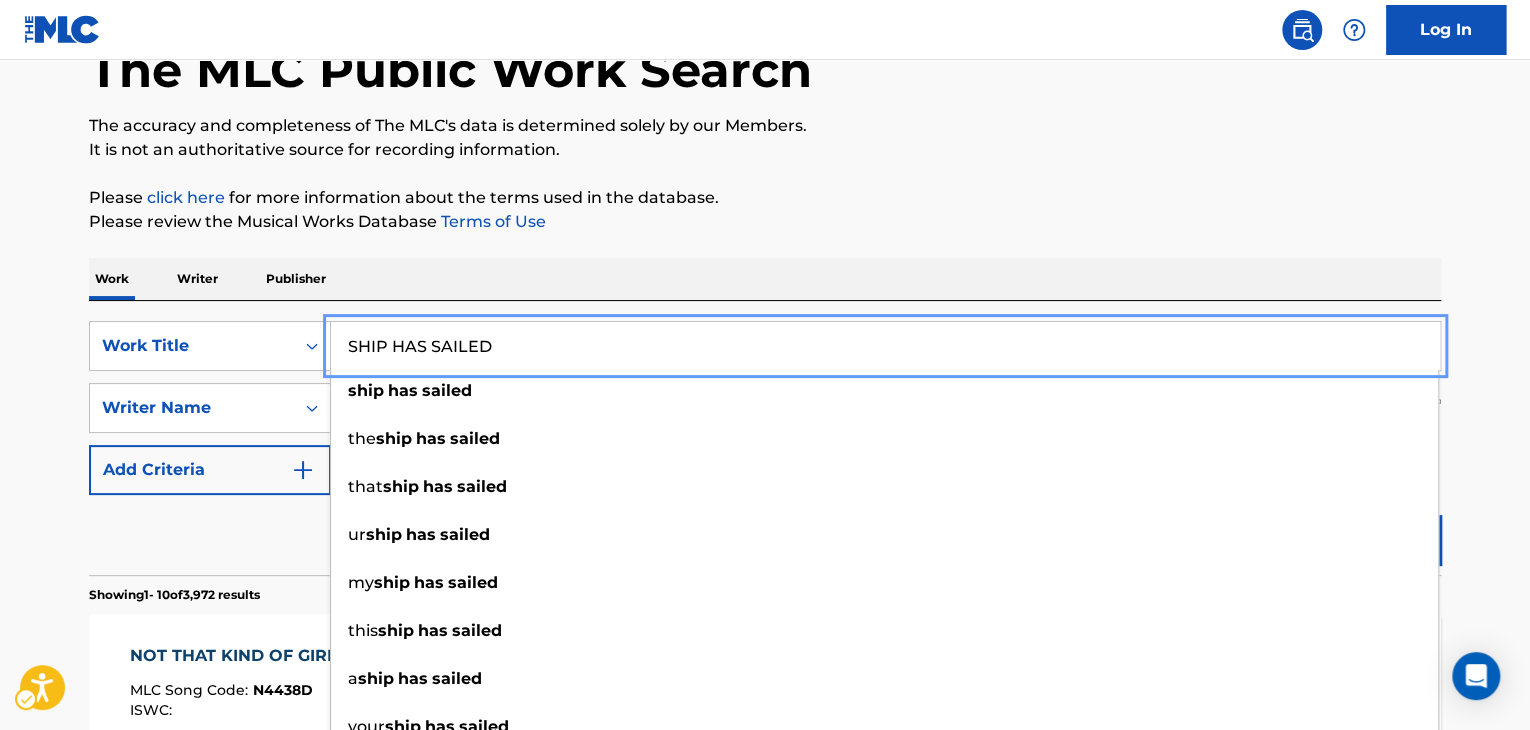 scroll, scrollTop: 516, scrollLeft: 0, axis: vertical 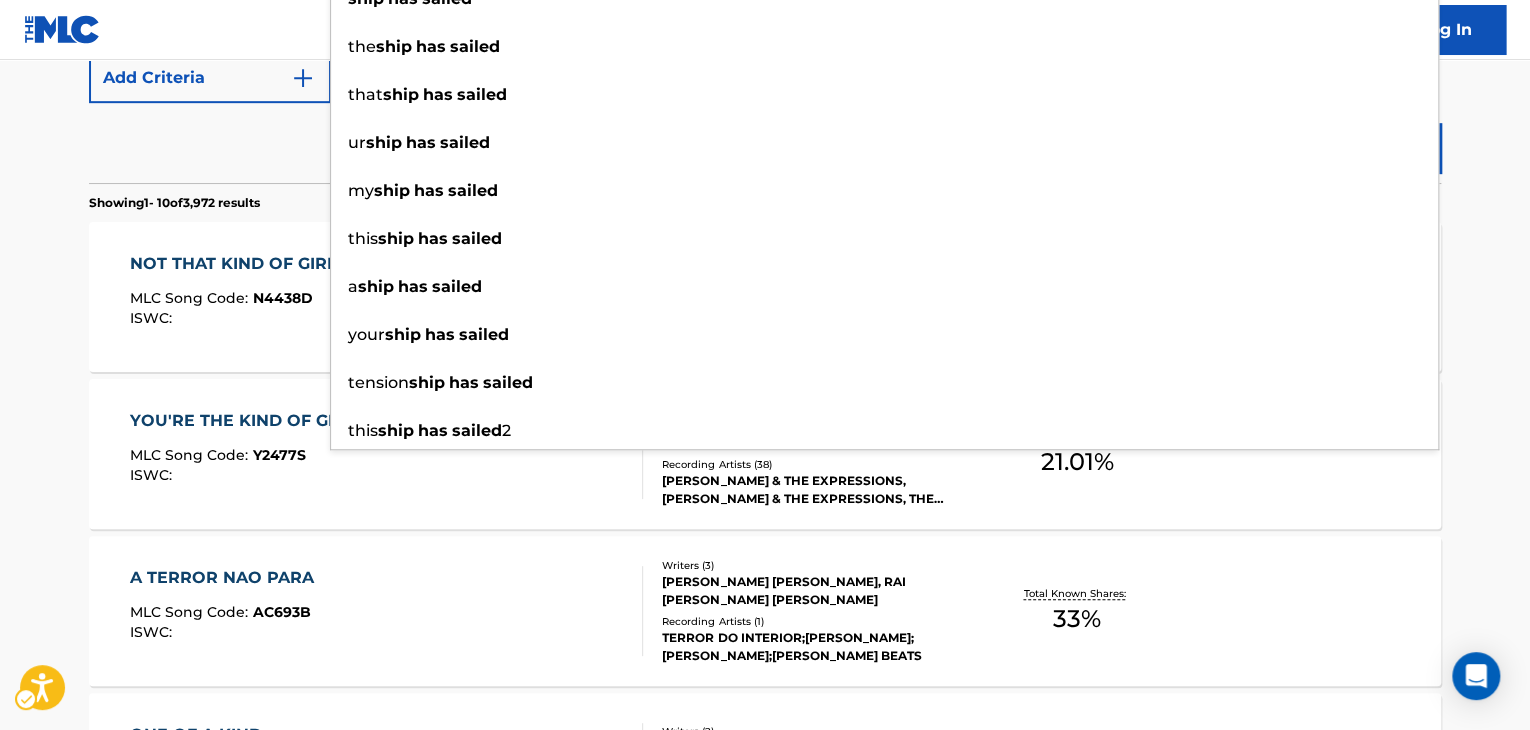 type on "SHIP HAS SAILED" 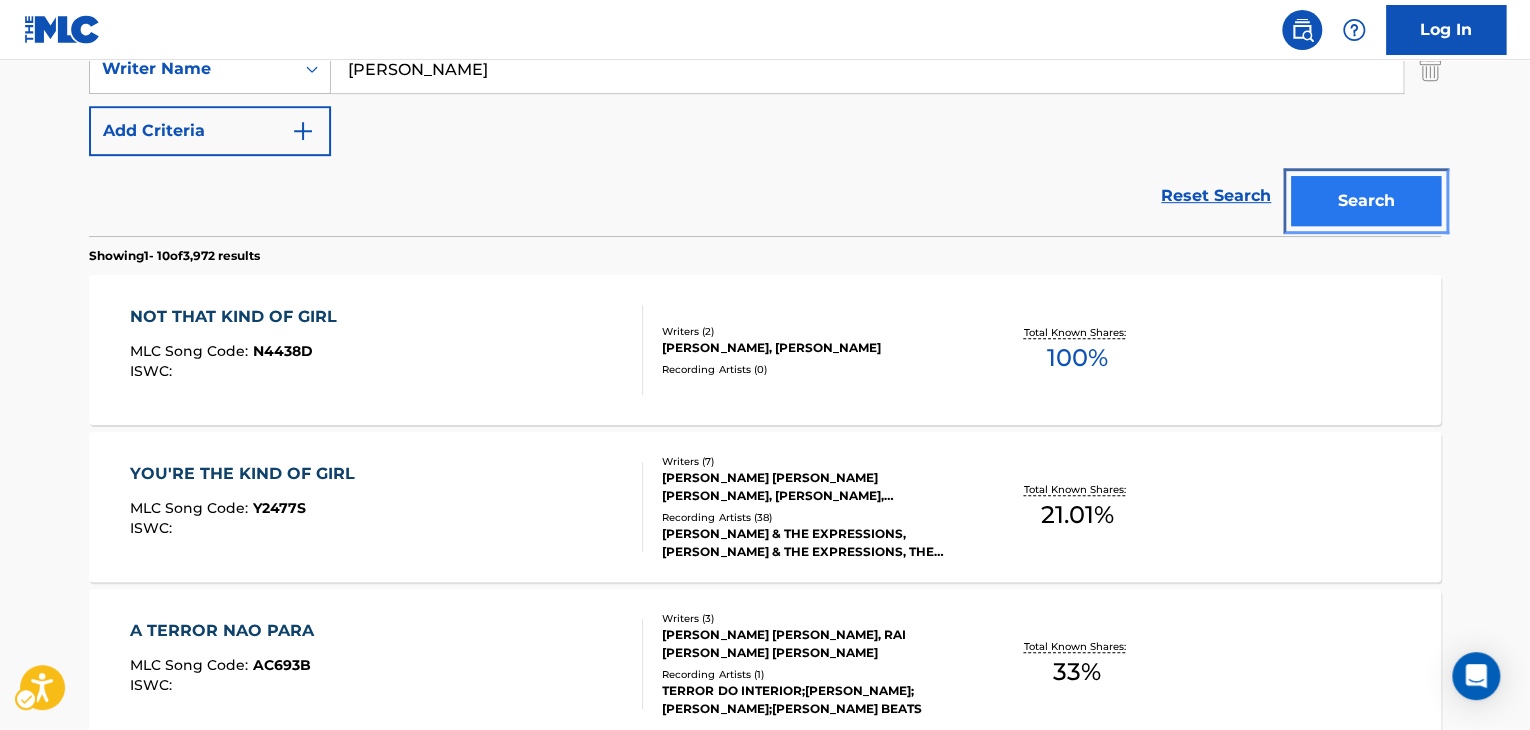 click on "Search" at bounding box center (1366, 201) 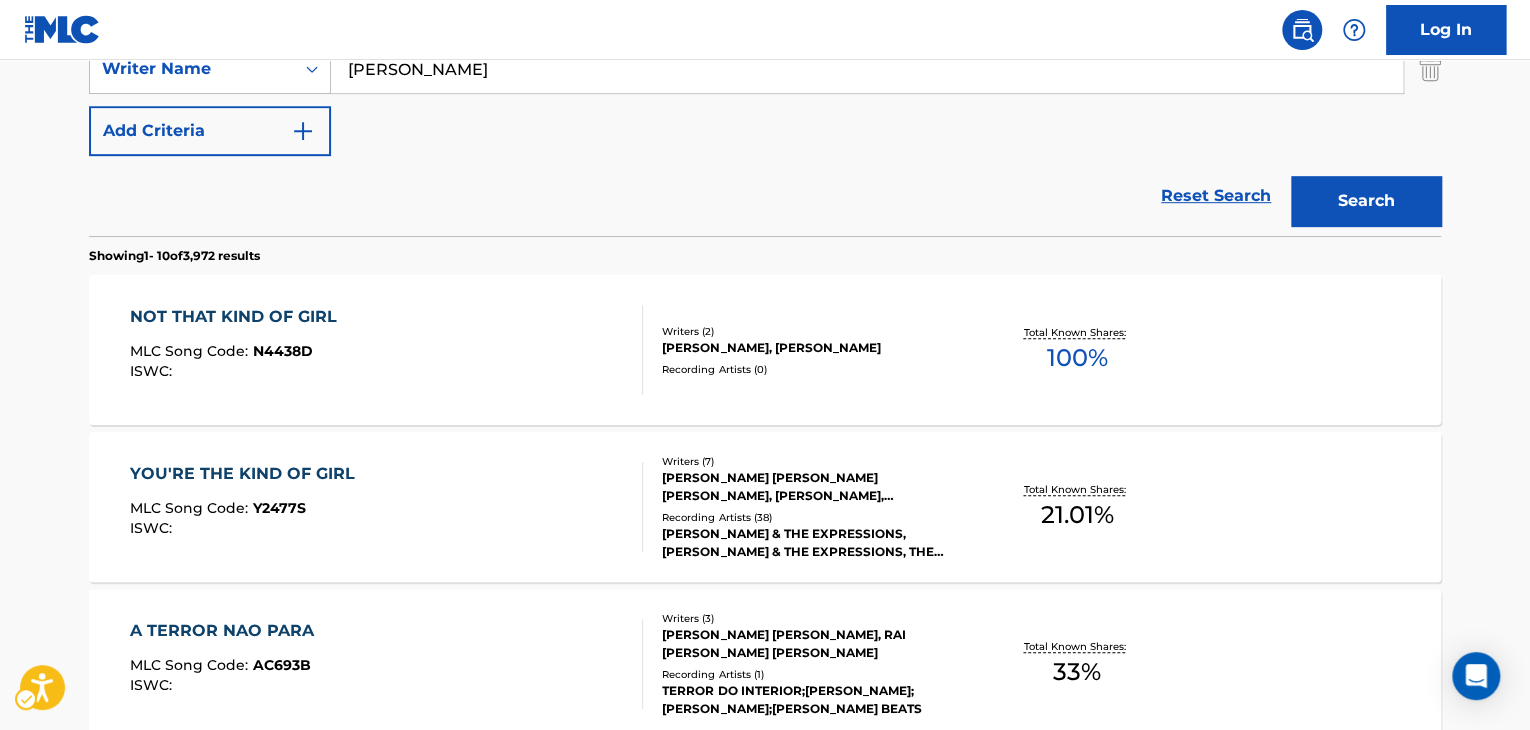 scroll, scrollTop: 203, scrollLeft: 0, axis: vertical 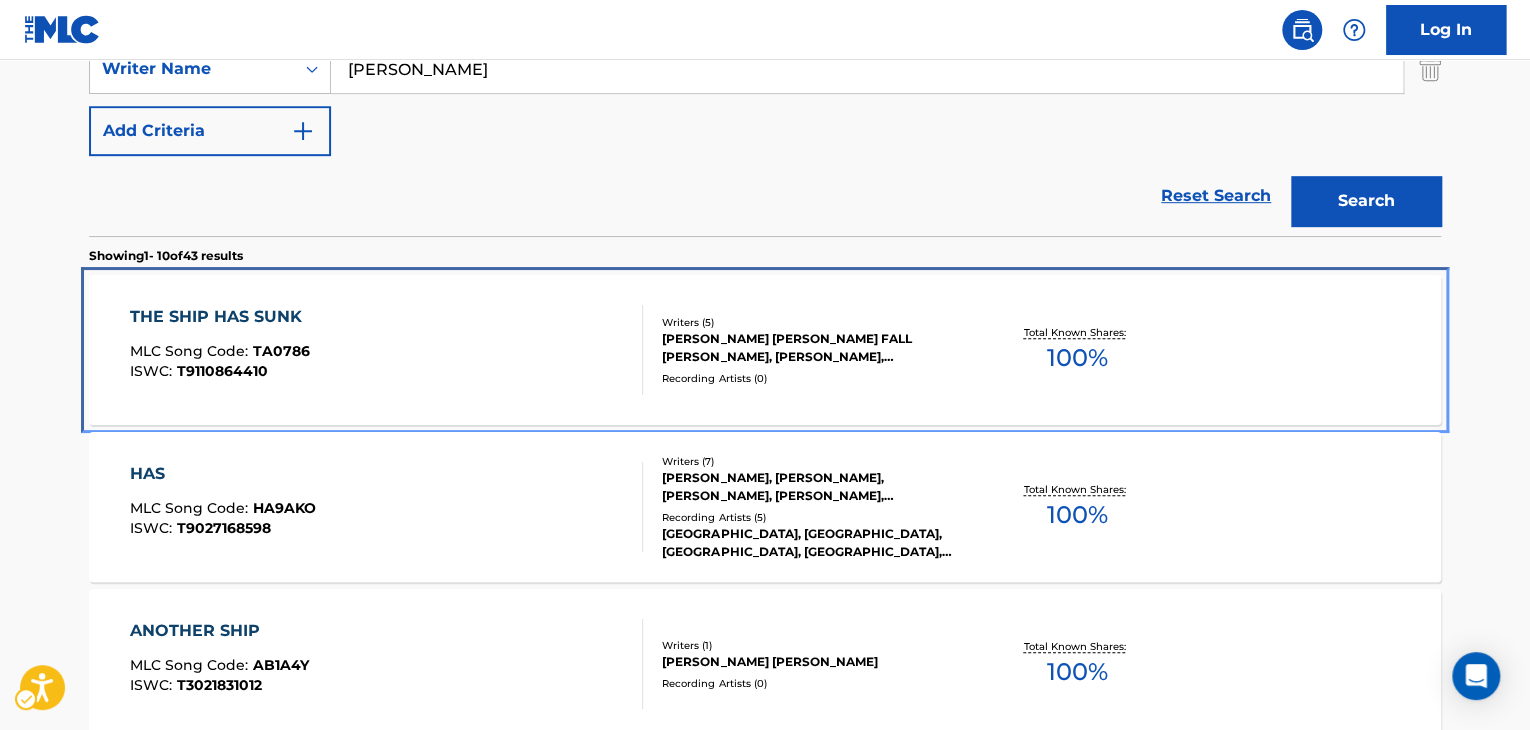 click on "THE SHIP HAS SUNK MLC Song Code : TA0786 ISWC : T9110864410" at bounding box center [387, 350] 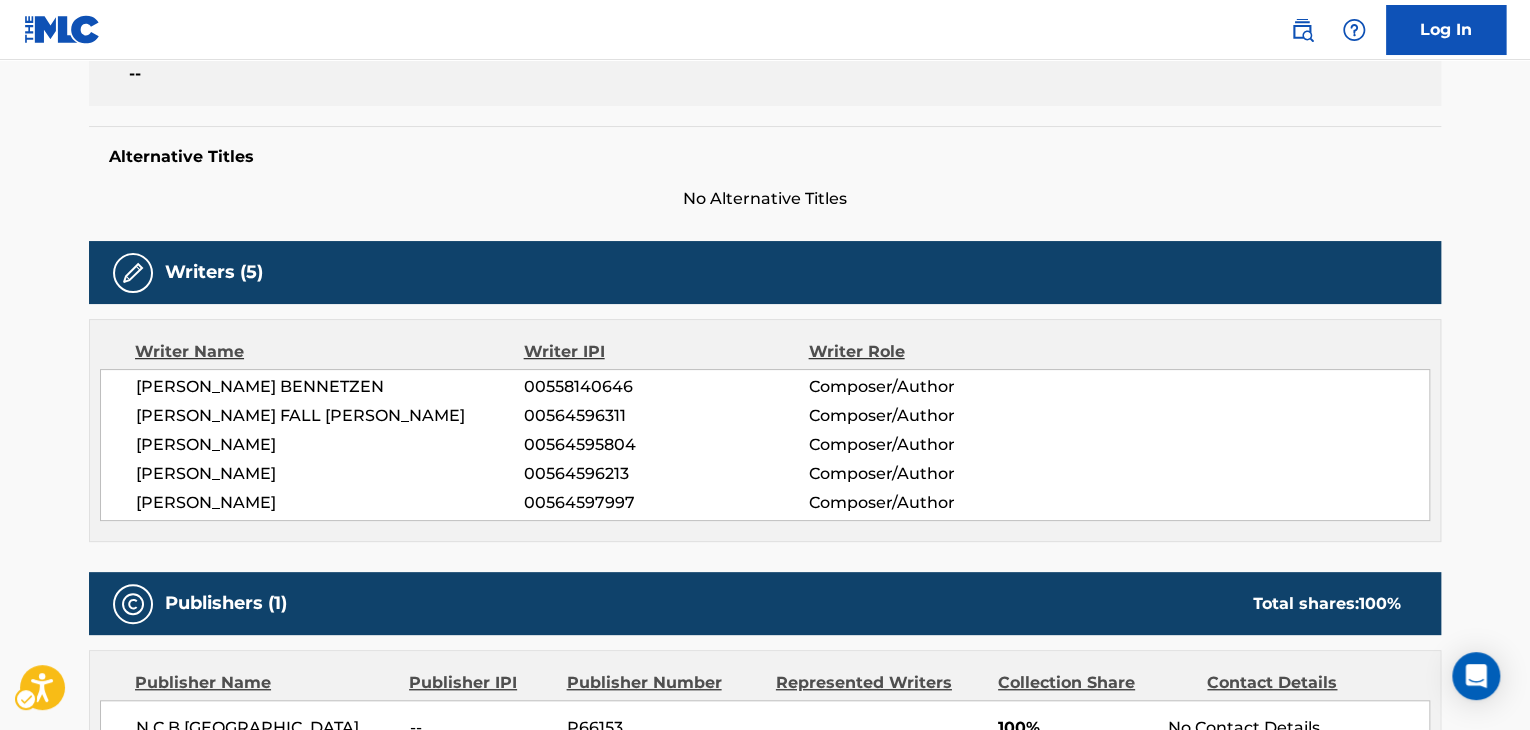 scroll, scrollTop: 300, scrollLeft: 0, axis: vertical 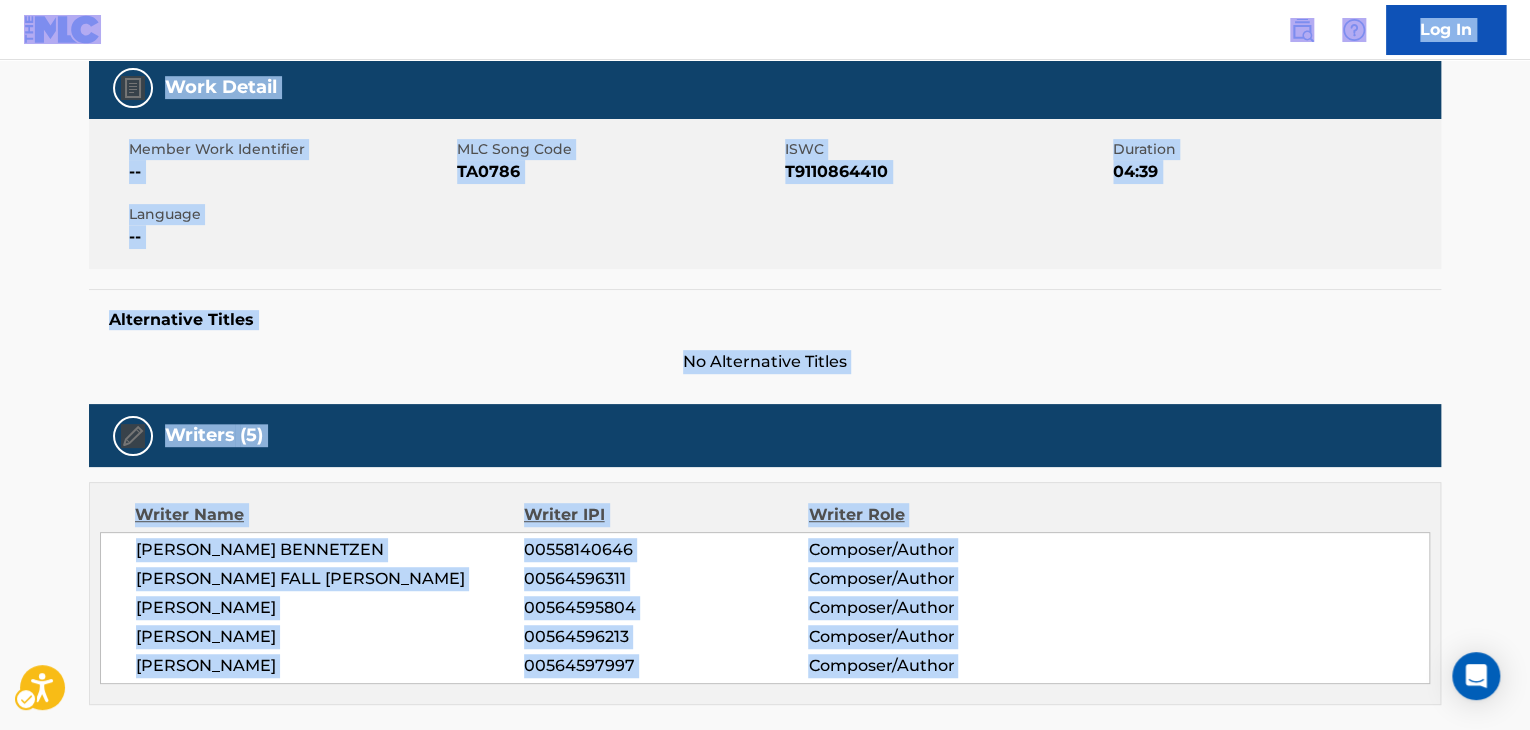 click on "< Back to public search results Copy work link THE SHIP HAS SUNK     Work Detail   Member Work Identifier -- MLC Song Code MLC Song Code -  TA0786 ISWC ISWC -  T9110864410 Duration 04:39 Language -- Alternative Titles No Alternative Titles Writers   (5) Writer Name Writer IPI Writer Role [PERSON_NAME] BENNETZEN 00558140646 Composer/Author [PERSON_NAME] FALL [PERSON_NAME] 00564596311 Composer/Author [PERSON_NAME] 00564595804 Composer/Author [PERSON_NAME] 00564596213 Composer/Author [PERSON_NAME] 00564597997 Composer/Author Publishers   (1) Total shares:  100 % Publisher Name Publisher IPI Publisher Number Represented Writers Collection Share Contact Details N C B SCANDINAVIA -- P66153 100% [PERSON_NAME] [PERSON_NAME] Lautrupsgade, Unit 9,  [PHONE_NUMBER] [EMAIL_ADDRESS][DOMAIN_NAME] Total shares:  100 % Matched Recordings   (0) No recordings found" at bounding box center [765, 473] 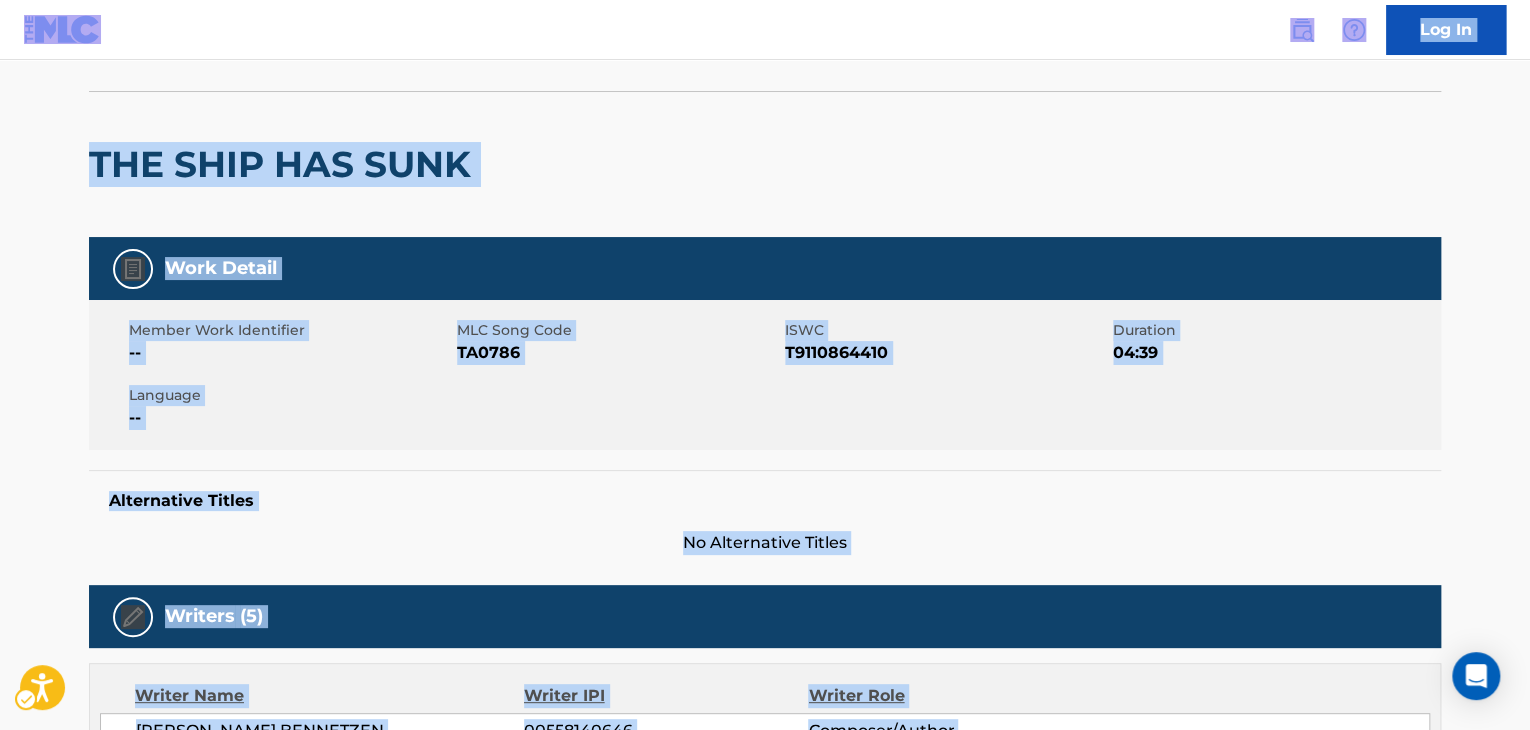 scroll, scrollTop: 0, scrollLeft: 0, axis: both 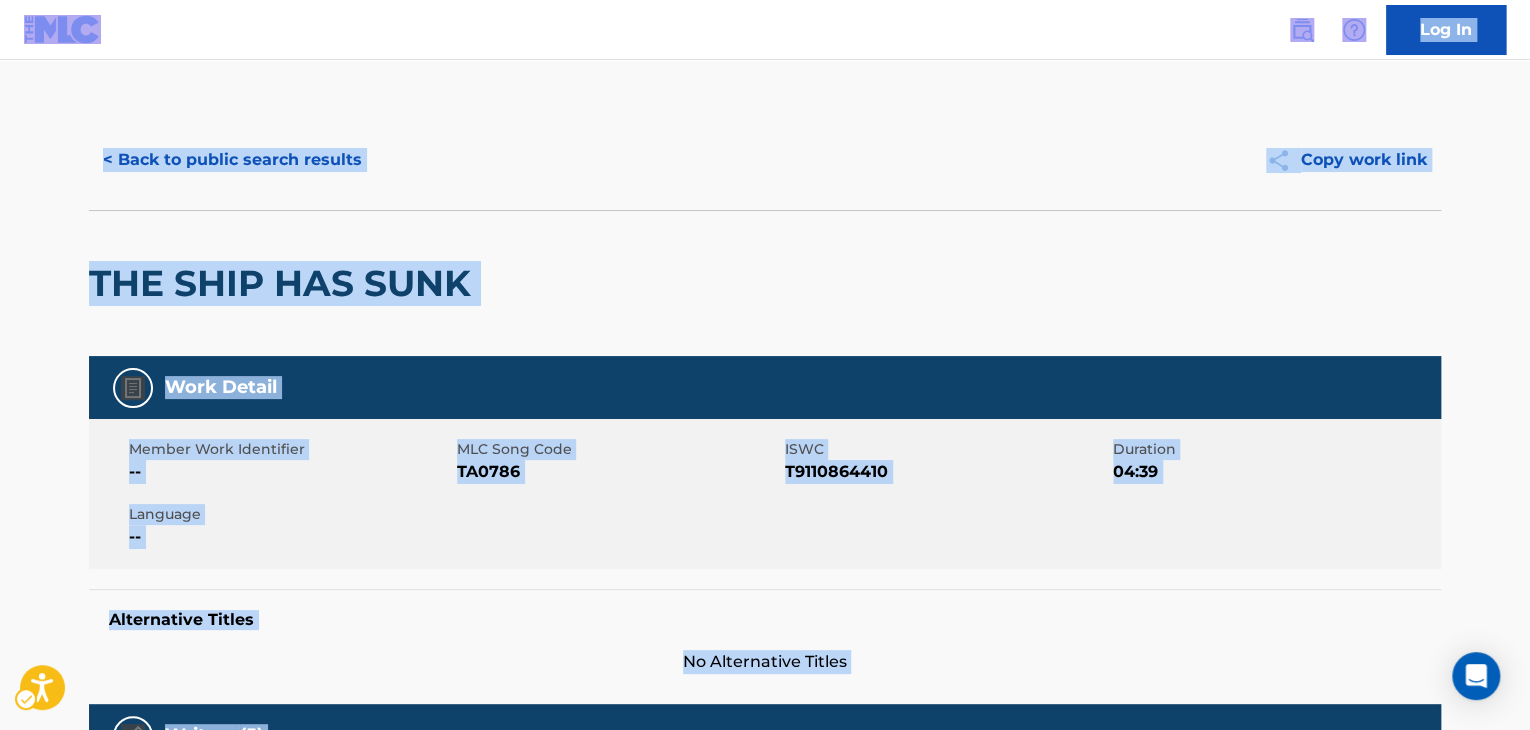 drag, startPoint x: 564, startPoint y: 300, endPoint x: 325, endPoint y: 245, distance: 245.24681 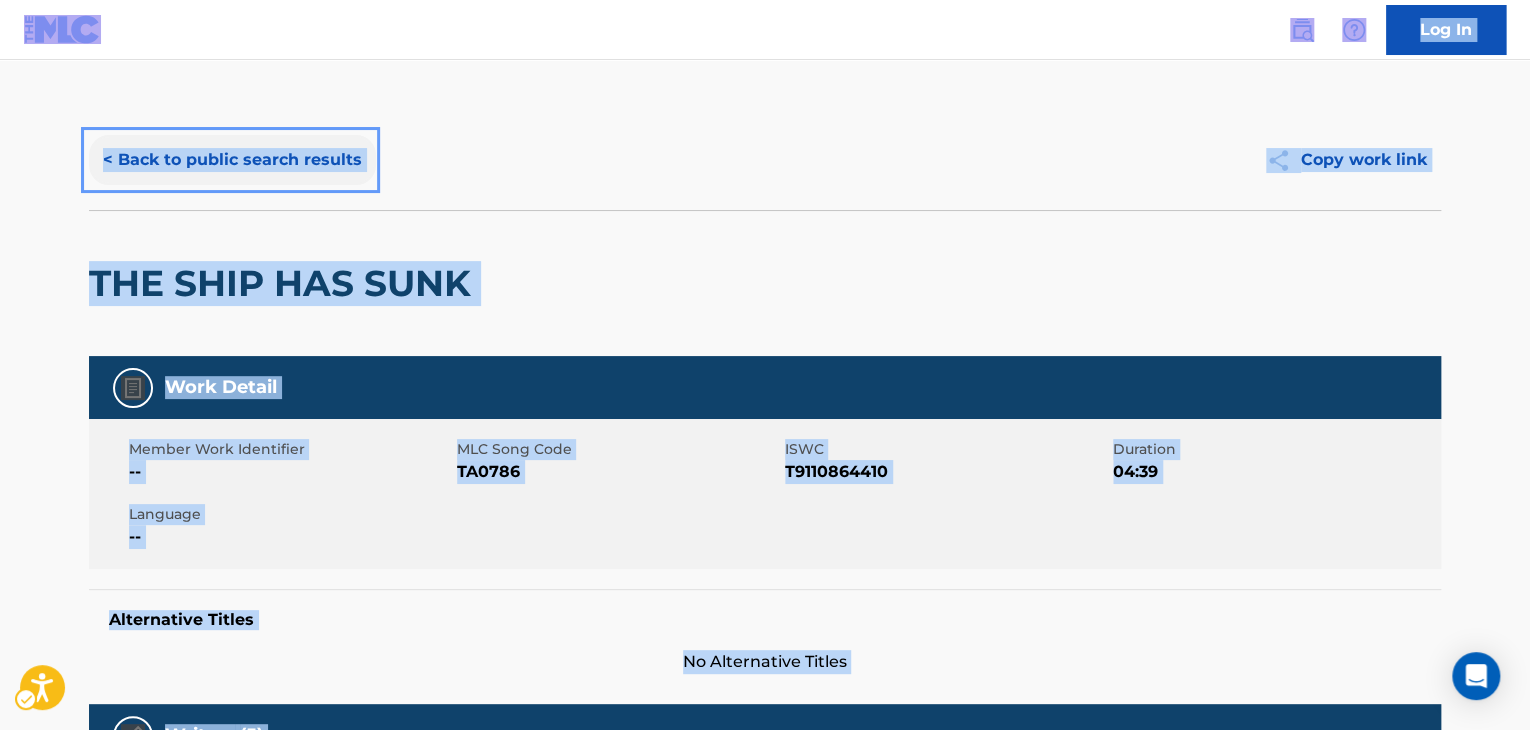 click on "< Back to public search results" at bounding box center (232, 160) 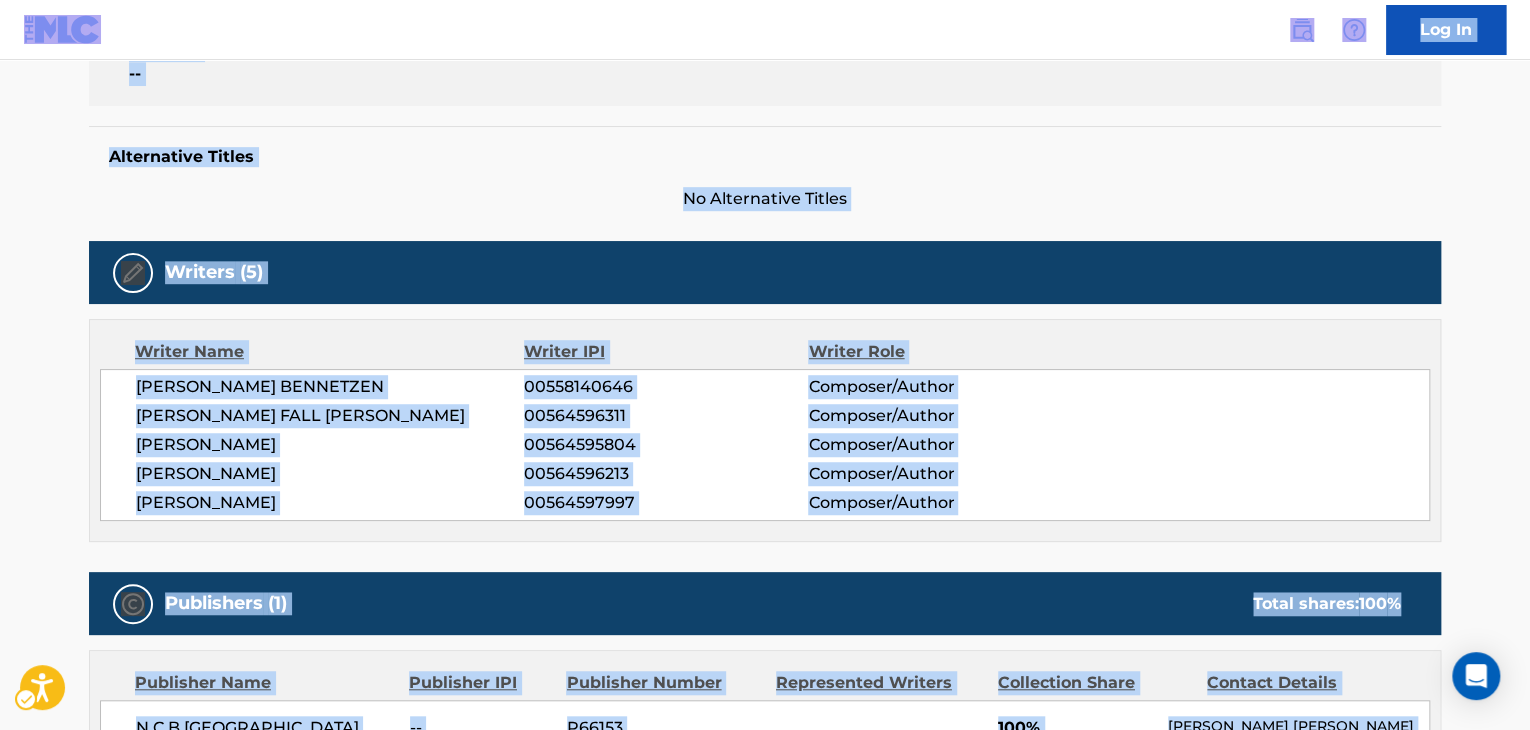 scroll, scrollTop: 576, scrollLeft: 0, axis: vertical 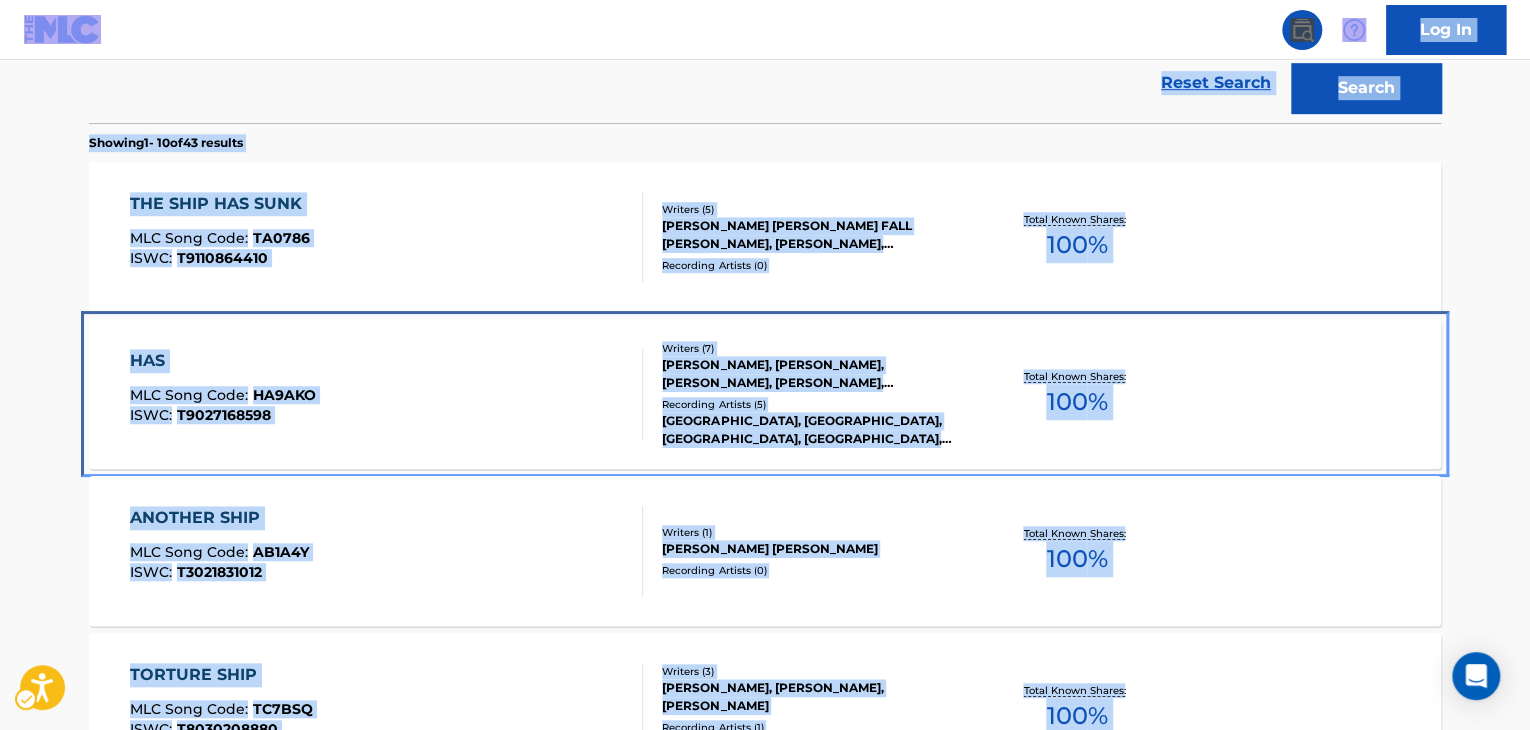 click on "HAS MLC Song Code : HA9AKO ISWC : T9027168598 Writers ( 7 ) [PERSON_NAME], [PERSON_NAME], [PERSON_NAME], [PERSON_NAME], [PERSON_NAME], [PERSON_NAME], [PERSON_NAME] Recording Artists ( 5 ) KUMMERBUBEN, [GEOGRAPHIC_DATA], [GEOGRAPHIC_DATA], [GEOGRAPHIC_DATA], KUMMERBUBEN Total Known Shares: 100 %" at bounding box center (765, 394) 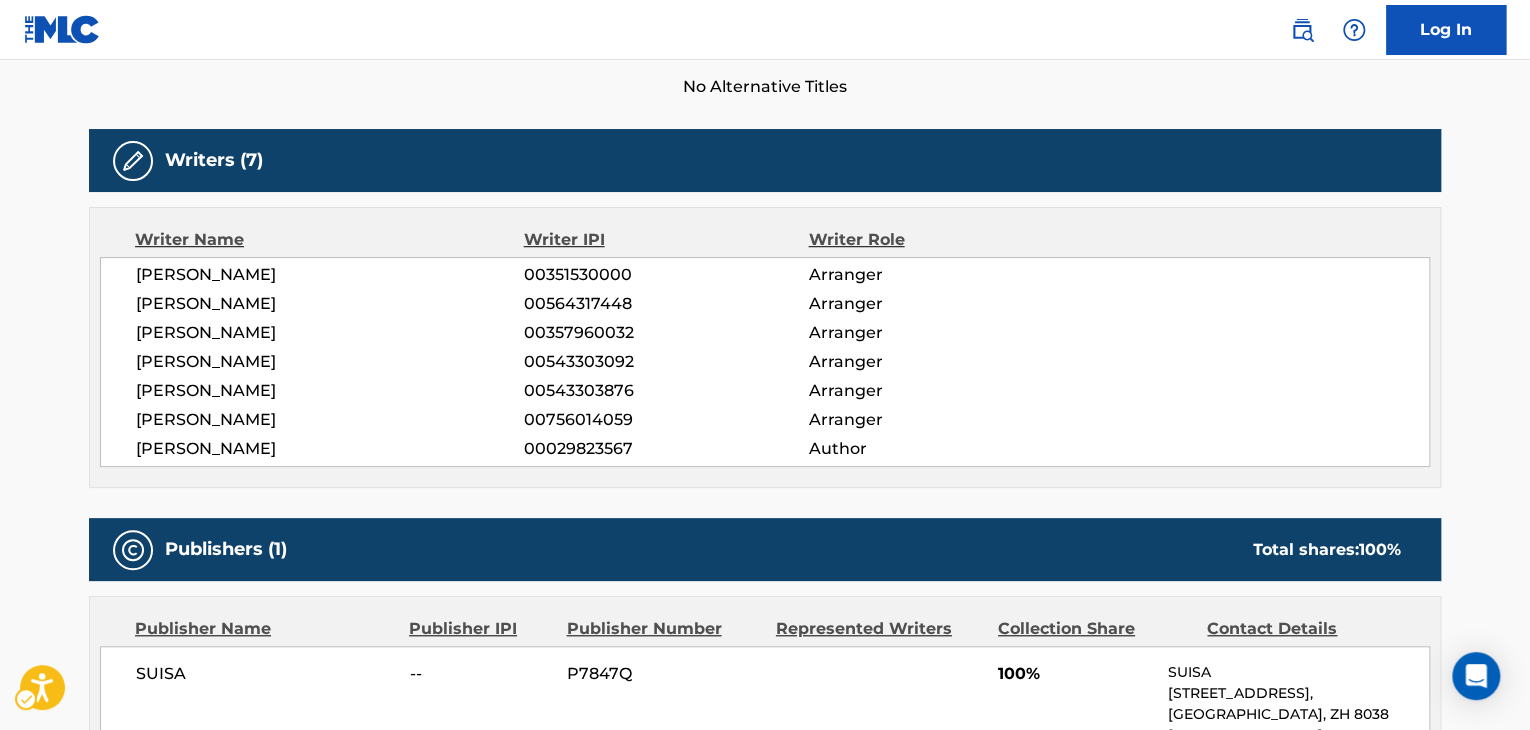 scroll, scrollTop: 0, scrollLeft: 0, axis: both 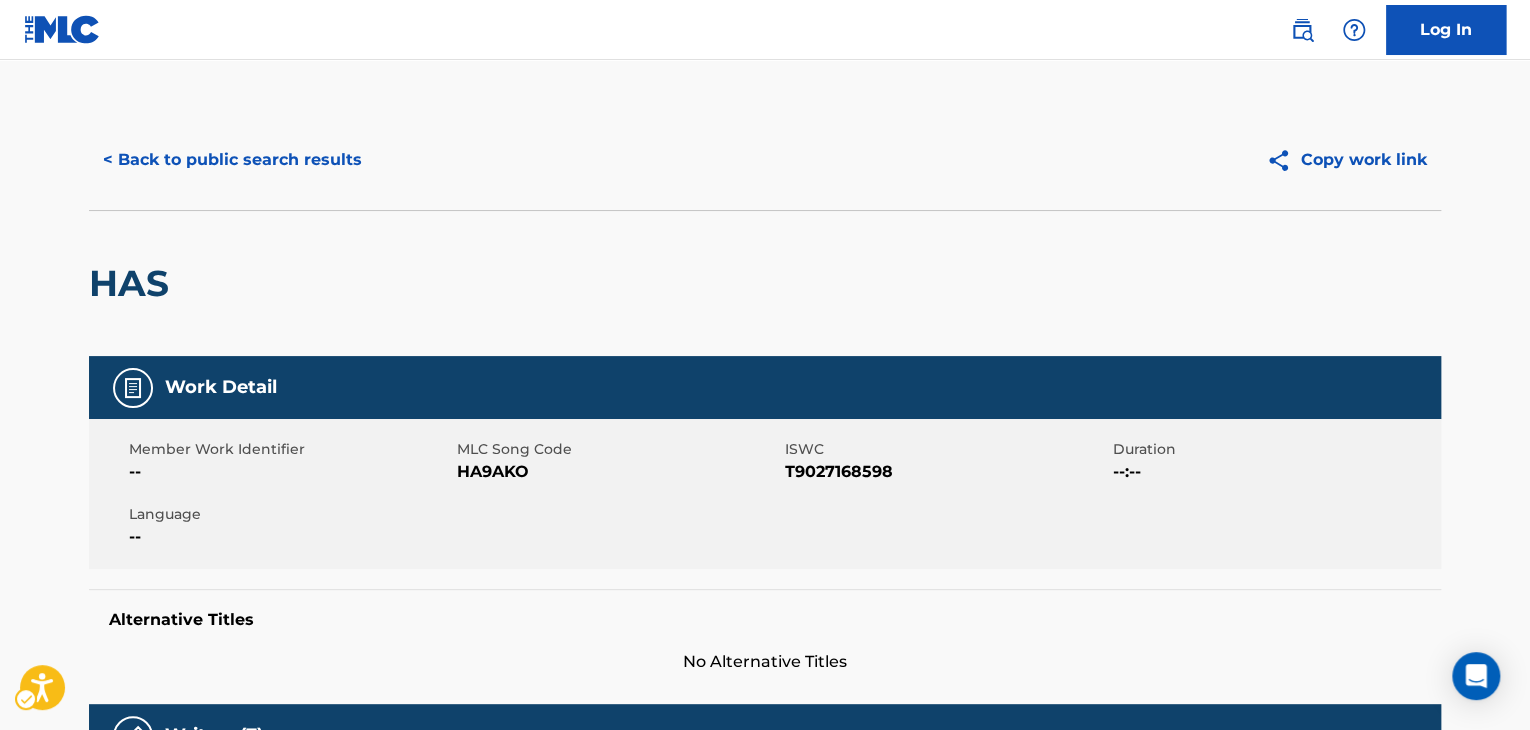 click on "< Back to public search results Copy work link" at bounding box center (765, 160) 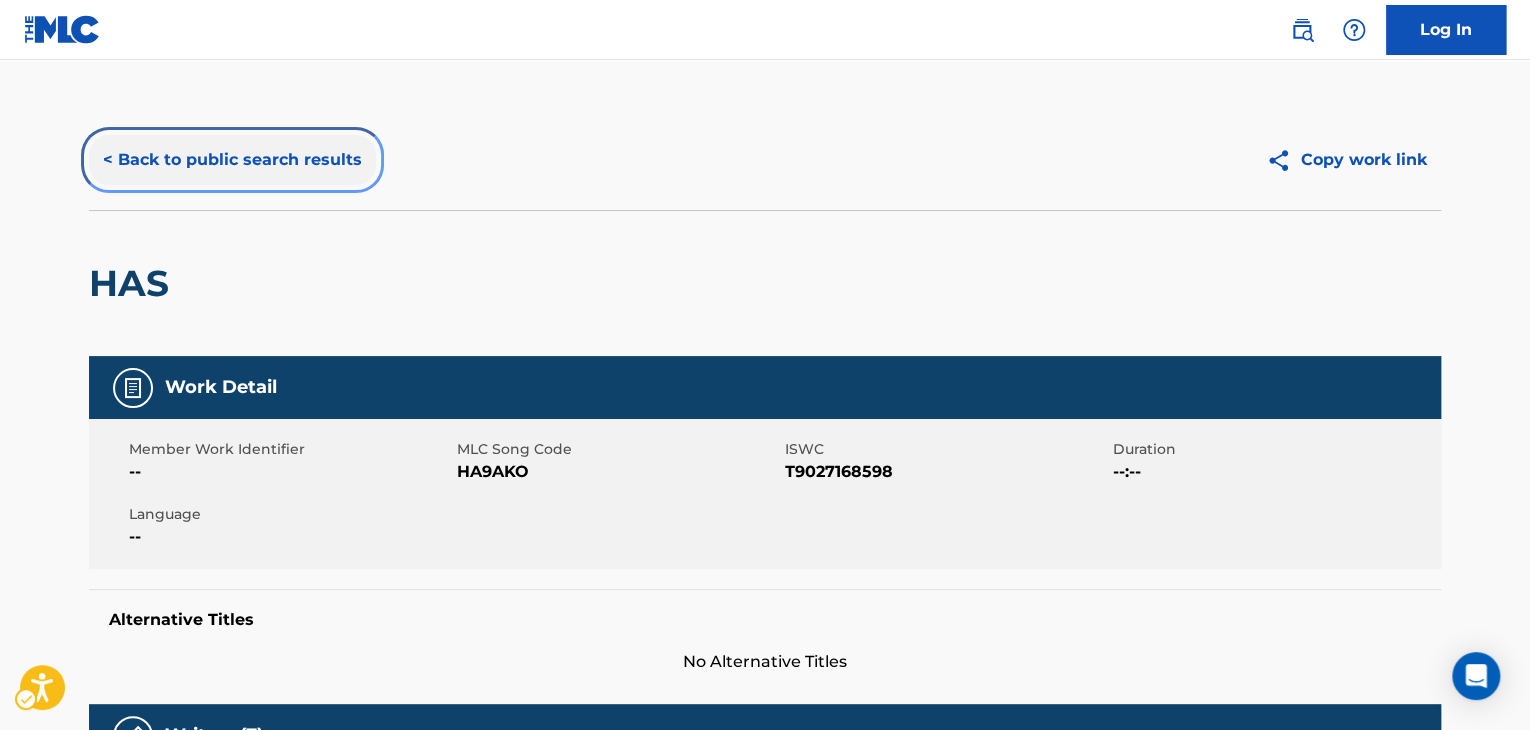 click on "< Back to public search results" at bounding box center (232, 160) 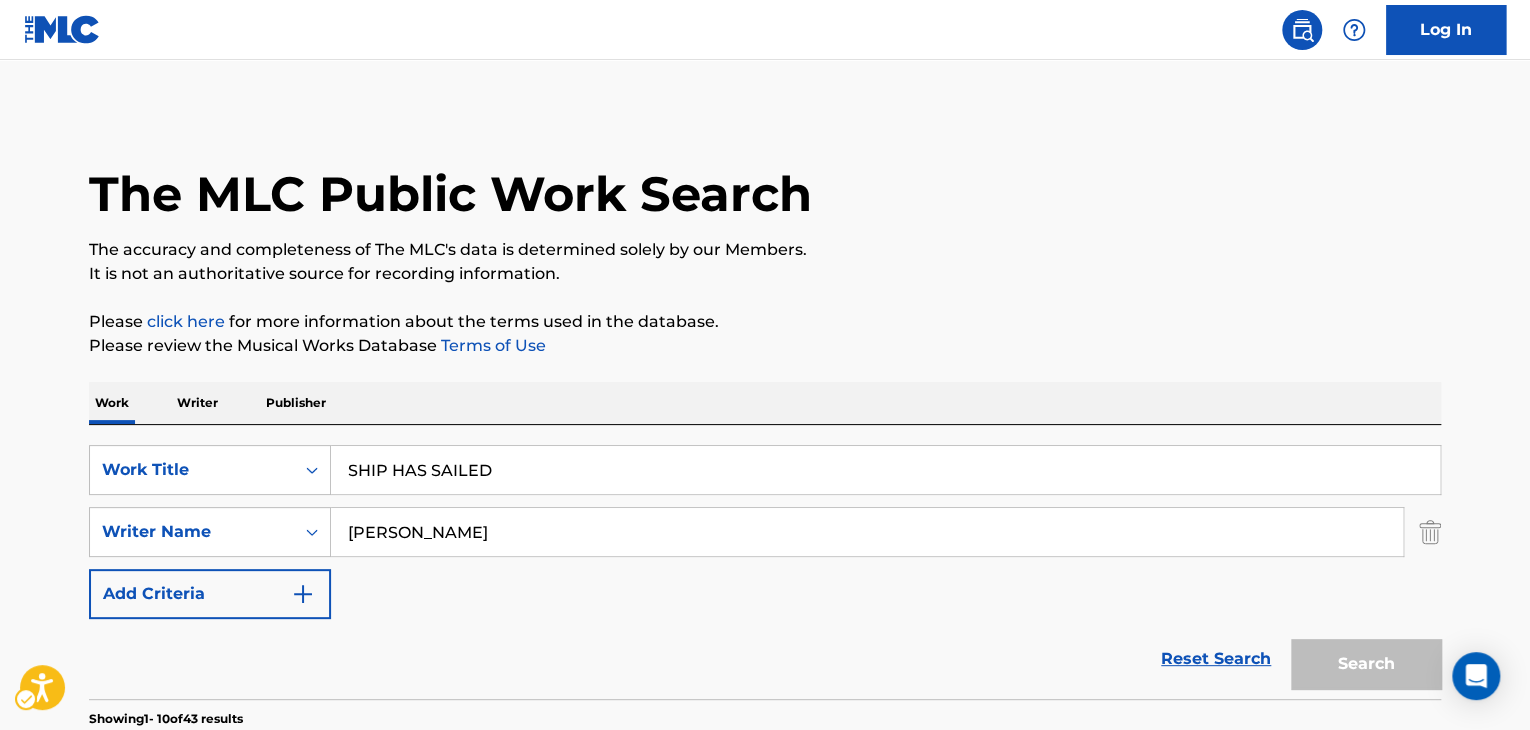 scroll, scrollTop: 689, scrollLeft: 0, axis: vertical 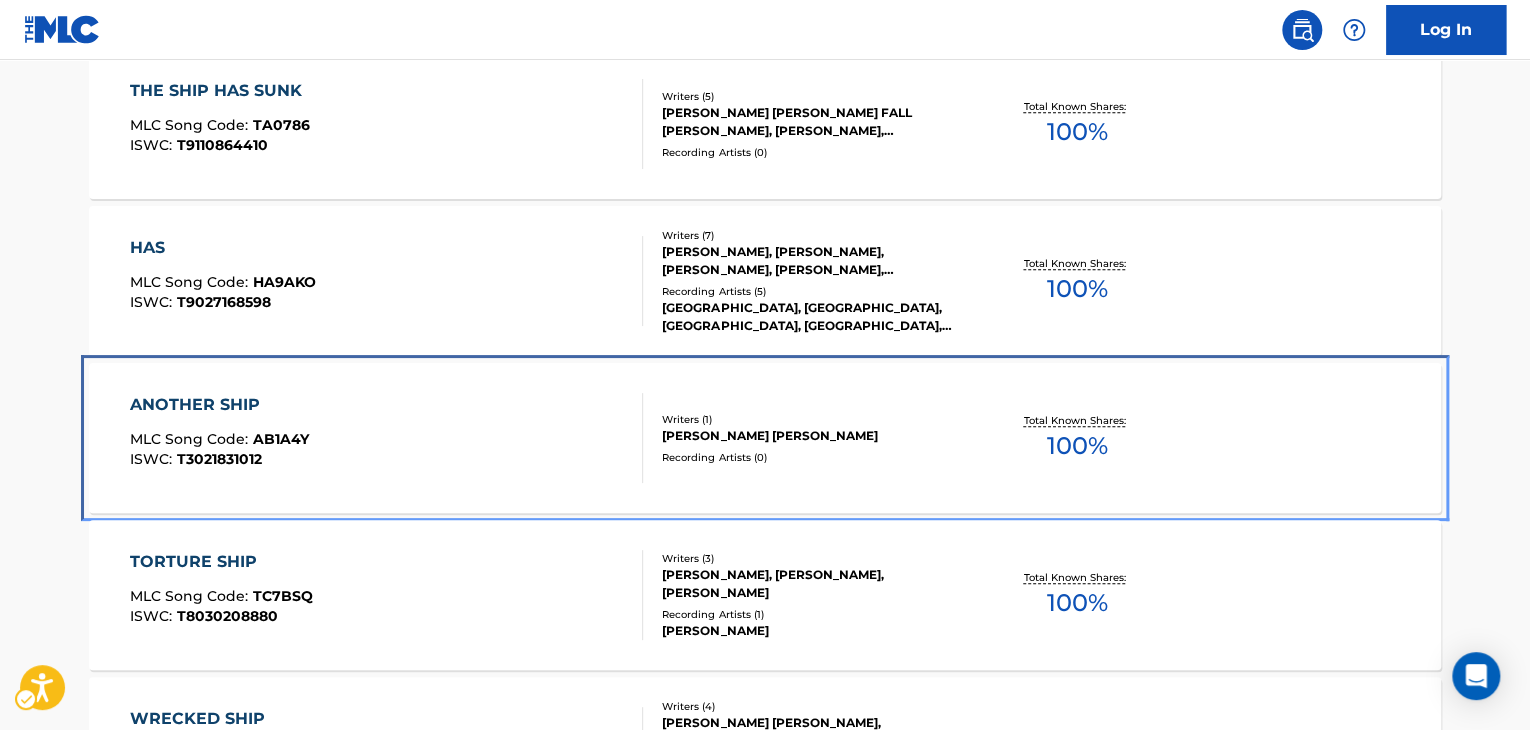 click on "ANOTHER SHIP MLC Song Code : AB1A4Y ISWC : T3021831012 Writers ( 1 ) [PERSON_NAME] [PERSON_NAME] Recording Artists ( 0 ) Total Known Shares: 100 %" at bounding box center [765, 438] 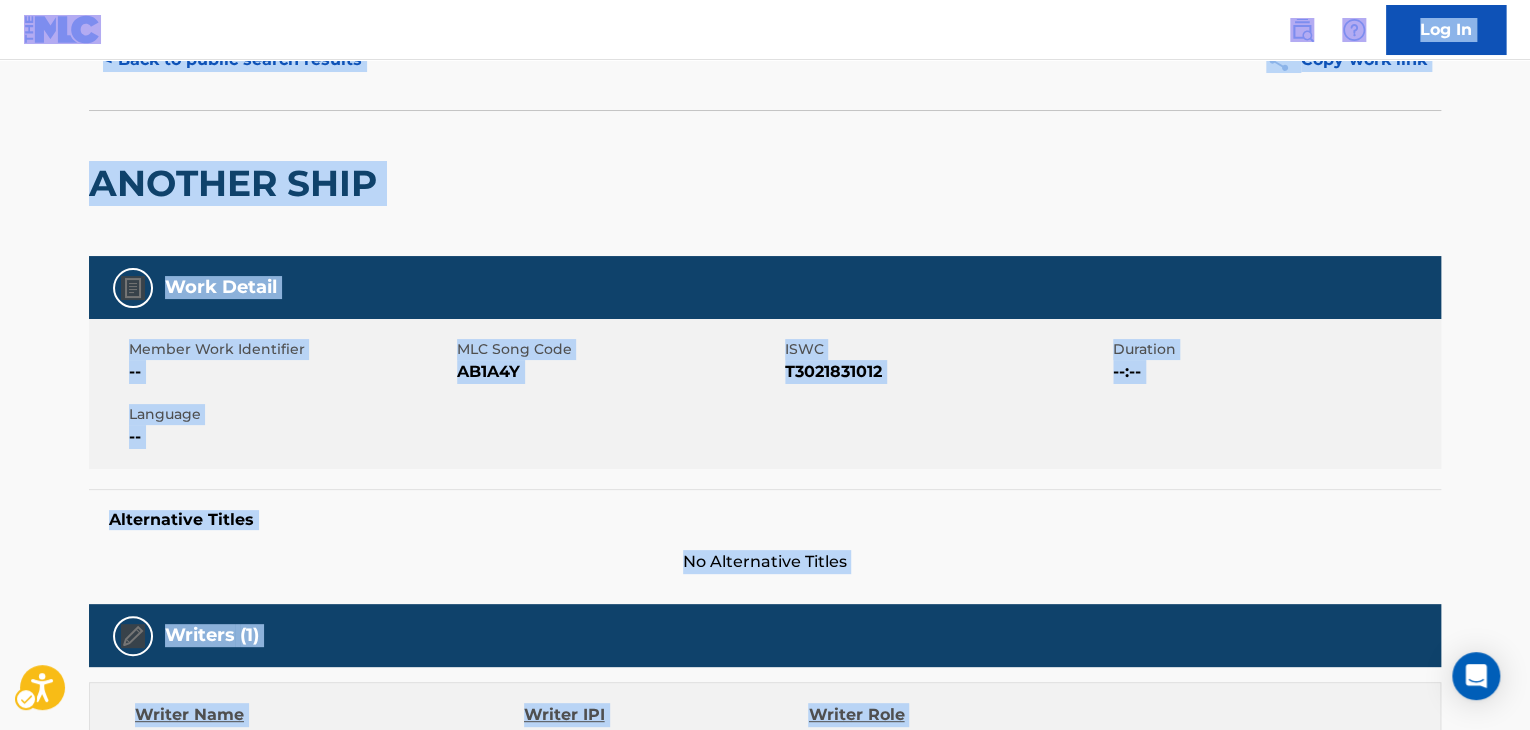 scroll, scrollTop: 62, scrollLeft: 0, axis: vertical 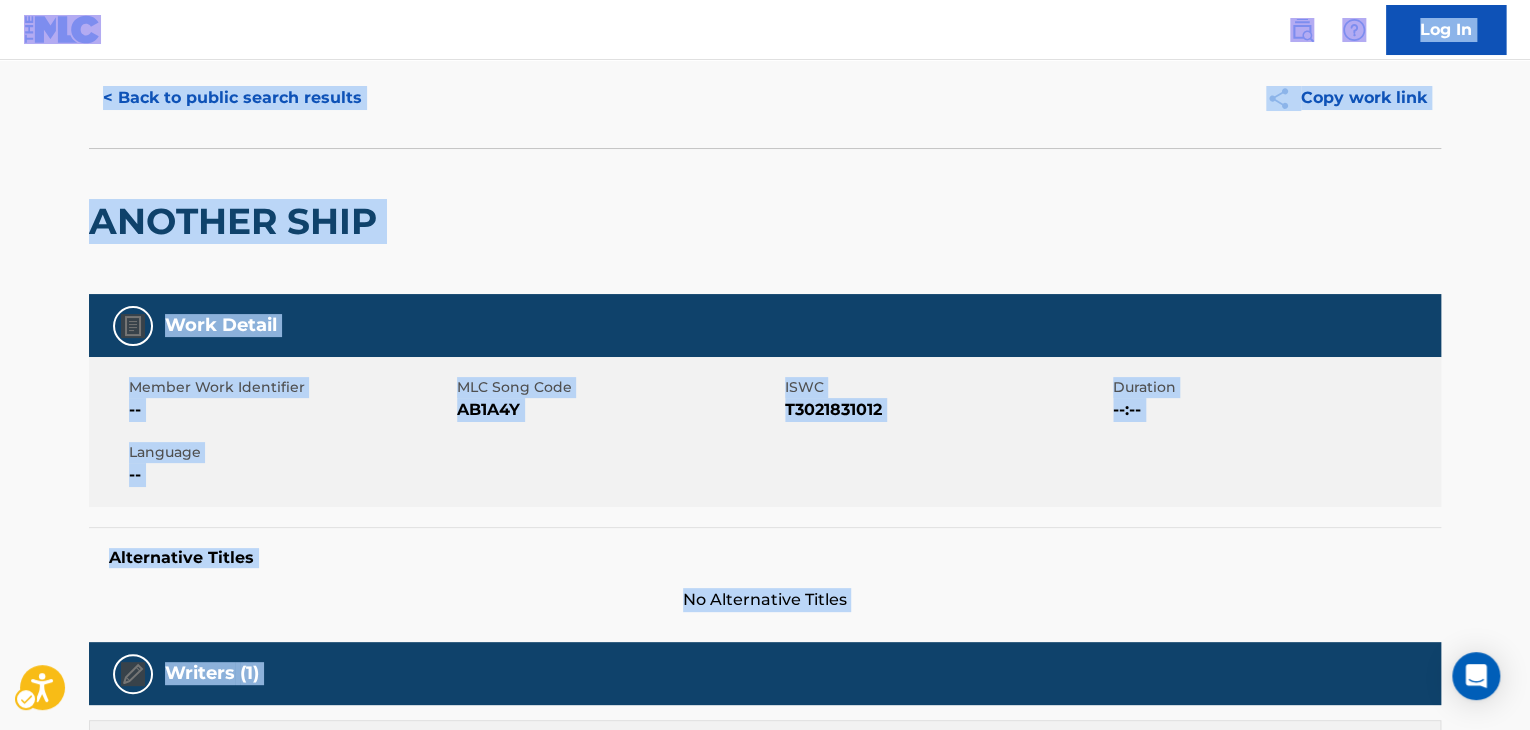 click on "ANOTHER SHIP" at bounding box center [765, 221] 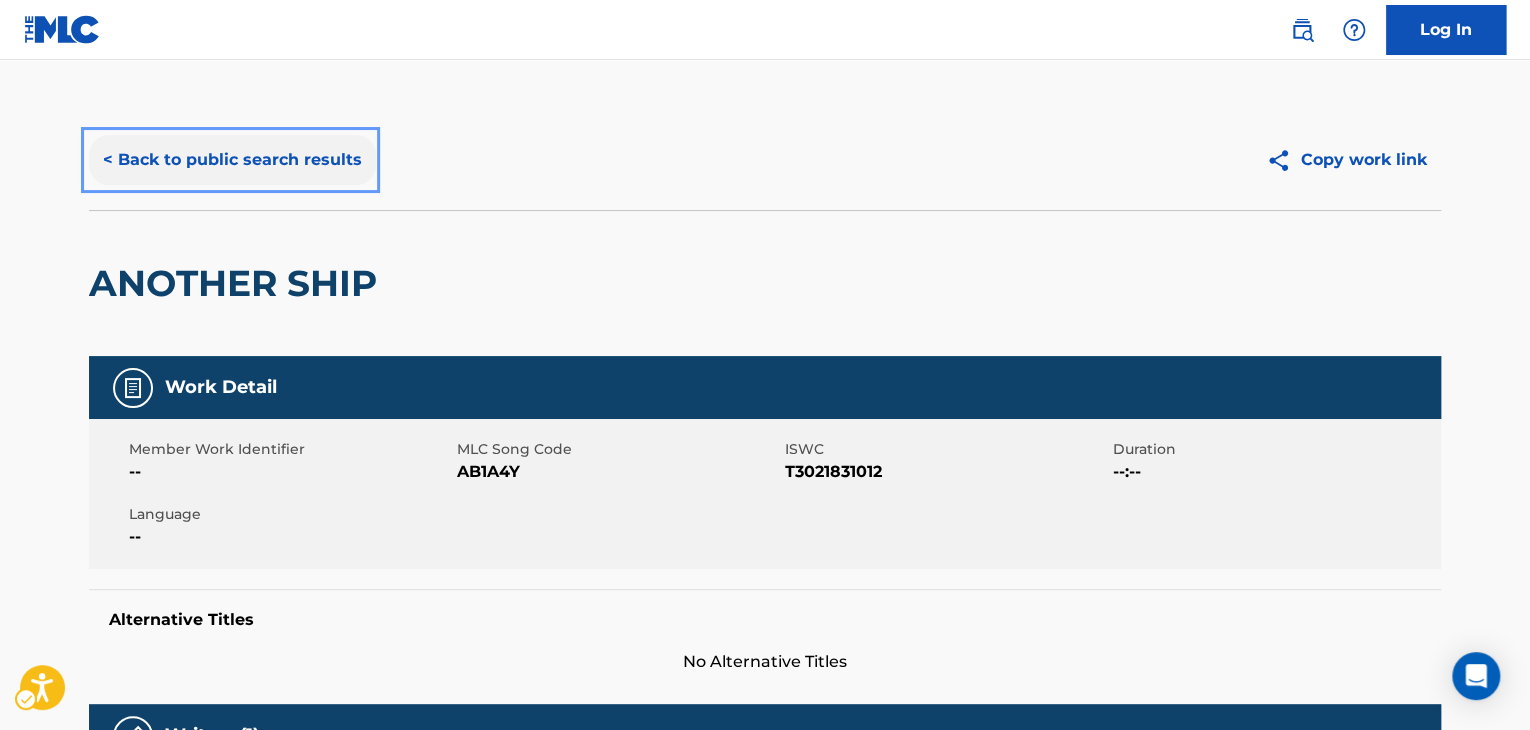 click on "< Back to public search results" at bounding box center (232, 160) 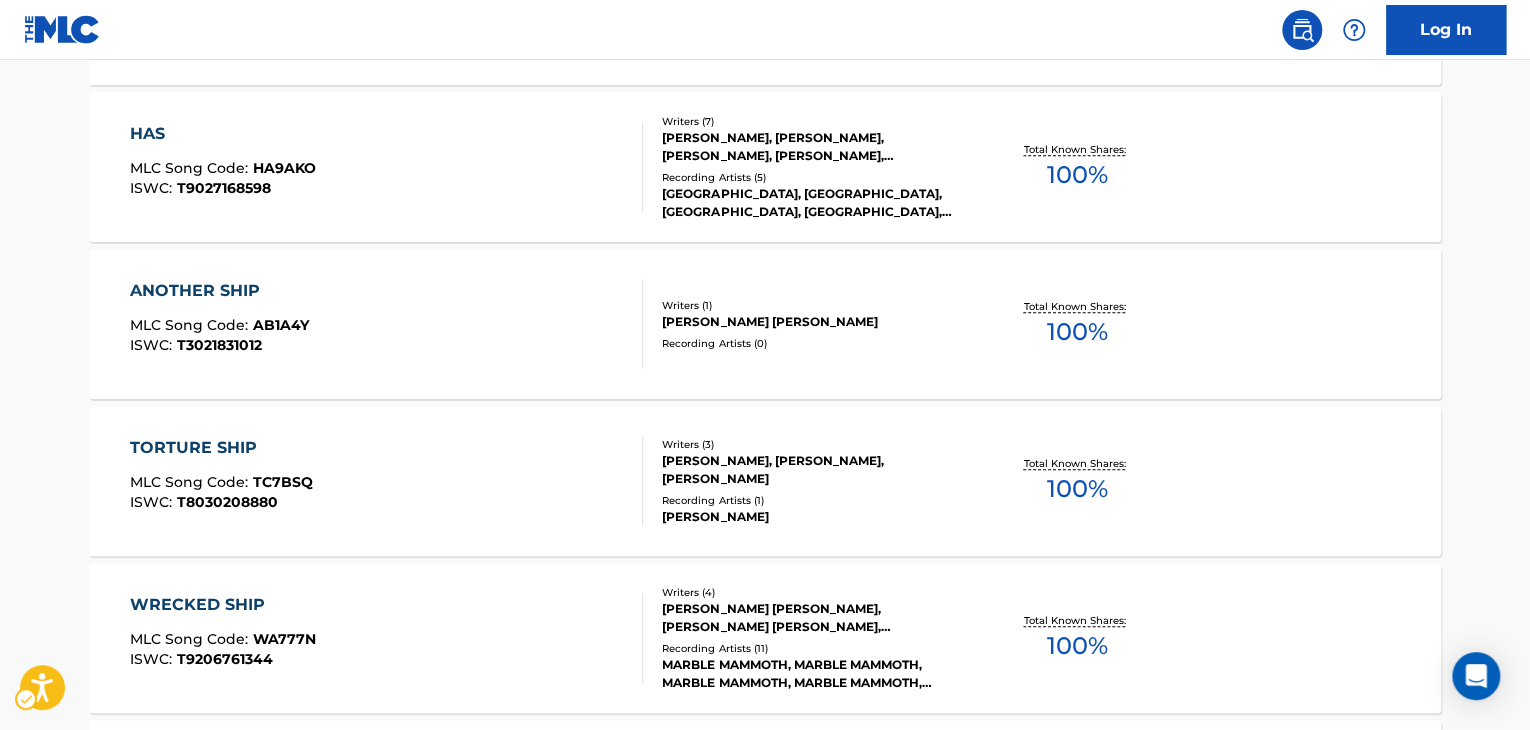 scroll, scrollTop: 466, scrollLeft: 0, axis: vertical 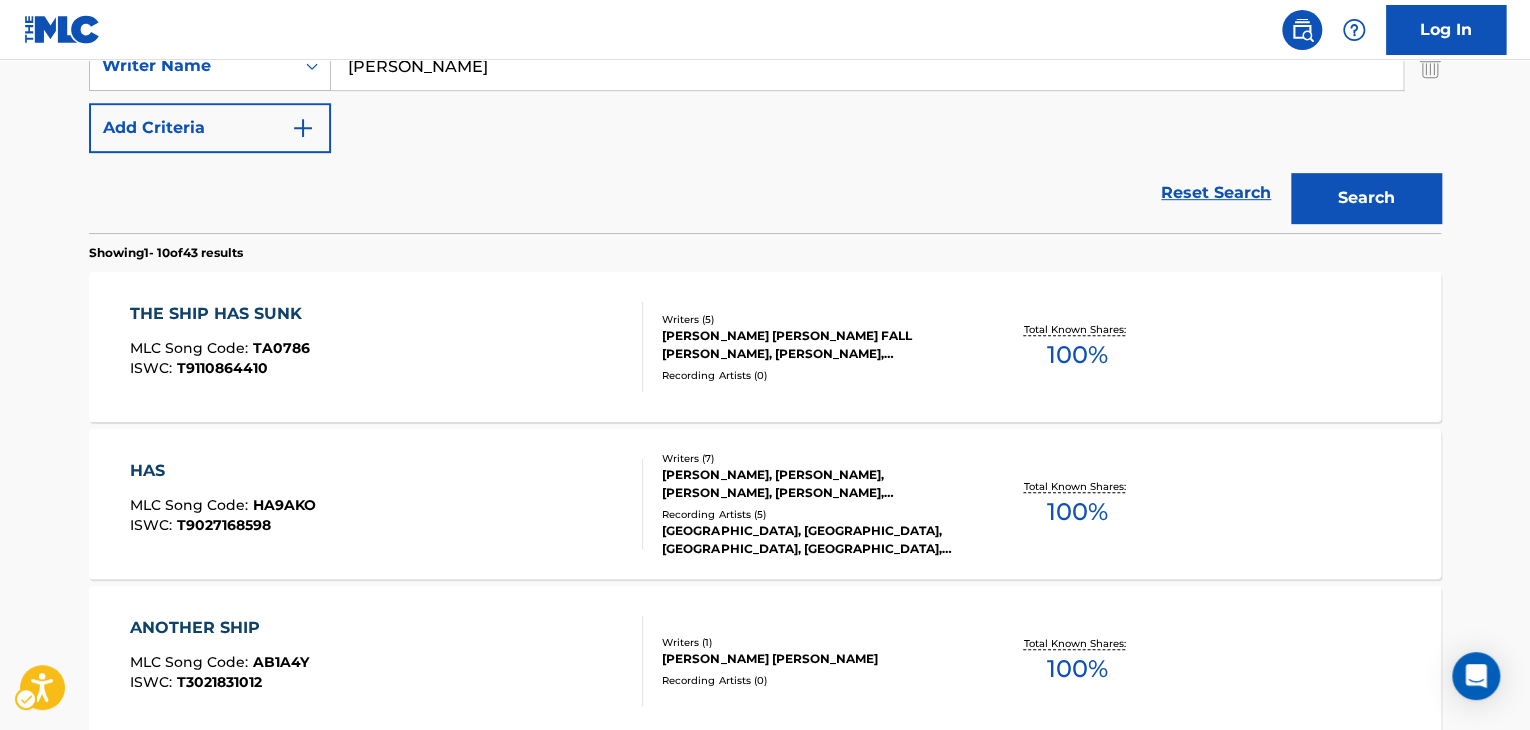 click on "Showing  1  -   10  of  43   results" at bounding box center (765, 247) 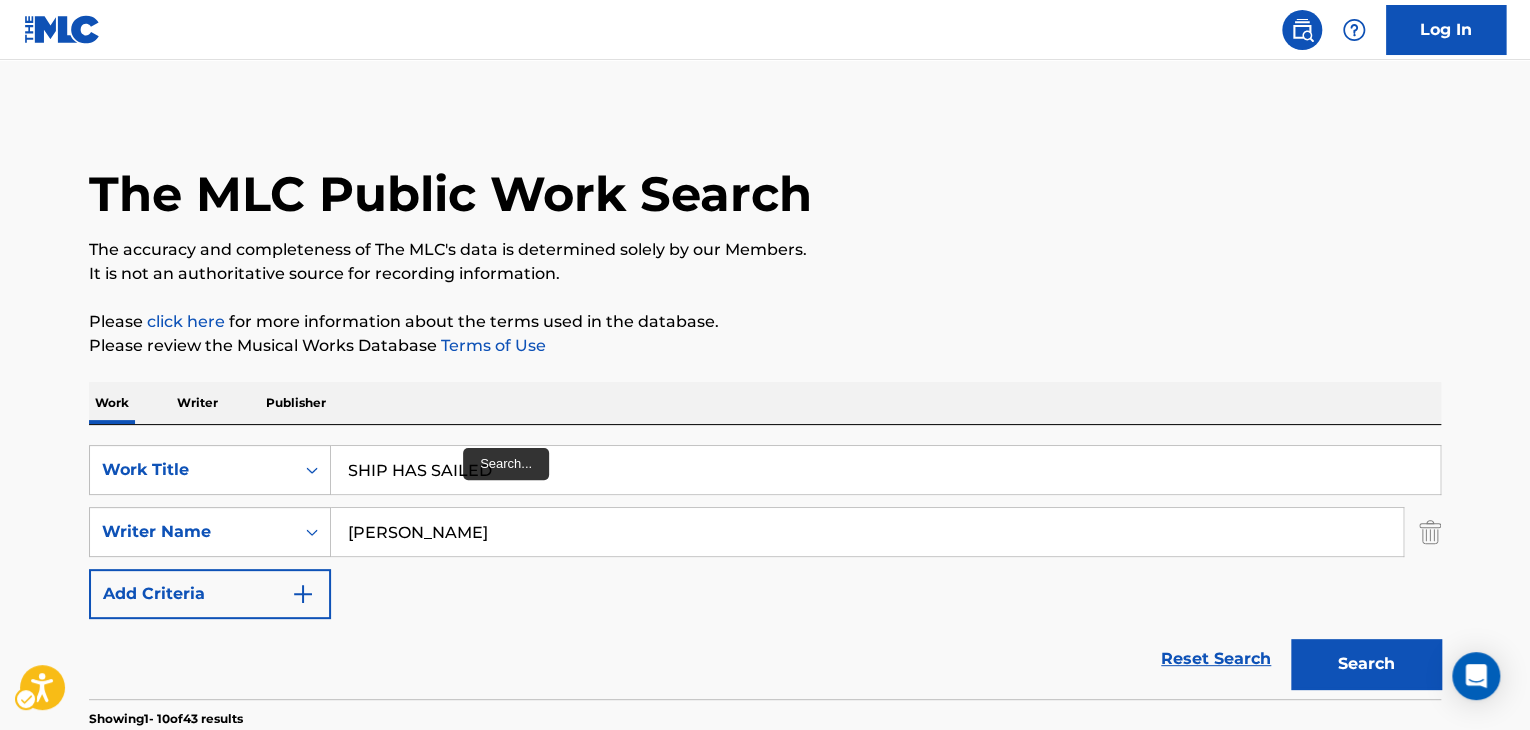 scroll, scrollTop: 66, scrollLeft: 0, axis: vertical 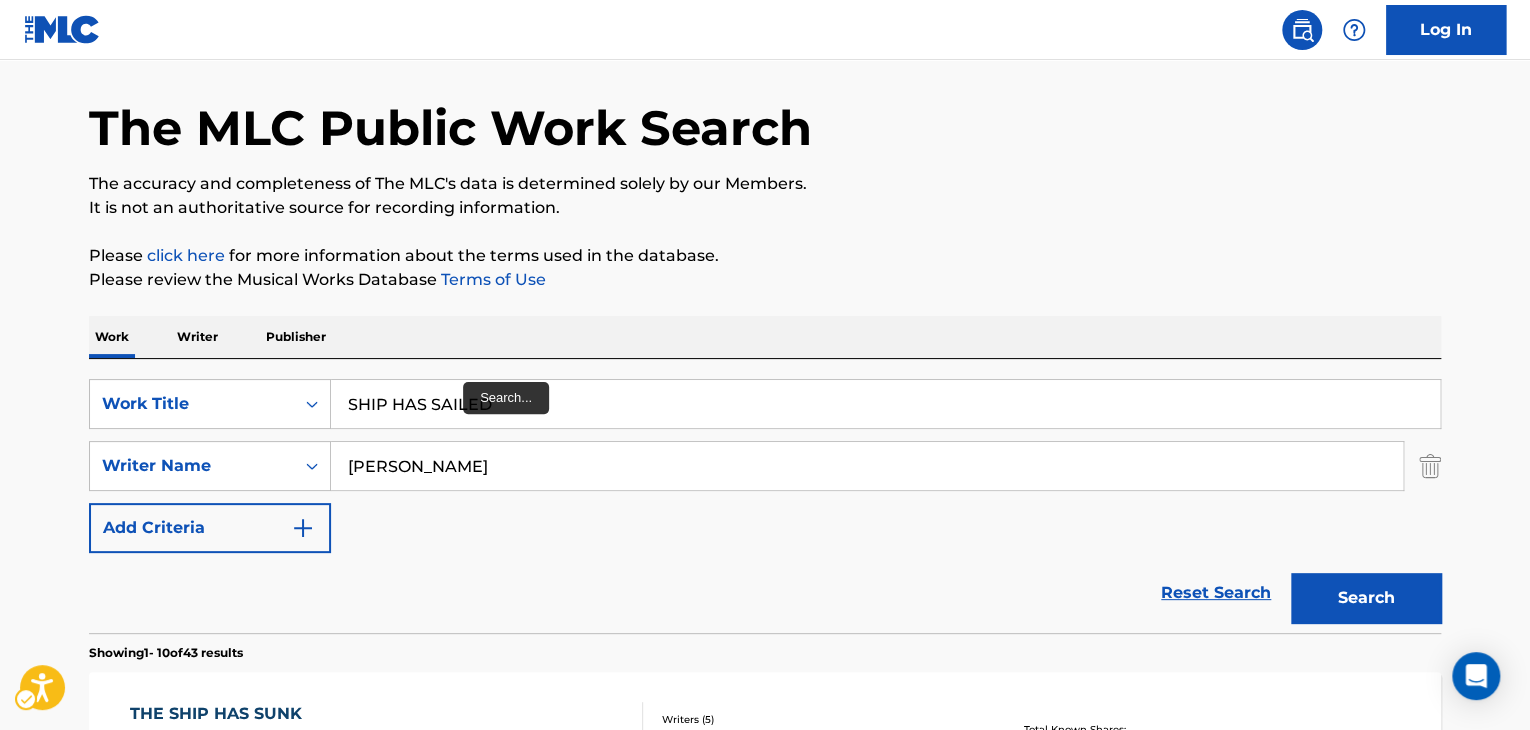 click on "SearchWithCriteria24fef01e-832d-439e-807c-42a86965291e Work Title SHIP HAS SAILED SearchWithCriteriad565d373-4d69-4743-8984-924384a383b5 Writer Name [PERSON_NAME] Add Criteria Reset Search Search" at bounding box center [765, 496] 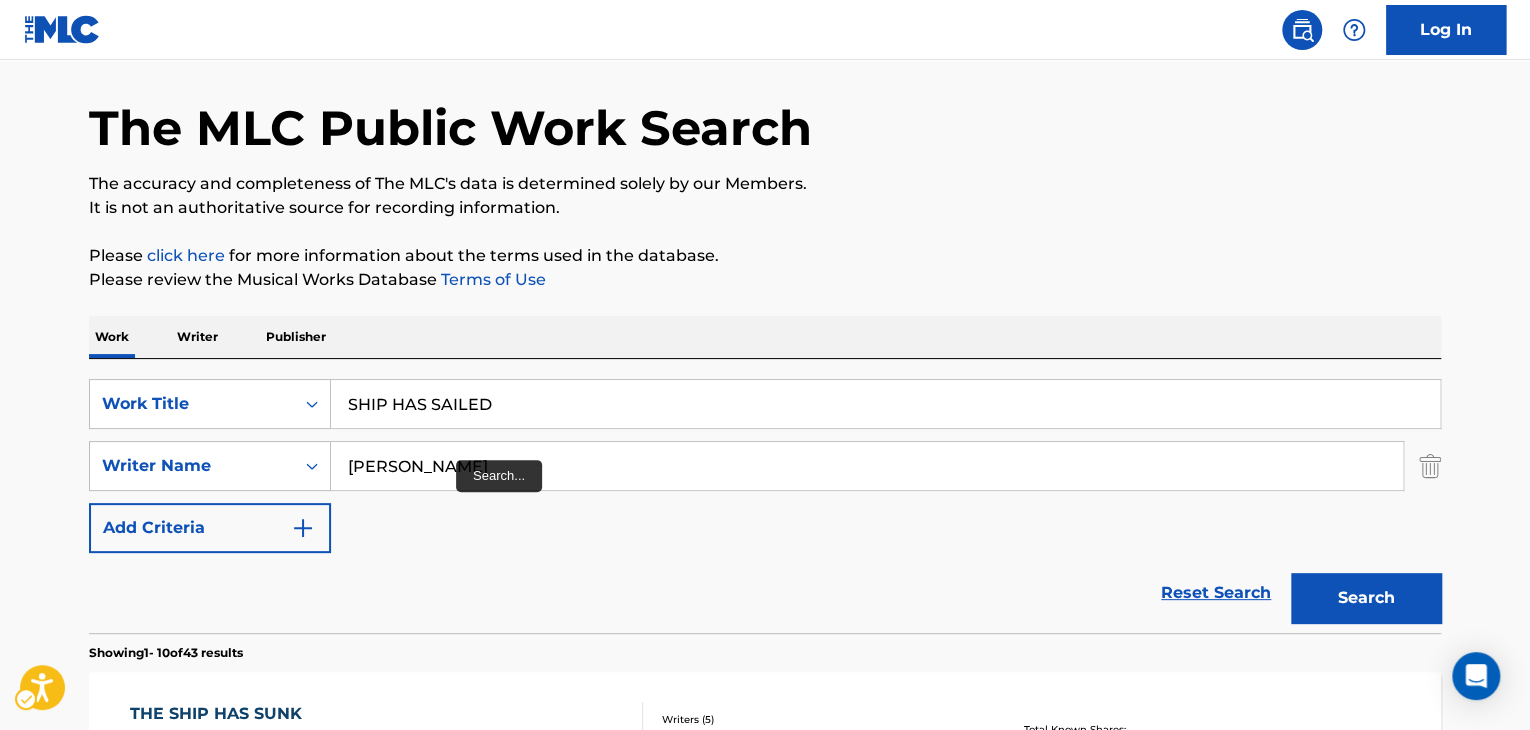scroll, scrollTop: 100, scrollLeft: 0, axis: vertical 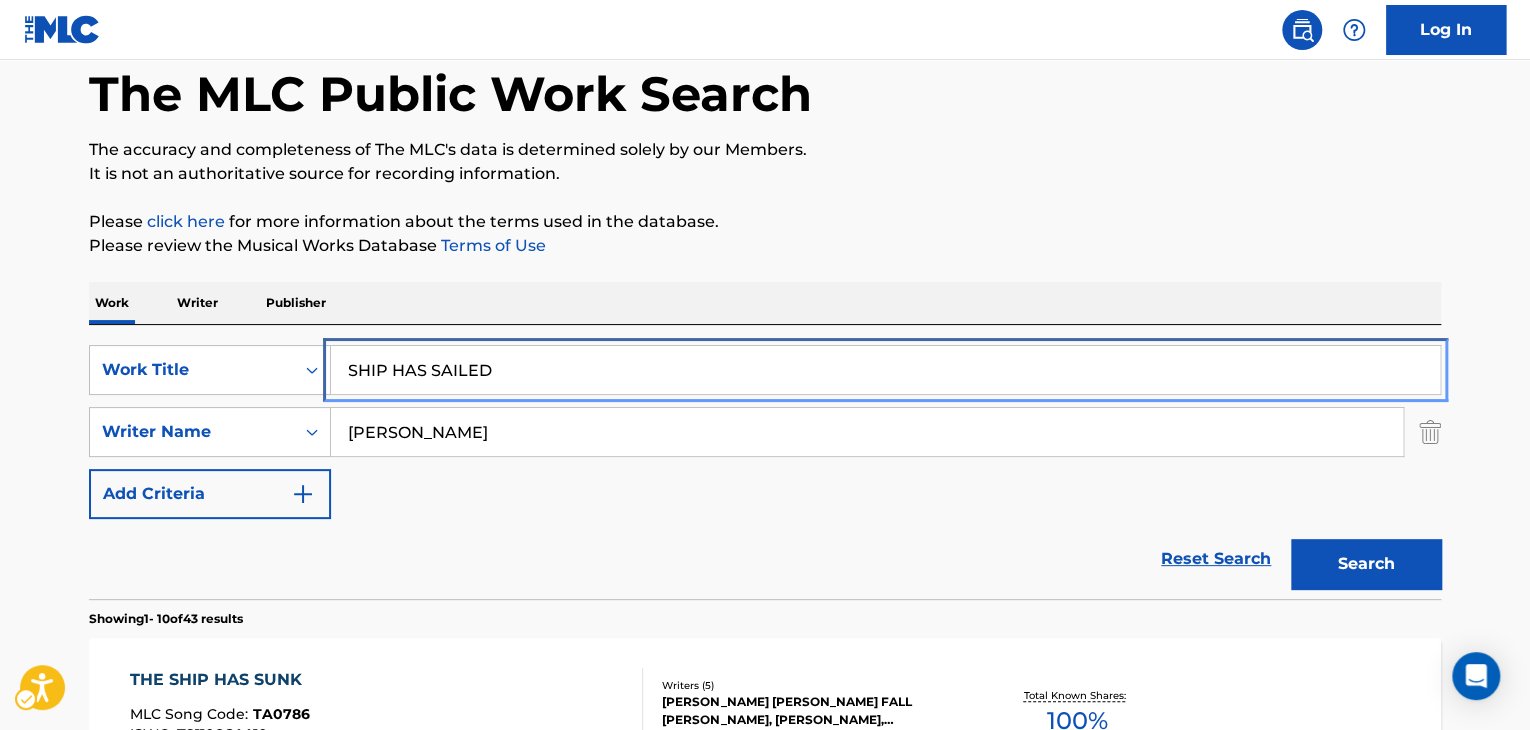 click on "SHIP HAS SAILED" at bounding box center (885, 370) 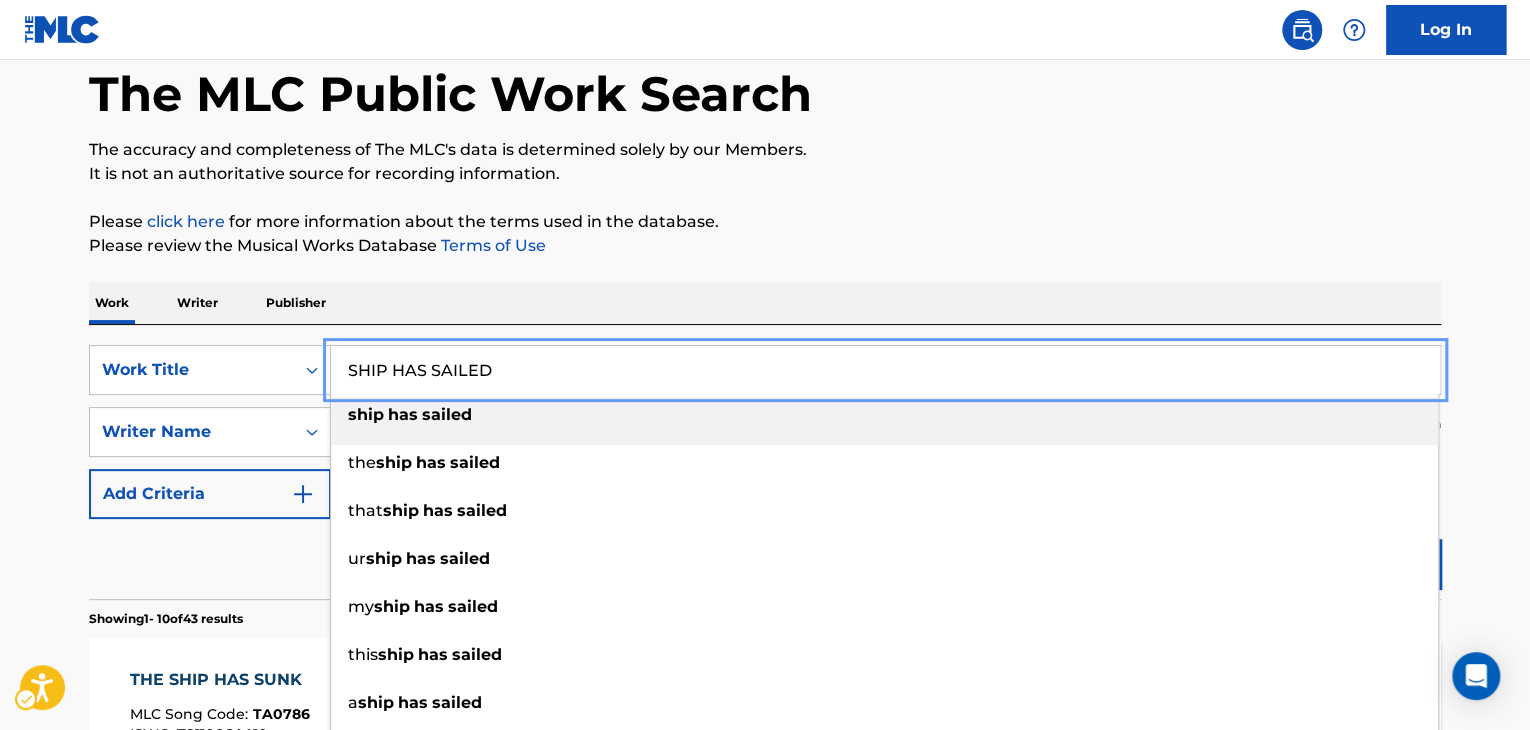 paste on "ORT AND SWEET" 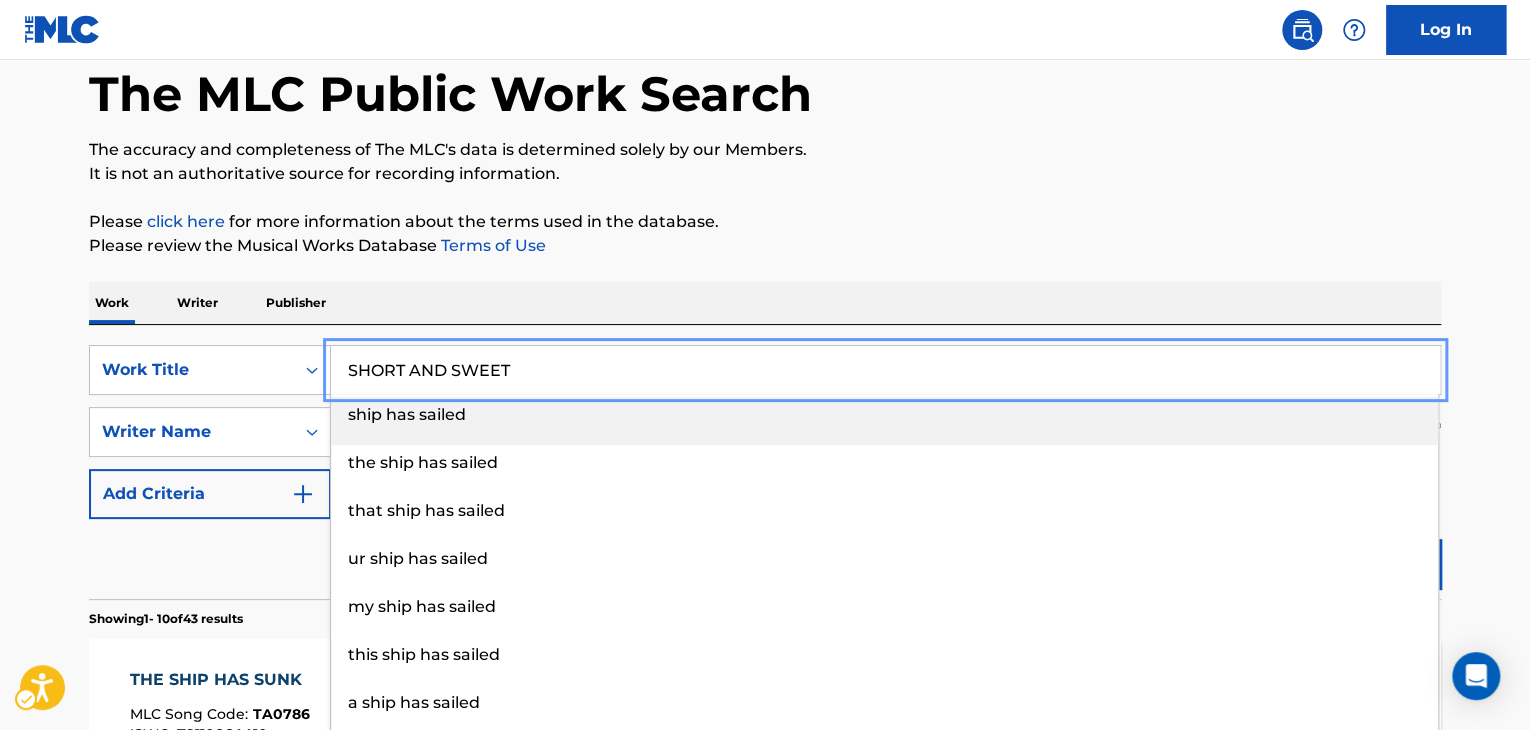 type on "SHORT AND SWEET" 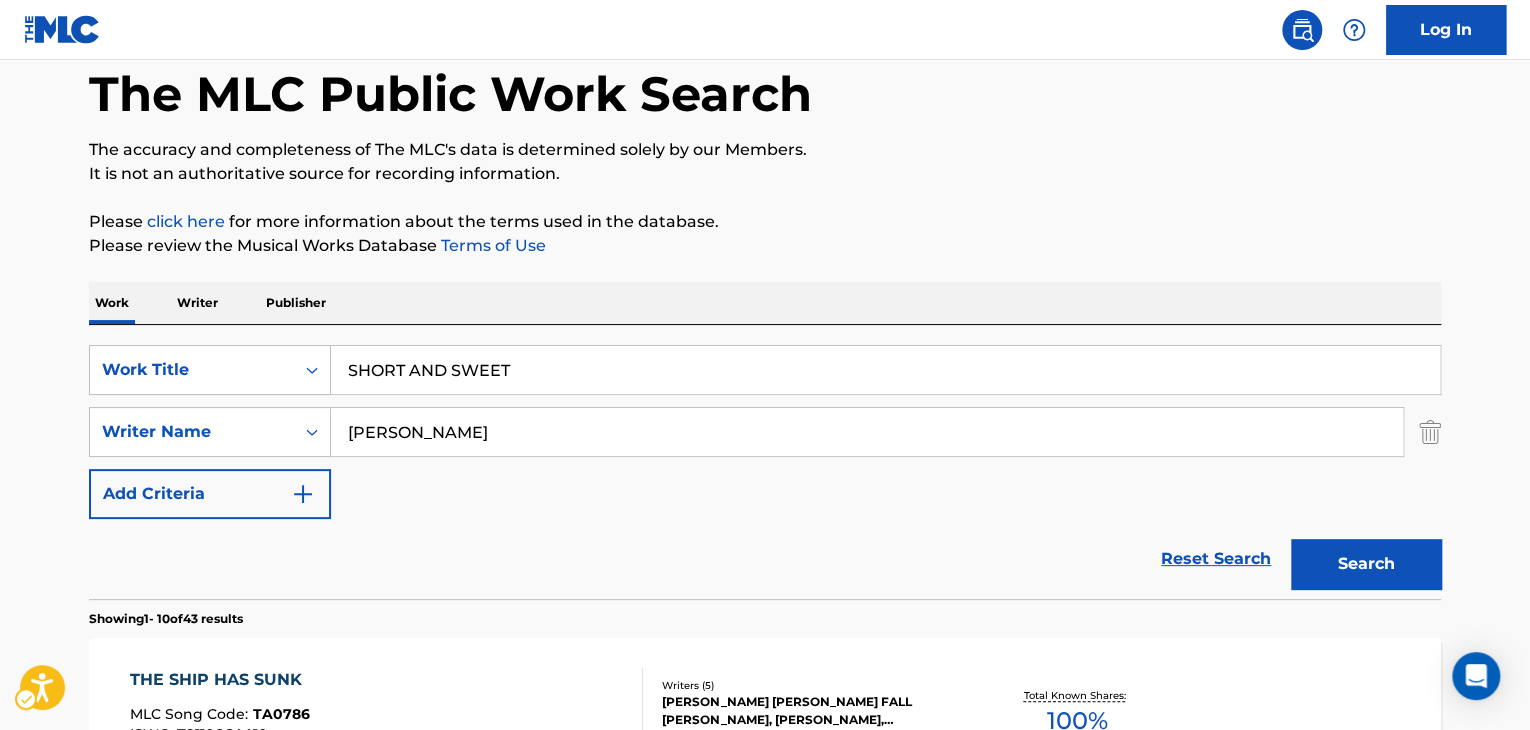 drag, startPoint x: 1120, startPoint y: 177, endPoint x: 1229, endPoint y: 241, distance: 126.40016 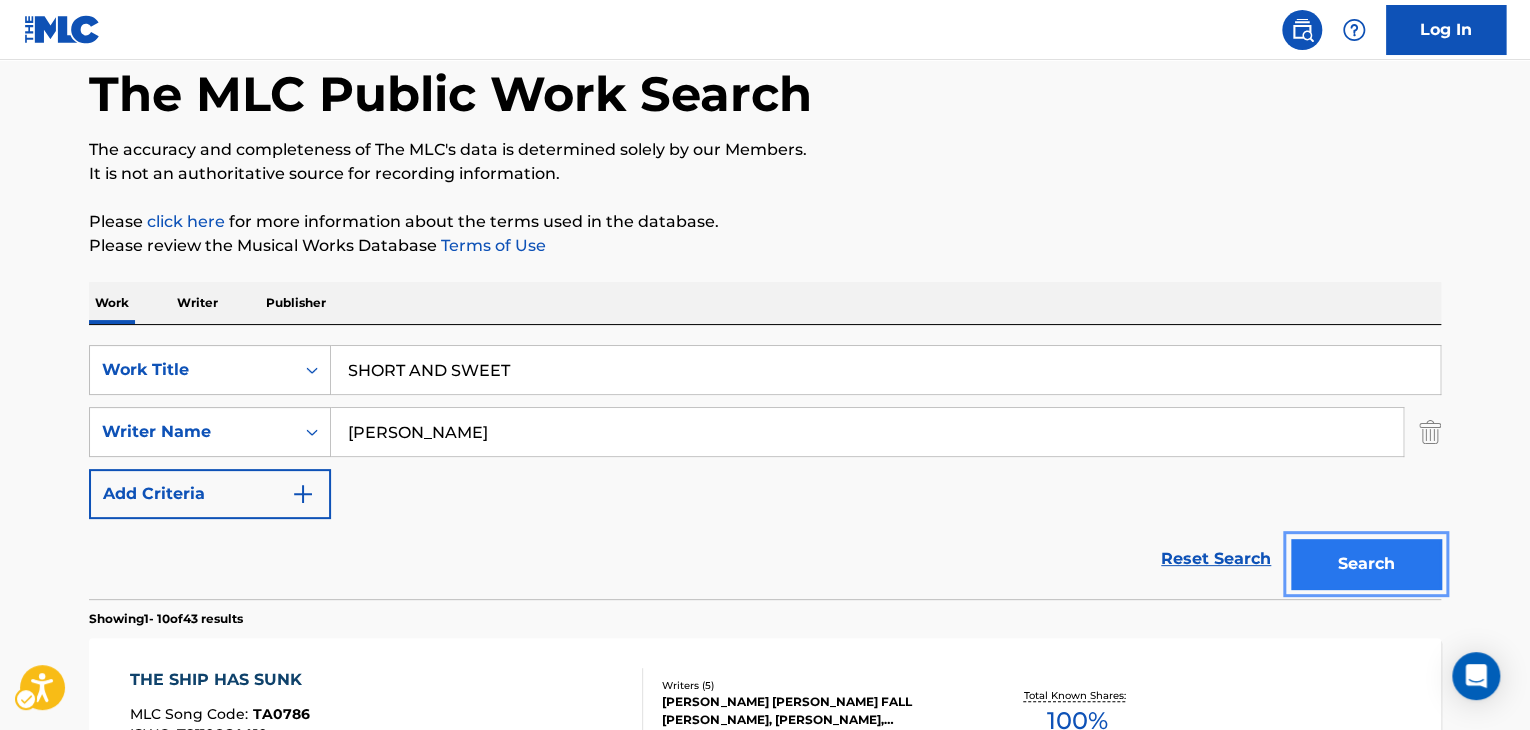 click on "Search" at bounding box center [1366, 564] 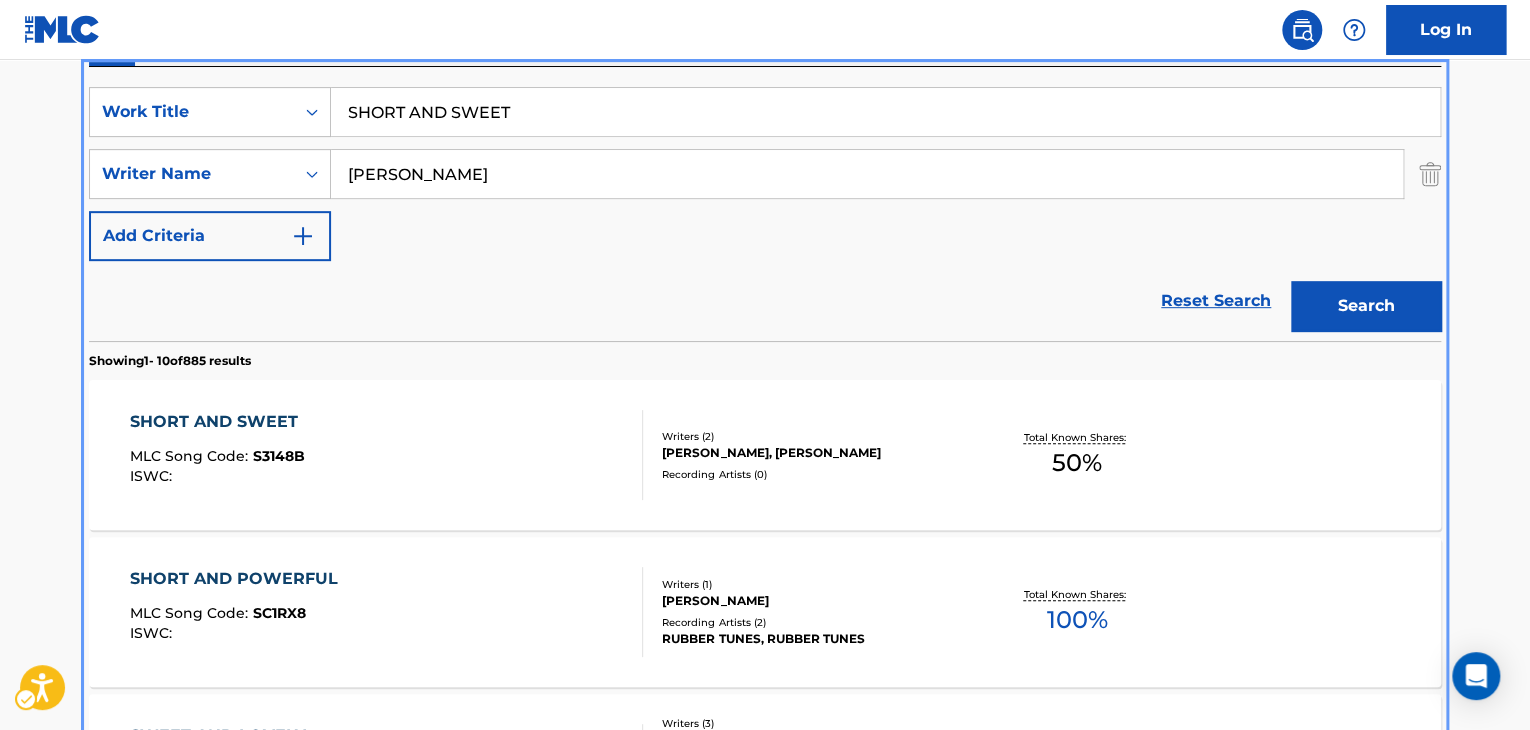 scroll, scrollTop: 324, scrollLeft: 0, axis: vertical 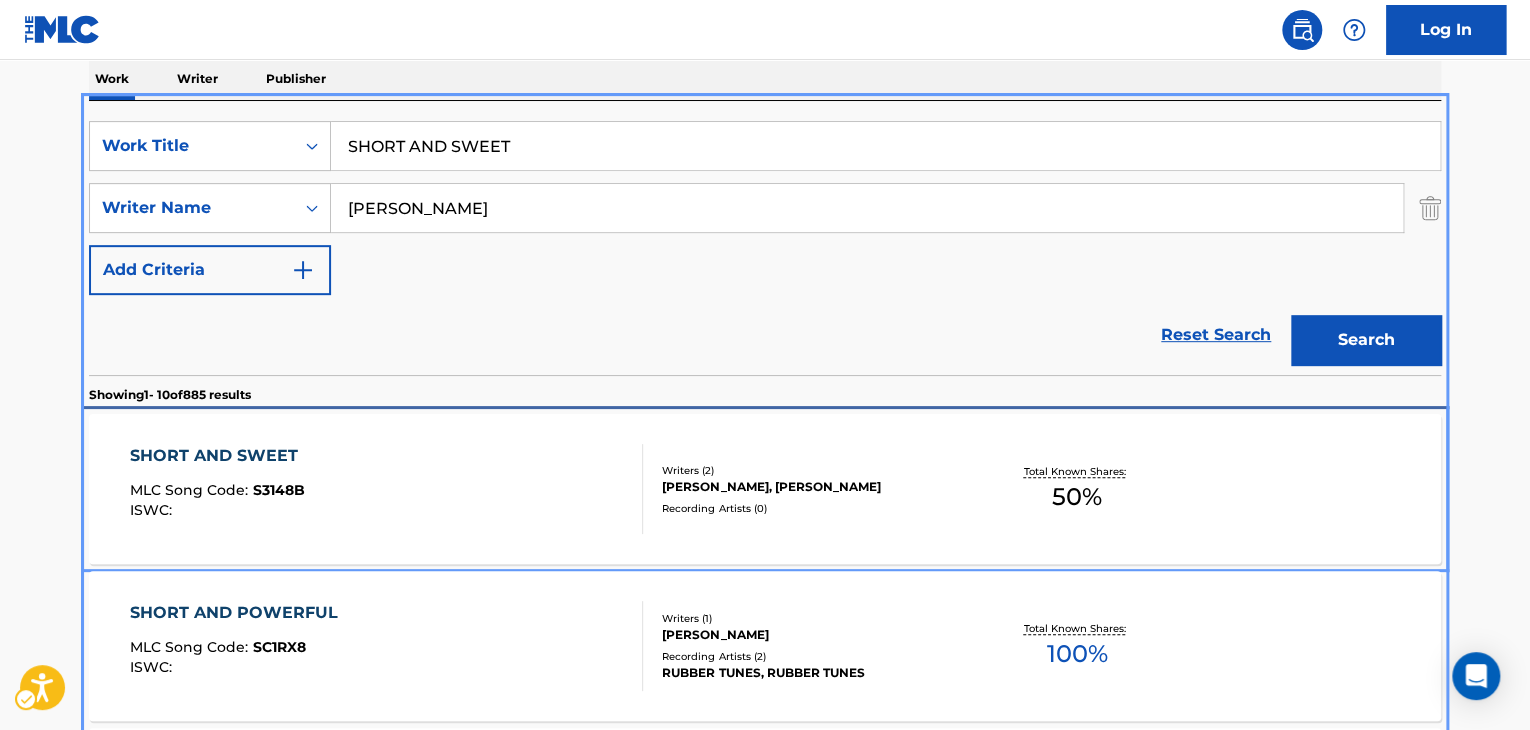 click on "SHORT AND SWEET MLC Song Code : S3148B ISWC :" at bounding box center [387, 489] 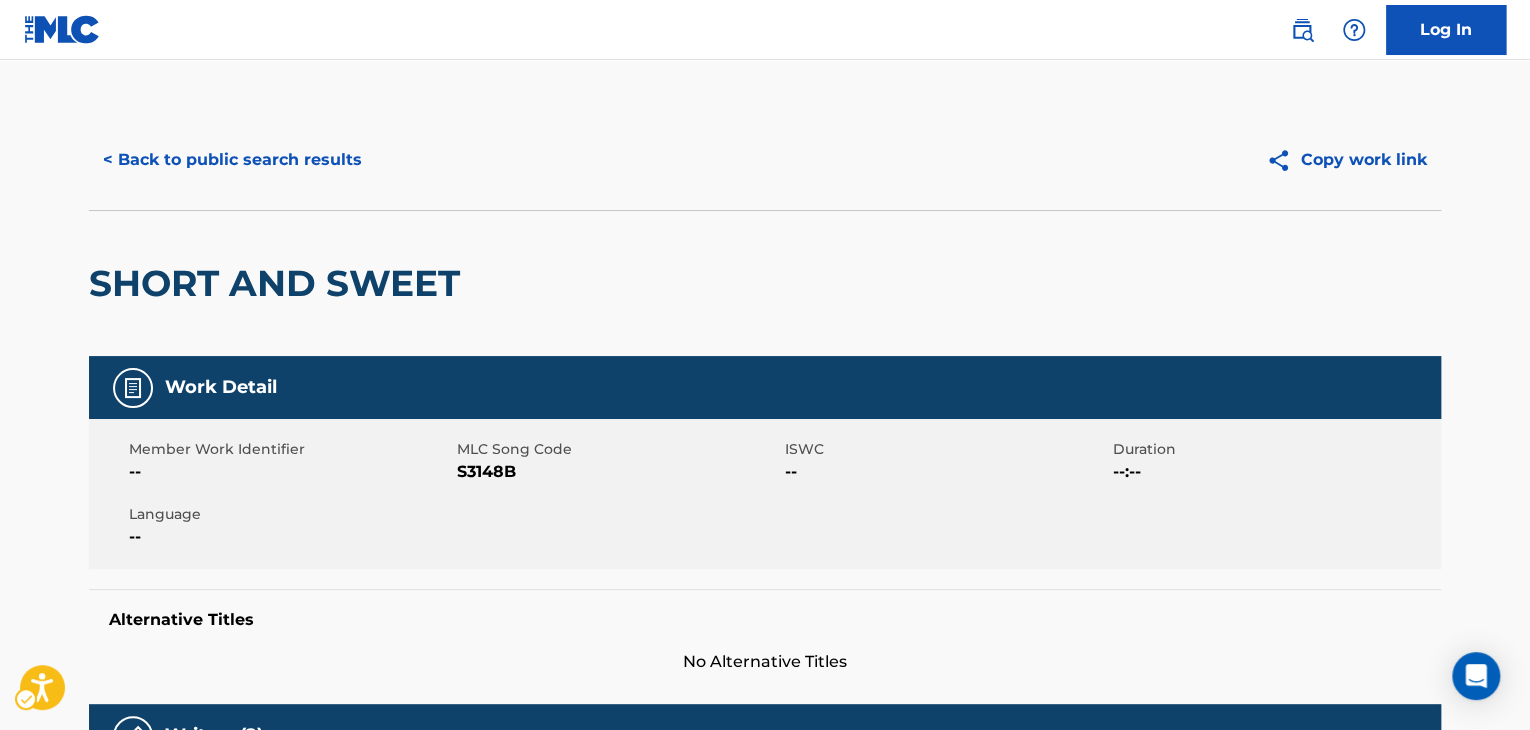 scroll, scrollTop: 0, scrollLeft: 0, axis: both 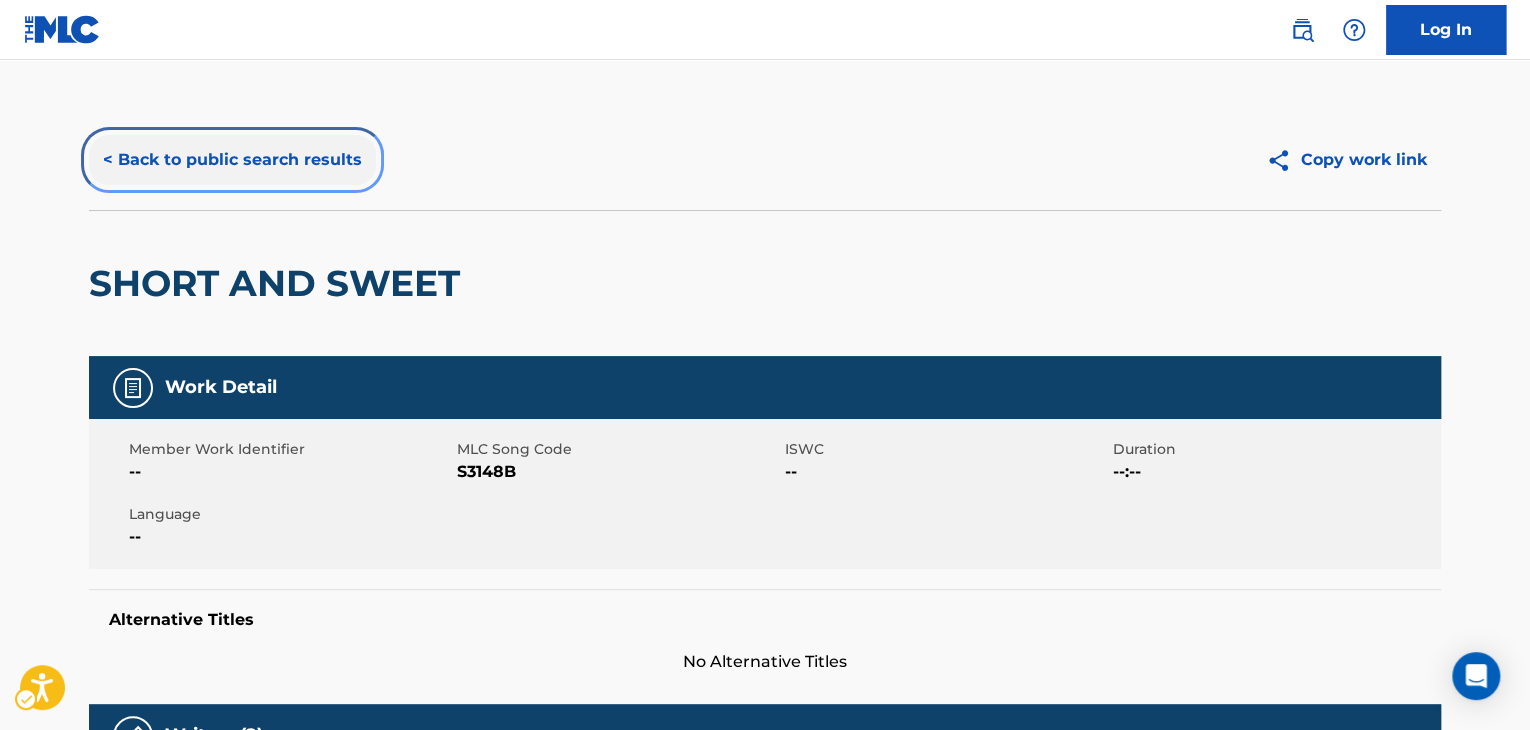 click on "< Back to public search results" at bounding box center (232, 160) 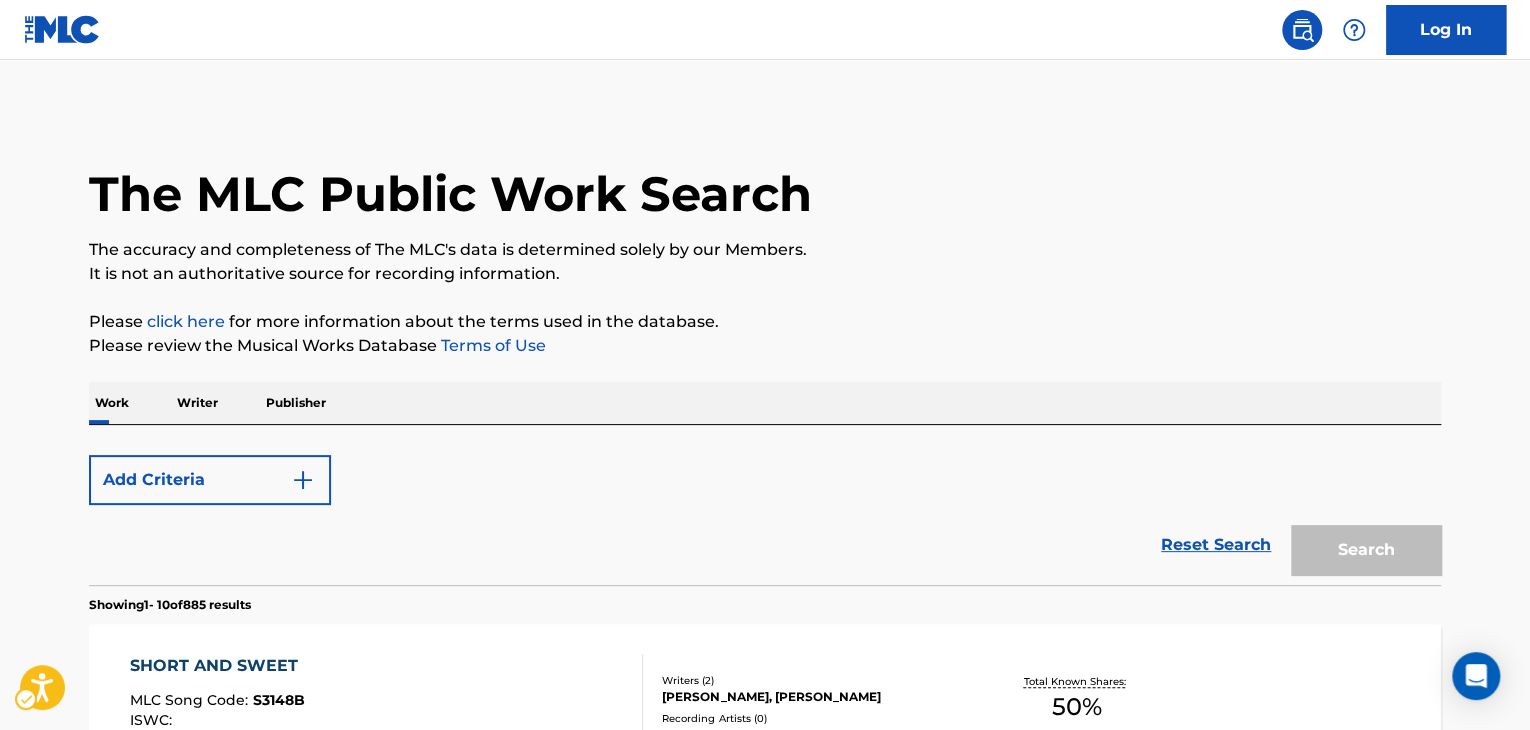 scroll, scrollTop: 324, scrollLeft: 0, axis: vertical 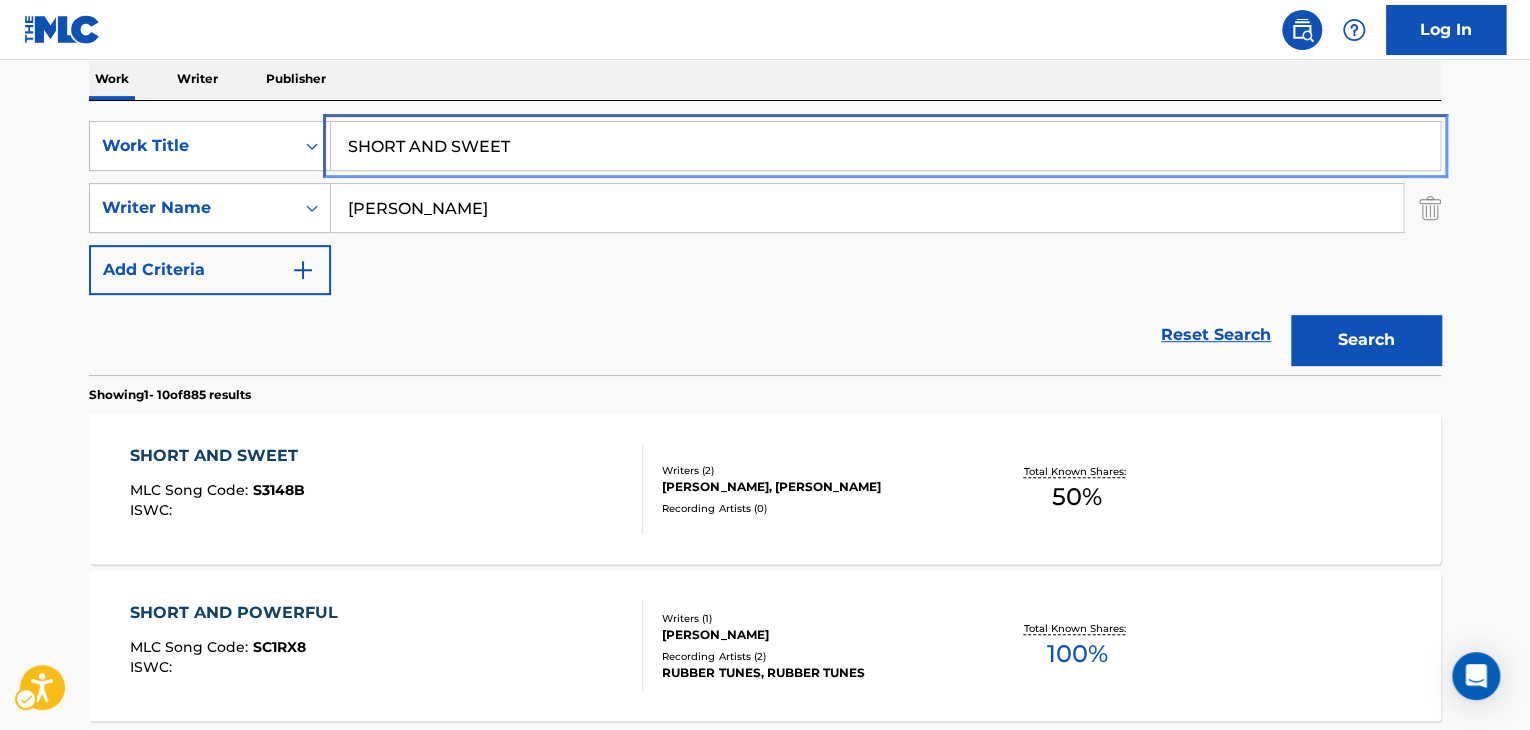 click on "SHORT AND SWEET" at bounding box center [885, 146] 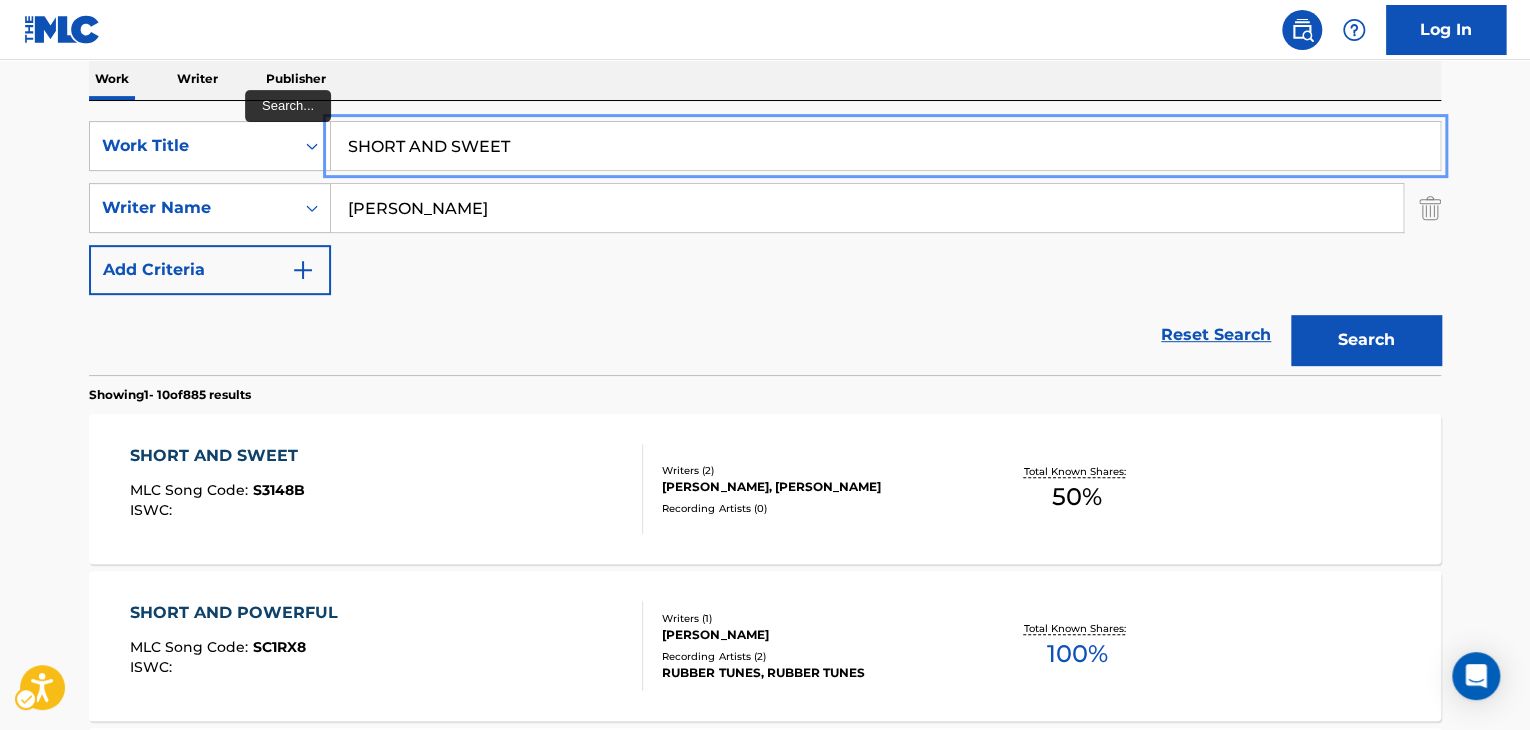 paste on "ILHOUETTES UNDER THE STARS" 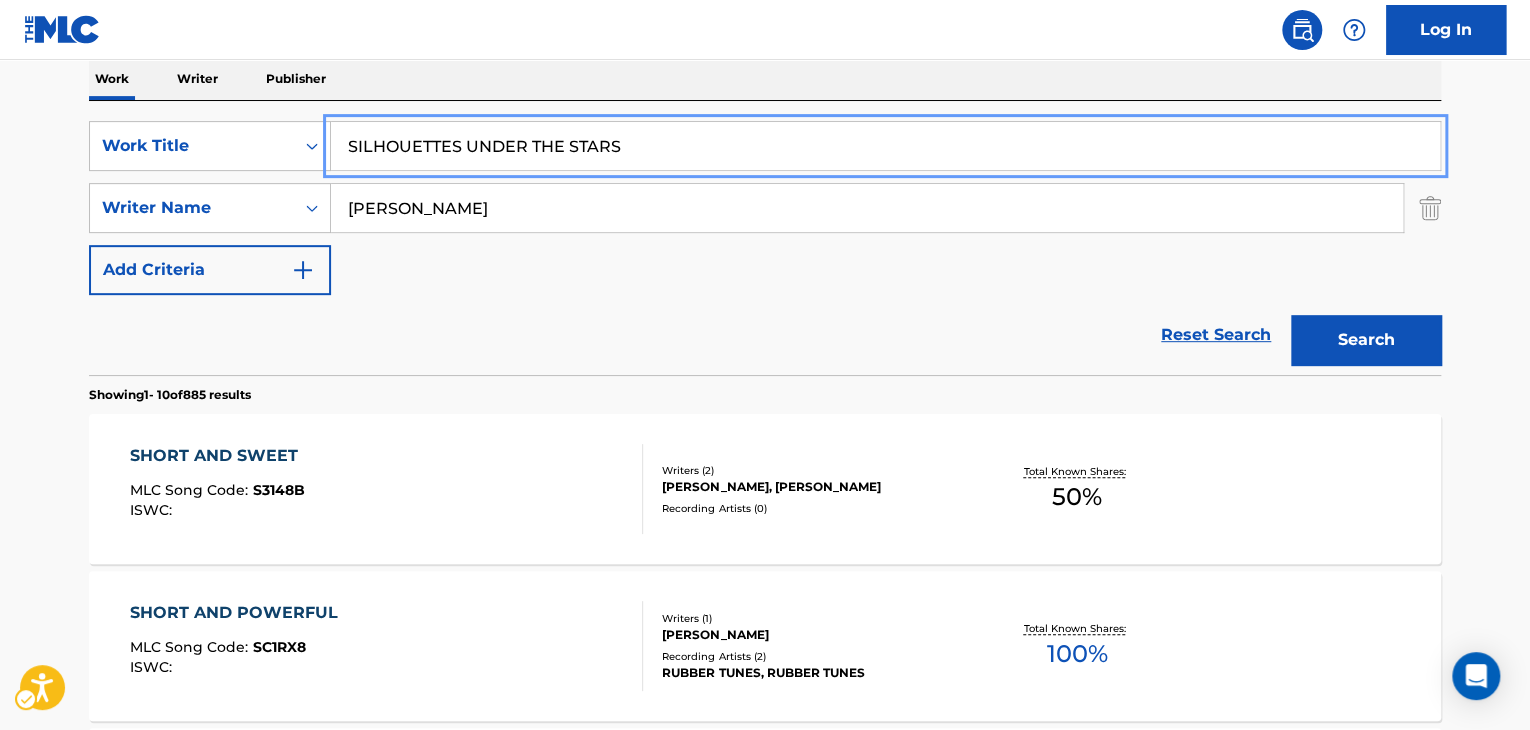 type on "SILHOUETTES UNDER THE STARS" 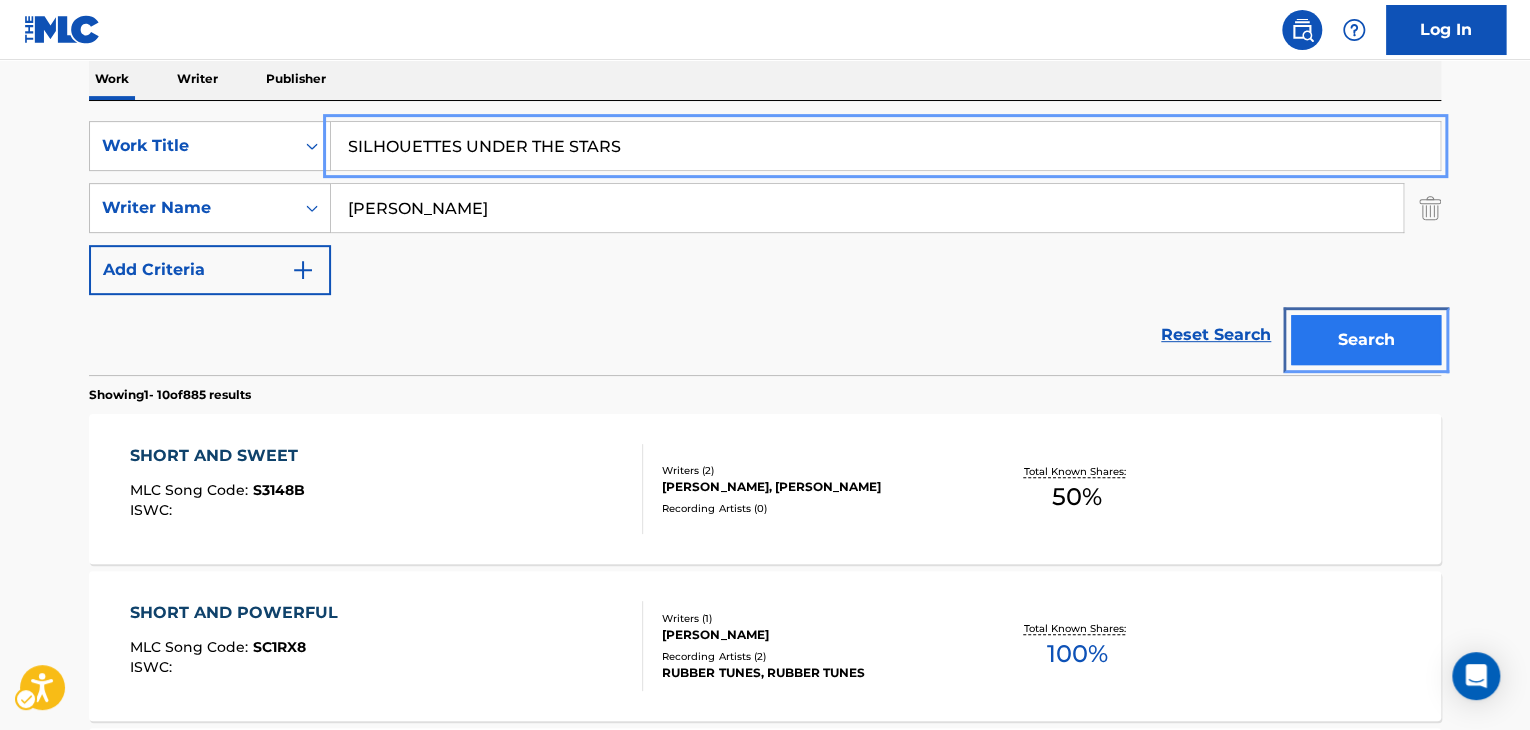 click on "Search" at bounding box center (1366, 340) 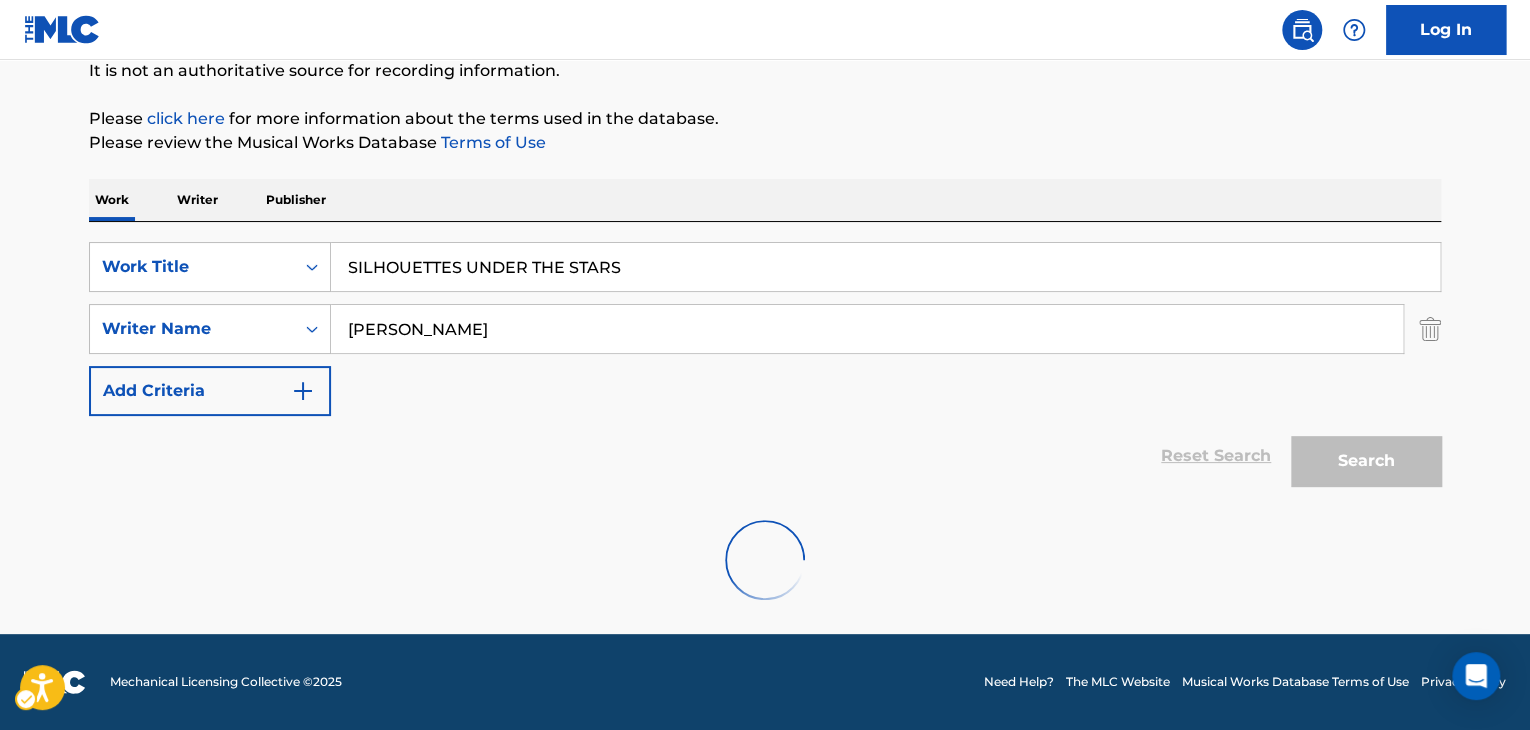 scroll, scrollTop: 203, scrollLeft: 0, axis: vertical 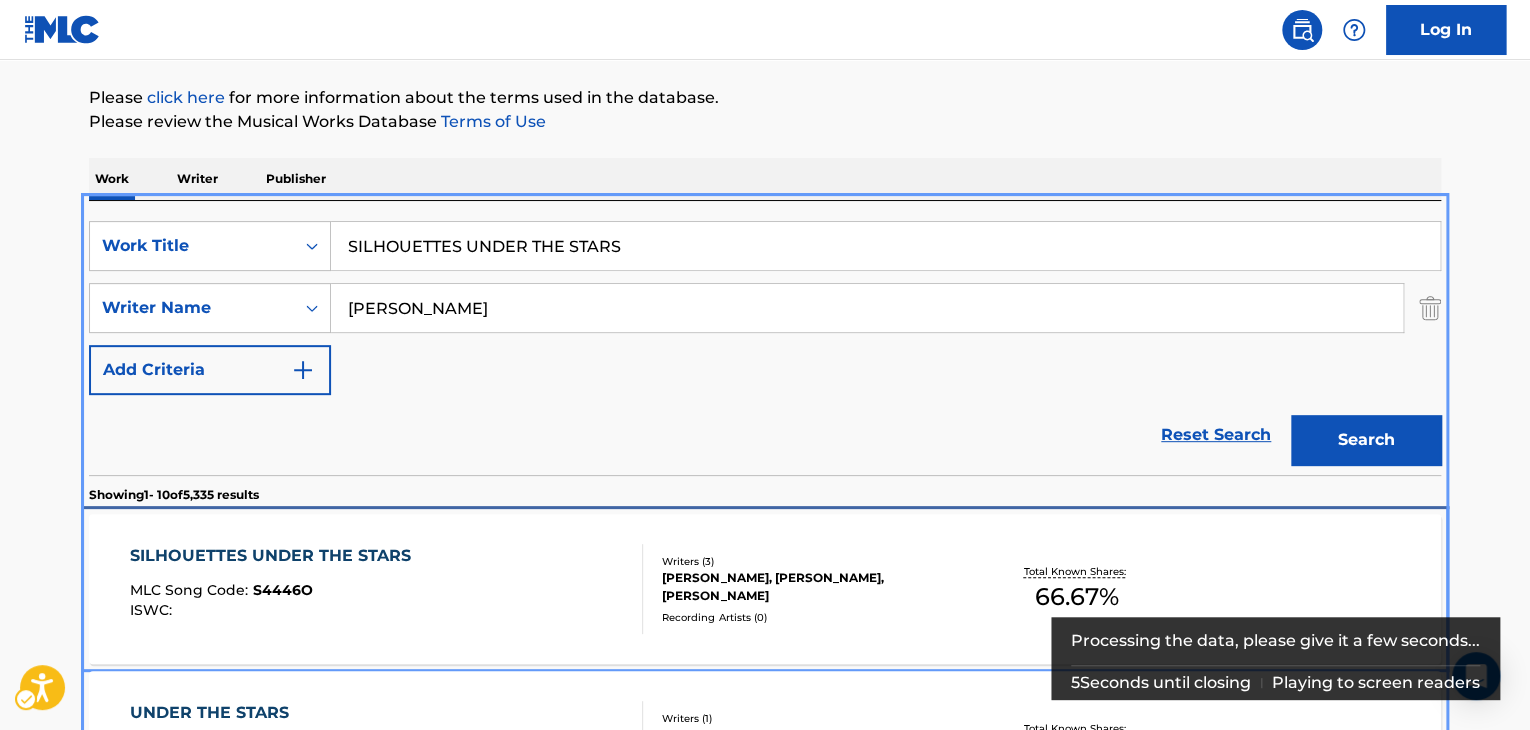 click on "[PERSON_NAME], [PERSON_NAME], [PERSON_NAME]" at bounding box center (813, 587) 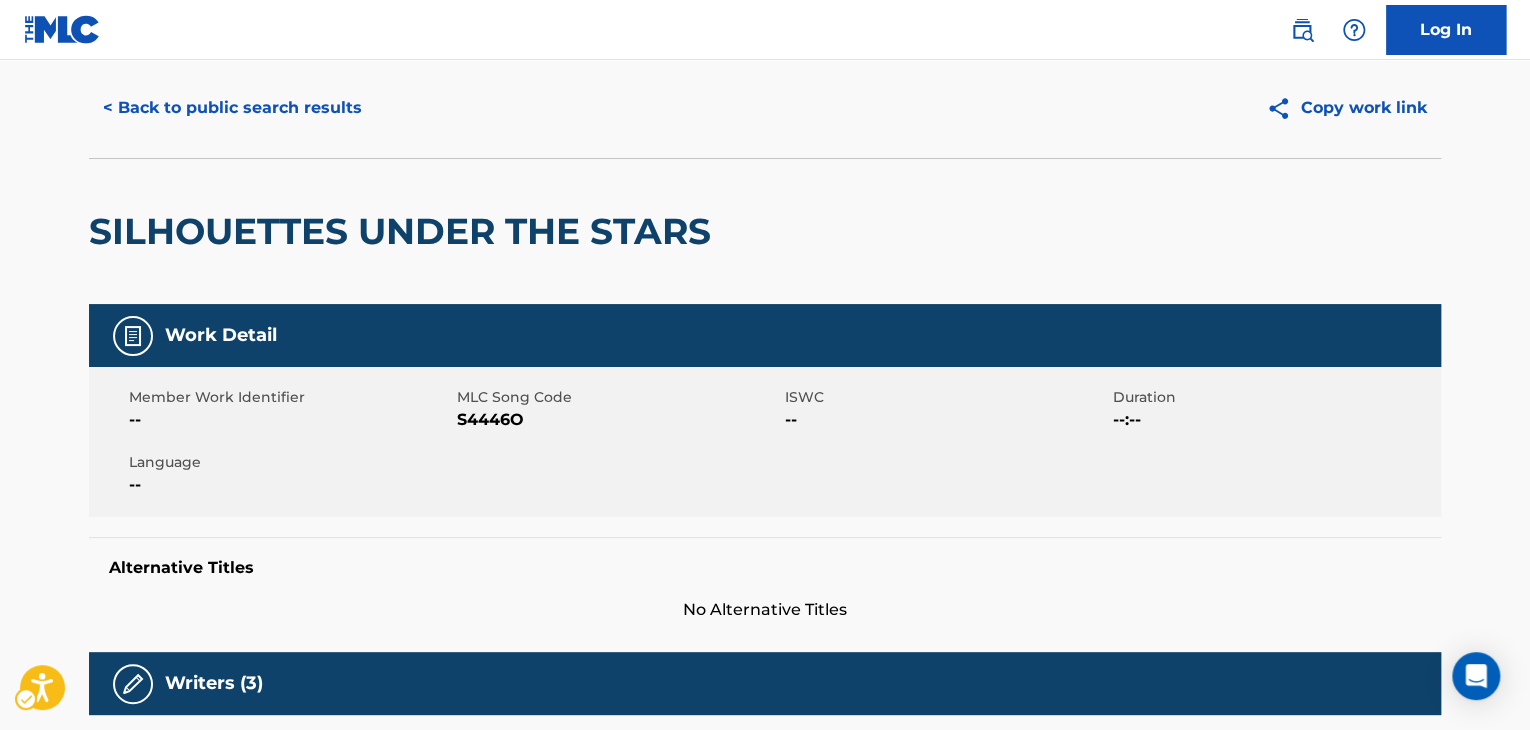 scroll, scrollTop: 0, scrollLeft: 0, axis: both 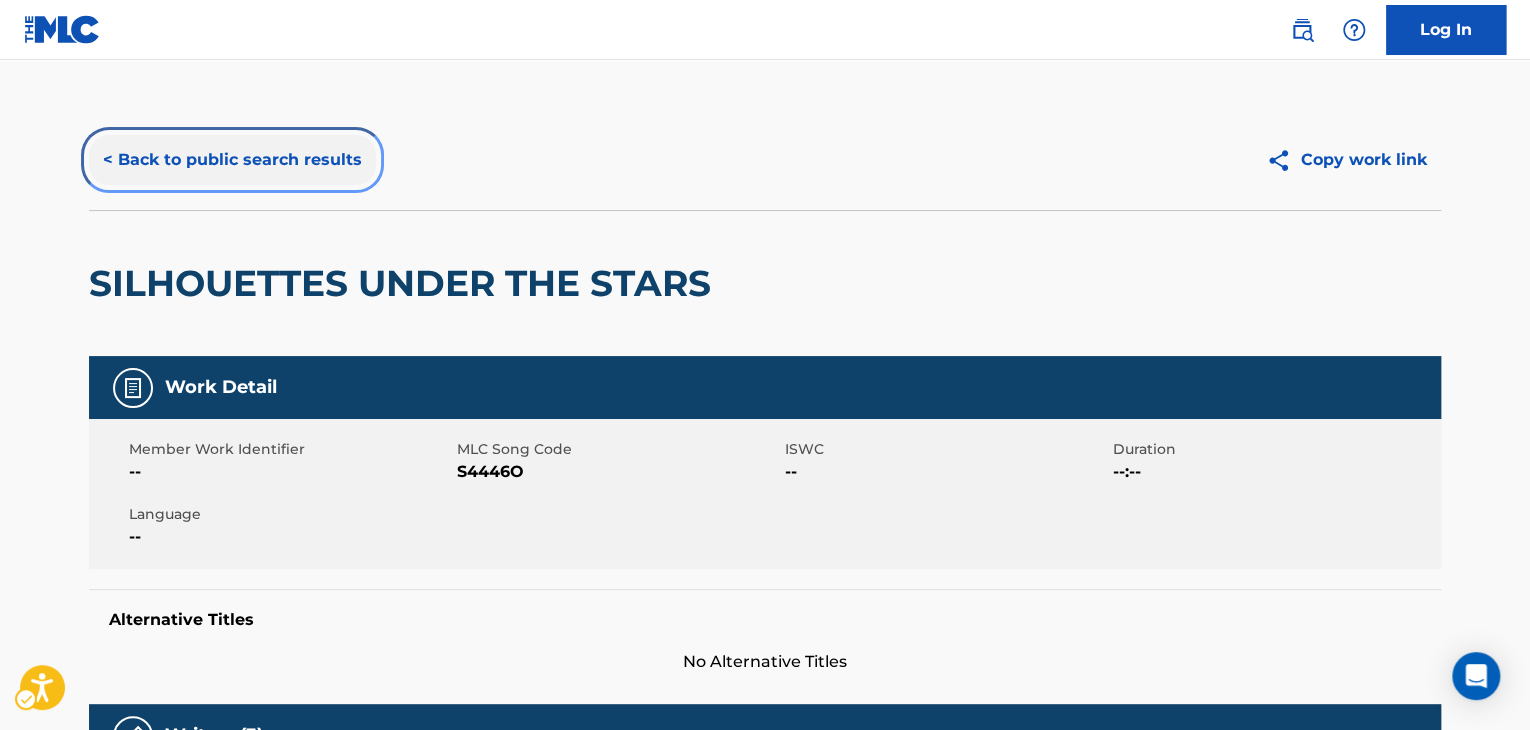 click on "< Back to public search results" at bounding box center [232, 160] 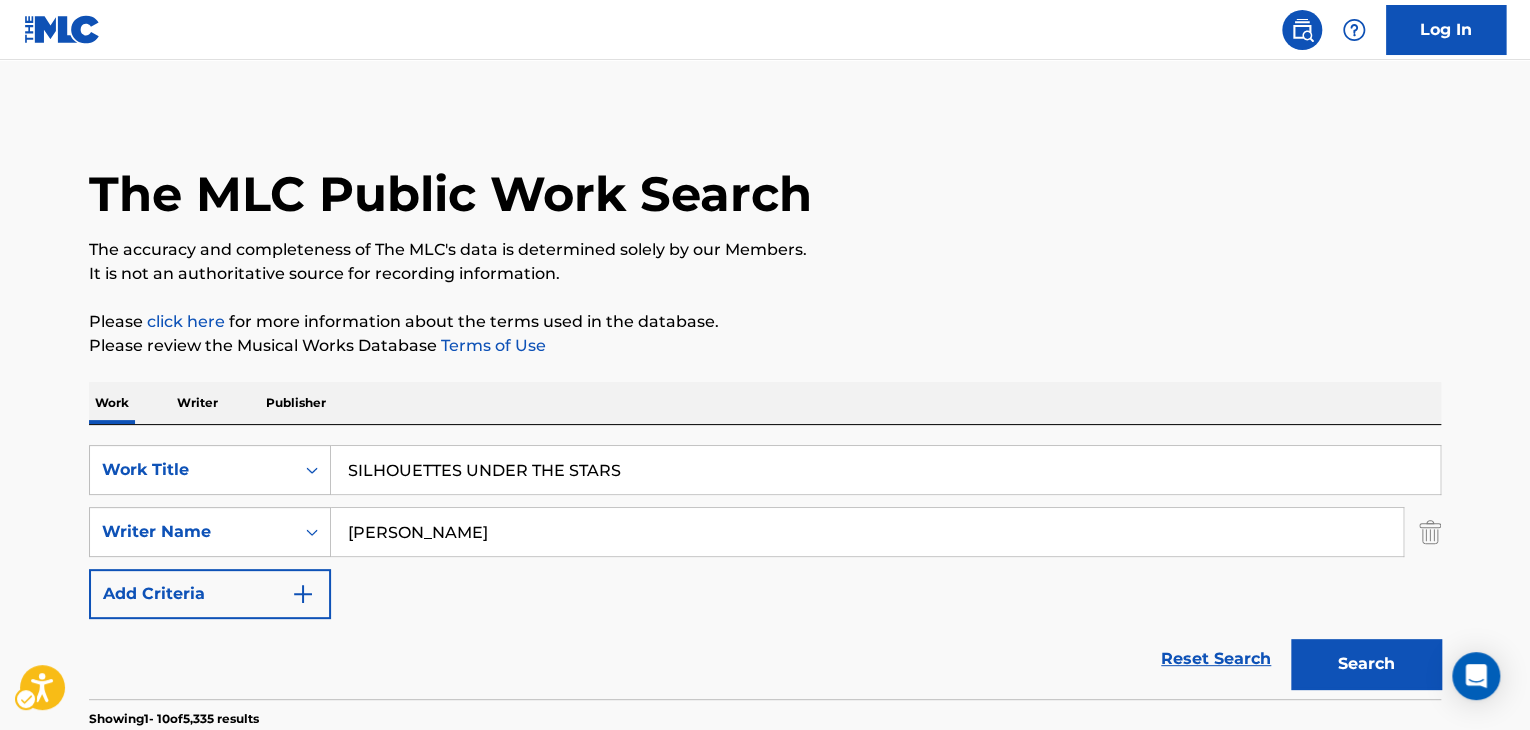 scroll, scrollTop: 224, scrollLeft: 0, axis: vertical 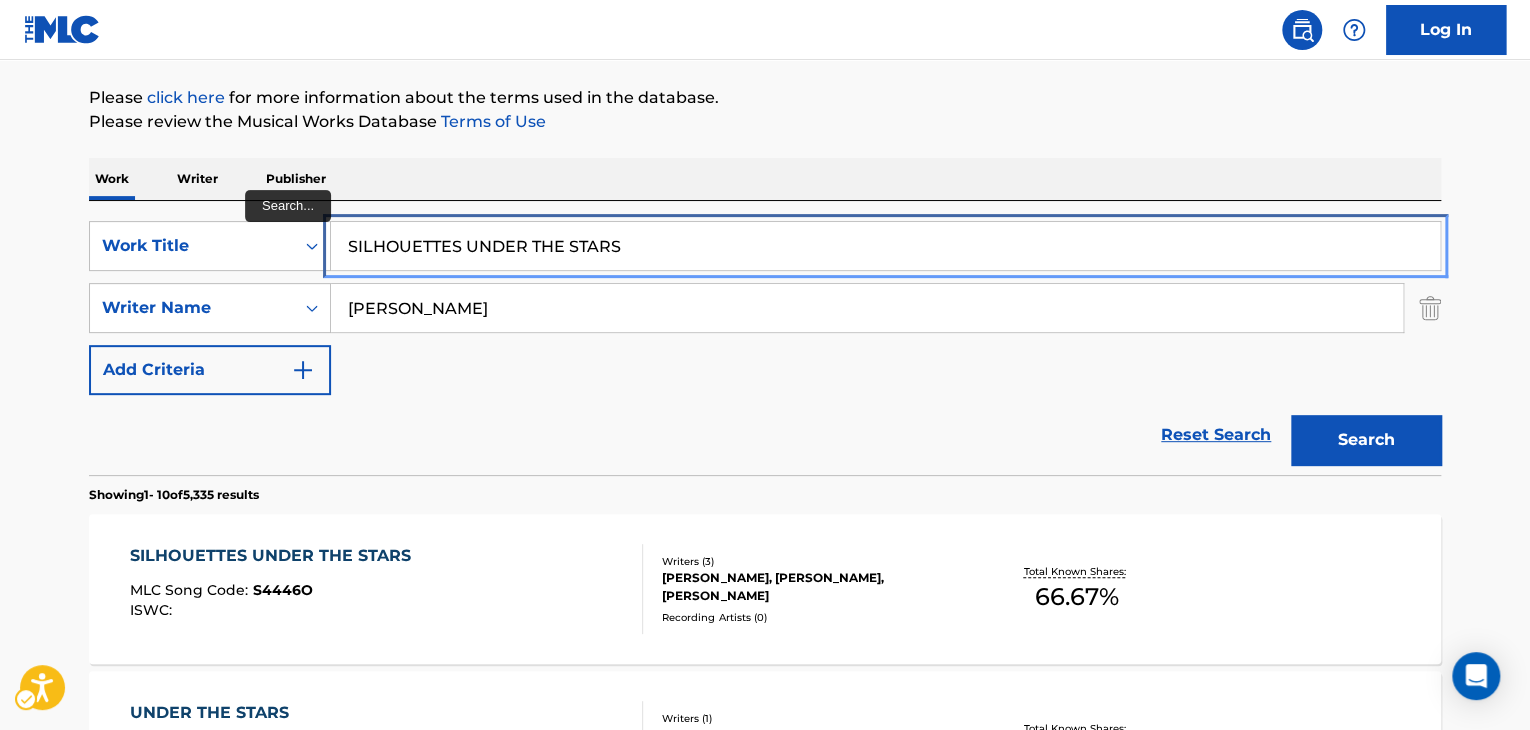 click on "SILHOUETTES UNDER THE STARS" at bounding box center (885, 246) 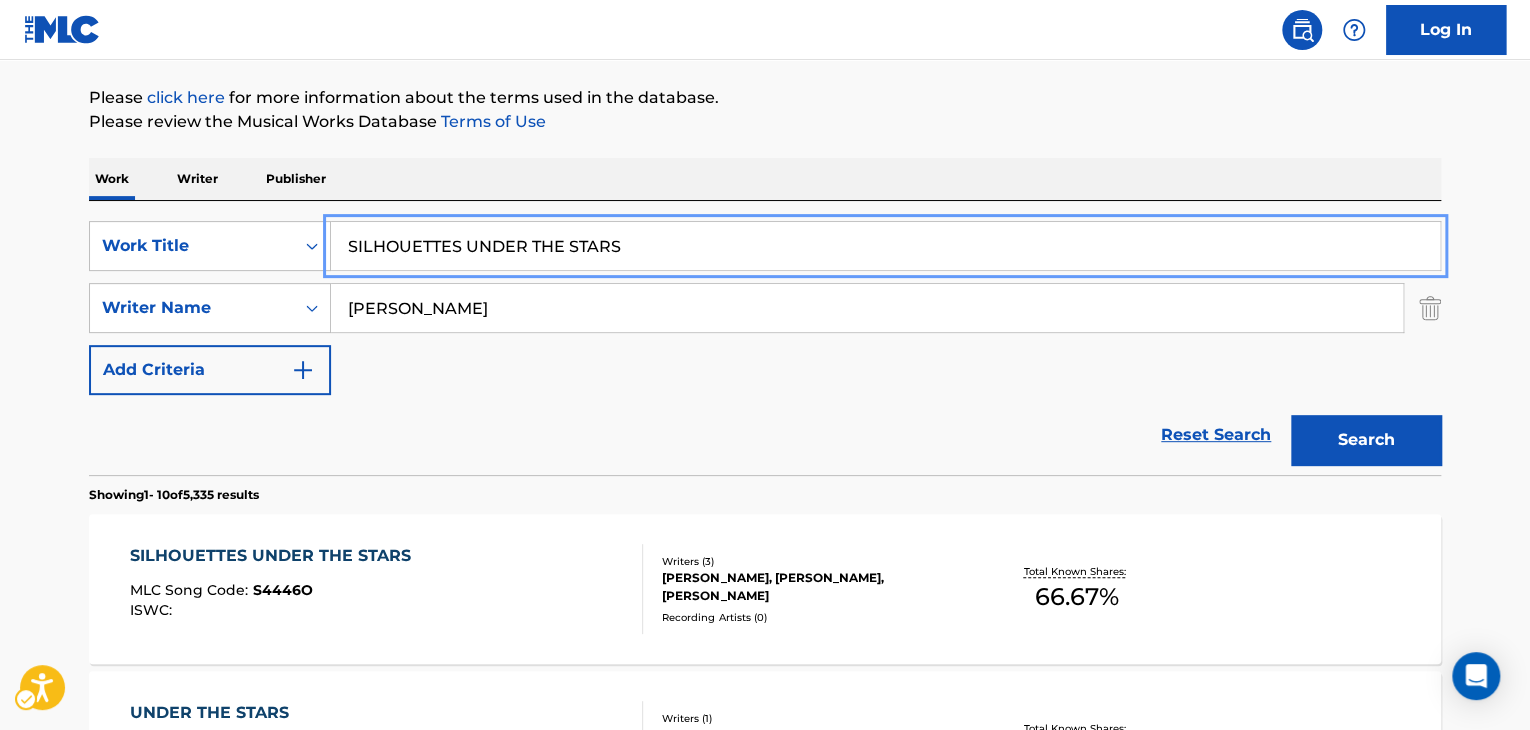 paste on "VER BIRD" 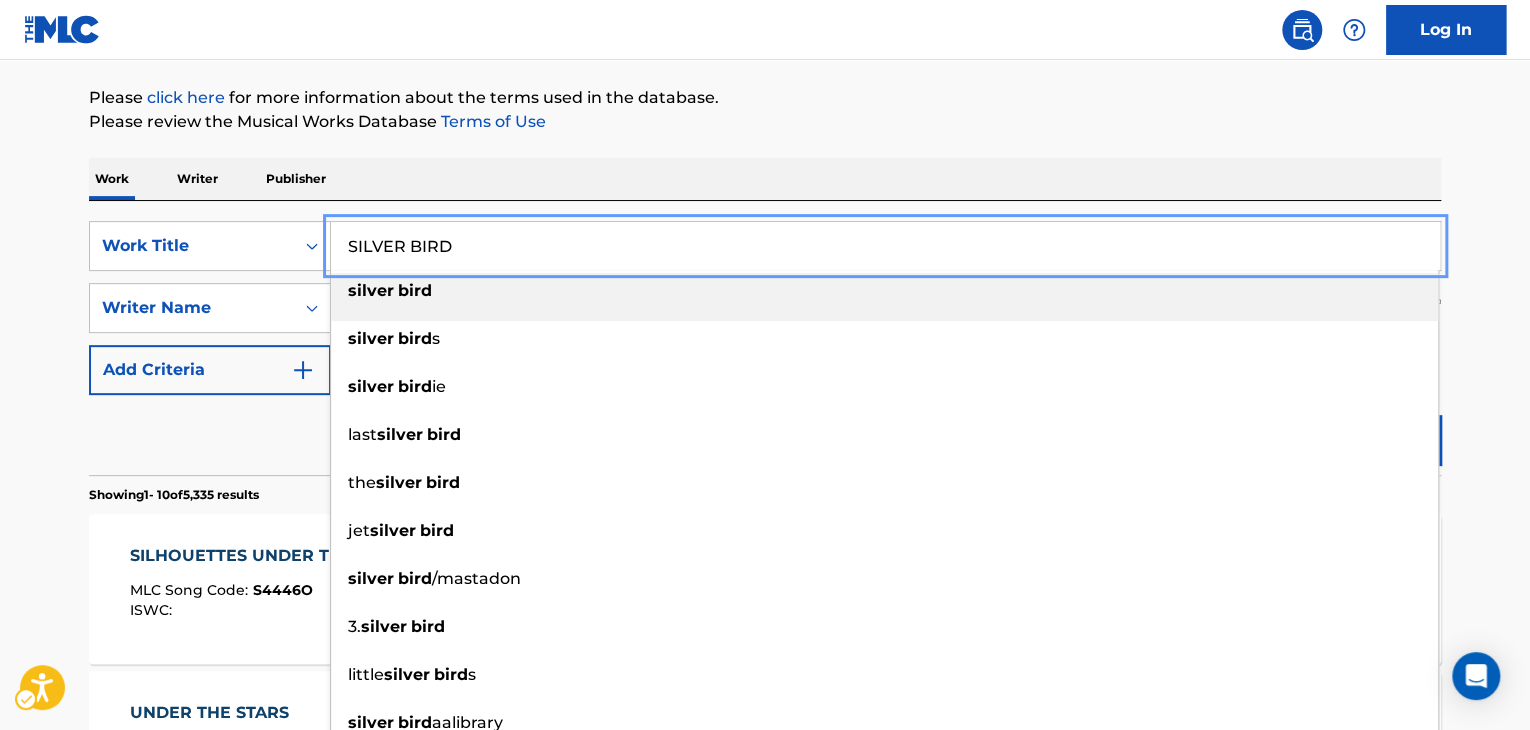 type on "SILVER BIRD" 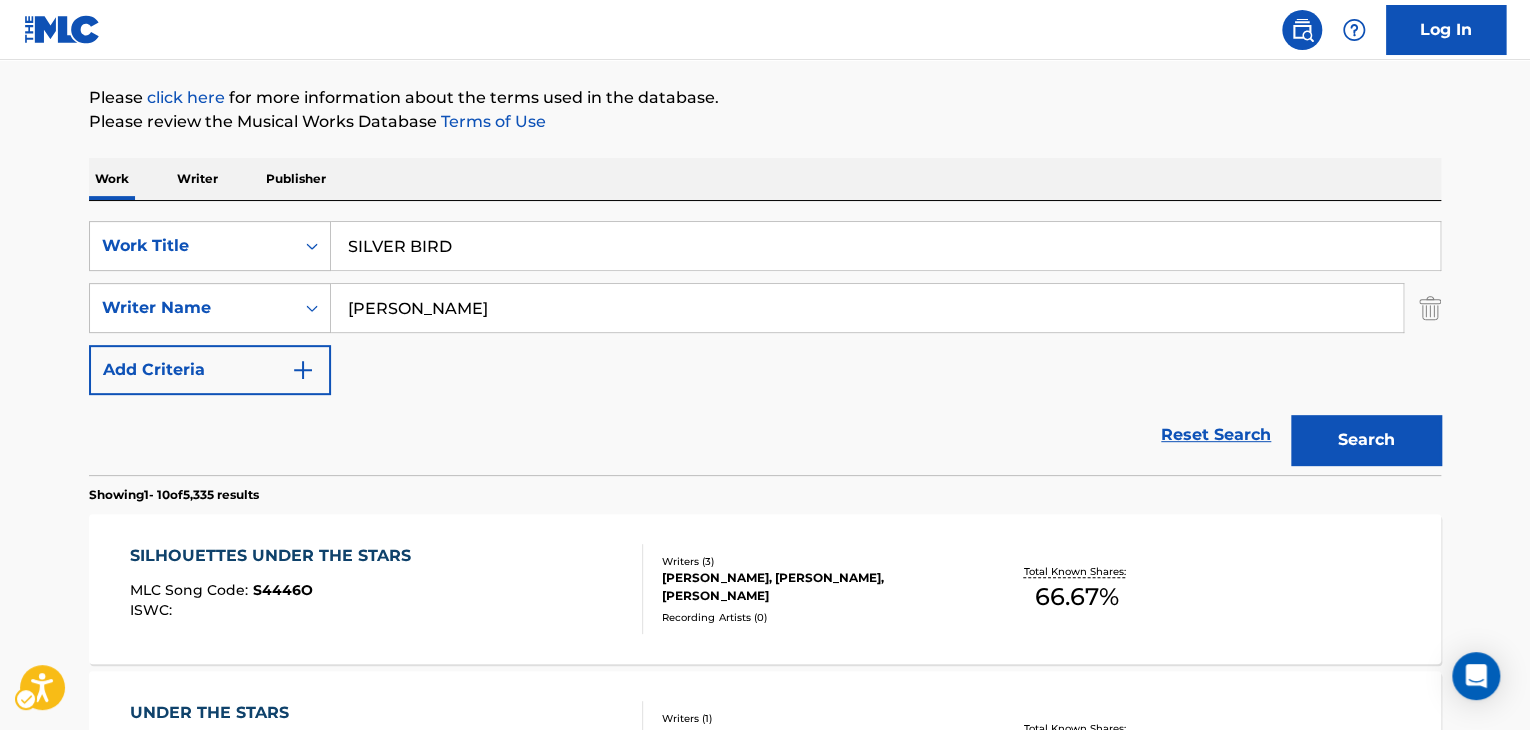 click on "The MLC Public Work Search The accuracy and completeness of The MLC's data is determined solely by our Members. It is not an authoritative source for recording information. Please   click here  | New Window   for more information about the terms used in the database. Please review the Musical Works Database   Terms of Use  | New Window Work Writer Publisher SearchWithCriteria24fef01e-832d-439e-807c-42a86965291e Work Title SILVER BIRD SearchWithCriteriad565d373-4d69-4743-8984-924384a383b5 Writer Name [PERSON_NAME] Add Criteria Reset Search Search Showing  1  -   10  of  5,335   results   SILHOUETTES UNDER THE STARS MLC Song Code : S4446O ISWC : Writers ( 3 ) [PERSON_NAME], [PERSON_NAME], [PERSON_NAME] Recording Artists ( 0 ) Total Known Shares: 66.67 % UNDER THE STARS MLC Song Code : UA2N5F ISWC : T3145292593 Writers ( 1 ) [PERSON_NAME] [PERSON_NAME] [PERSON_NAME] Recording Artists ( 7 ) IASILMA, [PERSON_NAME], [PERSON_NAME], [PERSON_NAME], IASILMA Total Known Shares: 100 % UNDER THE STARS MLC Song Code : UA6PFO ISWC : T3040229430 Writers ( 5 ) 0 ) 85" at bounding box center [765, 1013] 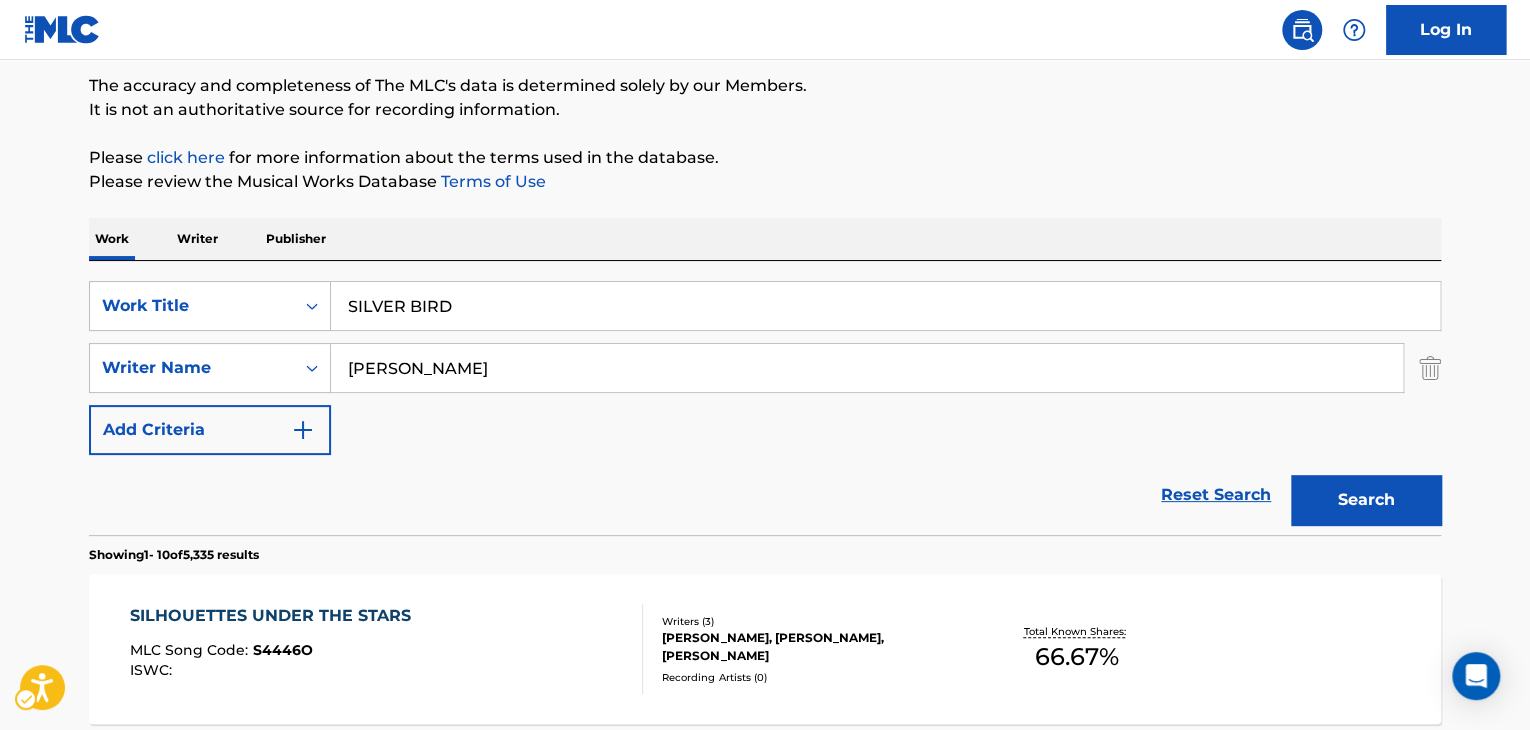 scroll, scrollTop: 63, scrollLeft: 0, axis: vertical 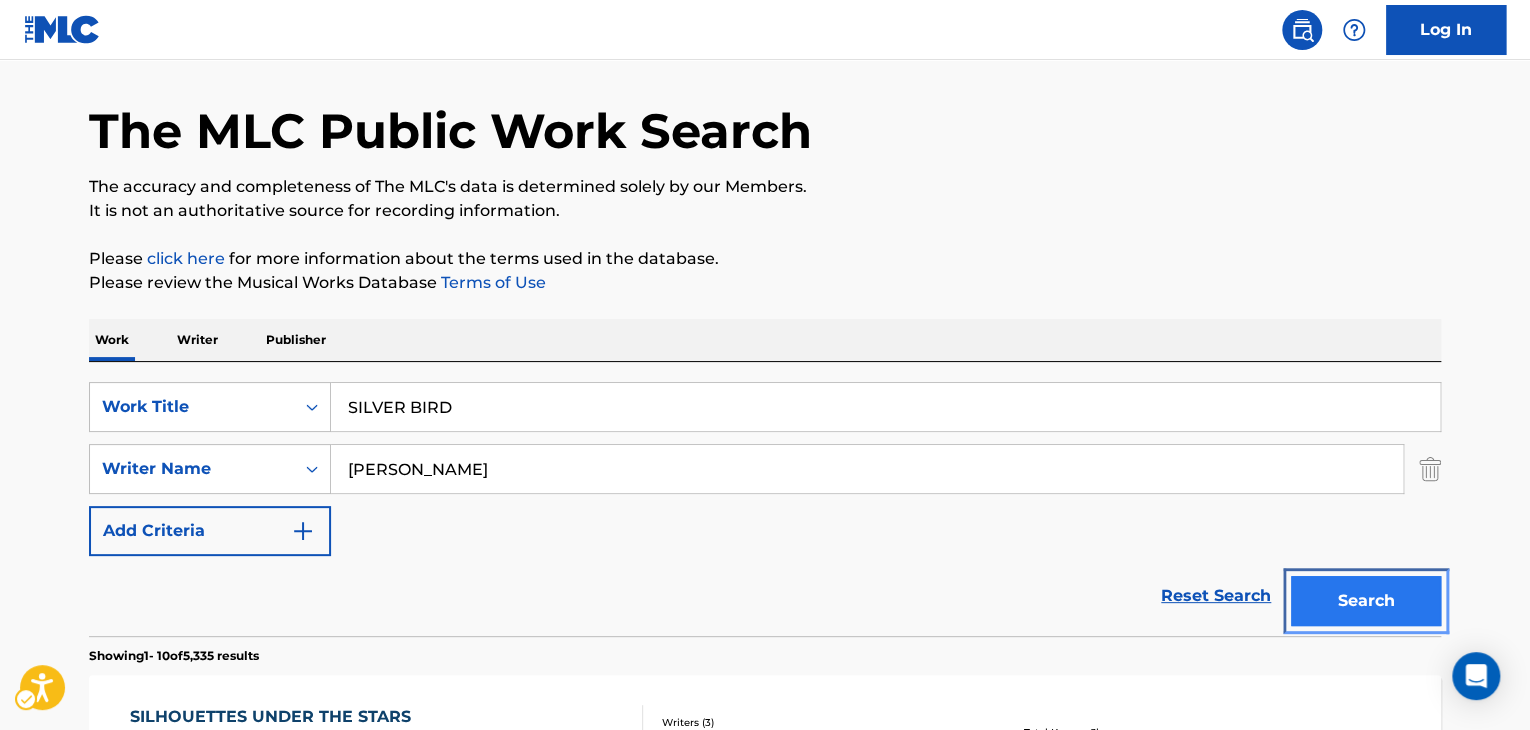 click on "Search" at bounding box center [1366, 601] 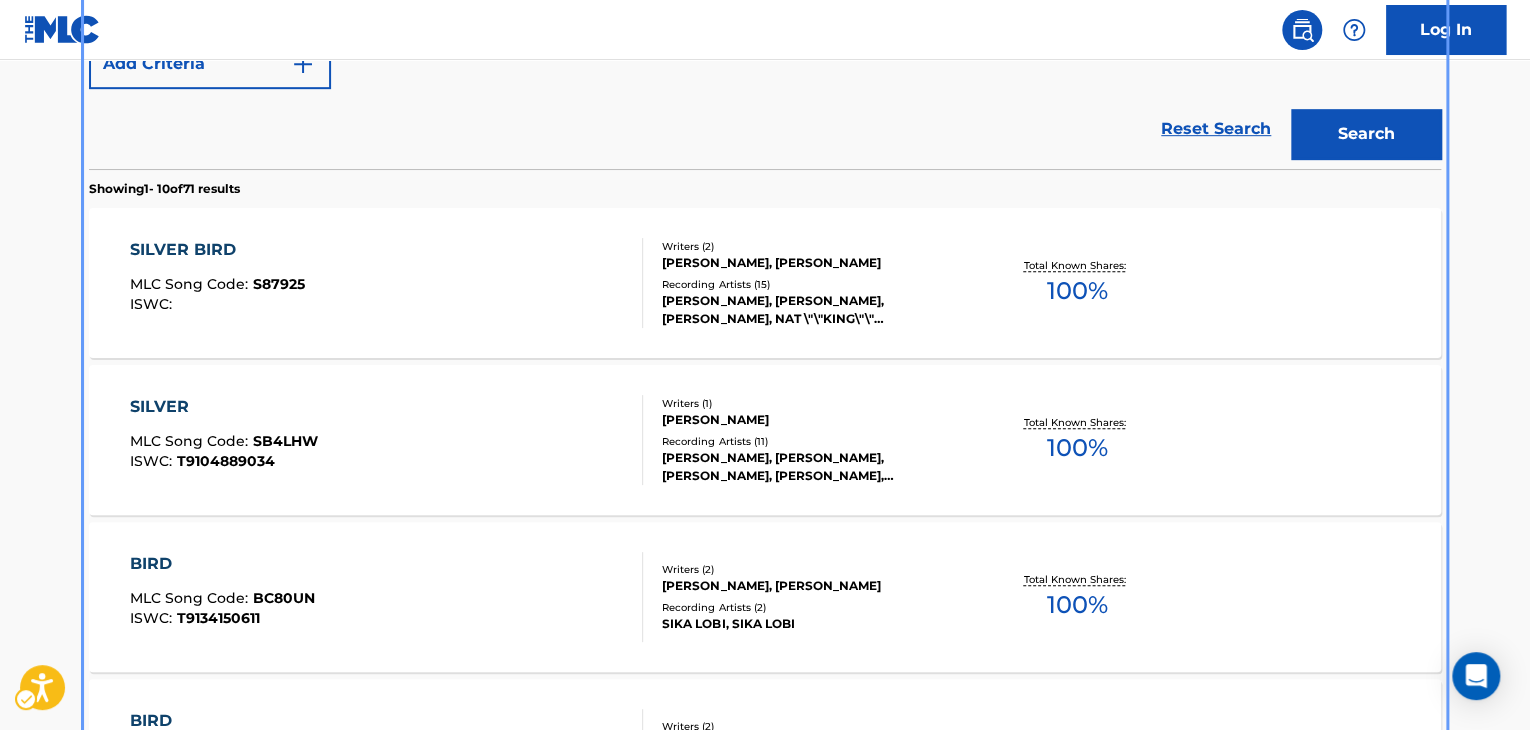 scroll, scrollTop: 624, scrollLeft: 0, axis: vertical 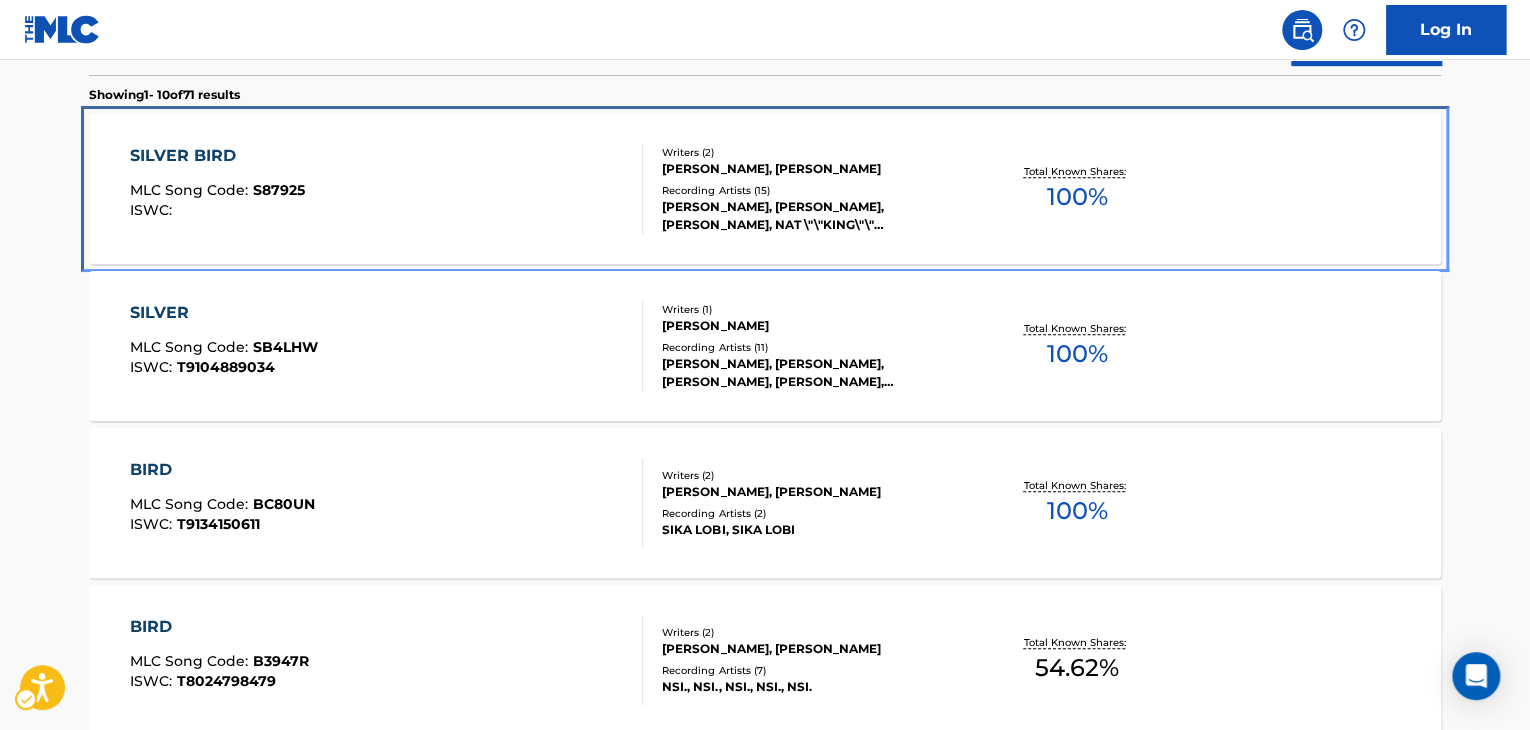 click on "Recording Artists ( 15 )" at bounding box center (813, 190) 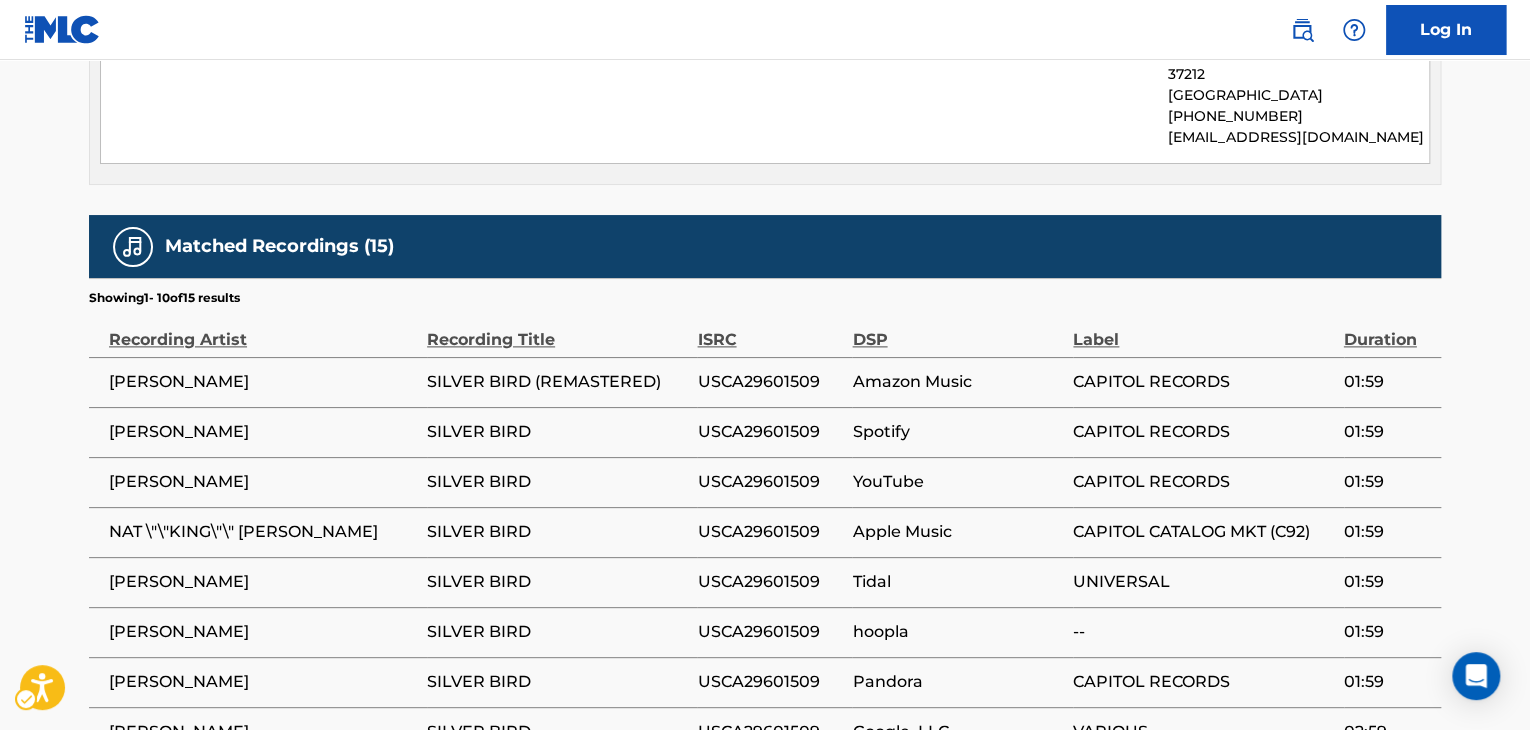 scroll, scrollTop: 1100, scrollLeft: 0, axis: vertical 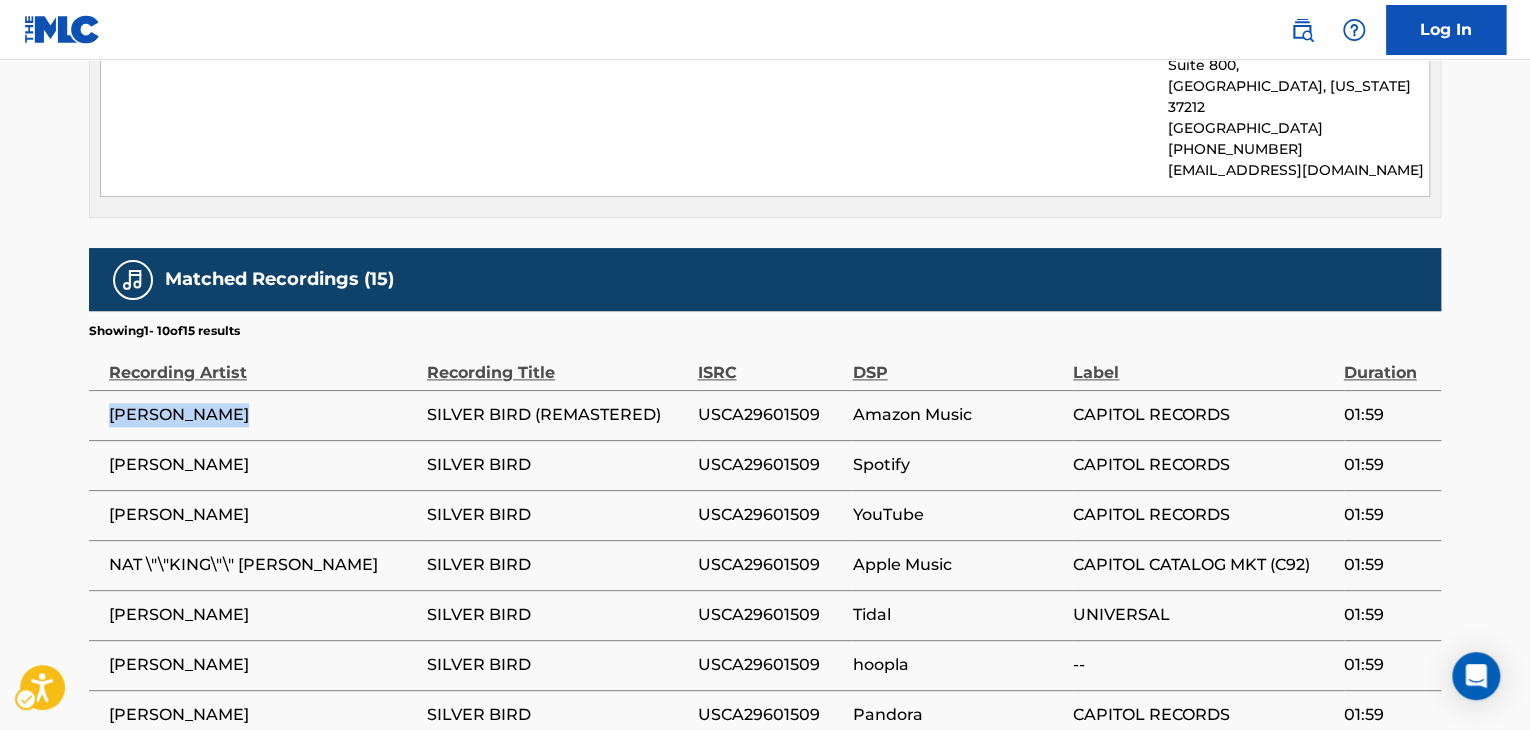 drag, startPoint x: 101, startPoint y: 368, endPoint x: 286, endPoint y: 380, distance: 185.38878 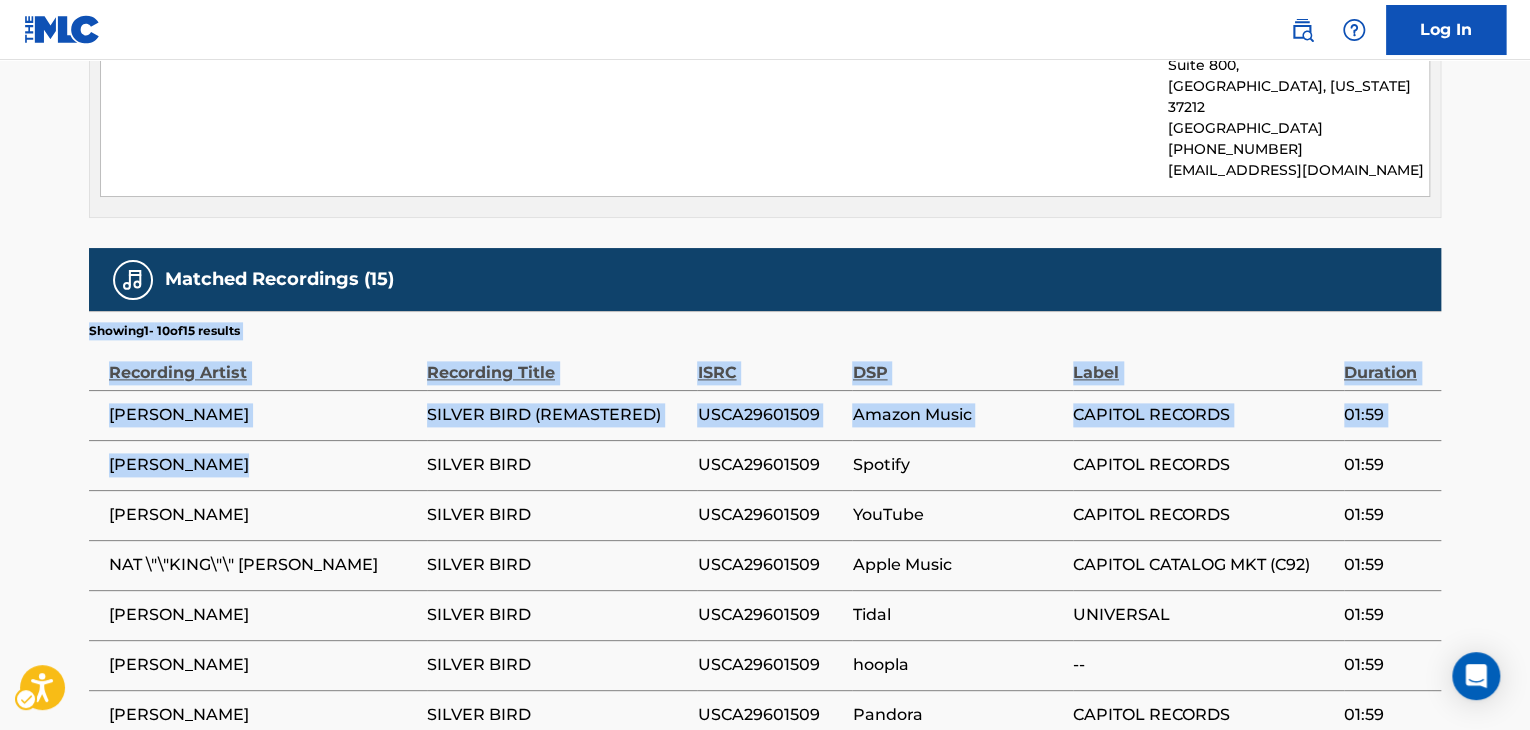 drag, startPoint x: 88, startPoint y: 430, endPoint x: 288, endPoint y: 421, distance: 200.2024 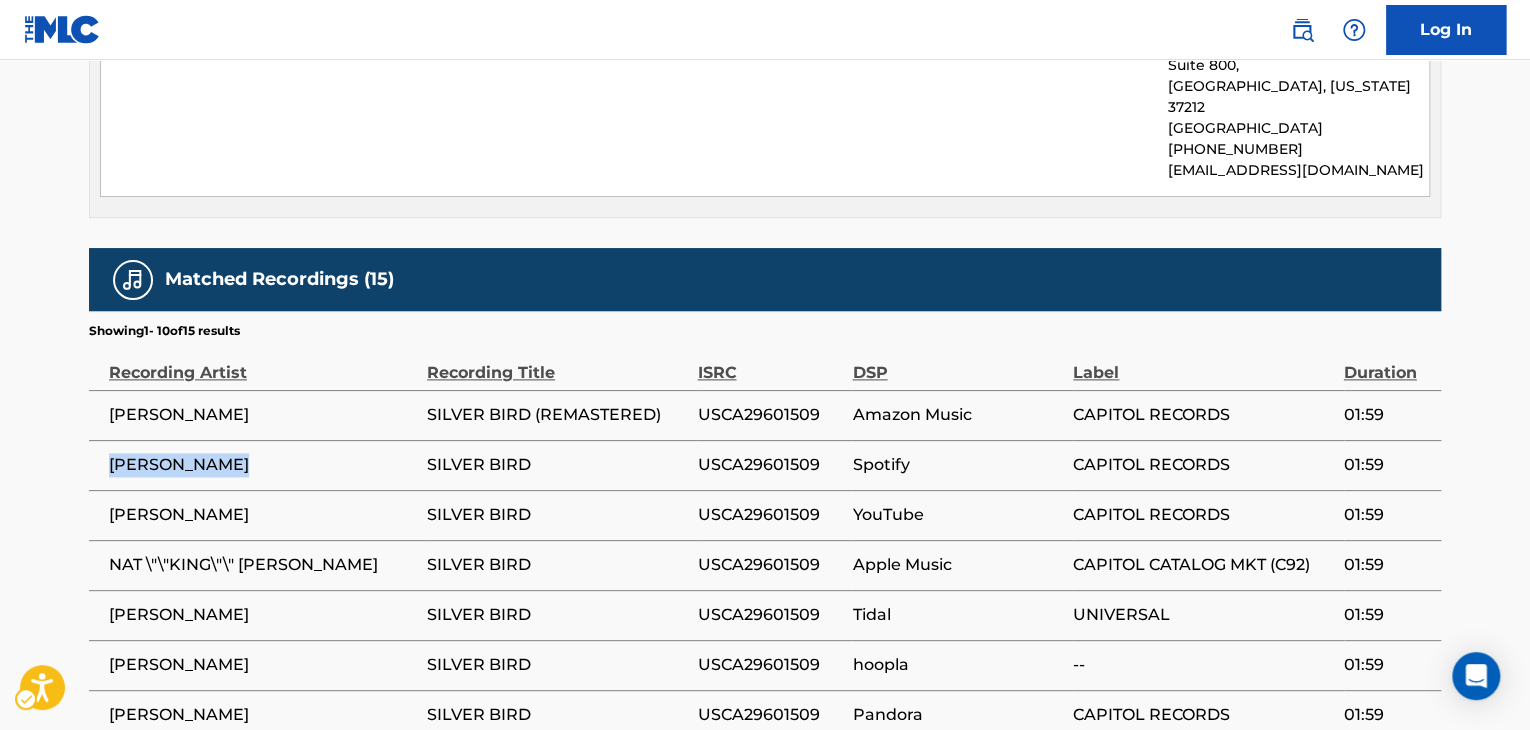 drag, startPoint x: 237, startPoint y: 420, endPoint x: 106, endPoint y: 429, distance: 131.30879 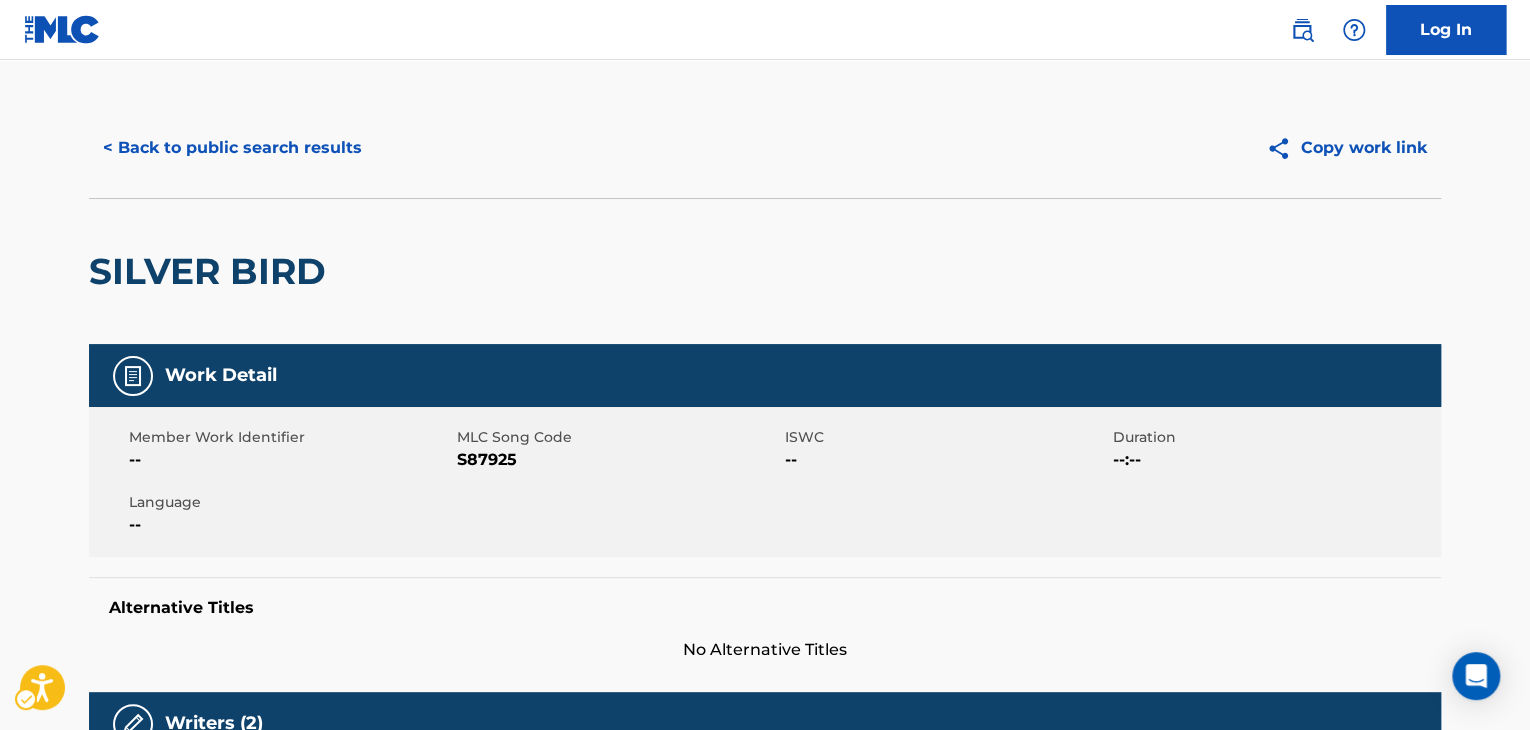 scroll, scrollTop: 0, scrollLeft: 0, axis: both 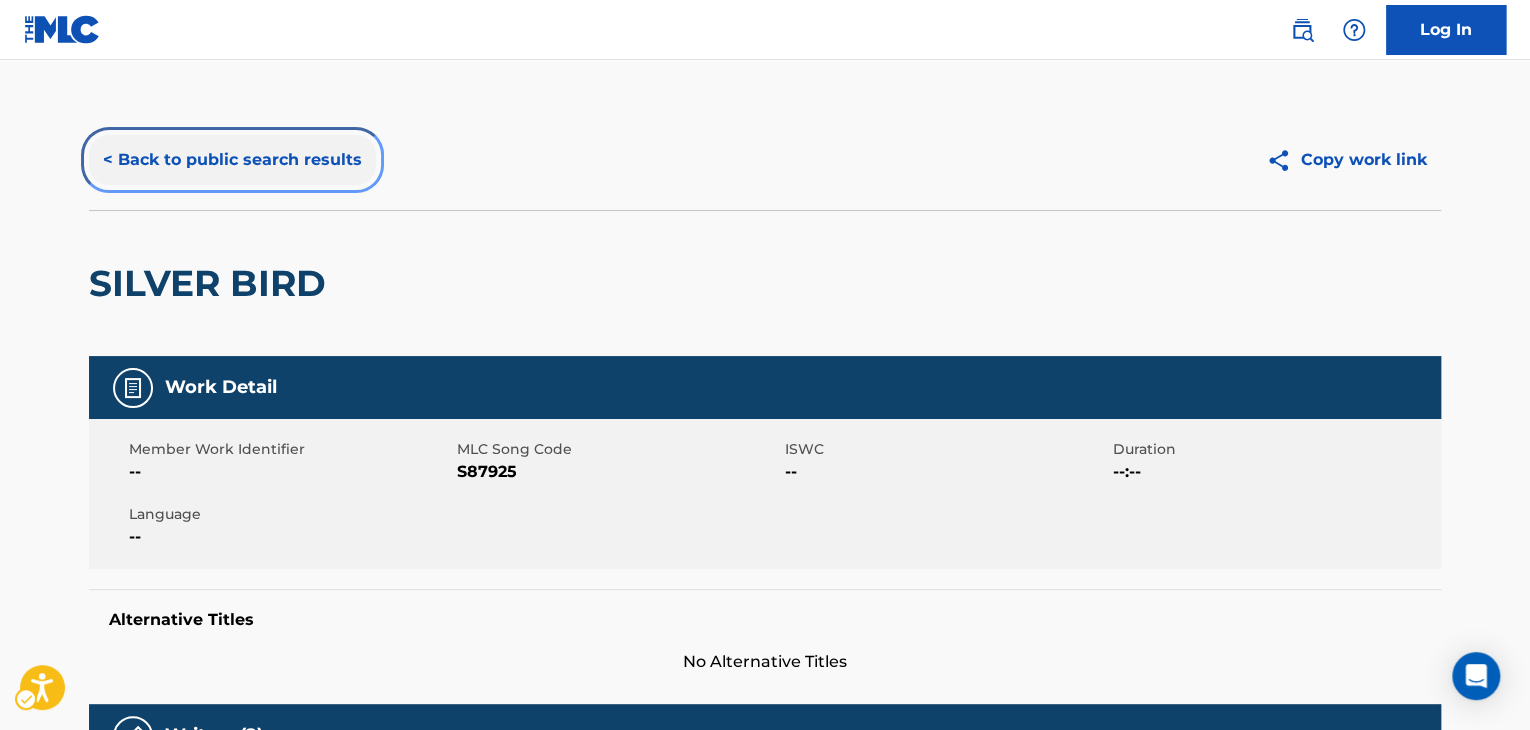 click on "< Back to public search results" at bounding box center (232, 160) 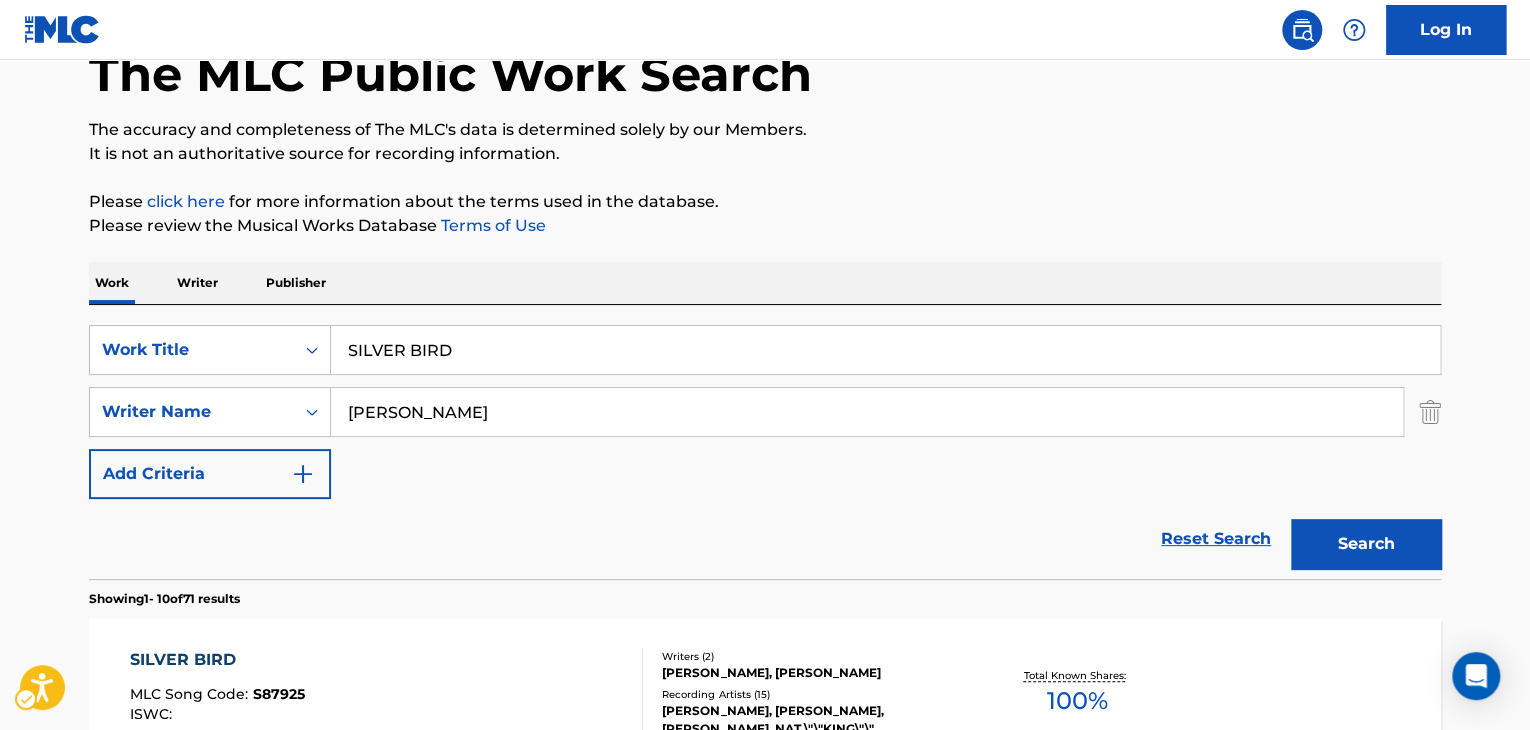 scroll, scrollTop: 40, scrollLeft: 0, axis: vertical 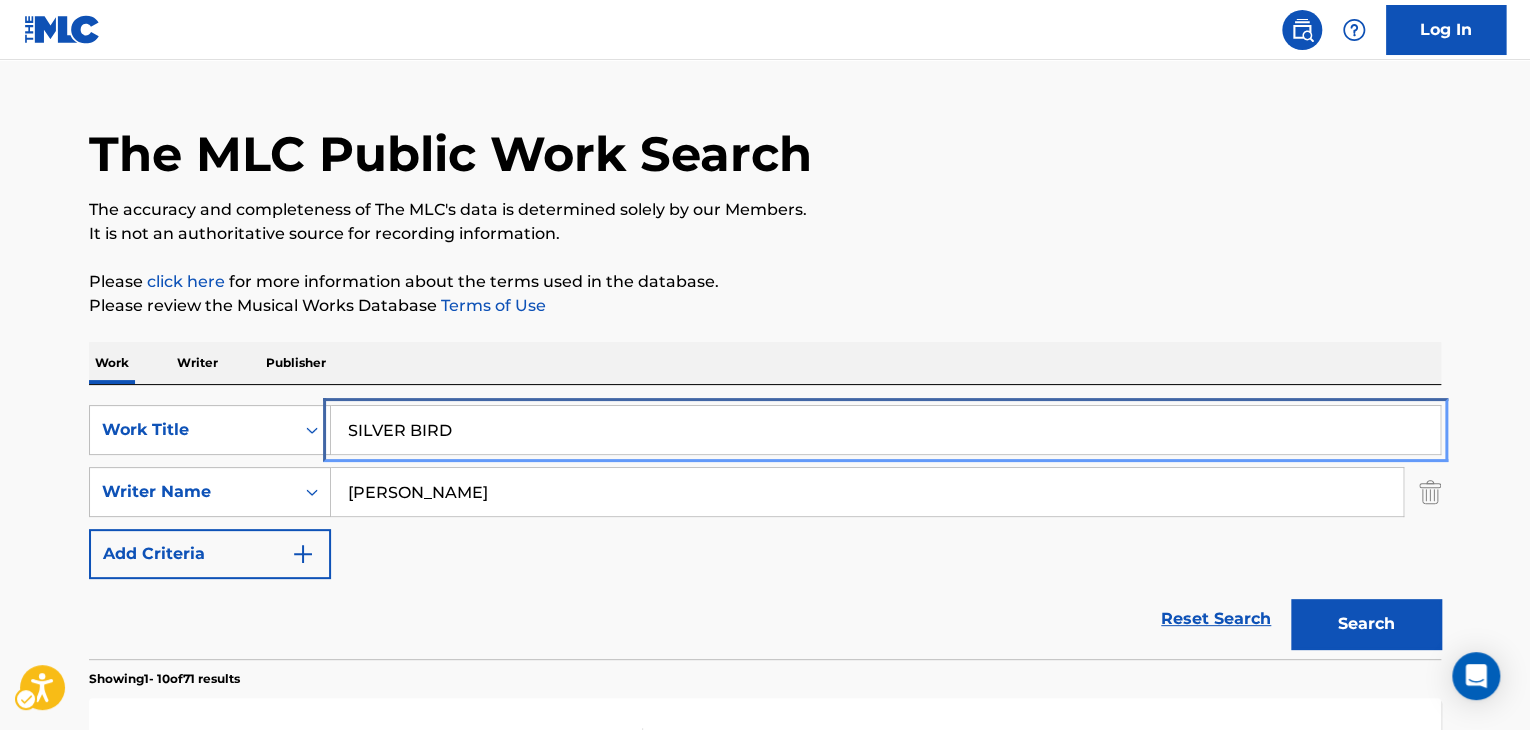 click on "SILVER BIRD" at bounding box center [885, 430] 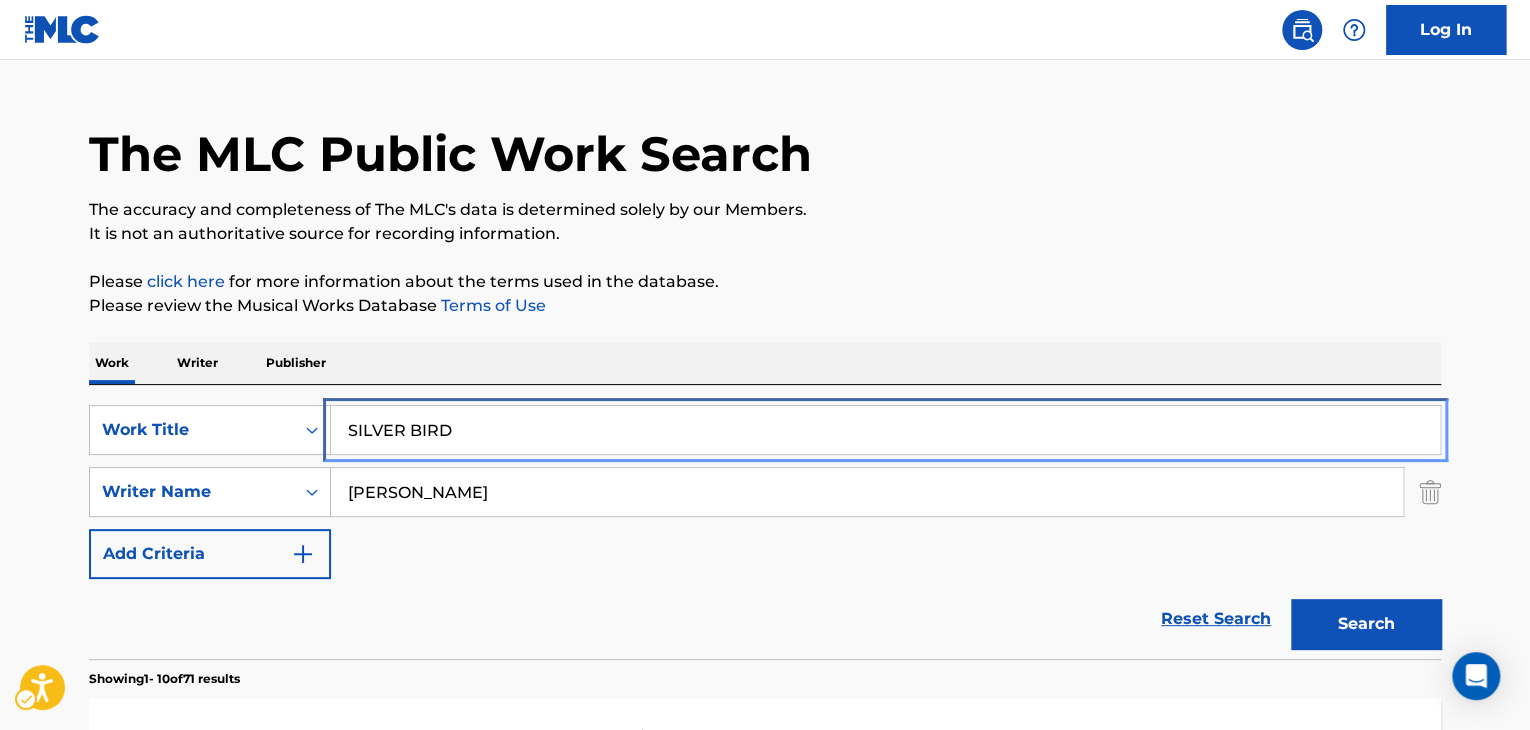 paste on "NCE I M OUT OF YOUR ARMS" 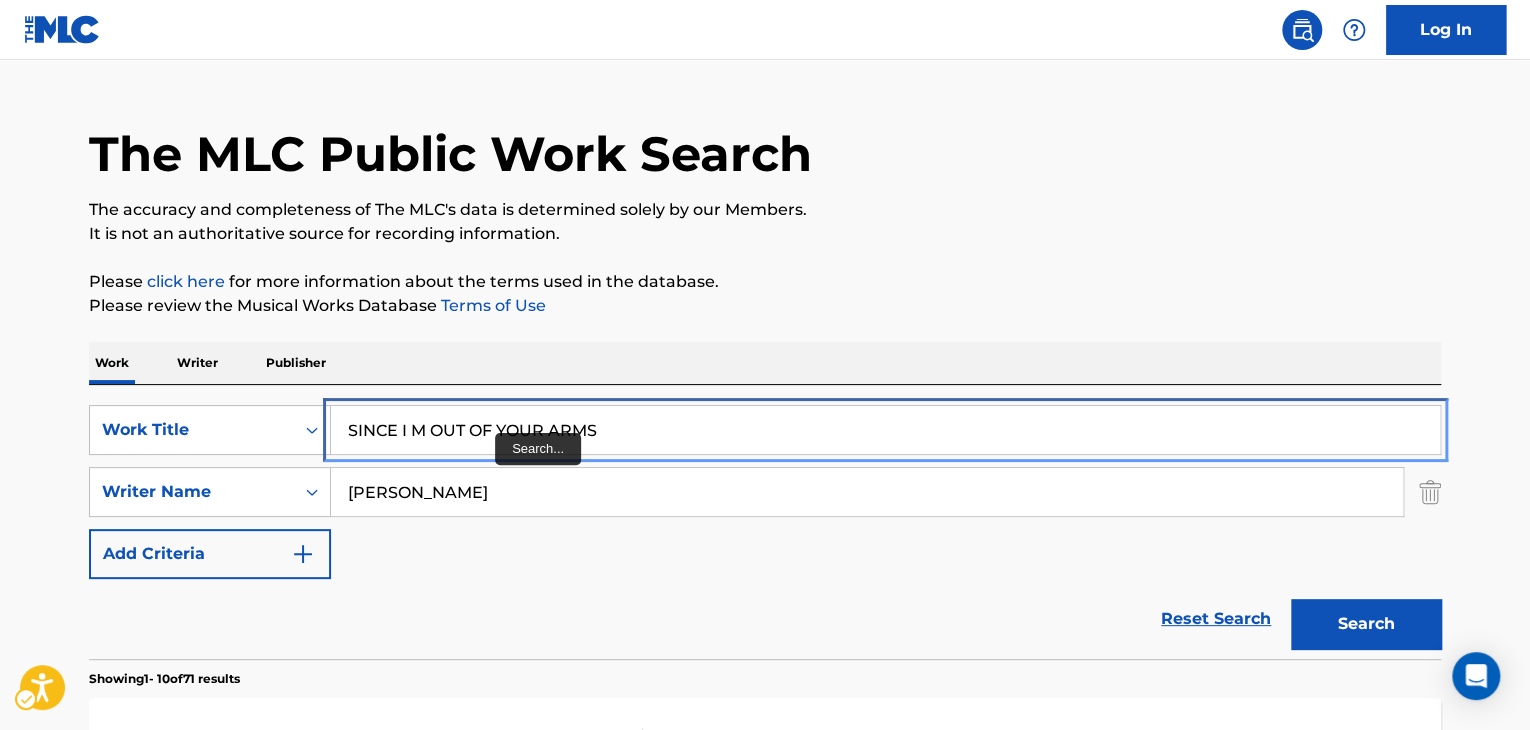 scroll, scrollTop: 39, scrollLeft: 0, axis: vertical 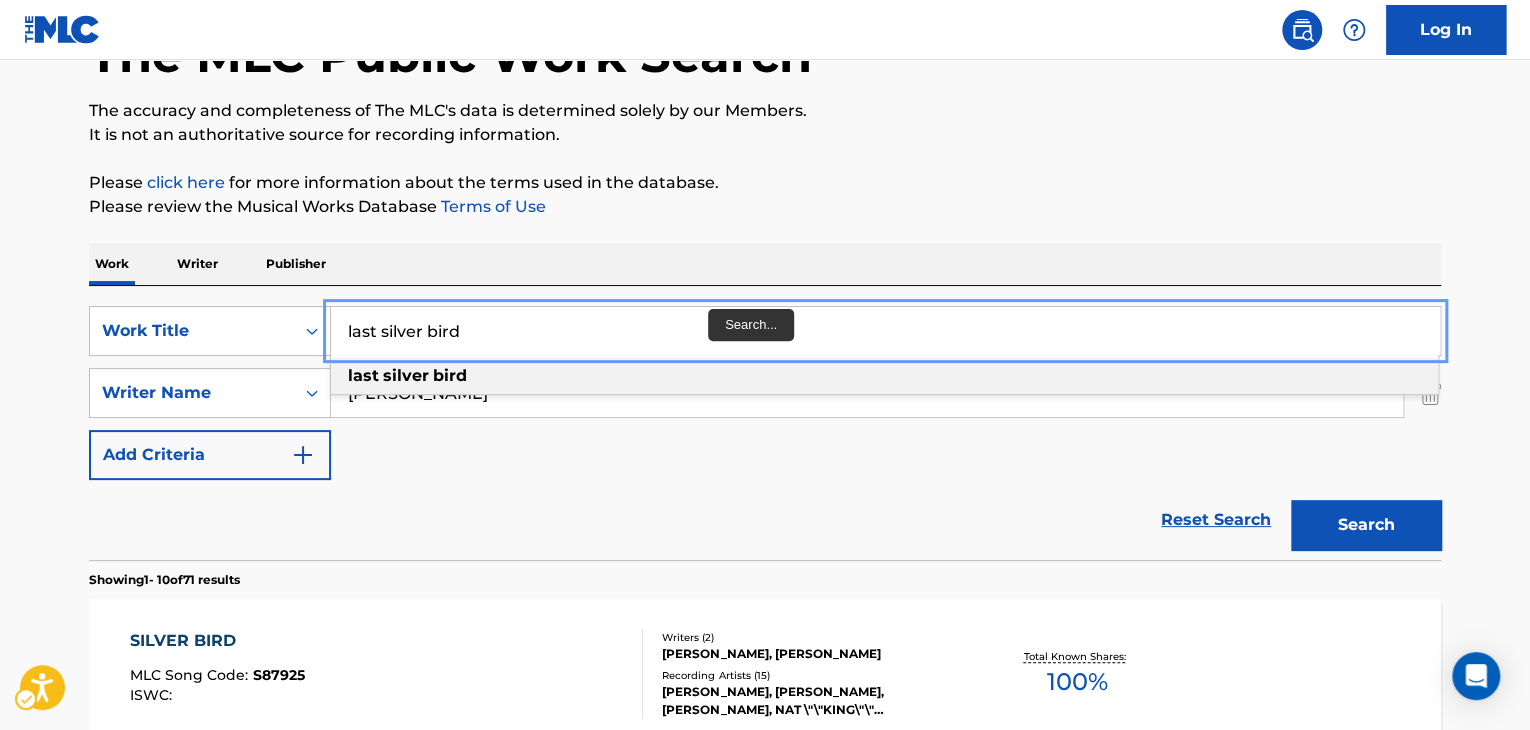 paste on "SINCE I M OUT OF YOUR ARMS" 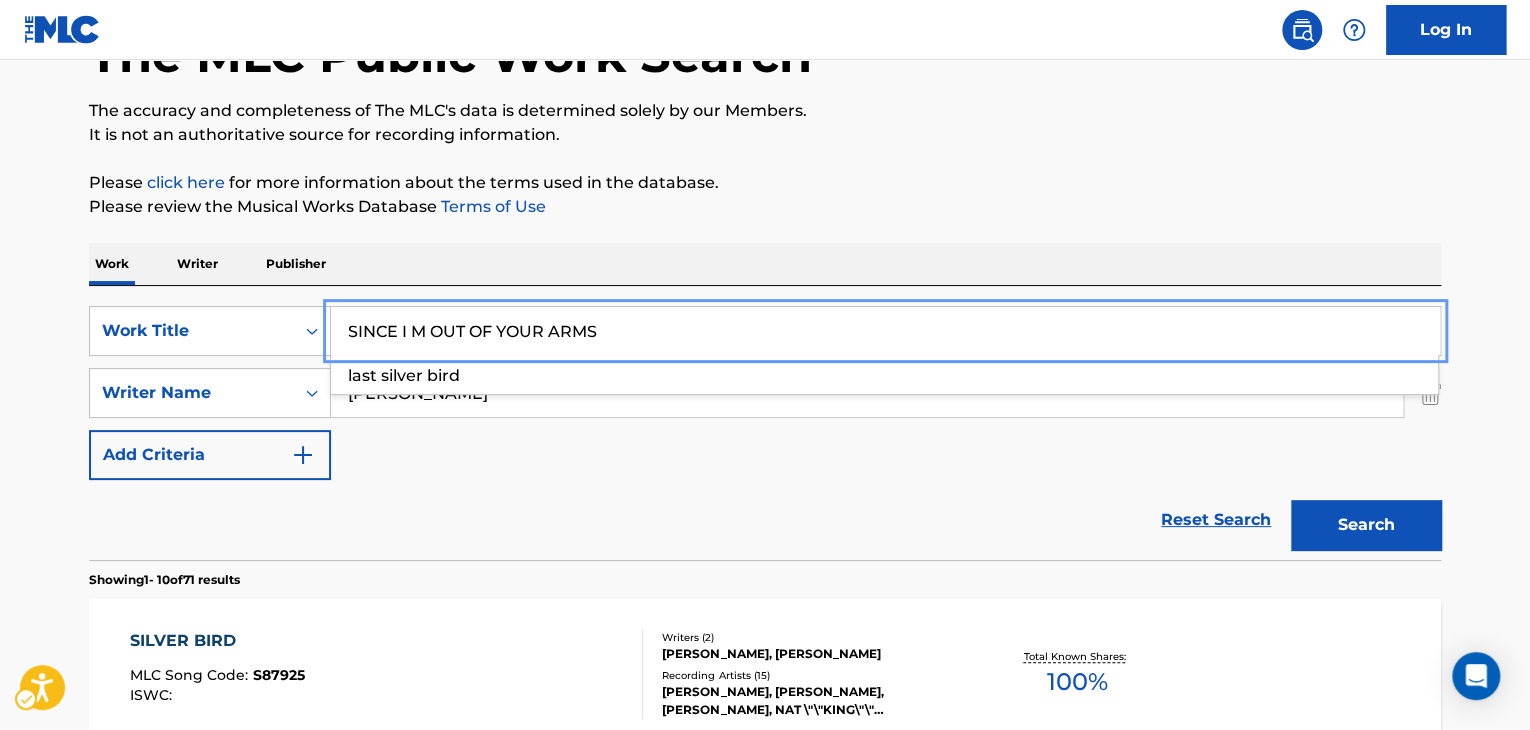 drag, startPoint x: 1511, startPoint y: 462, endPoint x: 1436, endPoint y: 521, distance: 95.42536 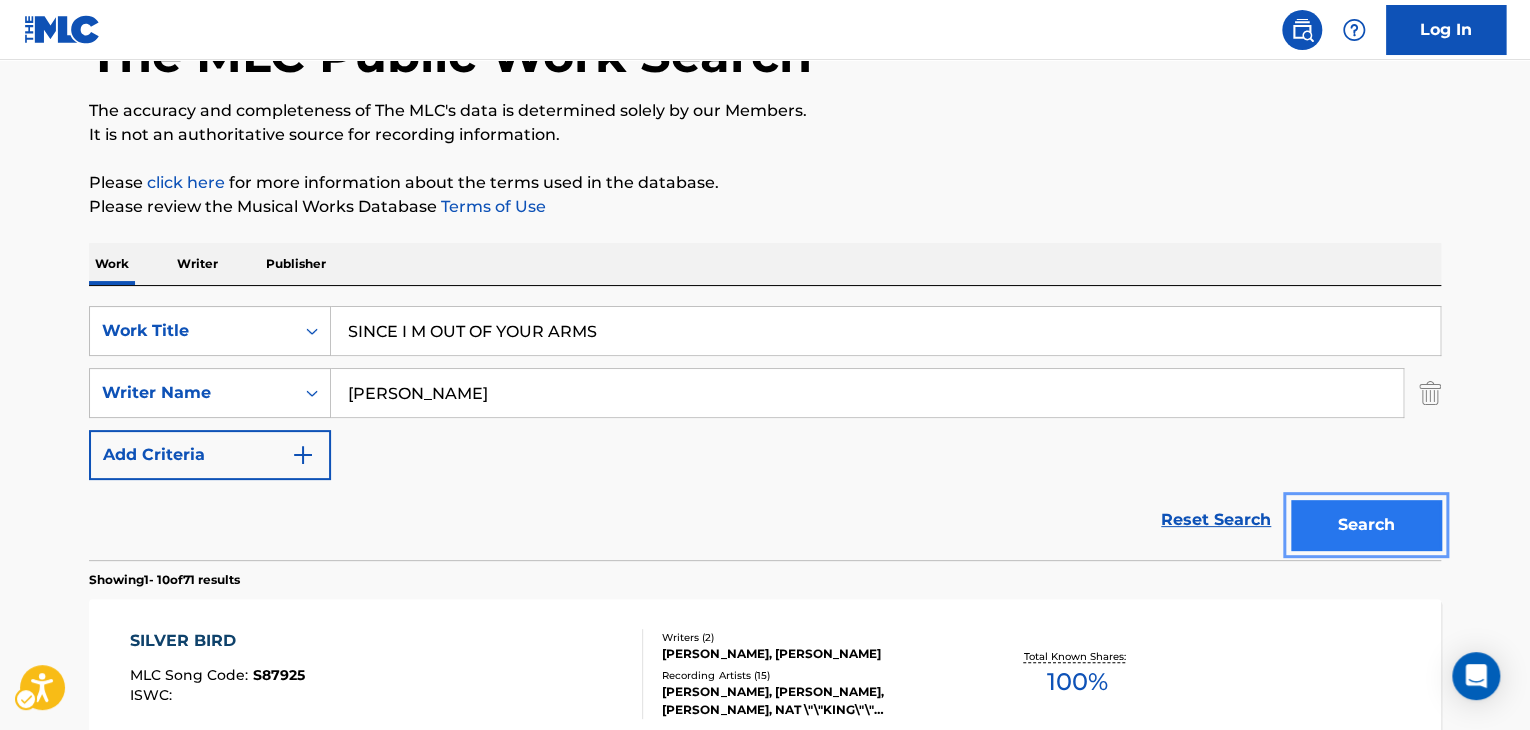 click on "Search" at bounding box center [1366, 525] 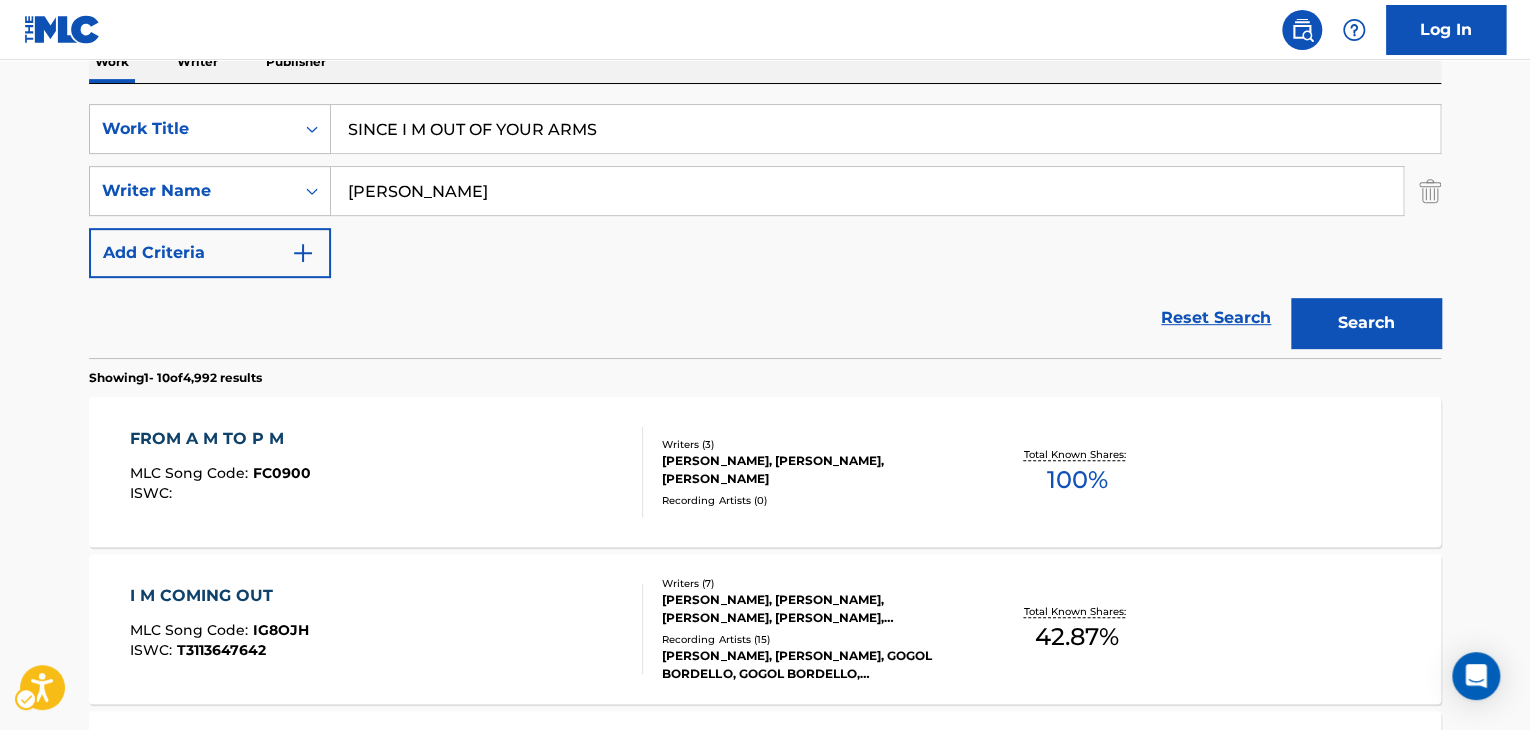 scroll, scrollTop: 225, scrollLeft: 0, axis: vertical 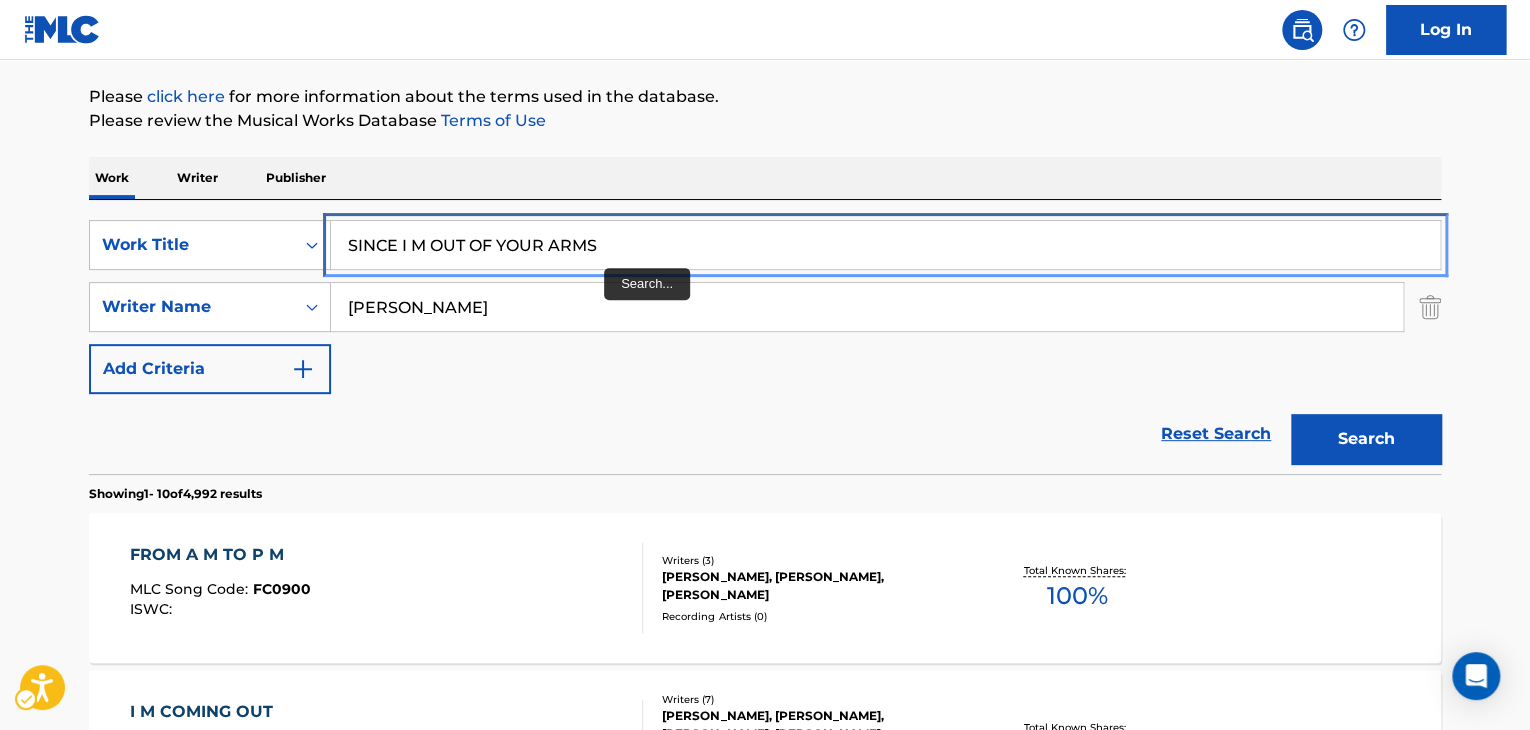 click on "SINCE I M OUT OF YOUR ARMS" at bounding box center (885, 245) 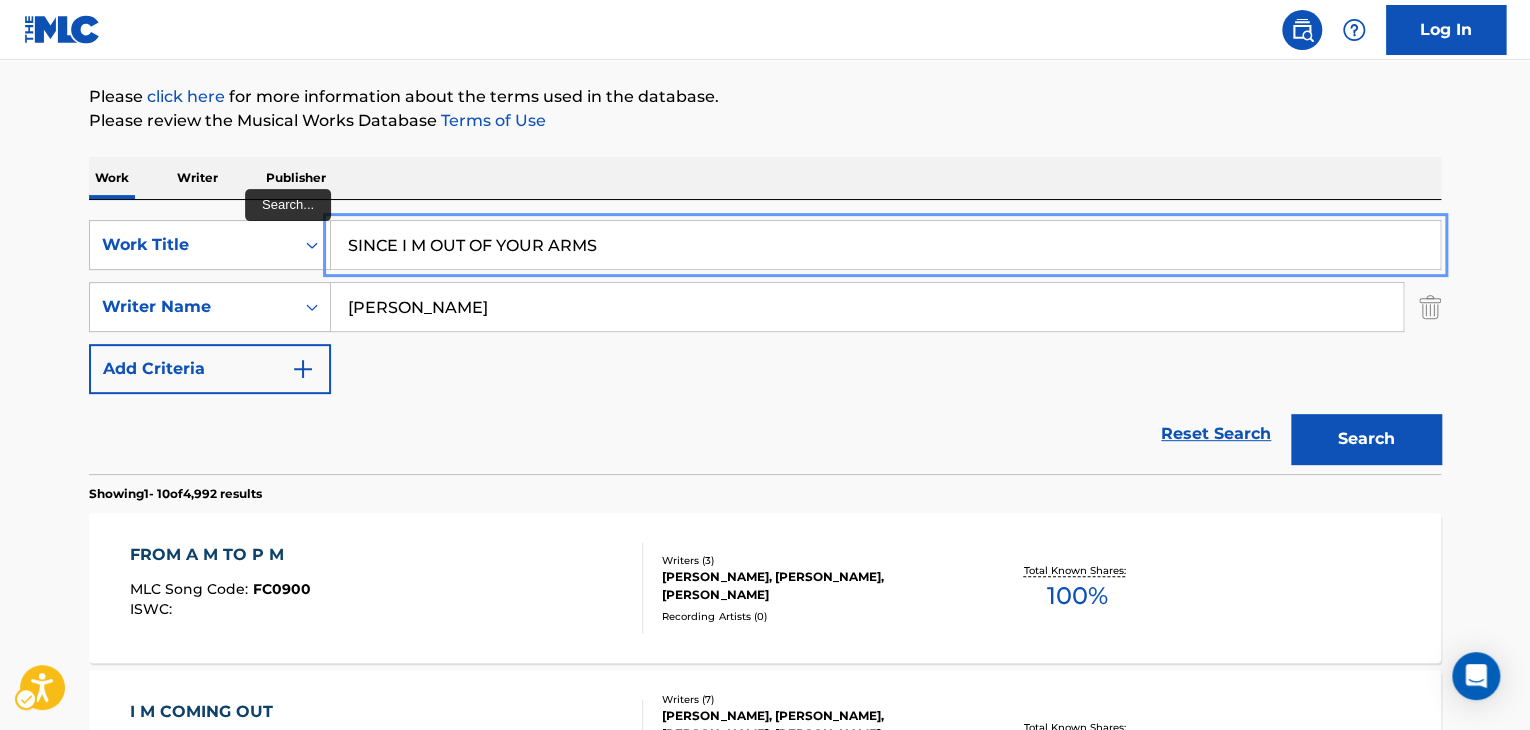 paste on "GING DOWN THE ROAD" 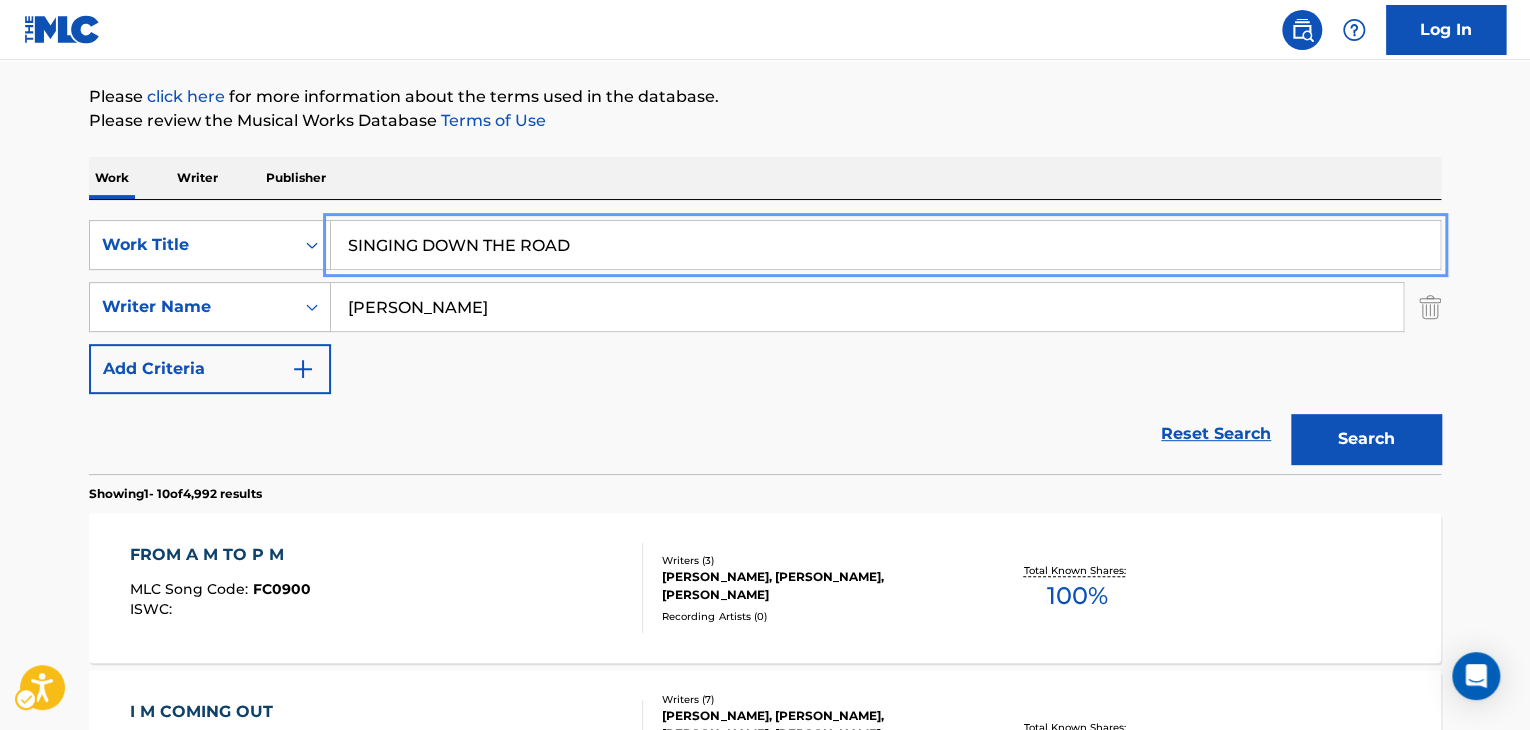 type on "SINGING DOWN THE ROAD" 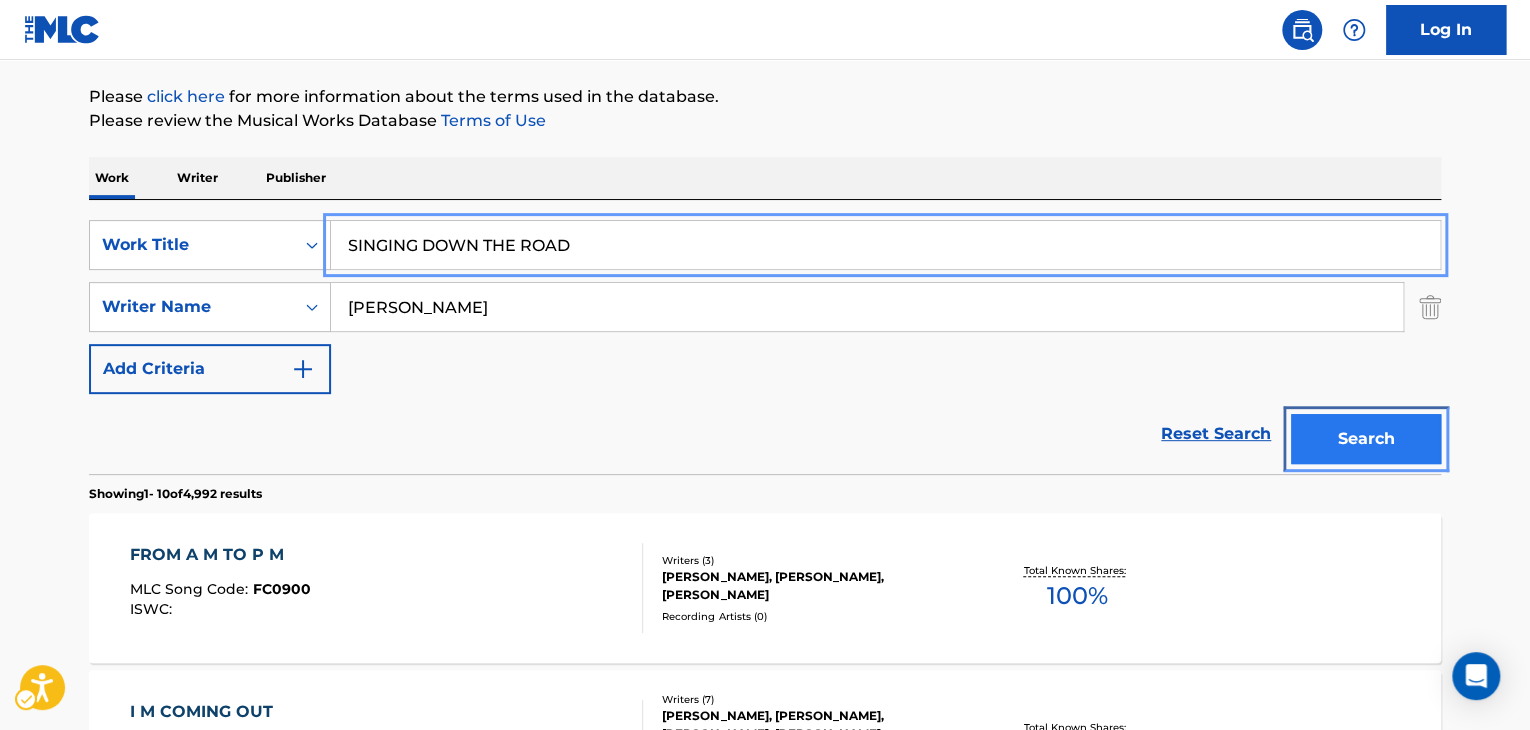 click on "Search" at bounding box center [1366, 439] 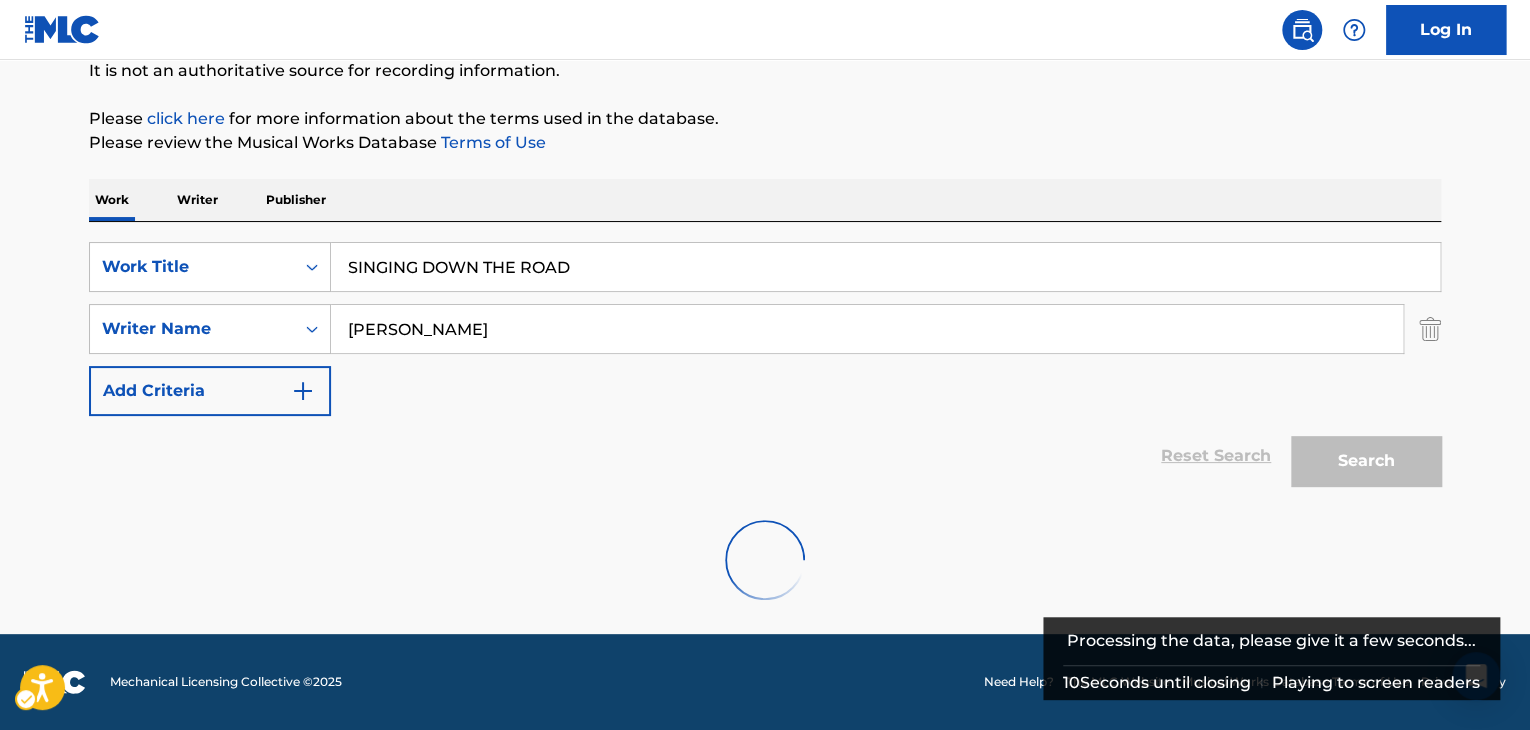 scroll, scrollTop: 225, scrollLeft: 0, axis: vertical 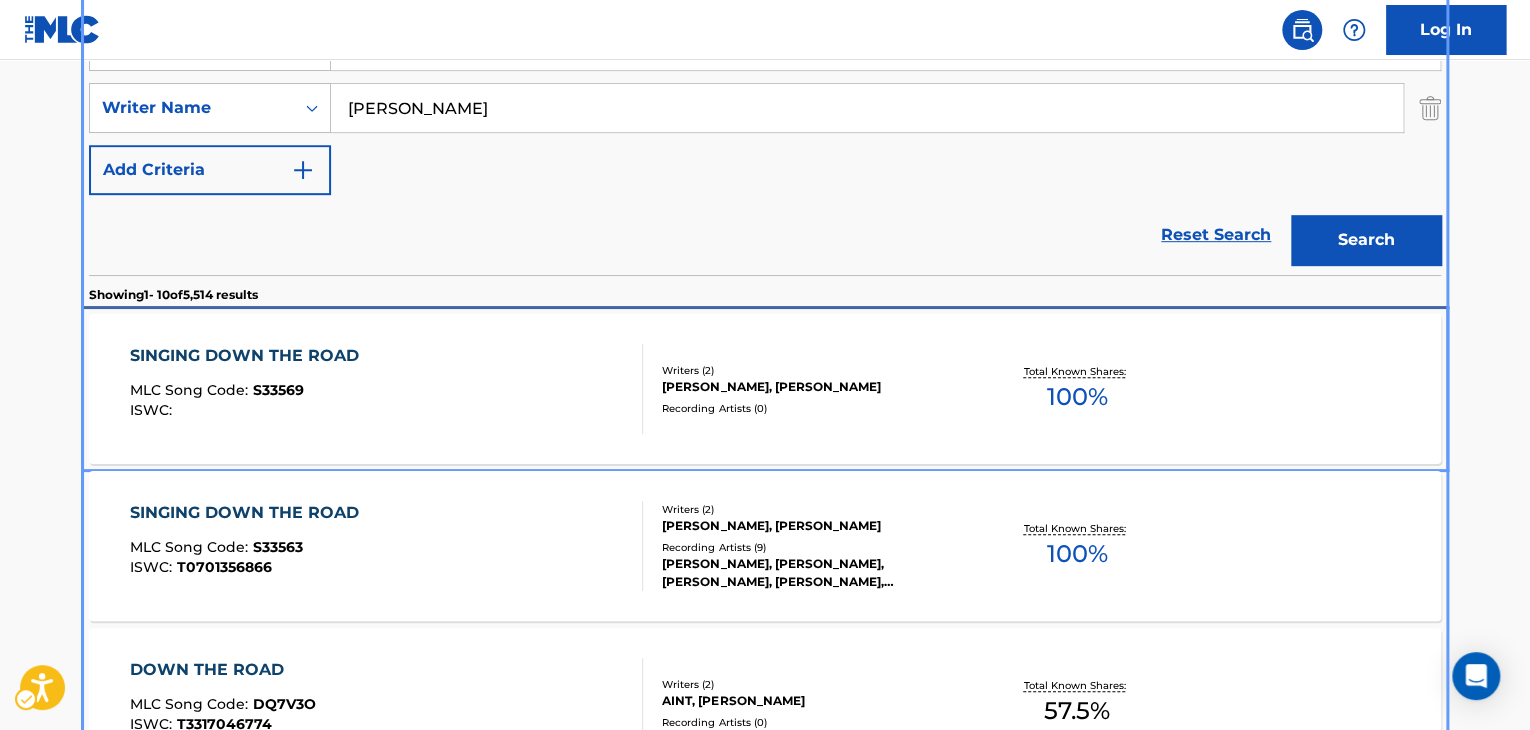 click on "Writers ( 2 ) [PERSON_NAME], [PERSON_NAME] Recording Artists ( 0 )" at bounding box center (803, 389) 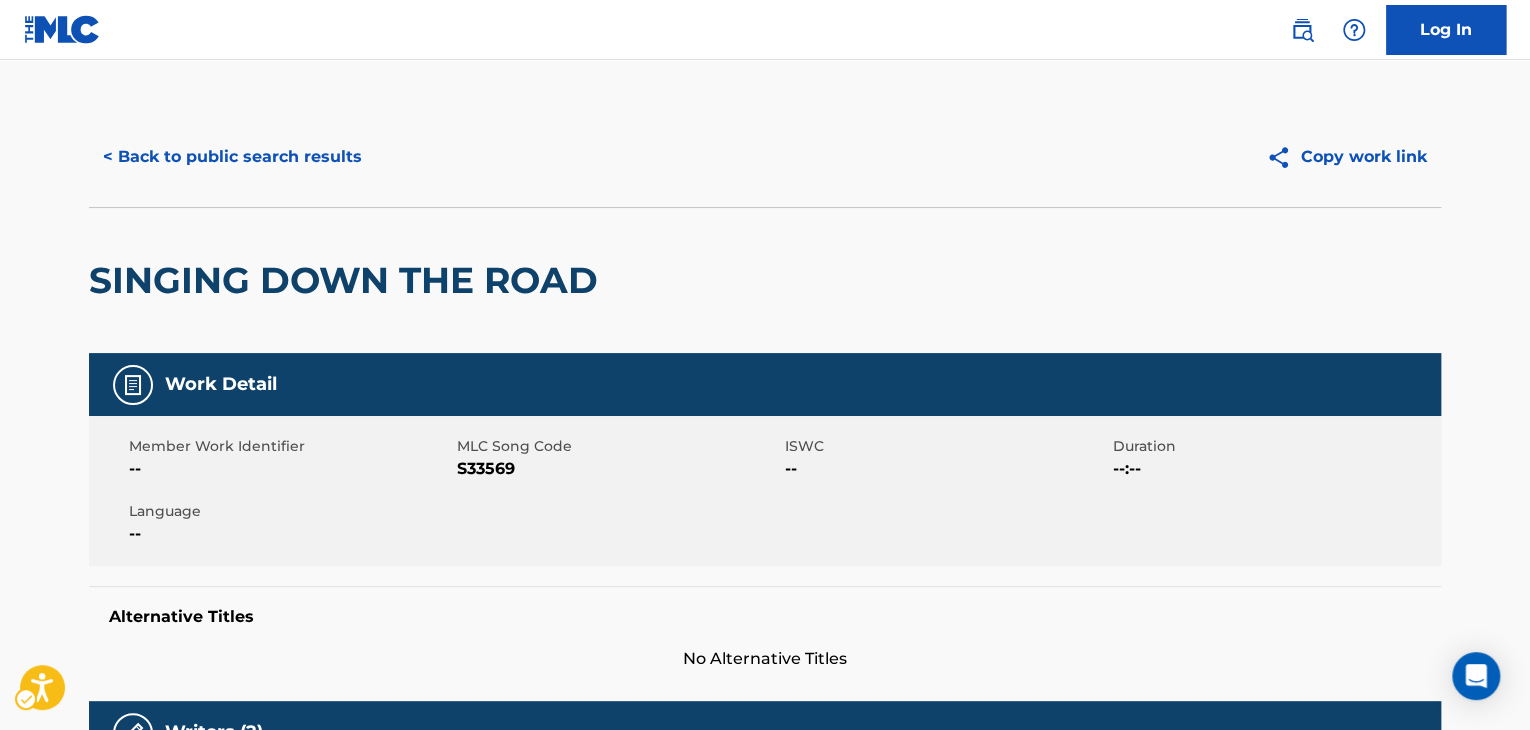 scroll, scrollTop: 0, scrollLeft: 0, axis: both 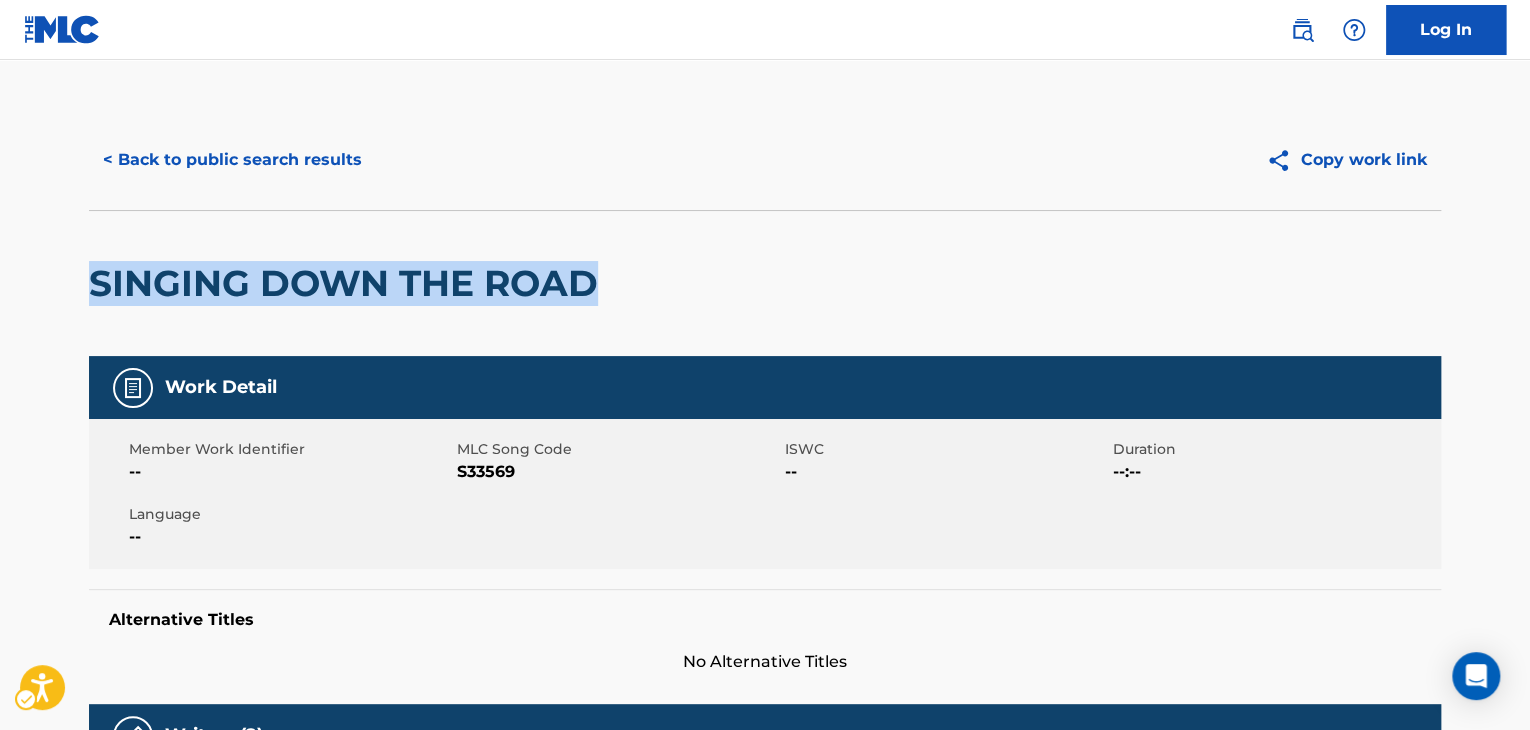 drag, startPoint x: 624, startPoint y: 299, endPoint x: 8, endPoint y: 309, distance: 616.0812 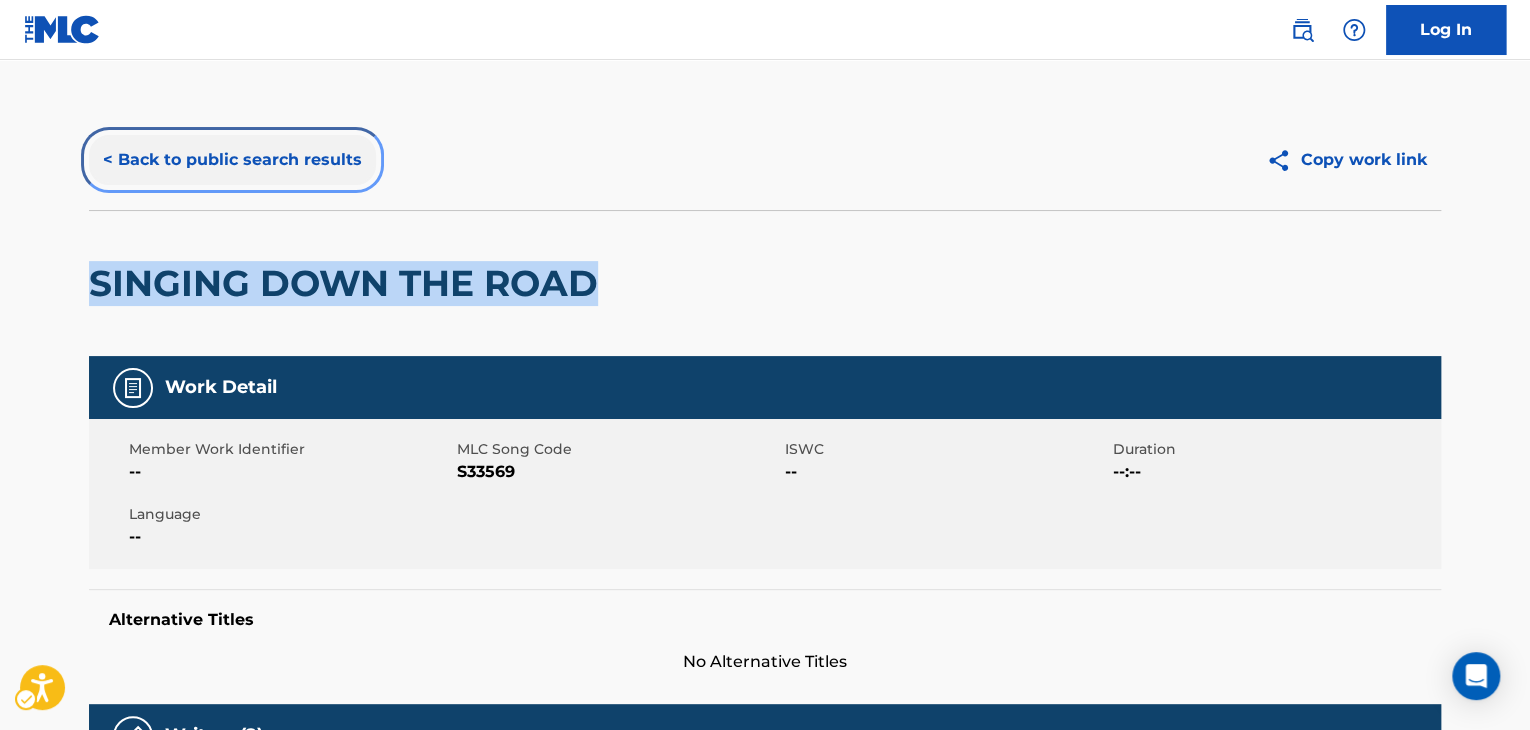 click on "< Back to public search results" at bounding box center (232, 160) 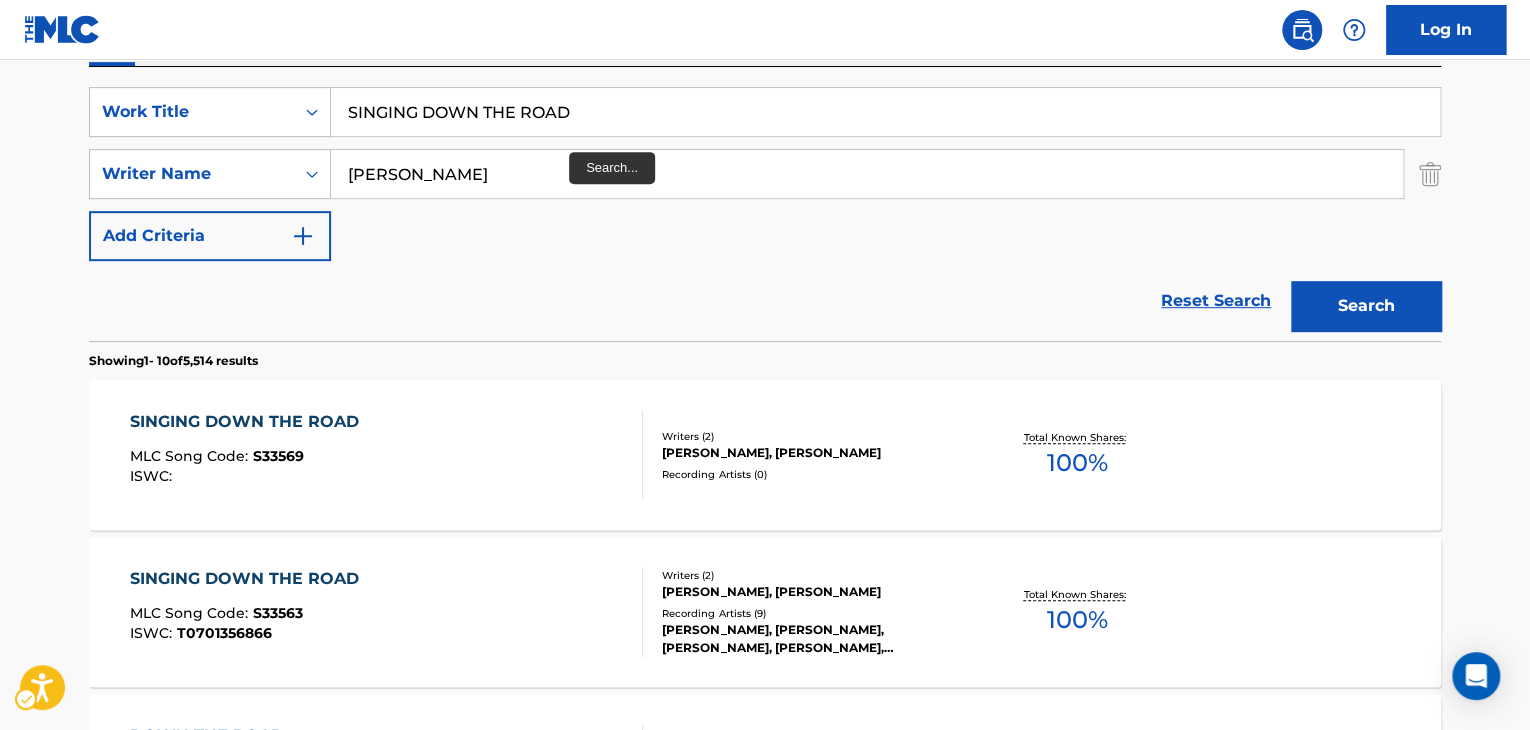 scroll, scrollTop: 224, scrollLeft: 0, axis: vertical 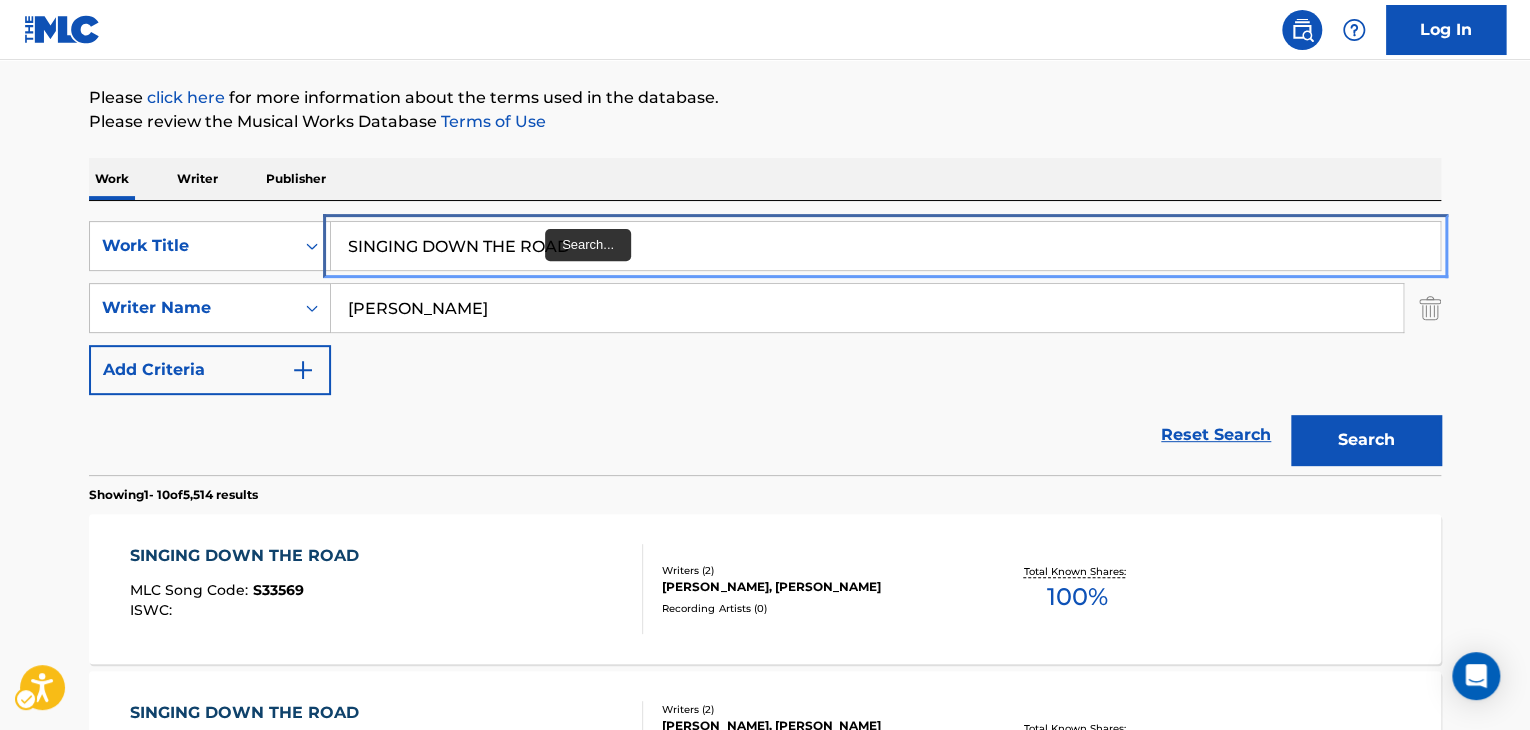 click on "SINGING DOWN THE ROAD" at bounding box center [885, 246] 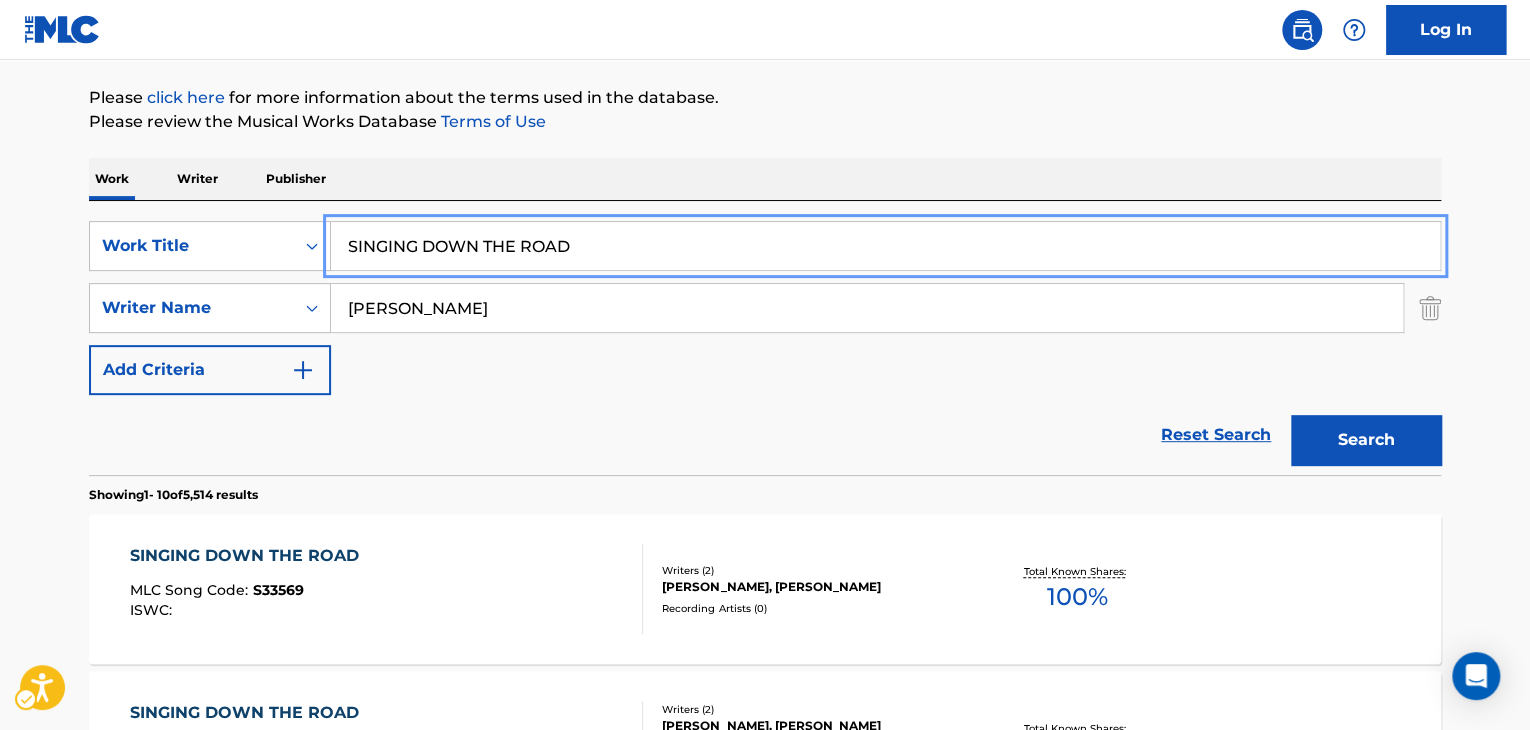 paste on "T DOWN YOU RE ROCKIN ETC" 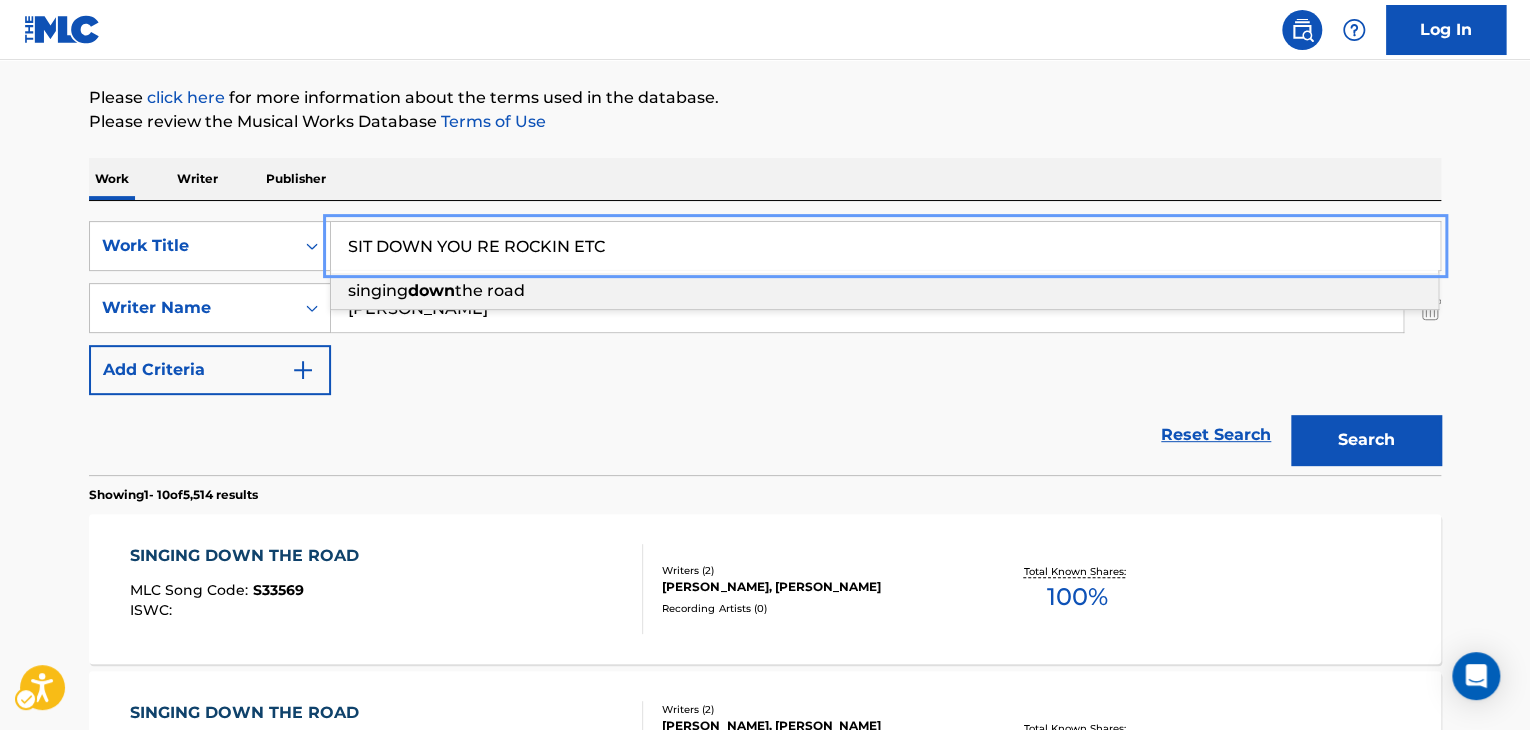 click on "SIT DOWN YOU RE ROCKIN ETC" at bounding box center [885, 246] 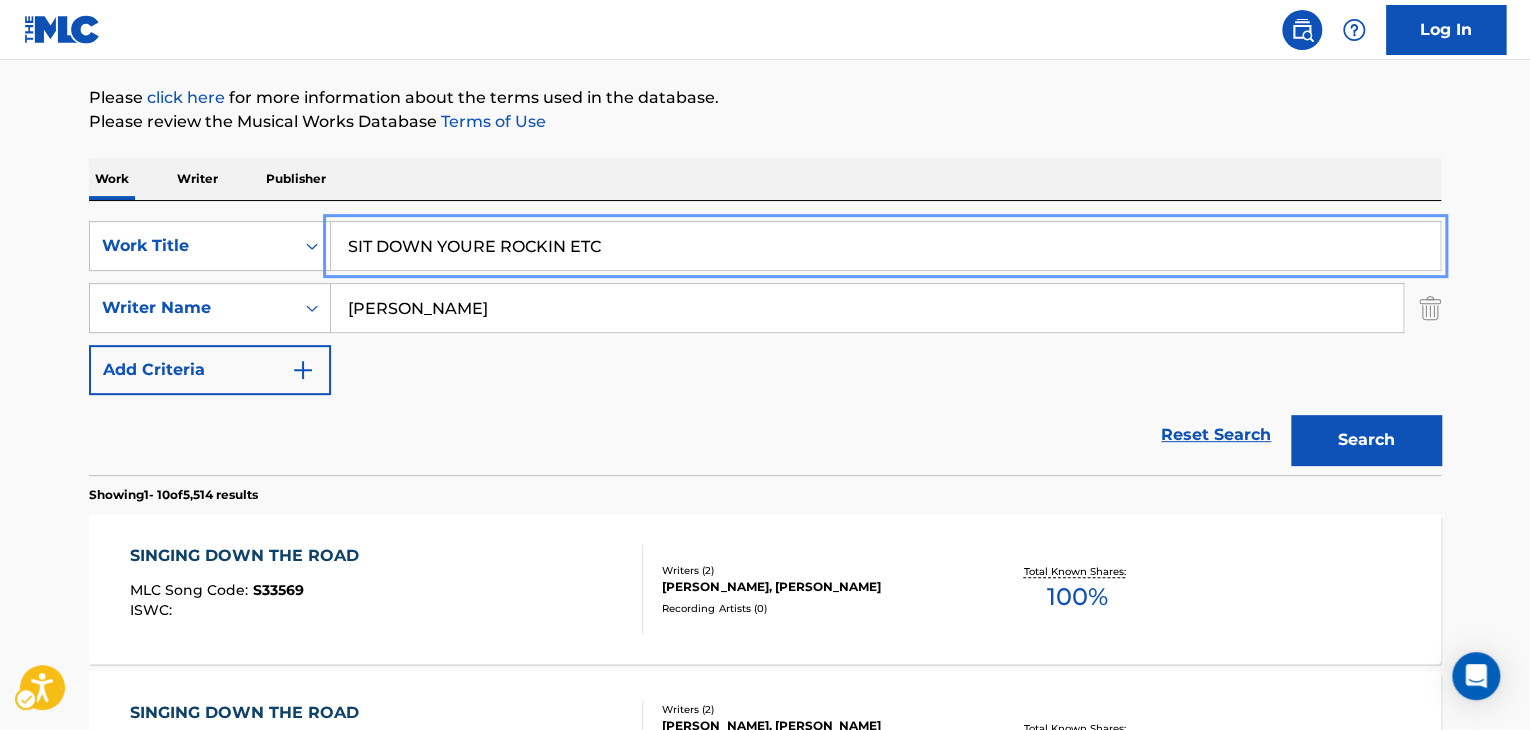 click on "Search" at bounding box center (1366, 440) 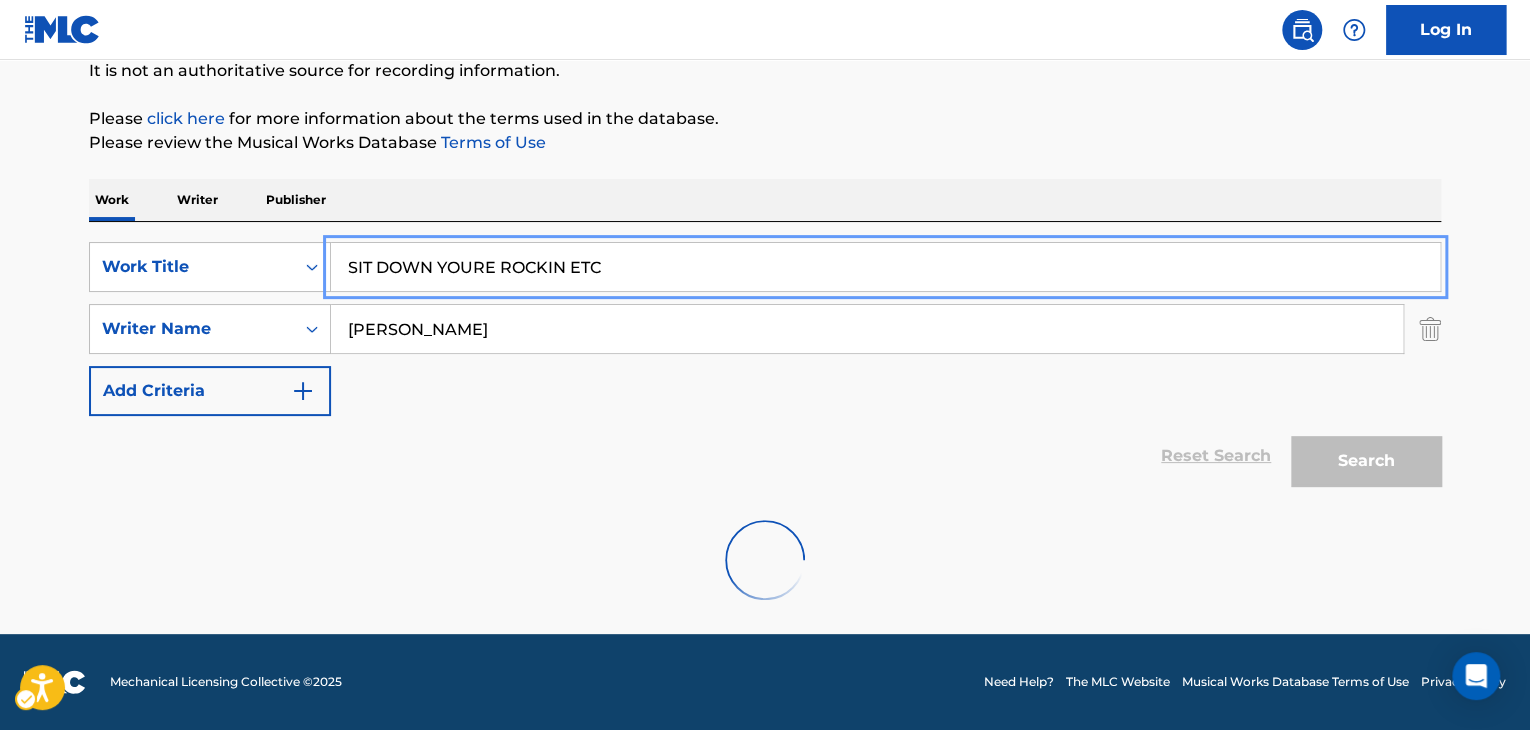 scroll, scrollTop: 203, scrollLeft: 0, axis: vertical 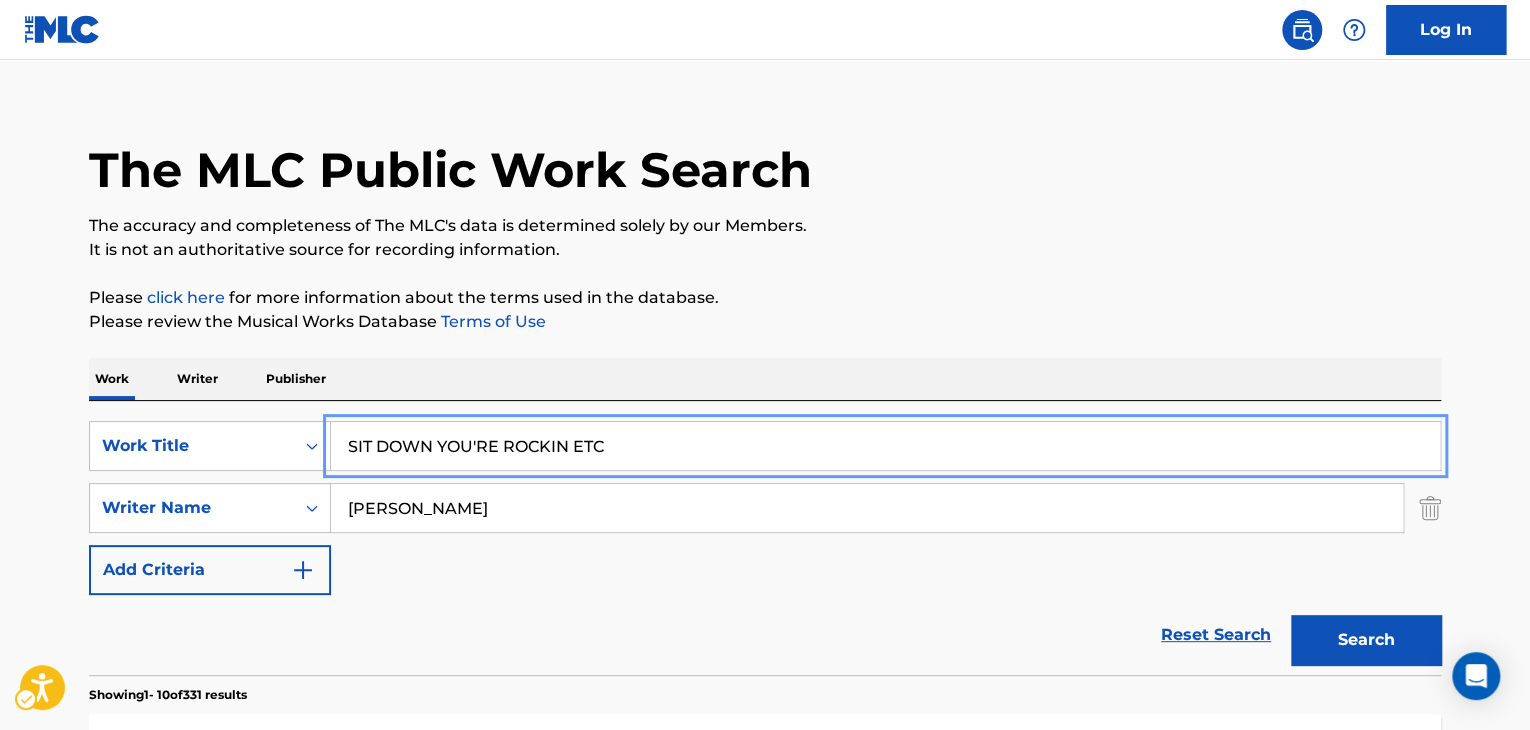 type on "SIT DOWN YOU'RE ROCKIN ETC" 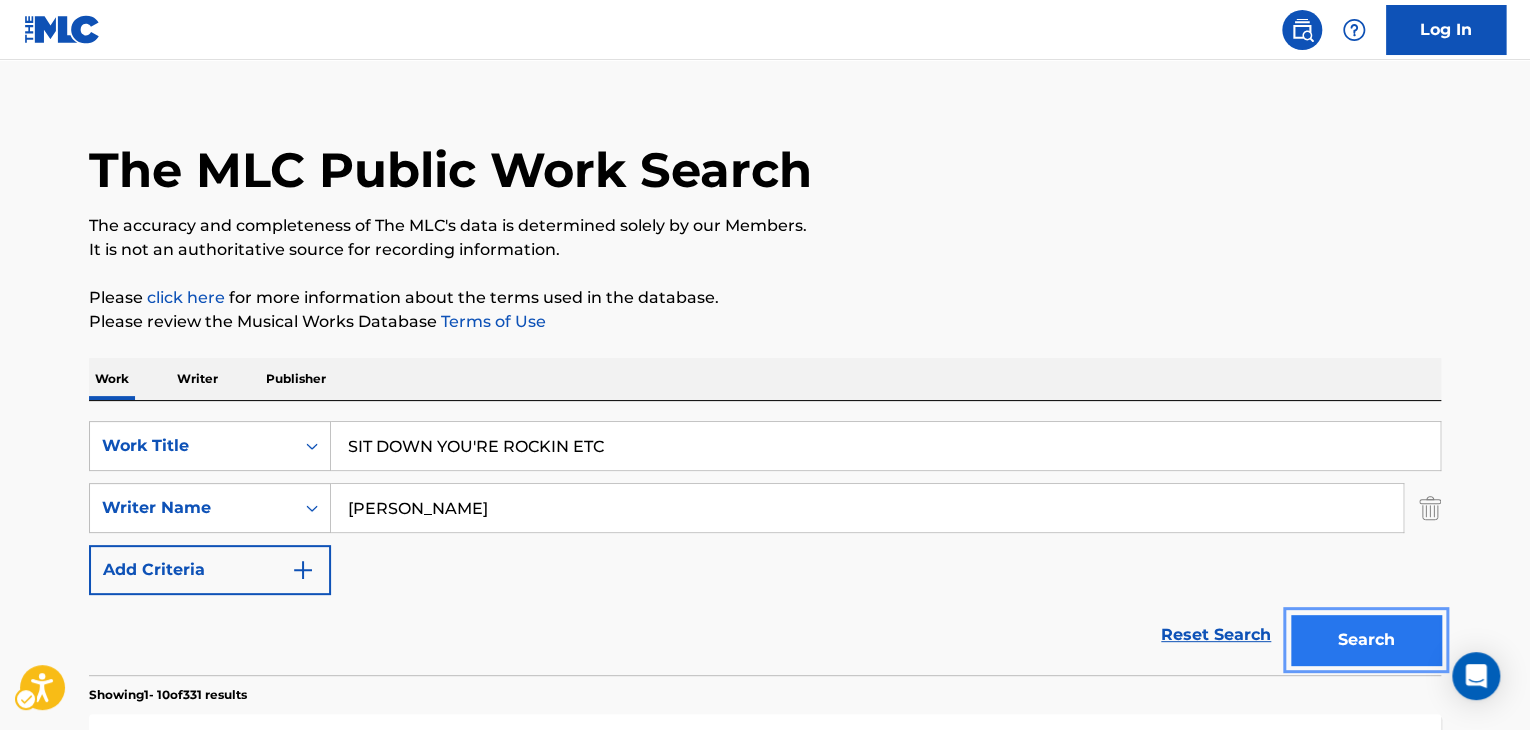 click on "Search" at bounding box center [1366, 640] 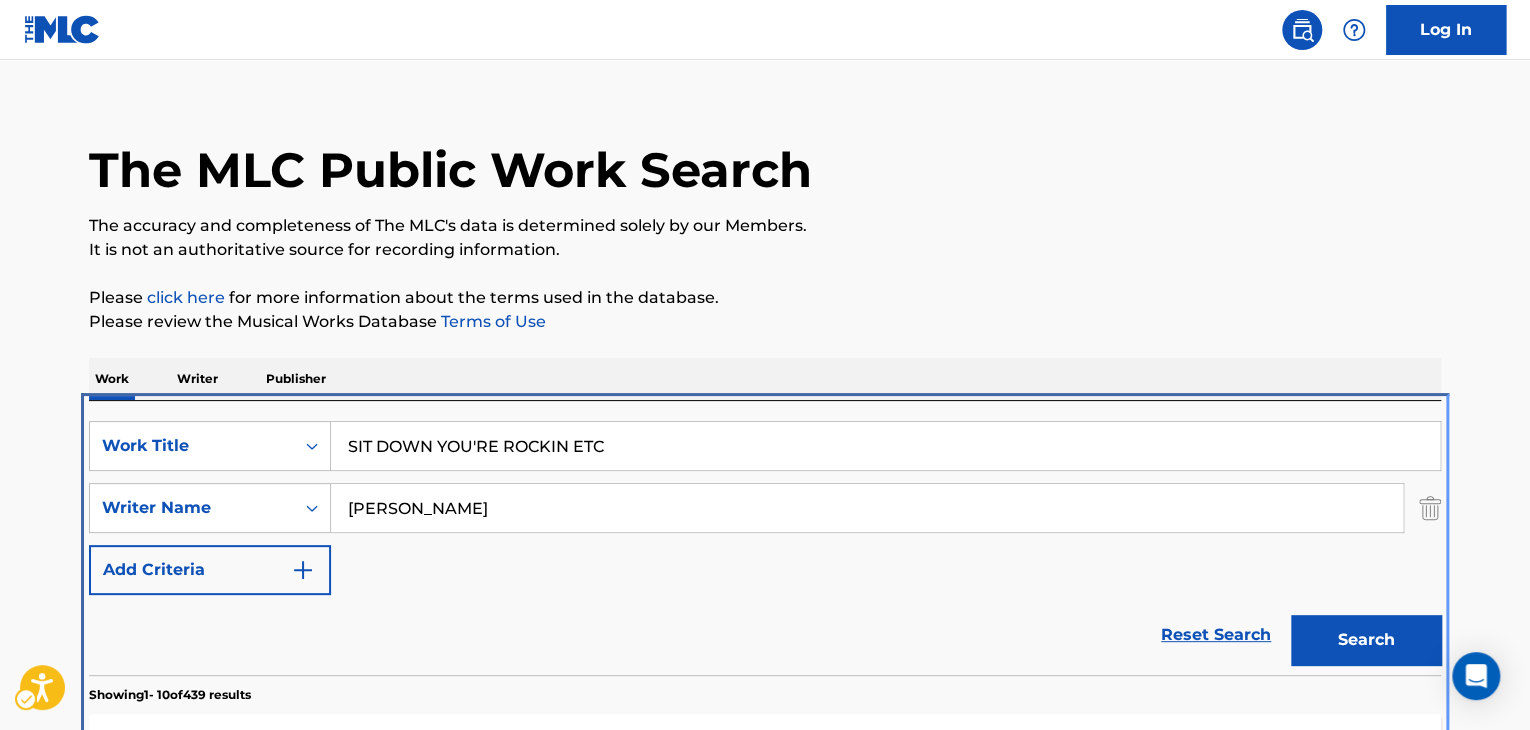 scroll, scrollTop: 424, scrollLeft: 0, axis: vertical 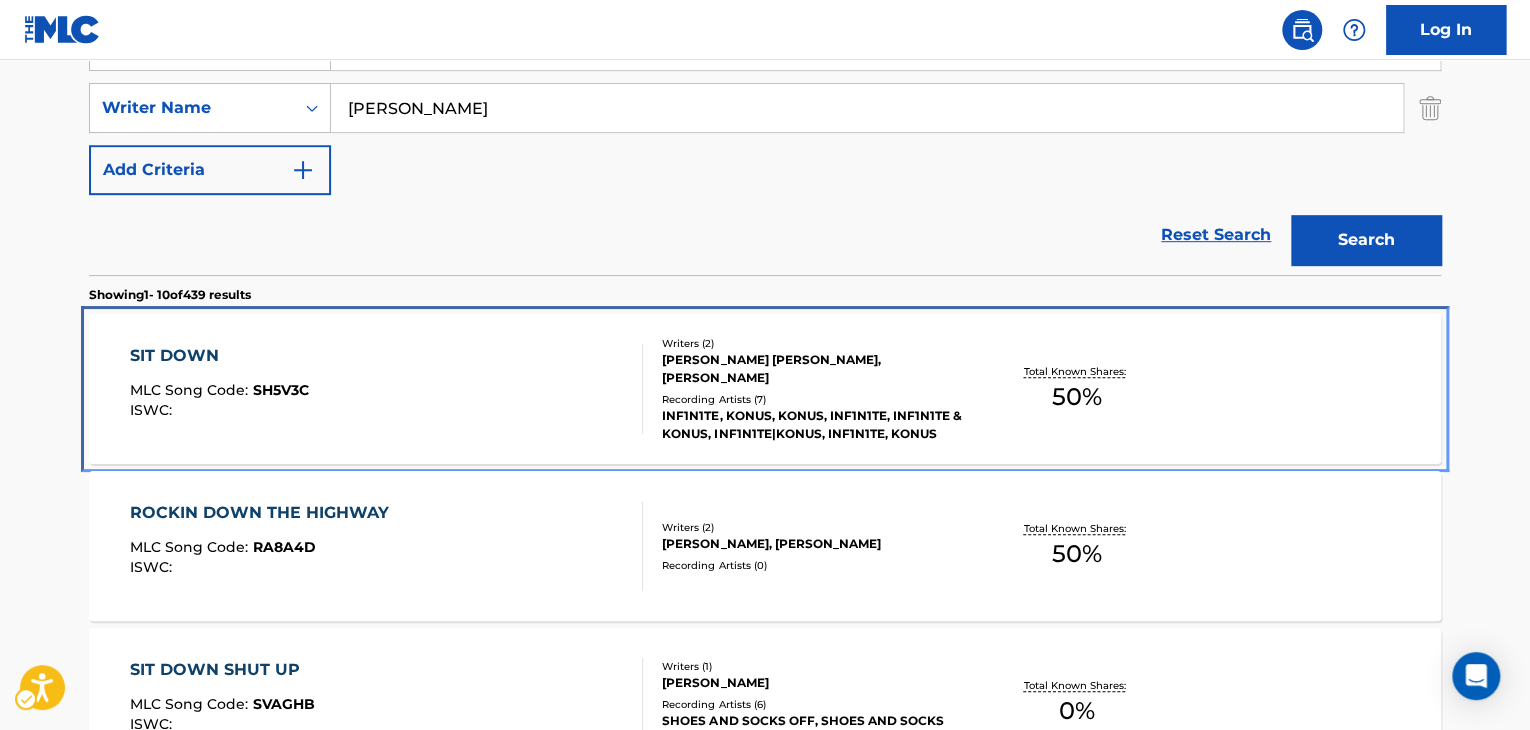 click on "SIT DOWN MLC Song Code : SH5V3C ISWC : Writers ( 2 ) [PERSON_NAME] [PERSON_NAME], [PERSON_NAME] Recording Artists ( 7 ) INF1N1TE, KONUS, KONUS, INF1N1TE, INF1N1TE & KONUS, INF1N1TE|KONUS, INF1N1TE, KONUS Total Known Shares: 50 %" at bounding box center (765, 389) 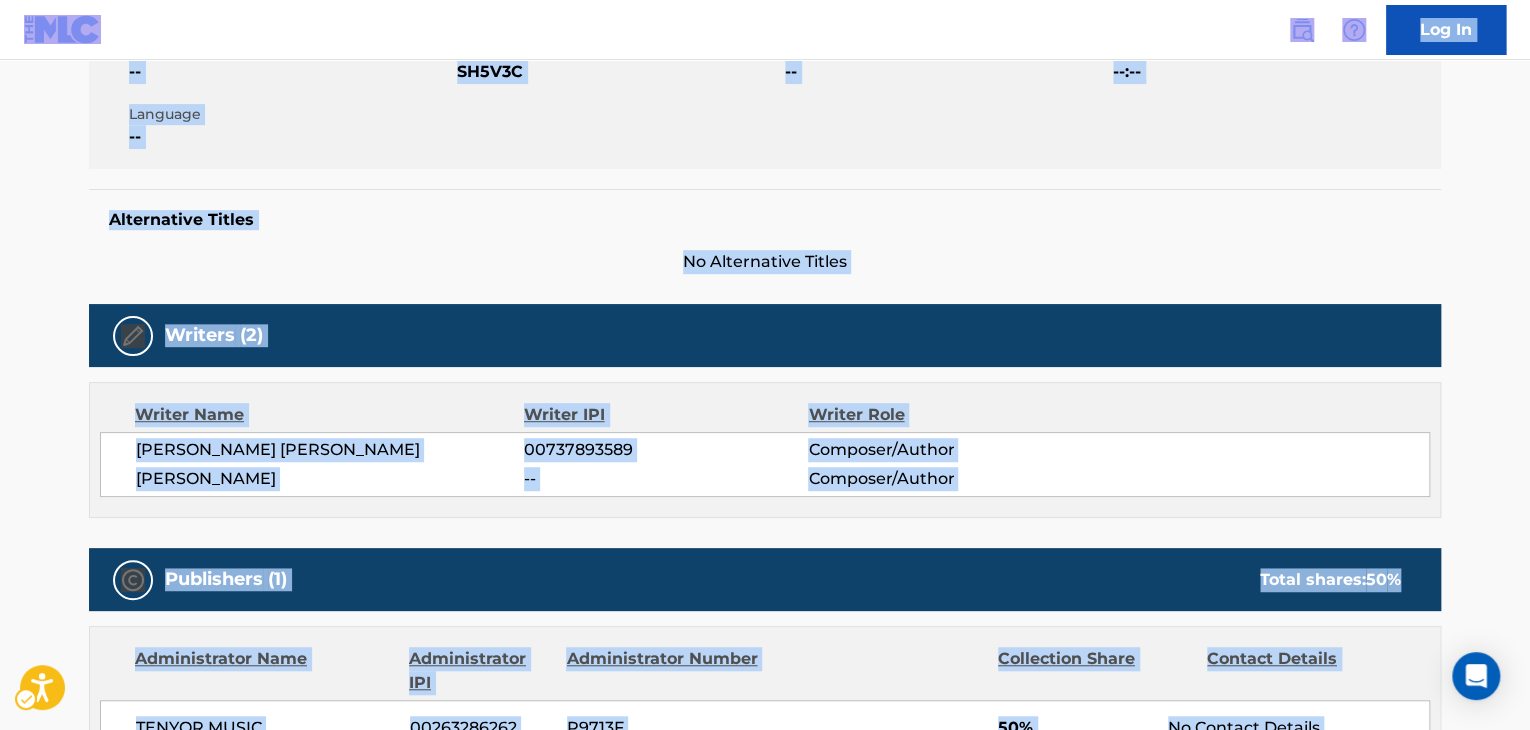 scroll, scrollTop: 0, scrollLeft: 0, axis: both 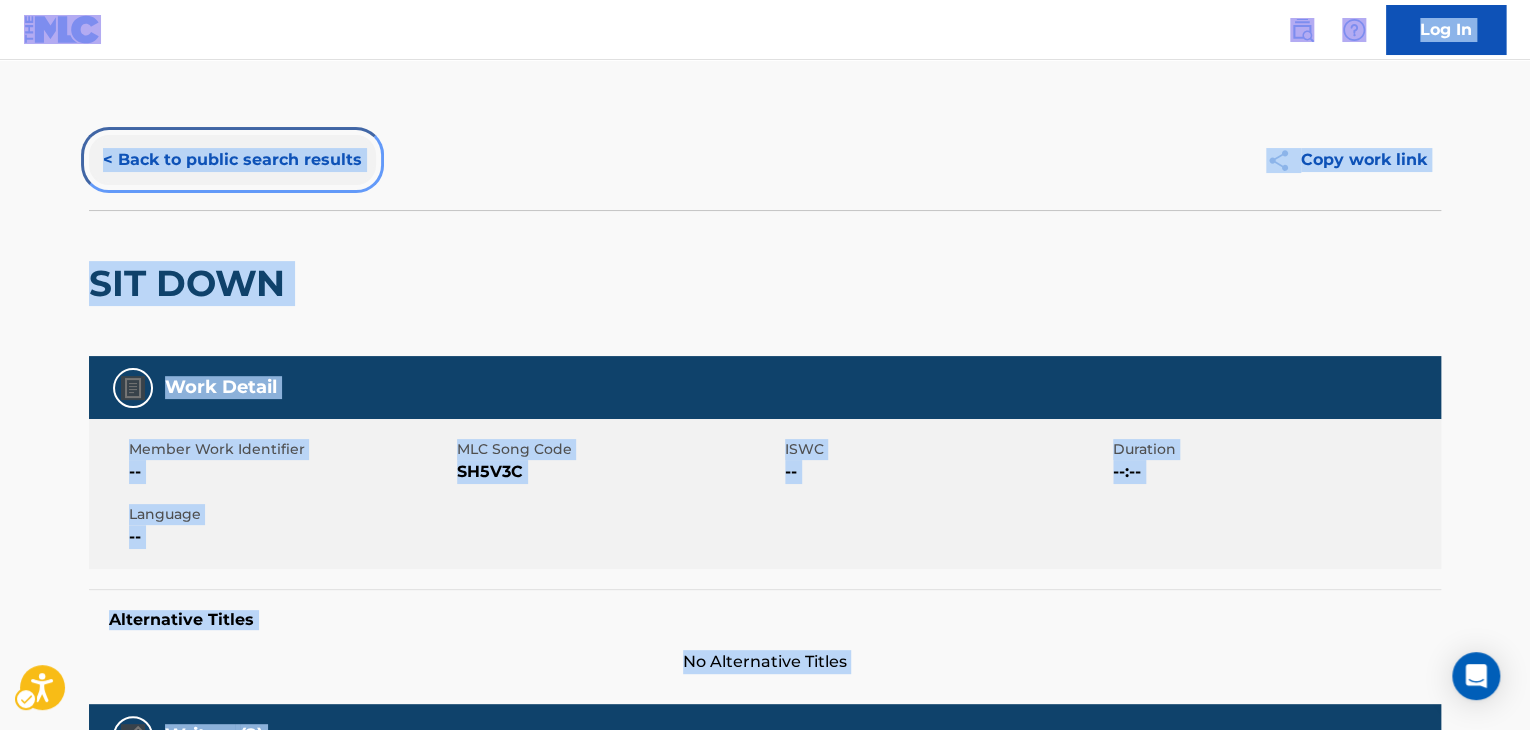 click on "< Back to public search results" at bounding box center (232, 160) 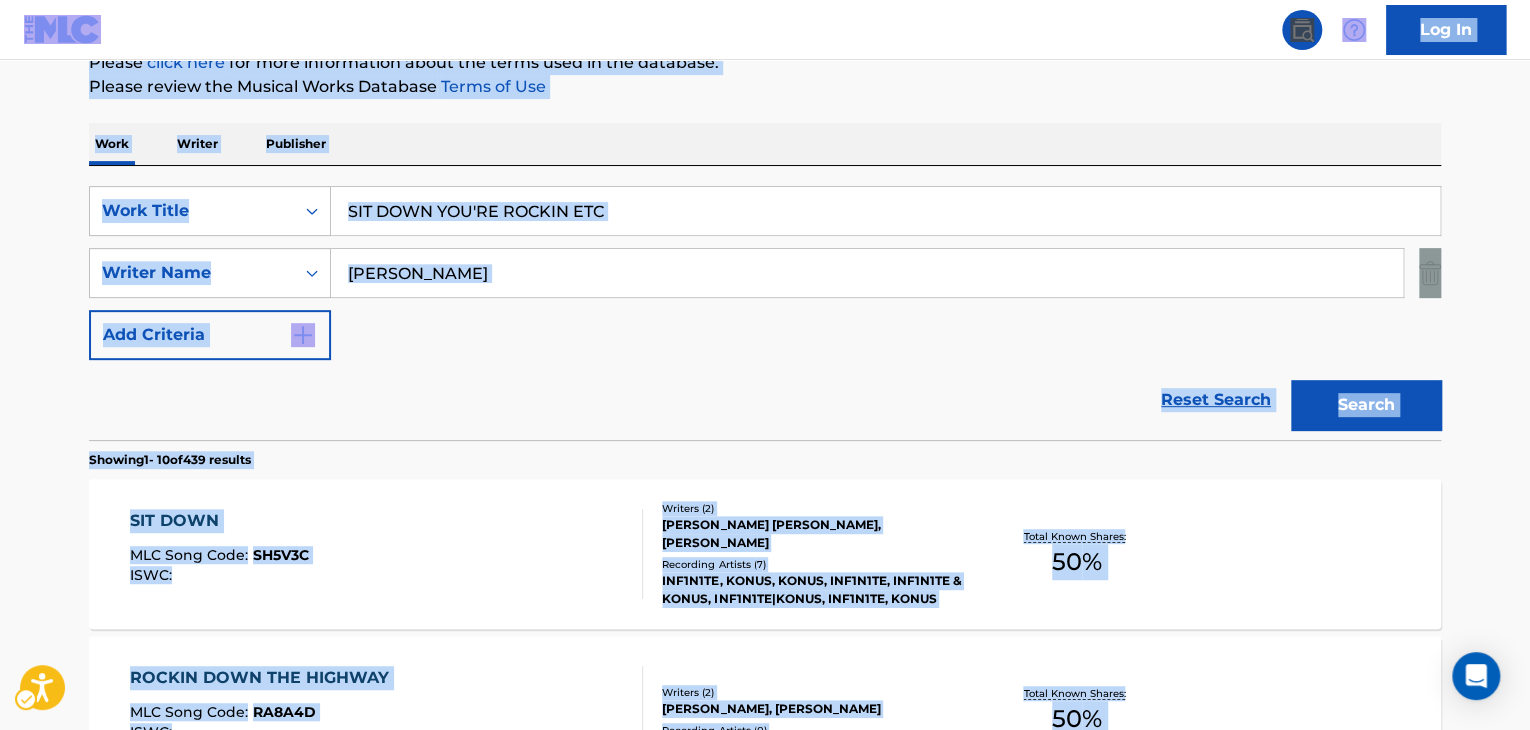 scroll, scrollTop: 57, scrollLeft: 0, axis: vertical 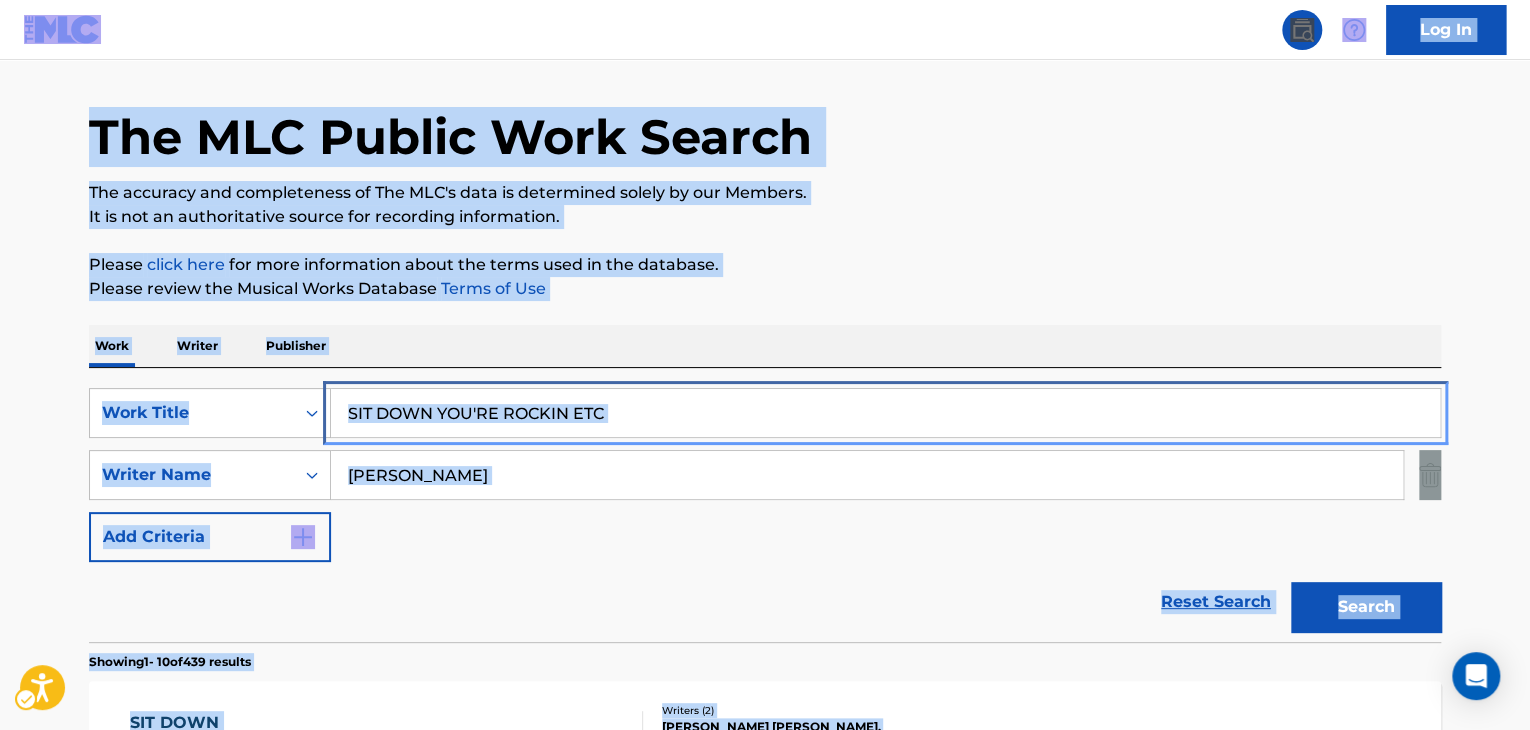 click on "SIT DOWN YOU'RE ROCKIN ETC" at bounding box center [885, 413] 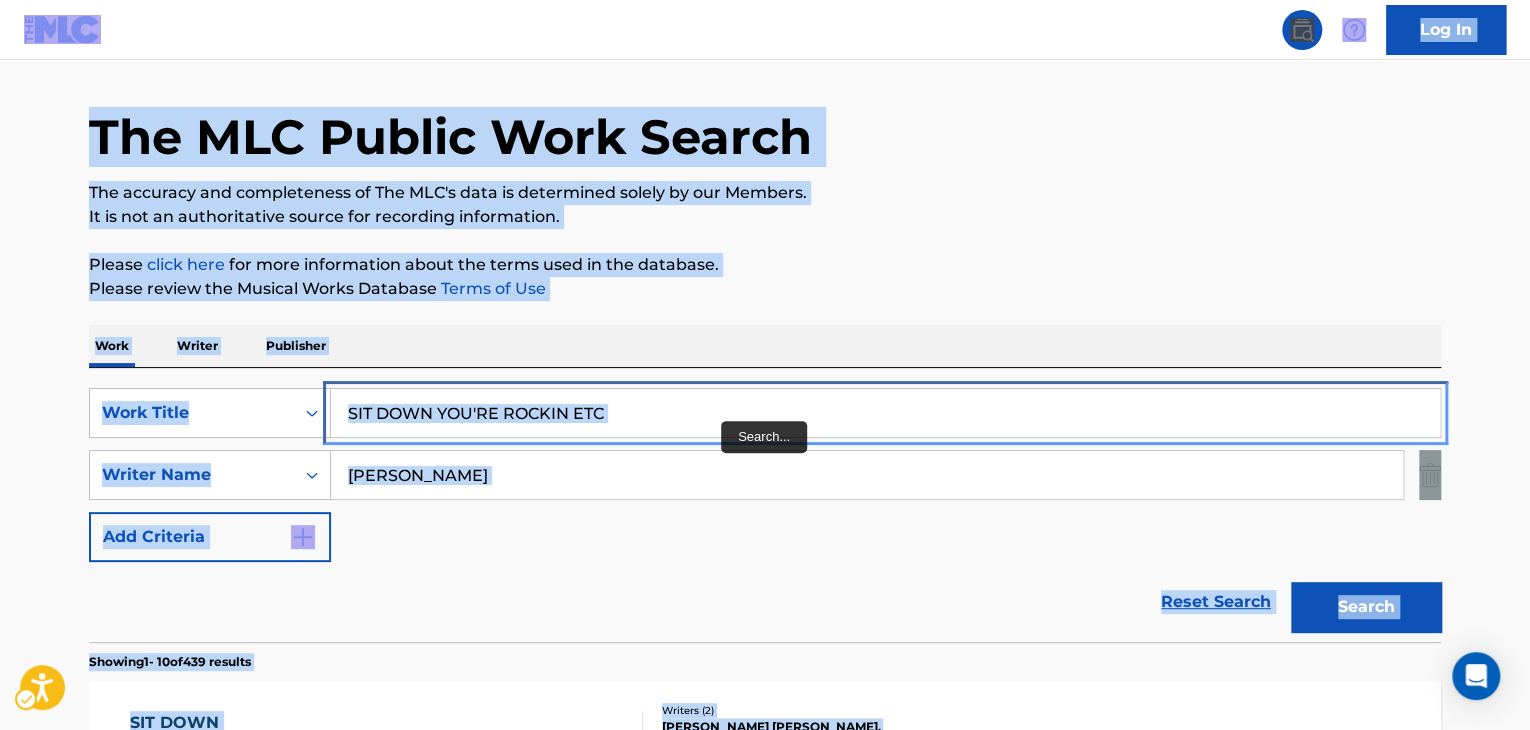 scroll, scrollTop: 24, scrollLeft: 0, axis: vertical 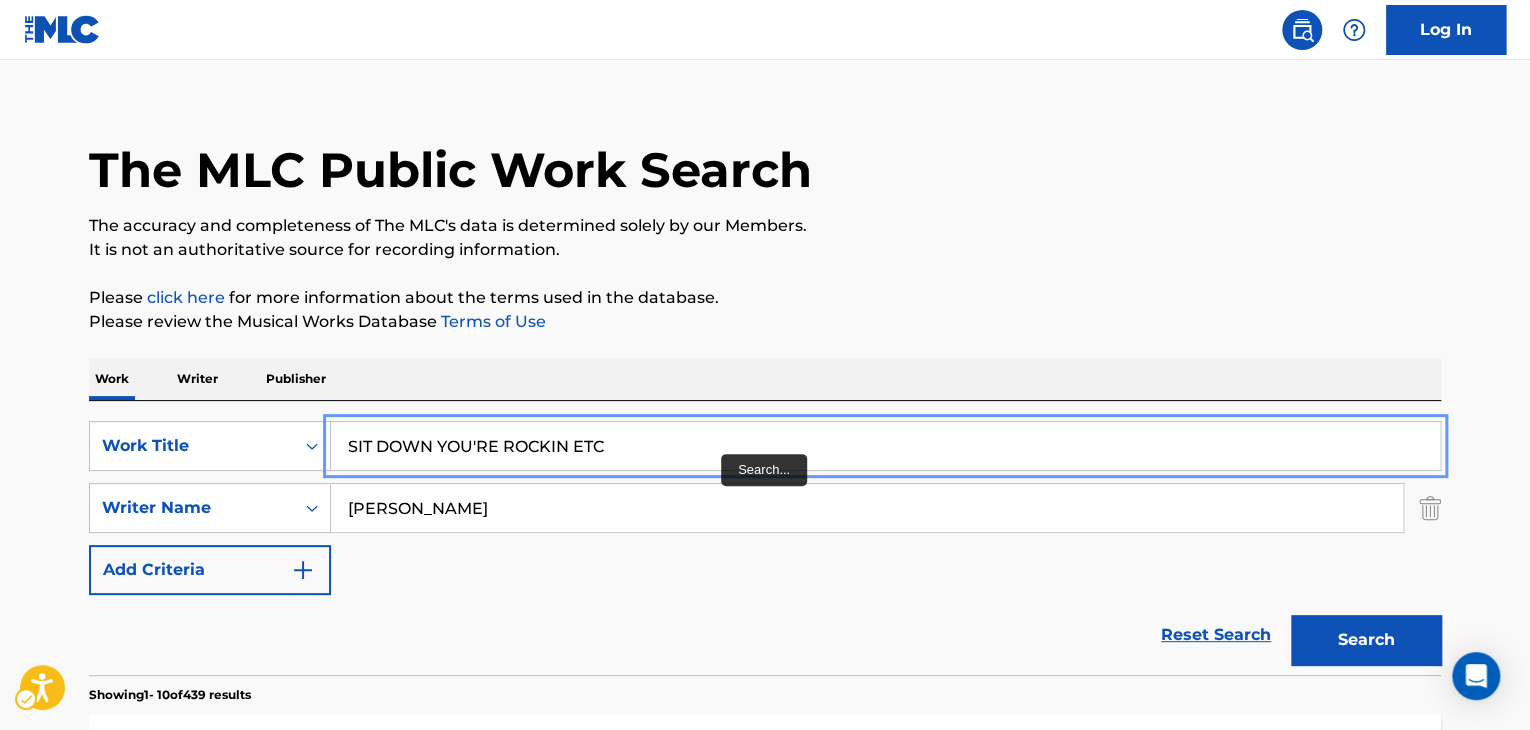 paste on "LEIGH BELLS AND CHURCH" 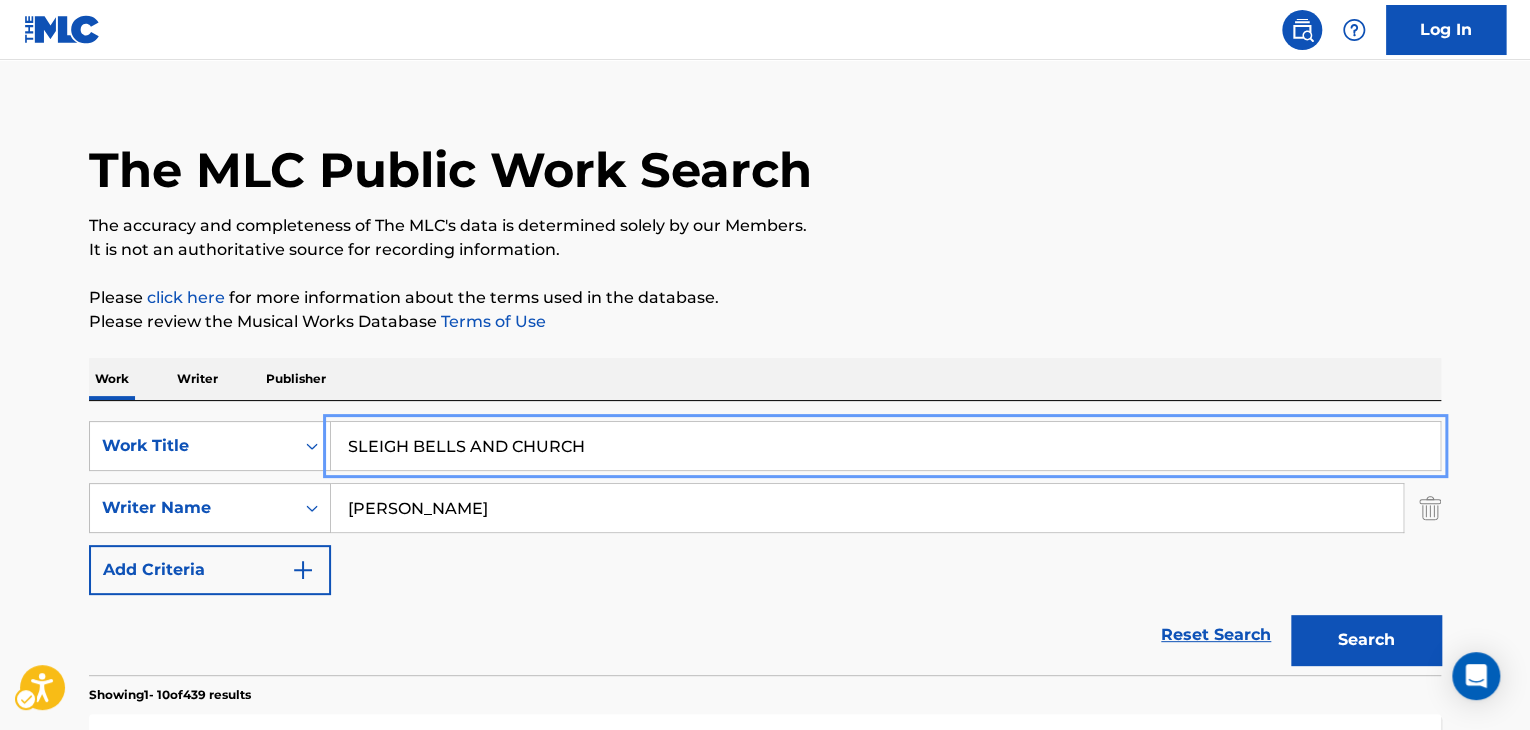 click on "The MLC Public Work Search The accuracy and completeness of The MLC's data is determined solely by our Members. It is not an authoritative source for recording information. Please   click here  | New Window   for more information about the terms used in the database. Please review the Musical Works Database   Terms of Use  | New Window Work Writer Publisher SearchWithCriteria24fef01e-832d-439e-807c-42a86965291e Work Title SLEIGH BELLS AND CHURCH SearchWithCriteriad565d373-4d69-4743-8984-924384a383b5 Writer Name [PERSON_NAME] Add Criteria Reset Search Search Showing  1  -   10  of  439   results   SIT DOWN MLC Song Code : SH5V3C ISWC : Writers ( 2 ) [PERSON_NAME] [PERSON_NAME], [PERSON_NAME] Recording Artists ( 7 ) INF1N1TE, KONUS, KONUS, INF1N1TE, INF1N1TE & KONUS, INF1N1TE|KONUS, INF1N1TE, KONUS Total Known Shares: 50 % ROCKIN DOWN THE HIGHWAY MLC Song Code : RA8A4D ISWC : Writers ( 2 ) [PERSON_NAME], [PERSON_NAME] Recording Artists ( 0 ) Total Known Shares: 50 % SIT DOWN  SHUT UP : SVAGHB :" at bounding box center [765, 1213] 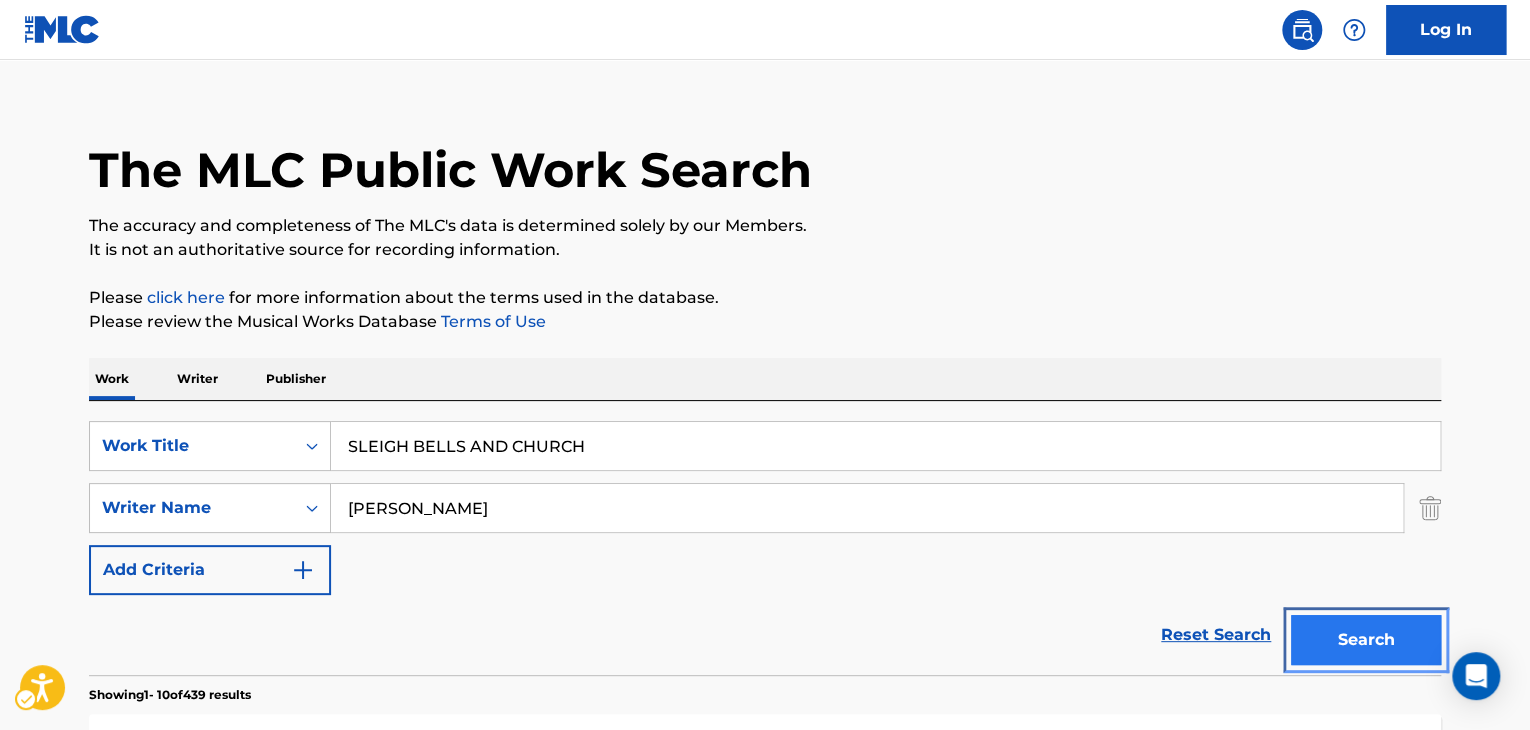 click on "Search" at bounding box center [1366, 640] 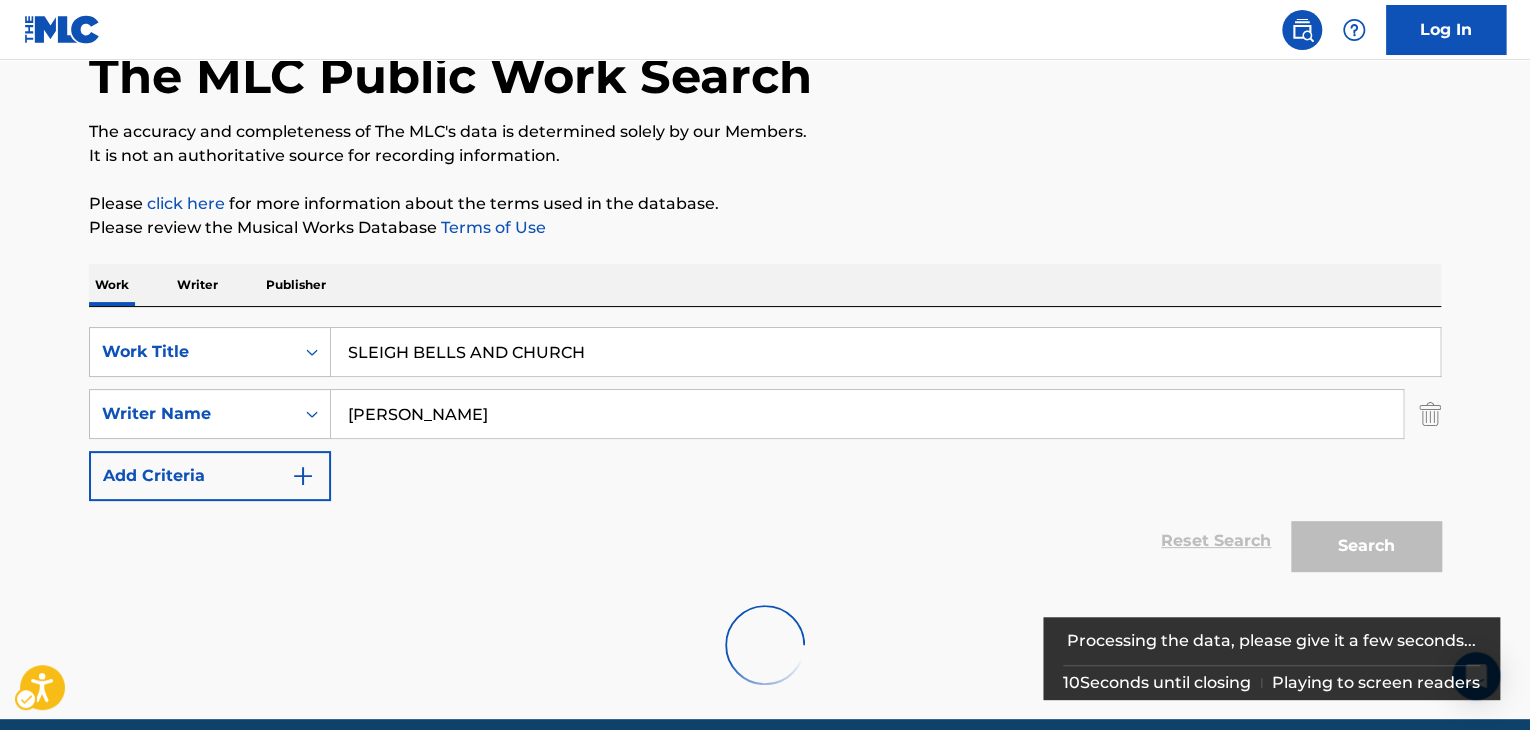 scroll, scrollTop: 203, scrollLeft: 0, axis: vertical 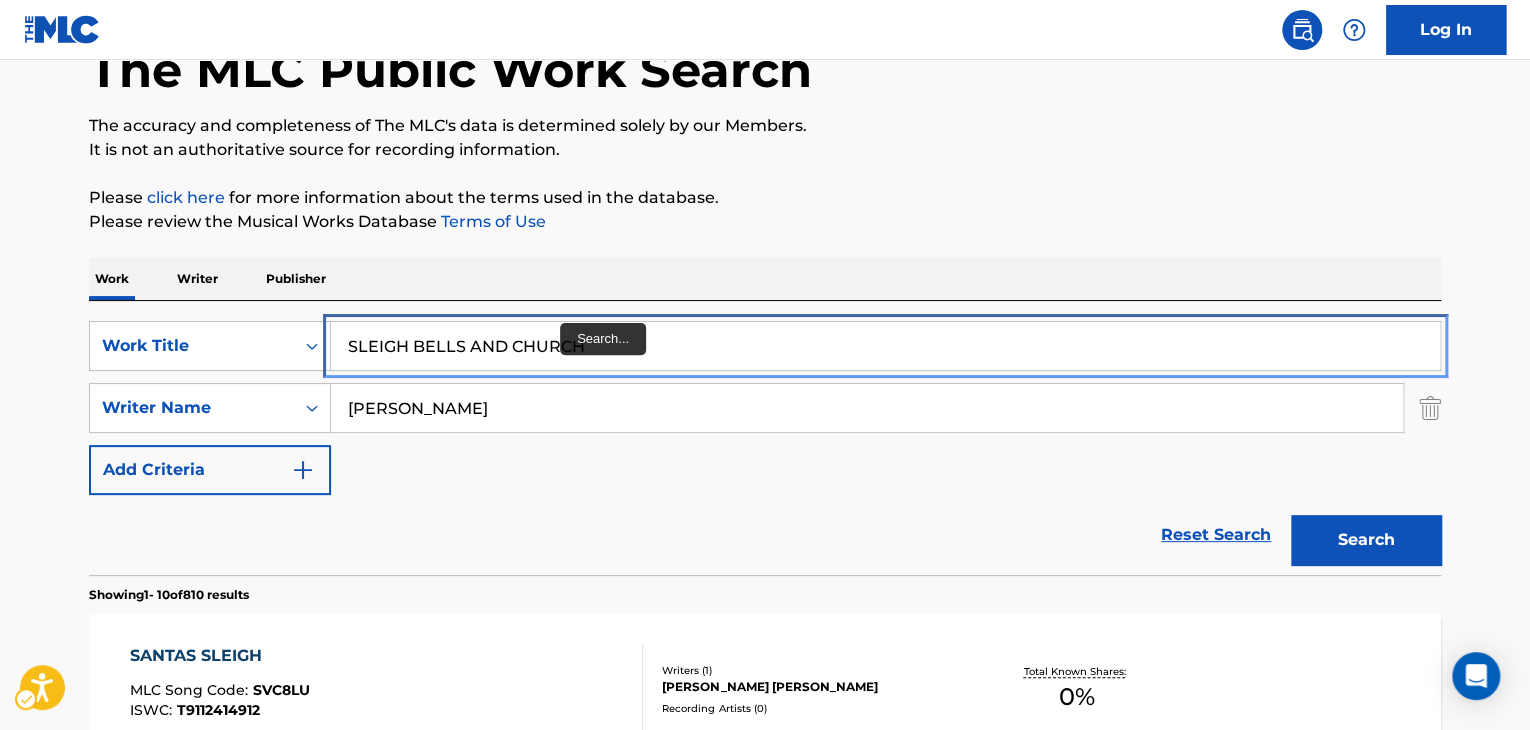click on "SLEIGH BELLS AND CHURCH" at bounding box center (885, 346) 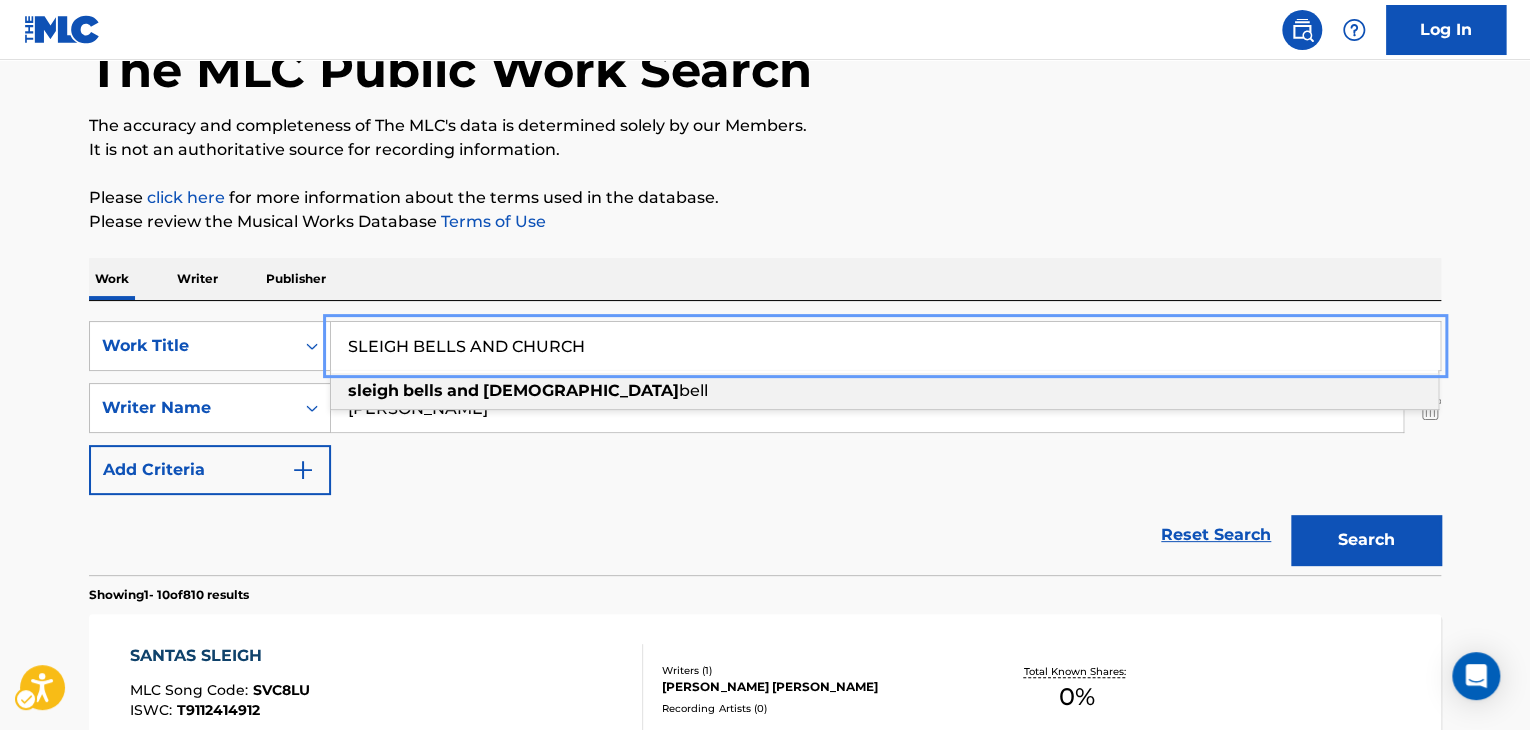 paste on "O NONCHALANT" 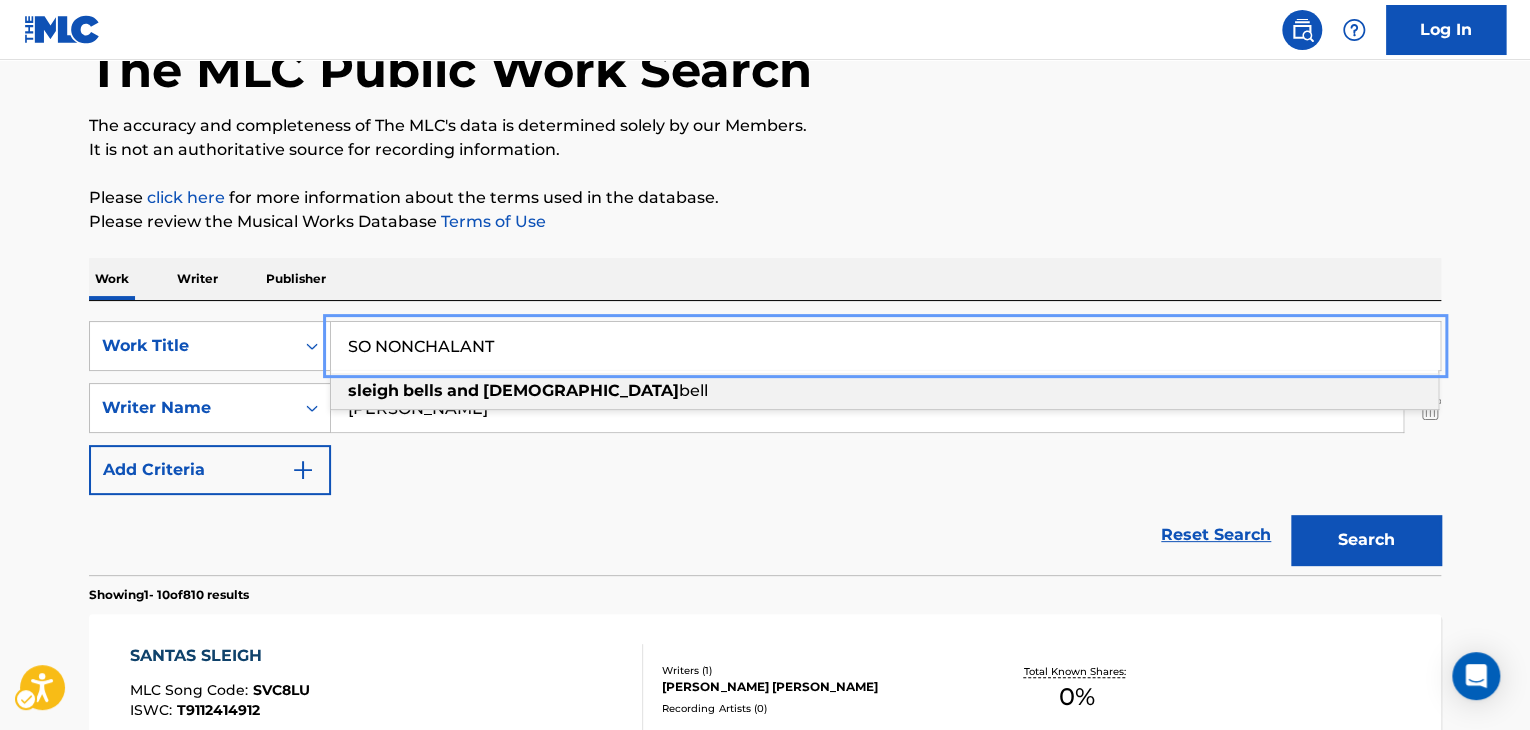 type on "SO NONCHALANT" 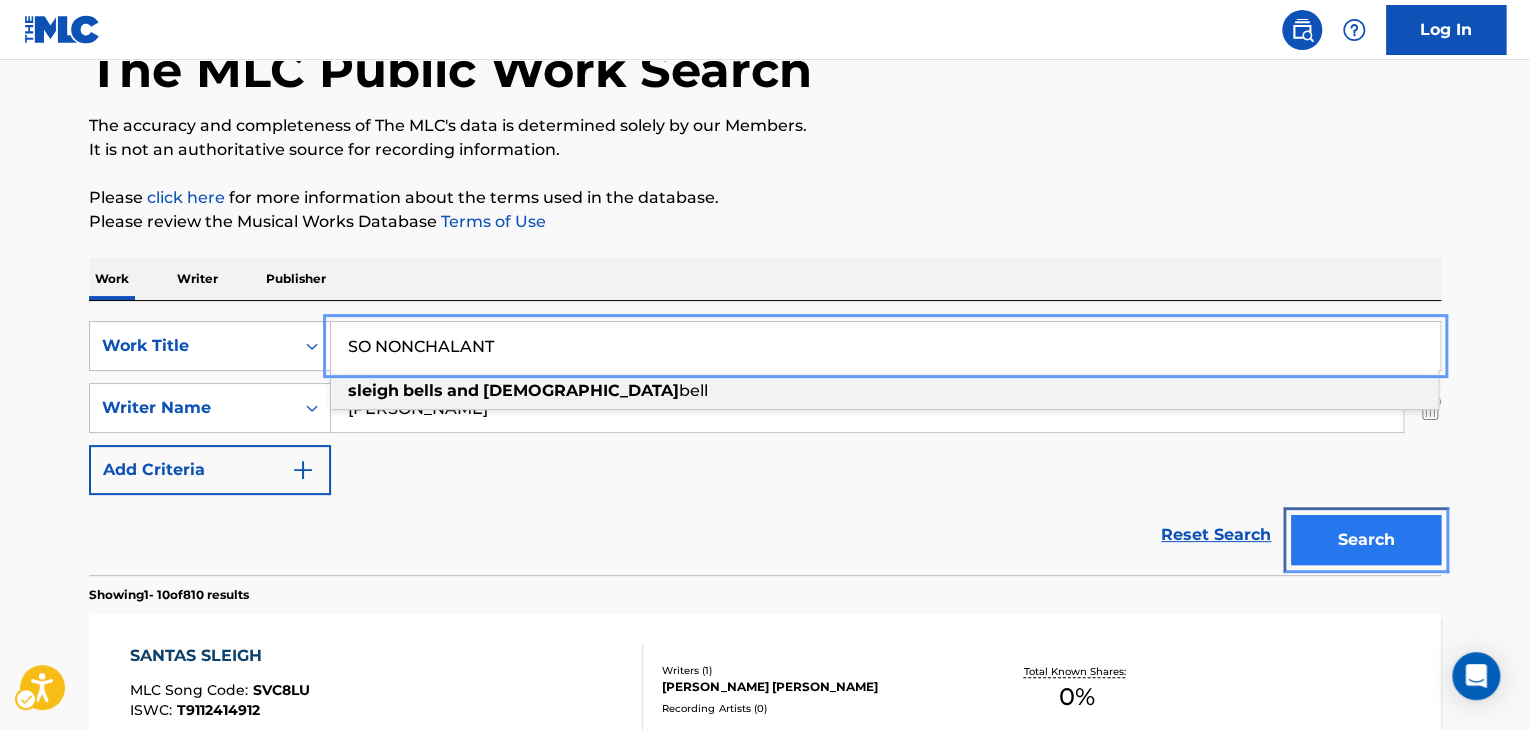 click on "Search" at bounding box center (1366, 540) 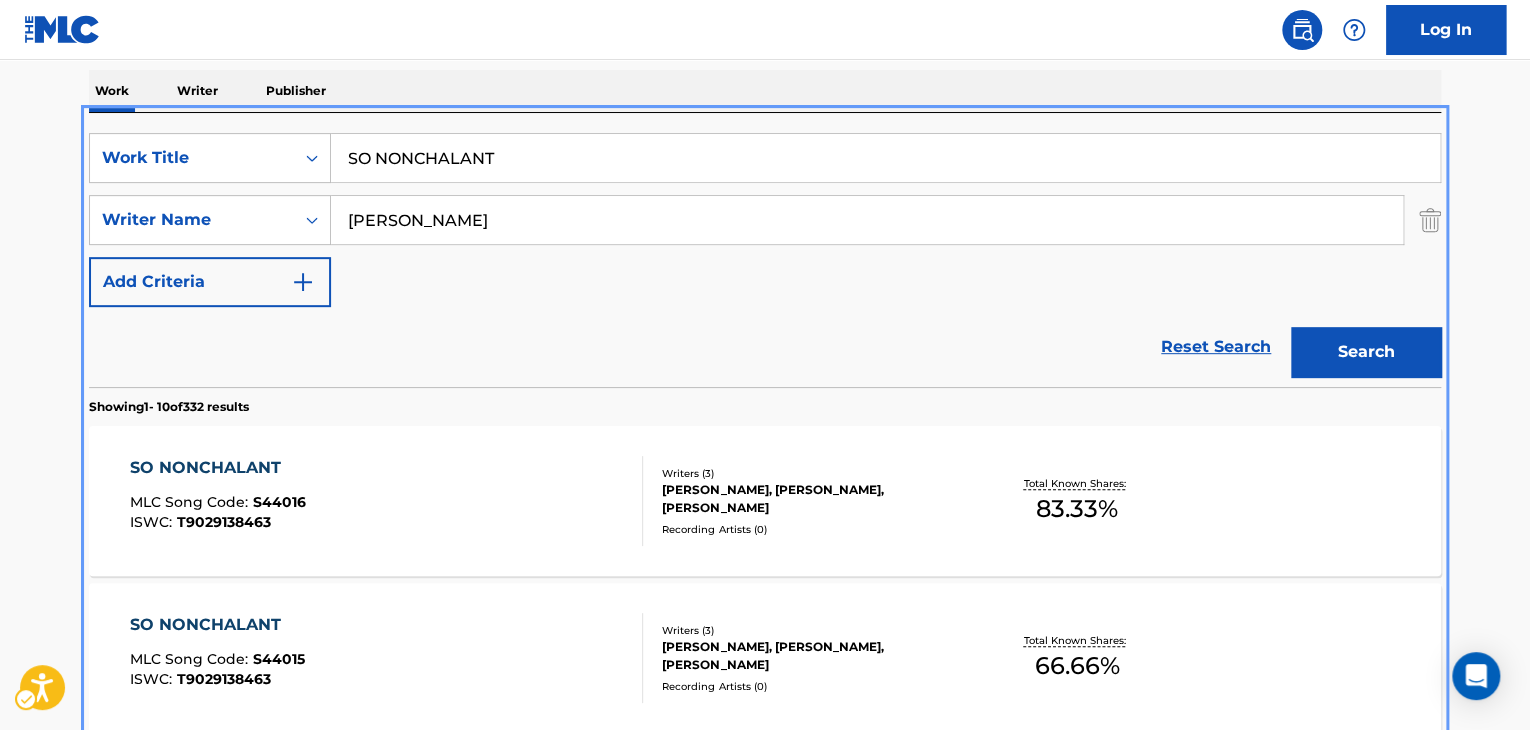 scroll, scrollTop: 324, scrollLeft: 0, axis: vertical 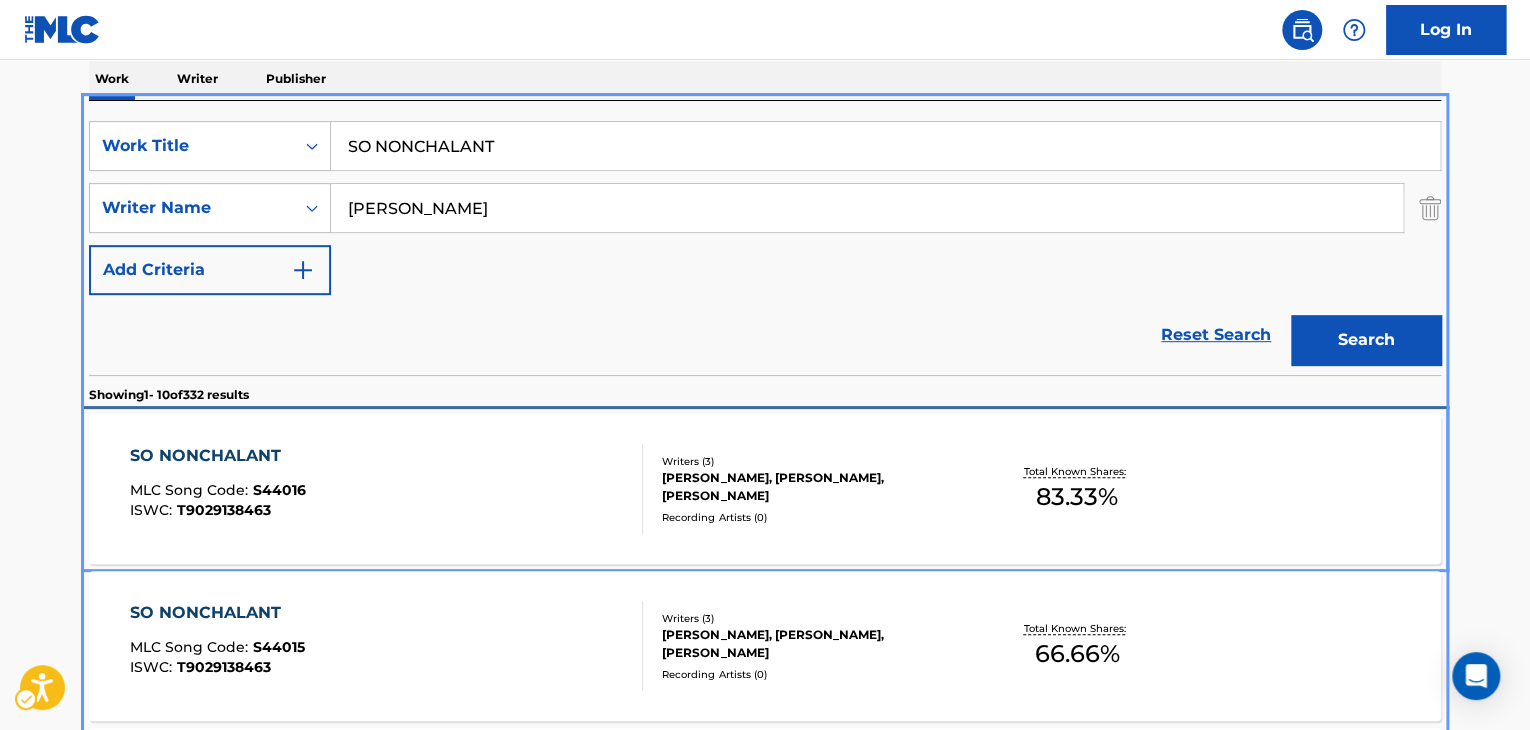 click on "[PERSON_NAME], [PERSON_NAME], [PERSON_NAME]" at bounding box center [813, 487] 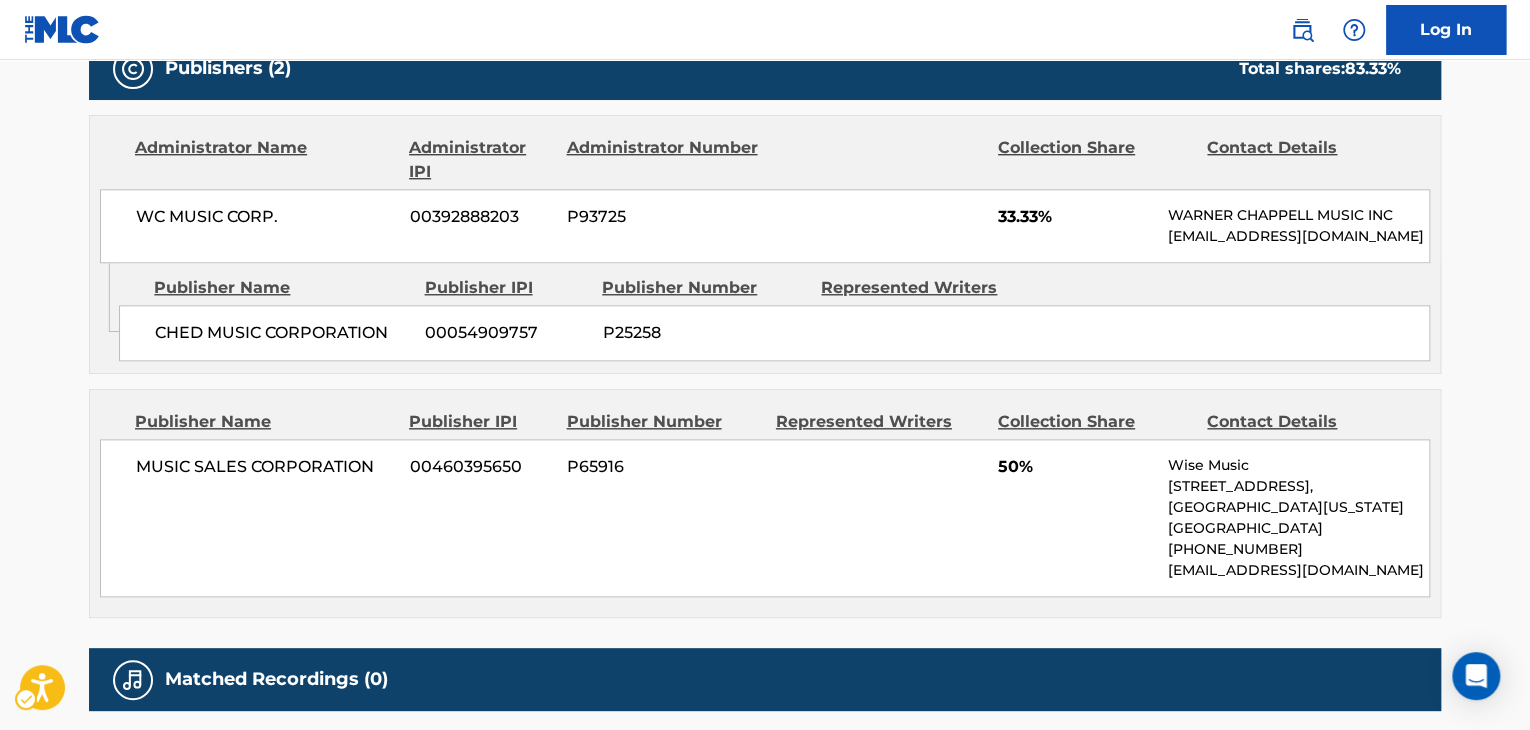 scroll, scrollTop: 1108, scrollLeft: 0, axis: vertical 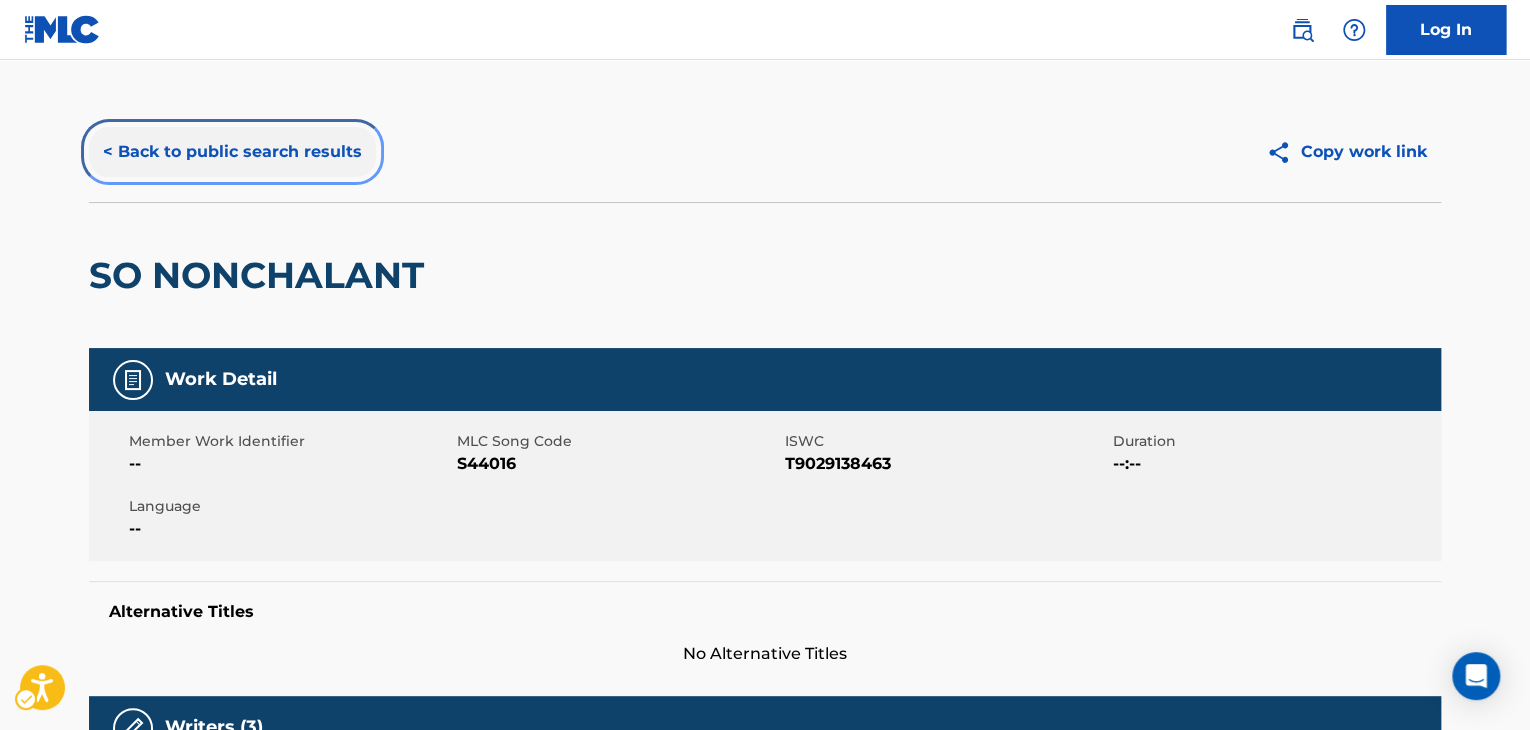 click on "< Back to public search results" at bounding box center (232, 152) 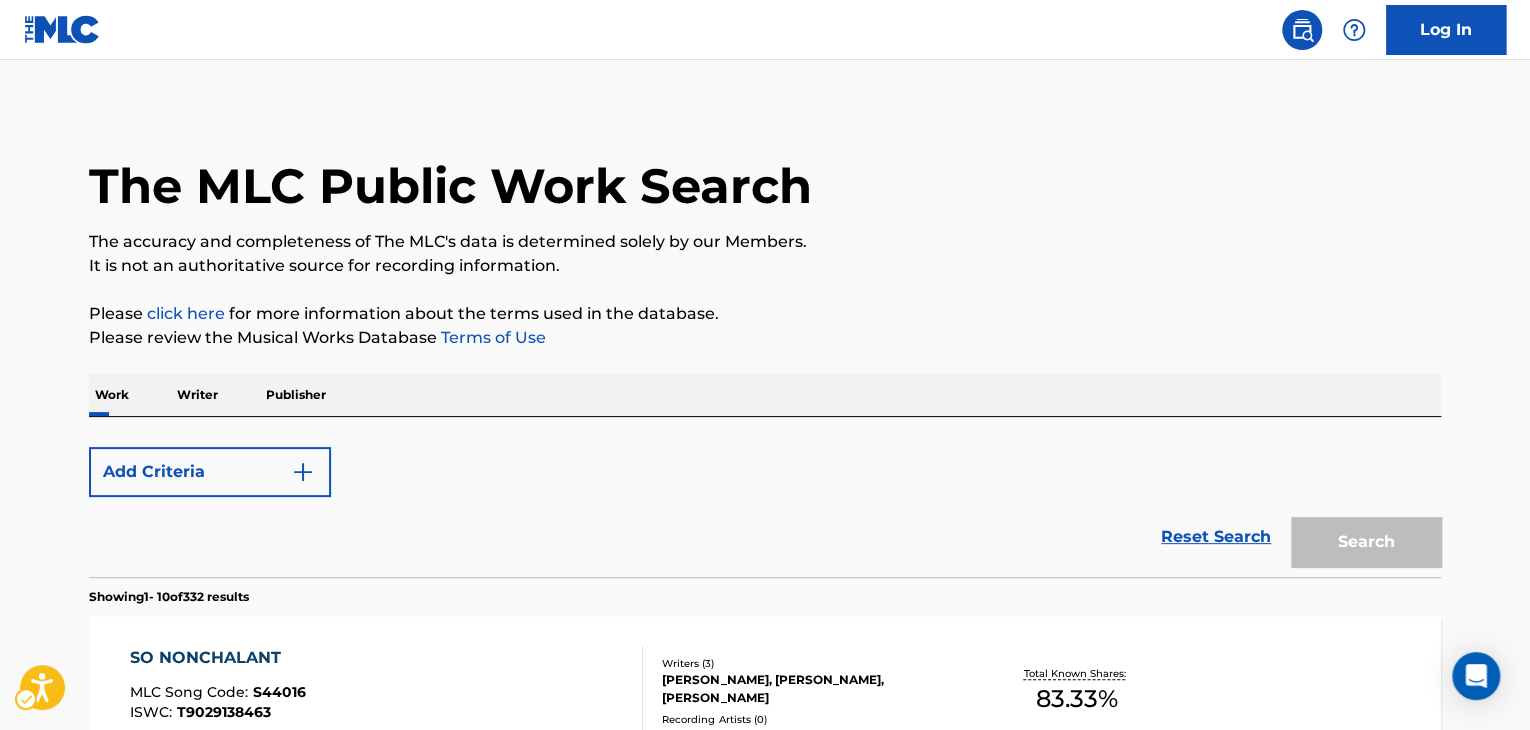 scroll, scrollTop: 324, scrollLeft: 0, axis: vertical 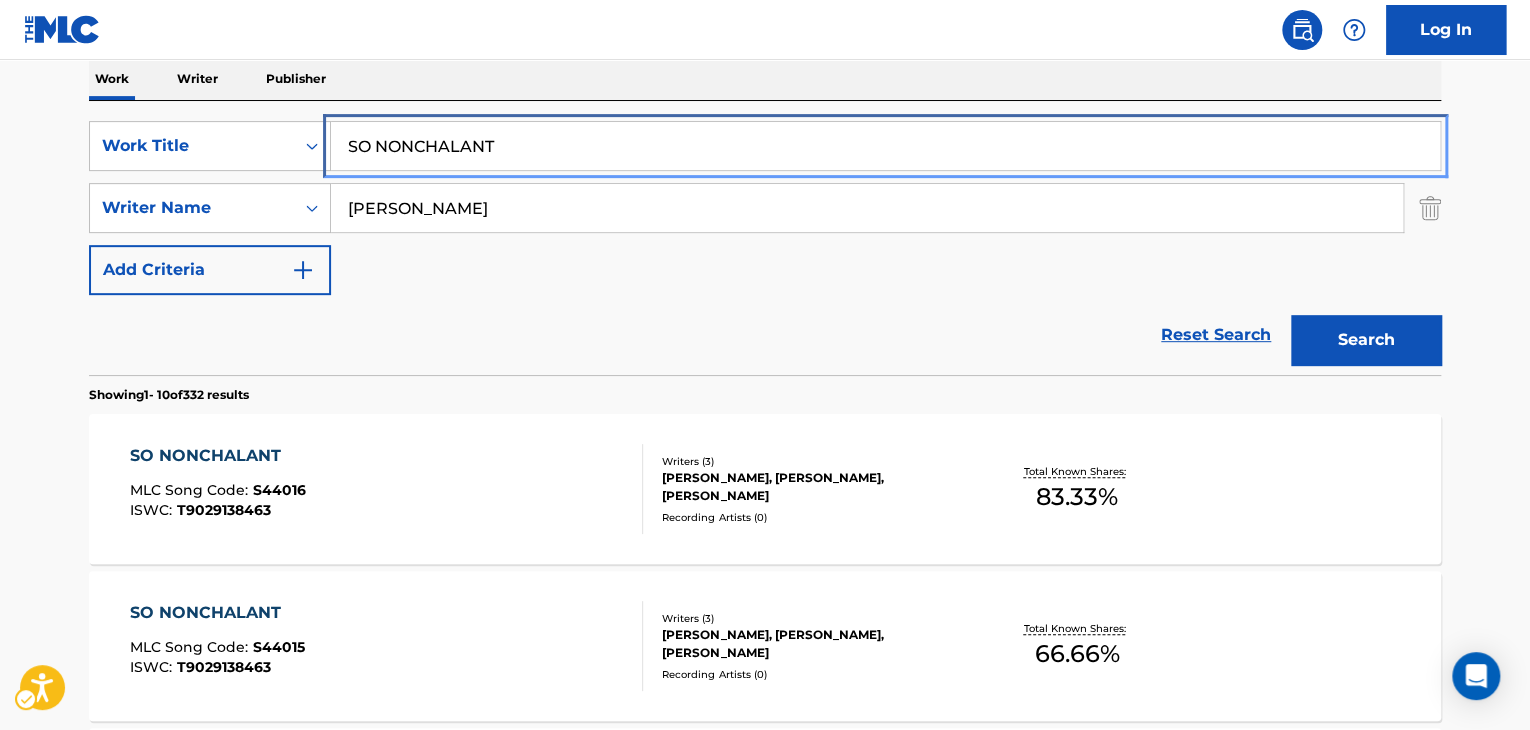click on "SO NONCHALANT" at bounding box center (885, 146) 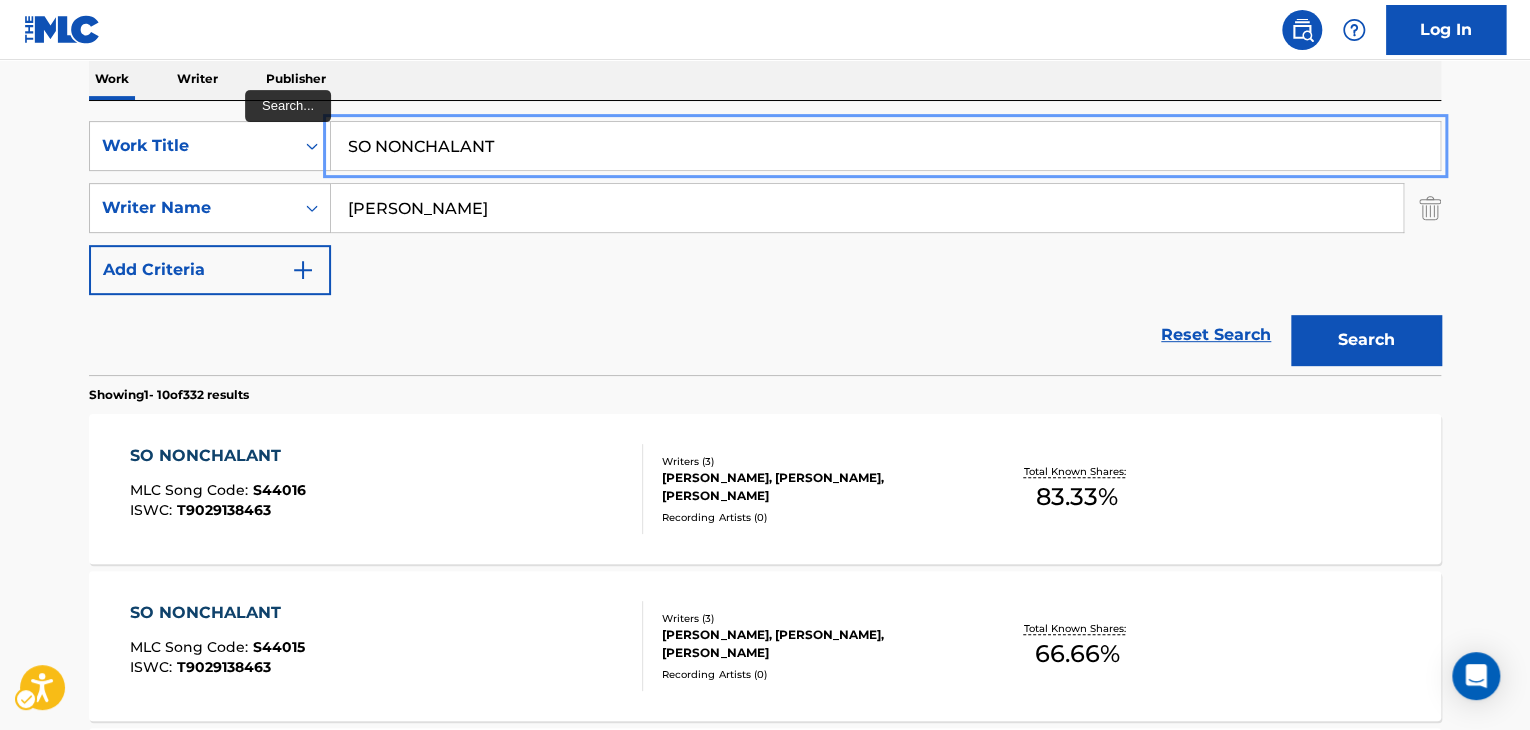 paste on "SORRY" 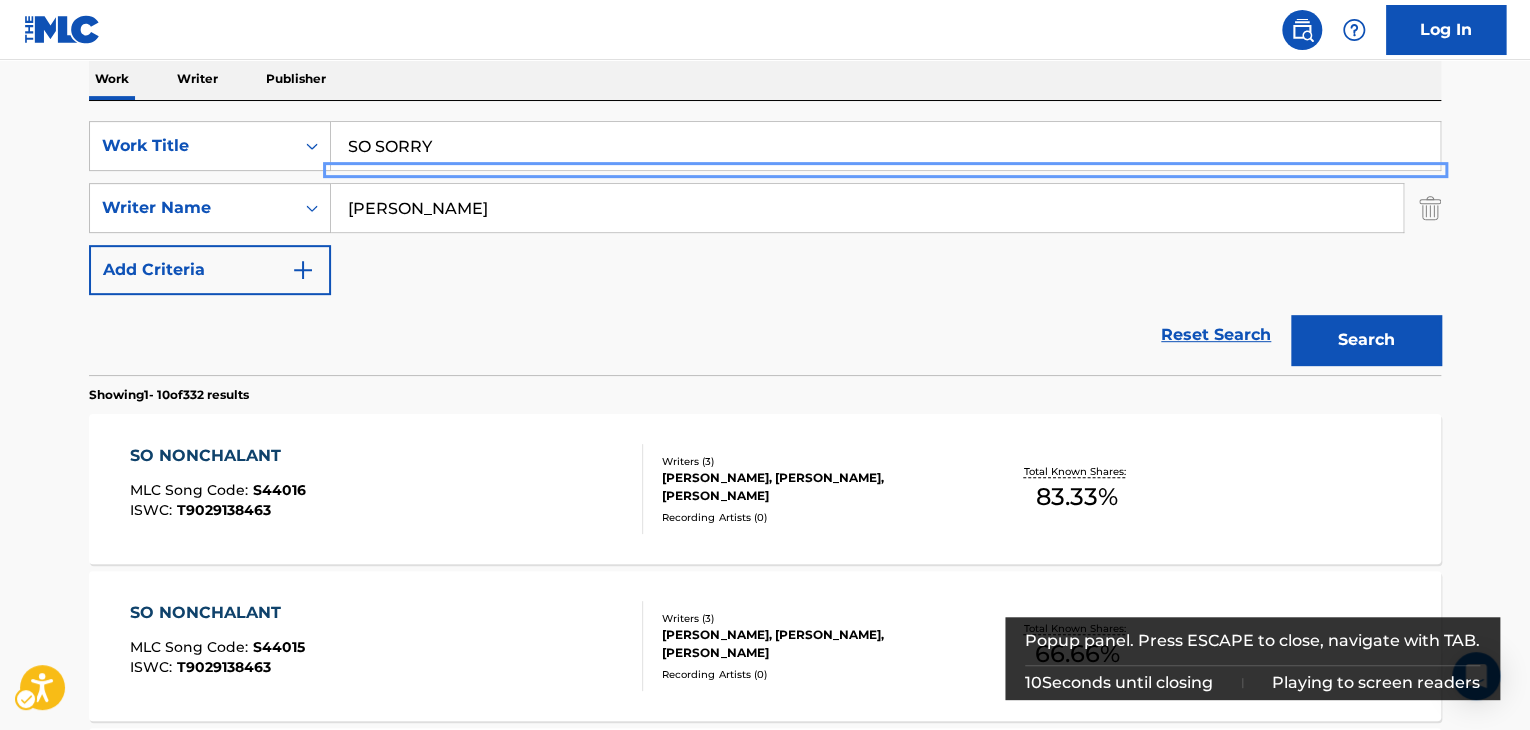 click on "The MLC Public Work Search The accuracy and completeness of The MLC's data is determined solely by our Members. It is not an authoritative source for recording information. Please   click here   for more information about the terms used in the database. Please review the Musical Works Database   Terms of Use Work Writer Publisher SearchWithCriteria24fef01e-832d-439e-807c-42a86965291e Work Title SO SORRY Remove -  SearchWithCriteriad565d373-4d69-4743-8984-924384a383b5 Writer Name [PERSON_NAME] Add Criteria Reset Search Search Showing  1  -   10  of  332   results   SO NONCHALANT MLC Song Code : S44016 ISWC : T9029138463 Writers ( 3 ) [PERSON_NAME], [PERSON_NAME], [PERSON_NAME] Recording Artists ( 0 ) Total Known Shares: 83.33 % SO NONCHALANT MLC Song Code : S44015 ISWC : T9029138463 Writers ( 3 ) [PERSON_NAME], [PERSON_NAME], [PERSON_NAME] Recording Artists ( 0 ) Total Known Shares: 66.66 % SO MLC Song Code : SB048Z ISWC : T0001489742 Writers ( 4 ) Recording Artists ( 4 ) Total Known Shares: 100 % SO MLC Song Code : SB3D2N :" at bounding box center [765, 913] 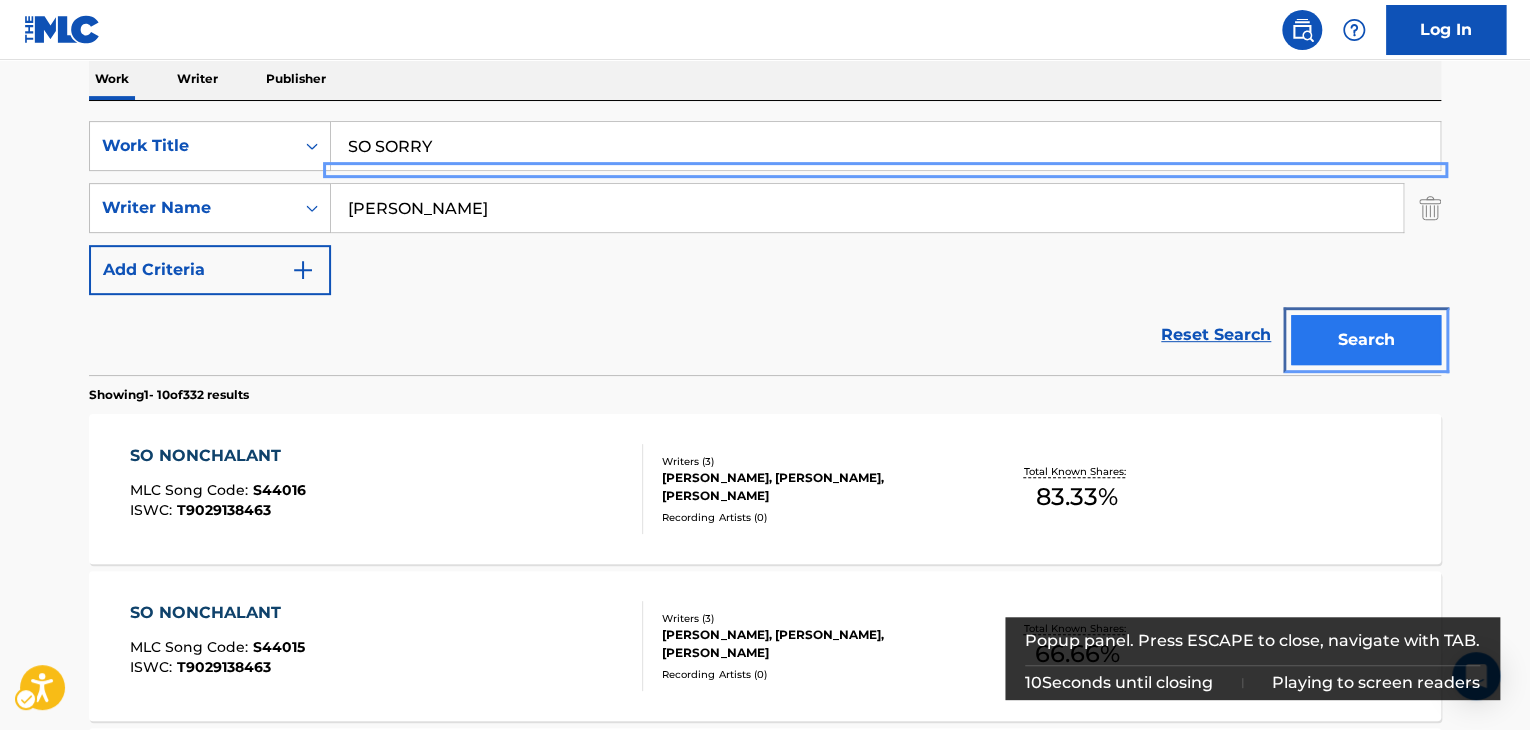 click on "Search" at bounding box center (1366, 340) 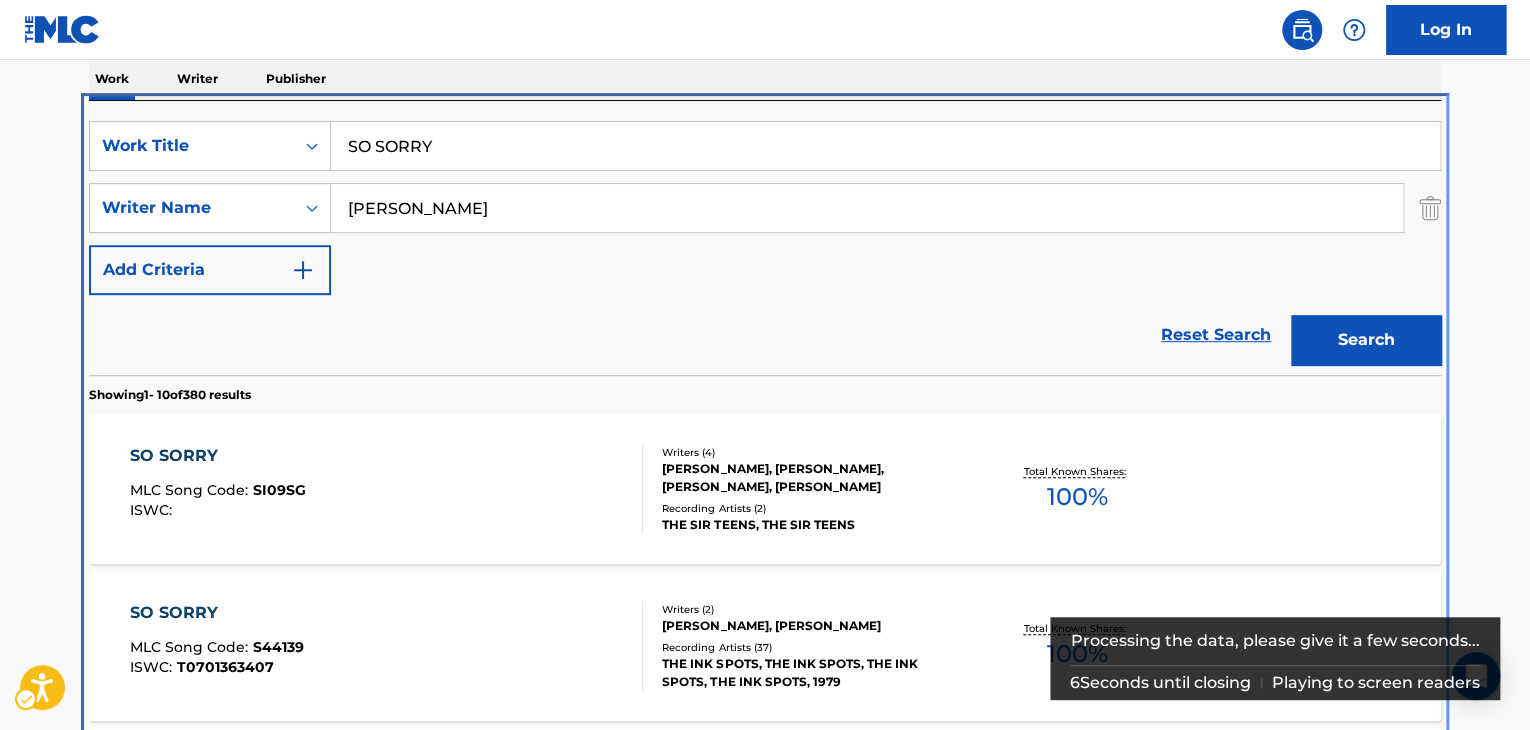 scroll, scrollTop: 224, scrollLeft: 0, axis: vertical 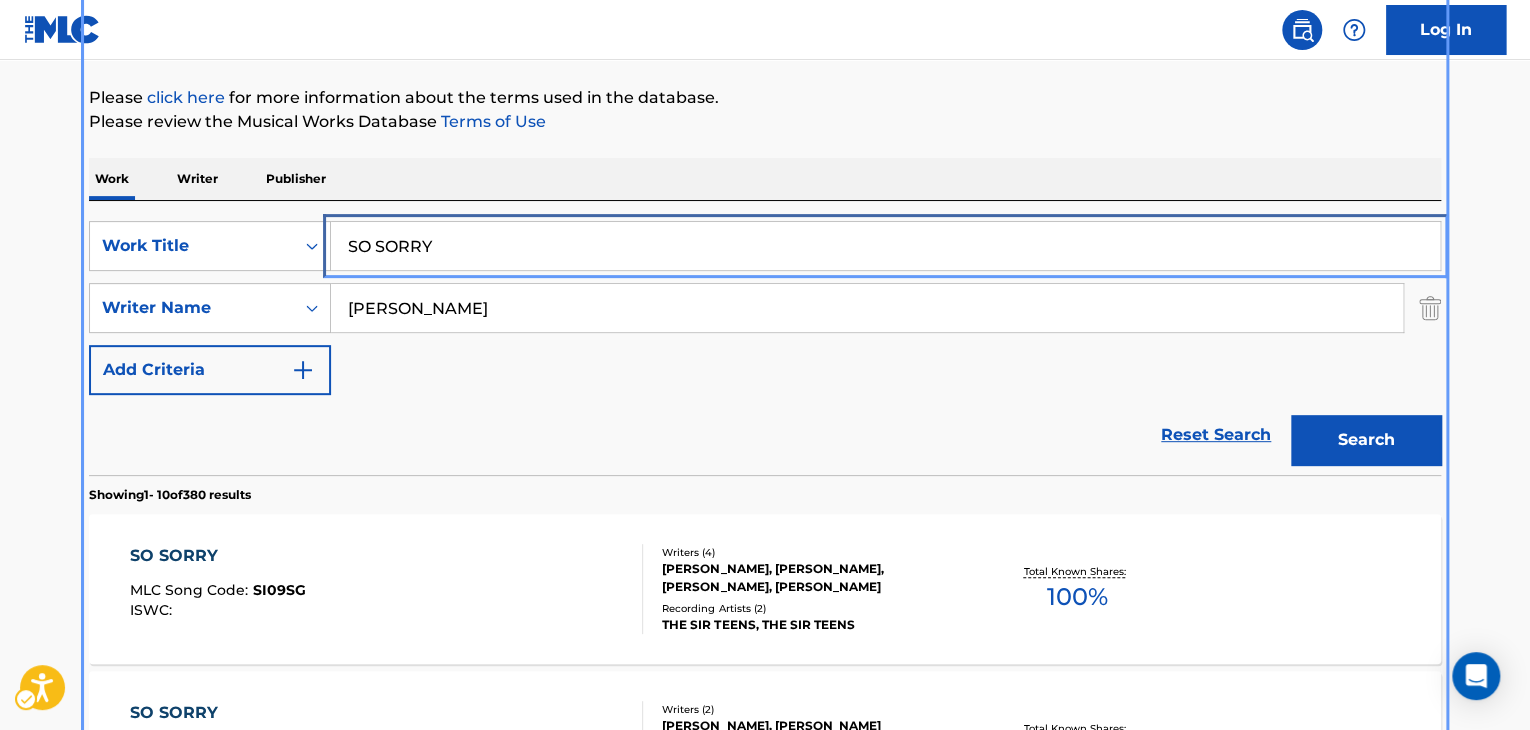 click on "SO SORRY" at bounding box center (885, 246) 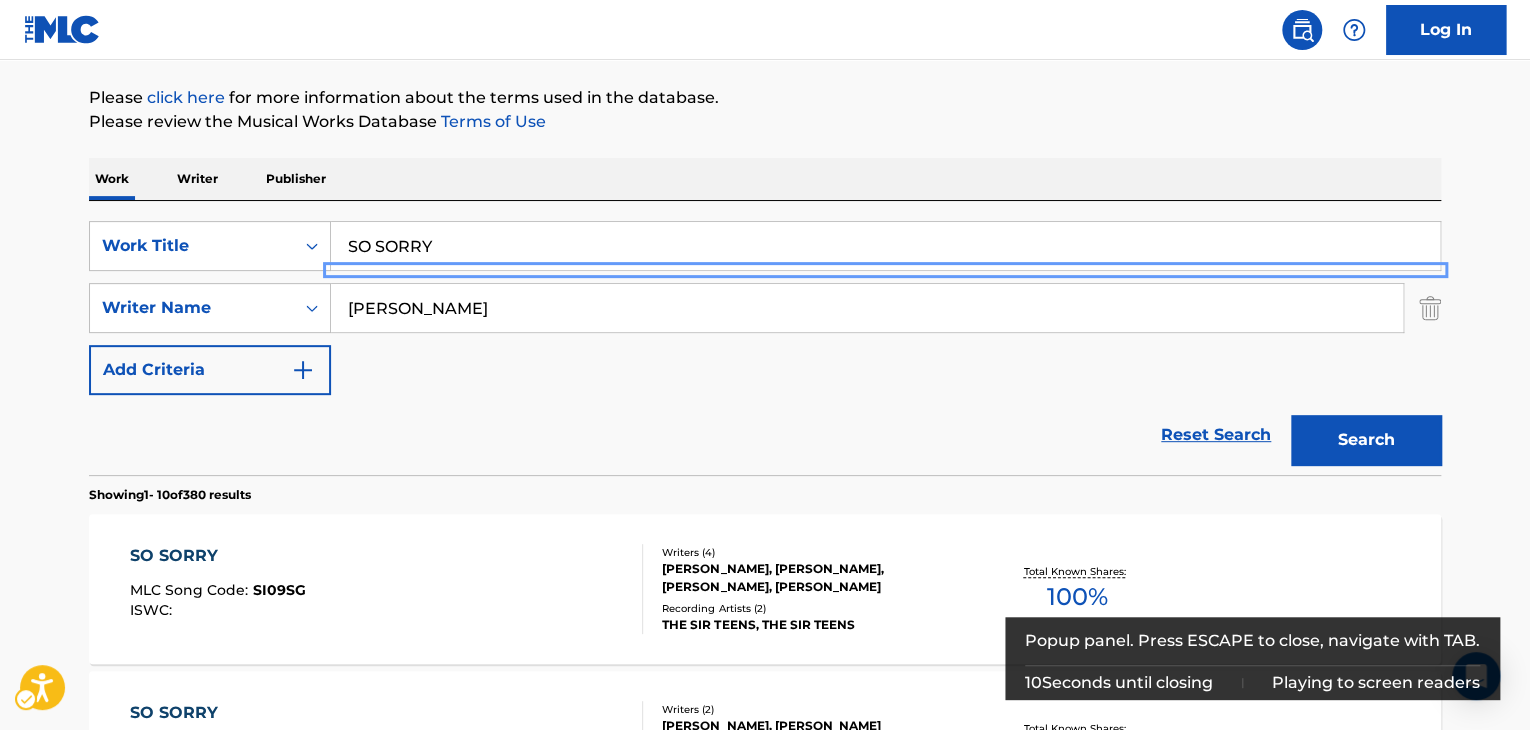 scroll, scrollTop: 236, scrollLeft: 0, axis: vertical 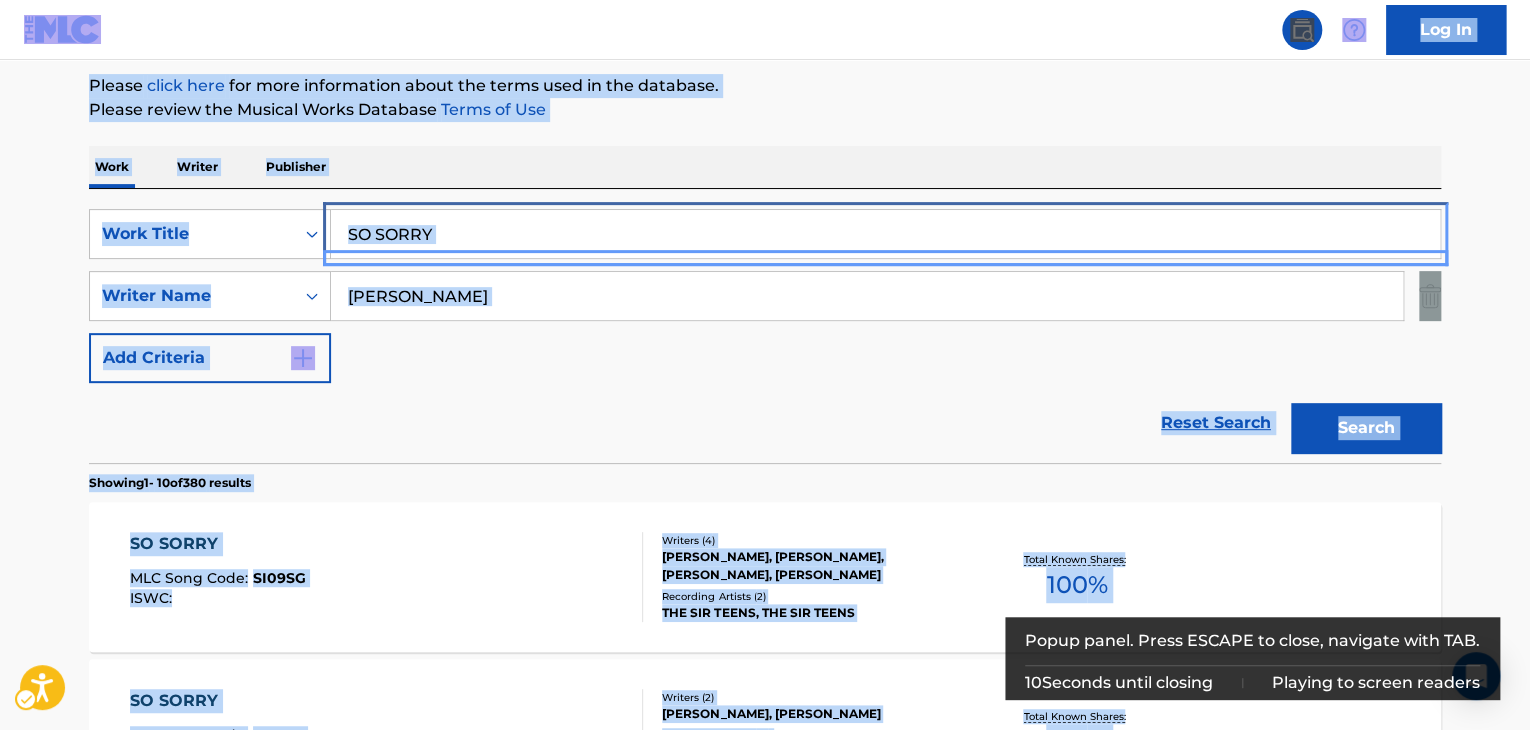 click on "SO SORRY" at bounding box center [885, 234] 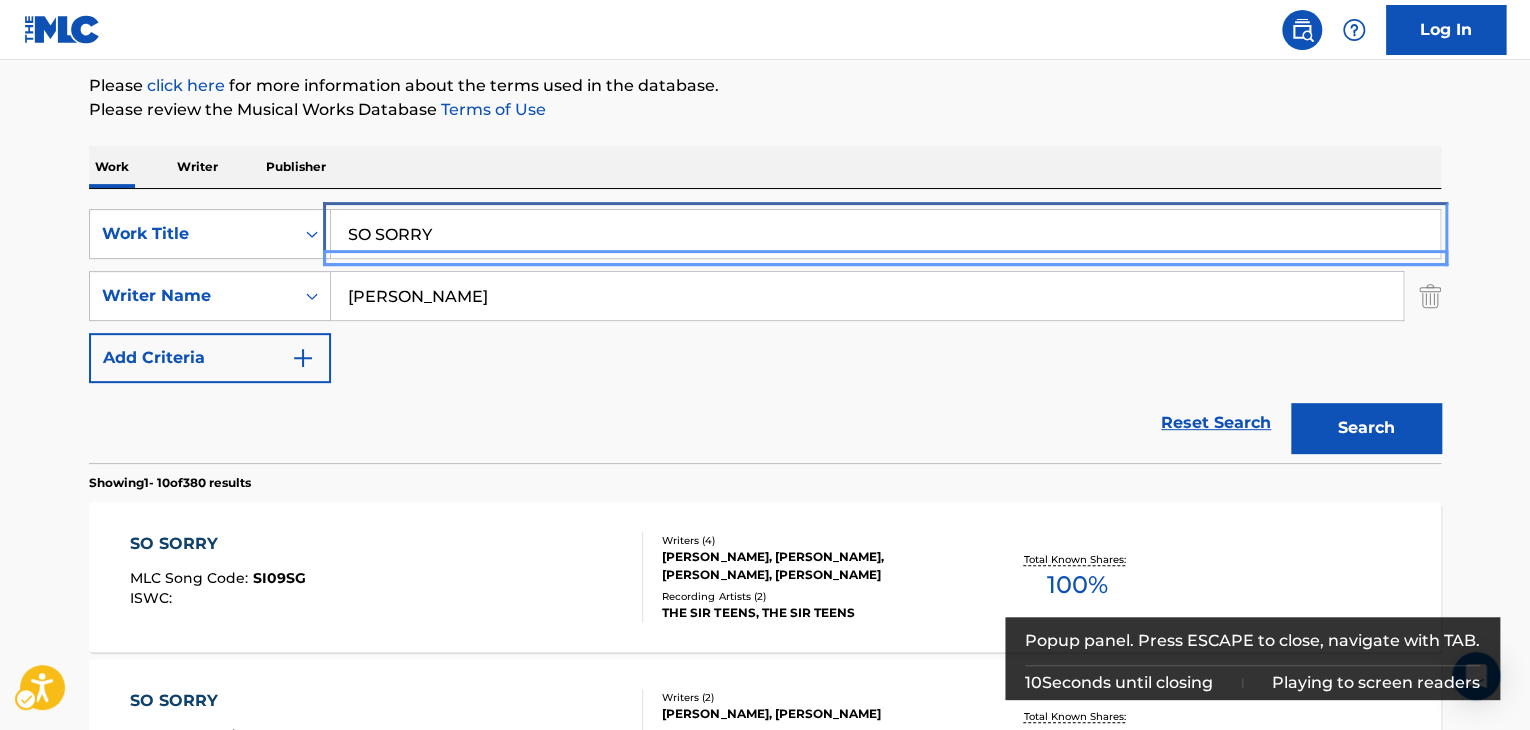 click on "SO SORRY" at bounding box center (885, 234) 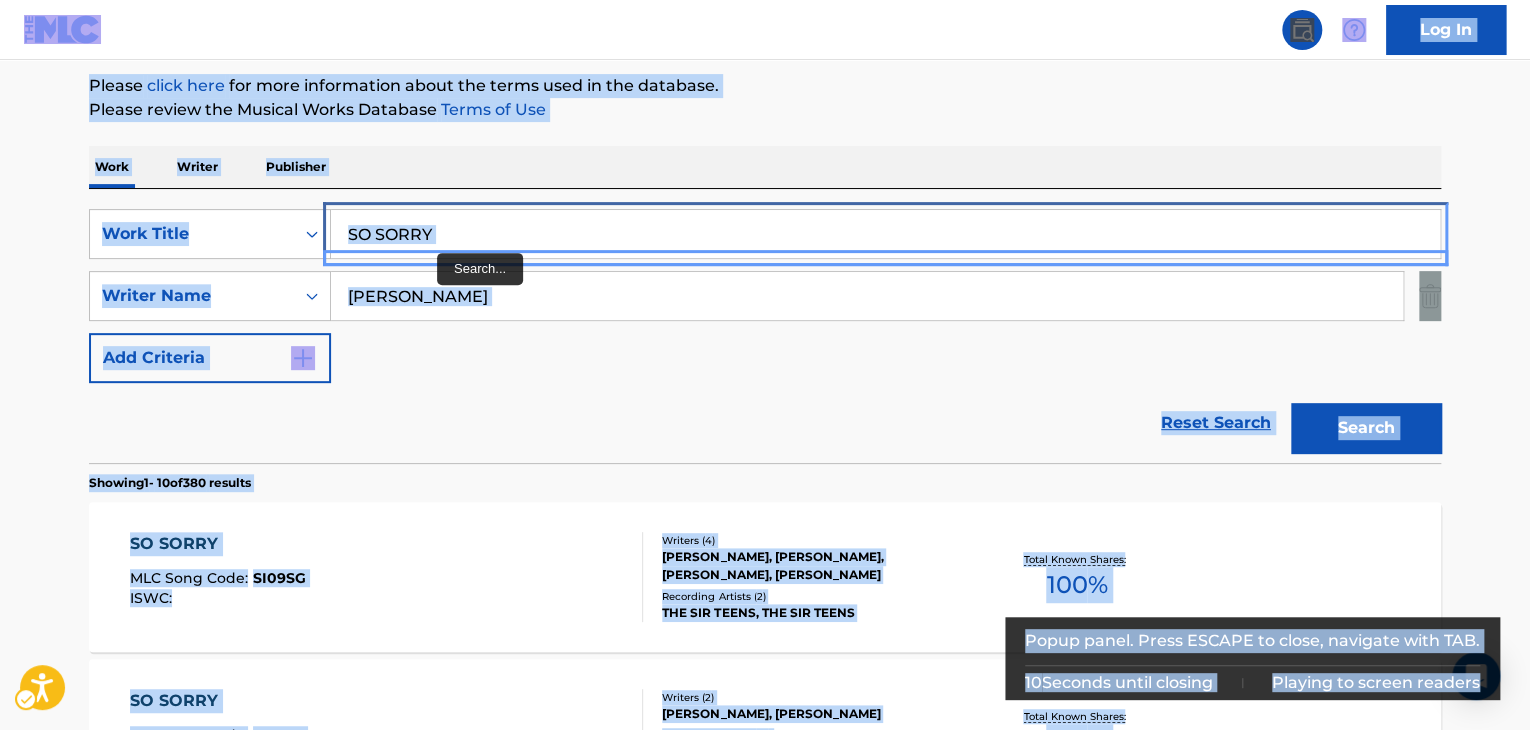 click on "SO SORRY" at bounding box center (885, 234) 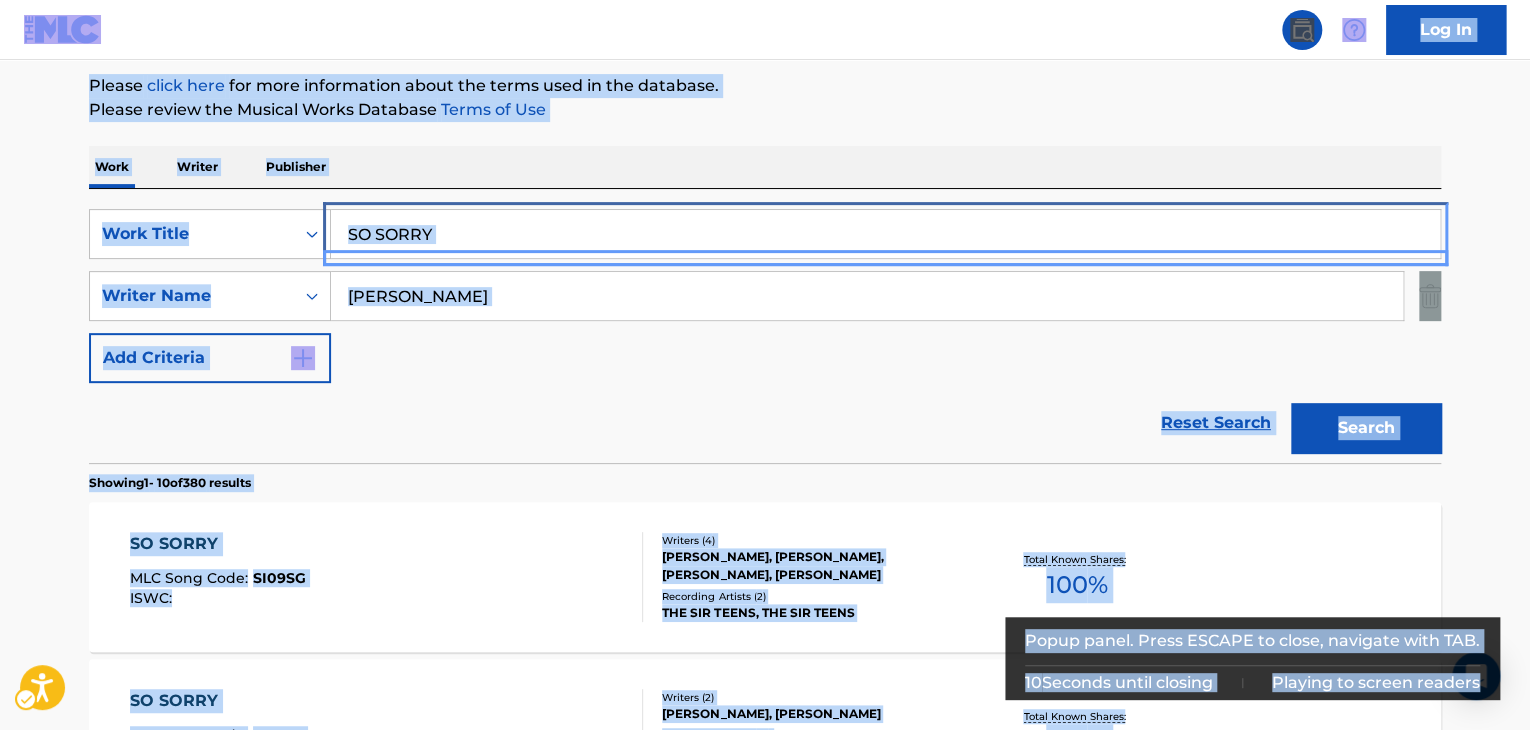 click on "SO SORRY" at bounding box center [885, 234] 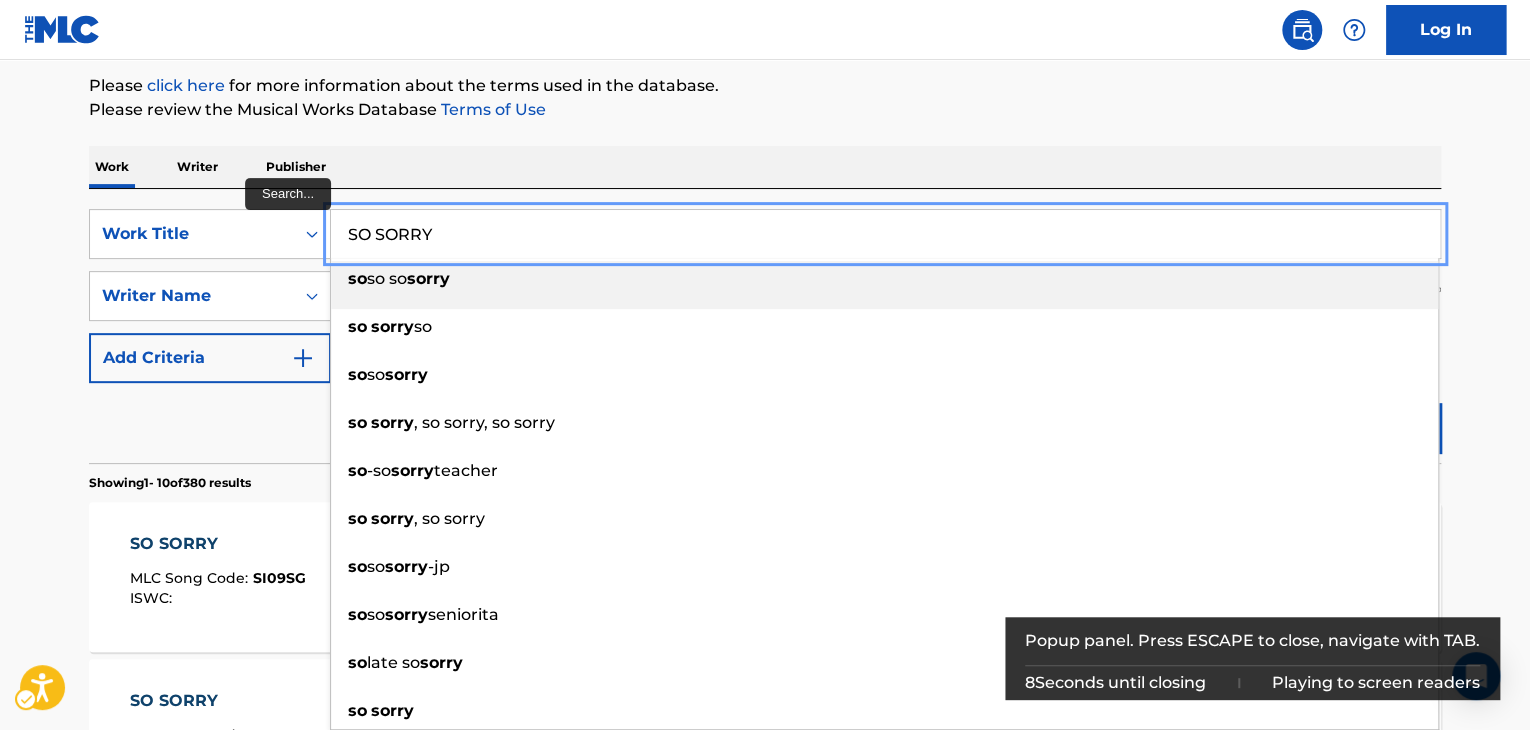 drag, startPoint x: 450, startPoint y: 221, endPoint x: 1121, endPoint y: 135, distance: 676.4887 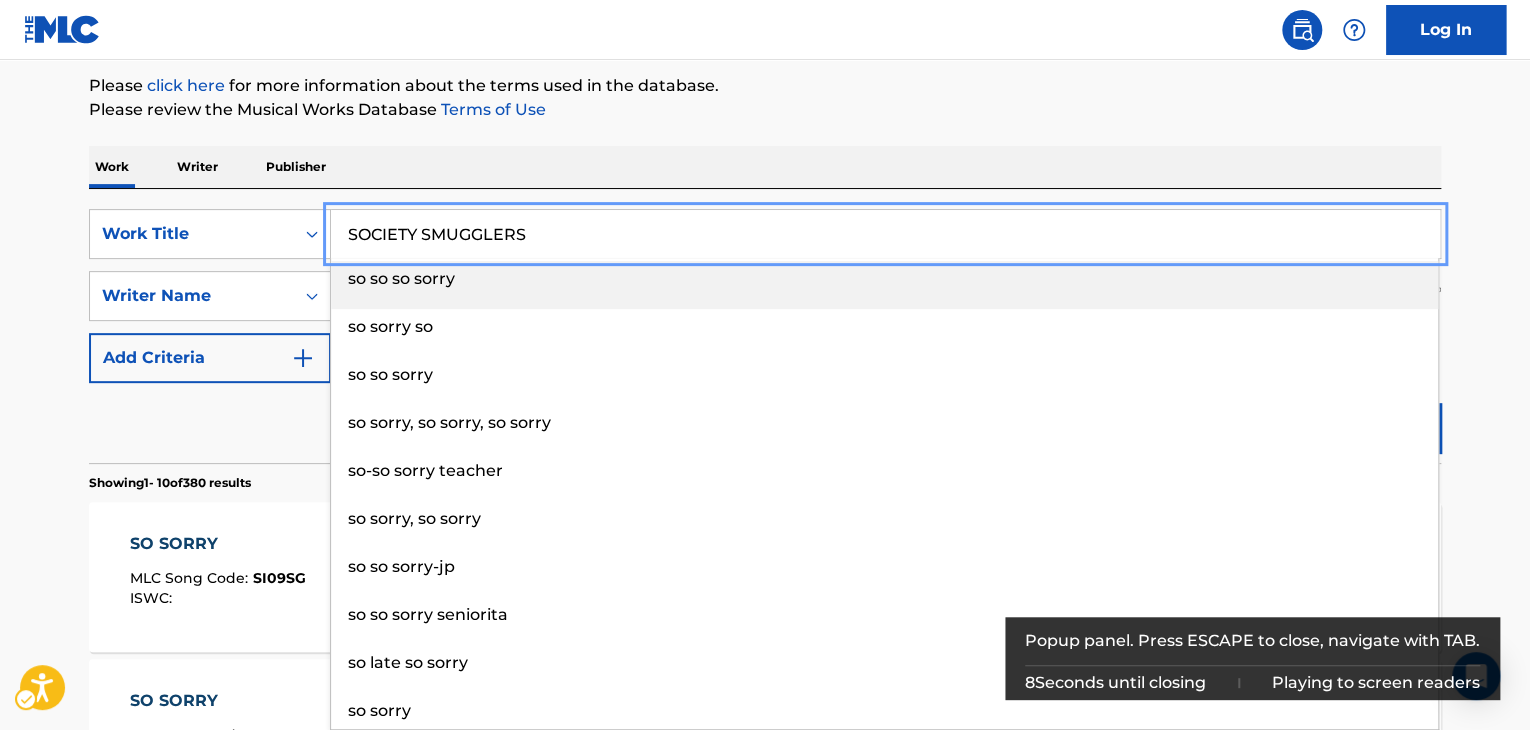 type on "SOCIETY SMUGGLERS" 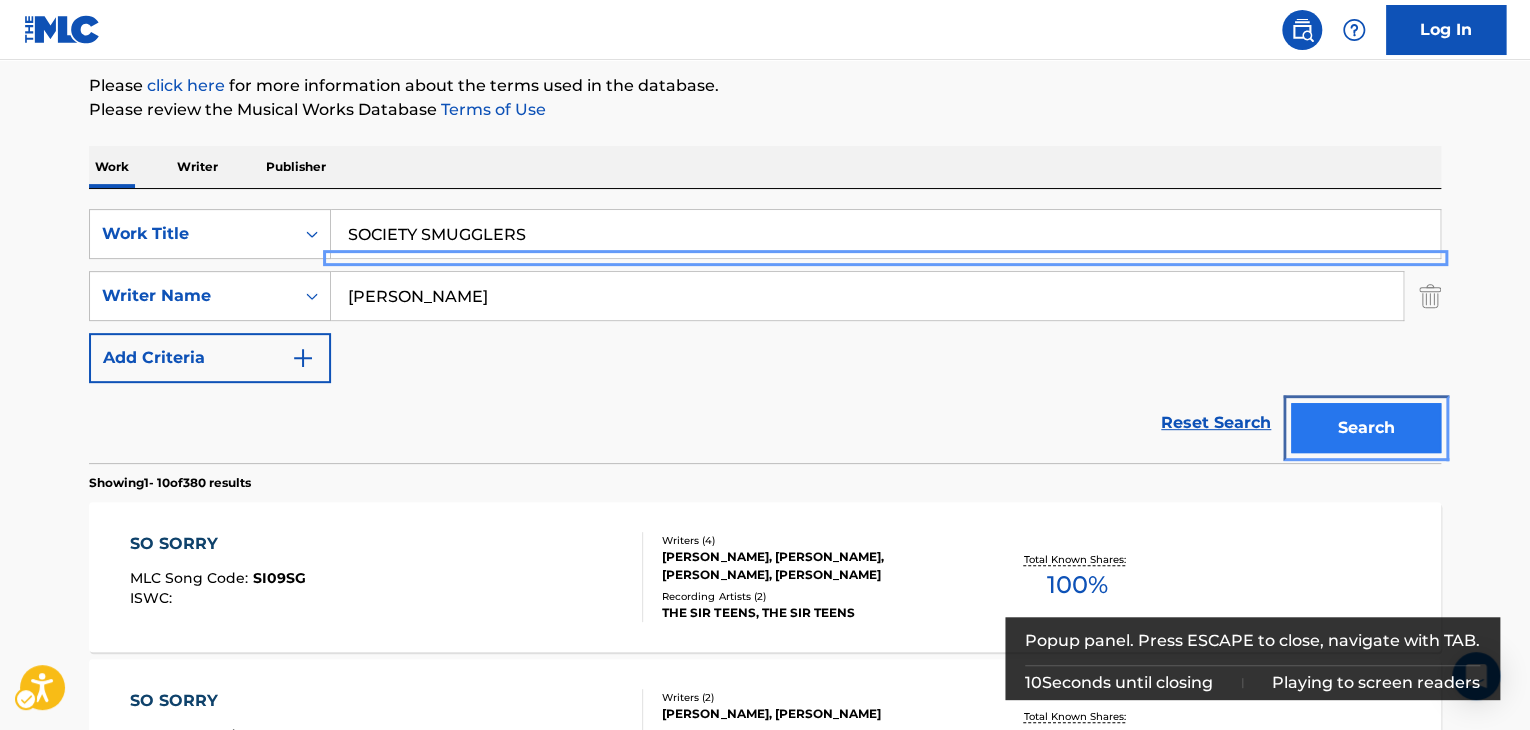 click on "Search" at bounding box center [1366, 428] 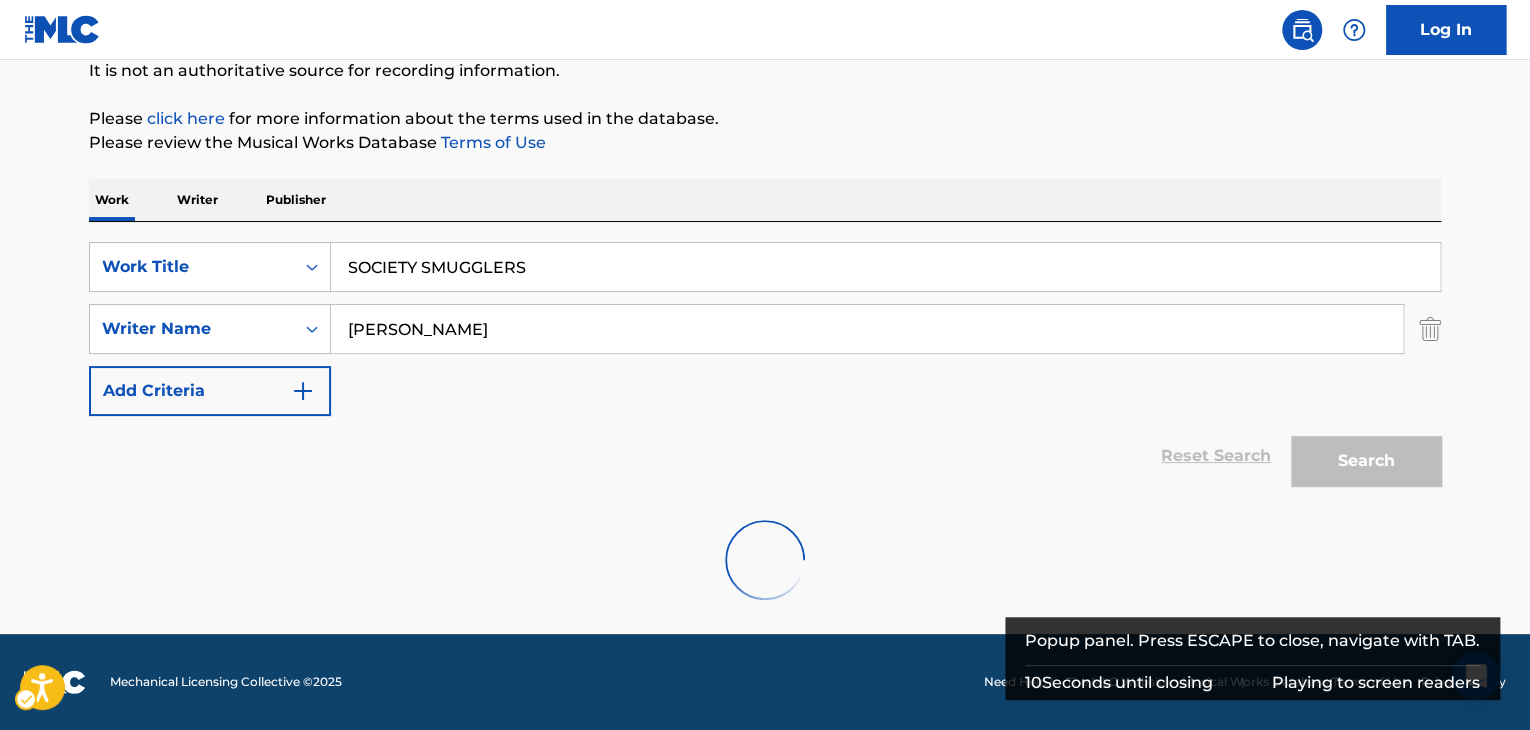 scroll, scrollTop: 203, scrollLeft: 0, axis: vertical 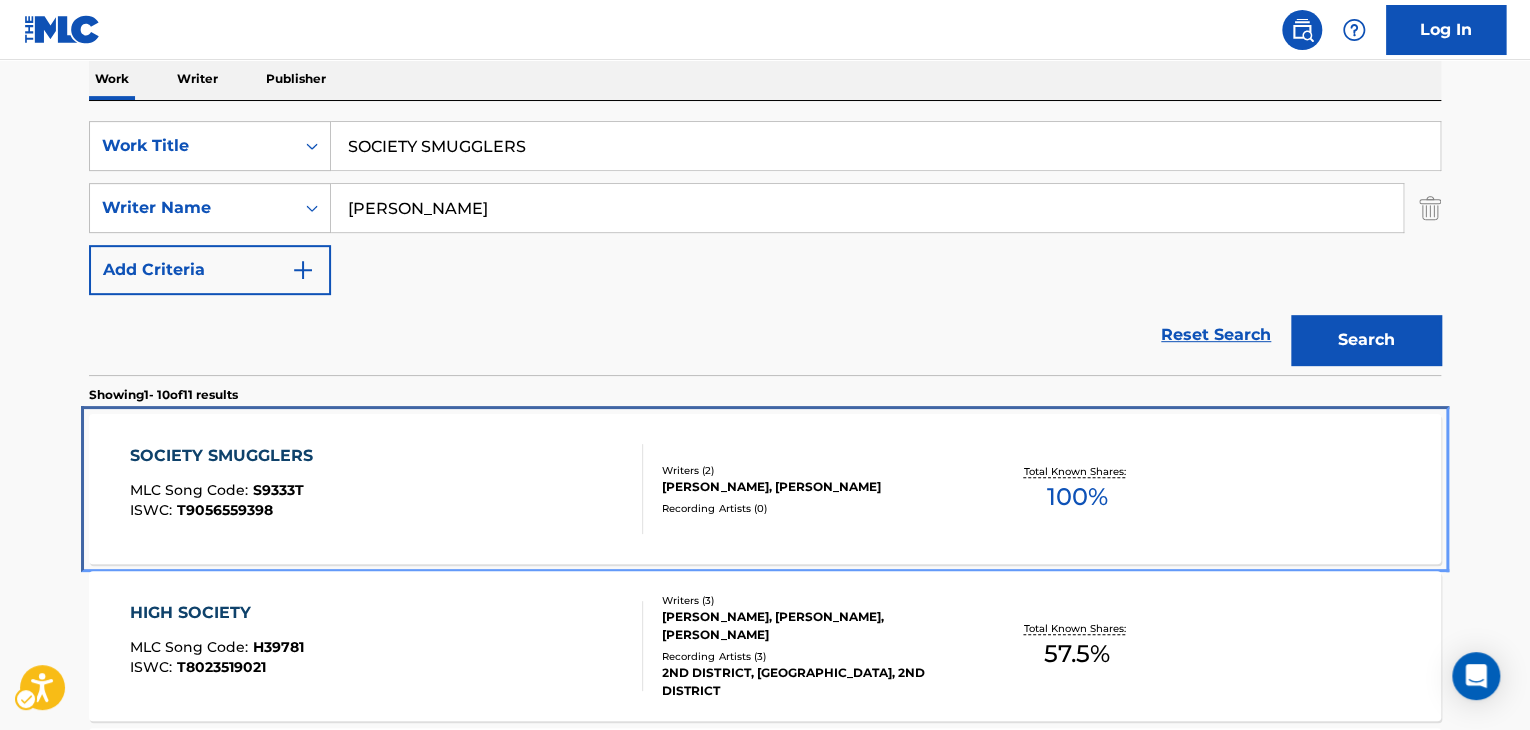click on "[PERSON_NAME], [PERSON_NAME]" at bounding box center (813, 487) 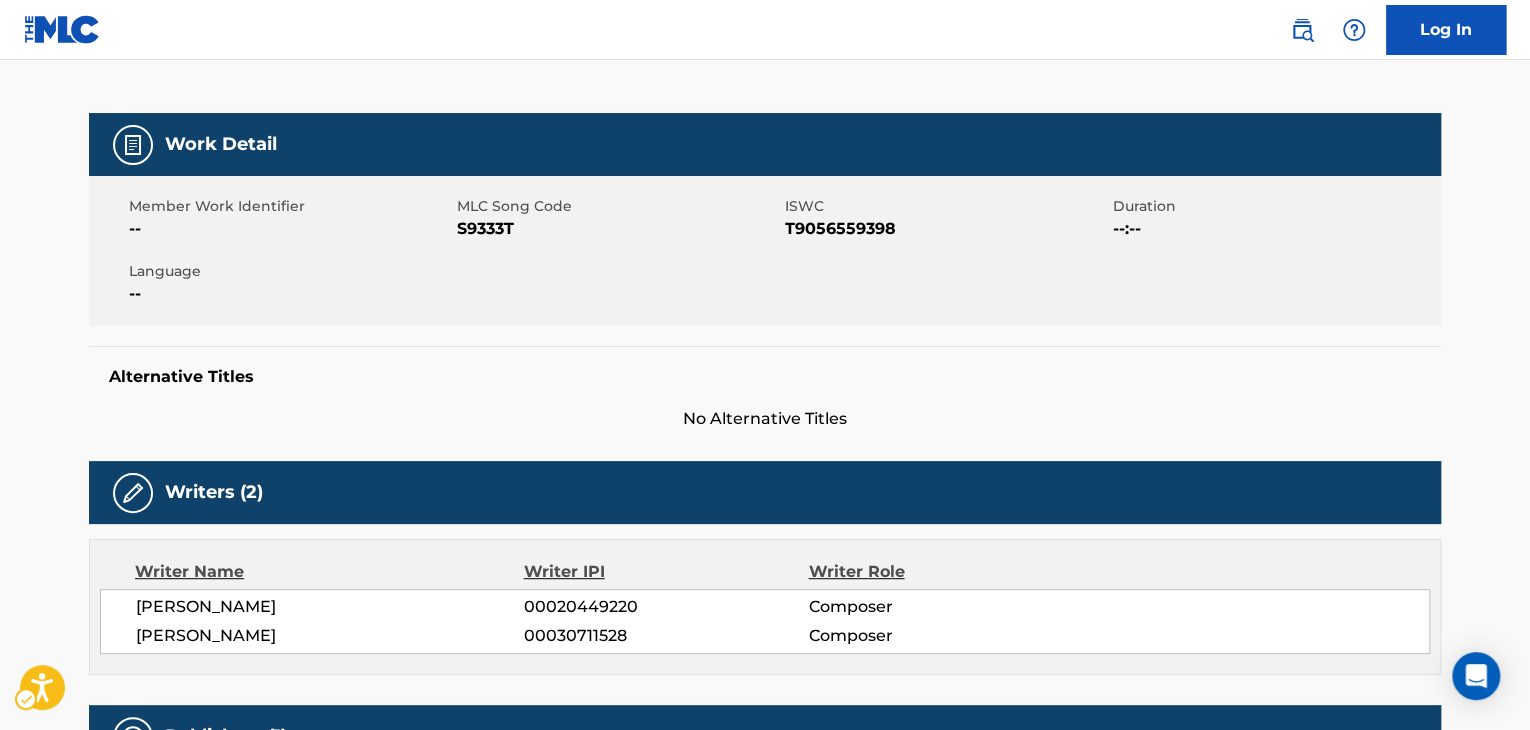 scroll, scrollTop: 0, scrollLeft: 0, axis: both 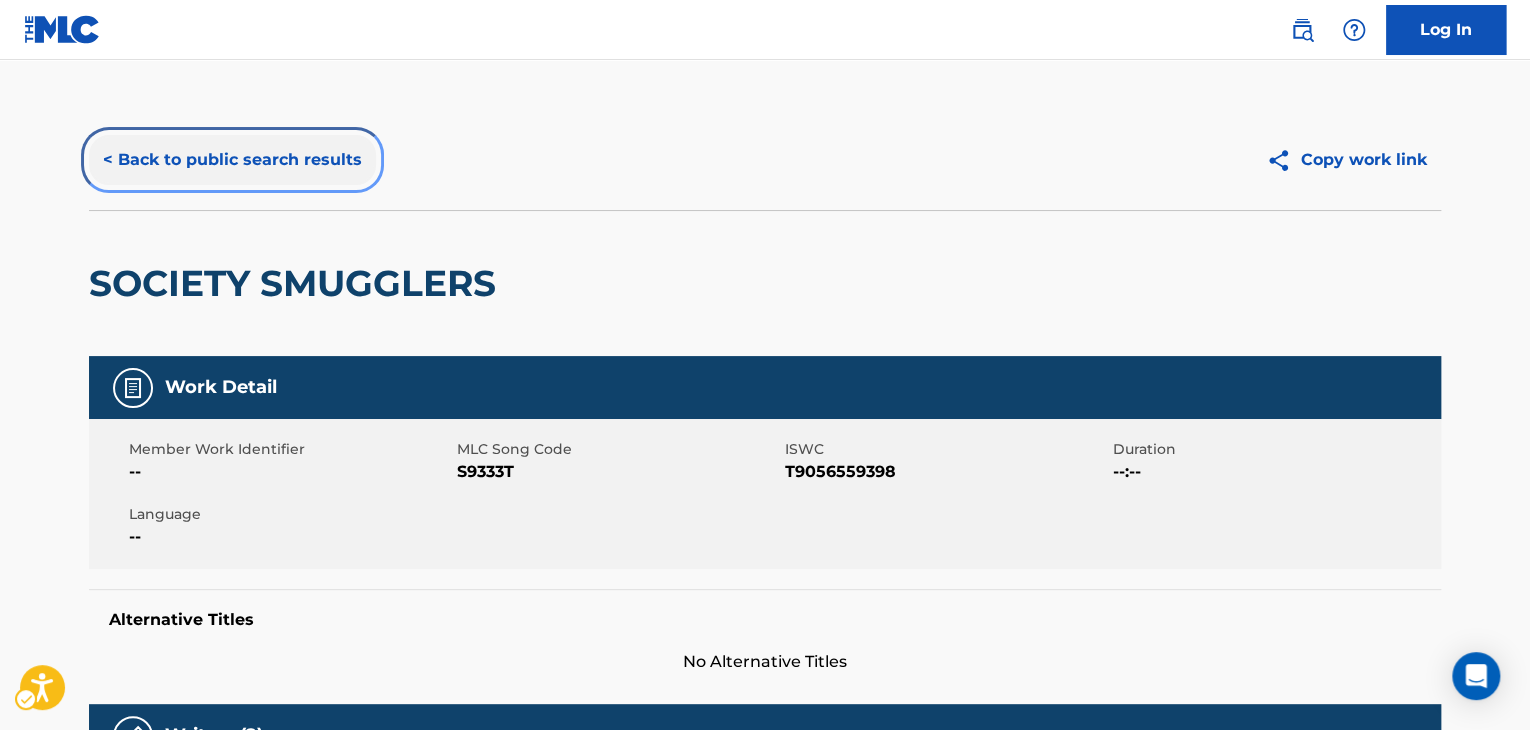 click on "< Back to public search results" at bounding box center [232, 160] 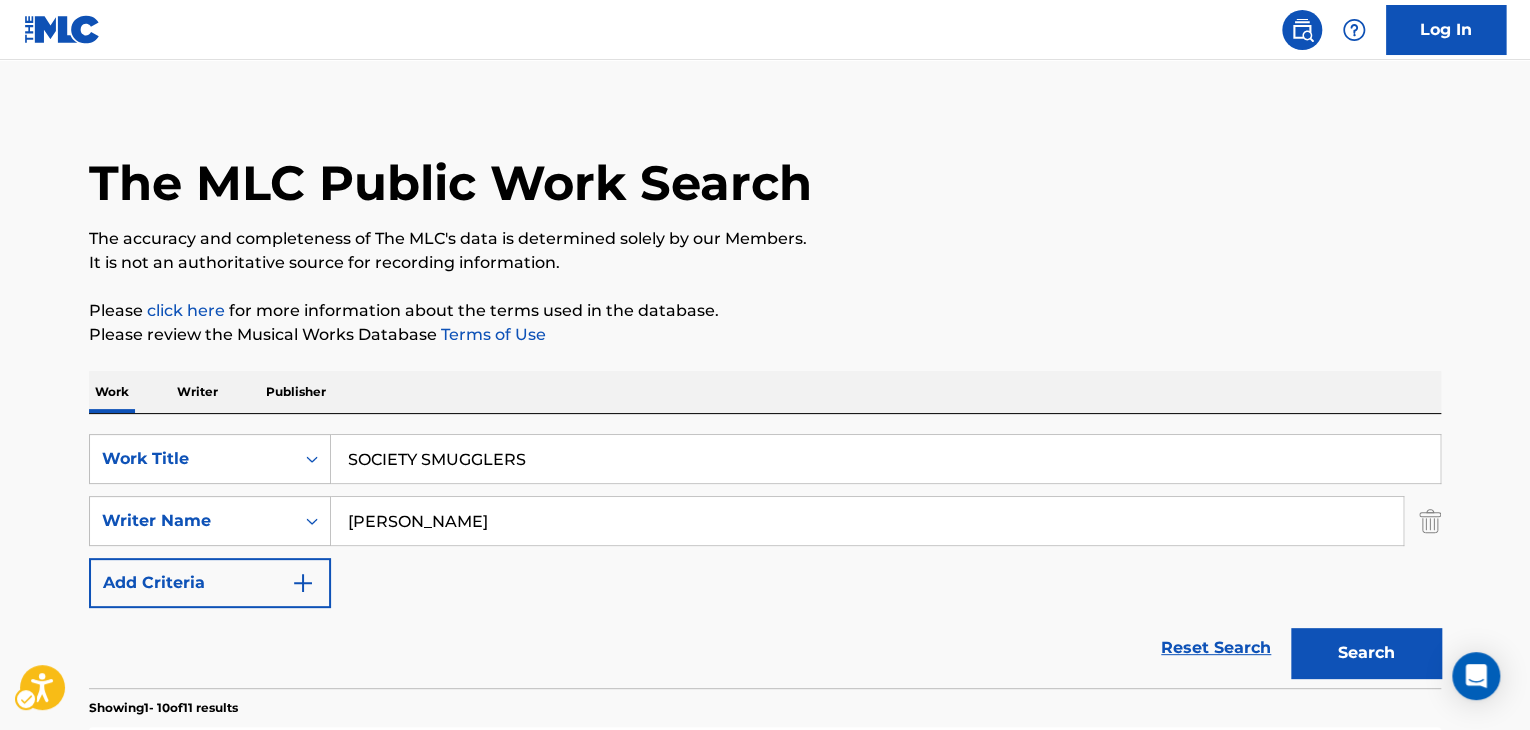 scroll, scrollTop: 0, scrollLeft: 0, axis: both 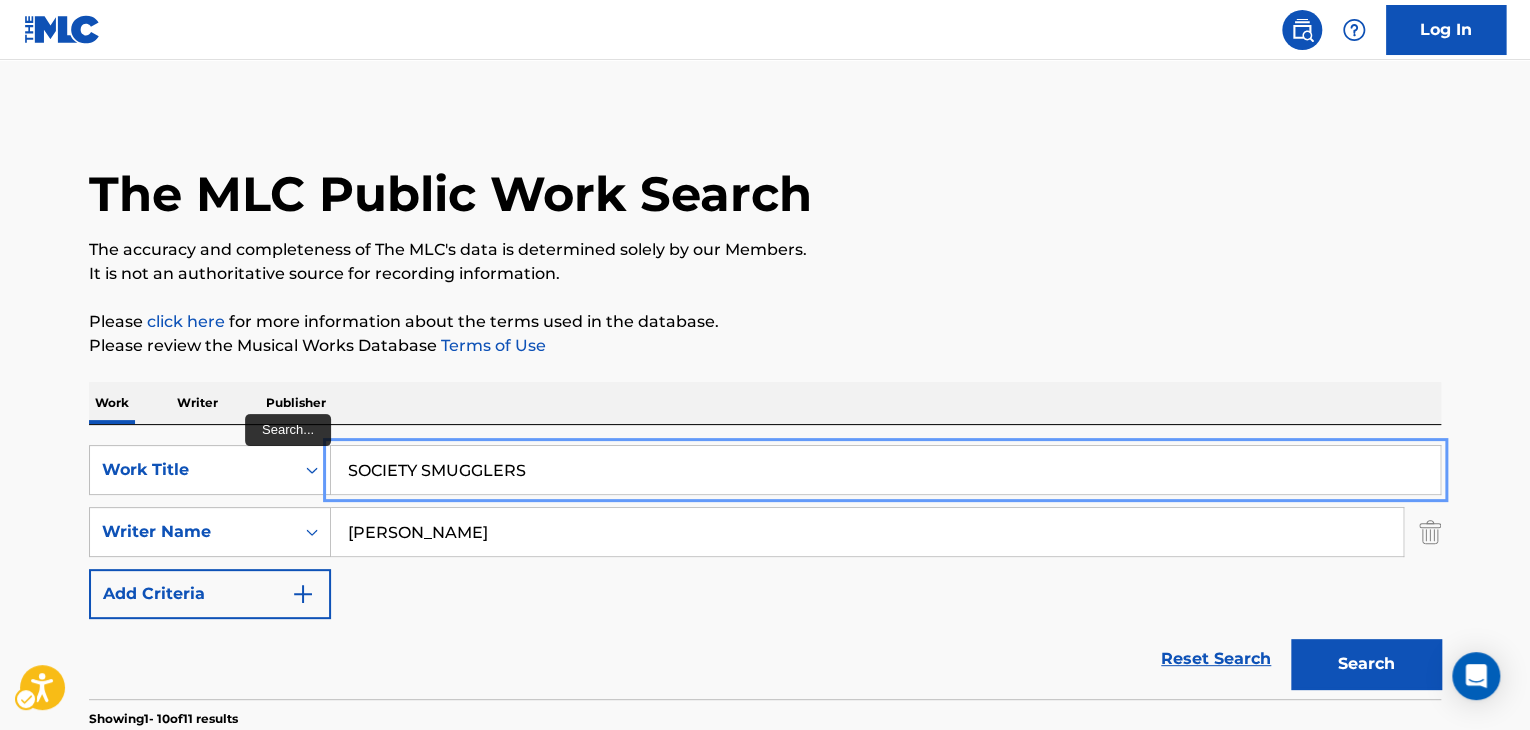 click on "SOCIETY SMUGGLERS" at bounding box center [885, 470] 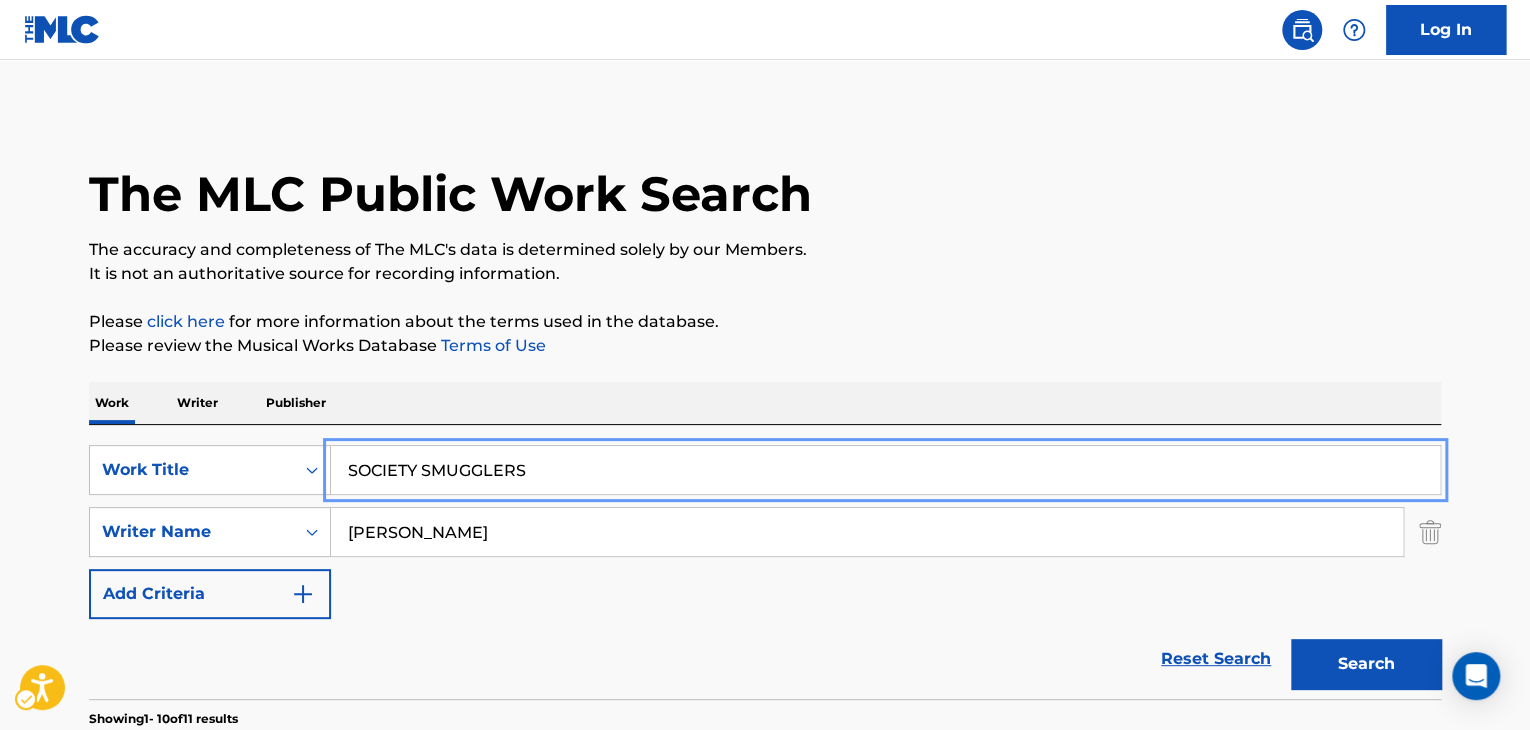 paste on "MEBODY LOVES YOU" 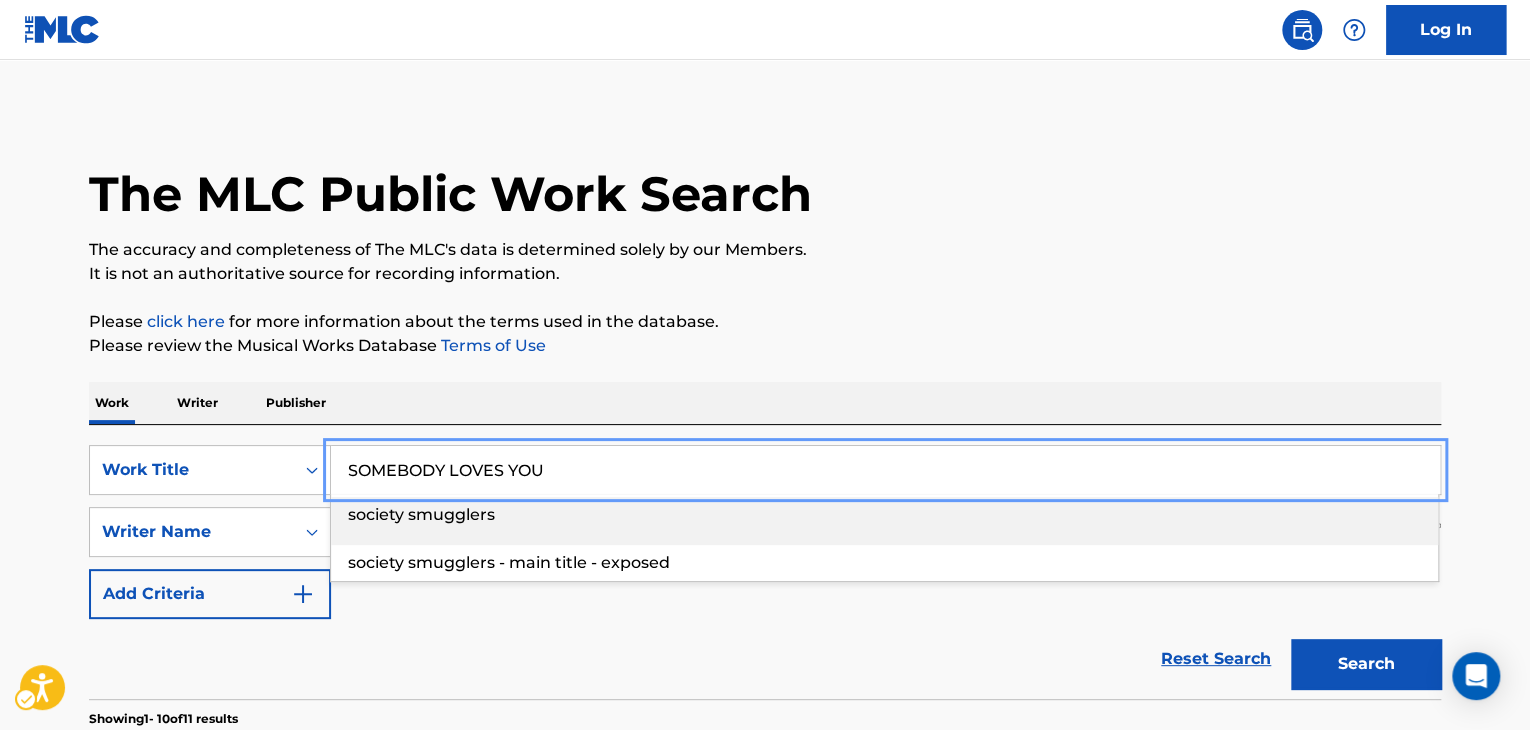 type on "SOMEBODY LOVES YOU" 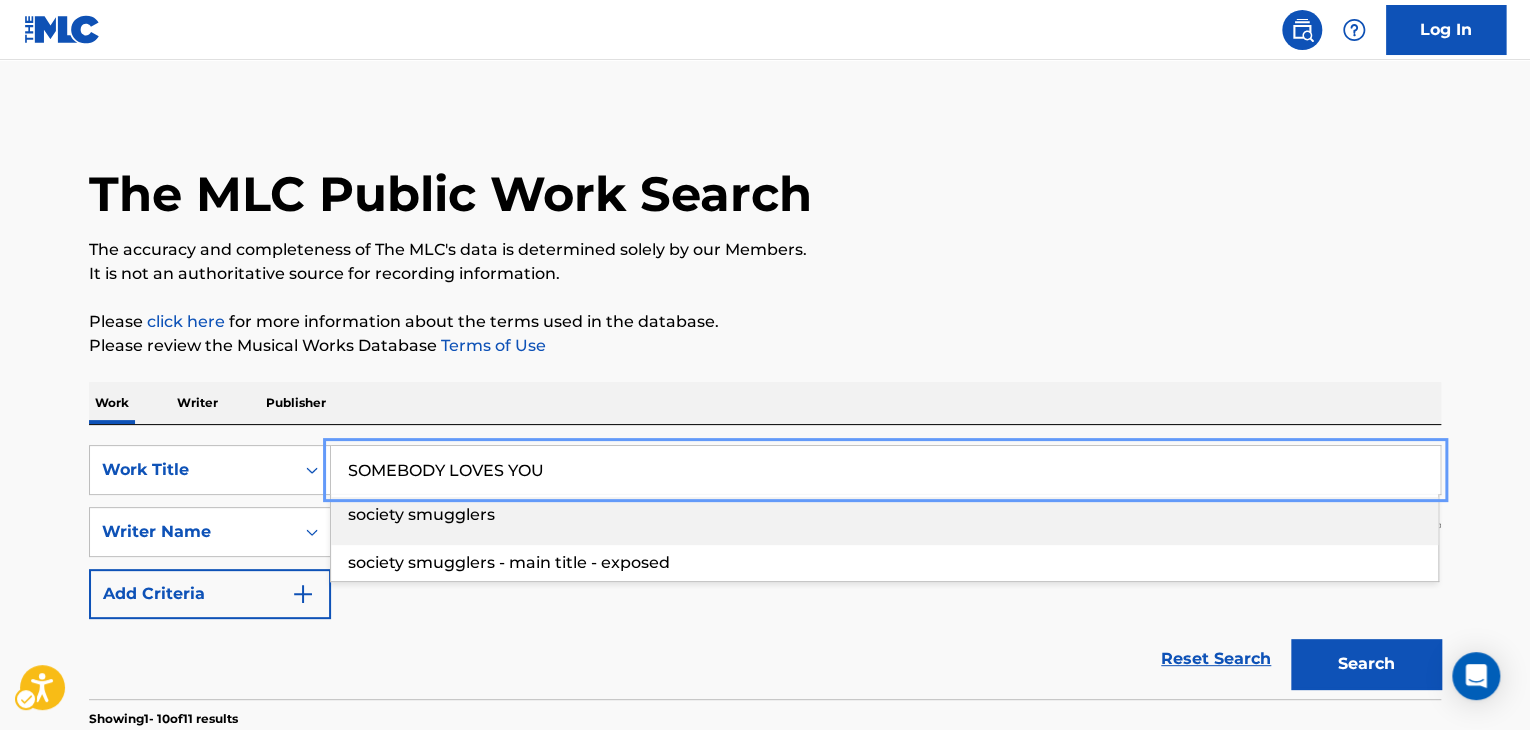 click on "The accuracy and completeness of The MLC's data is determined solely by our Members." at bounding box center [765, 250] 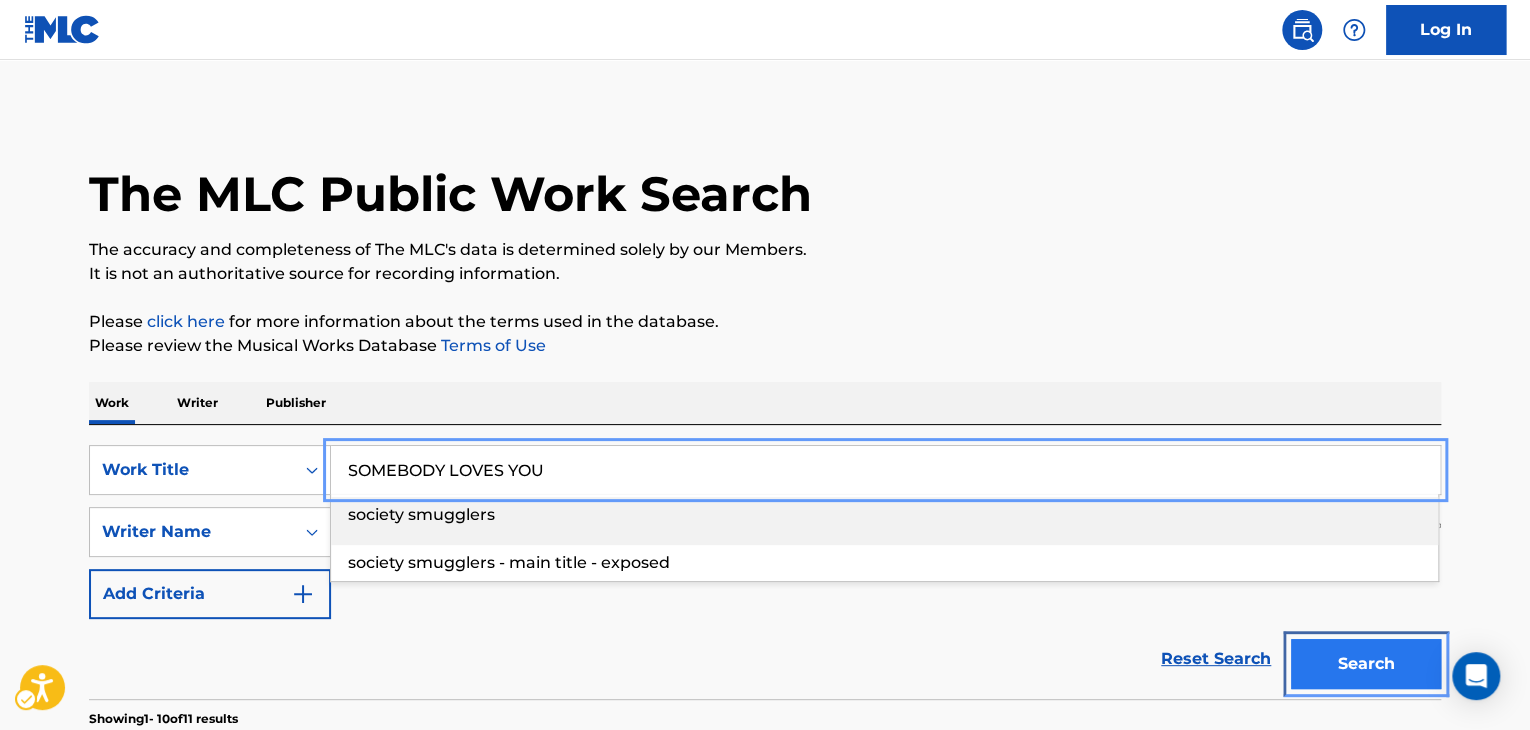 click on "Search" at bounding box center (1366, 664) 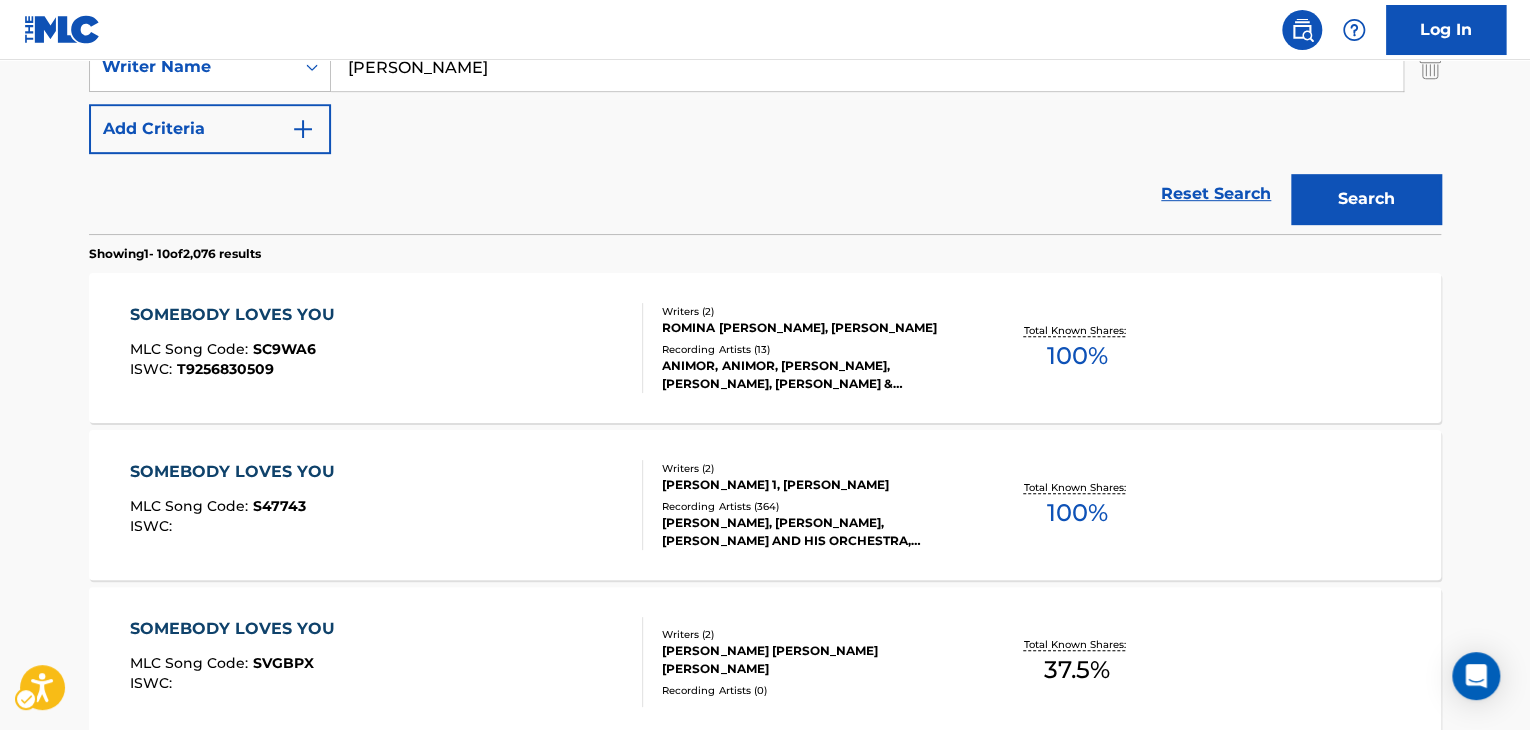 scroll, scrollTop: 500, scrollLeft: 0, axis: vertical 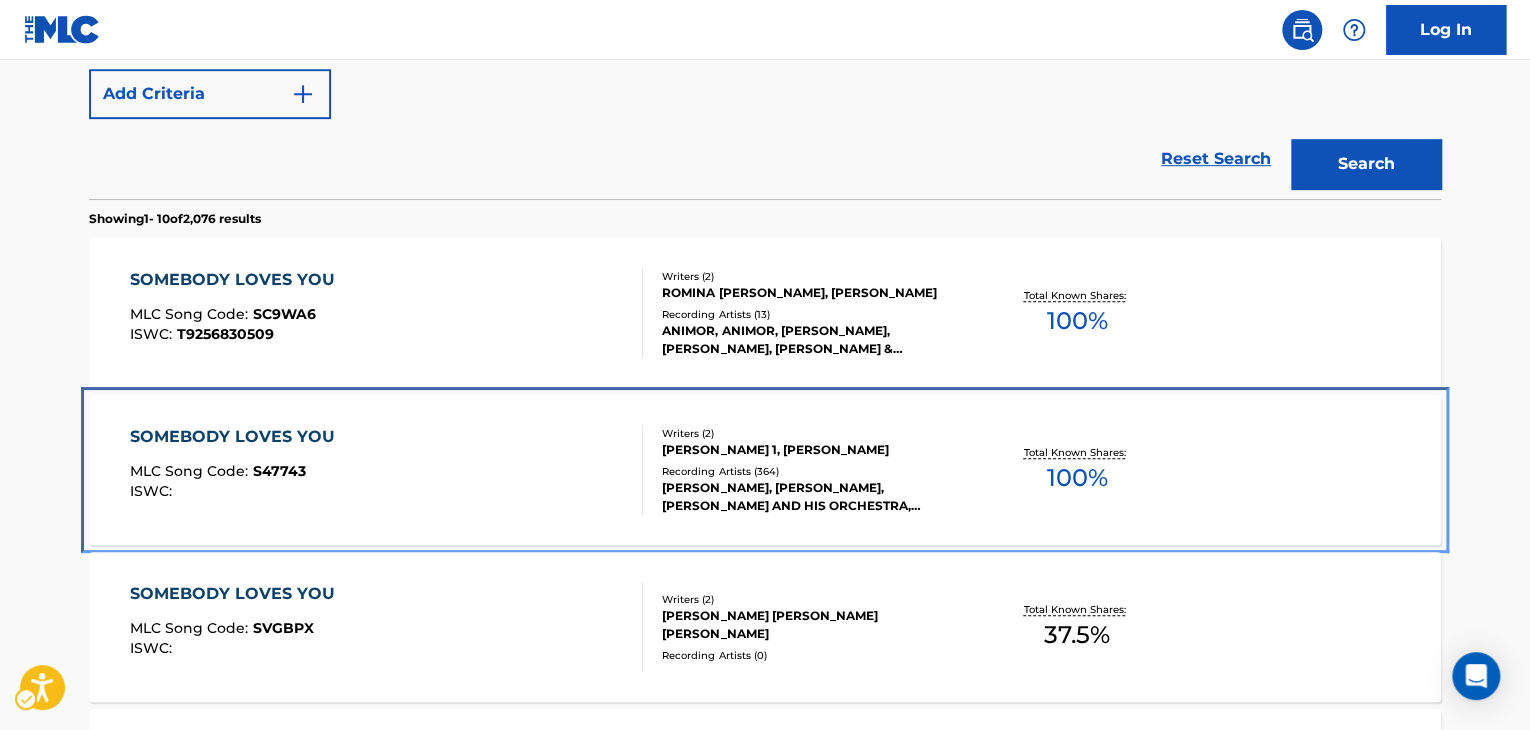 click on "Recording Artists ( 364 )" at bounding box center (813, 471) 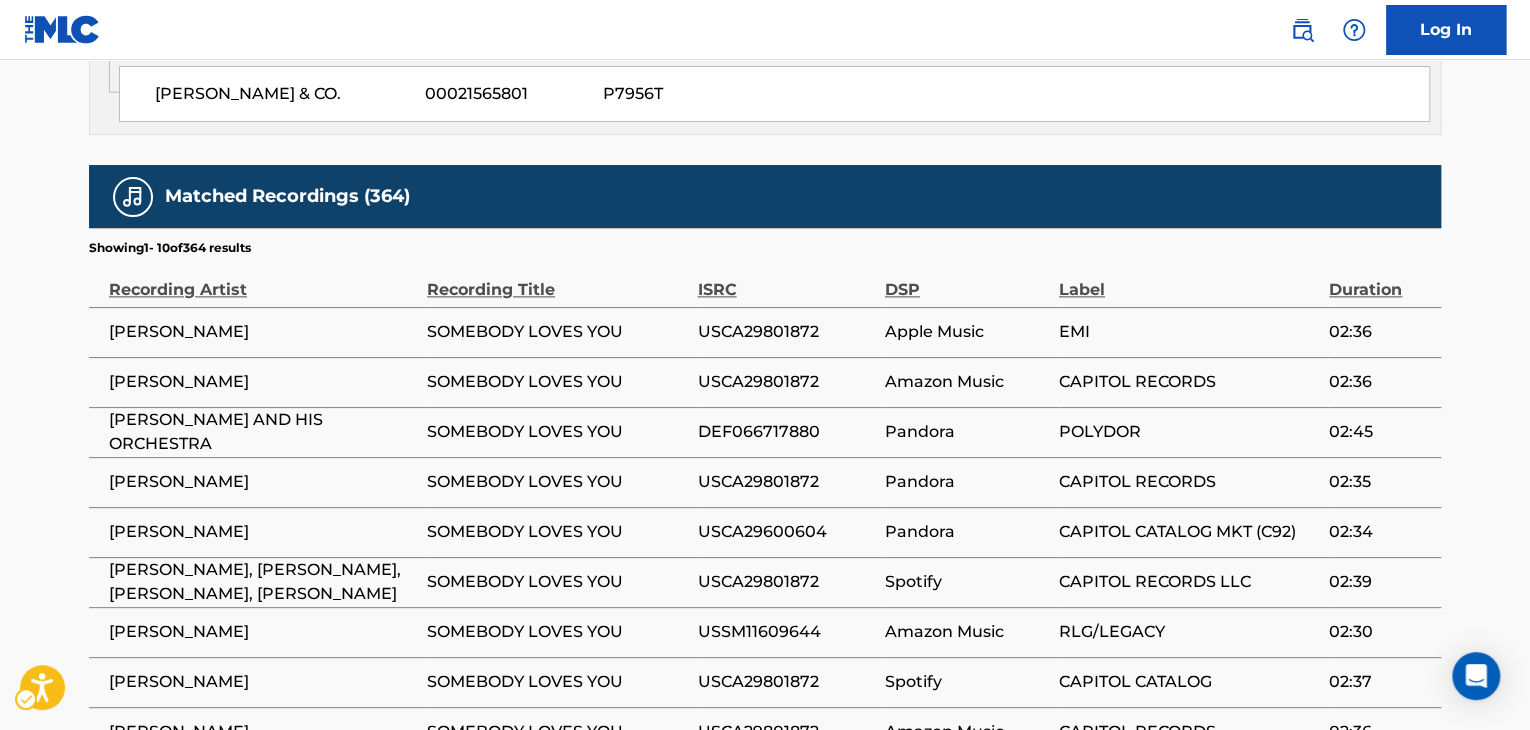 scroll, scrollTop: 1300, scrollLeft: 0, axis: vertical 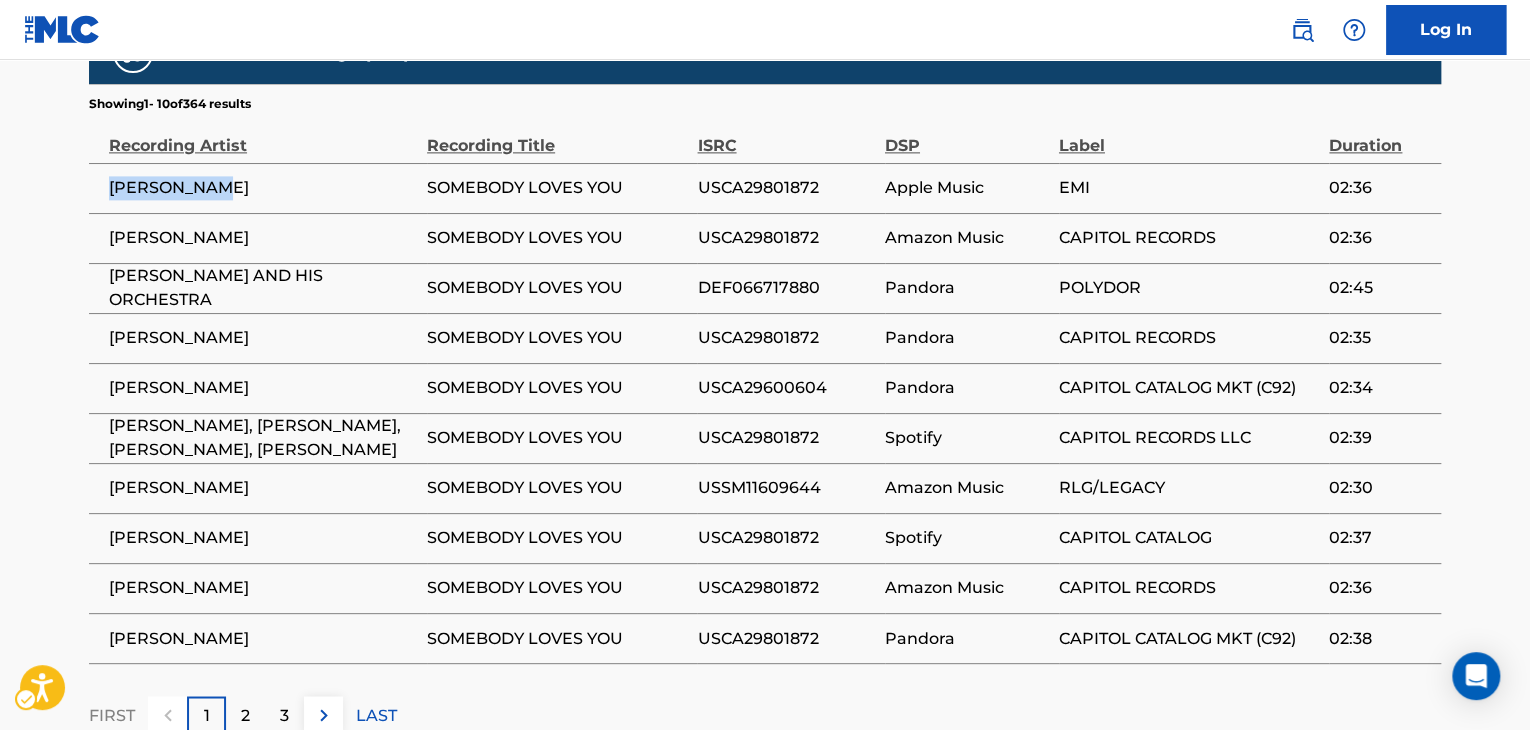 drag, startPoint x: 102, startPoint y: 184, endPoint x: 248, endPoint y: 185, distance: 146.00342 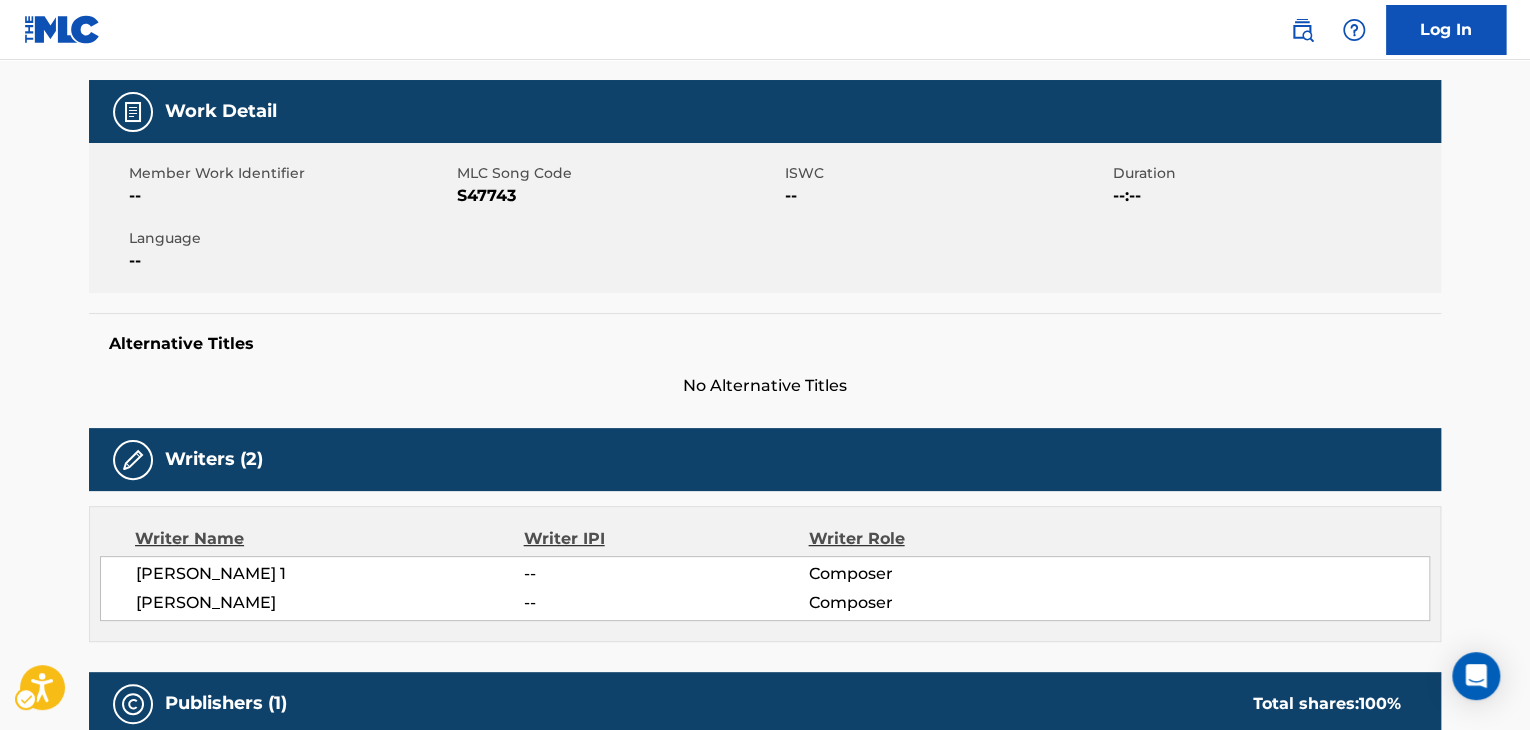 scroll, scrollTop: 30, scrollLeft: 0, axis: vertical 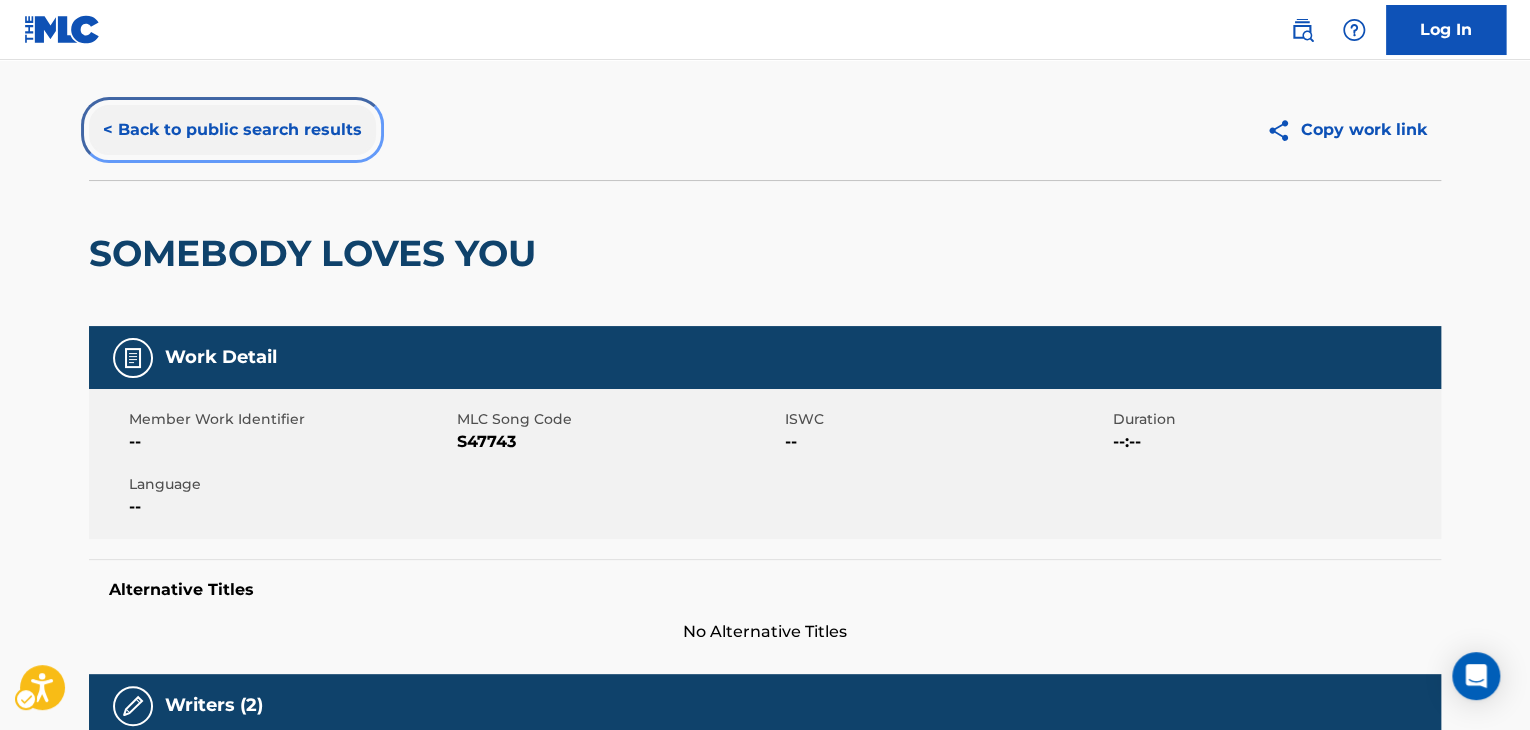 click on "< Back to public search results" at bounding box center (232, 130) 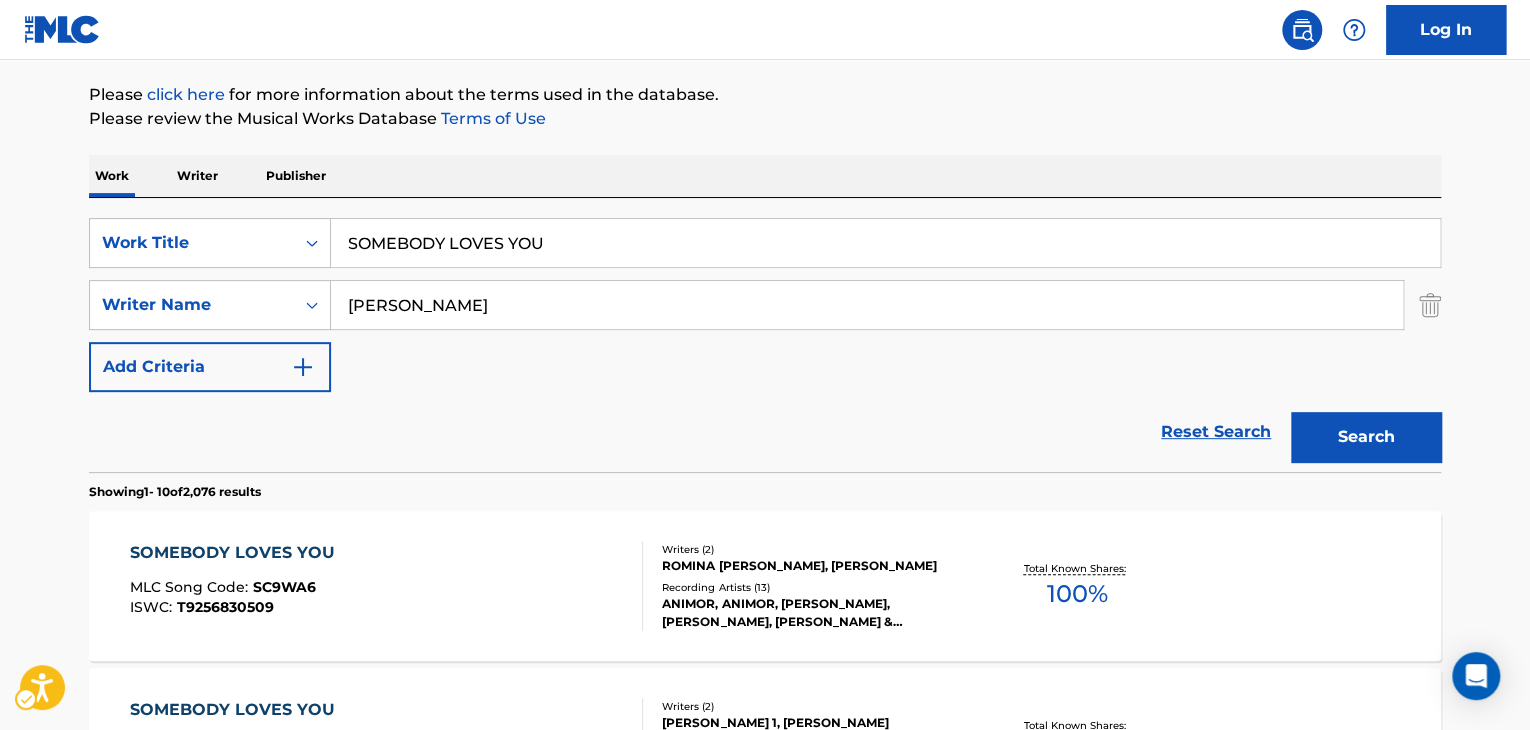 scroll, scrollTop: 113, scrollLeft: 0, axis: vertical 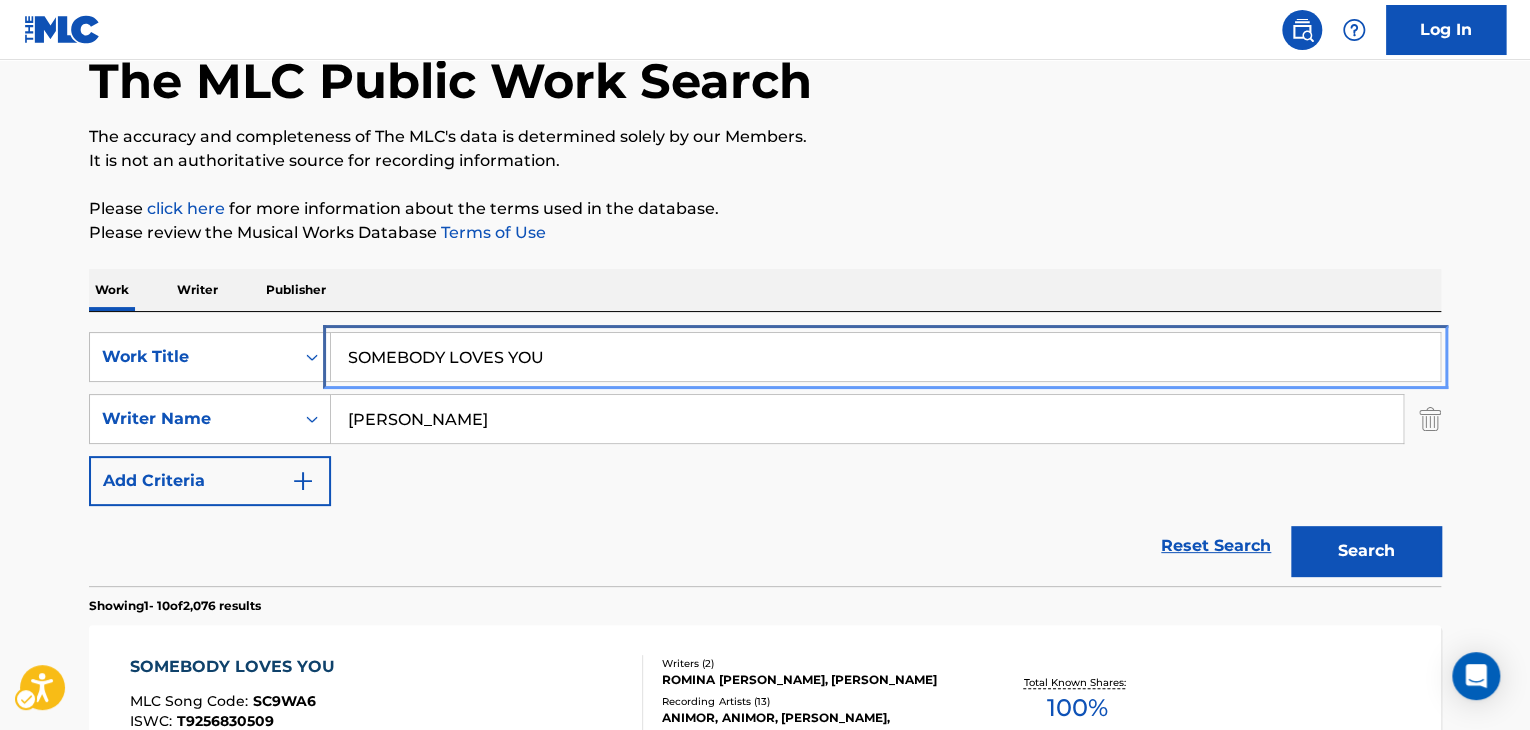 click on "SOMEBODY LOVES YOU" at bounding box center [885, 357] 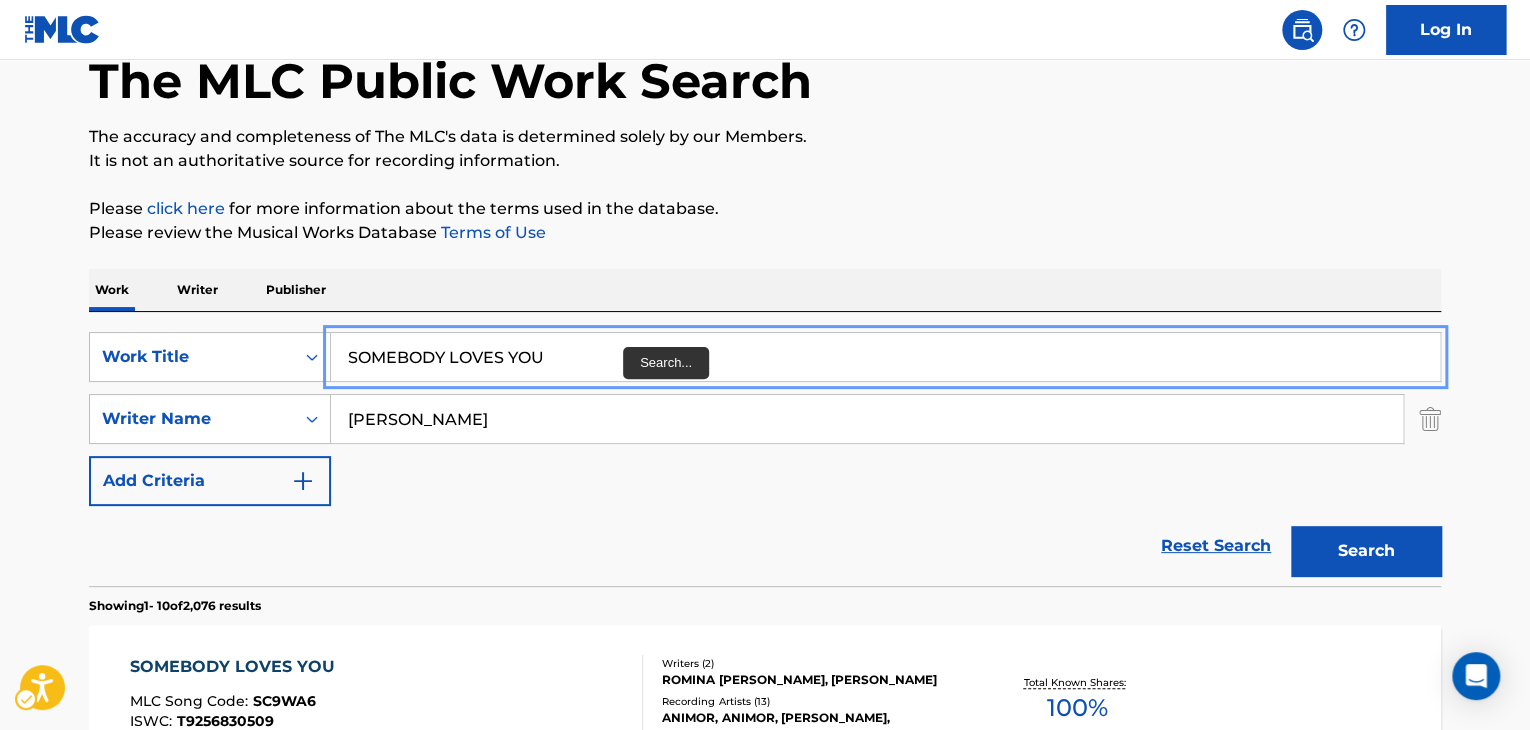 click on "SOMEBODY LOVES YOU" at bounding box center (885, 357) 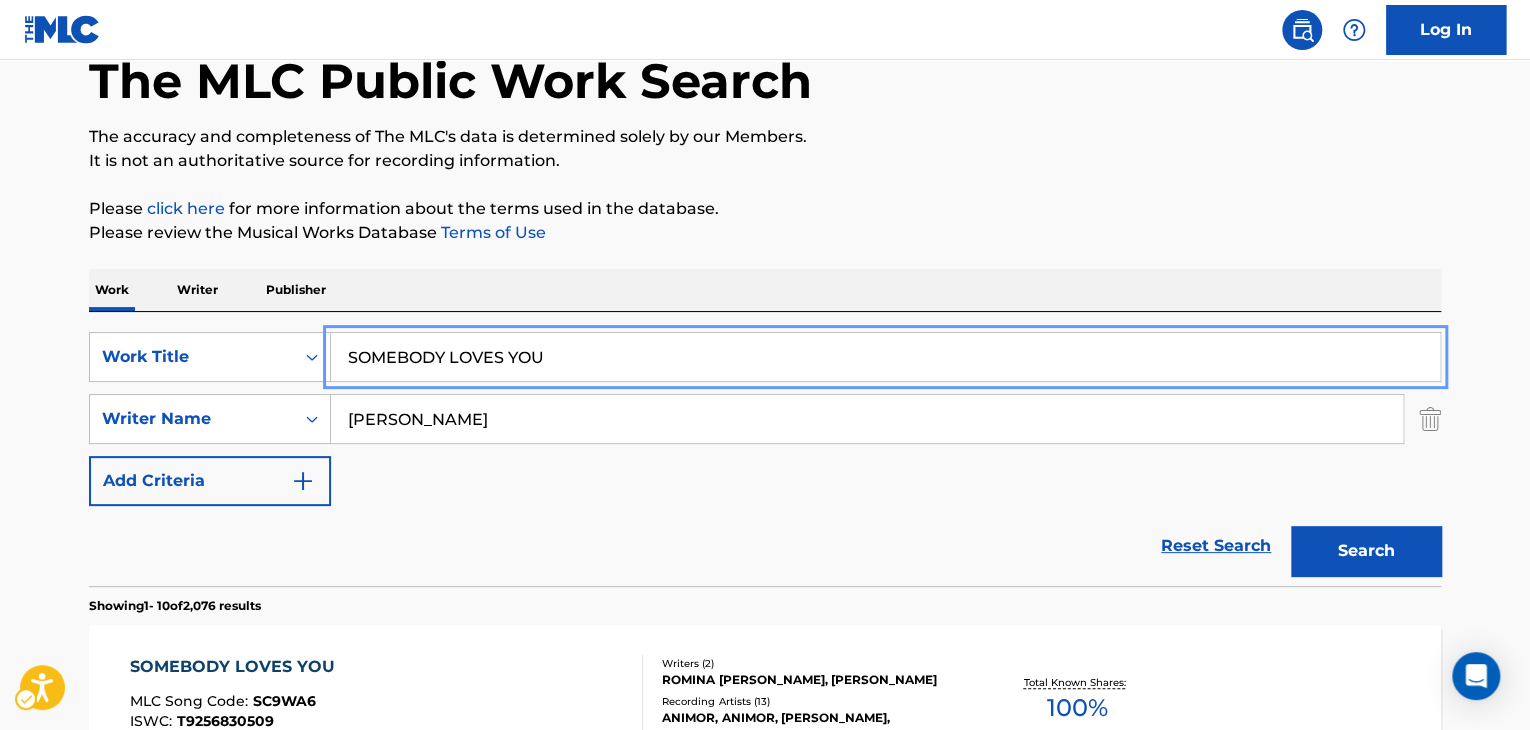 paste on "NG OF THE WEST" 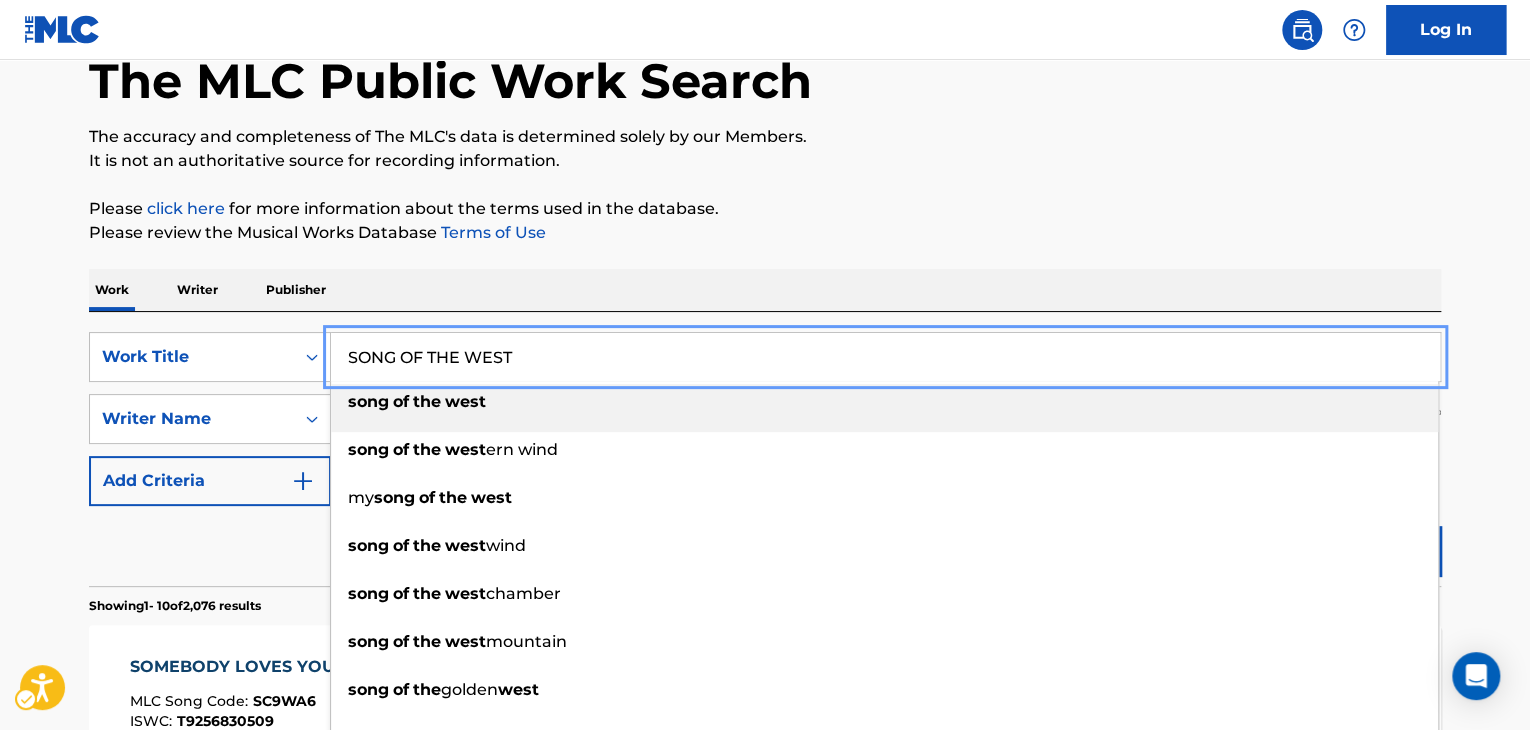 click on "The MLC Public Work Search The accuracy and completeness of The MLC's data is determined solely by our Members. It is not an authoritative source for recording information. Please   click here  | New Window   for more information about the terms used in the database. Please review the Musical Works Database   Terms of Use  | New Window Work Writer Publisher SearchWithCriteria24fef01e-832d-439e-807c-42a86965291e Work Title SONG OF THE WEST song   of   the   west song   of   the   west ern wind my  song   of   the   west song   of   the   west  wind song   of   the   west  chamber song   of   the   west  mountain song   of   the  golden  west song   of   the   west  (african mix) song   of   the   west  (mellow mix) song   of   the   west  (piano mix) SearchWithCriteriad565d373-4d69-4743-8984-924384a383b5 Writer Name [PERSON_NAME] Add Criteria Reset Search Search Showing  1  -   10  of  2,076   results   SOMEBODY LOVES YOU MLC Song Code : SC9WA6 ISWC : T9256830509 Writers ( 2 ) Recording Artists ( 13 ) 100 % : S47743" at bounding box center (765, 1124) 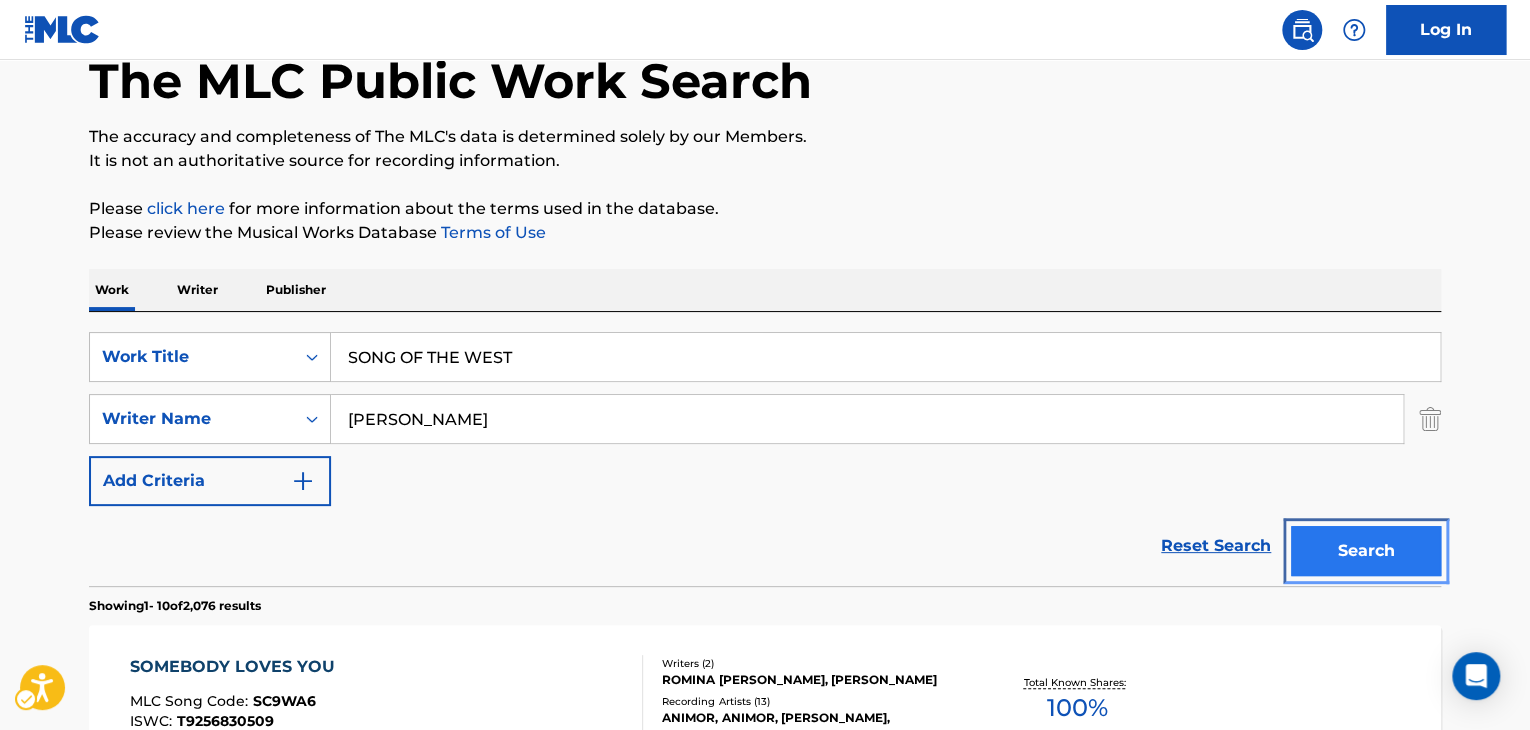 drag, startPoint x: 1378, startPoint y: 529, endPoint x: 1369, endPoint y: 548, distance: 21.023796 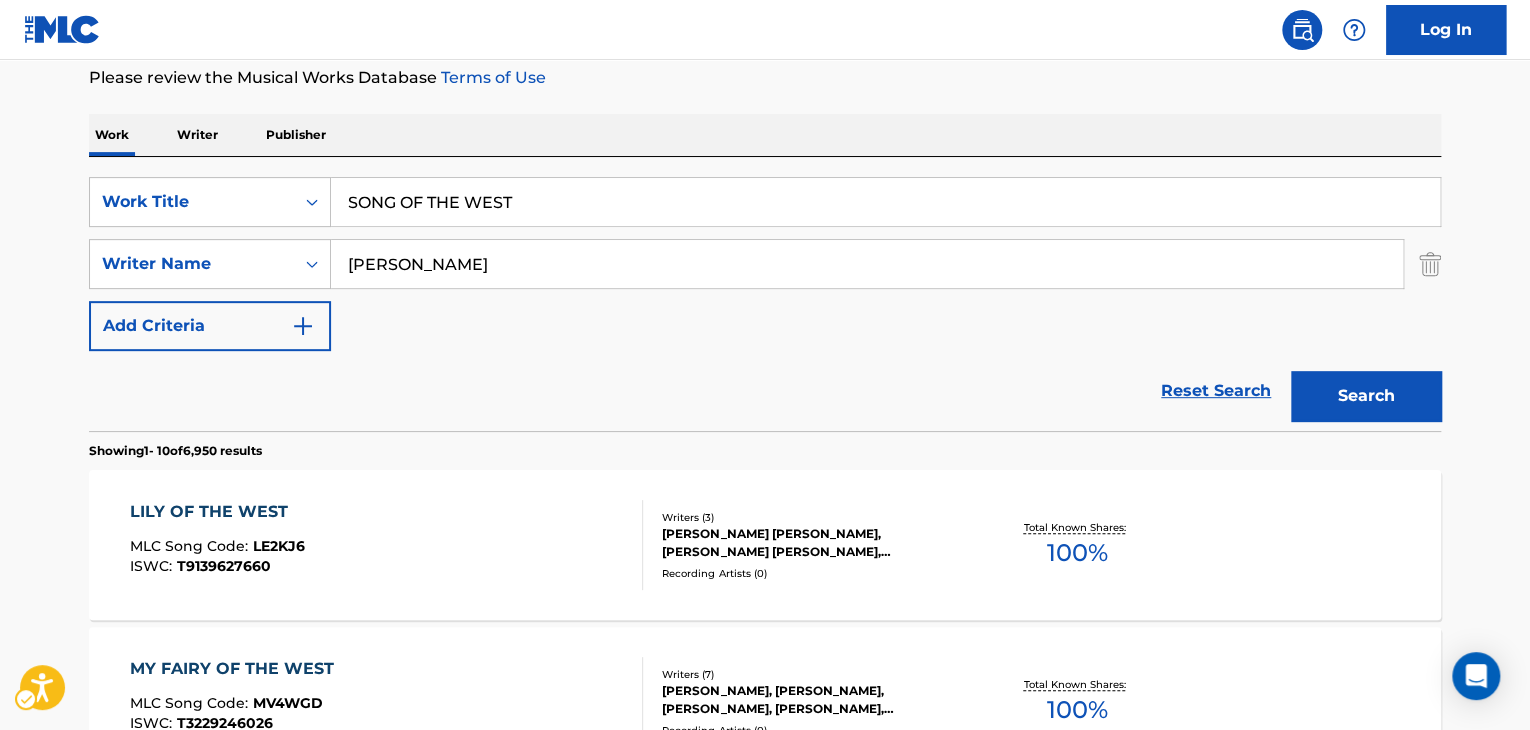 scroll, scrollTop: 224, scrollLeft: 0, axis: vertical 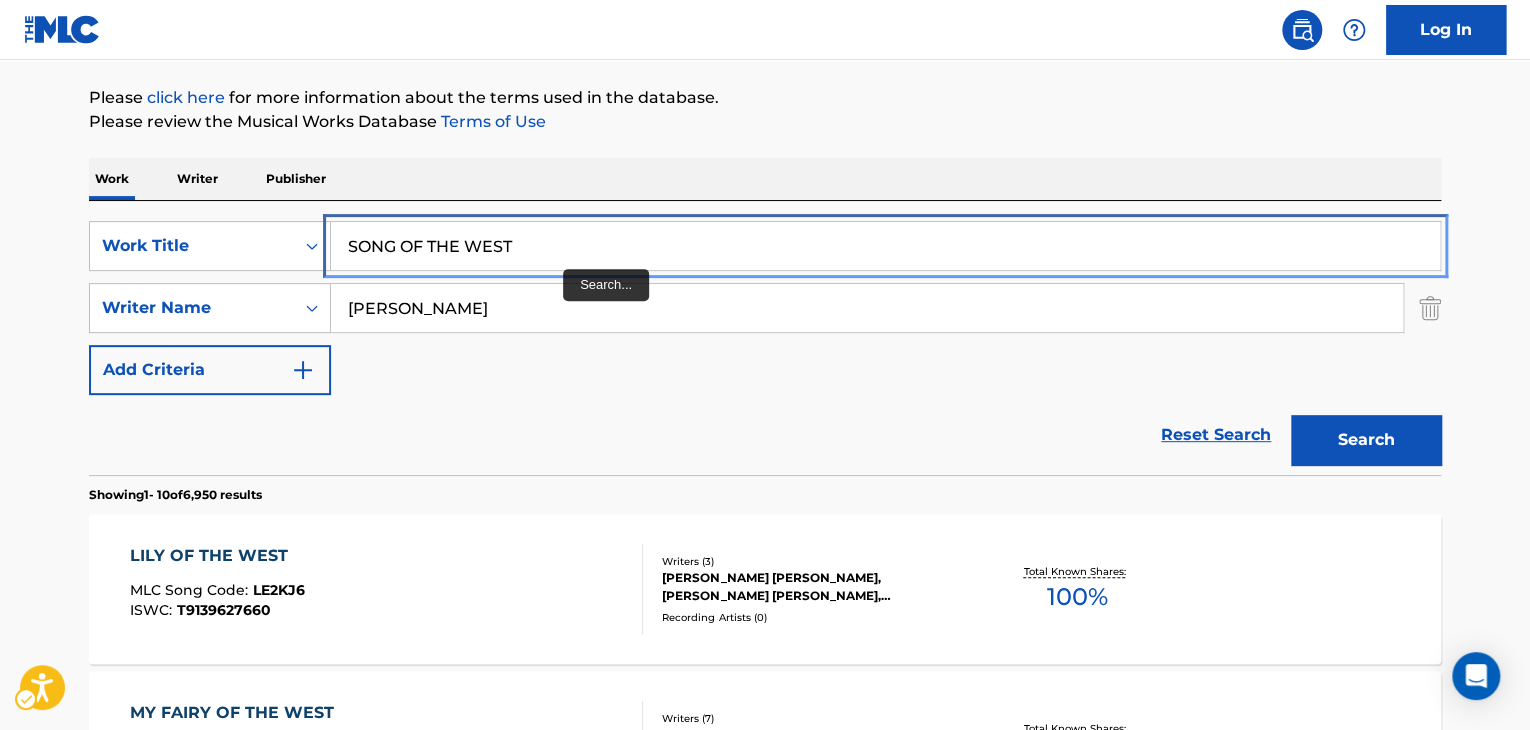 click on "SONG OF THE WEST" at bounding box center (885, 246) 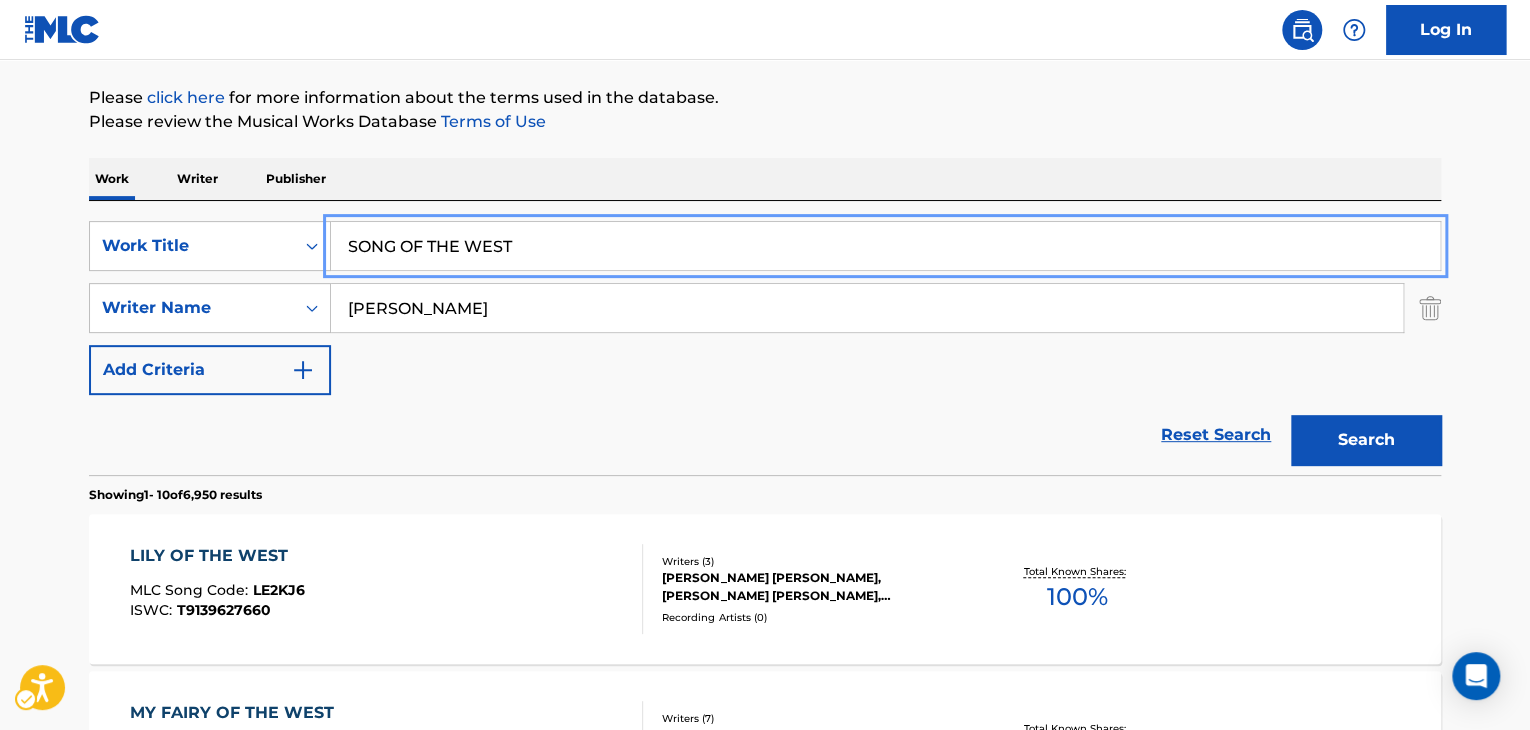 paste on "PRING HAS SPRUNG (FR ABOU" 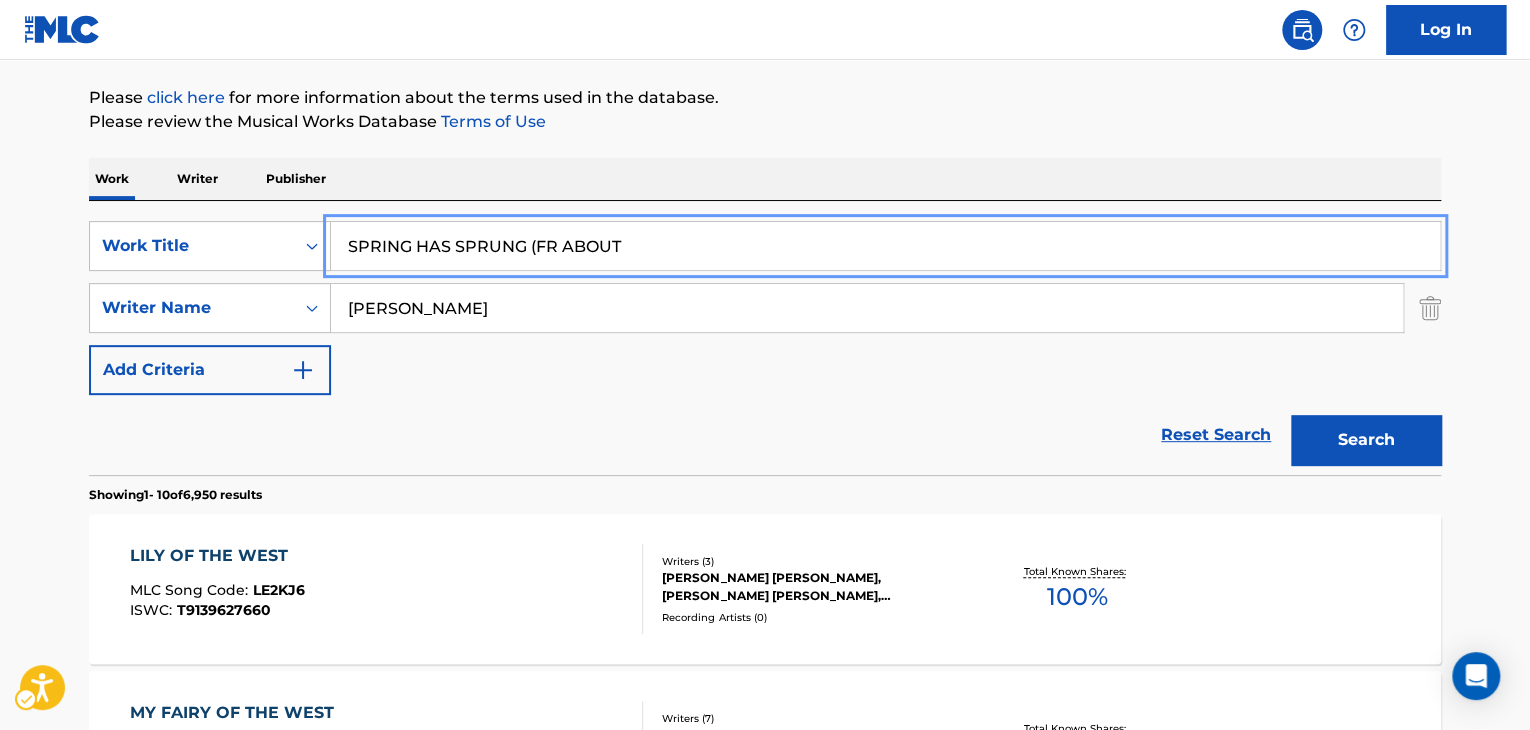 type on "SPRING HAS SPRUNG (FR ABOUT" 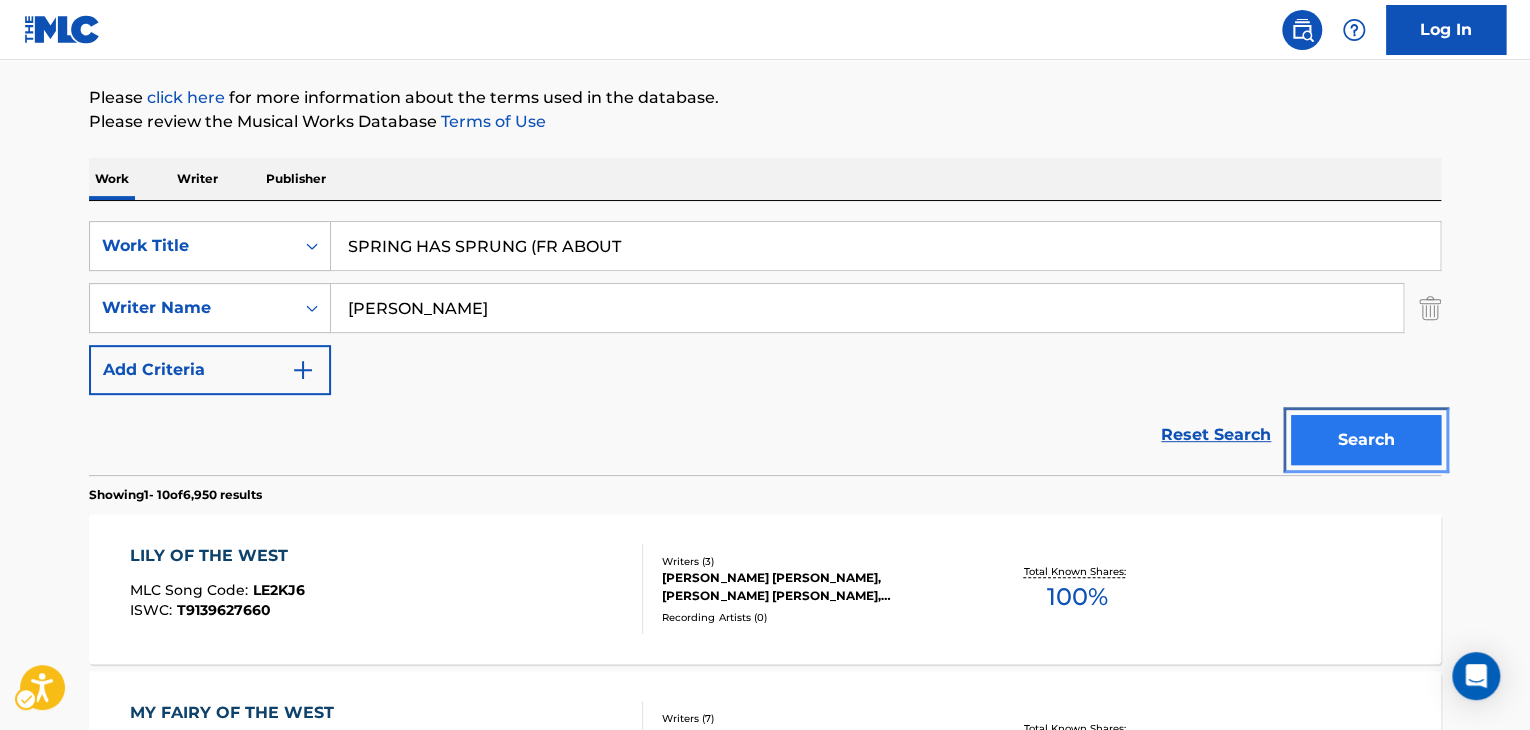click on "Search" at bounding box center [1366, 440] 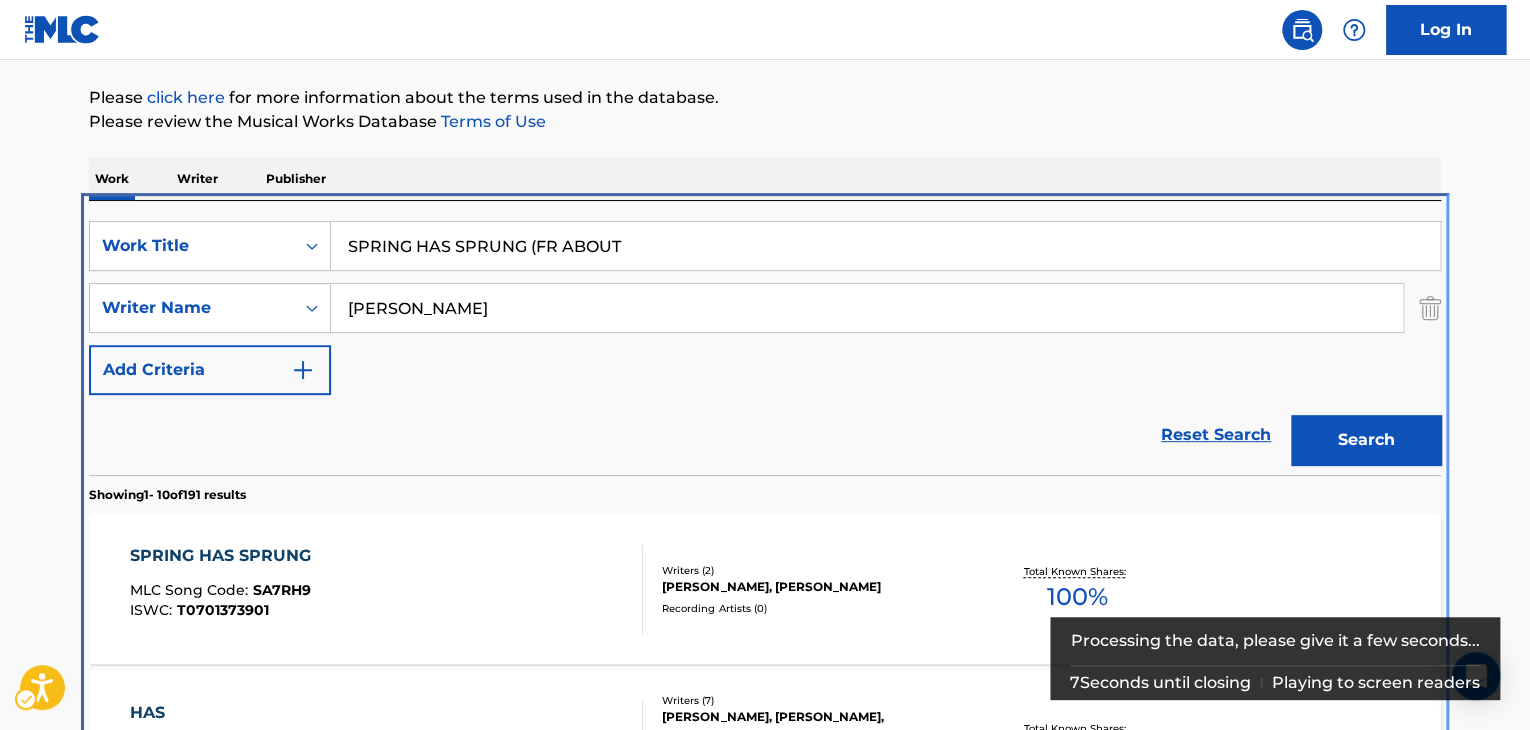 scroll, scrollTop: 424, scrollLeft: 0, axis: vertical 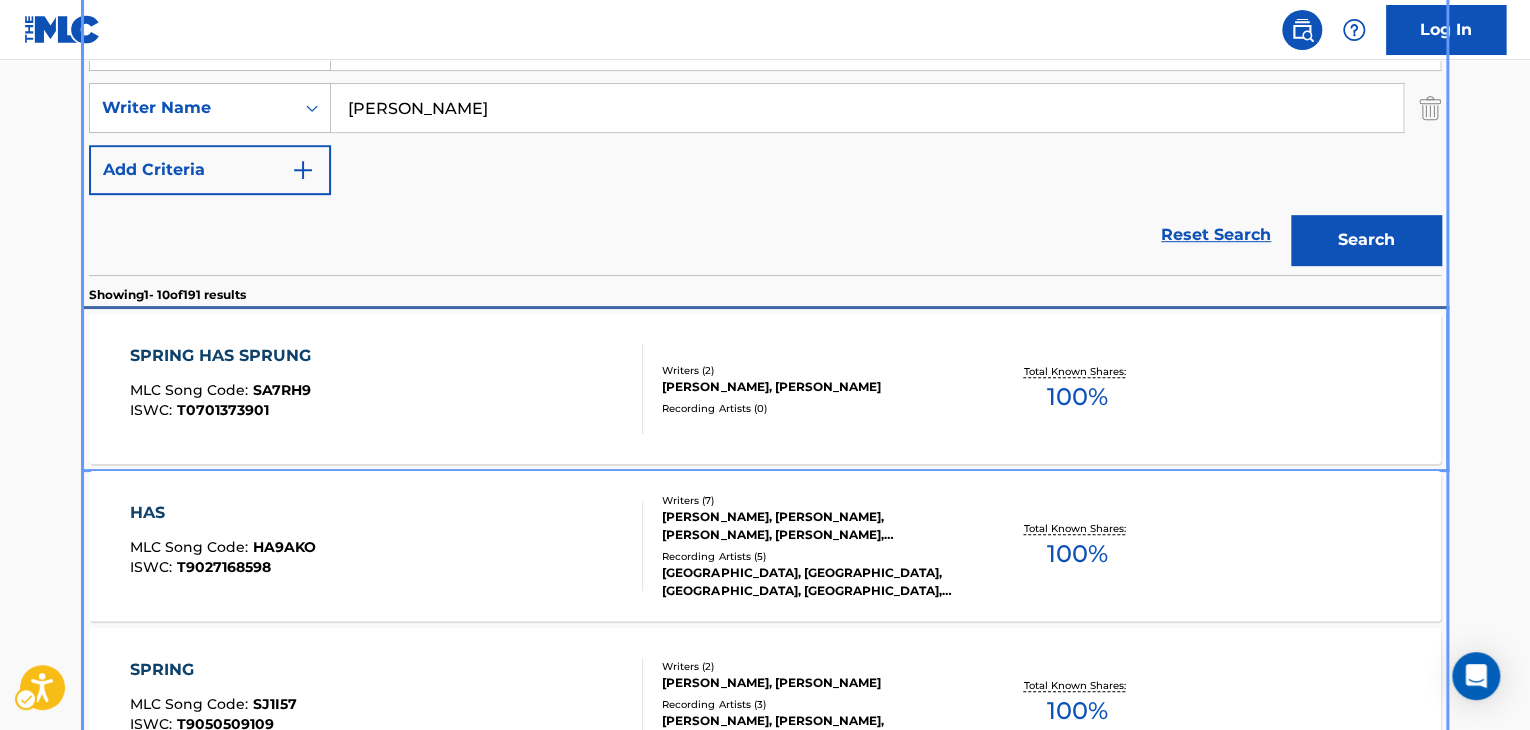 click on "Writers ( 2 )" at bounding box center [813, 370] 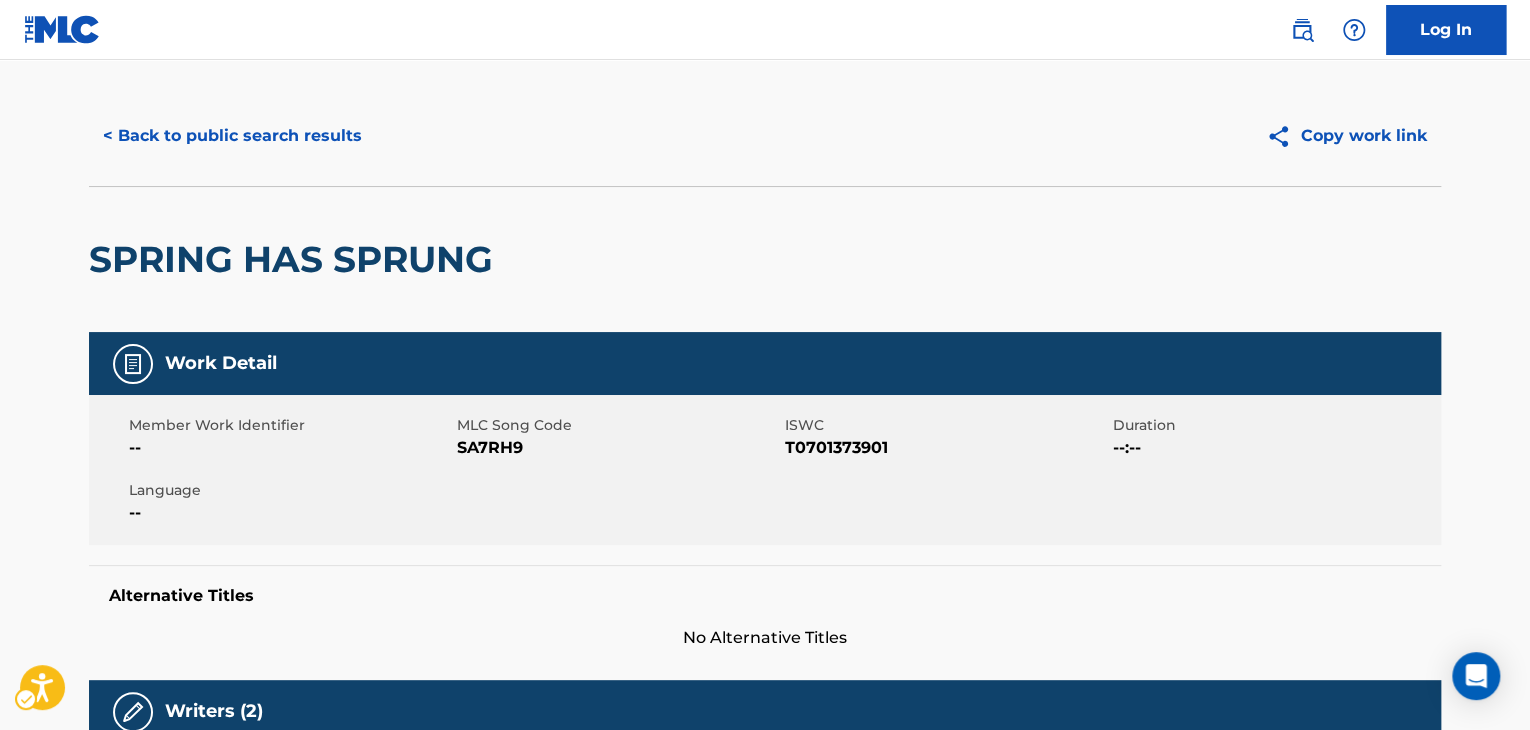 scroll, scrollTop: 0, scrollLeft: 0, axis: both 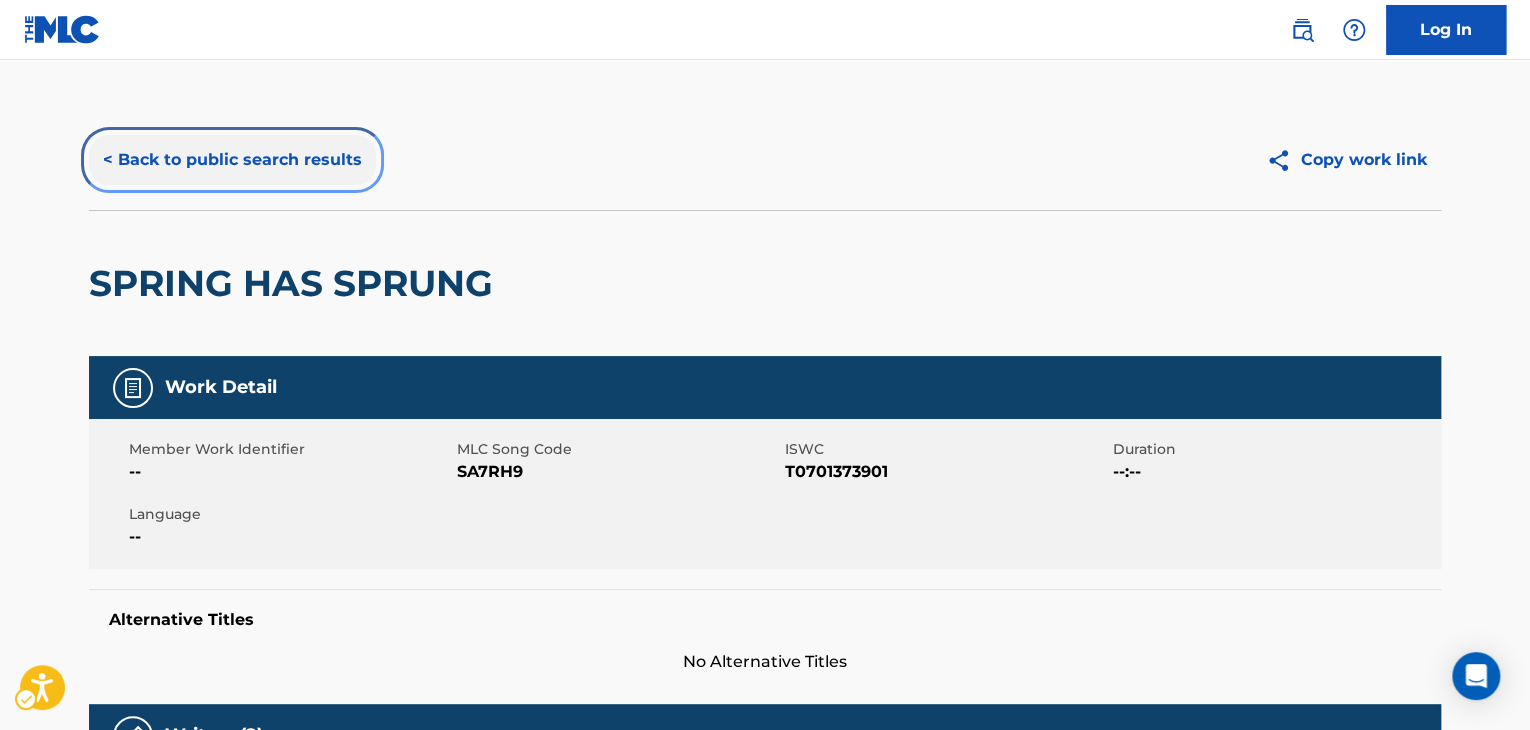 click on "< Back to public search results" at bounding box center [232, 160] 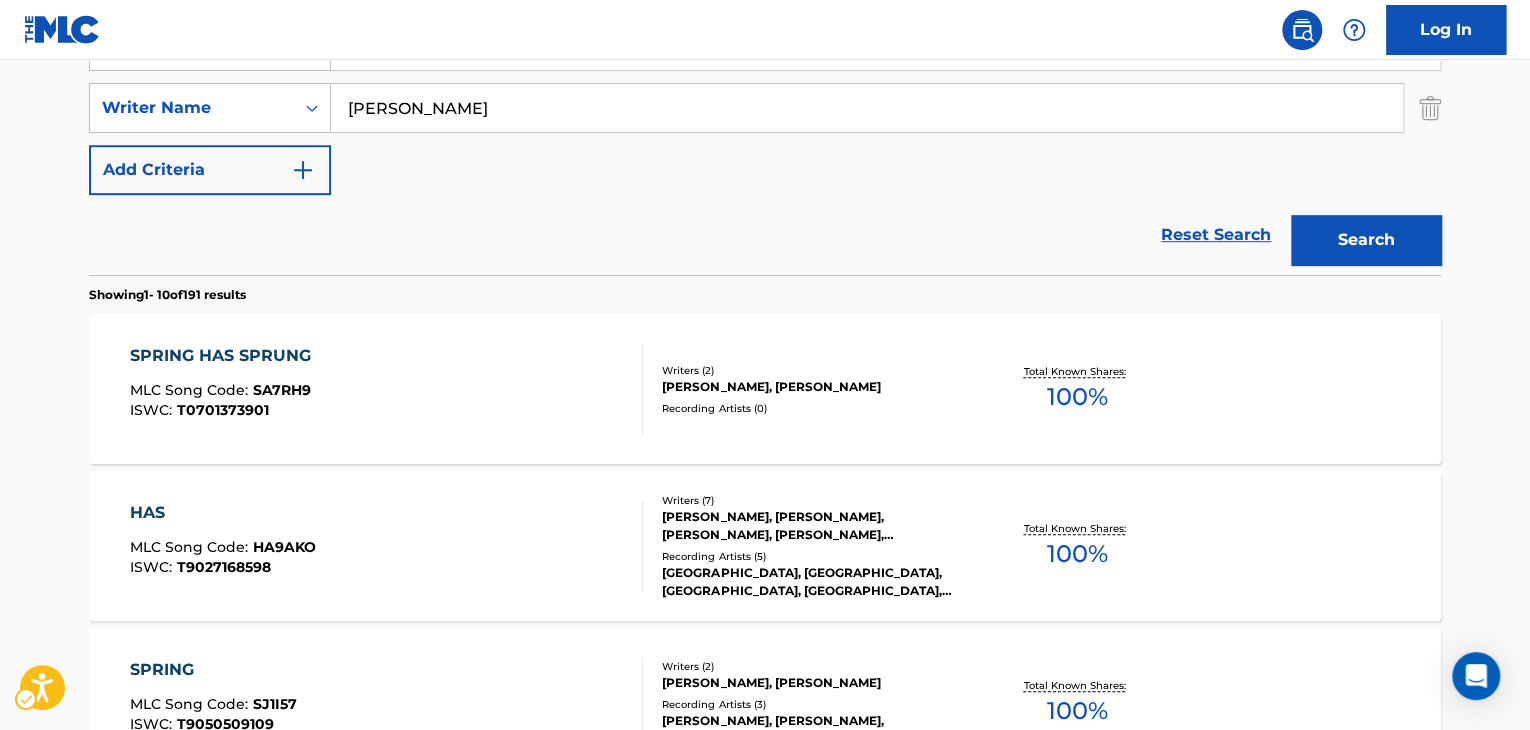 scroll, scrollTop: 324, scrollLeft: 0, axis: vertical 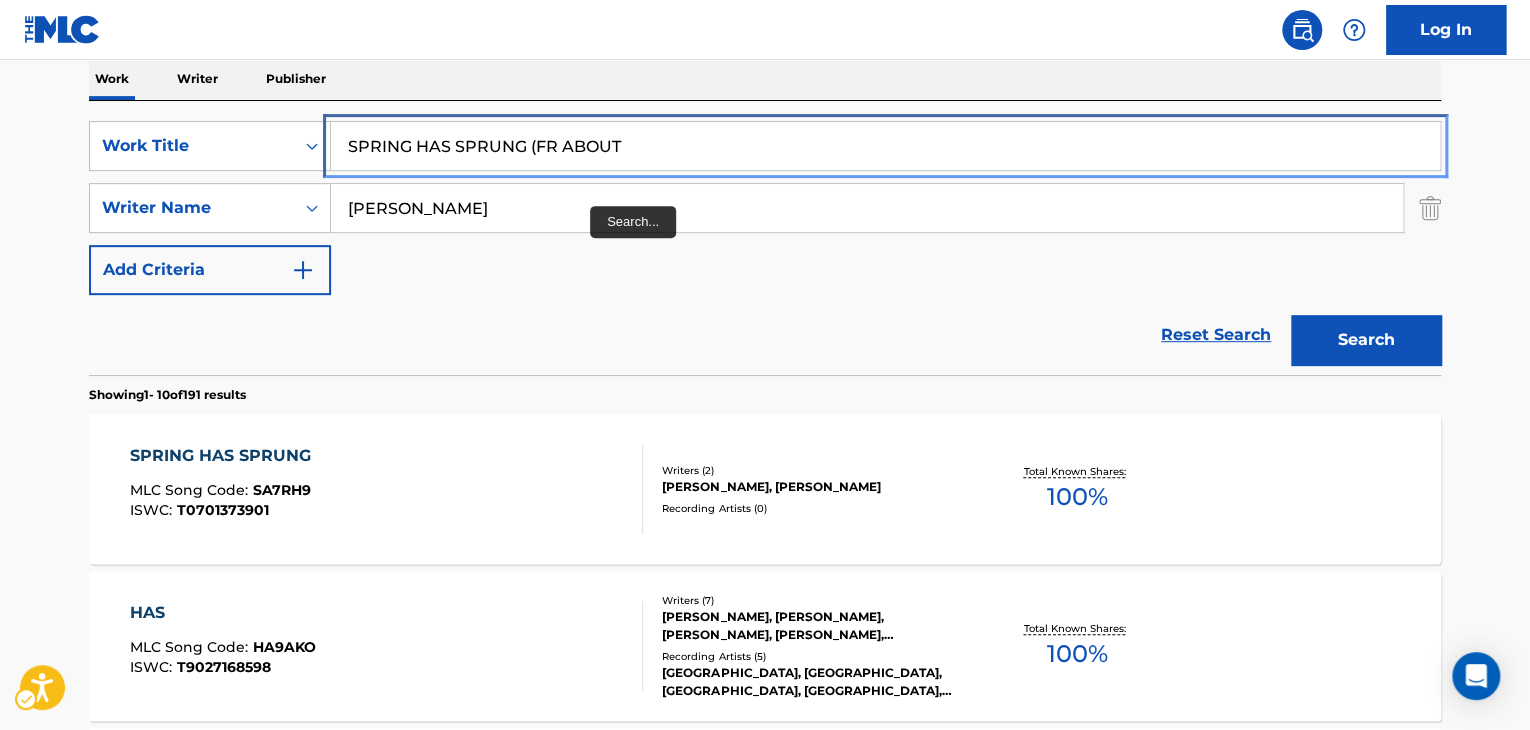 click on "SPRING HAS SPRUNG (FR ABOUT" at bounding box center [885, 146] 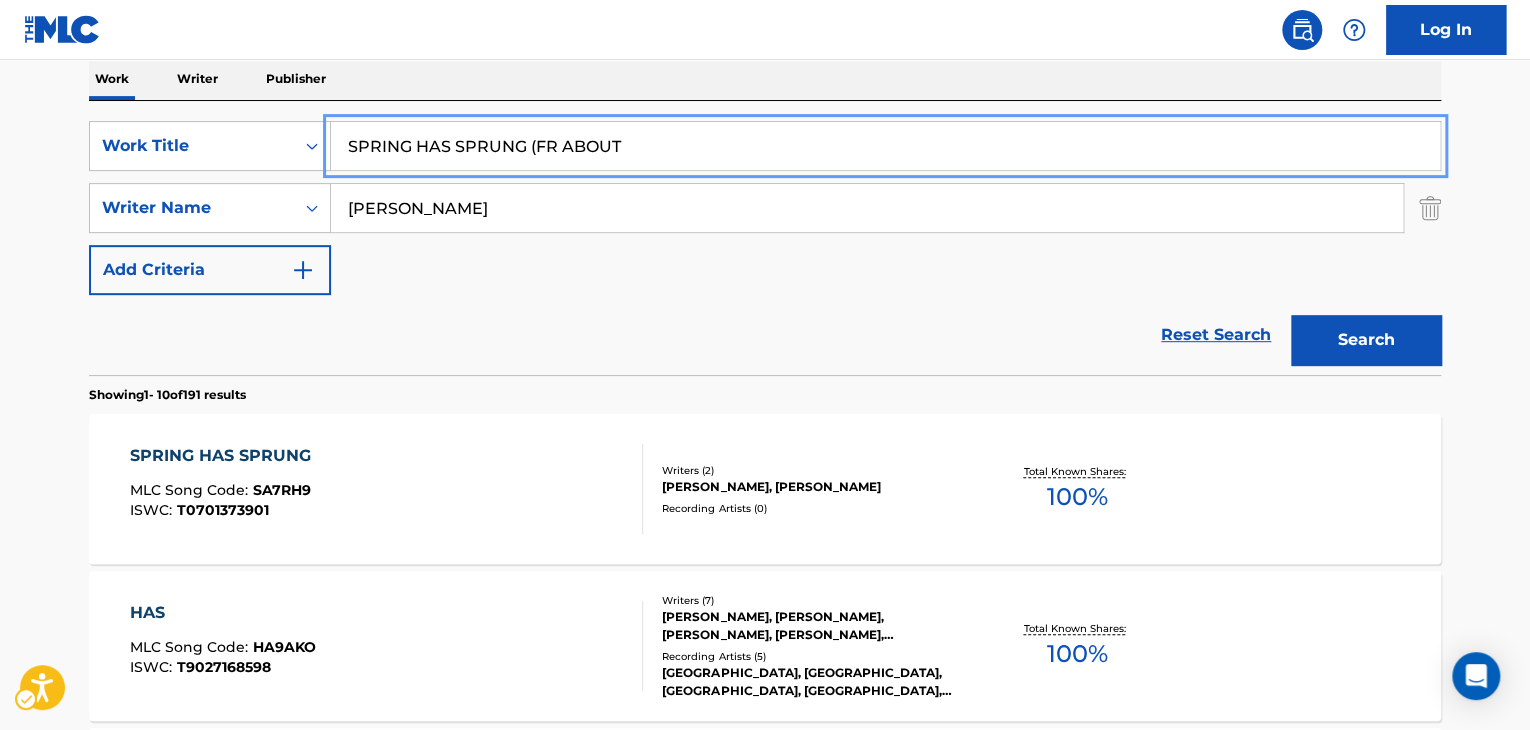 paste on "TIME SWEETHEARTS" 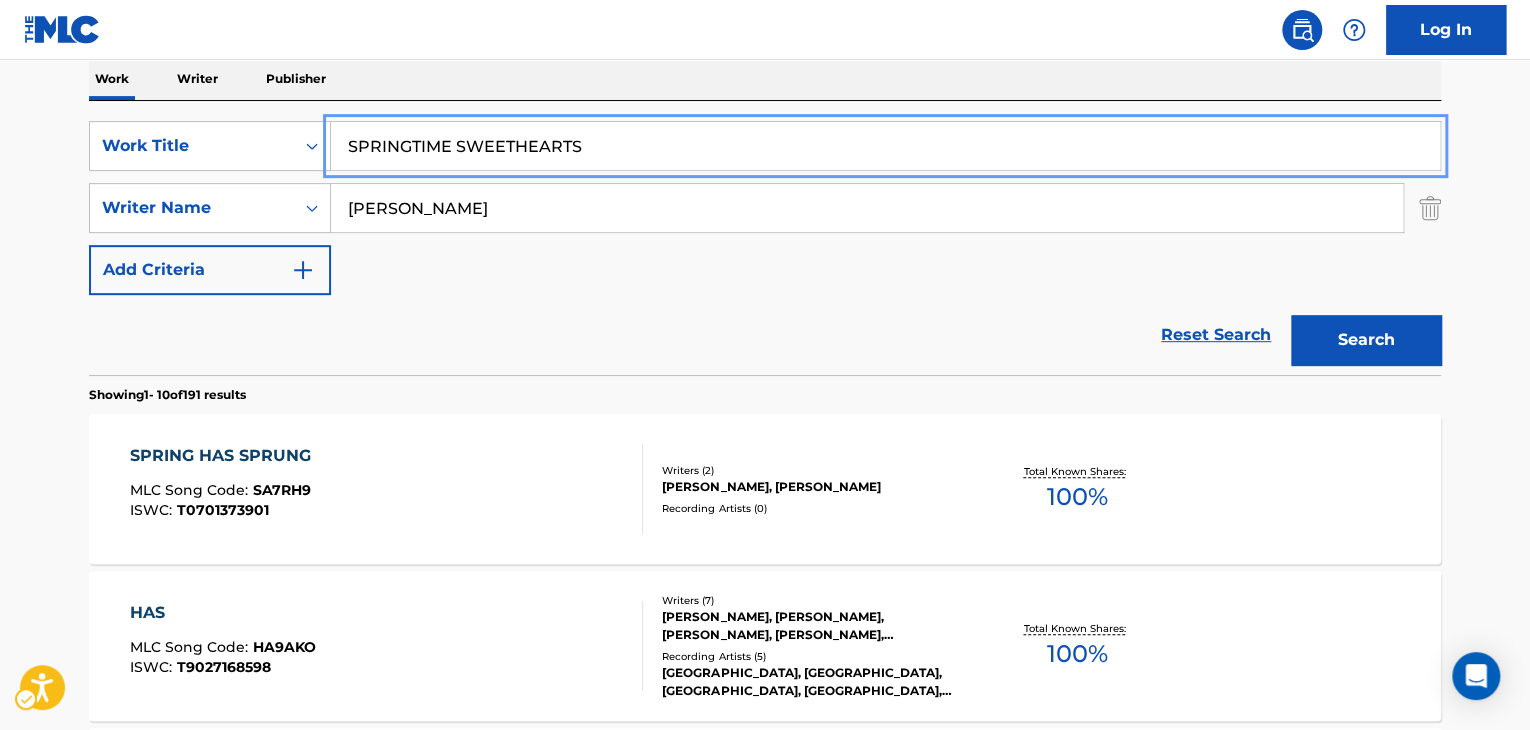 click on "The MLC Public Work Search The accuracy and completeness of The MLC's data is determined solely by our Members. It is not an authoritative source for recording information. Please   click here   for more information about the terms used in the database. Please review the Musical Works Database   Terms of Use Work Writer Publisher SearchWithCriteria24fef01e-832d-439e-807c-42a86965291e Work Title SPRINGTIME SWEETHEARTS SearchWithCriteriad565d373-4d69-4743-8984-924384a383b5 Writer Name [PERSON_NAME] Add Criteria Reset Search Search Showing  1  -   10  of  191   results   SPRING HAS SPRUNG MLC Song Code : SA7RH9 ISWC : T0701373901 Writers ( 2 ) [PERSON_NAME], [PERSON_NAME] Recording Artists ( 0 ) Total Known Shares: 100 % HAS MLC Song Code : HA9AKO ISWC : T9027168598 Writers ( 7 ) [PERSON_NAME], [PERSON_NAME], [PERSON_NAME], [PERSON_NAME], [PERSON_NAME], [PERSON_NAME], [PERSON_NAME] Recording Artists ( 5 ) [PERSON_NAME], [GEOGRAPHIC_DATA], [GEOGRAPHIC_DATA], [GEOGRAPHIC_DATA], [GEOGRAPHIC_DATA] Total Known Shares: 100 % SPRING MLC Song Code : :" at bounding box center (765, 913) 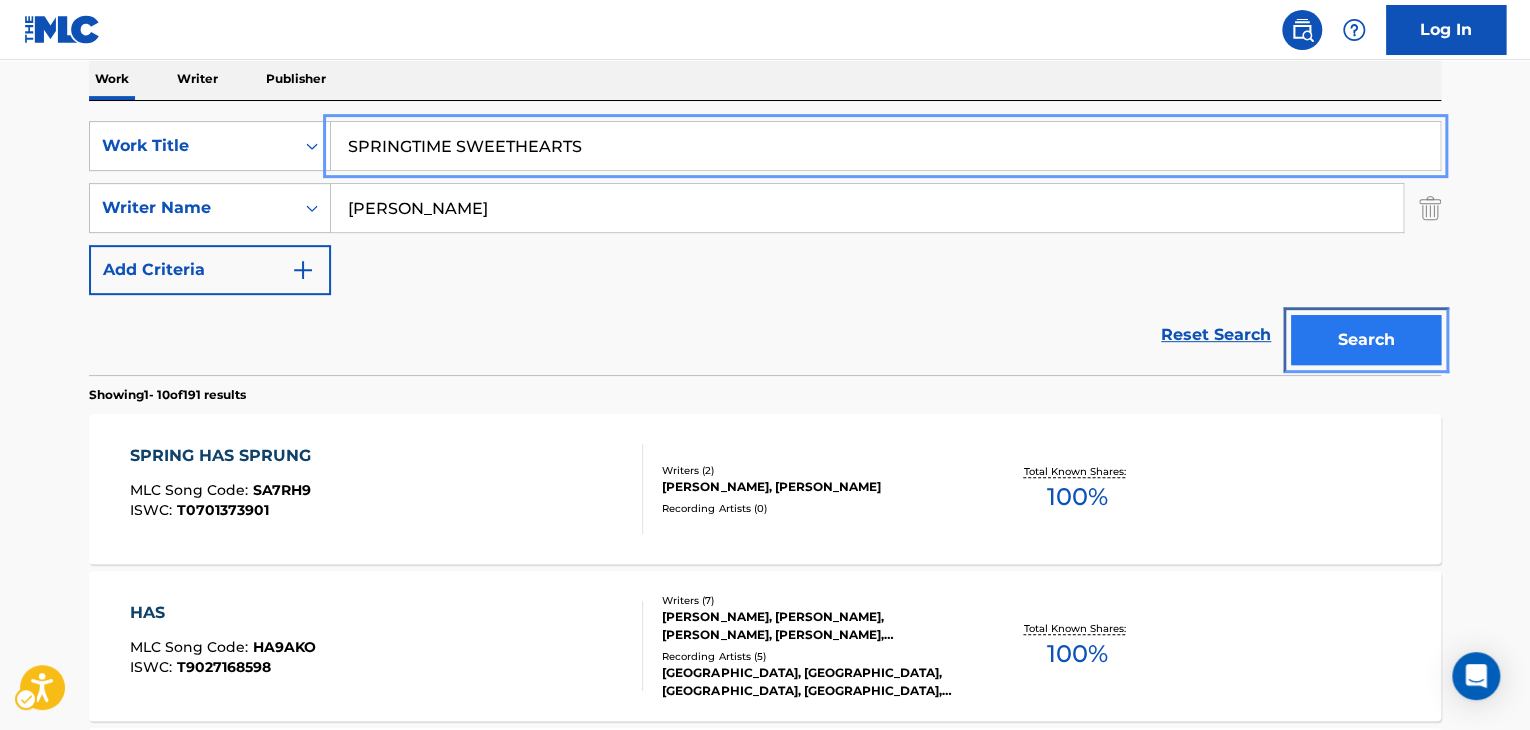 click on "Search" at bounding box center [1366, 340] 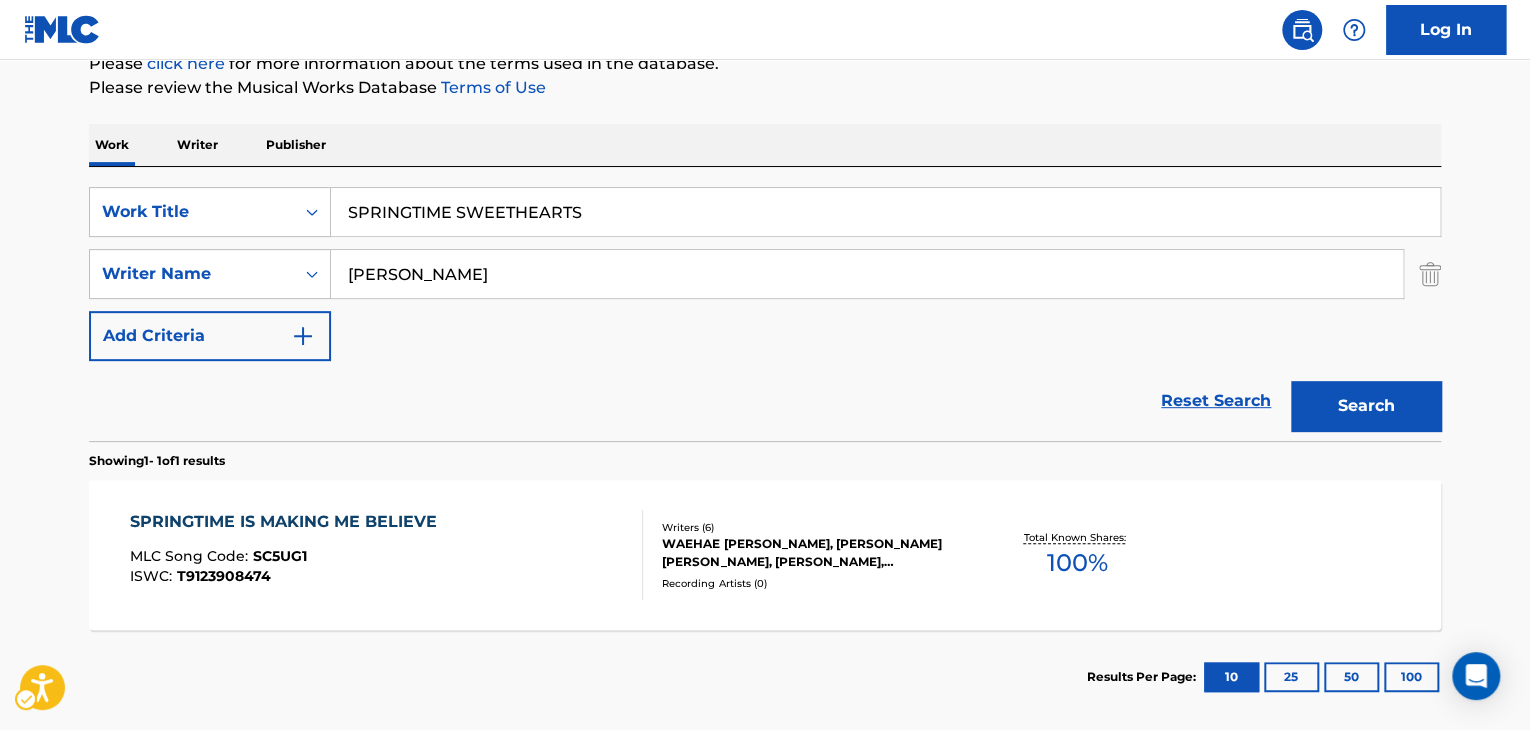 scroll, scrollTop: 158, scrollLeft: 0, axis: vertical 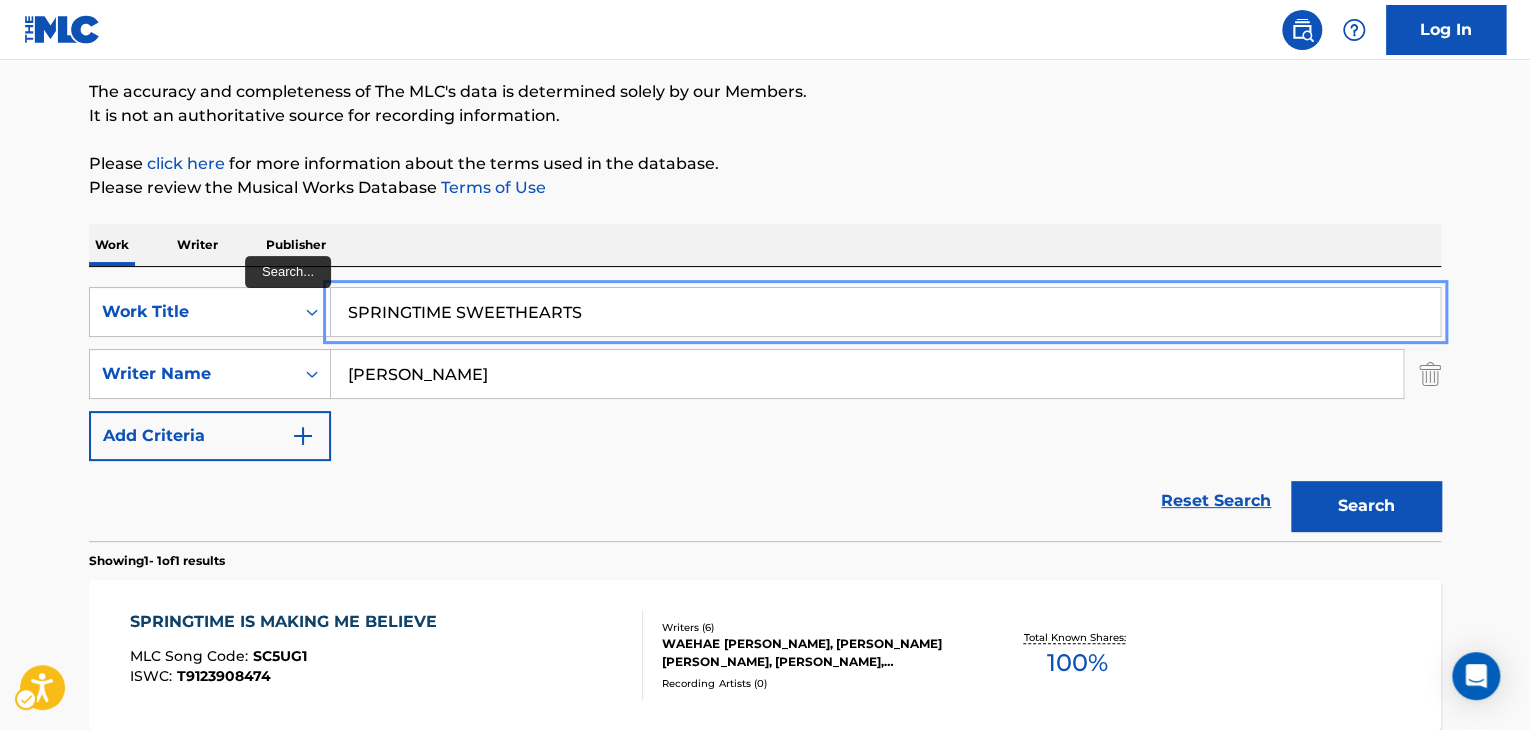 click on "SPRINGTIME SWEETHEARTS" at bounding box center [885, 312] 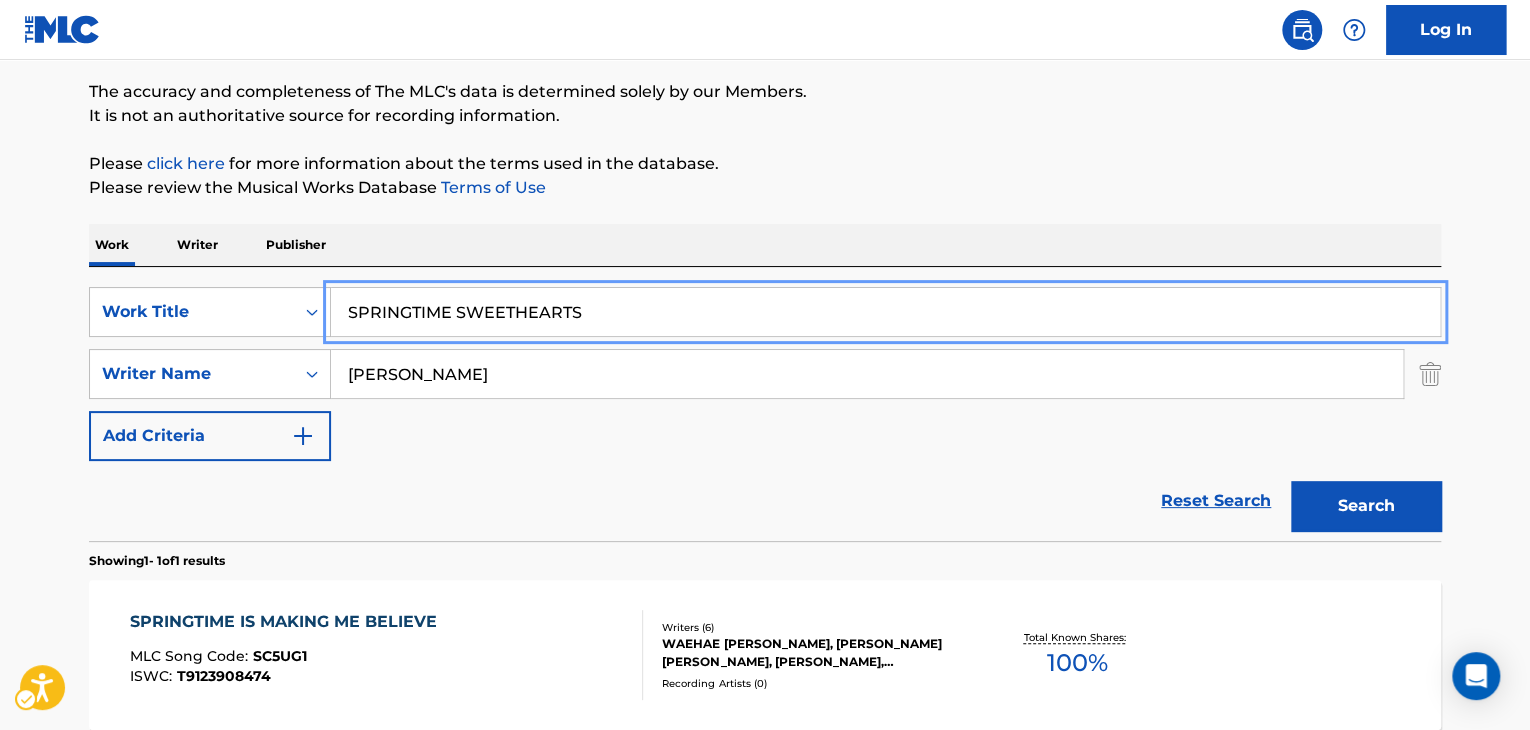 paste on "UN IS SHINING FOR BABY AND" 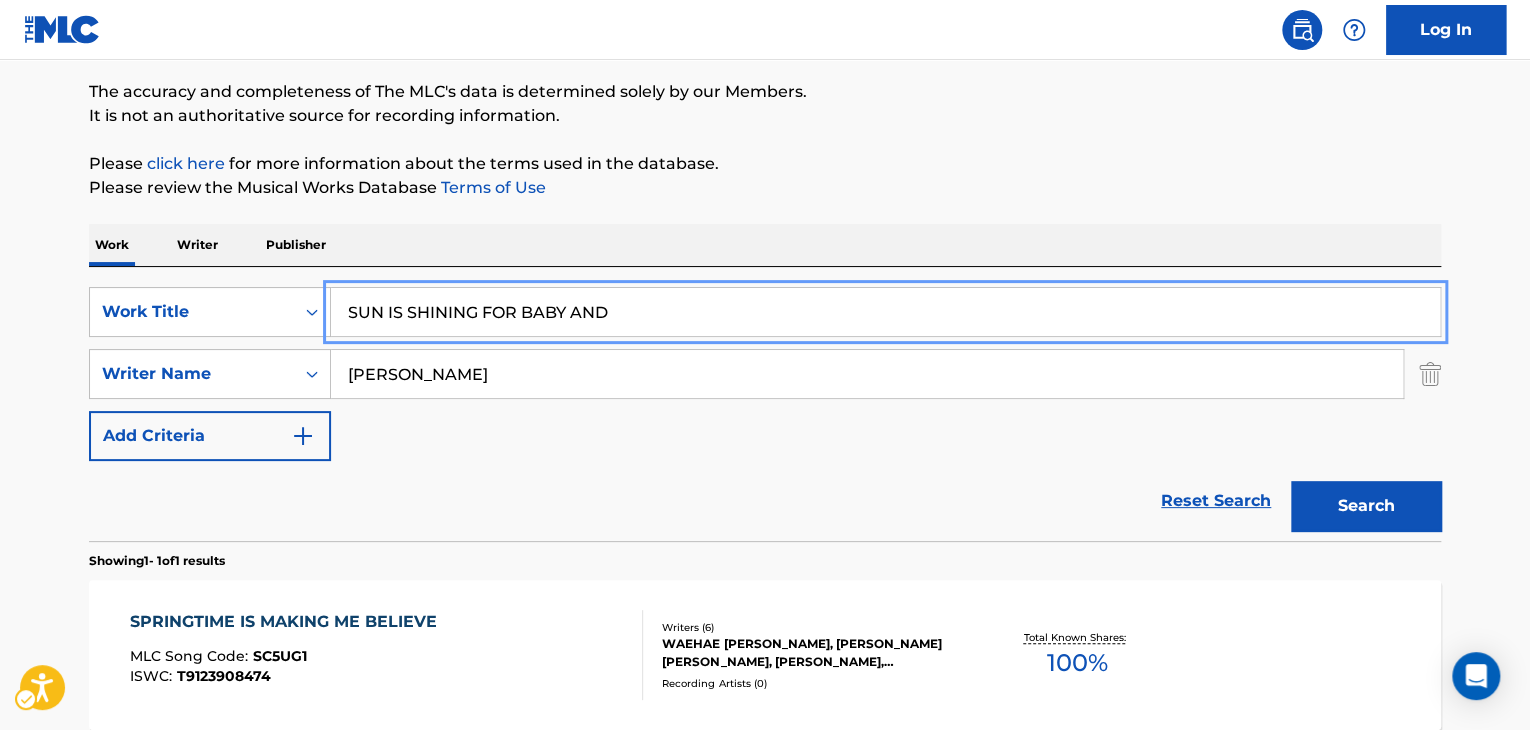 click on "The MLC Public Work Search The accuracy and completeness of The MLC's data is determined solely by our Members. It is not an authoritative source for recording information. Please   click here  | New Window   for more information about the terms used in the database. Please review the Musical Works Database   Terms of Use  | New Window Work Writer Publisher SearchWithCriteria24fef01e-832d-439e-807c-42a86965291e Work Title SUN IS SHINING FOR BABY AND SearchWithCriteriad565d373-4d69-4743-8984-924384a383b5 Writer Name [PERSON_NAME] Add Criteria Reset Search Search Showing  1  -   1  of  1   results   SPRINGTIME IS MAKING ME BELIEVE MLC Song Code : SC5UG1 ISWC : T9123908474 Writers ( 6 ) [PERSON_NAME] [PERSON_NAME], [PERSON_NAME] [PERSON_NAME], [PERSON_NAME], [PERSON_NAME], [PERSON_NAME], [PERSON_NAME] Recording Artists ( 0 ) Total Known Shares: 100 % Results Per Page: 10 25 50 100" at bounding box center [765, 368] 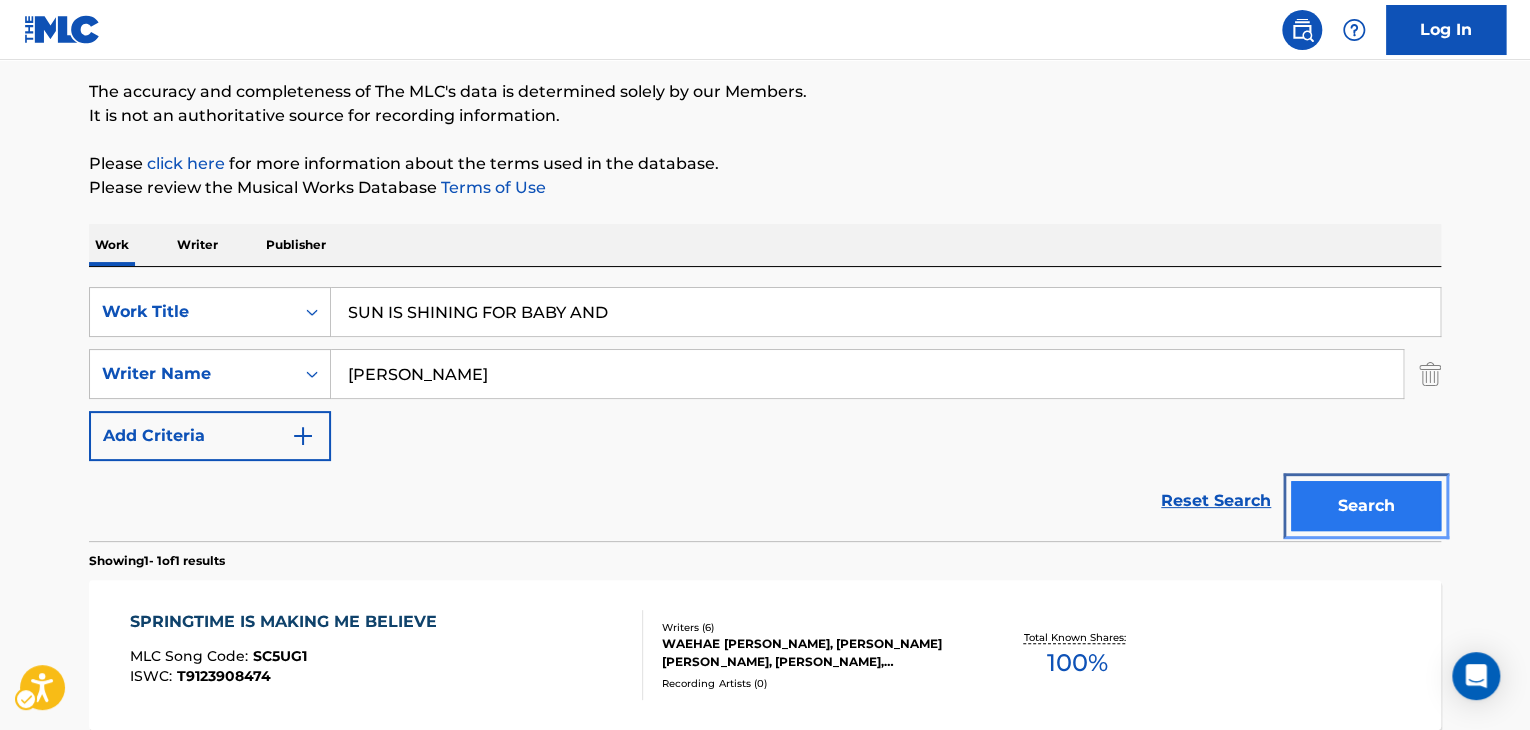 drag, startPoint x: 1363, startPoint y: 501, endPoint x: 1327, endPoint y: 469, distance: 48.166378 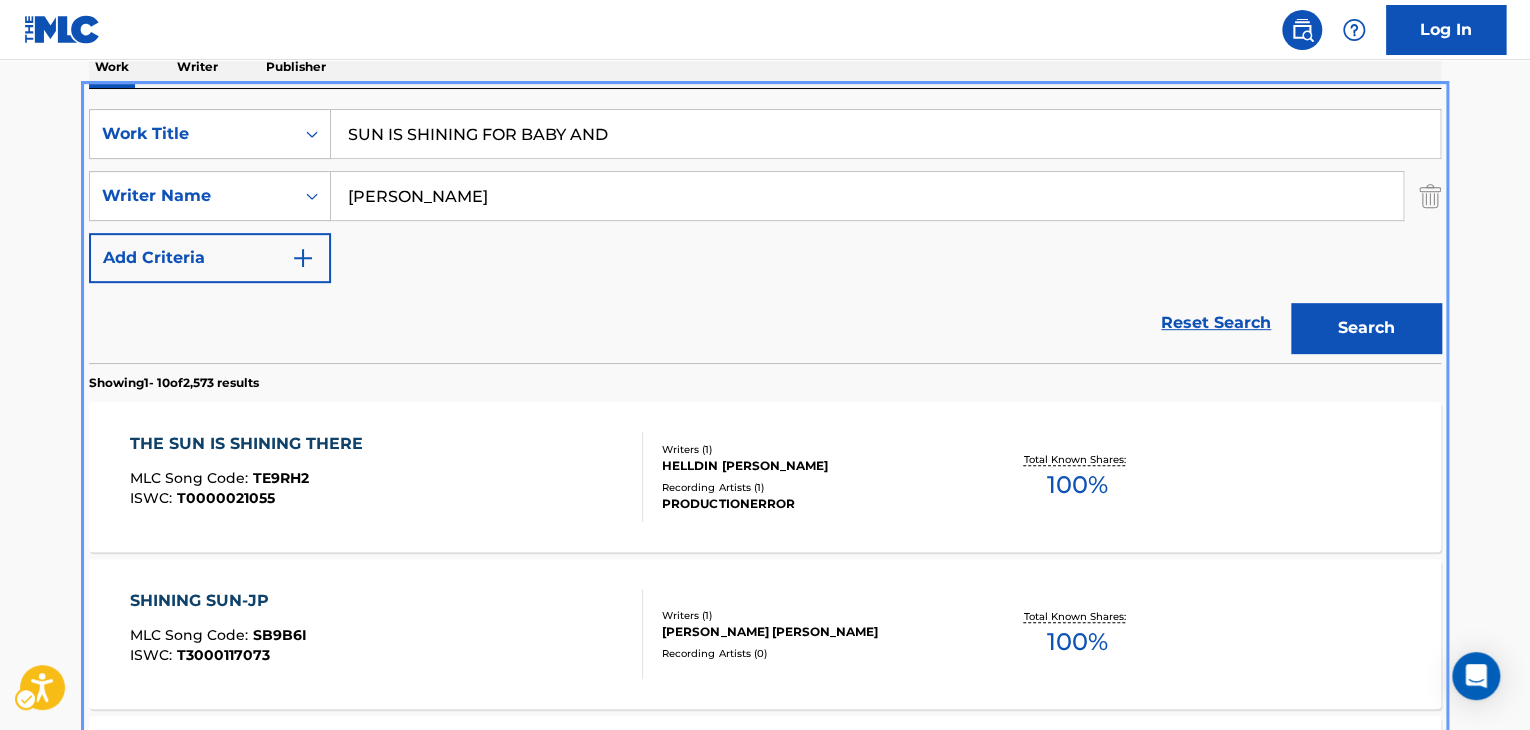 scroll, scrollTop: 124, scrollLeft: 0, axis: vertical 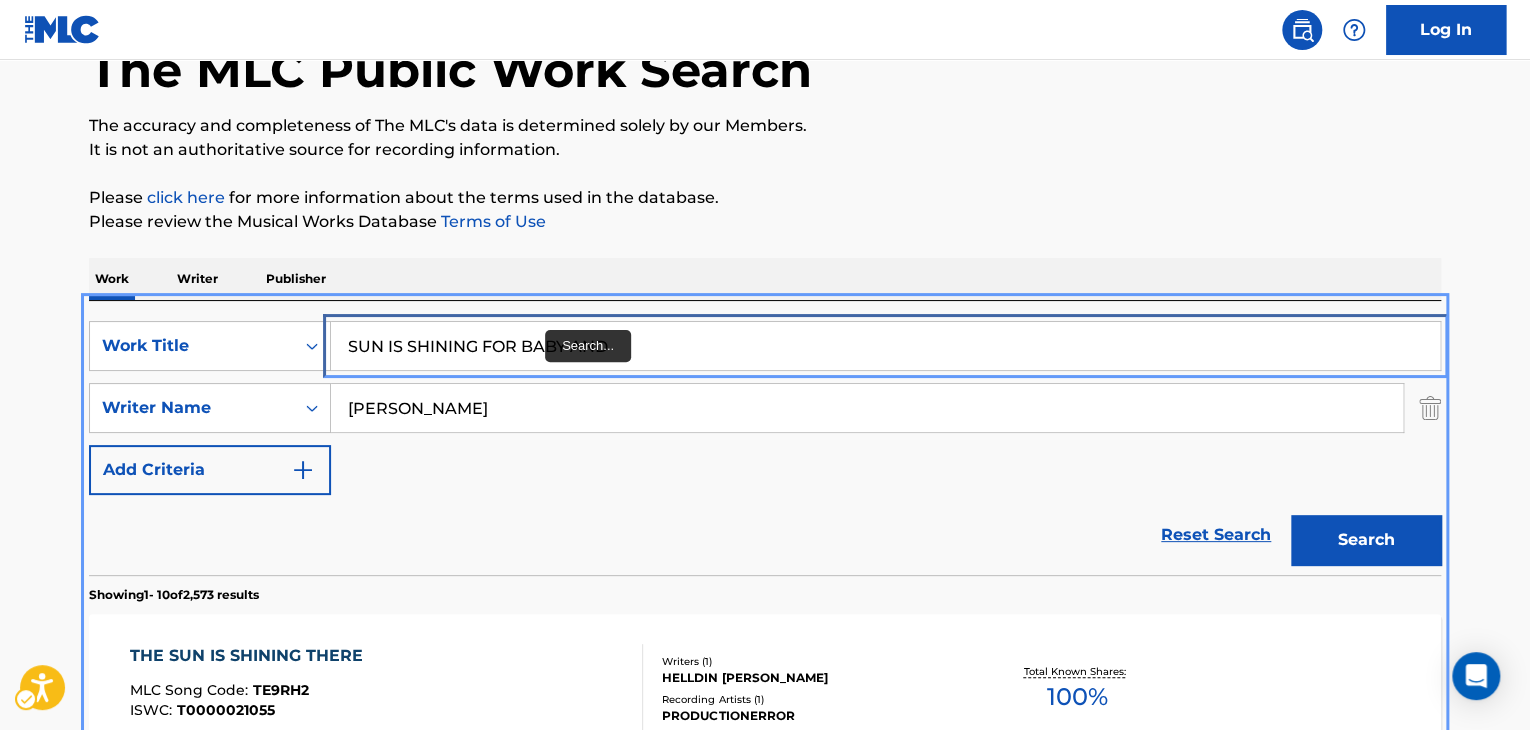 click on "SUN IS SHINING FOR BABY AND" at bounding box center [885, 346] 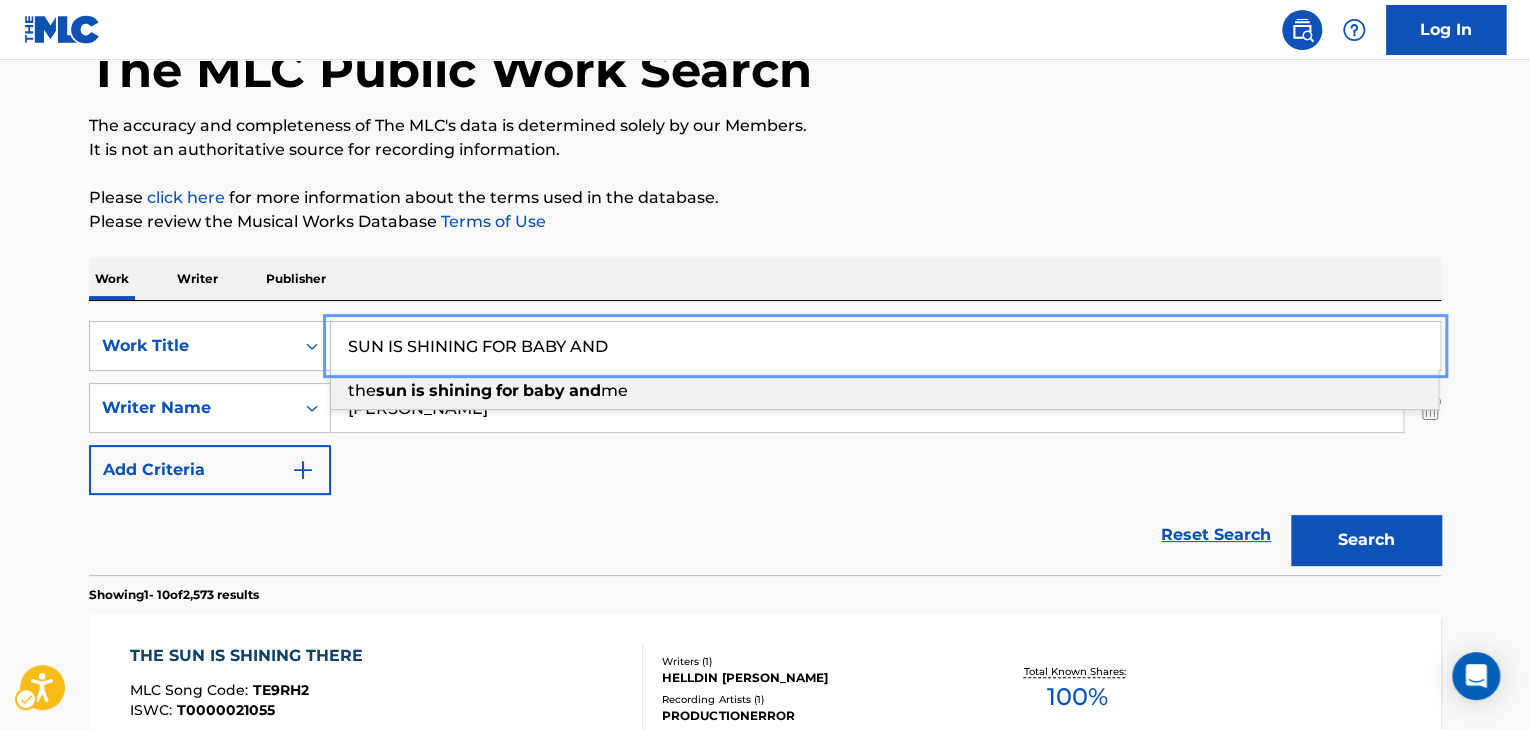 scroll, scrollTop: 177, scrollLeft: 0, axis: vertical 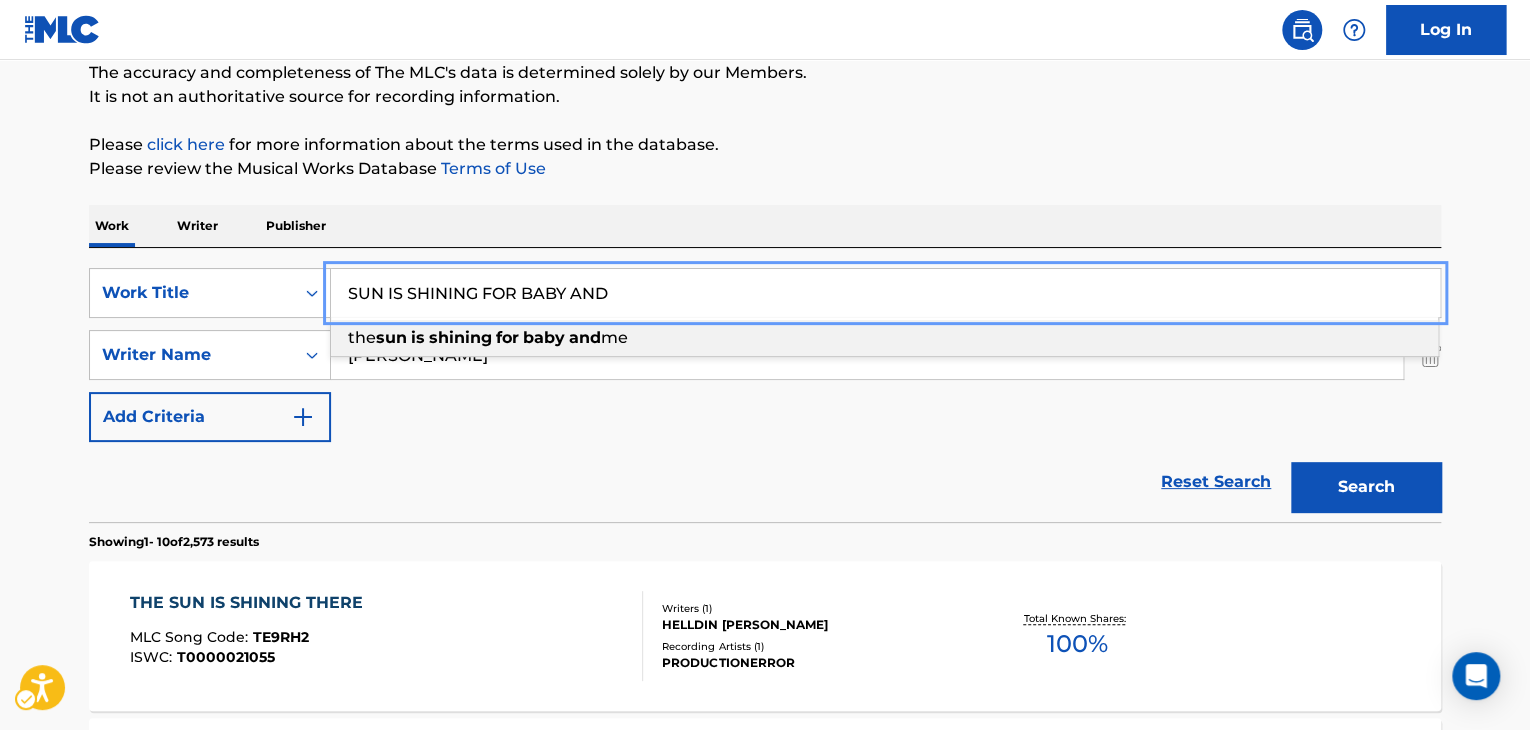 click on "SearchWithCriteria24fef01e-832d-439e-807c-42a86965291e Work Title SUN IS SHINING FOR BABY AND the  sun   is   shining   for   baby   and  me SearchWithCriteriad565d373-4d69-4743-8984-924384a383b5 Writer Name [PERSON_NAME] Add Criteria" at bounding box center (765, 355) 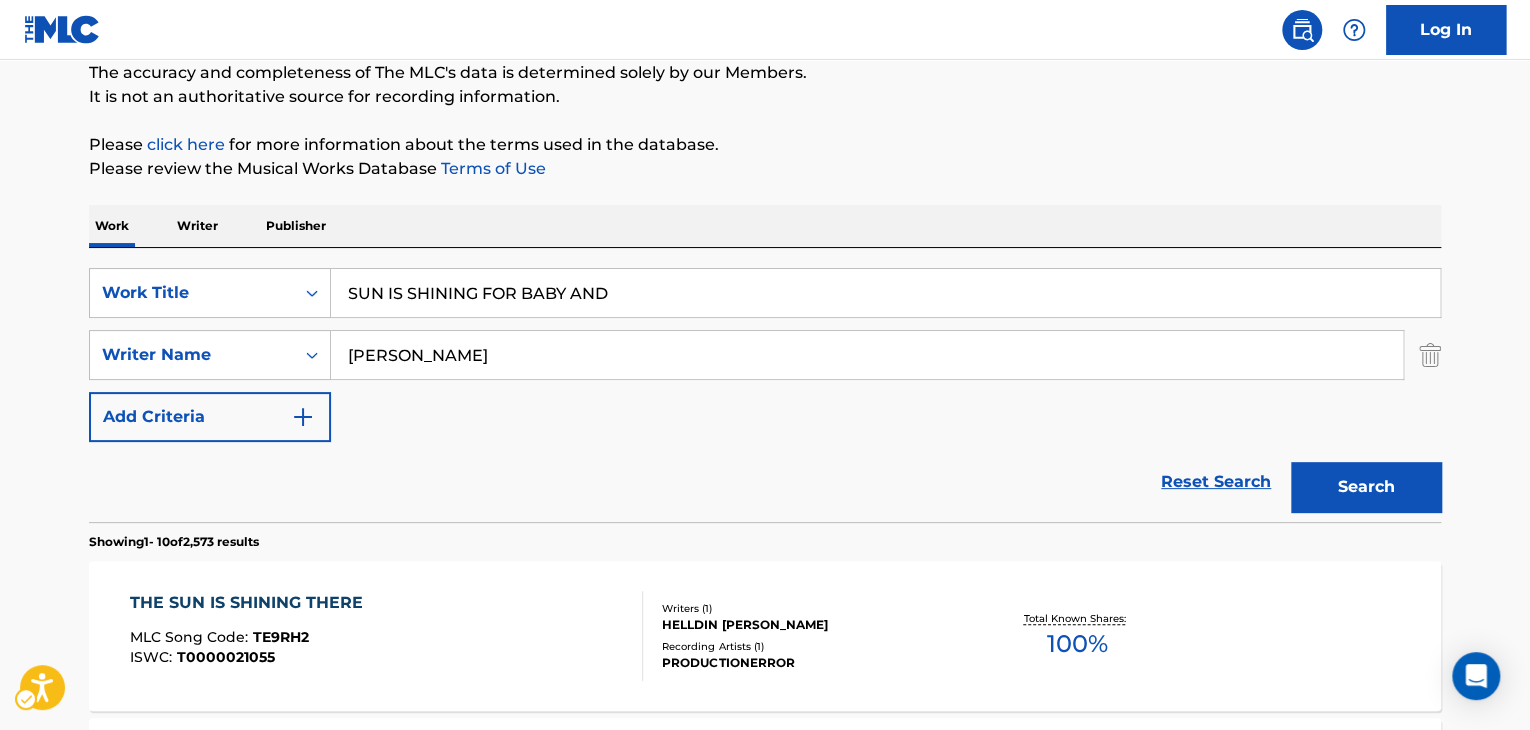 scroll, scrollTop: 324, scrollLeft: 0, axis: vertical 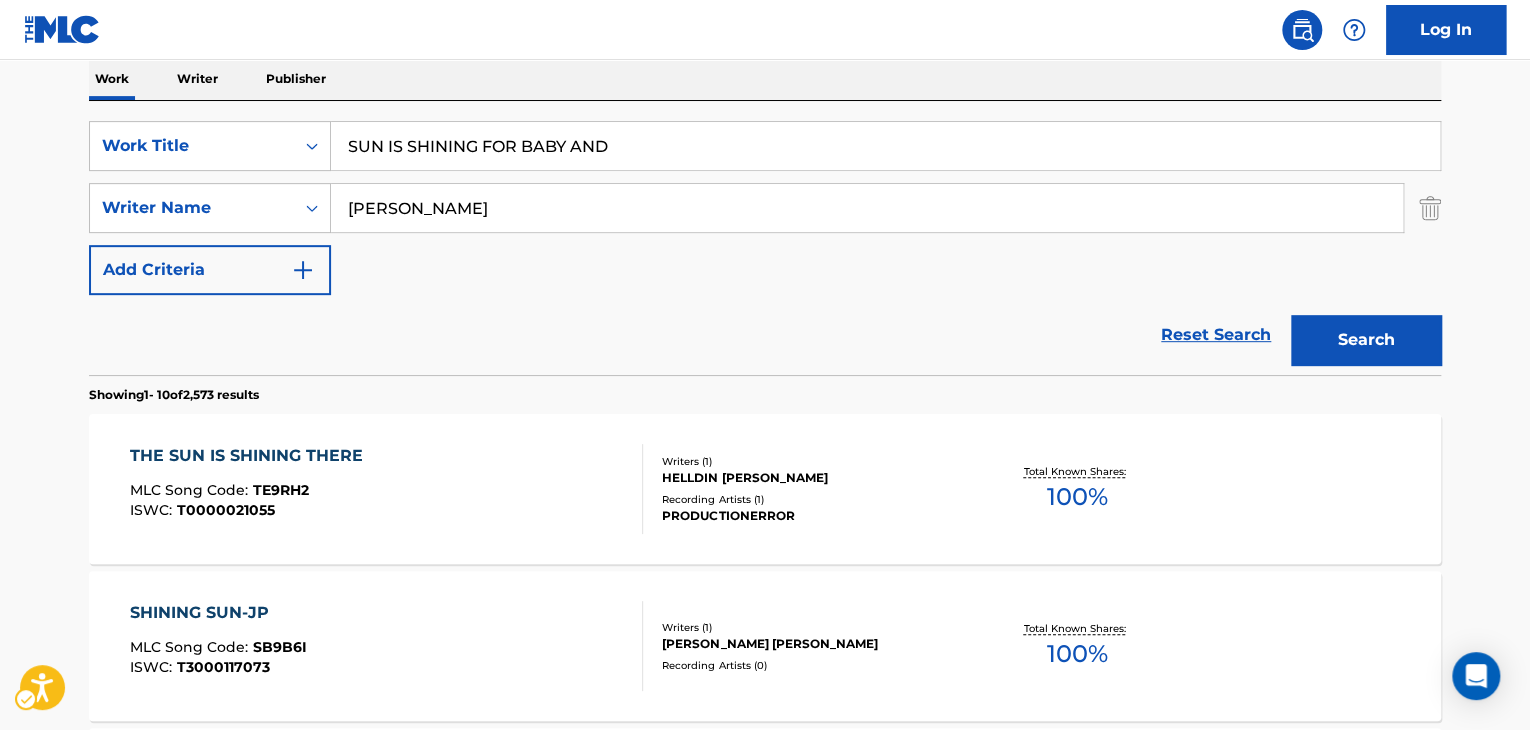click on "Search" at bounding box center [1361, 335] 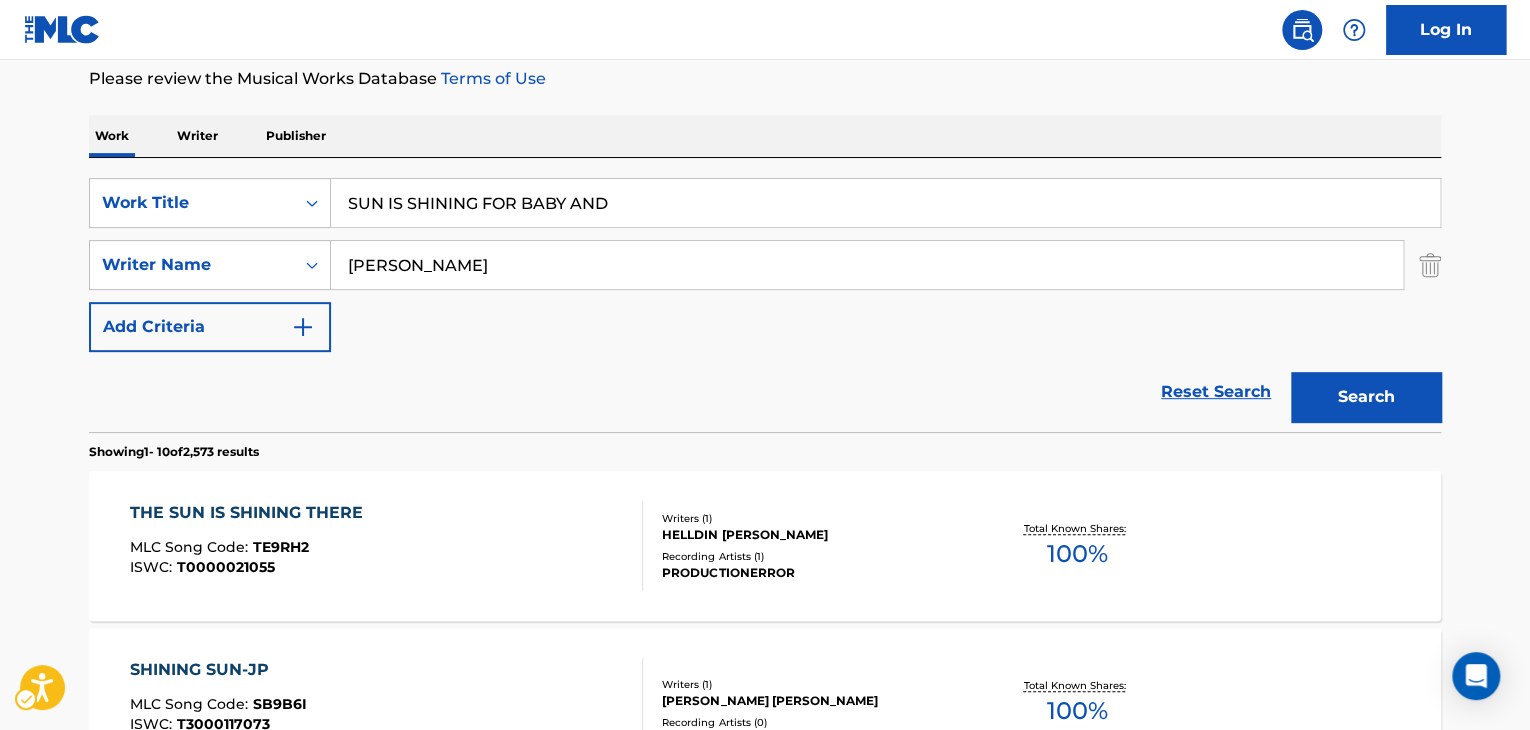 scroll, scrollTop: 124, scrollLeft: 0, axis: vertical 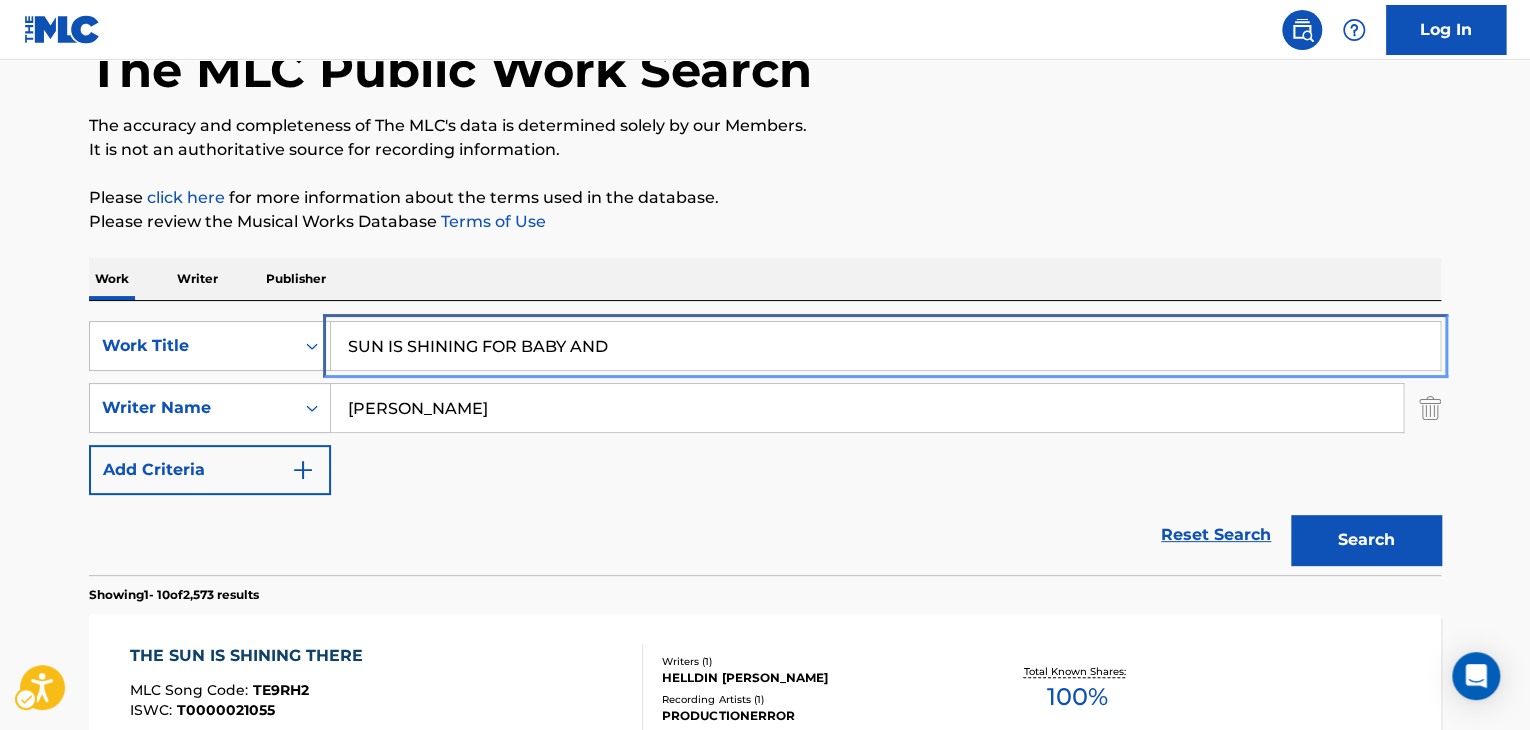 click on "SUN IS SHINING FOR BABY AND" at bounding box center (885, 346) 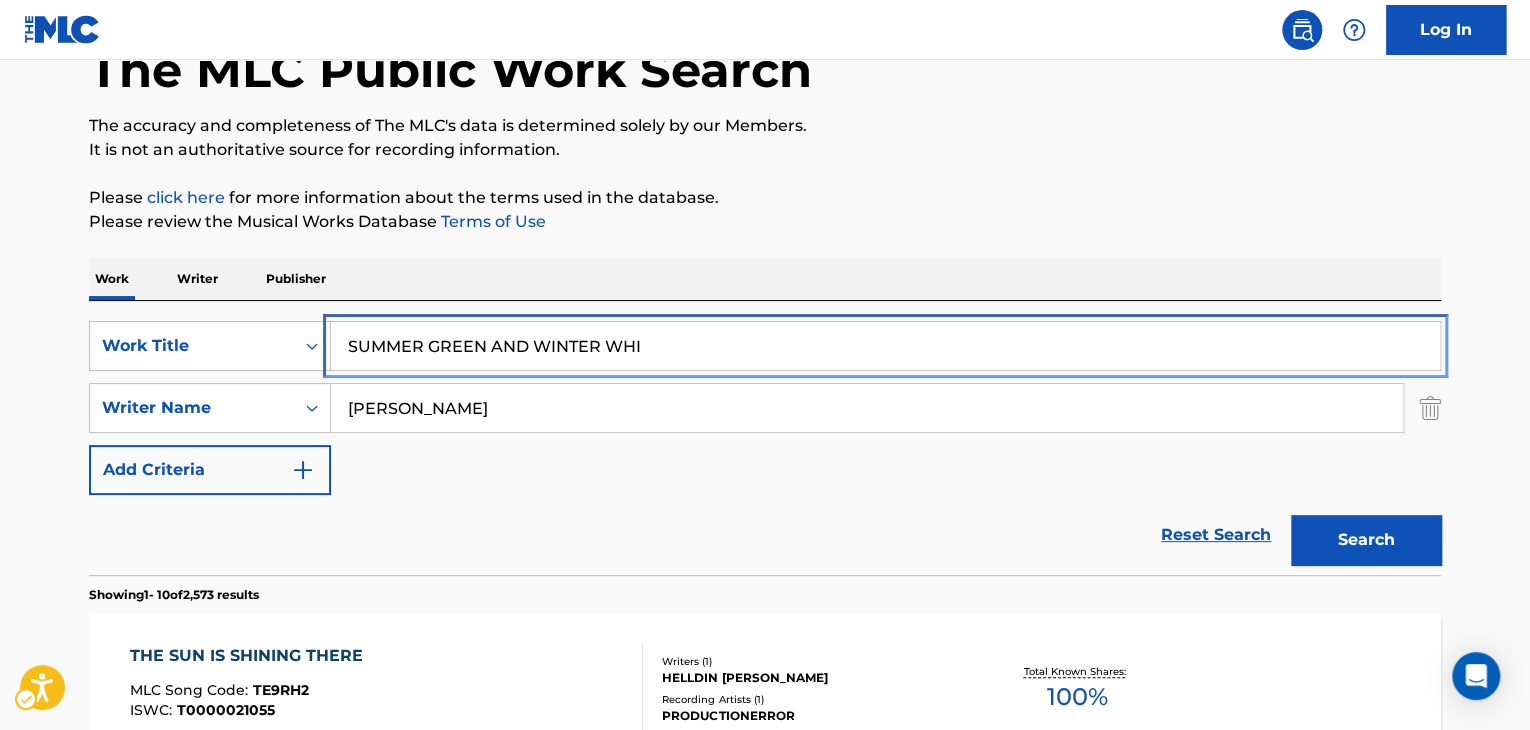type on "SUMMER GREEN AND WINTER WHI" 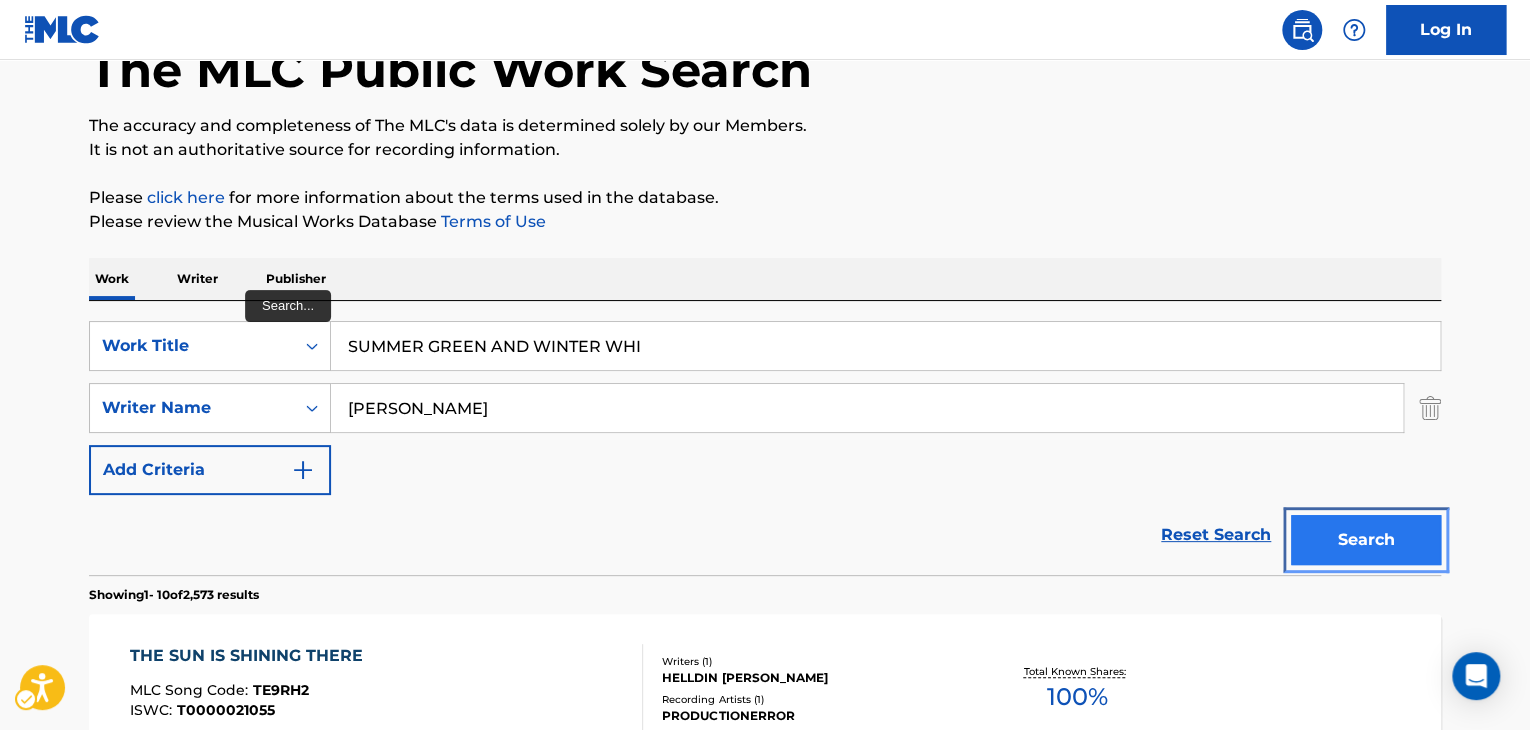 click on "Search" at bounding box center [1366, 540] 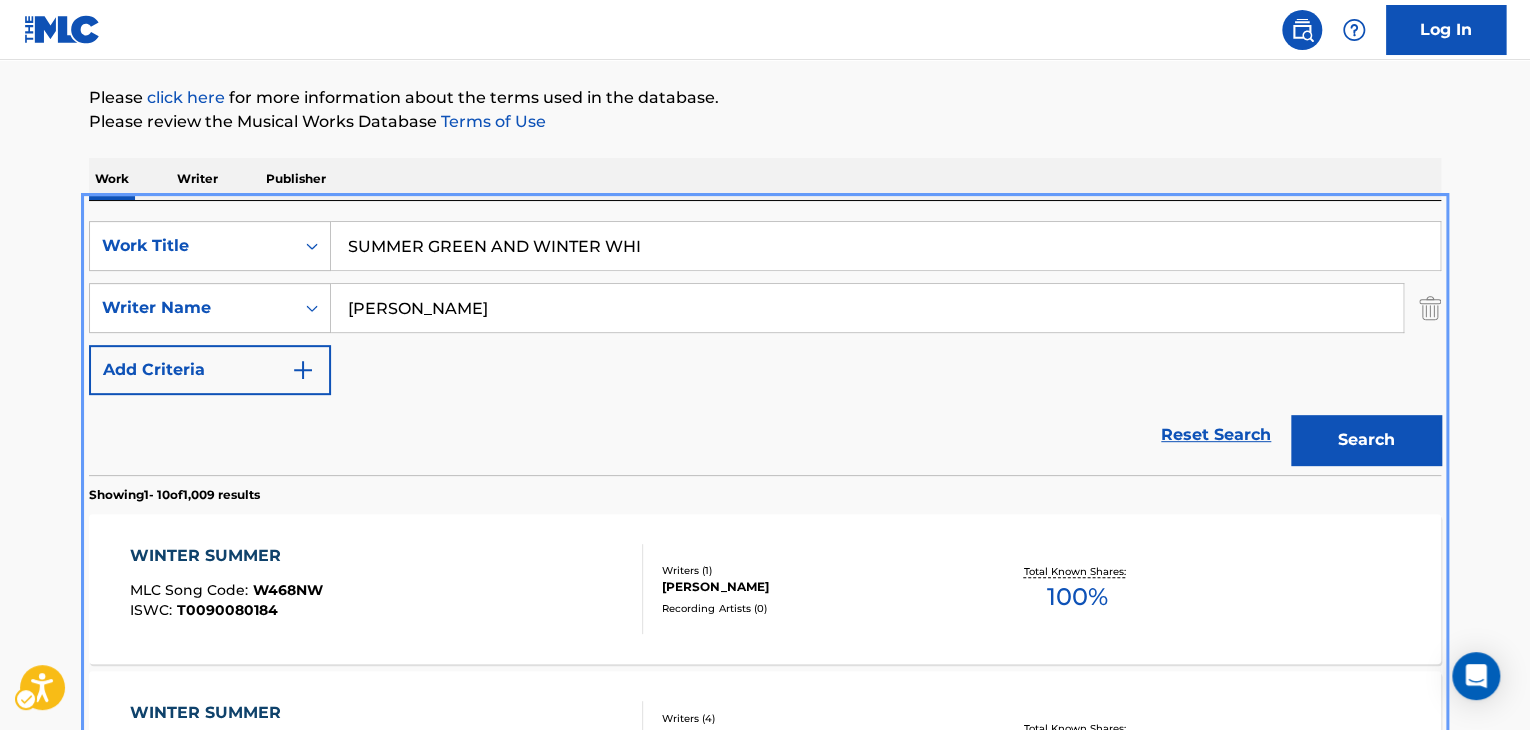 scroll, scrollTop: 424, scrollLeft: 0, axis: vertical 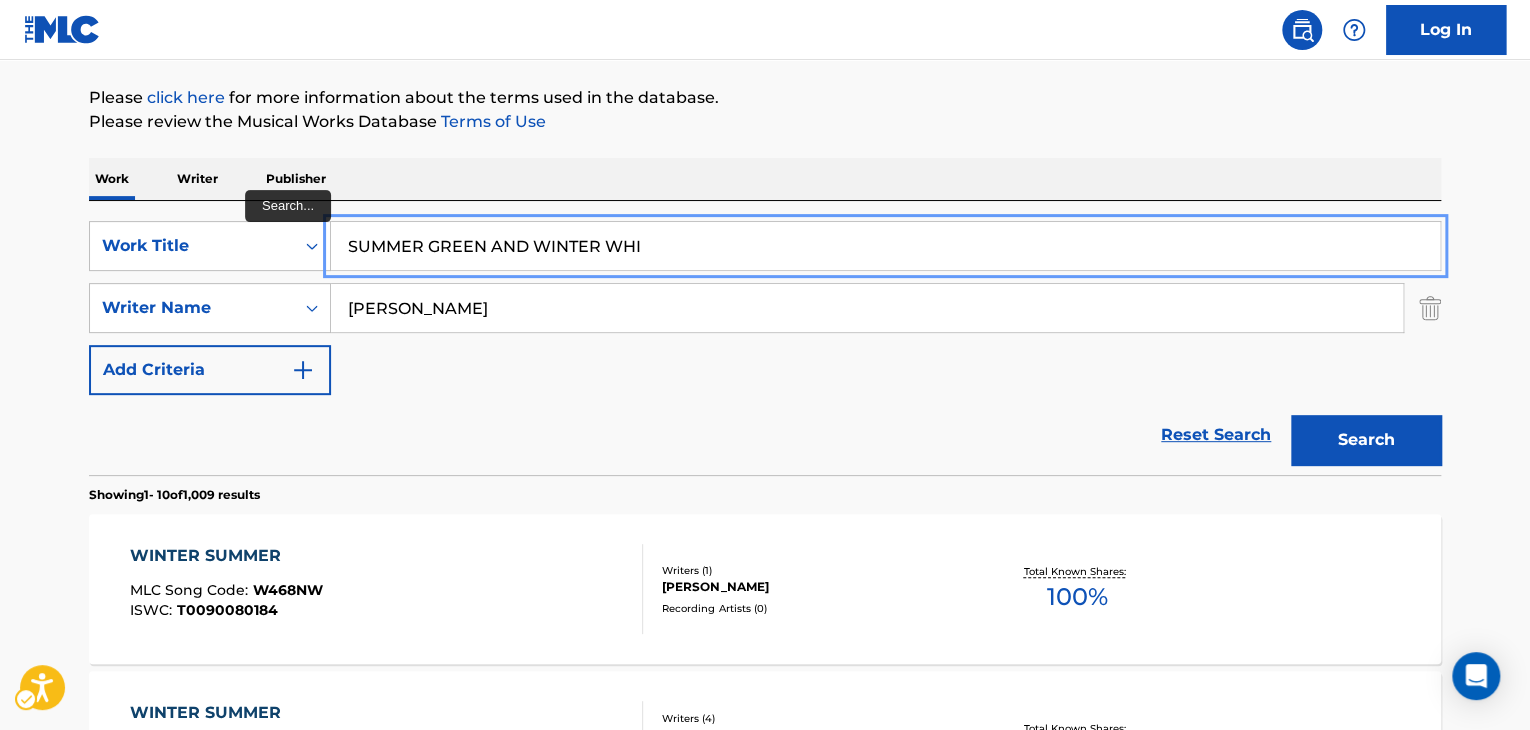 click on "SUMMER GREEN AND WINTER WHI" at bounding box center [885, 246] 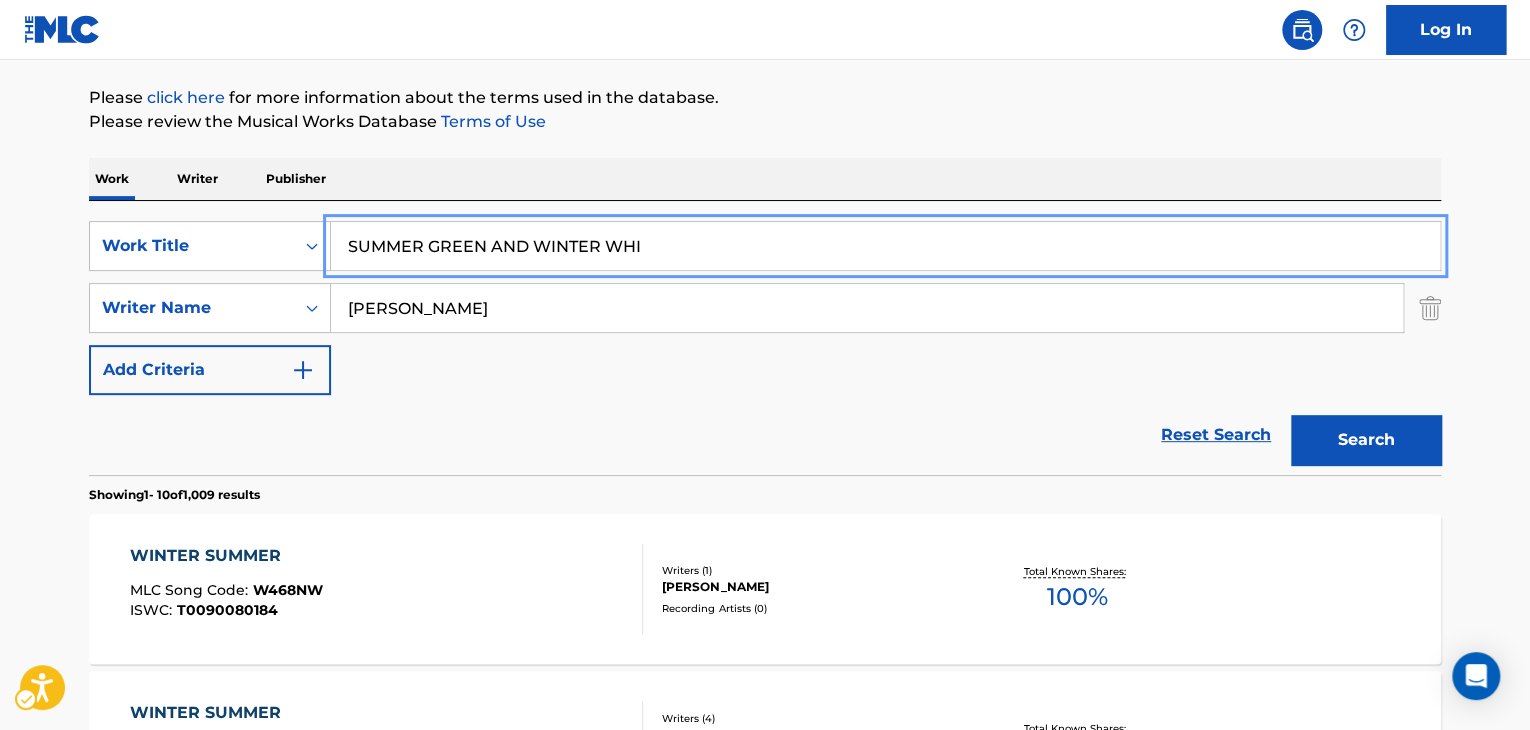 paste on "JEET AND LOVE" 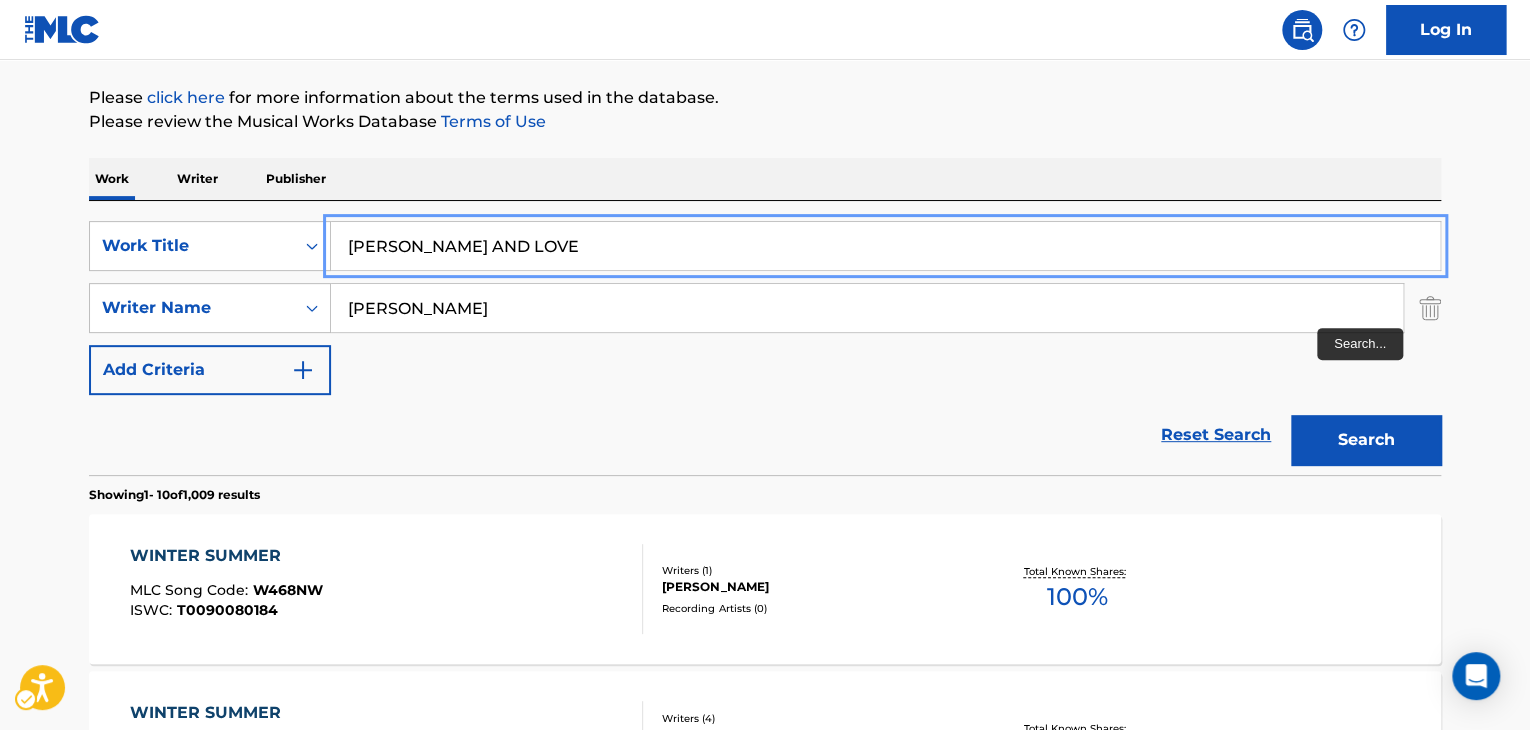 click on "The MLC Public Work Search The accuracy and completeness of The MLC's data is determined solely by our Members. It is not an authoritative source for recording information. Please   click here  | New Window   for more information about the terms used in the database. Please review the Musical Works Database   Terms of Use  | New Window Work Writer Publisher SearchWithCriteria24fef01e-832d-439e-807c-42a86965291e Work Title SUJEET AND LOVE SearchWithCriteriad565d373-4d69-4743-8984-924384a383b5 Writer Name TOBIAS Add Criteria Reset Search Search Showing  1  -   10  of  1,009   results   WINTER SUMMER MLC Song Code : W468NW ISWC : T0090080184 Writers ( 1 ) TOBIAS MOTZKUS Recording Artists ( 0 ) Total Known Shares: 100 % WINTER SUMMER MLC Song Code : WD0H46 ISWC : T9144125417 Writers ( 4 ) STEFAN FIERZ, JOEL GERNET, TOBIAS GEES, CHARLES MOUKOURI BWANGA Recording Artists ( 0 ) Total Known Shares: 78.75 % WINTER MLC Song Code : WD1LMK ISWC : T9312699120 Writers ( 3 ) Recording Artists ( 2 ) STAHLWERK, STAHLWERK 100" at bounding box center [765, 1013] 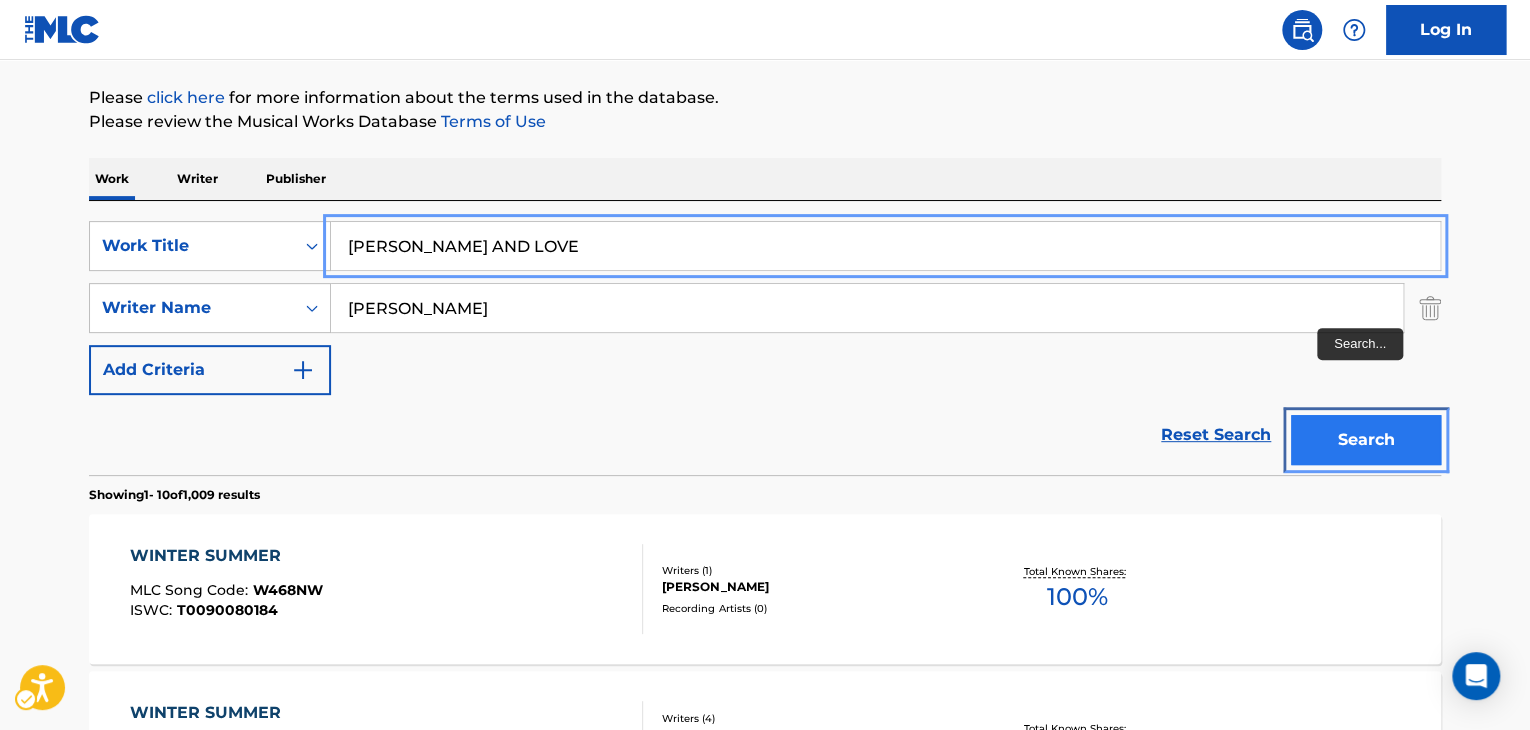 click on "Search" at bounding box center (1366, 440) 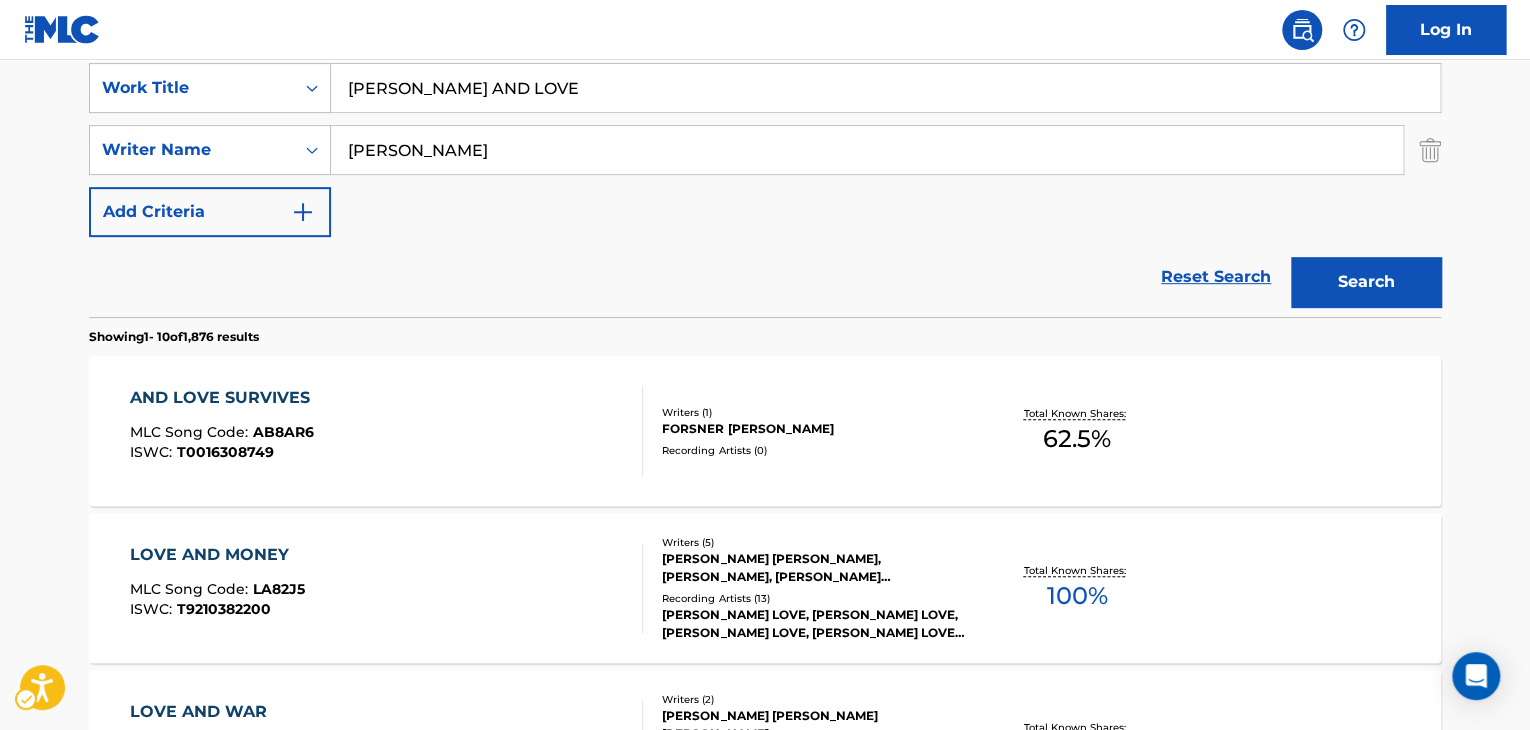 scroll, scrollTop: 224, scrollLeft: 0, axis: vertical 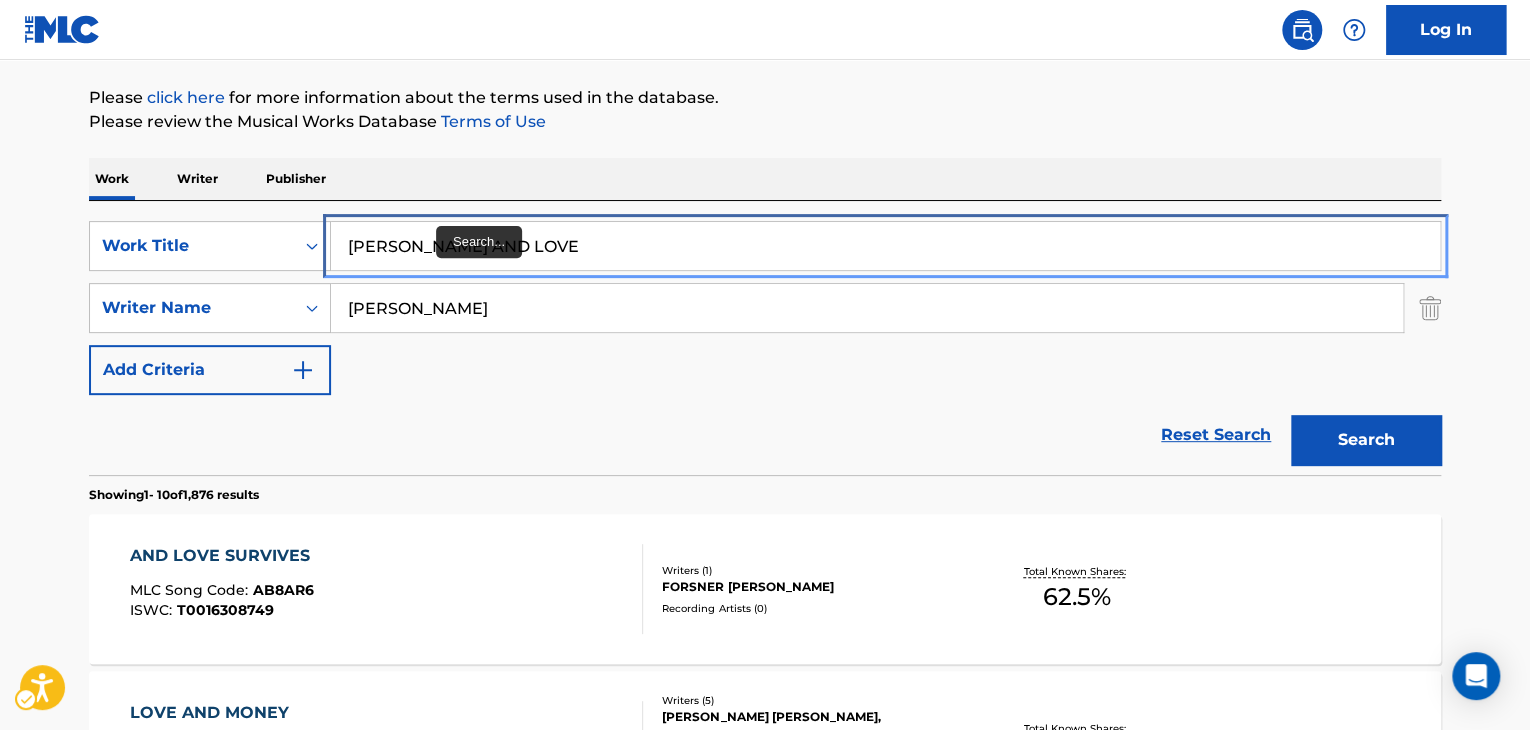 click on "SUJEET AND LOVE" at bounding box center [885, 246] 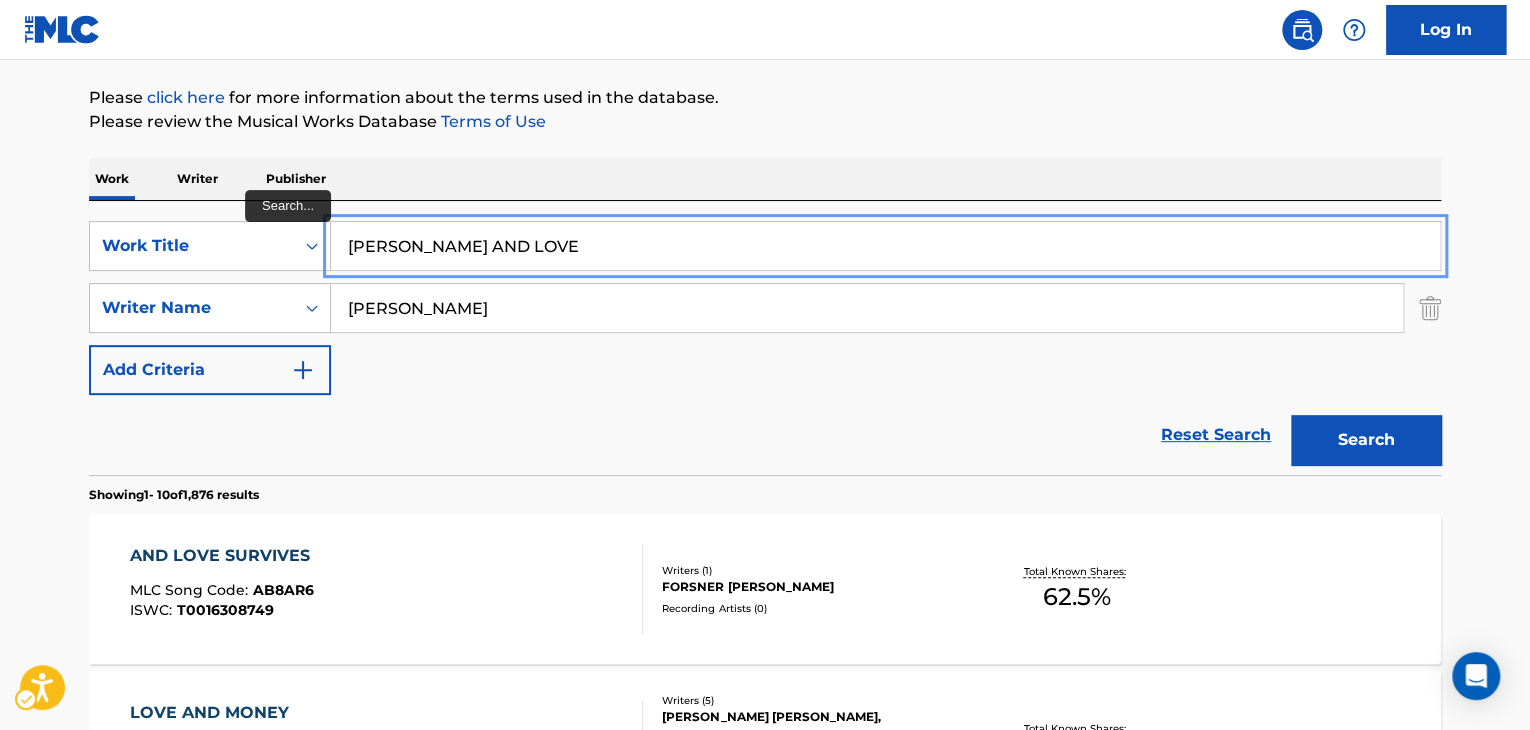 paste on "TREET CAT NAMED SYLVESTER" 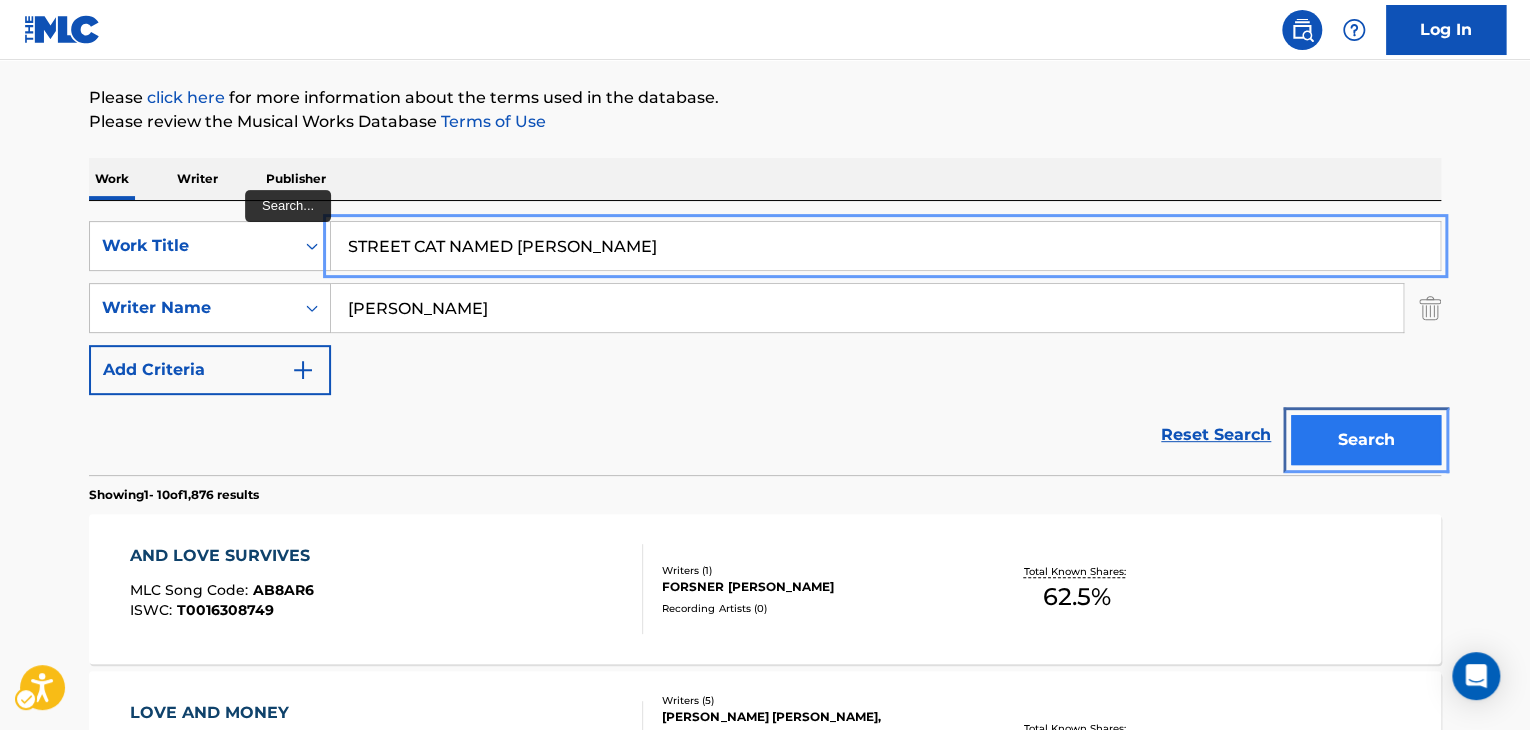 click on "Search" at bounding box center (1366, 440) 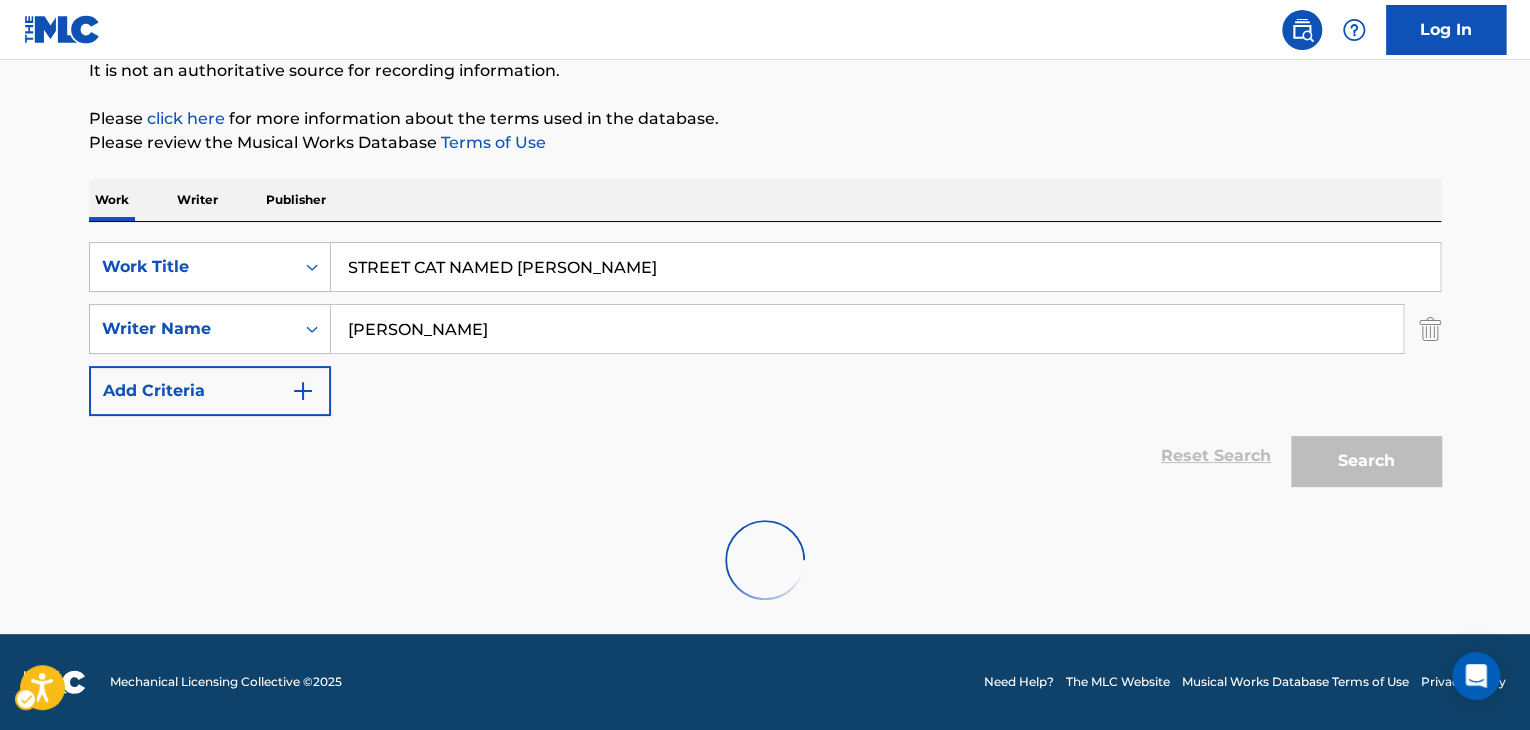 scroll, scrollTop: 203, scrollLeft: 0, axis: vertical 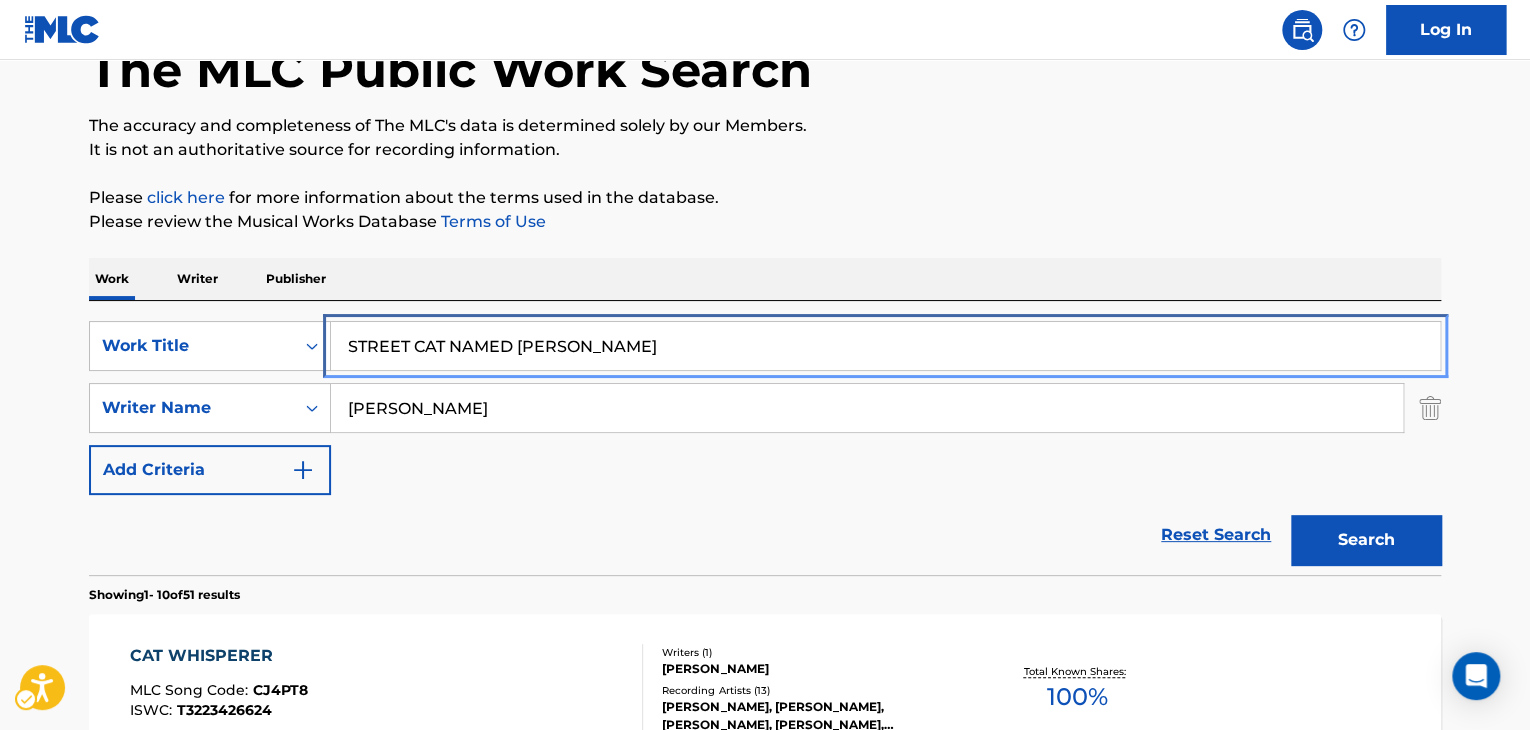 click on "STREET CAT NAMED SYLVESTER" at bounding box center (885, 346) 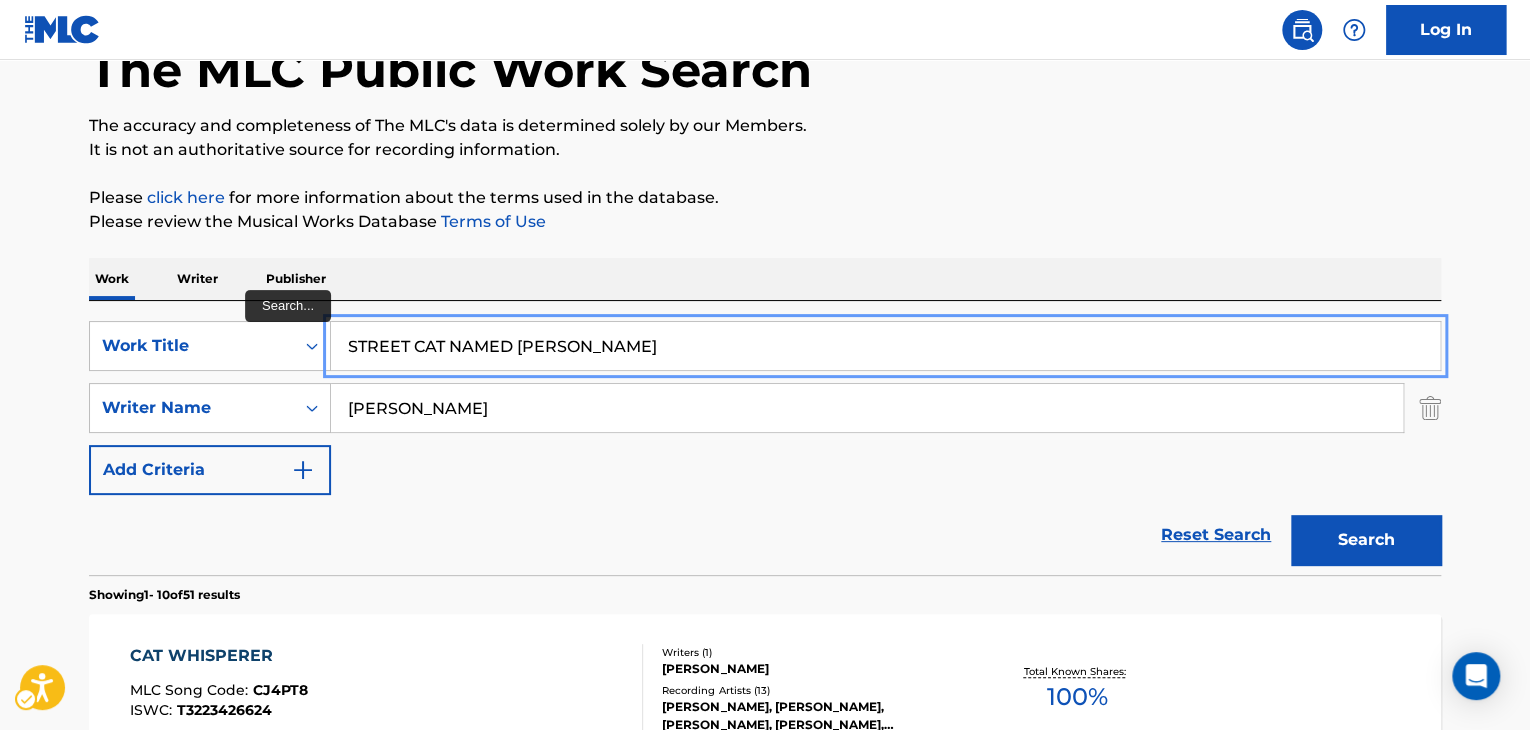 paste on "ORY OF OLD GLORY" 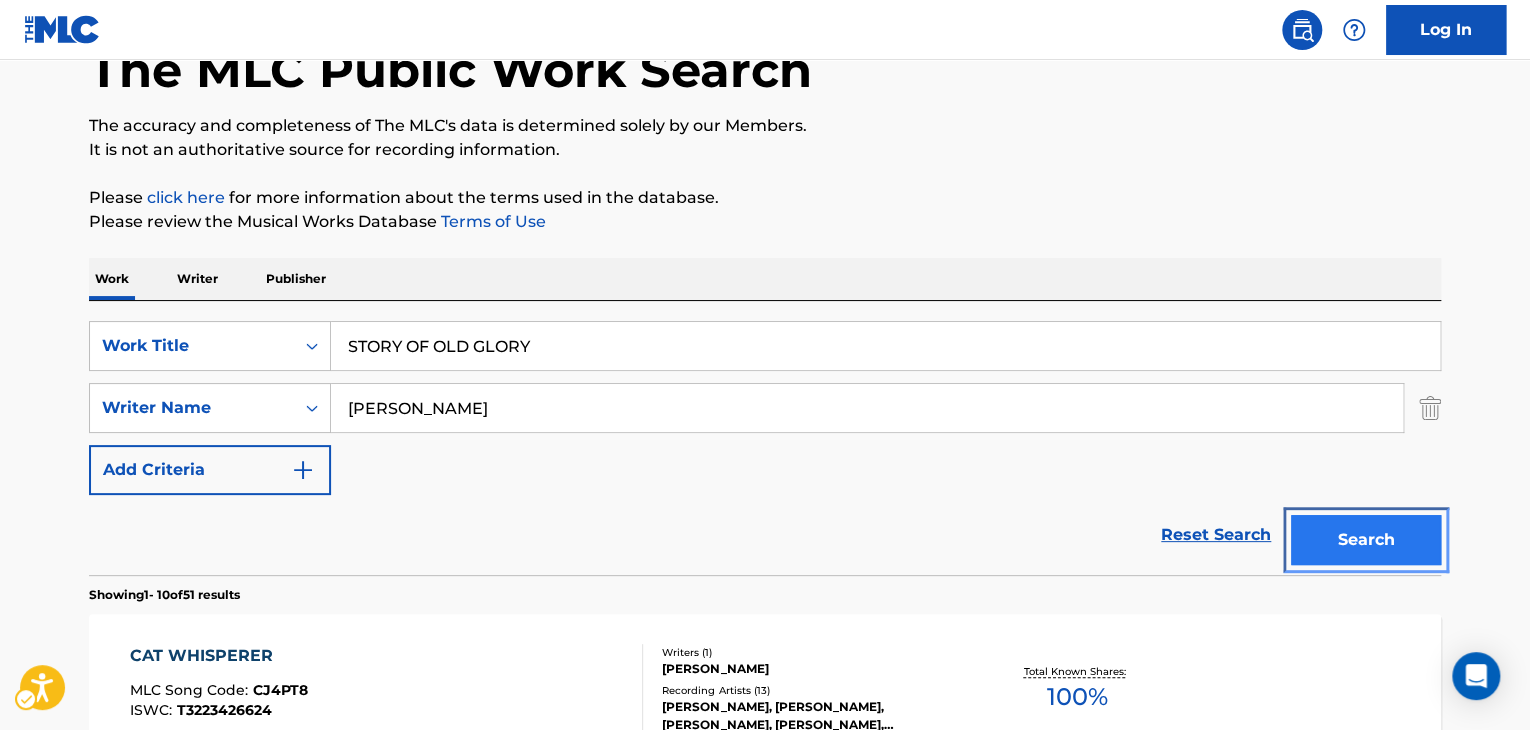 click on "Search" at bounding box center [1366, 540] 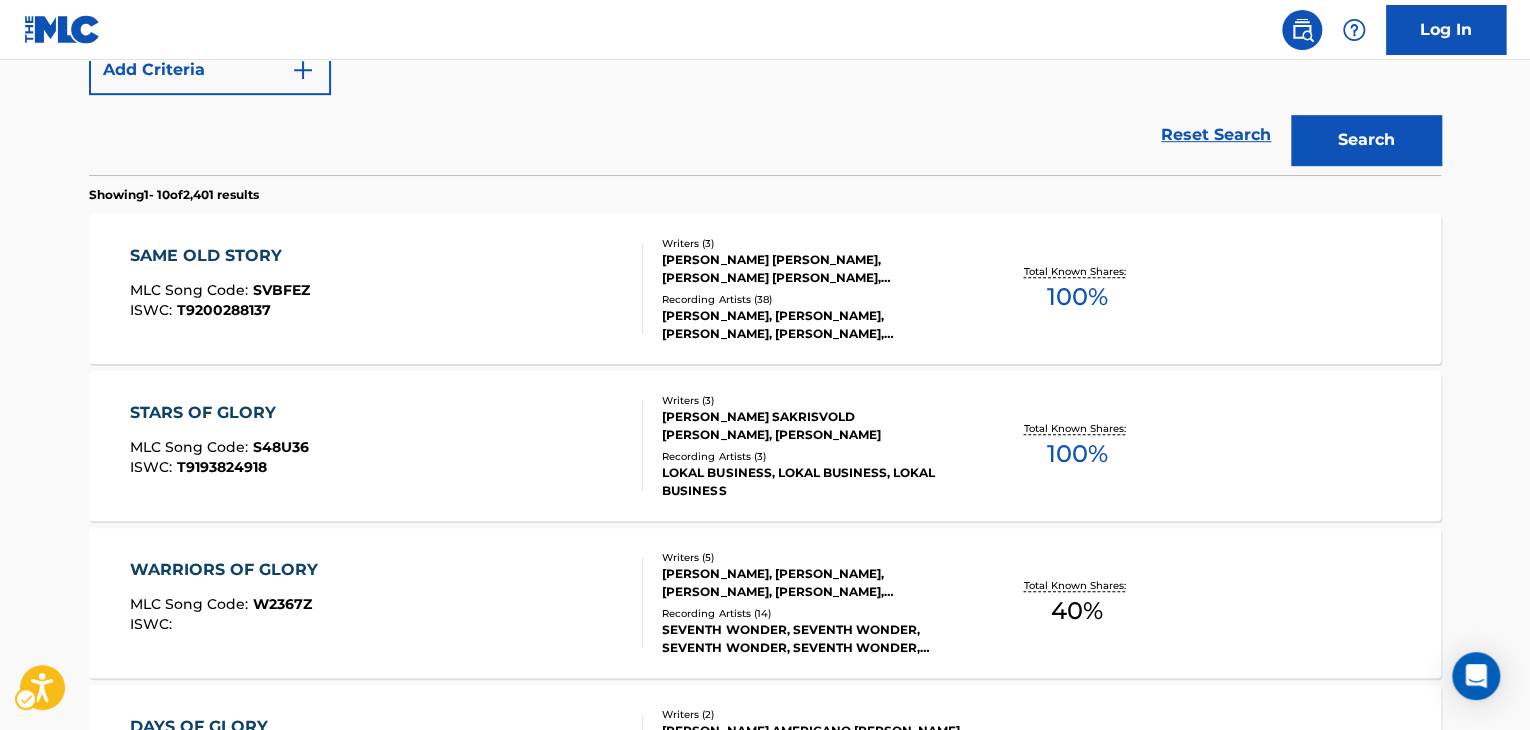 scroll, scrollTop: 396, scrollLeft: 0, axis: vertical 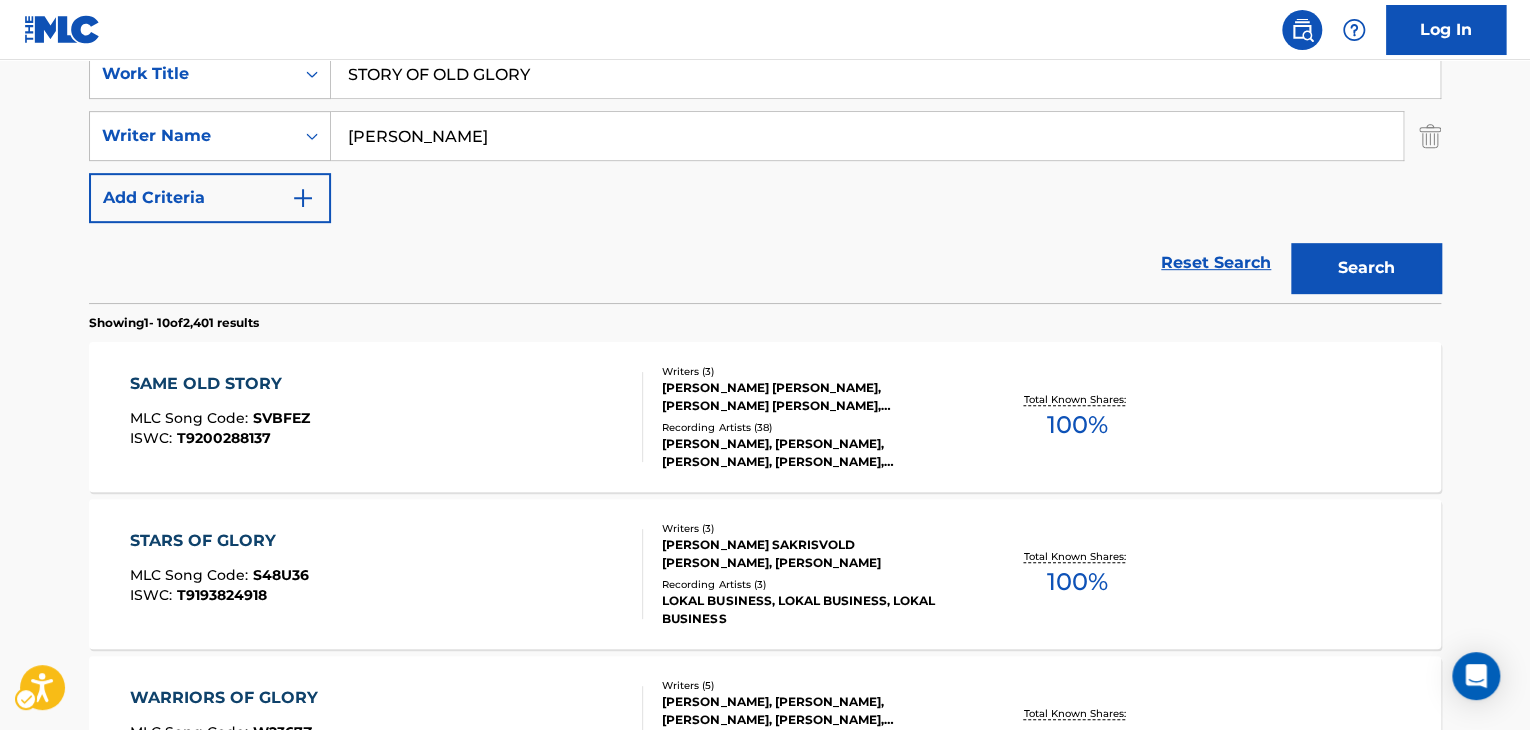 click on "Showing  1  -   10  of  2,401   results" at bounding box center (765, 317) 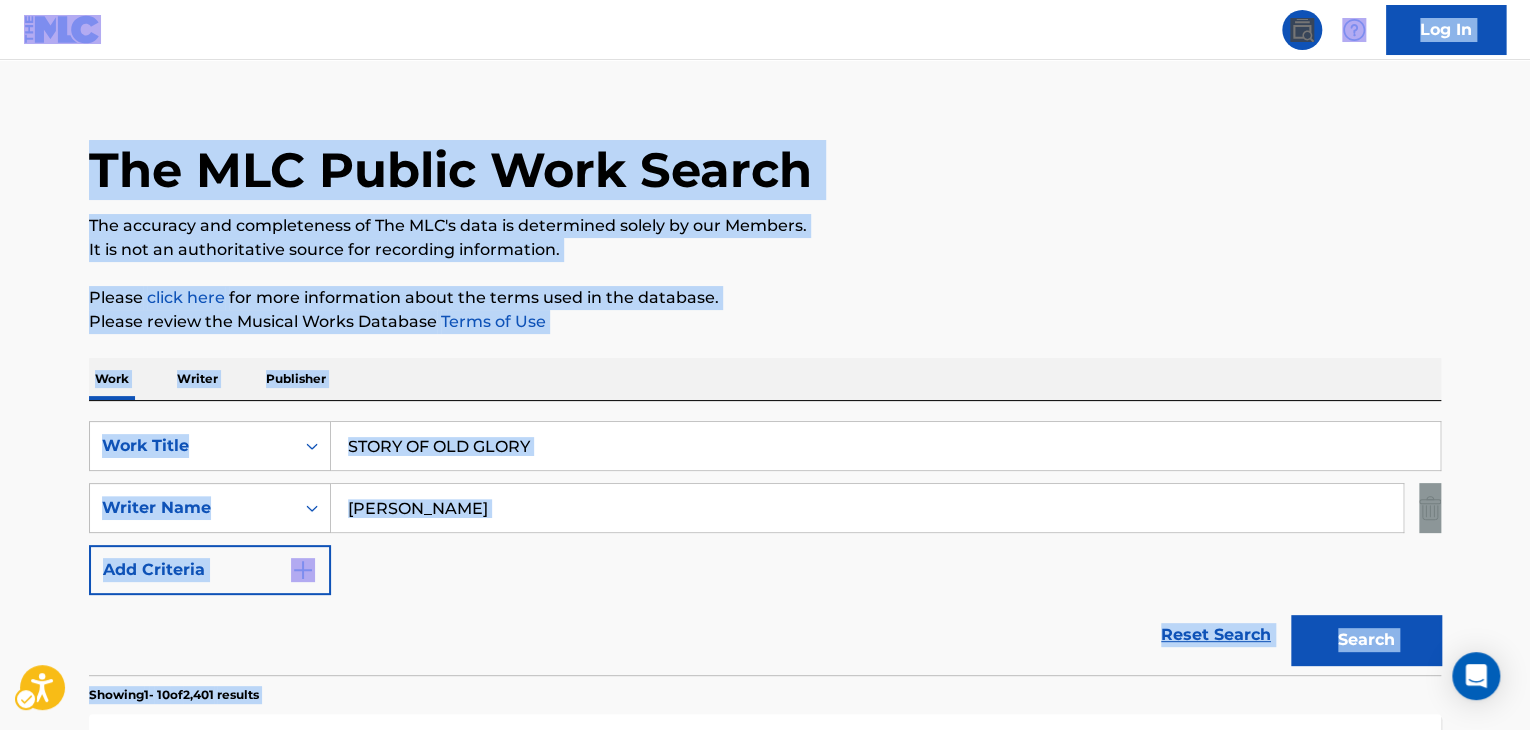 click on "The MLC Public Work Search The accuracy and completeness of The MLC's data is determined solely by our Members. It is not an authoritative source for recording information. Please   click here  | New Window   for more information about the terms used in the database. Please review the Musical Works Database   Terms of Use  | New Window Work Writer Publisher SearchWithCriteria24fef01e-832d-439e-807c-42a86965291e Work Title STORY OF OLD GLORY SearchWithCriteriad565d373-4d69-4743-8984-924384a383b5 Writer Name TOBIAS Add Criteria Reset Search Search Showing  1  -   10  of  2,401   results   SAME OLD STORY MLC Song Code : SVBFEZ ISWC : T9200288137 Writers ( 3 ) JOHN ROGER STEPHENS, TOBIAS MACDONALD JESSO, BLAKE MATTHEW SIMON MILLS Recording Artists ( 38 ) JOHN LEGEND, JOHN LEGEND, JOHN LEGEND, JOHN LEGEND, JOHN LEGEND Total Known Shares: 100 % STARS OF GLORY MLC Song Code : S48U36 ISWC : T9193824918 Writers ( 3 ) TOBIAS SAKRISVOLD MARTINSEN, THOMAS ANDREASSEN, JONAS BJERKETVEDT Recording Artists ( 3 ) 100 % : : 5" at bounding box center (765, 1233) 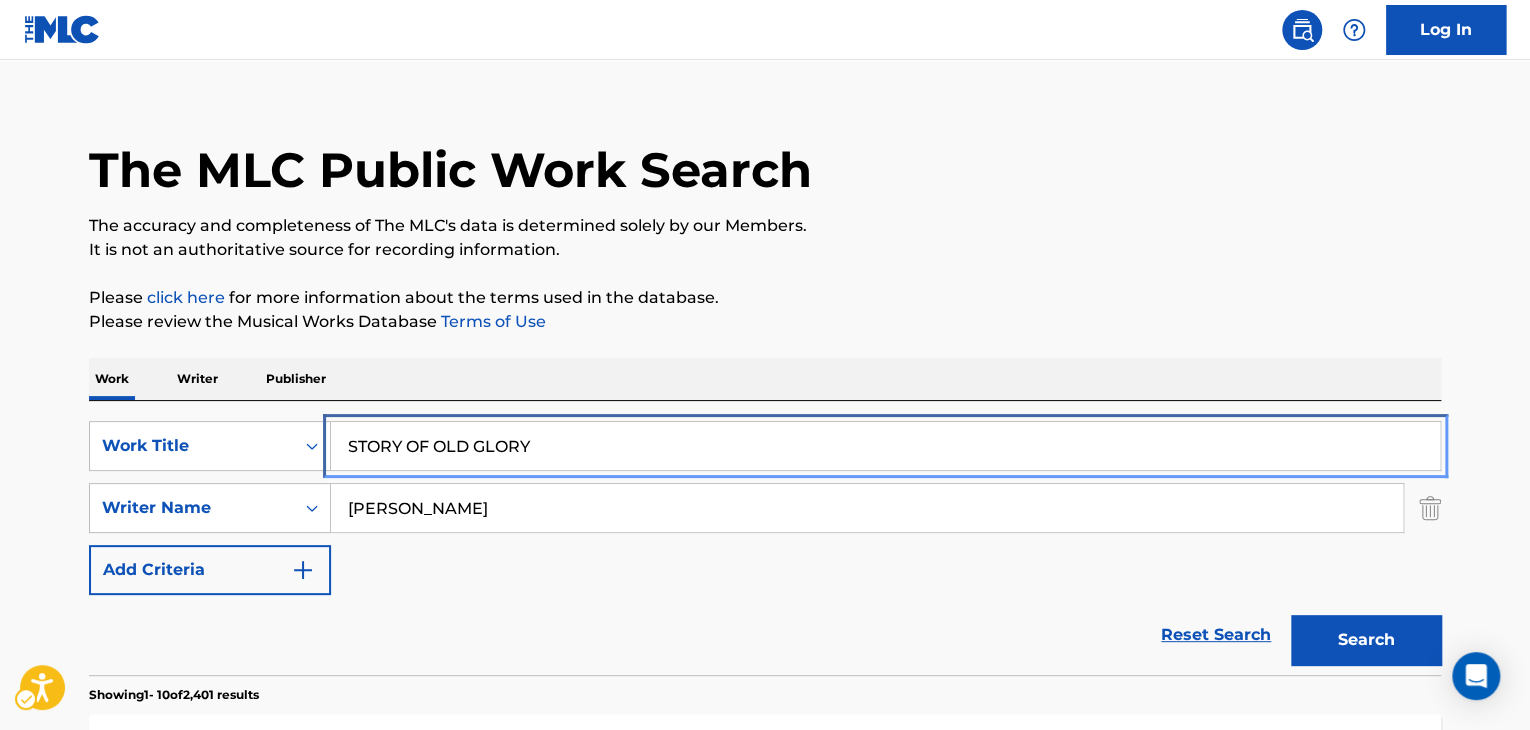 click on "STORY OF OLD GLORY" at bounding box center (885, 446) 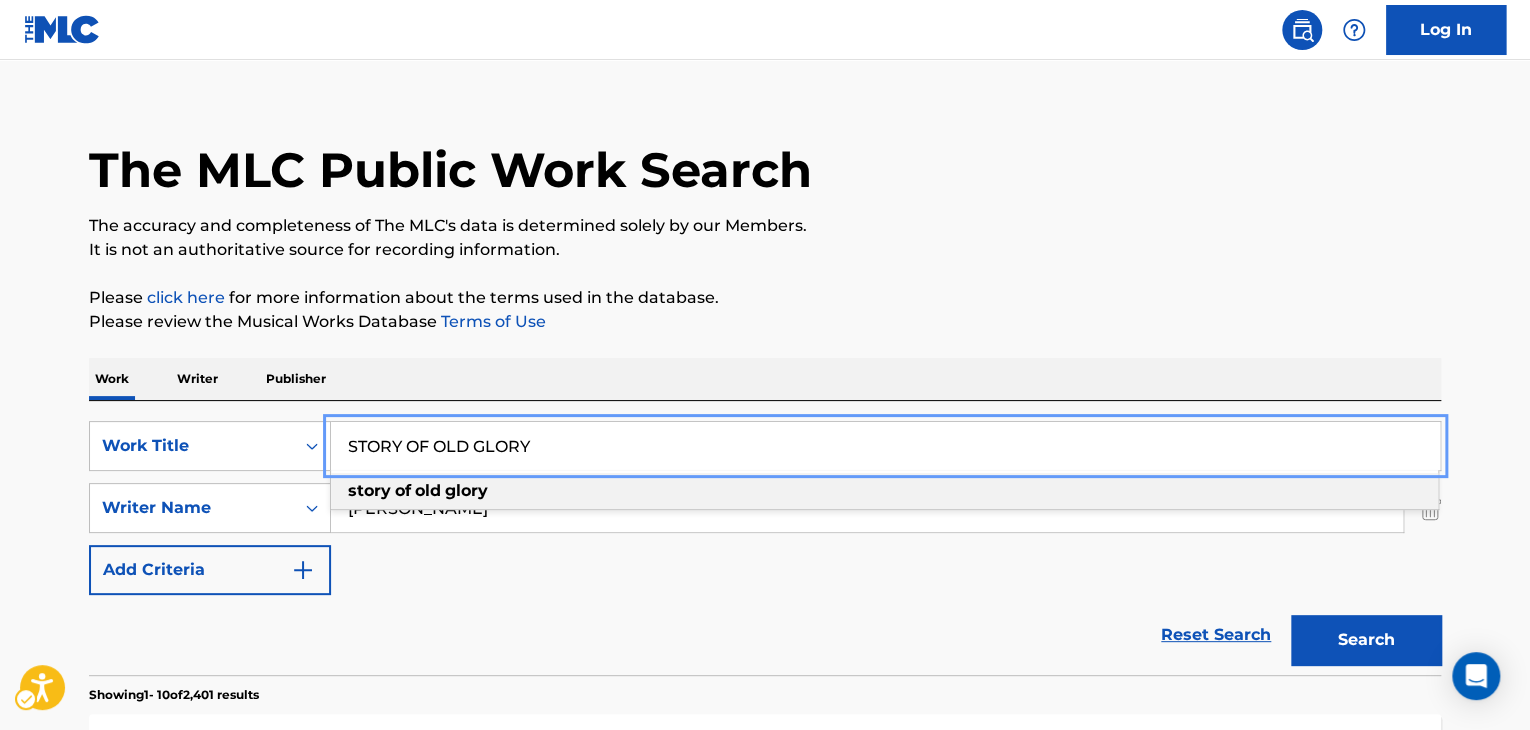 paste on "ART THE DAY RIGHT" 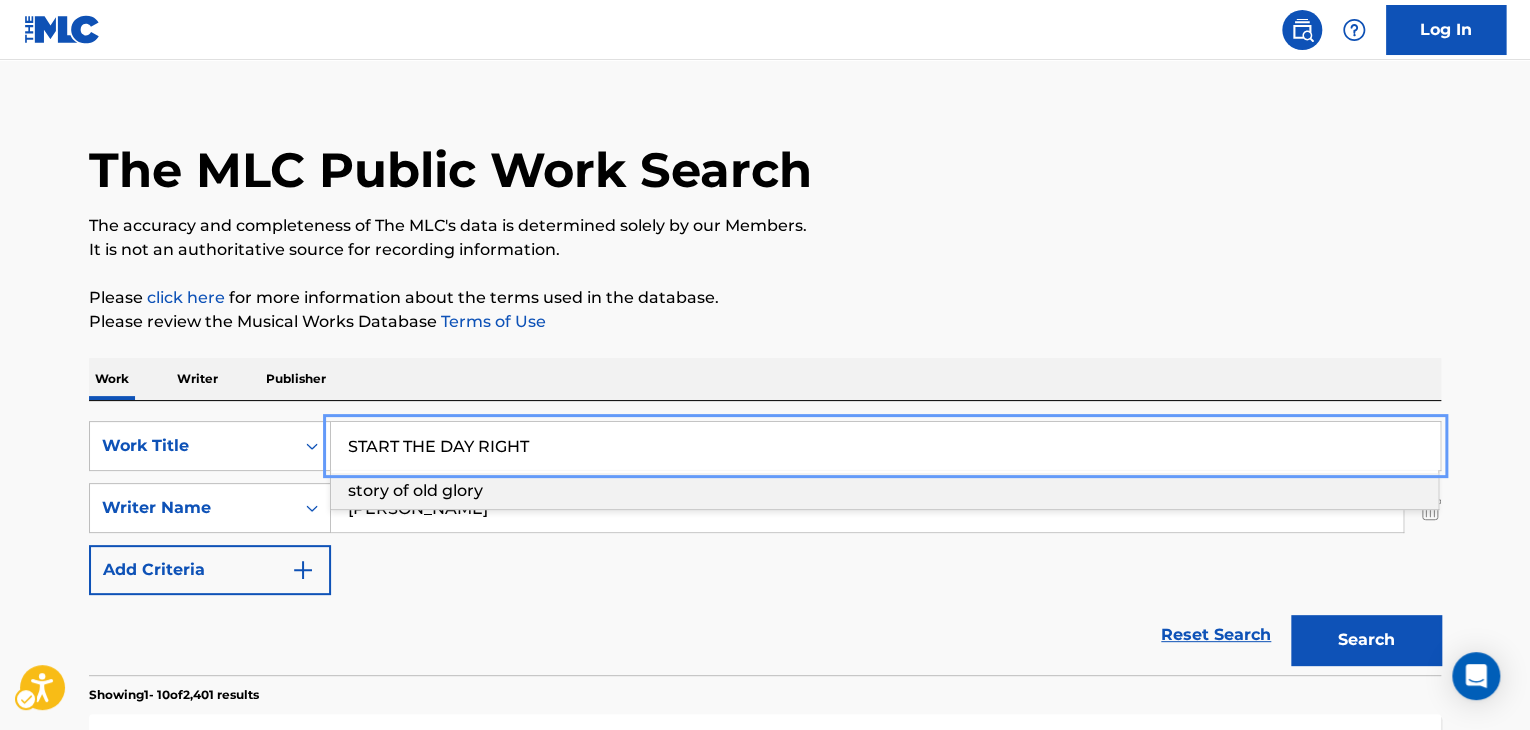 type on "START THE DAY RIGHT" 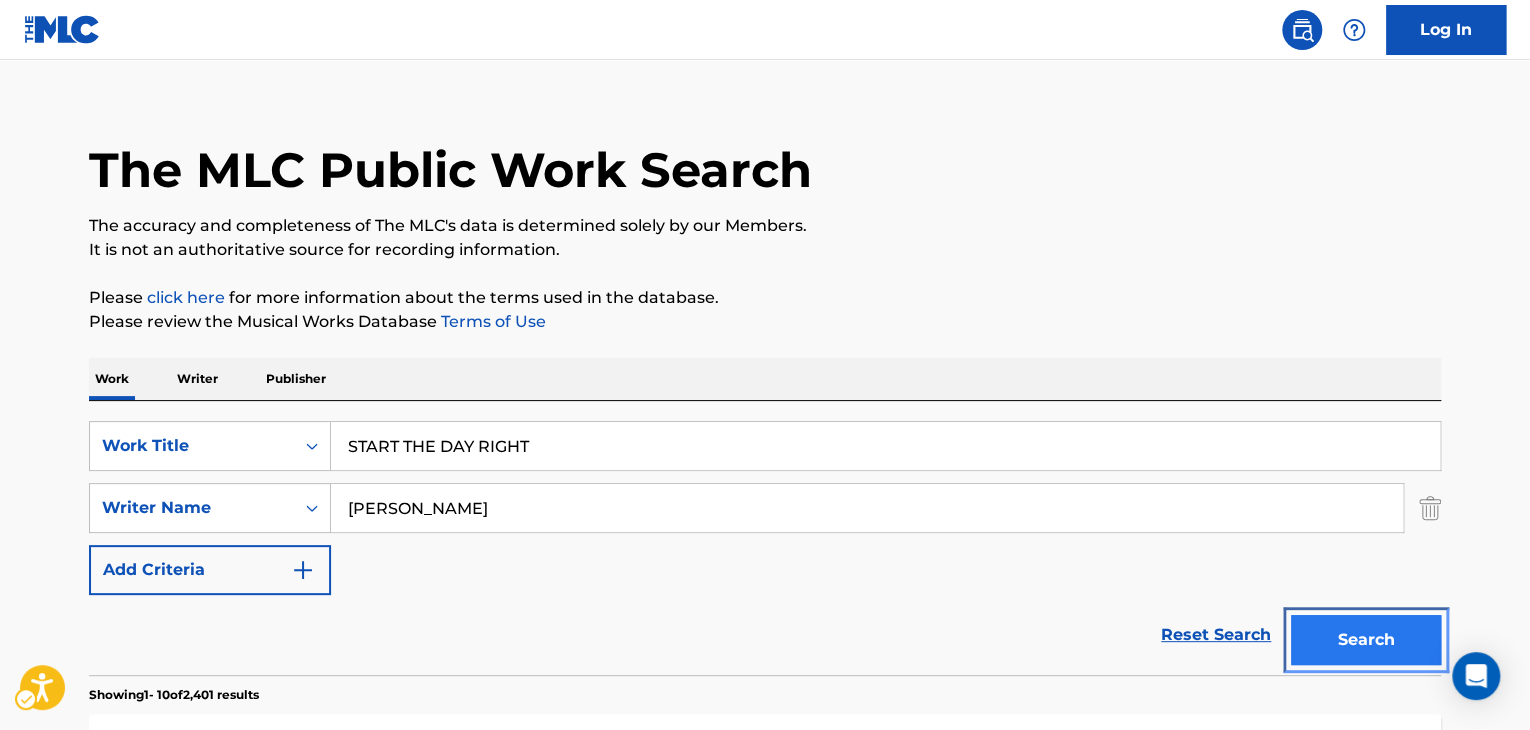 click on "Search" at bounding box center (1366, 640) 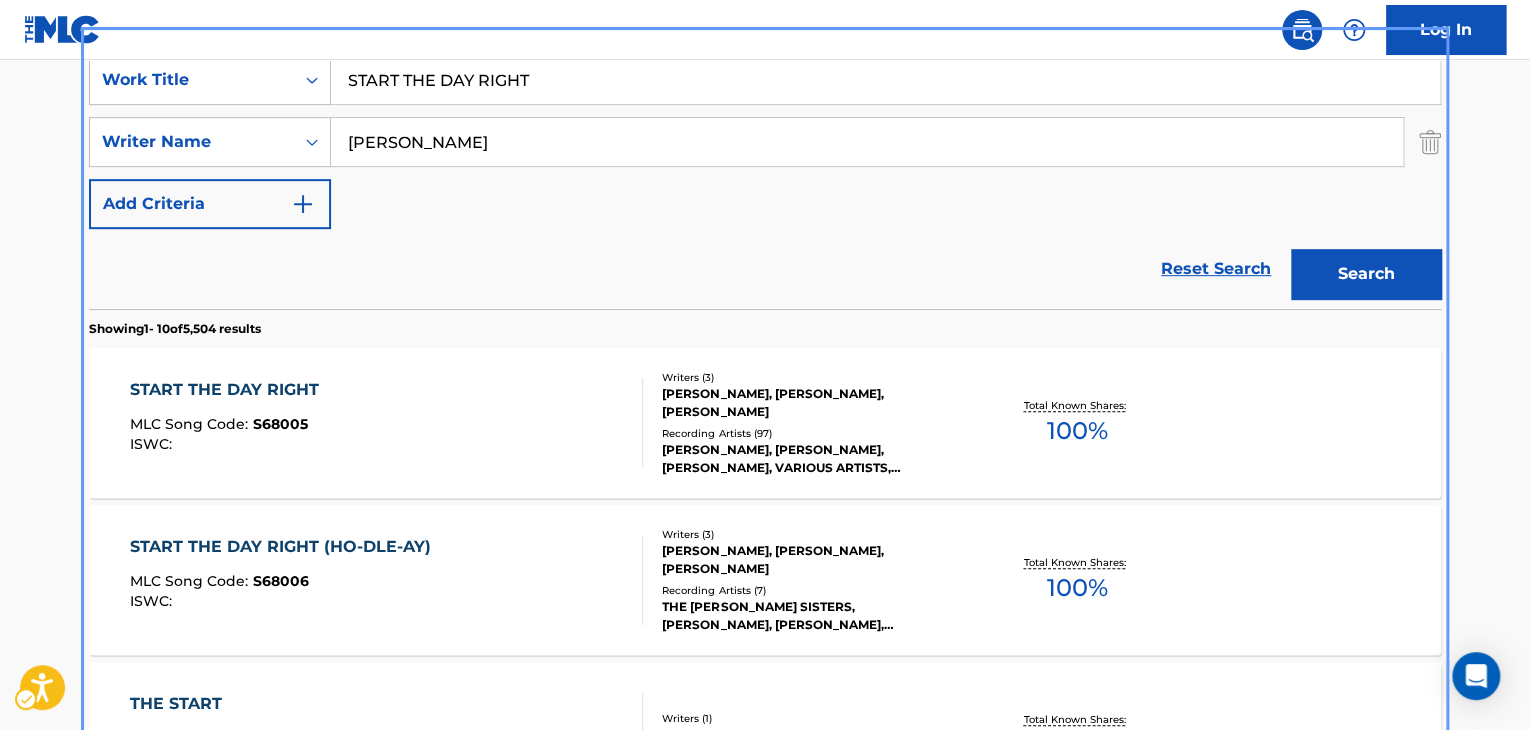 scroll, scrollTop: 424, scrollLeft: 0, axis: vertical 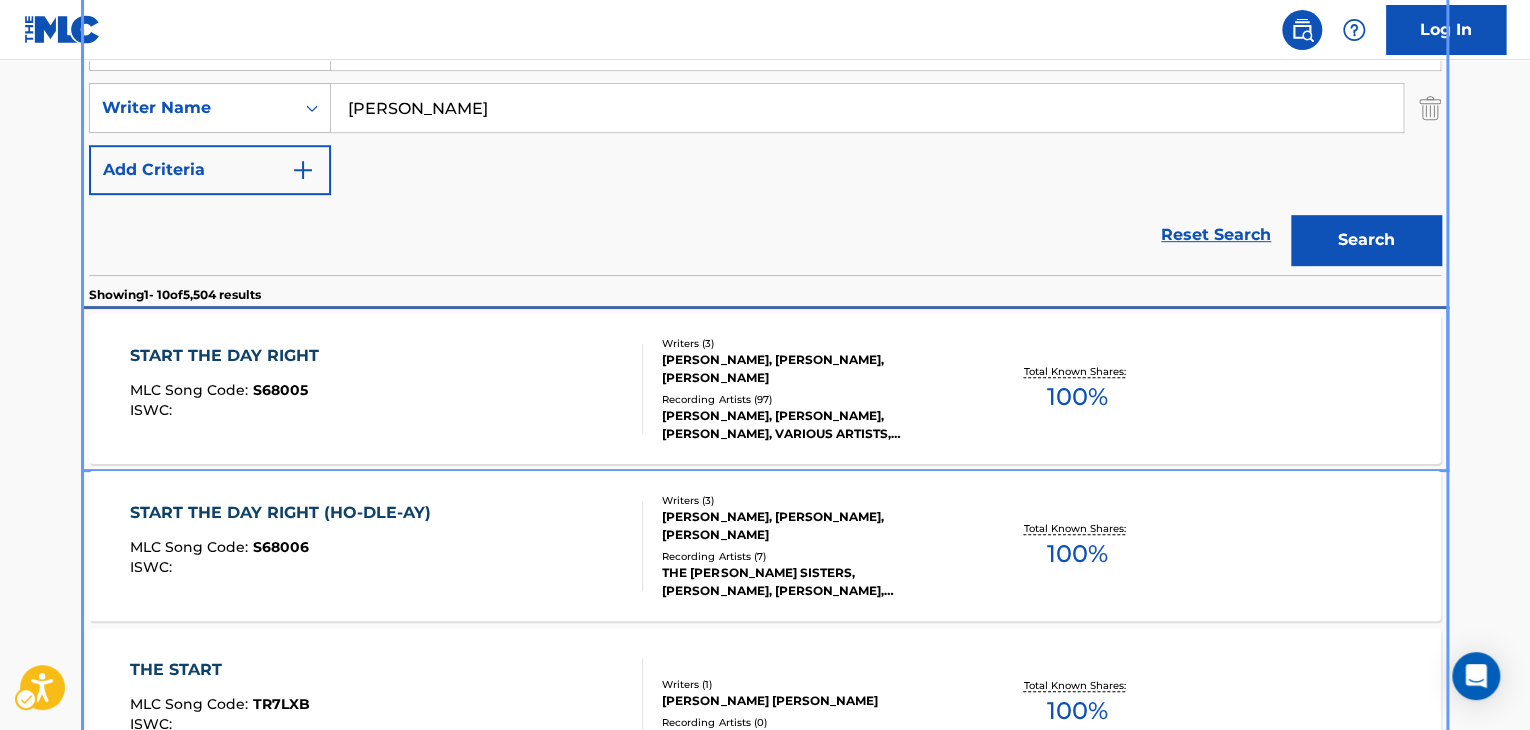 click on "C. TOBIAS, AL LEWIS, MAURICE SPITALNY" at bounding box center (813, 369) 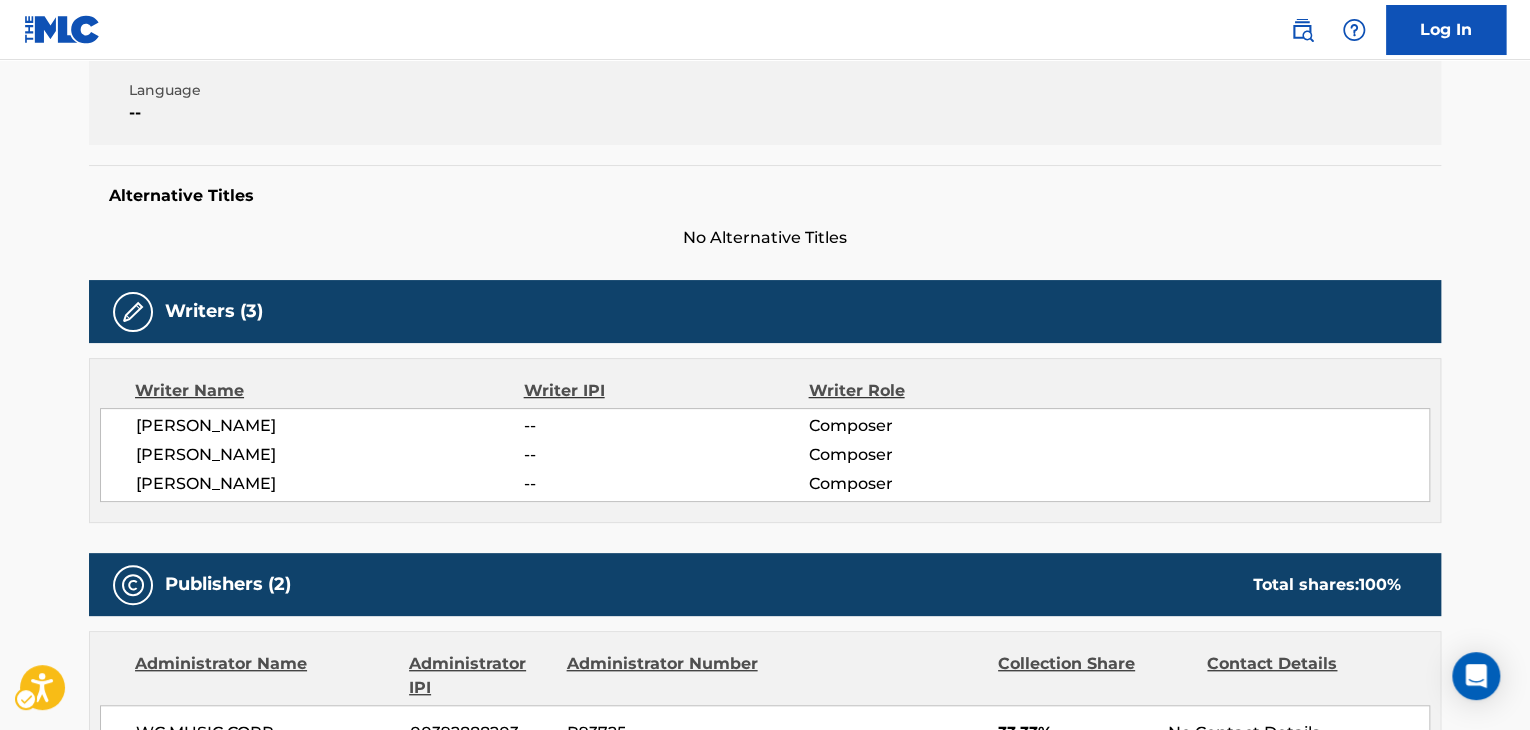click on "Work Detail" at bounding box center (765, -37) 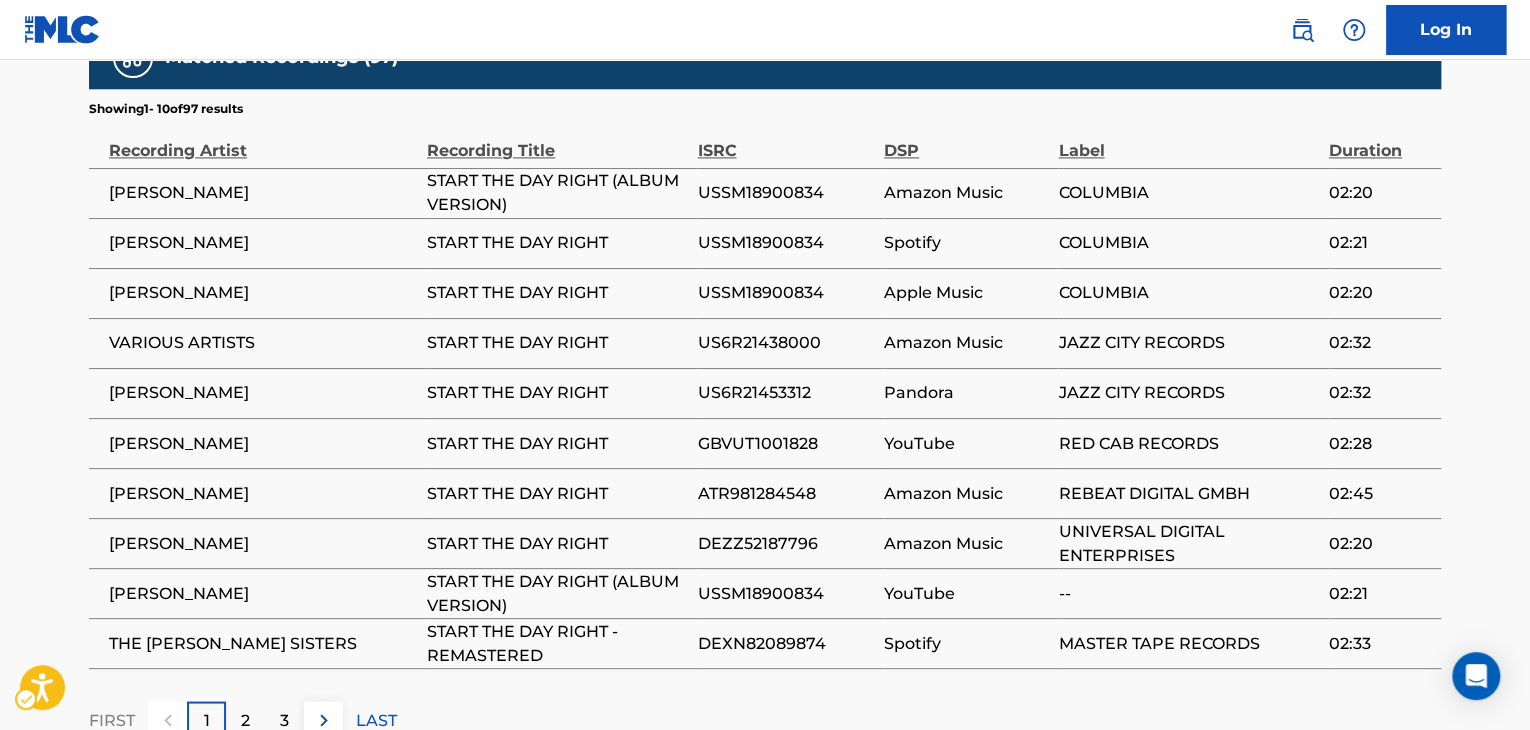 scroll, scrollTop: 1400, scrollLeft: 0, axis: vertical 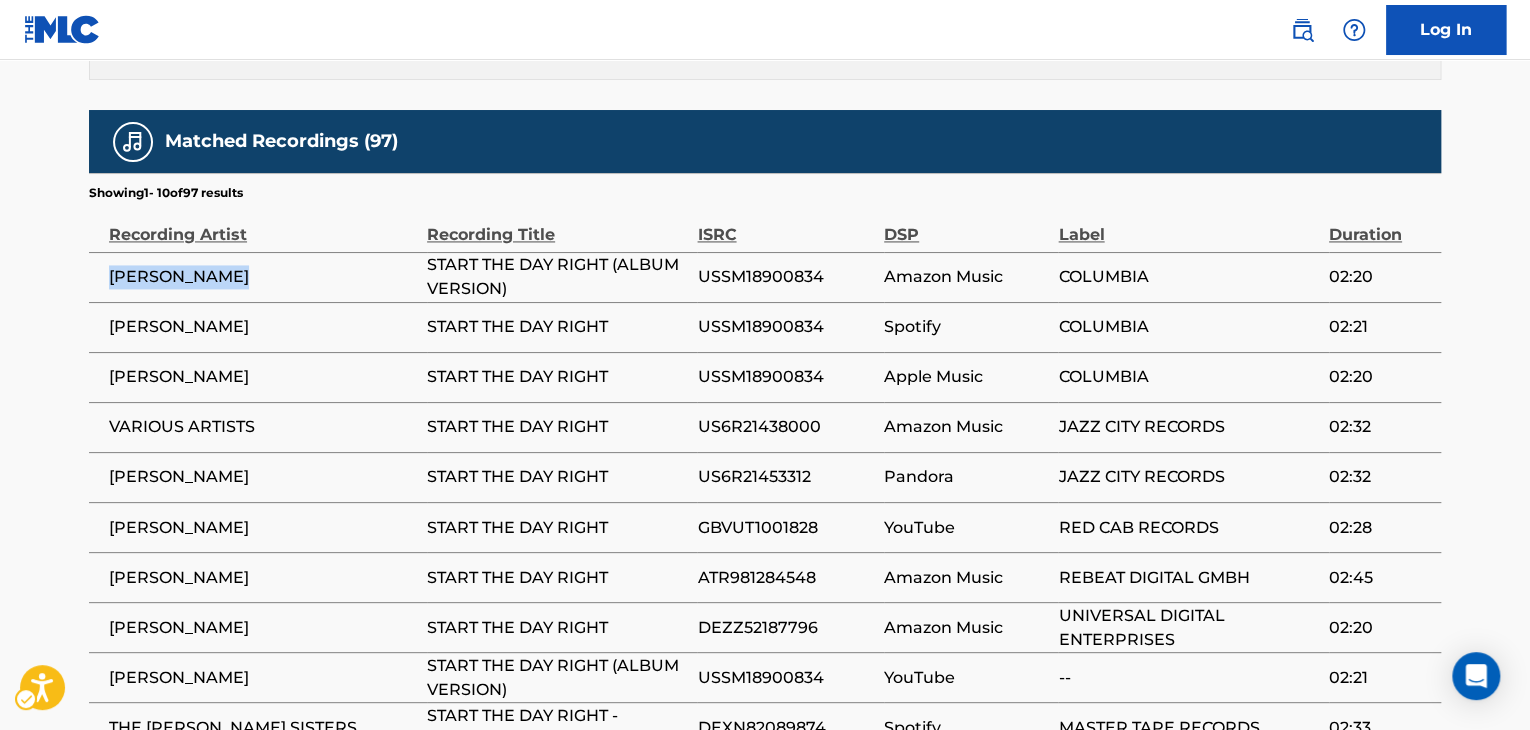 drag, startPoint x: 100, startPoint y: 268, endPoint x: 319, endPoint y: 267, distance: 219.00229 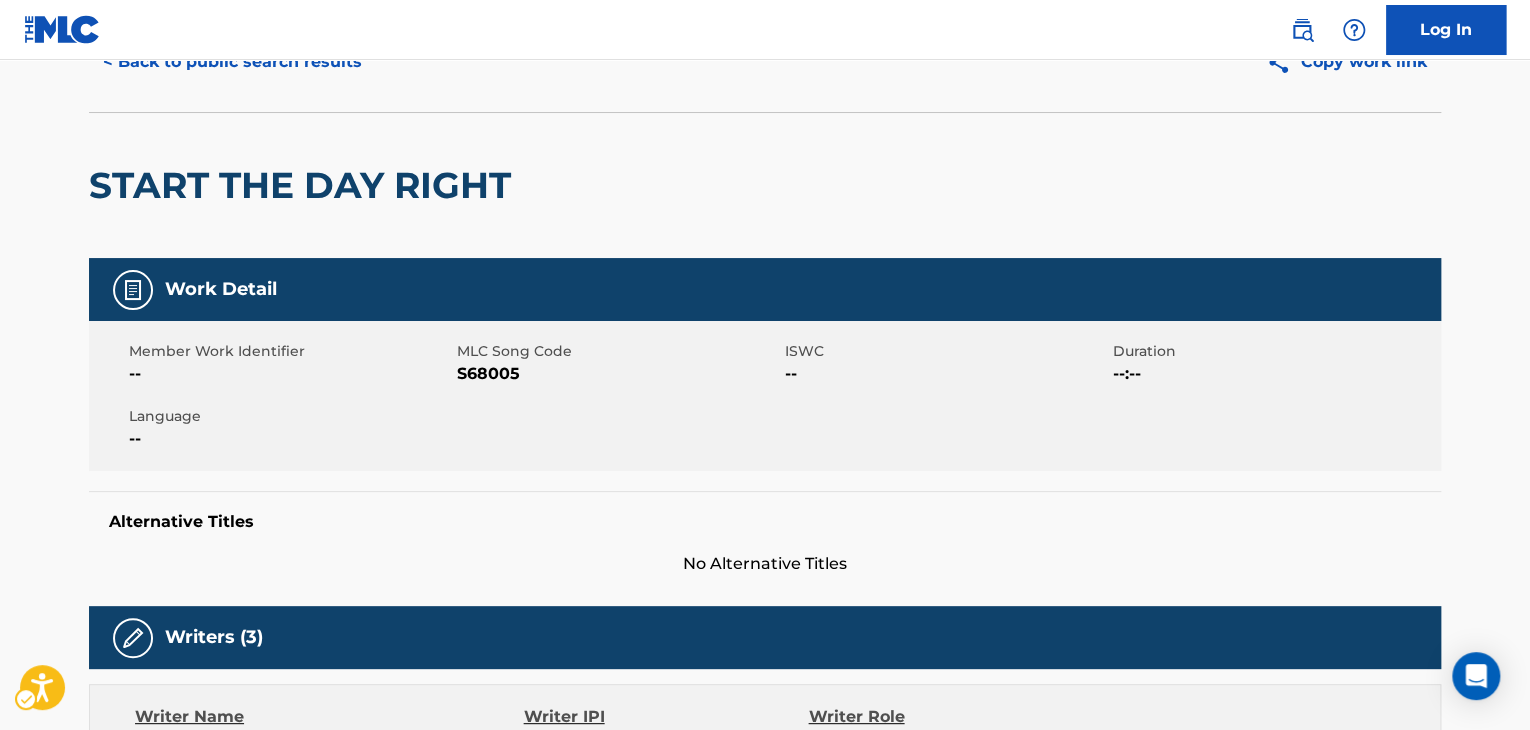 scroll, scrollTop: 0, scrollLeft: 0, axis: both 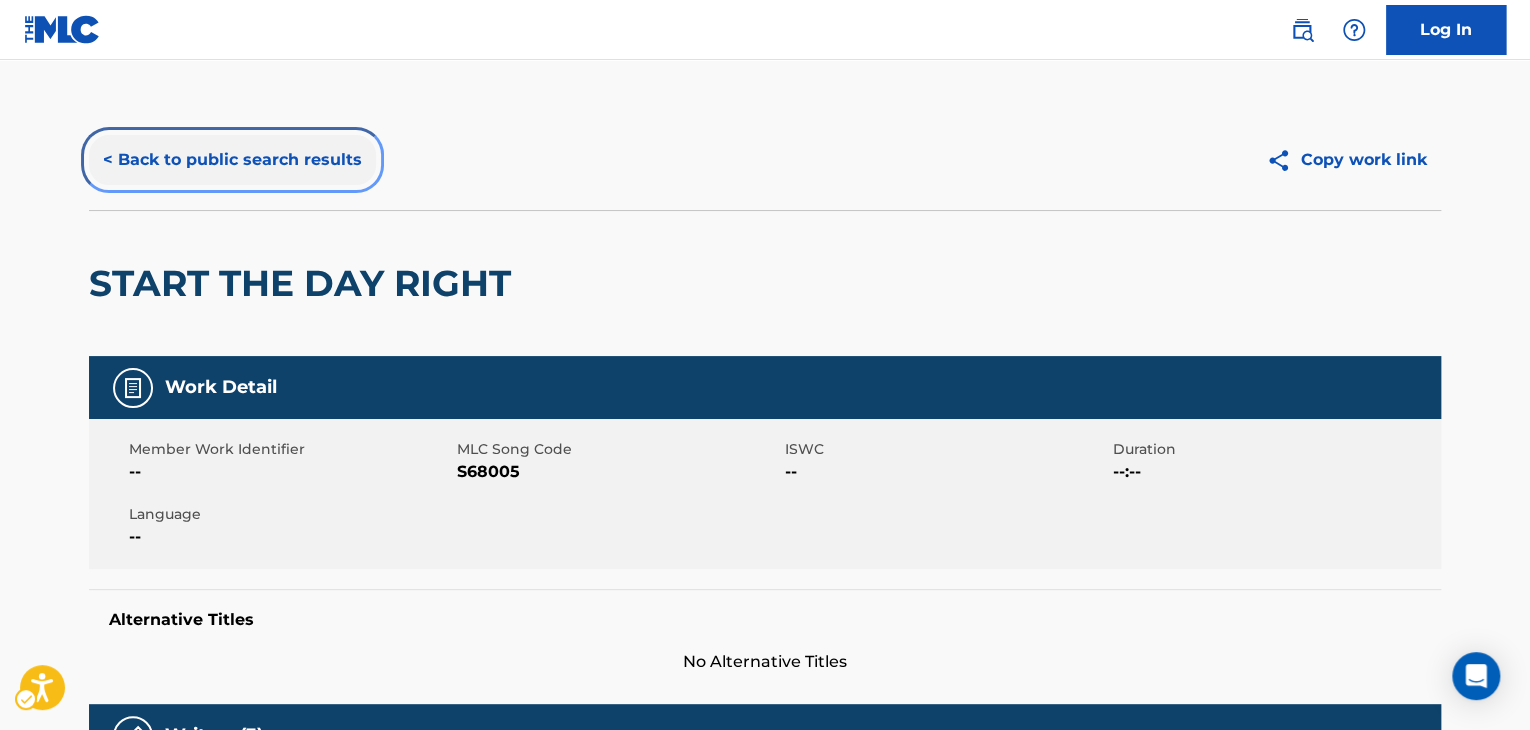 click on "< Back to public search results" at bounding box center (232, 160) 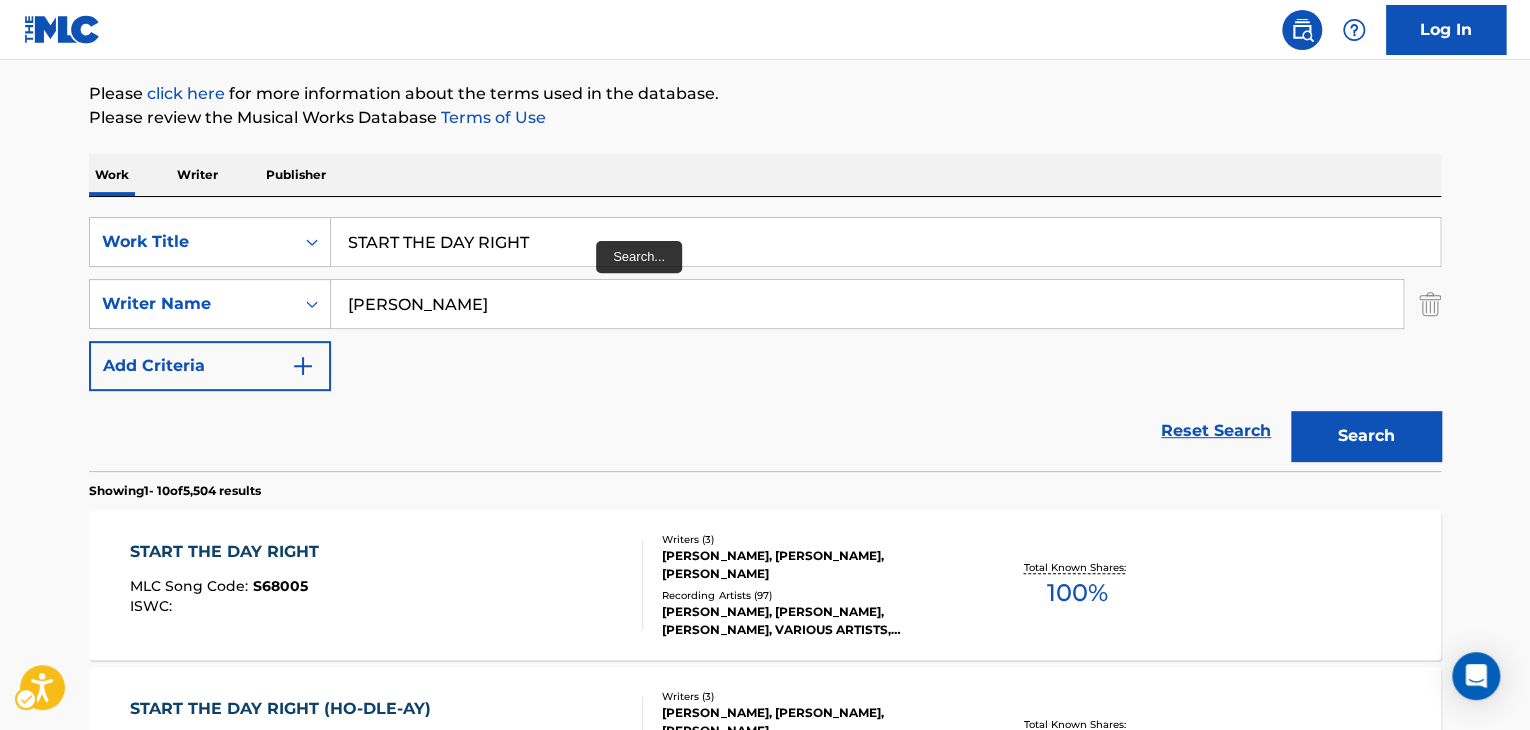 scroll, scrollTop: 224, scrollLeft: 0, axis: vertical 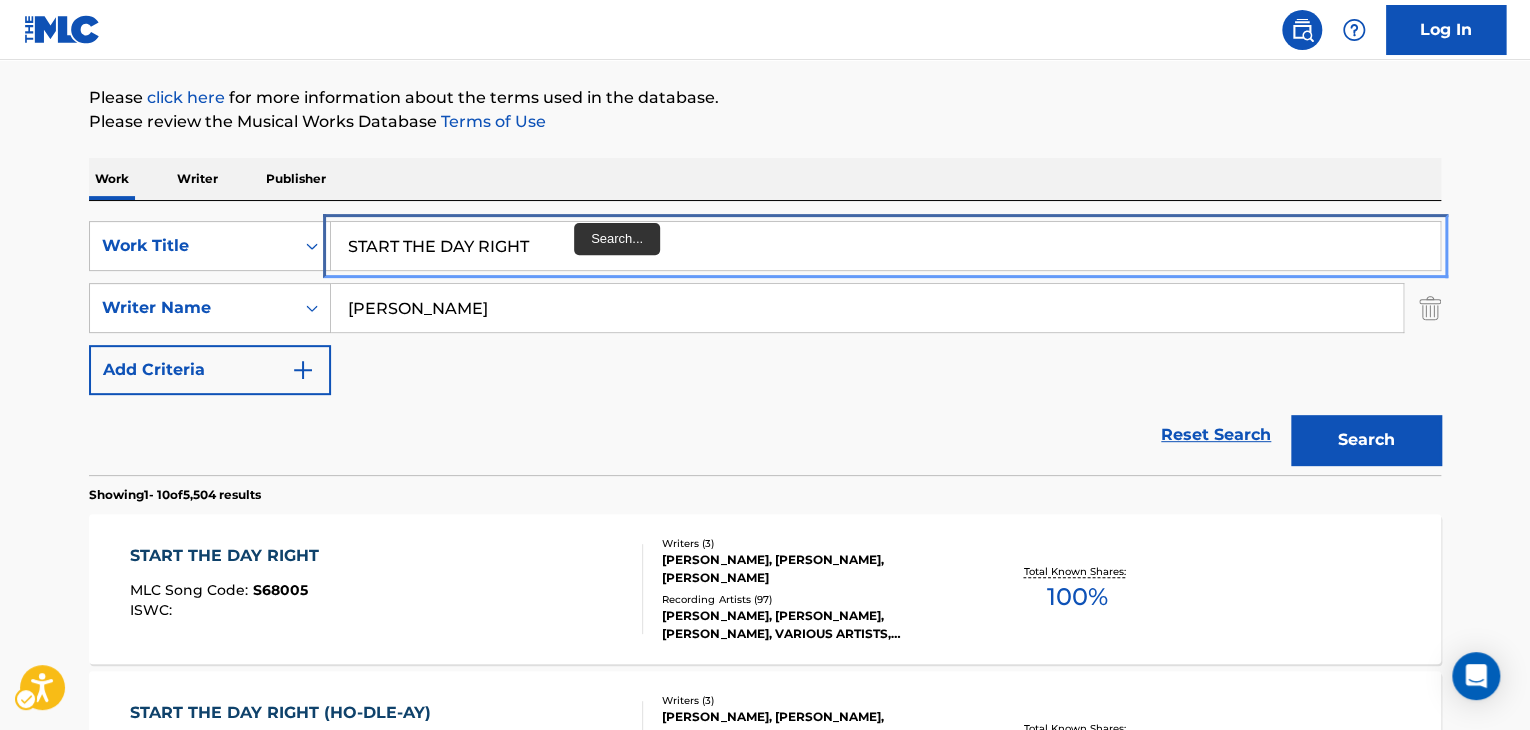 click on "START THE DAY RIGHT" at bounding box center [885, 246] 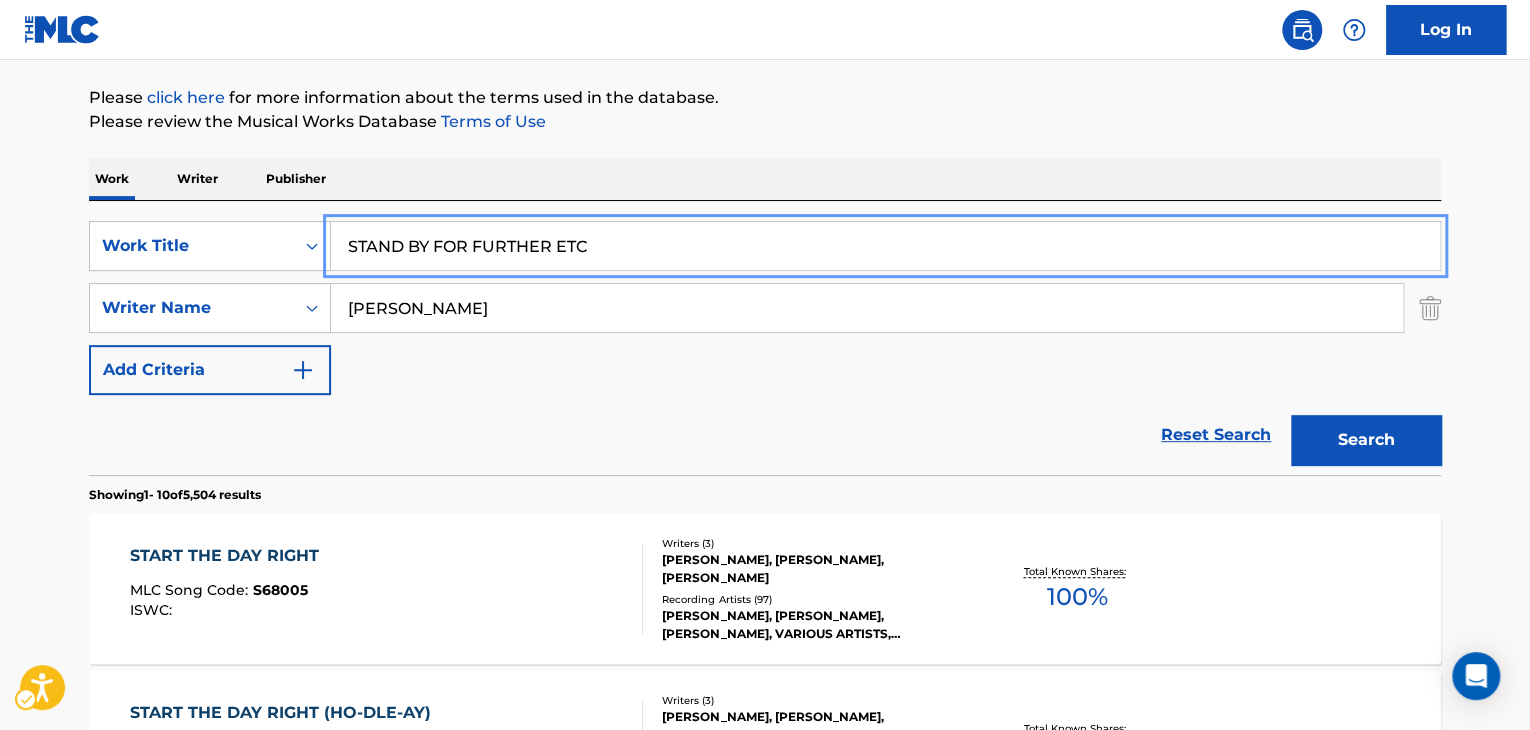 type on "STAND BY FOR FURTHER ETC" 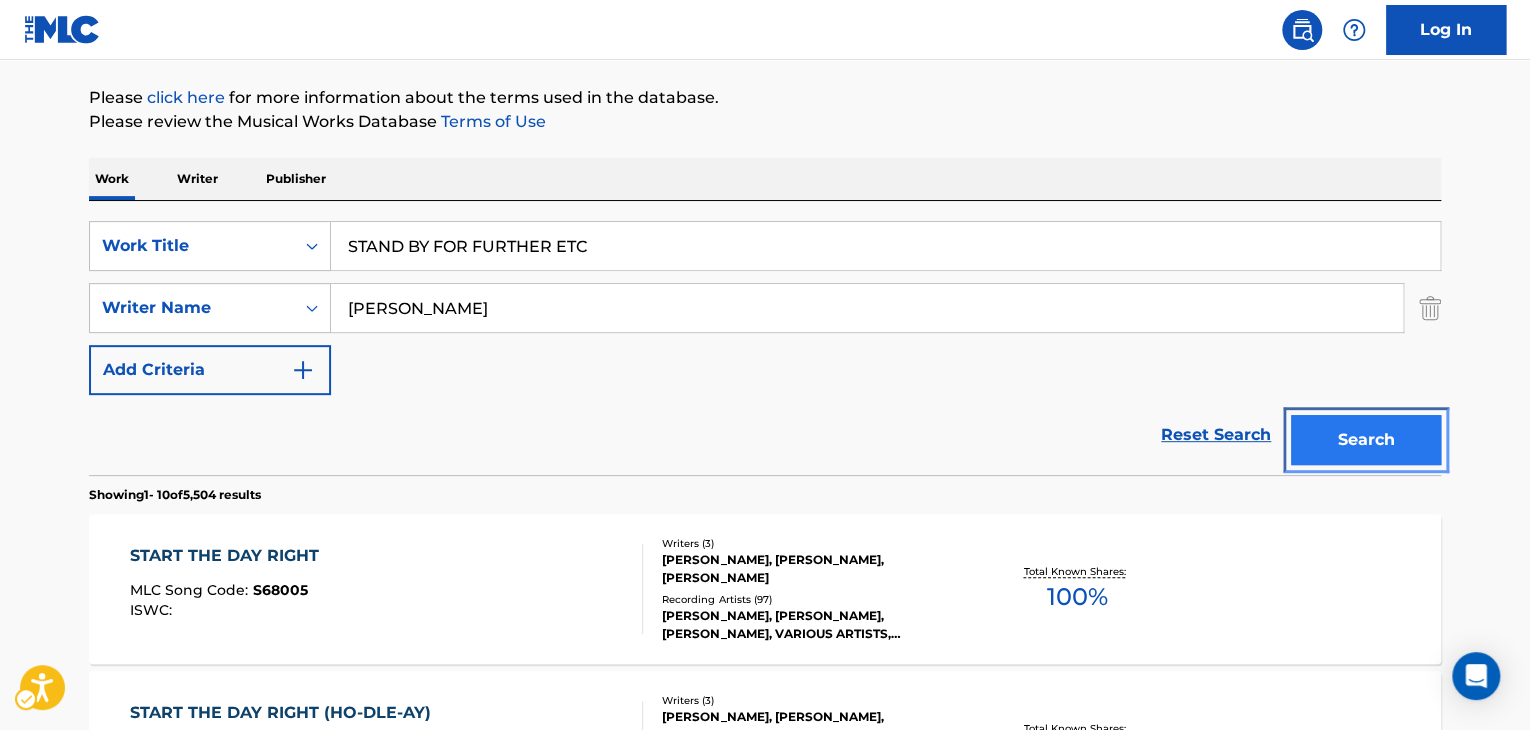 click on "Search" at bounding box center [1366, 440] 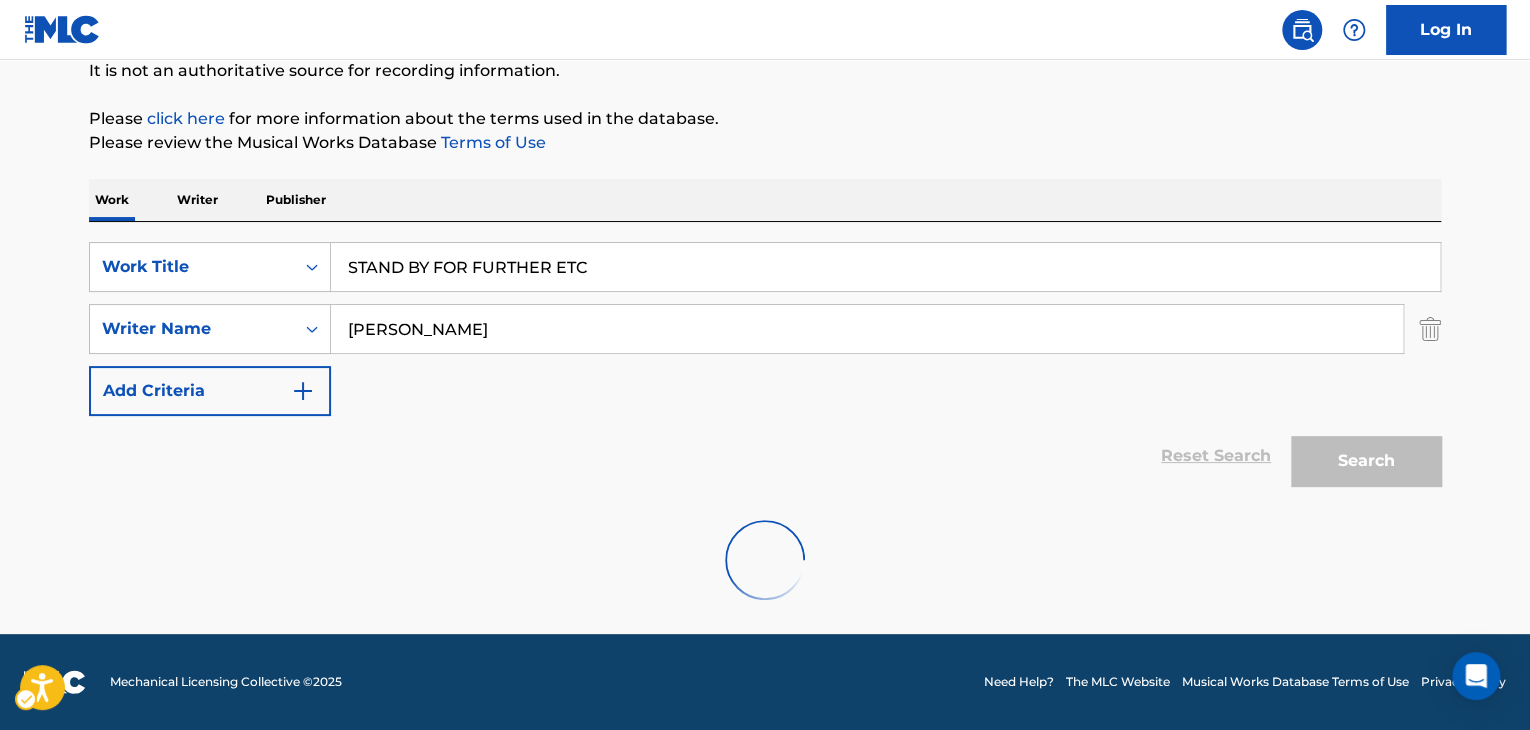 scroll, scrollTop: 203, scrollLeft: 0, axis: vertical 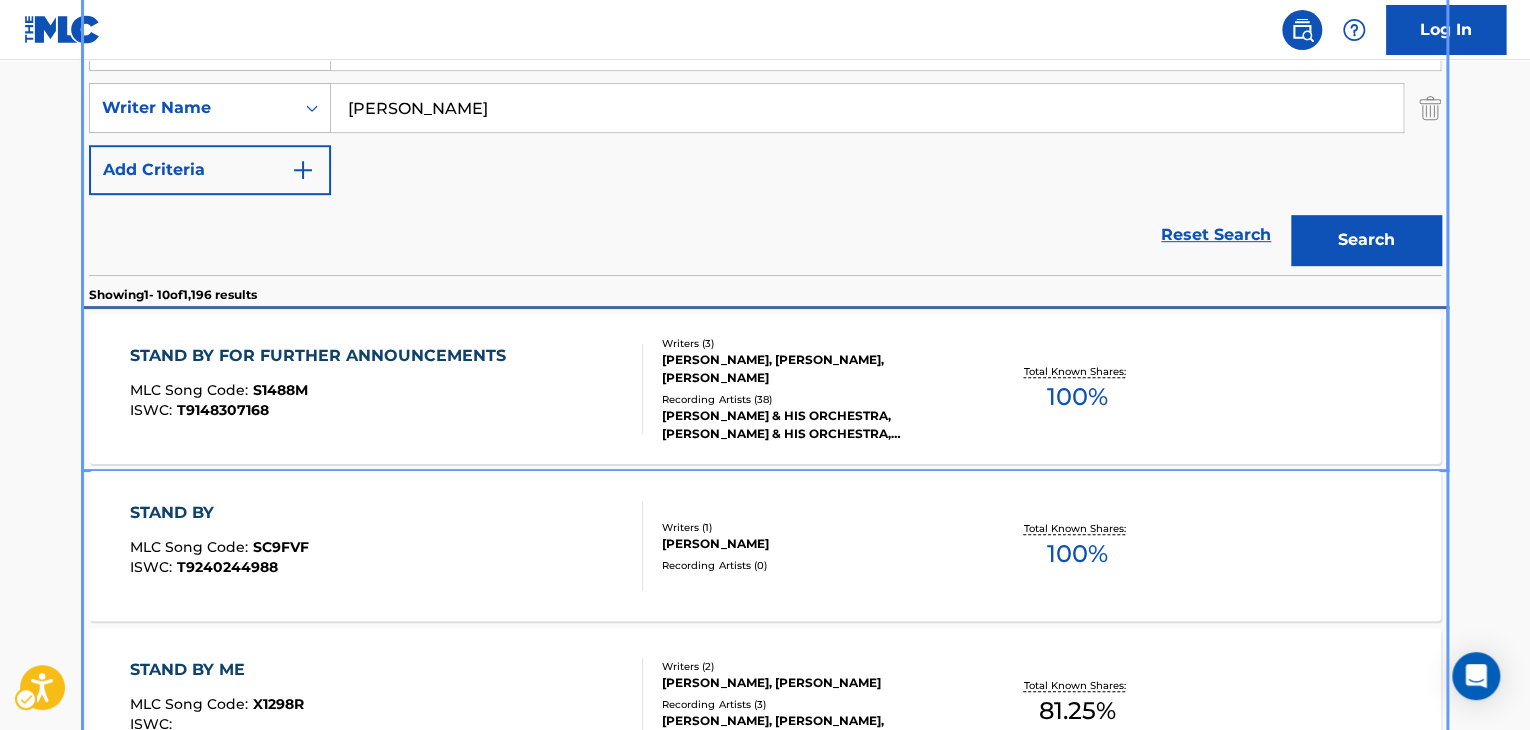 click on "CHARLES TOBIAS, LEW BROWN, SAMMY H. STEPT" at bounding box center (813, 369) 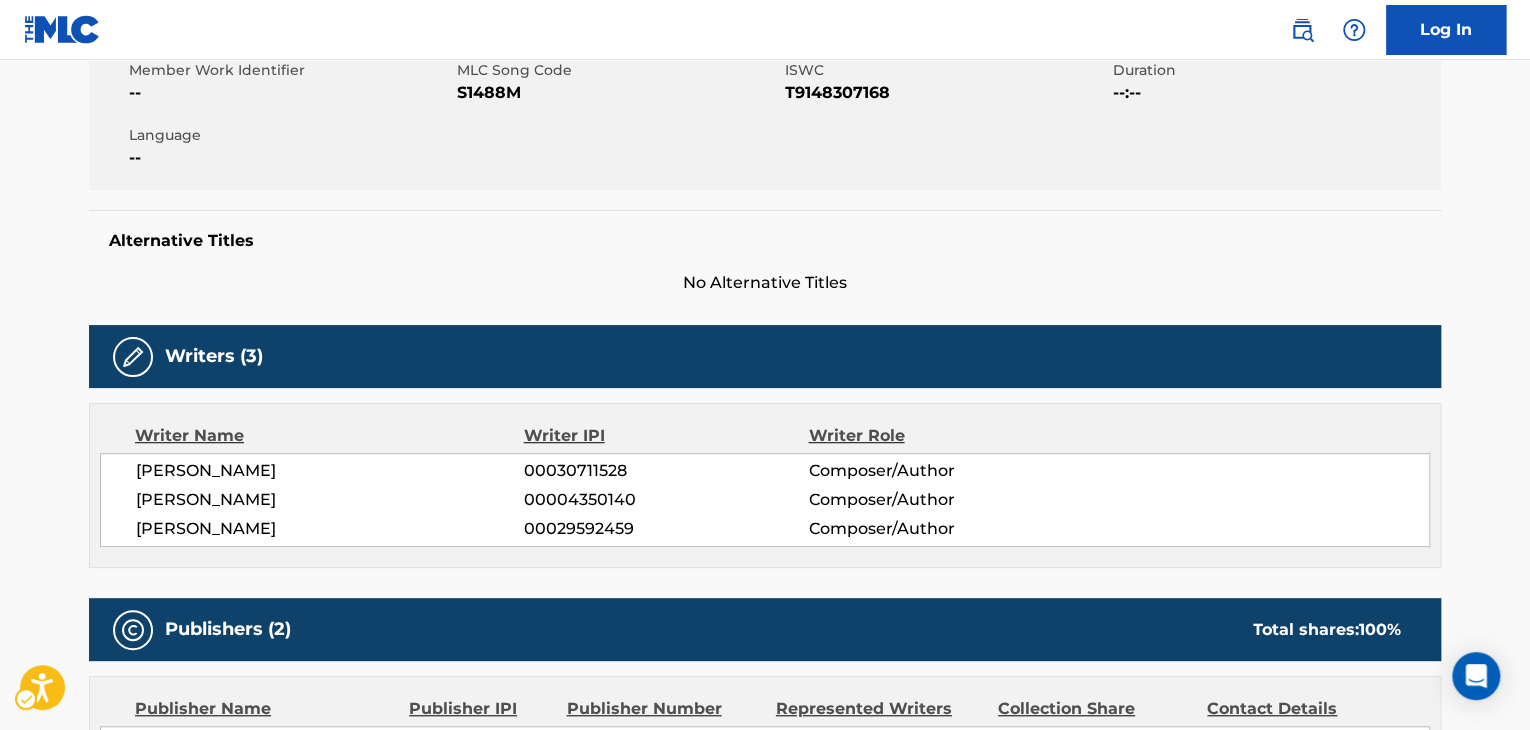 scroll, scrollTop: 0, scrollLeft: 0, axis: both 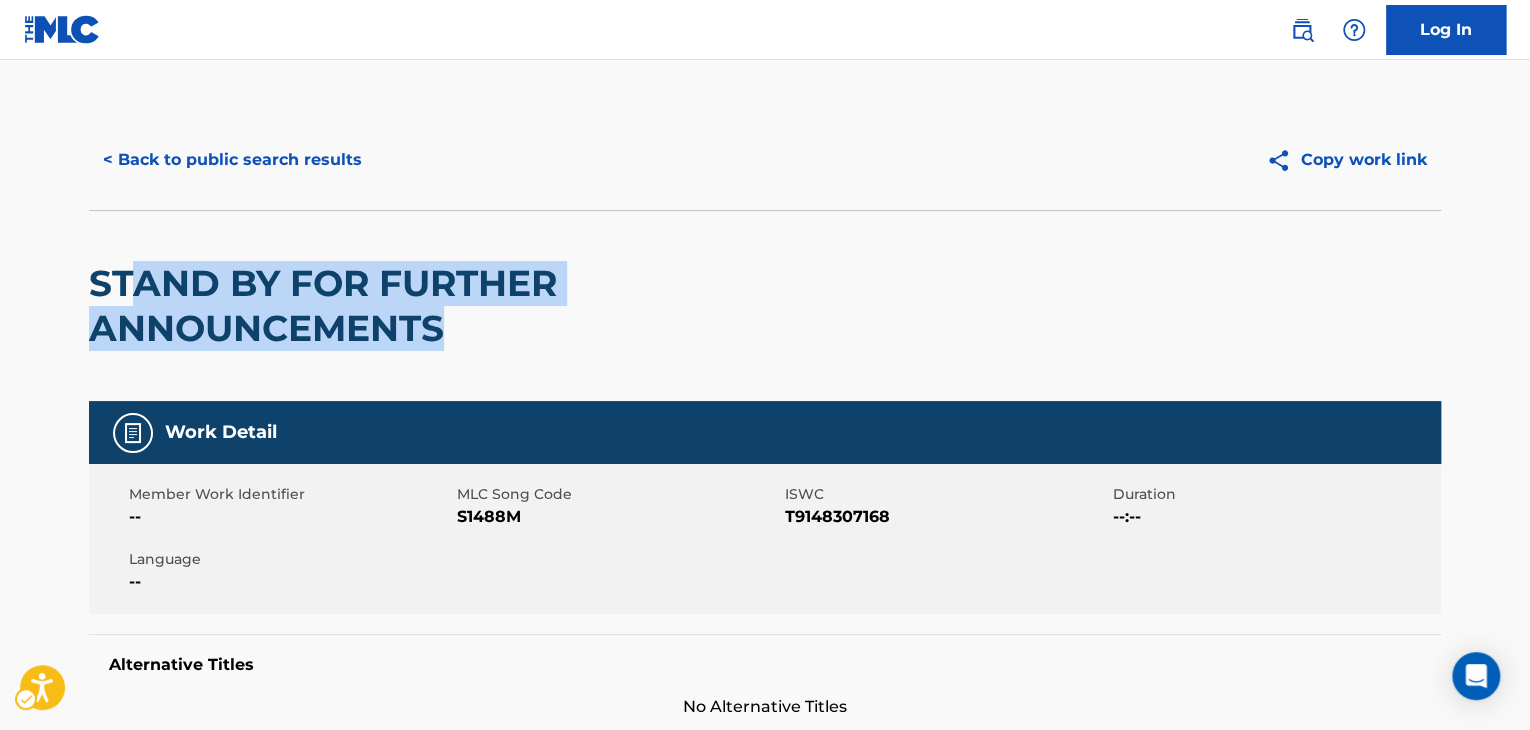 click on "STAND BY FOR FURTHER ANNOUNCEMENTS" at bounding box center (494, 306) 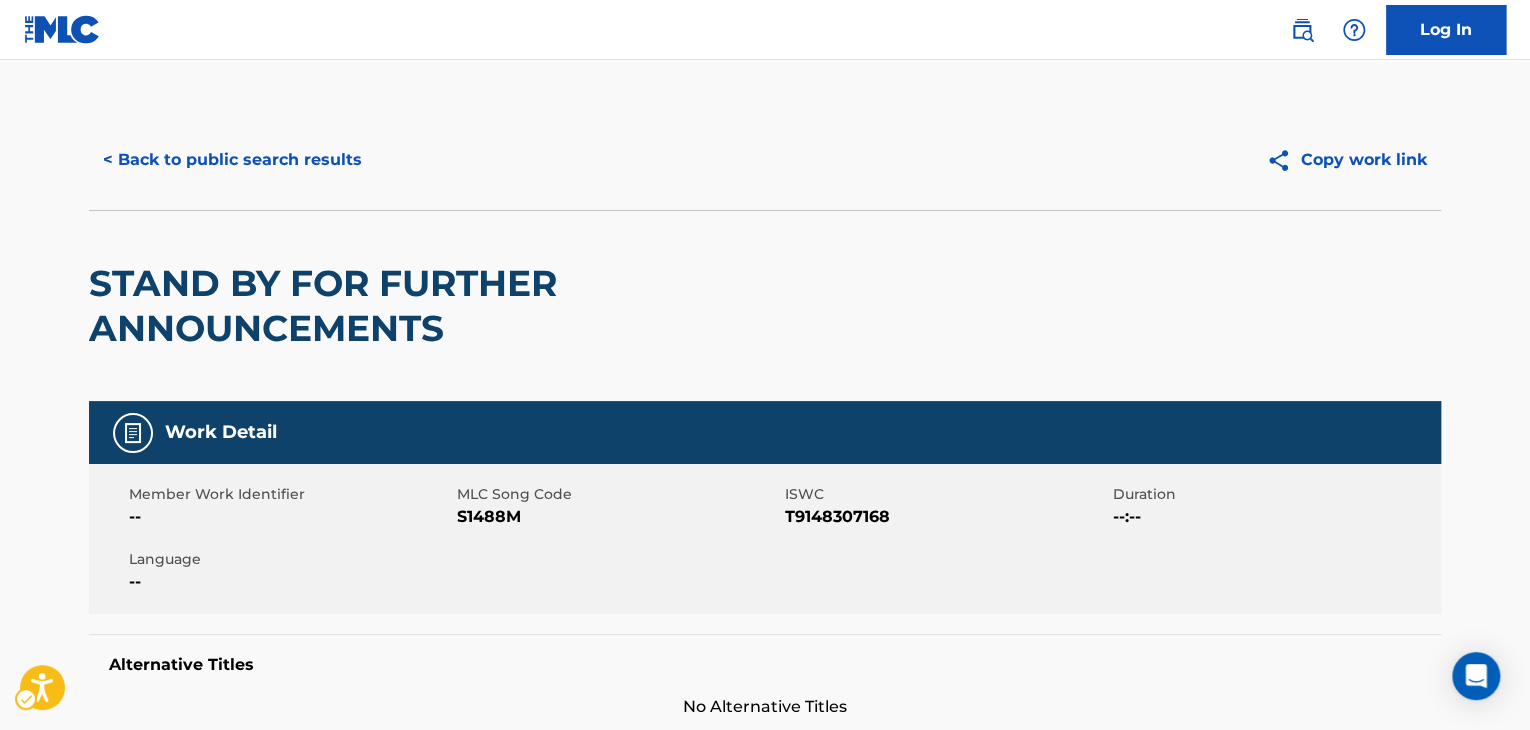 click on "< Back to public search results Copy work link STAND BY FOR FURTHER ANNOUNCEMENTS     Work Detail   Member Work Identifier -- MLC Song Code MLC Song Code -  S1488M ISWC ISWC -  T9148307168 Duration Duration -  --:-- Language -- Alternative Titles No Alternative Titles Writers   (3) Writer Name Writer IPI Writer Role CHARLES TOBIAS 00030711528 Composer/Author LEW BROWN 00004350140 Composer/Author SAMMY H. STEPT 00029592459 Composer/Author Publishers   (2) Total shares:  100 % Publisher Name Publisher IPI Publisher Number Represented Writers Collection Share Contact Details CHAPPELL & CO. 00005876870 P25700 LEW BROWN, SAMMY H. STEPT 66.67% WARNER CHAPPELL MUSIC INC MLC_Inquiries@warnerchappell.com Administrator Name Administrator IPI Administrator Number Collection Share Contact Details WC MUSIC CORP. 00392888203 P93725 33.33% WARNER CHAPPELL MUSIC INC MLC_Inquiries@warnerchappell.com Admin Original Publisher Connecting Line Publisher Name Publisher IPI Publisher Number Represented Writers 00054909757 P25258 %" at bounding box center (765, 1281) 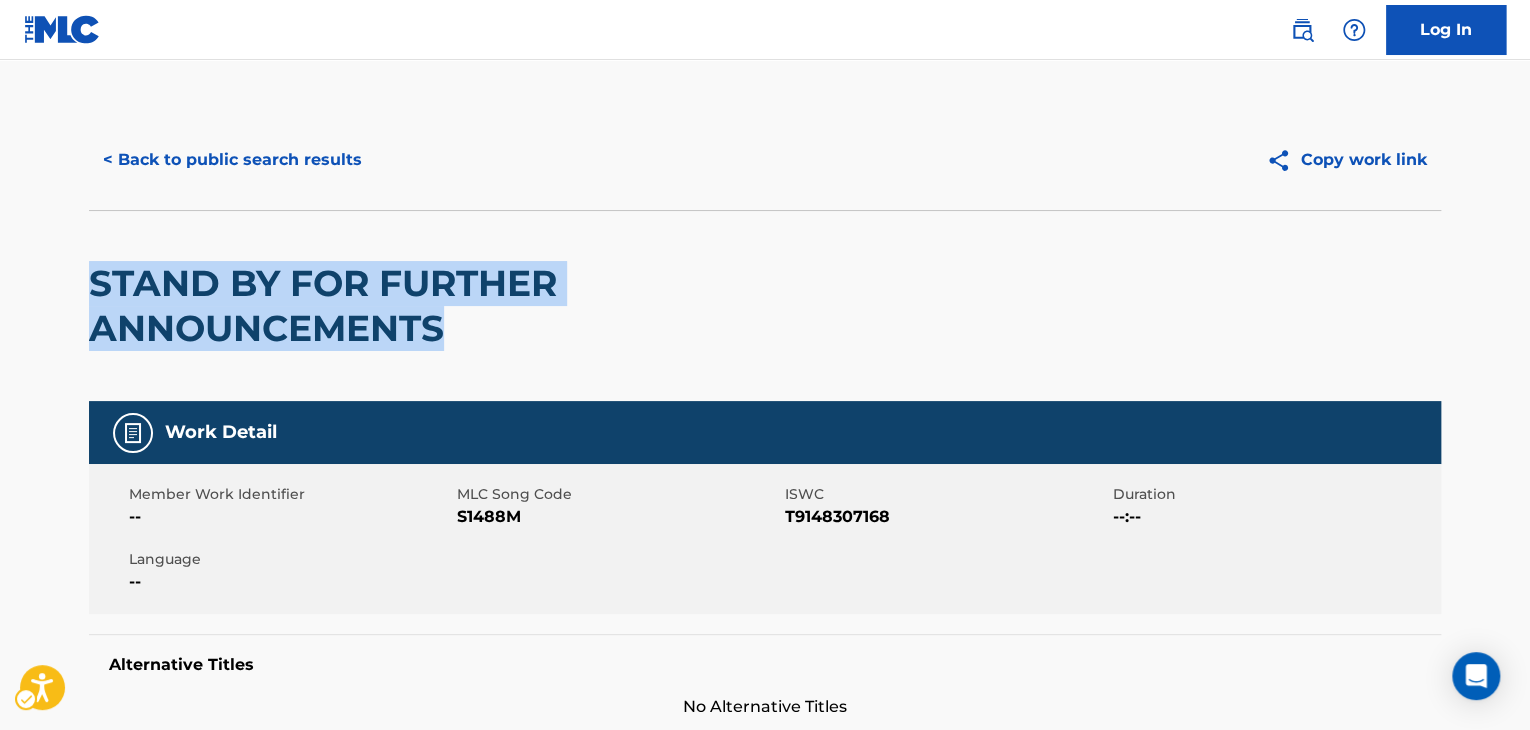 drag, startPoint x: 80, startPoint y: 285, endPoint x: 465, endPoint y: 323, distance: 386.8708 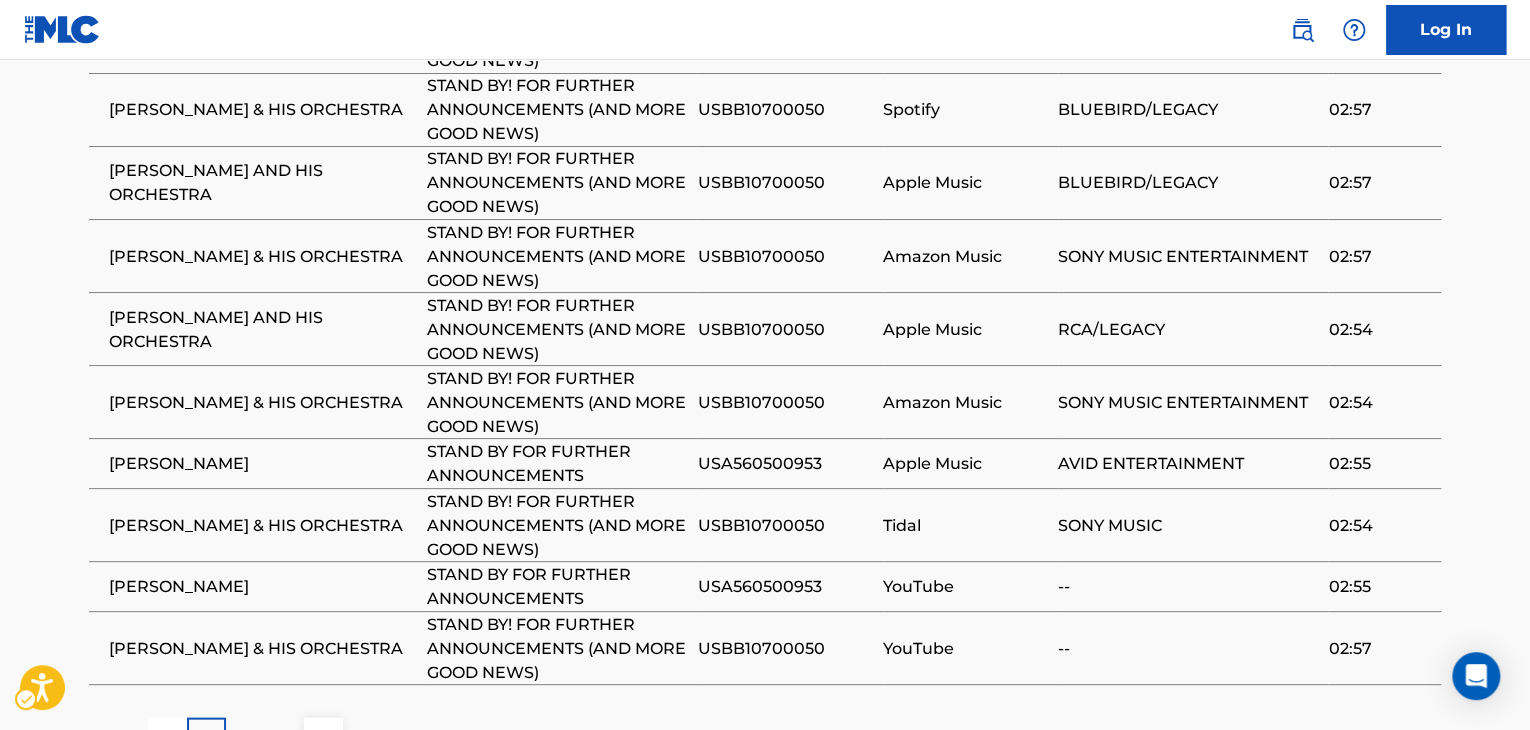 scroll, scrollTop: 1700, scrollLeft: 0, axis: vertical 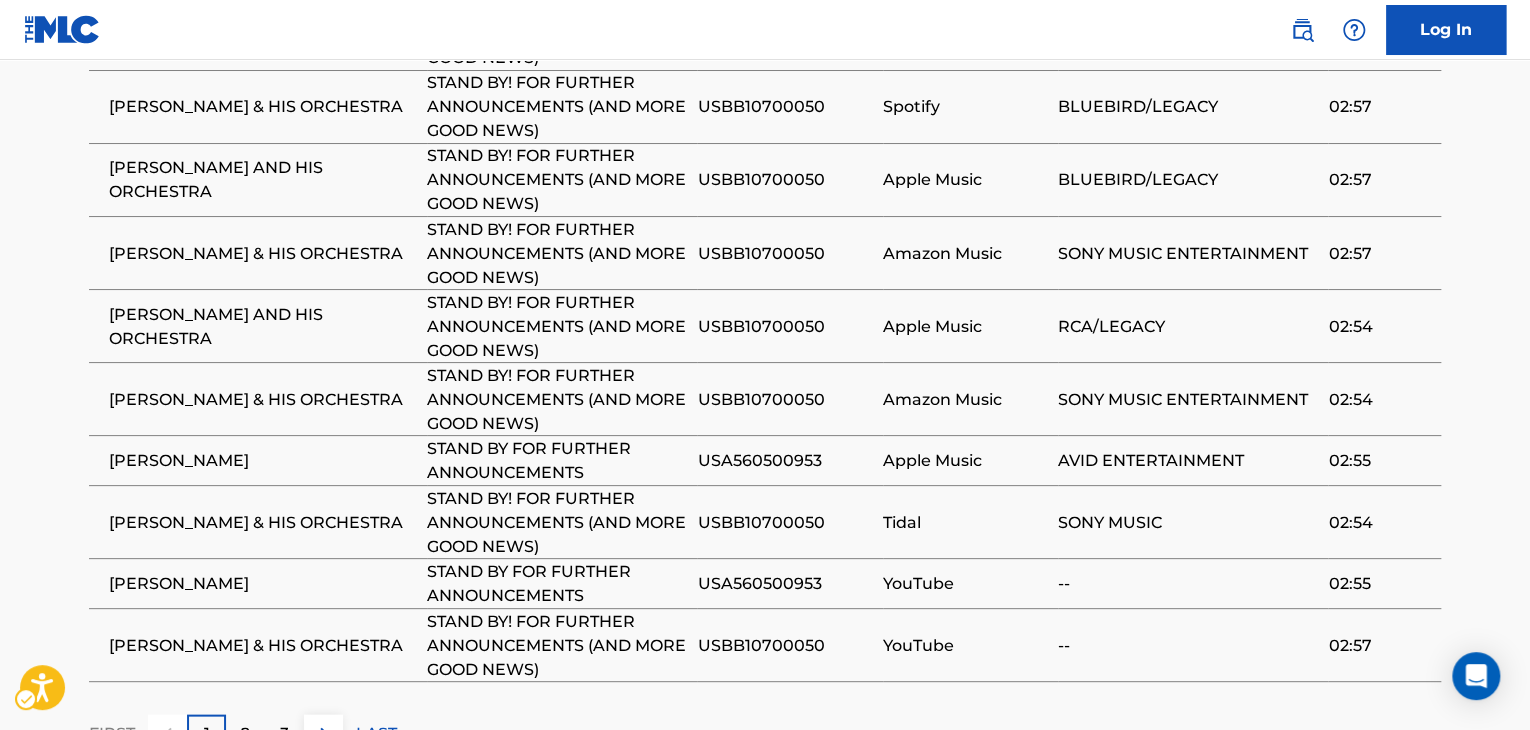 drag, startPoint x: 95, startPoint y: 451, endPoint x: 273, endPoint y: 464, distance: 178.47409 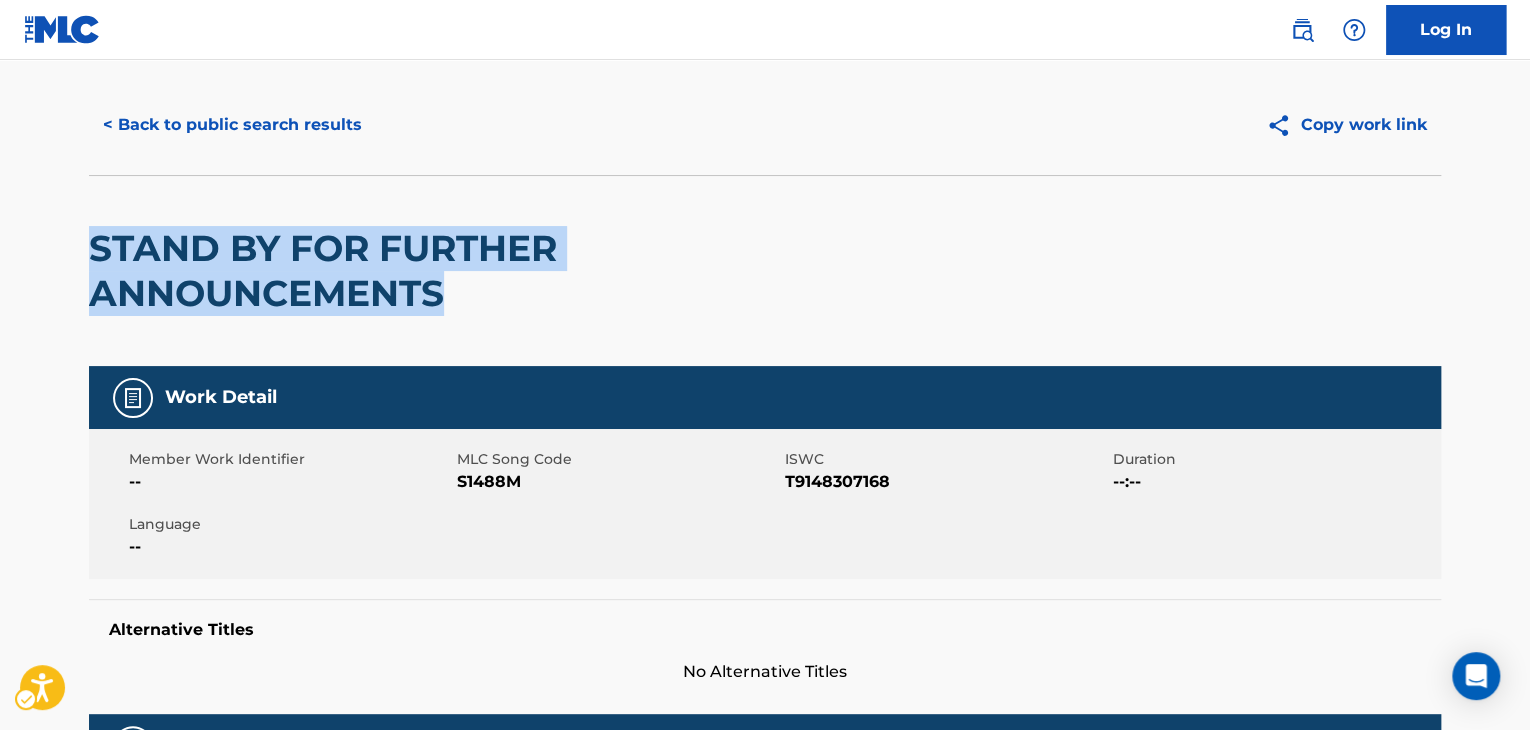 scroll, scrollTop: 0, scrollLeft: 0, axis: both 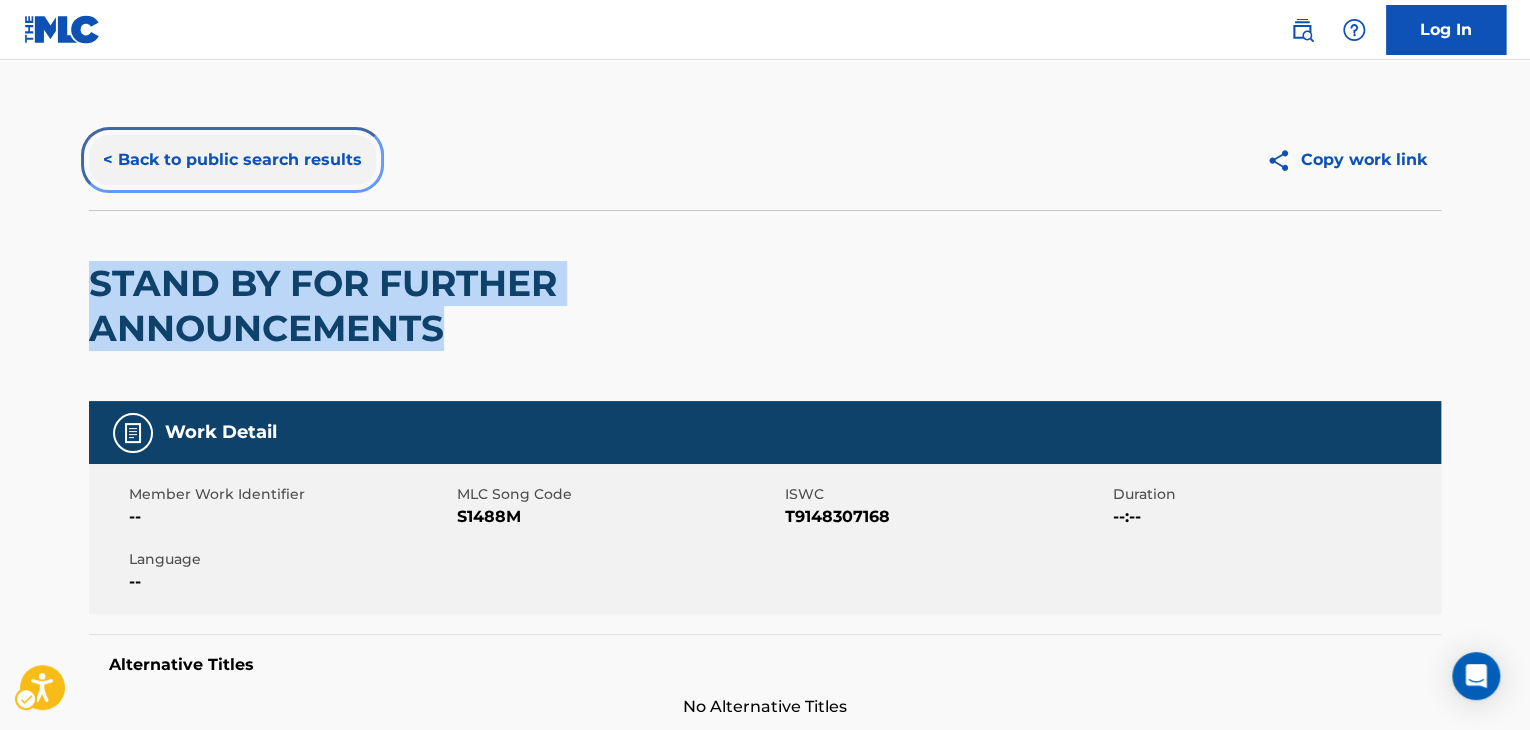 click on "< Back to public search results" at bounding box center (232, 160) 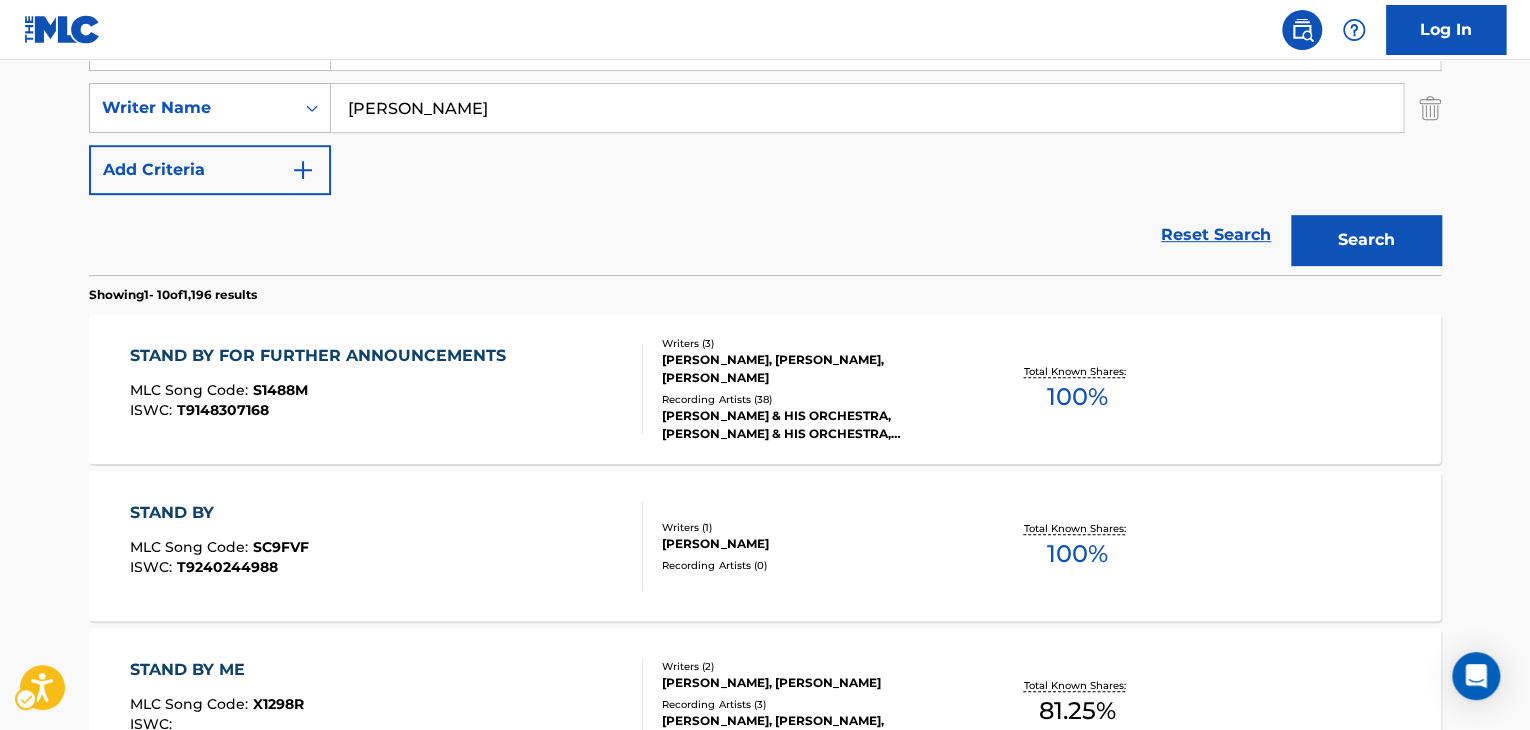 scroll, scrollTop: 224, scrollLeft: 0, axis: vertical 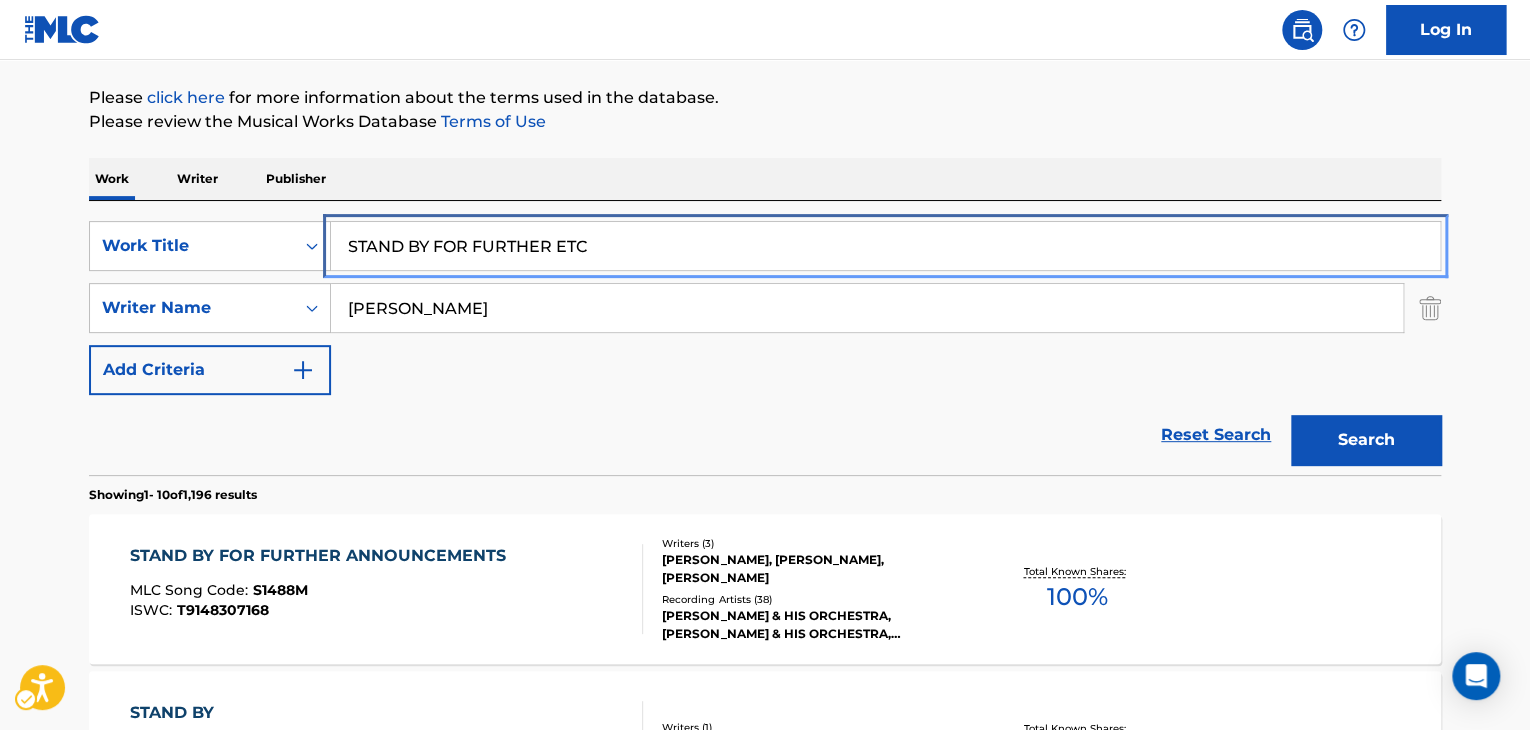 click on "STAND BY FOR FURTHER ETC" at bounding box center [885, 246] 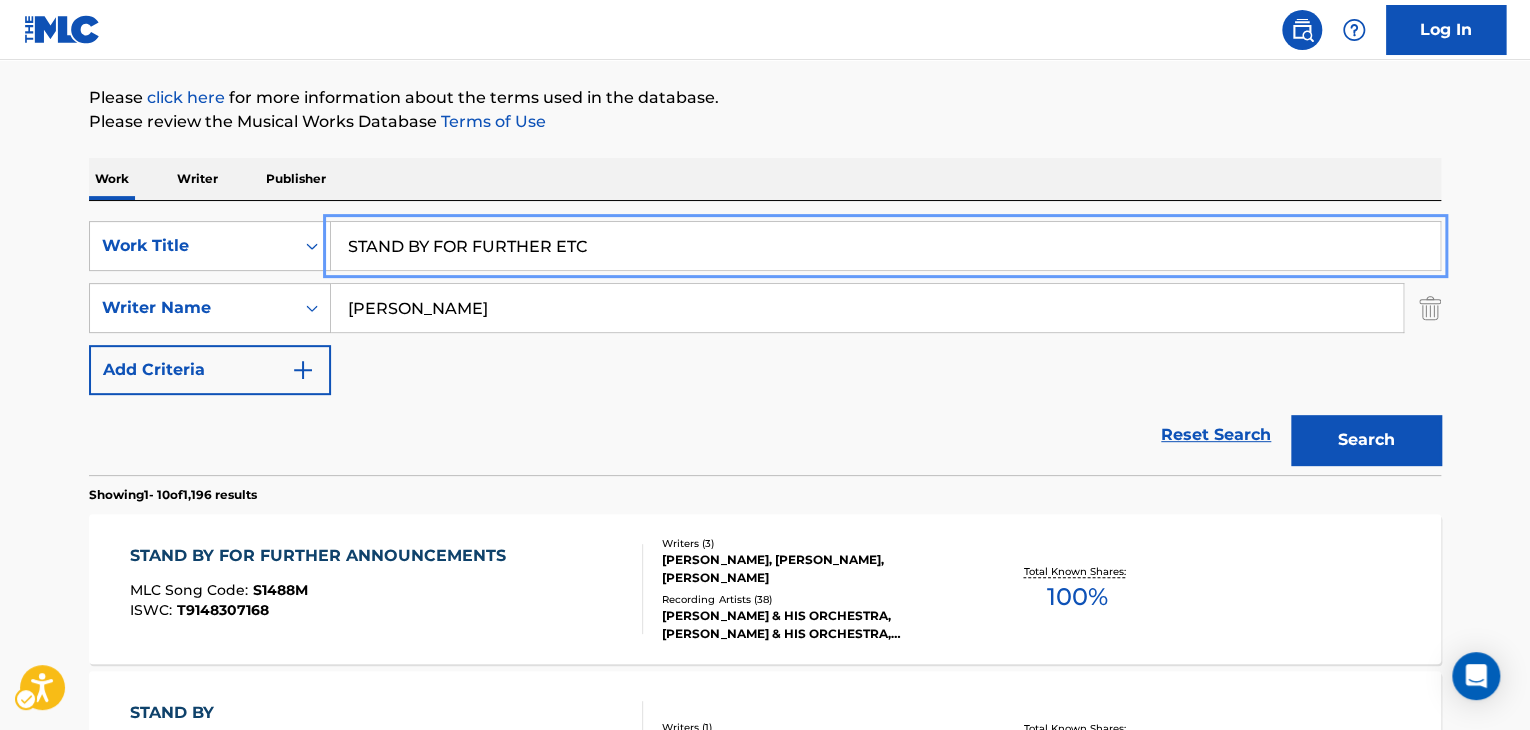 paste on "KEEP IT UNDER YOUR HAT" 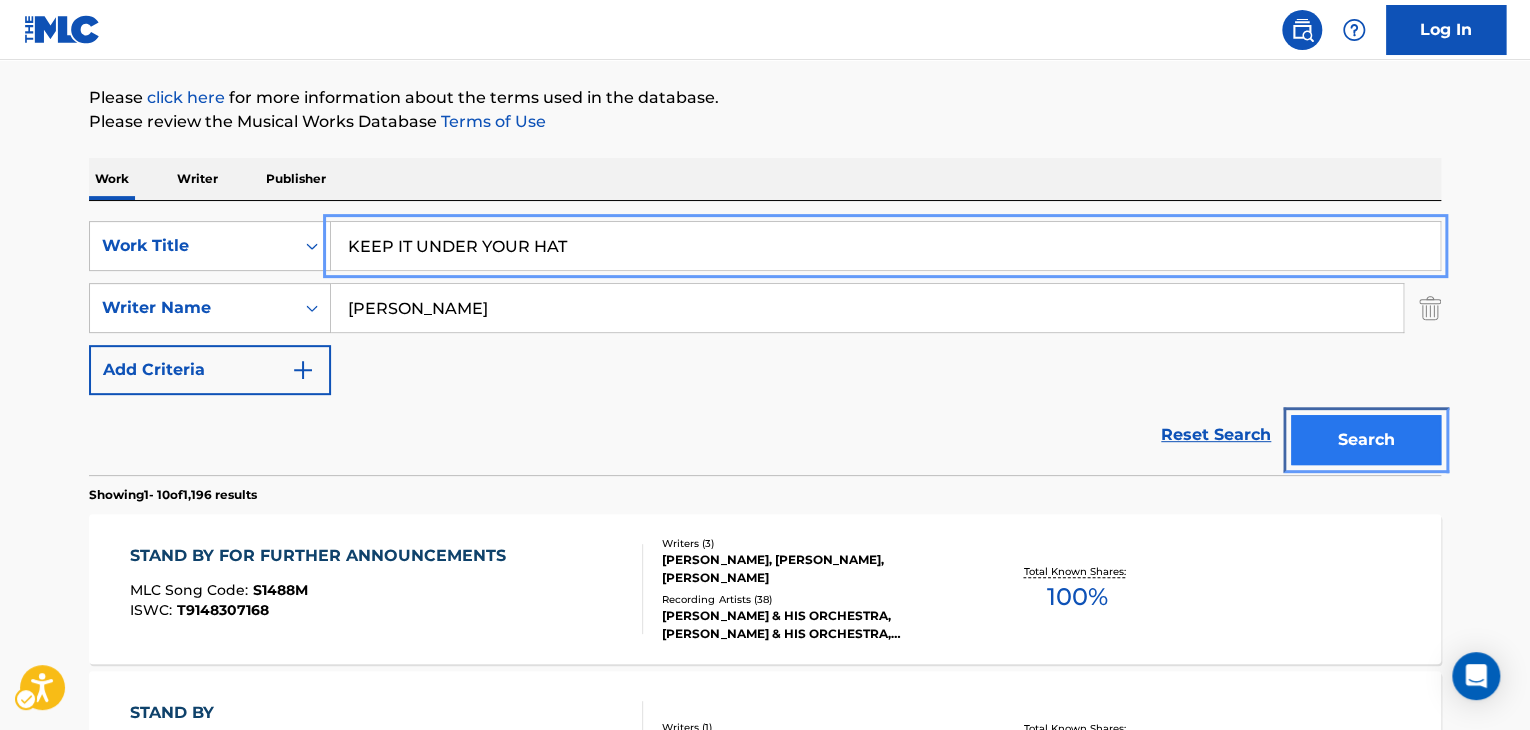 click on "Search" at bounding box center (1366, 440) 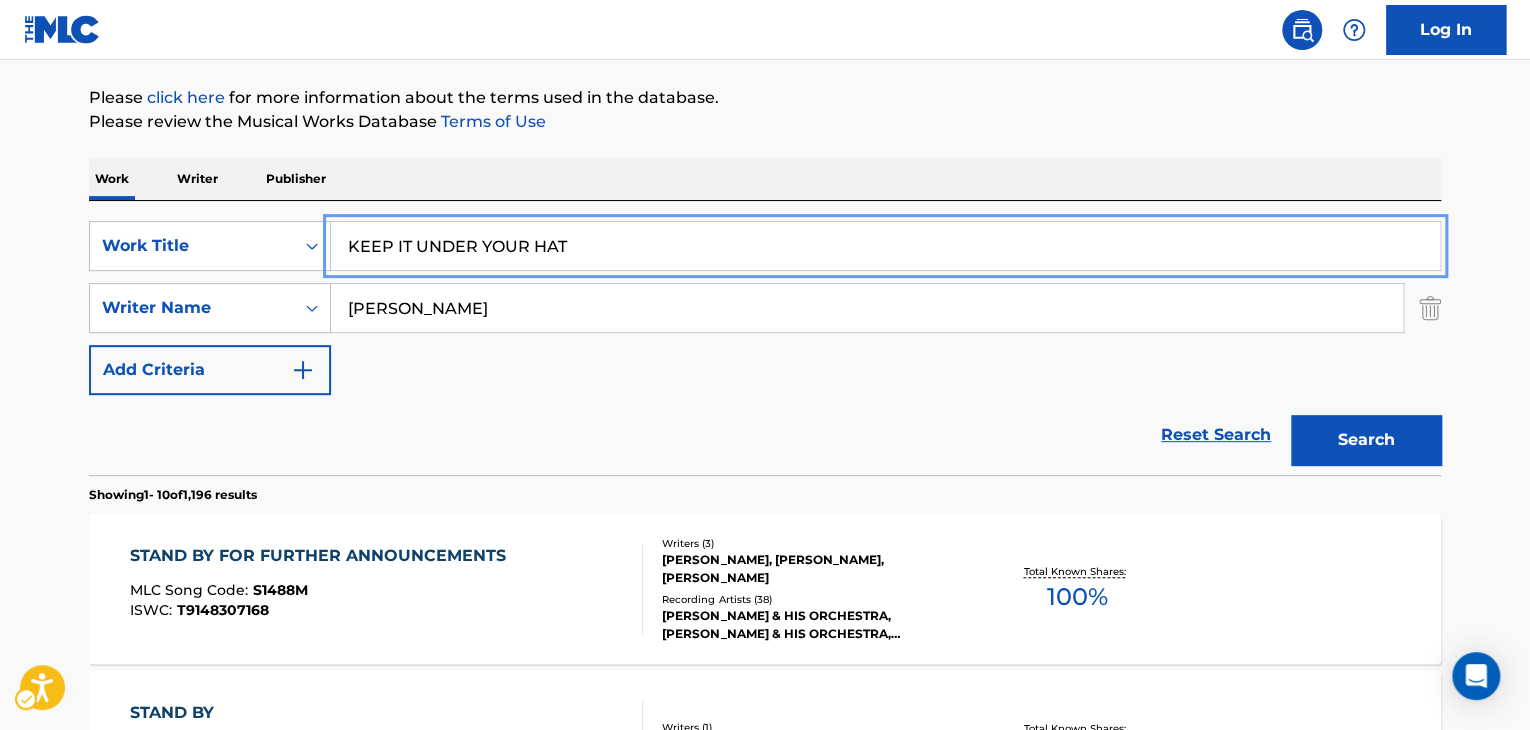 click on "Search" at bounding box center [1361, 435] 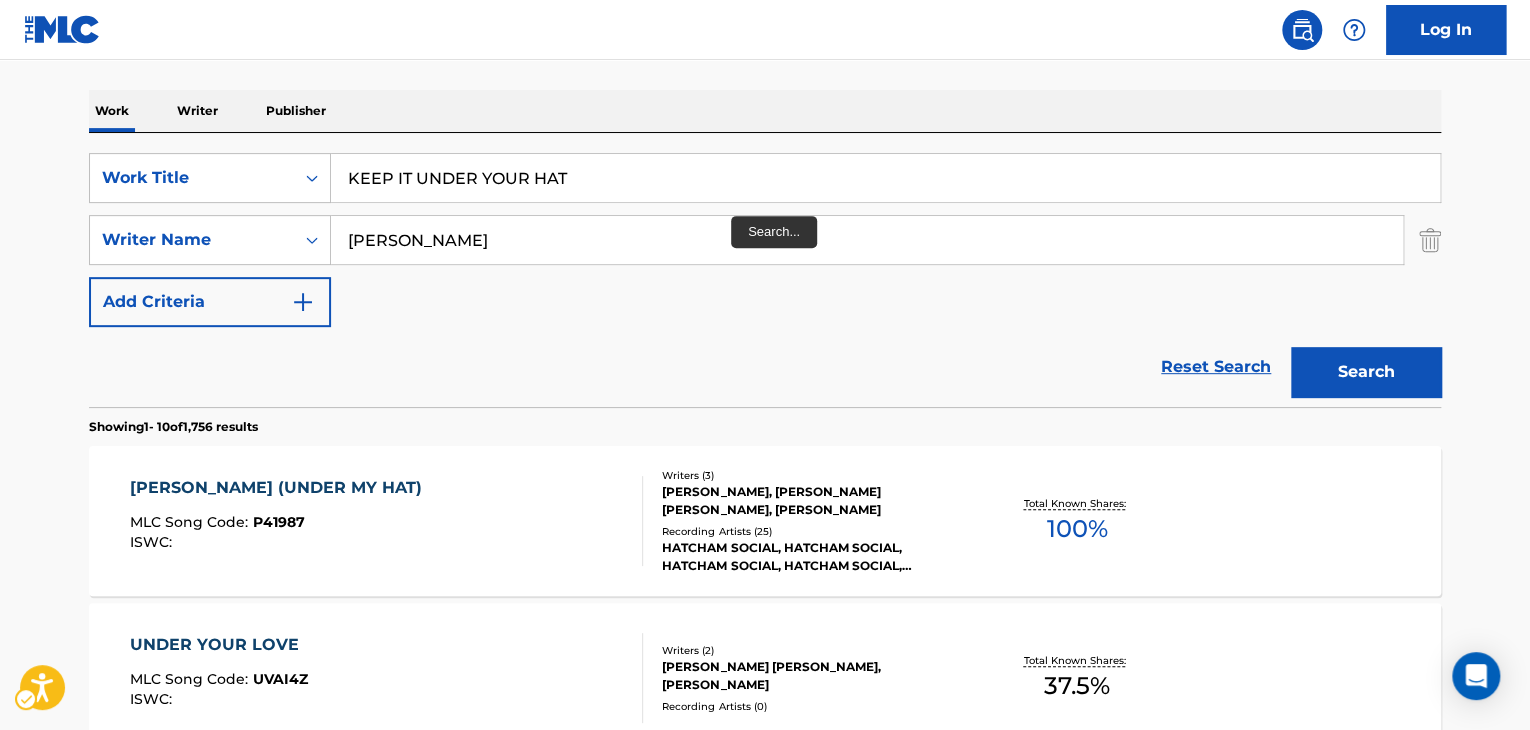 scroll, scrollTop: 124, scrollLeft: 0, axis: vertical 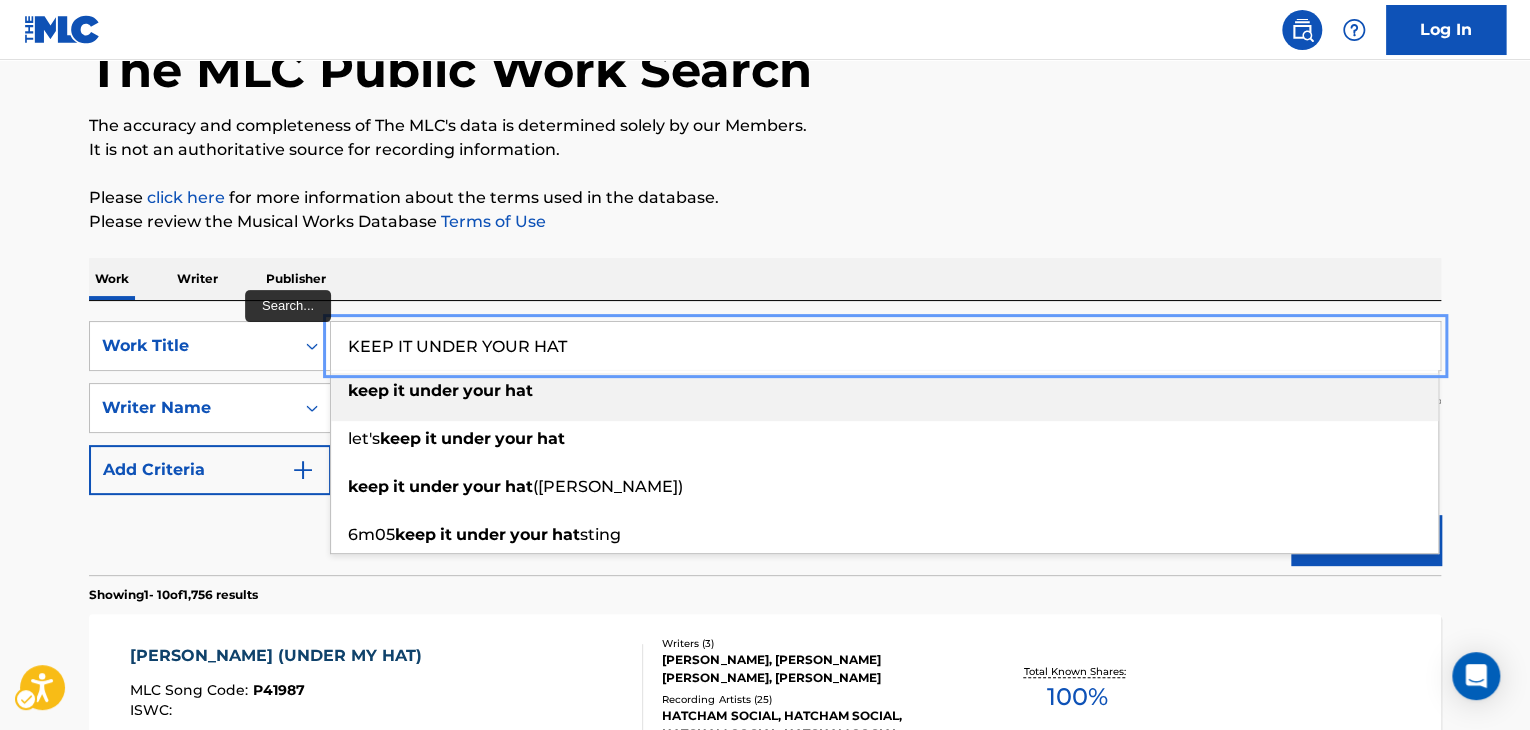 click on "KEEP IT UNDER YOUR HAT" at bounding box center (885, 346) 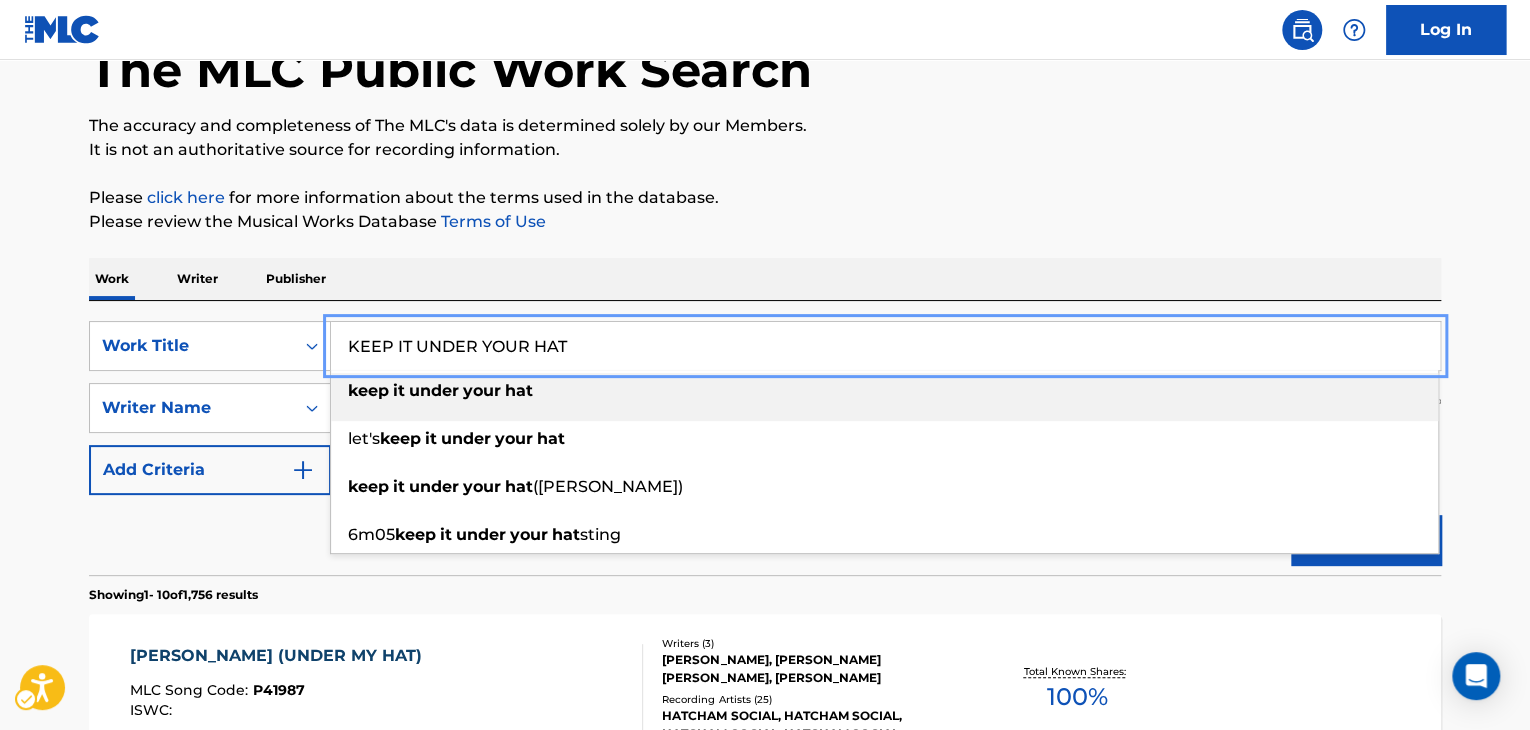 paste on "LITTLE RED RIDING RABBI" 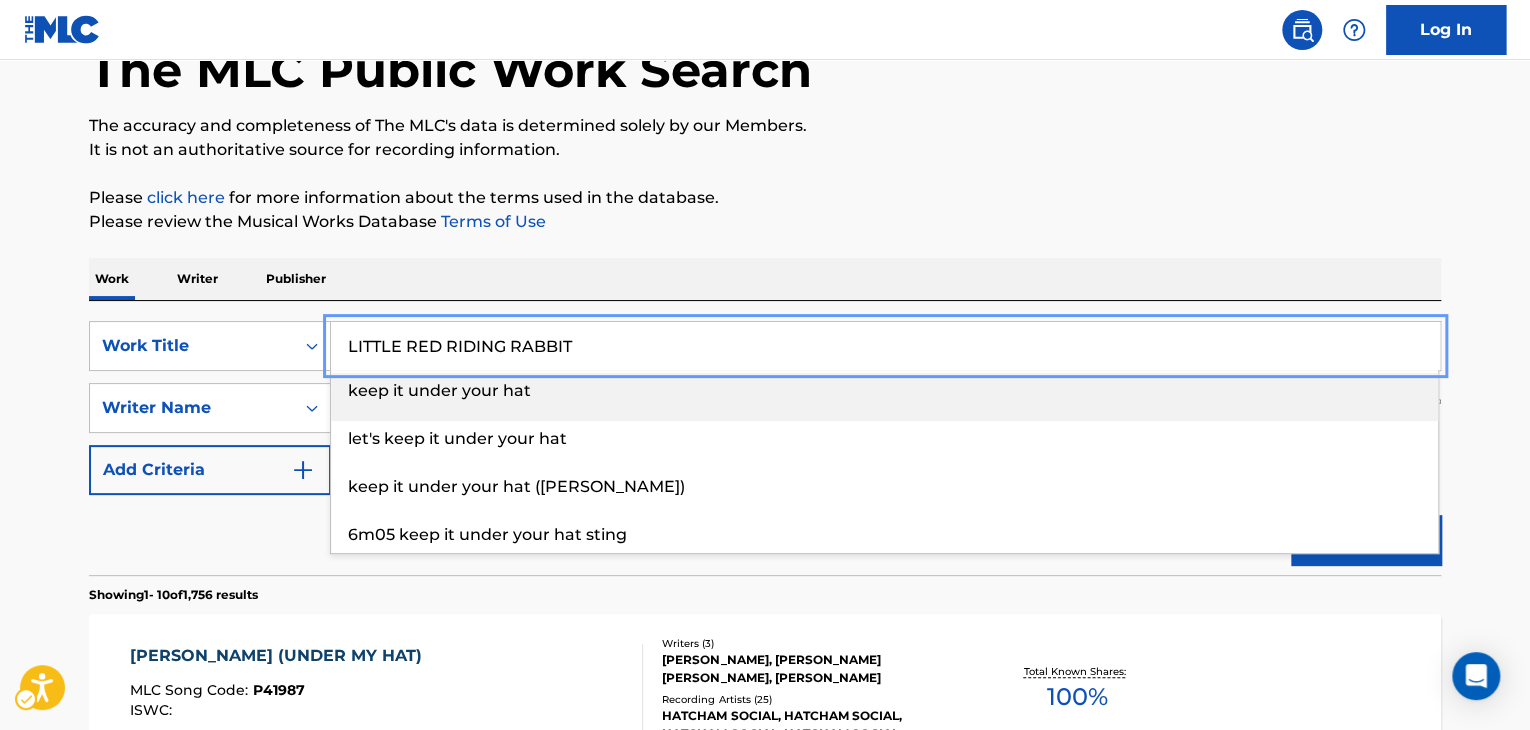type on "LITTLE RED RIDING RABBIT" 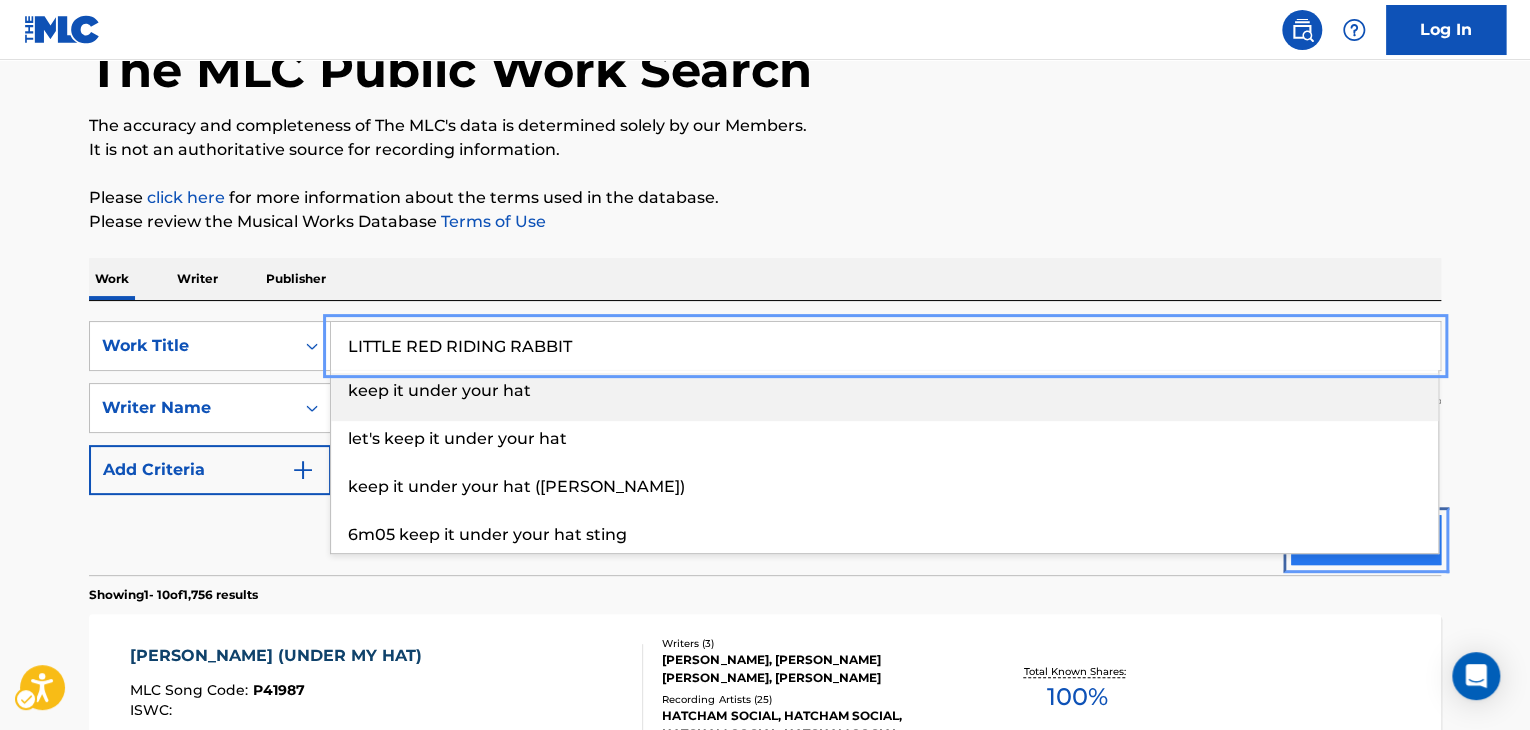 click on "Search" at bounding box center [1366, 540] 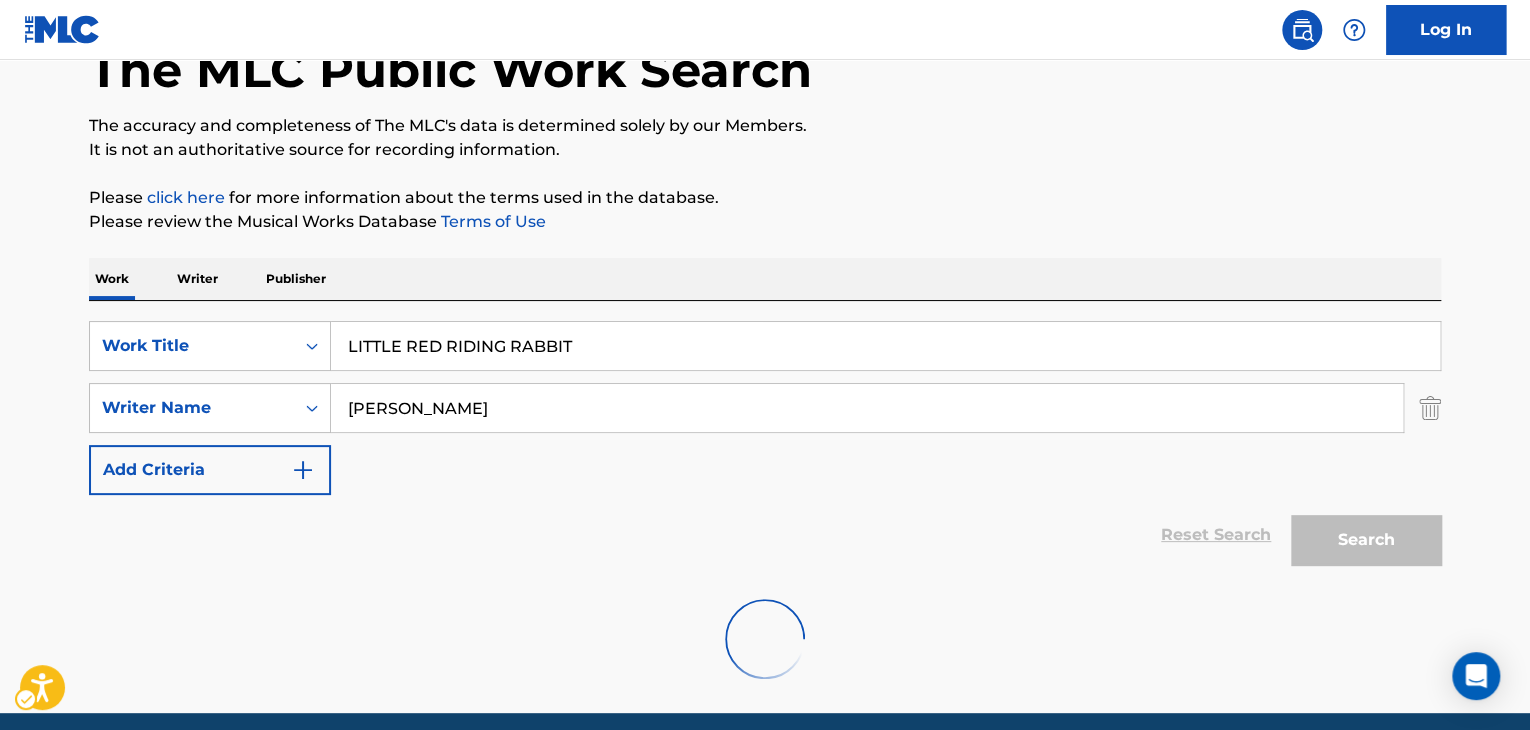click on "Search" at bounding box center [1361, 535] 